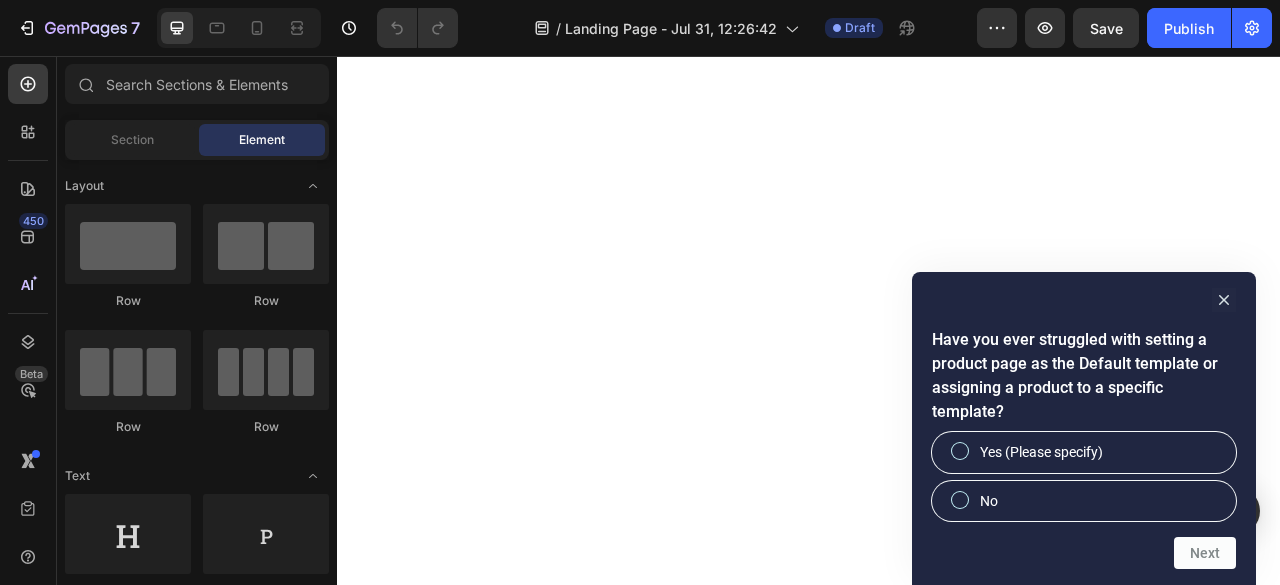 scroll, scrollTop: 0, scrollLeft: 0, axis: both 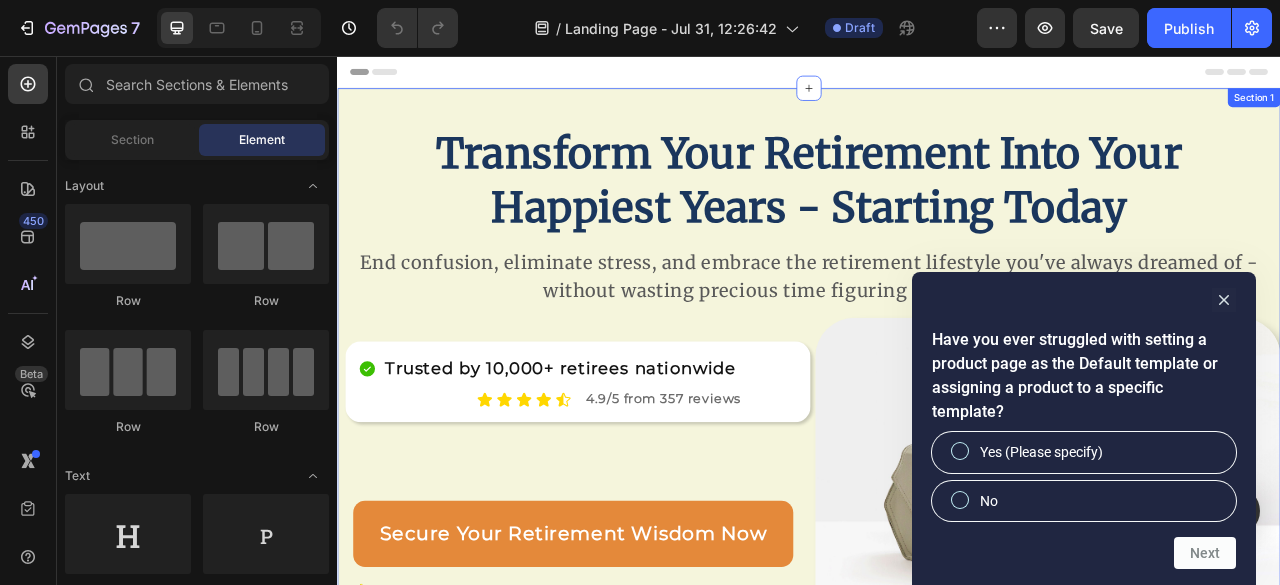 click on "Transform Your Retirement Into Your Happiest Years - Starting Today Heading Row End confusion, eliminate stress, and embrace the retirement lifestyle you've always dreamed of - without wasting precious time figuring it all out yourself. Text Block Row Trusted by 10,000+ retirees nationwide Item List Icon Icon Icon Icon Icon Icon List 4.9/5 from 357 reviews Text Block Row Row Secure Your Retirement Wisdom Now Button ⚠️  Limited Time Offer - Only 50 packages available at this price Text Block Row Image Row Section 1" at bounding box center (937, 481) 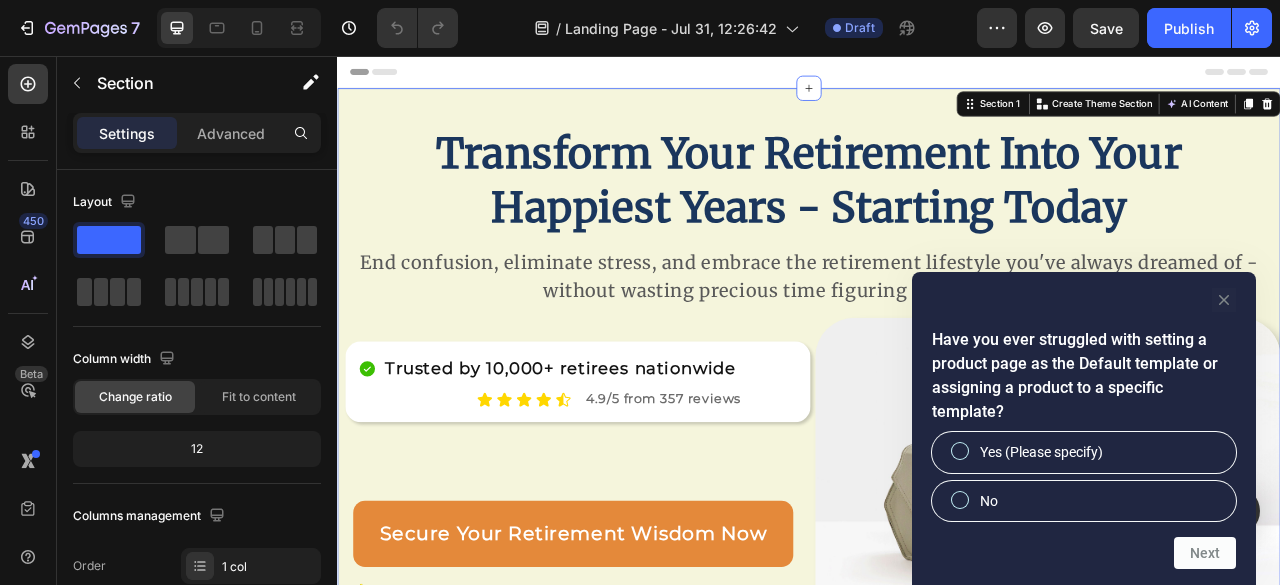 click 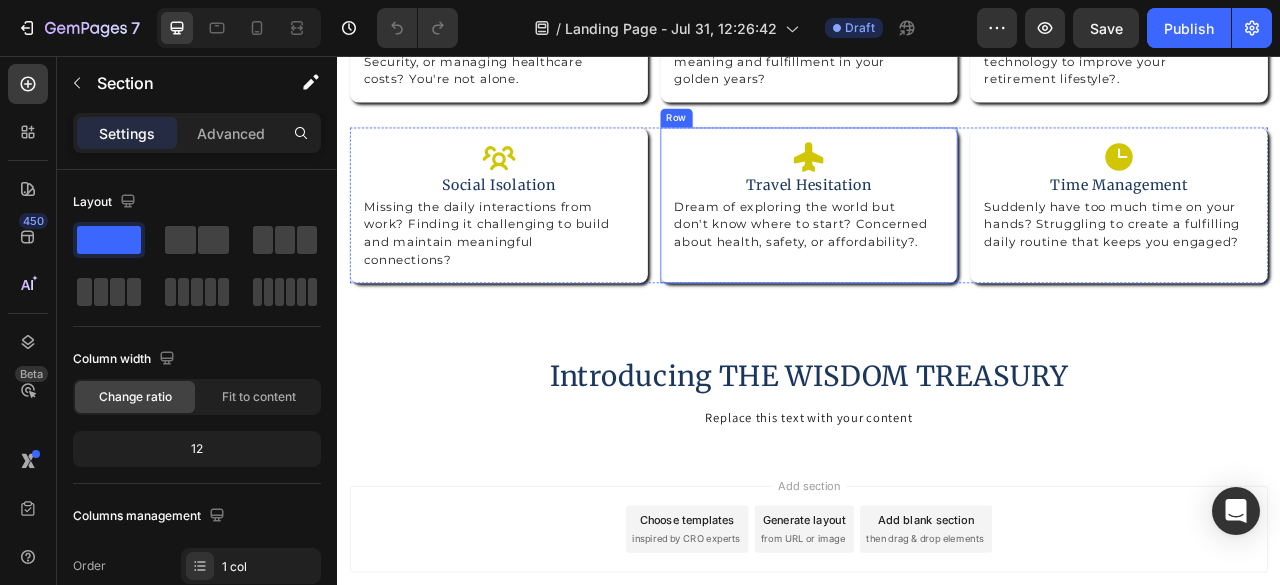 scroll, scrollTop: 1400, scrollLeft: 0, axis: vertical 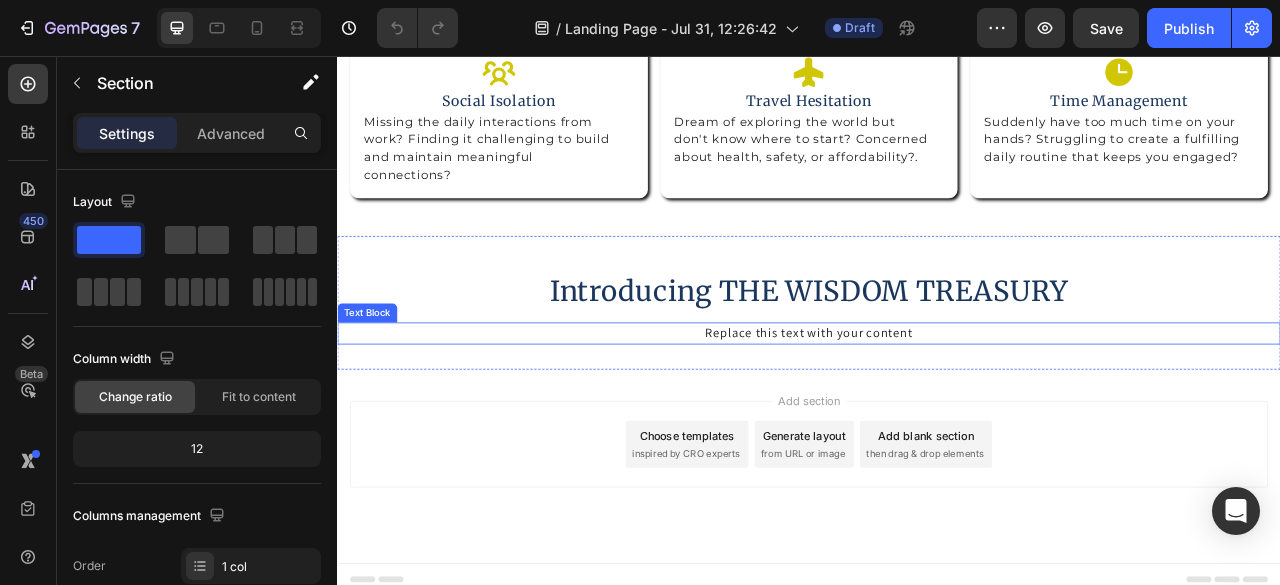 click on "Replace this text with your content" at bounding box center [937, 409] 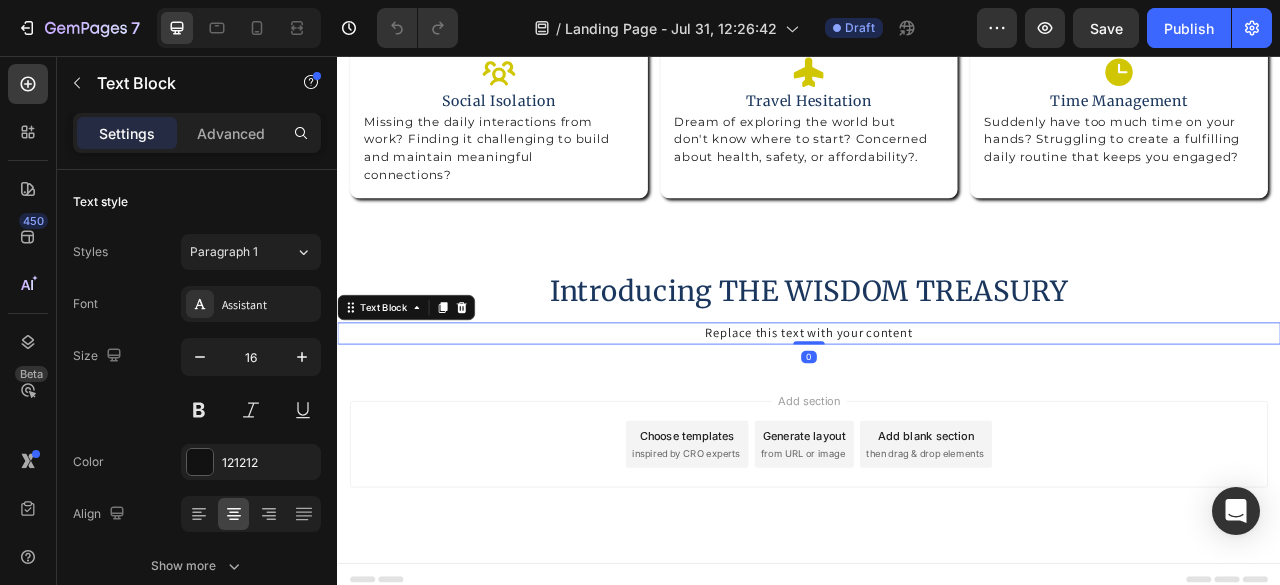 click on "Replace this text with your content" at bounding box center [937, 409] 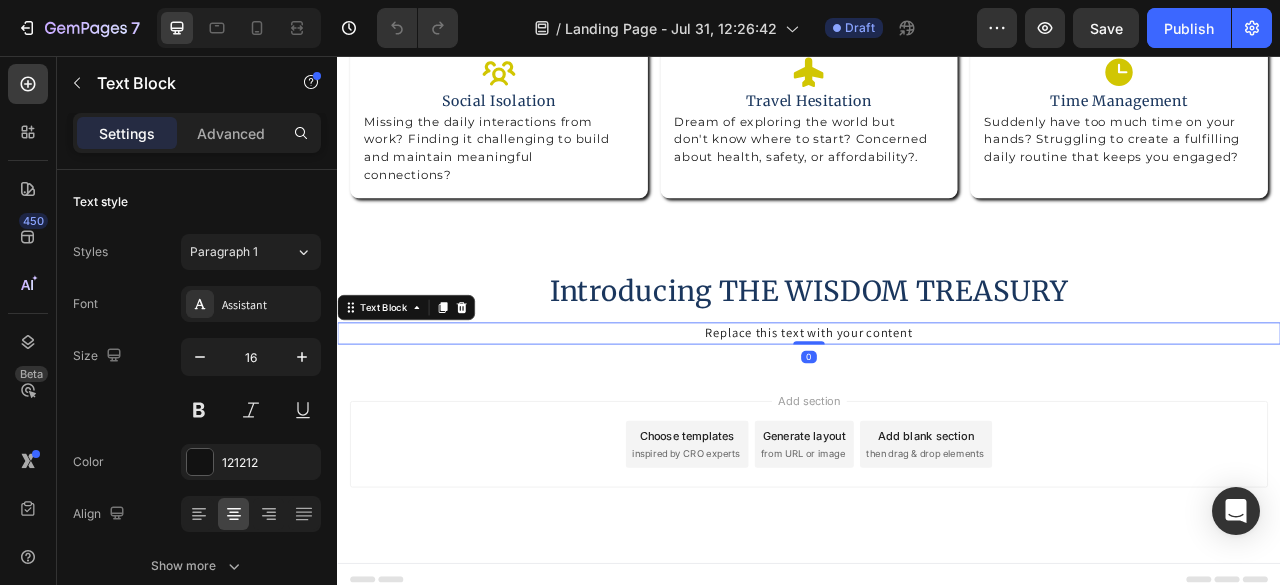 click on "Replace this text with your content" at bounding box center [937, 409] 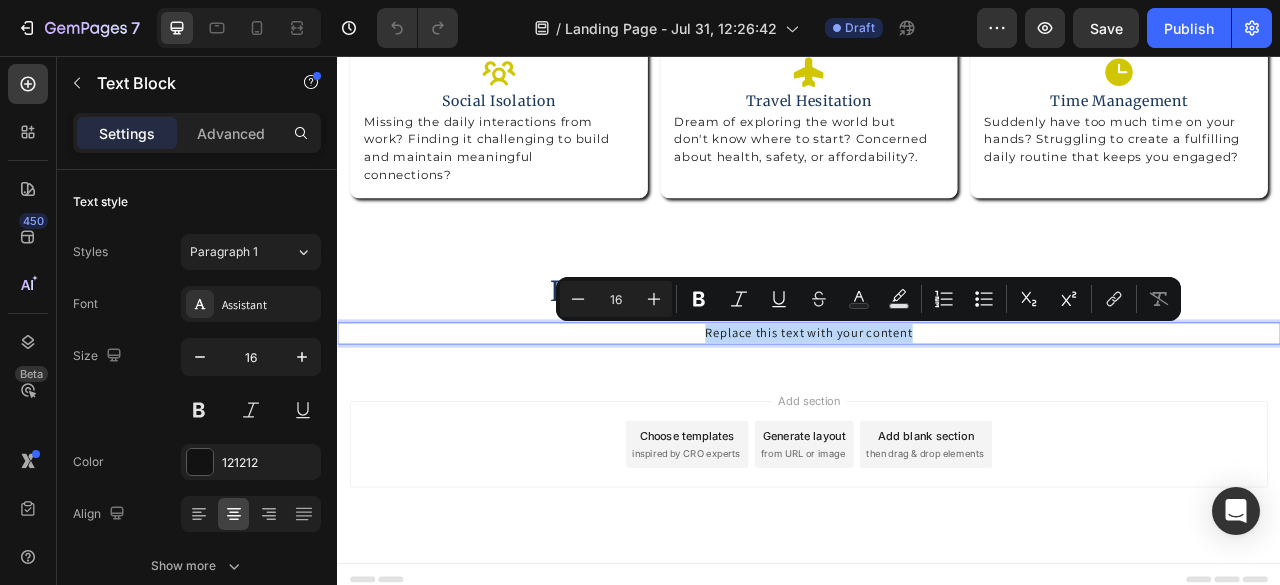 drag, startPoint x: 1060, startPoint y: 405, endPoint x: 764, endPoint y: 396, distance: 296.13678 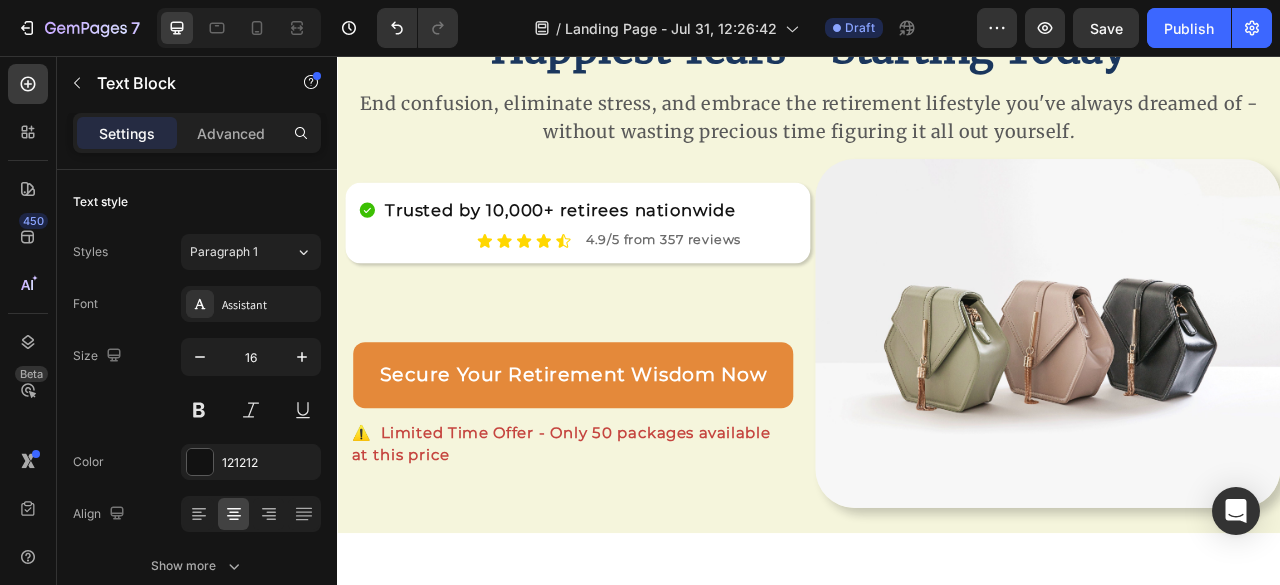 scroll, scrollTop: 0, scrollLeft: 0, axis: both 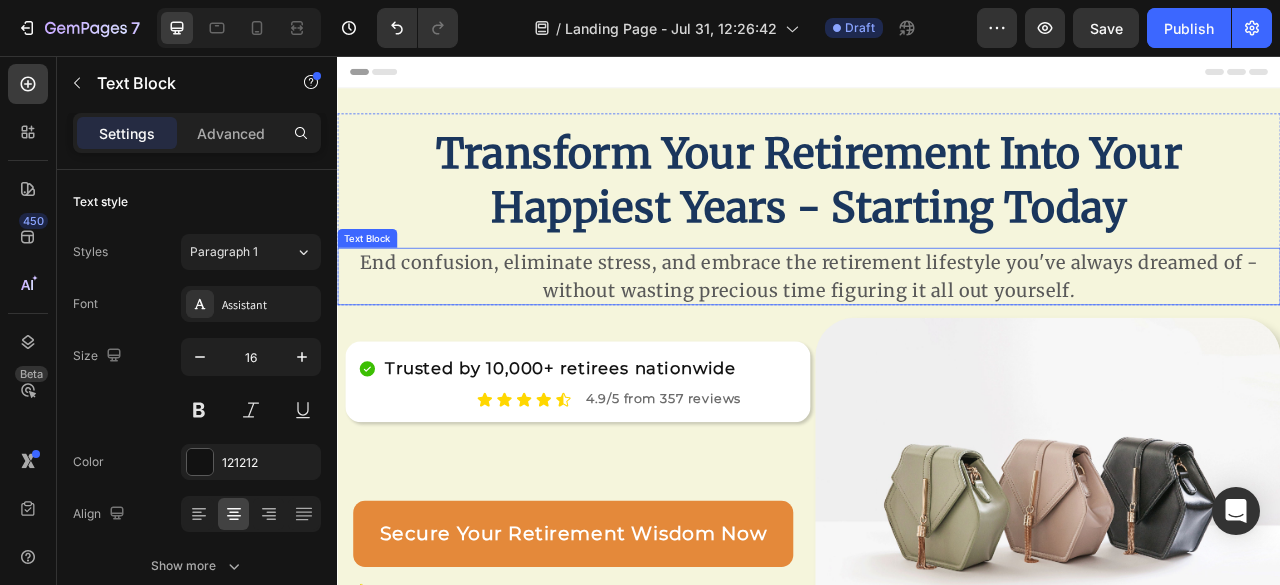 click on "End confusion, eliminate stress, and embrace the retirement lifestyle you've always dreamed of - without wasting precious time figuring it all out yourself." at bounding box center [937, 336] 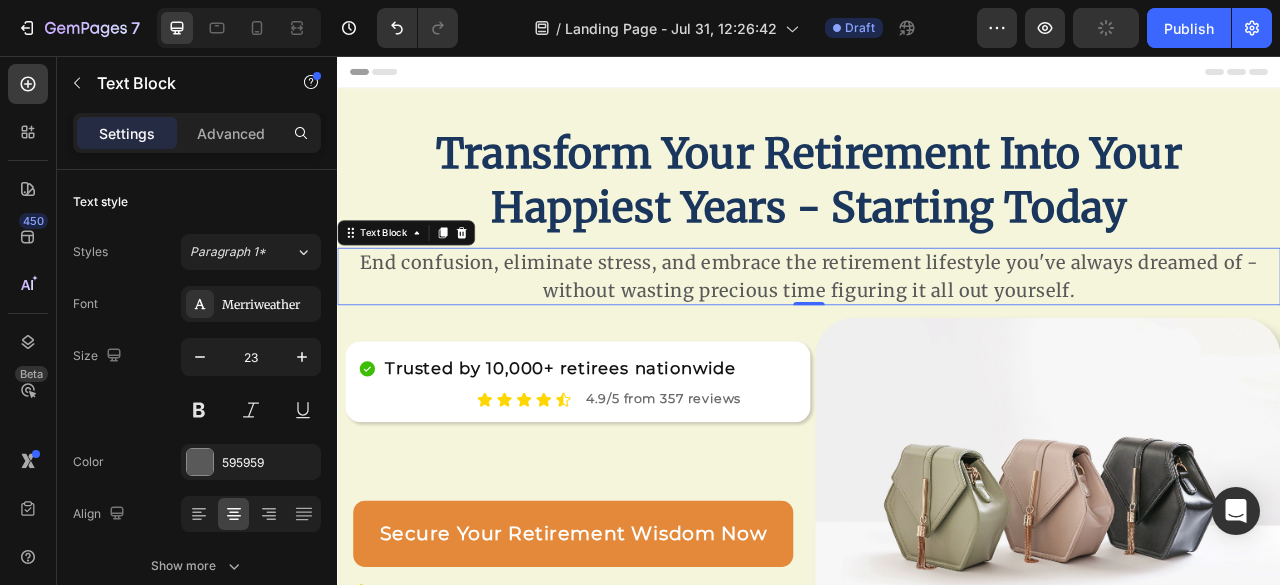 click on "End confusion, eliminate stress, and embrace the retirement lifestyle you've always dreamed of - without wasting precious time figuring it all out yourself." at bounding box center (937, 336) 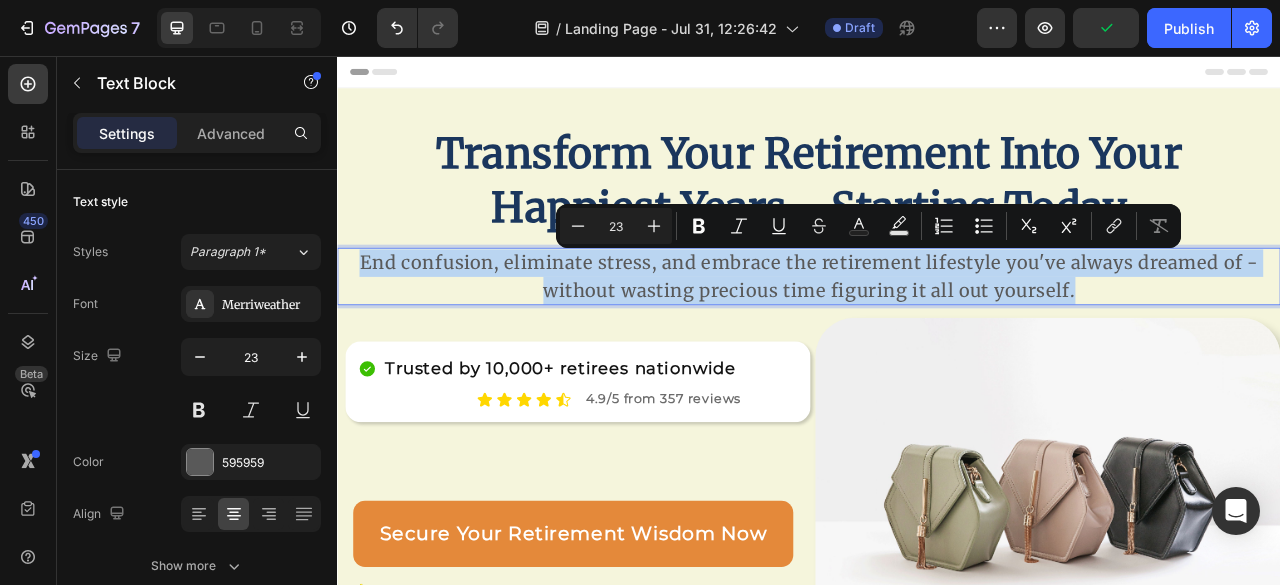 drag, startPoint x: 1280, startPoint y: 345, endPoint x: 350, endPoint y: 319, distance: 930.36334 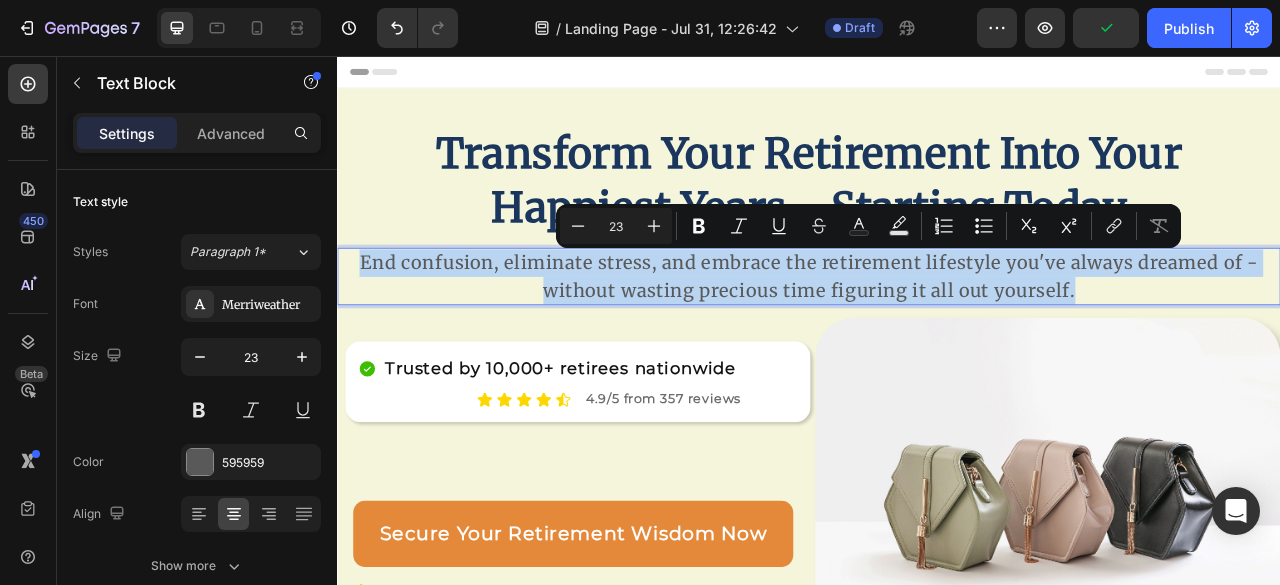 click on "End confusion, eliminate stress, and embrace the retirement lifestyle you've always dreamed of - without wasting precious time figuring it all out yourself." at bounding box center [937, 336] 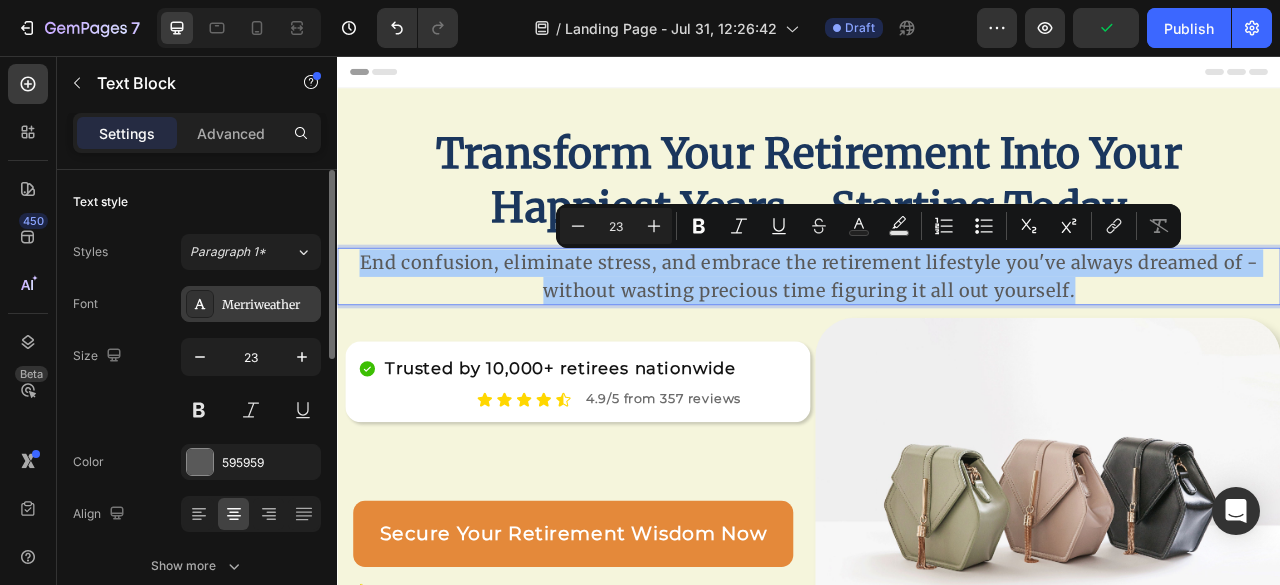 click on "Merriweather" at bounding box center (269, 305) 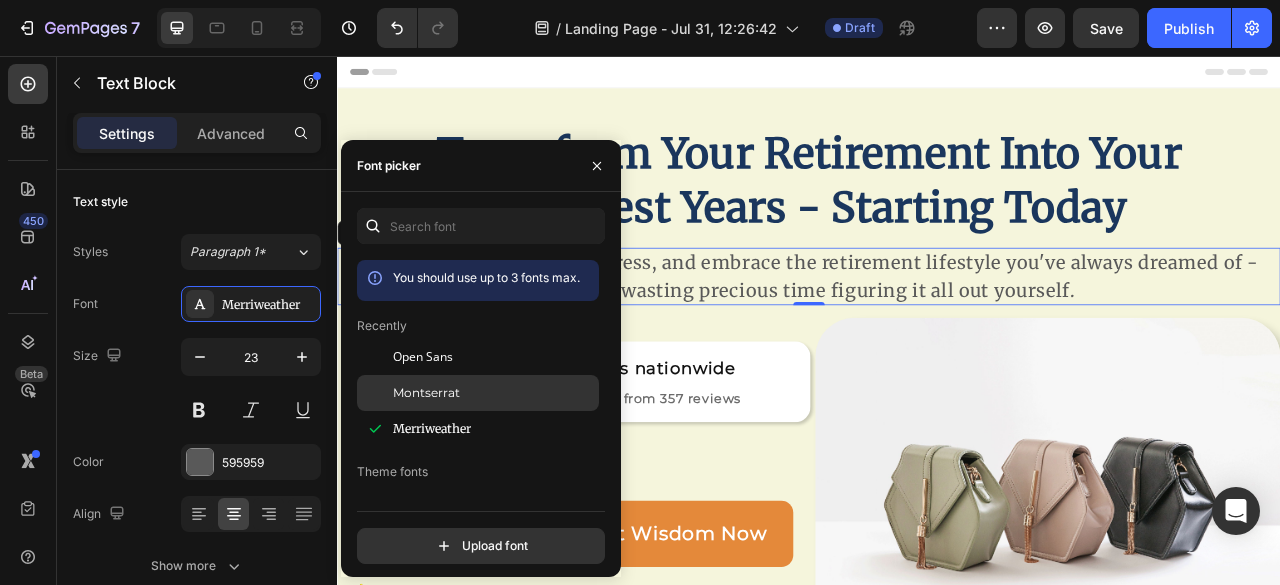 click on "Montserrat" at bounding box center (426, 393) 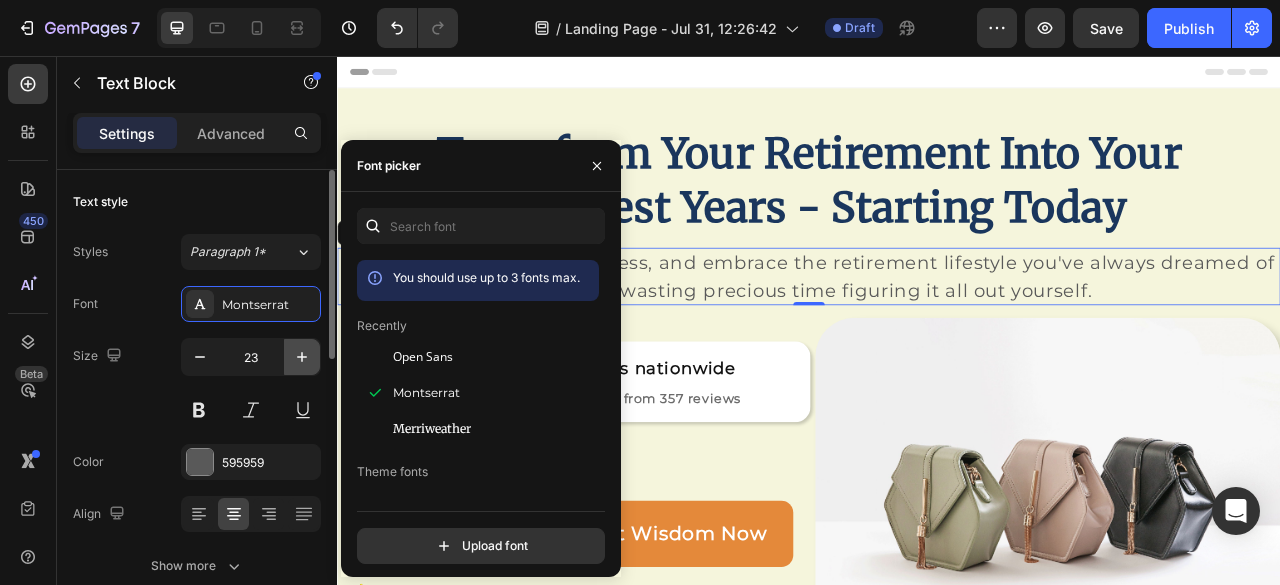 click 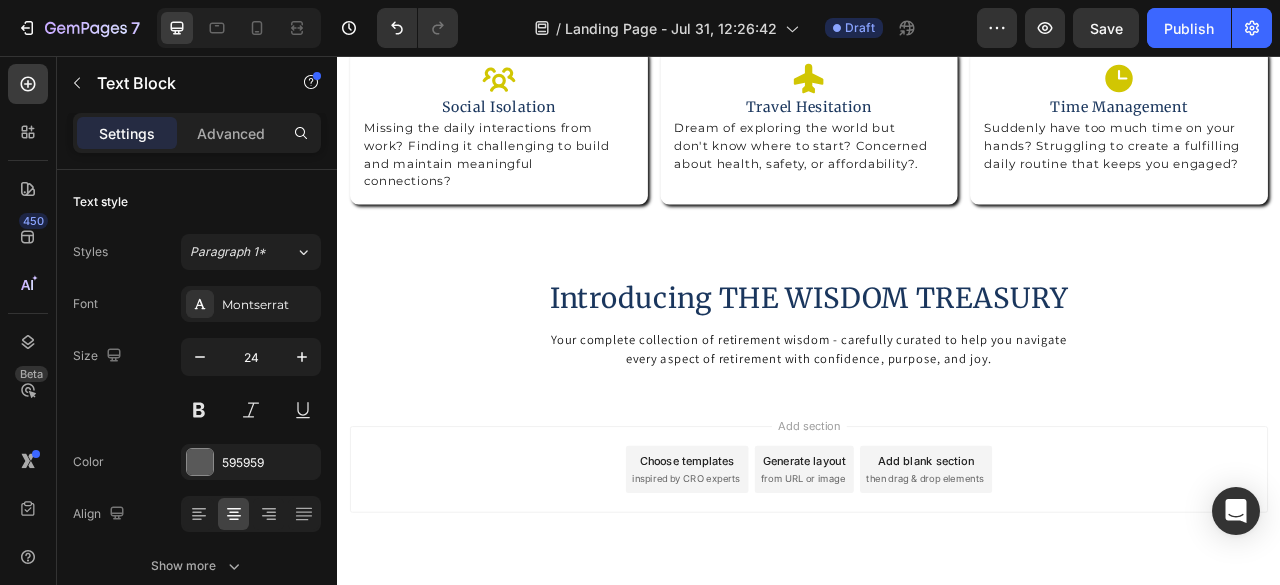 scroll, scrollTop: 1400, scrollLeft: 0, axis: vertical 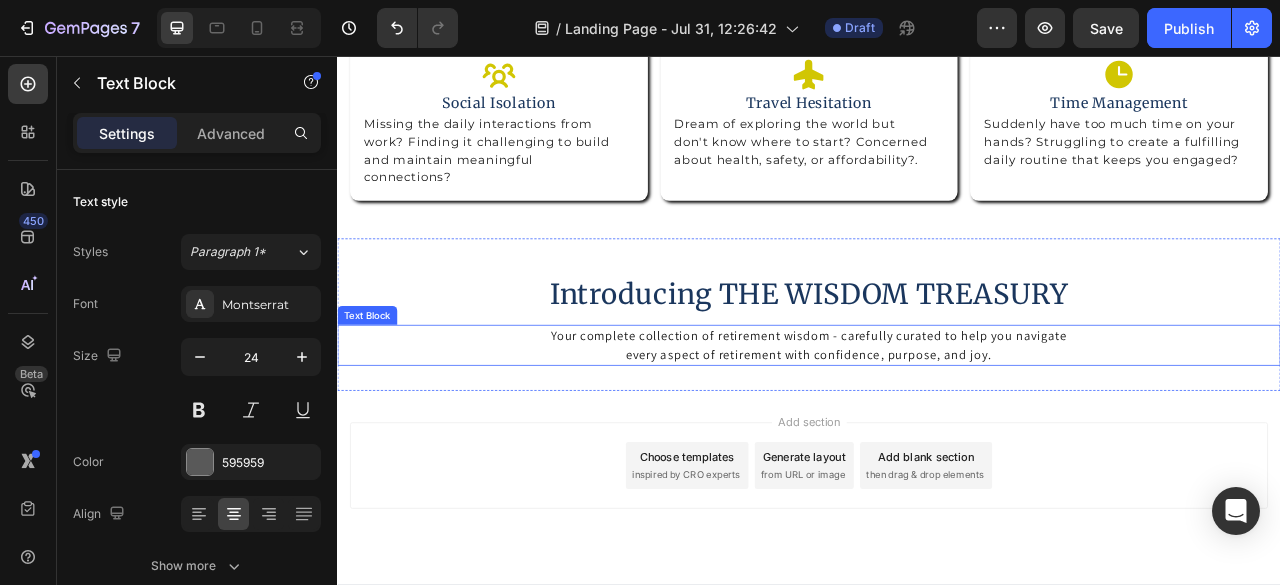 click on "Your complete collection of retirement wisdom - carefully curated to help you navigate every aspect of retirement with confidence, purpose, and joy." at bounding box center (937, 424) 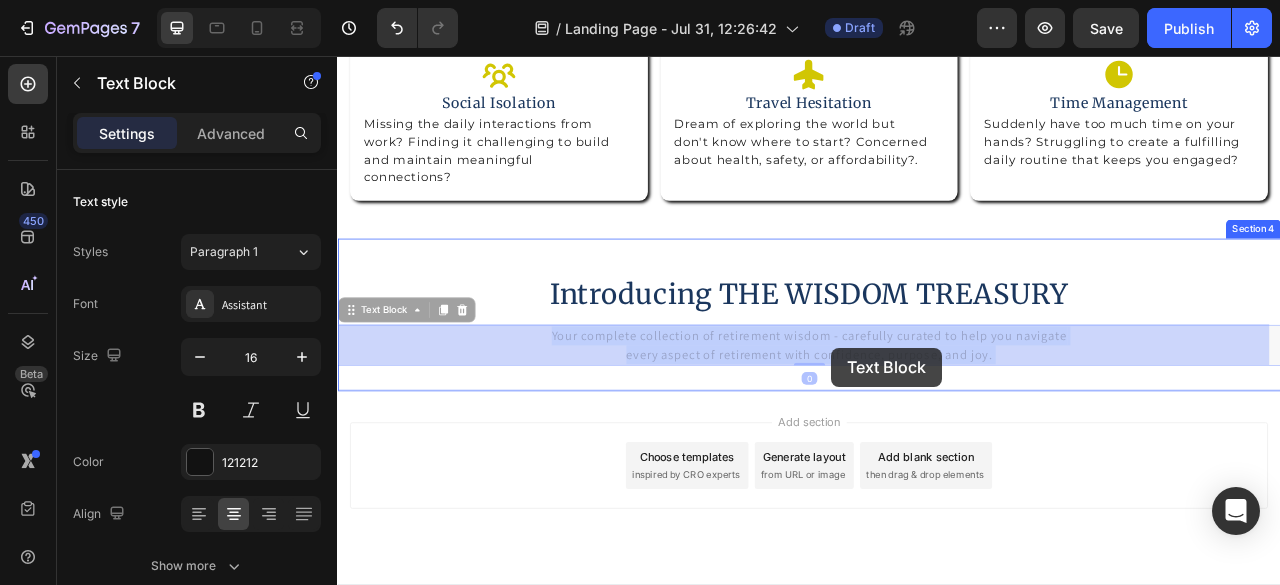 drag, startPoint x: 1176, startPoint y: 434, endPoint x: 965, endPoint y: 427, distance: 211.11609 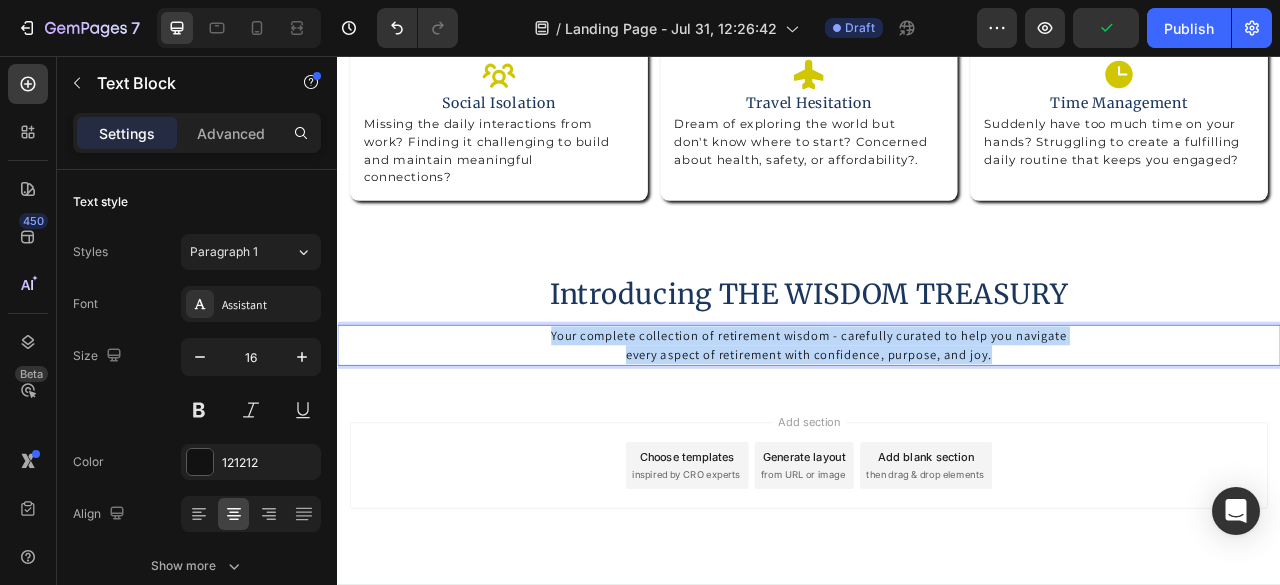 drag, startPoint x: 1170, startPoint y: 434, endPoint x: 605, endPoint y: 408, distance: 565.5979 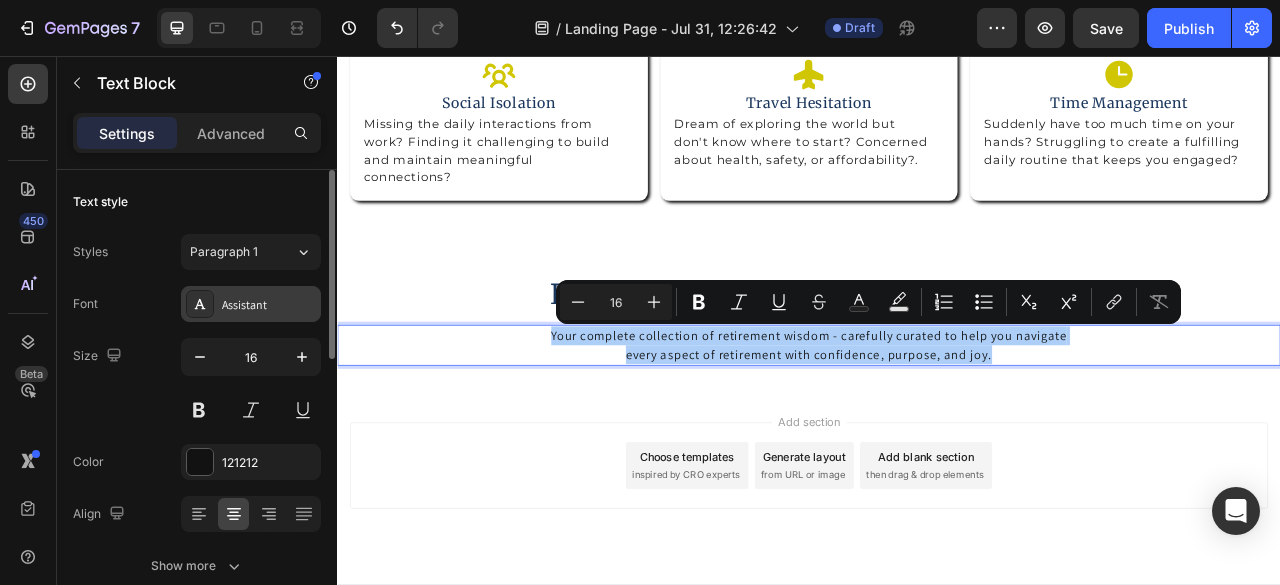 click on "Assistant" at bounding box center [269, 305] 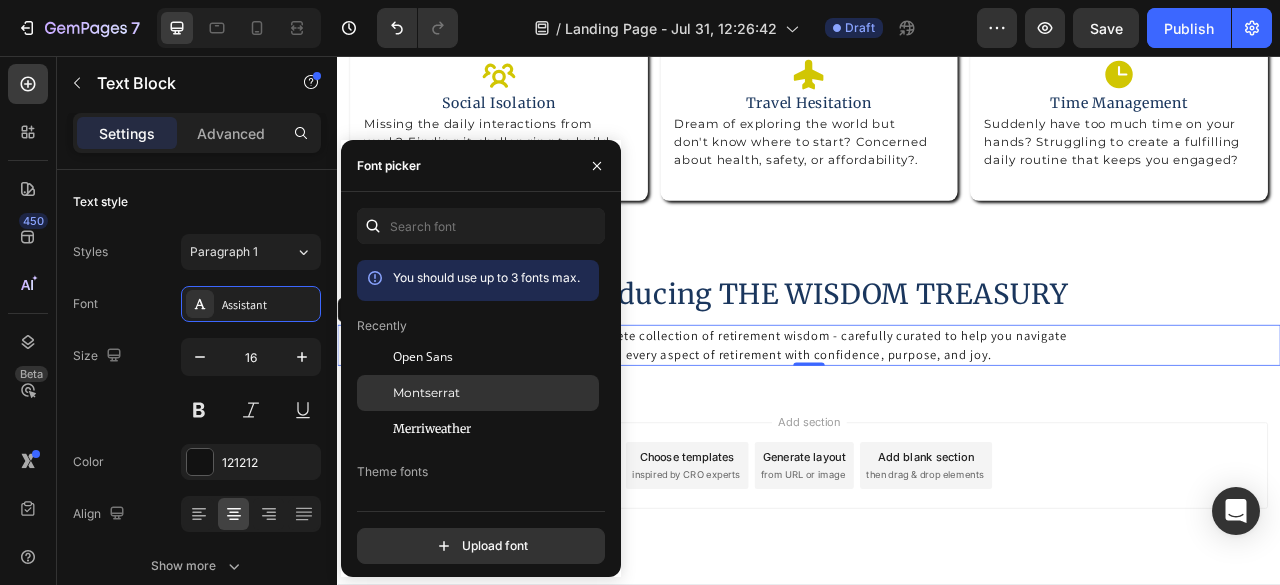 click on "Montserrat" at bounding box center [494, 393] 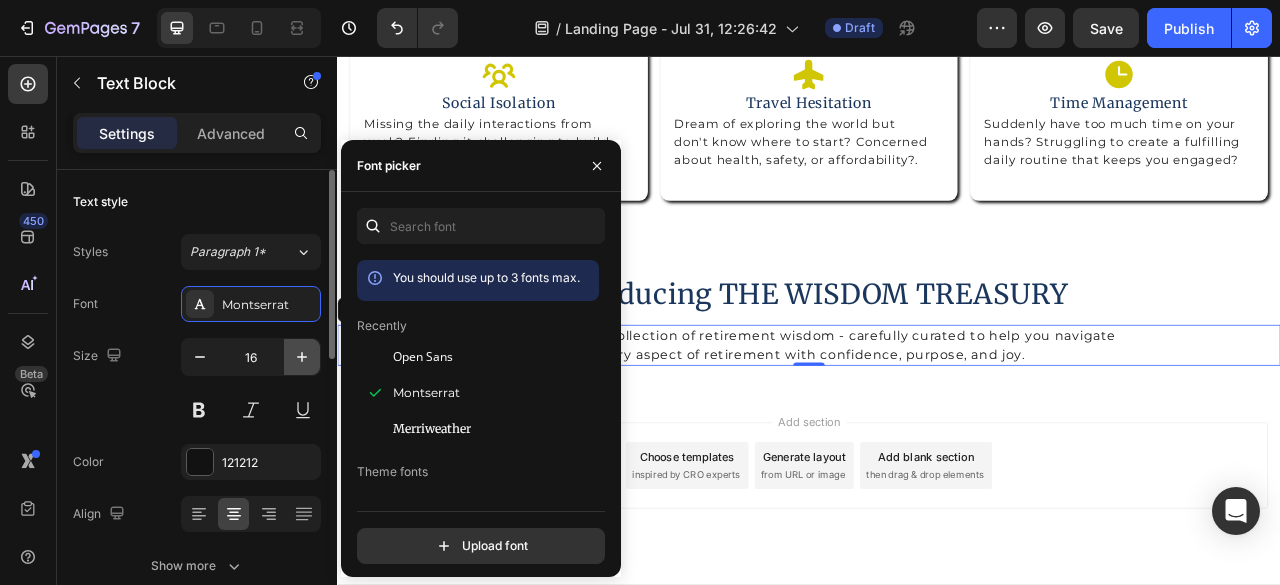 click 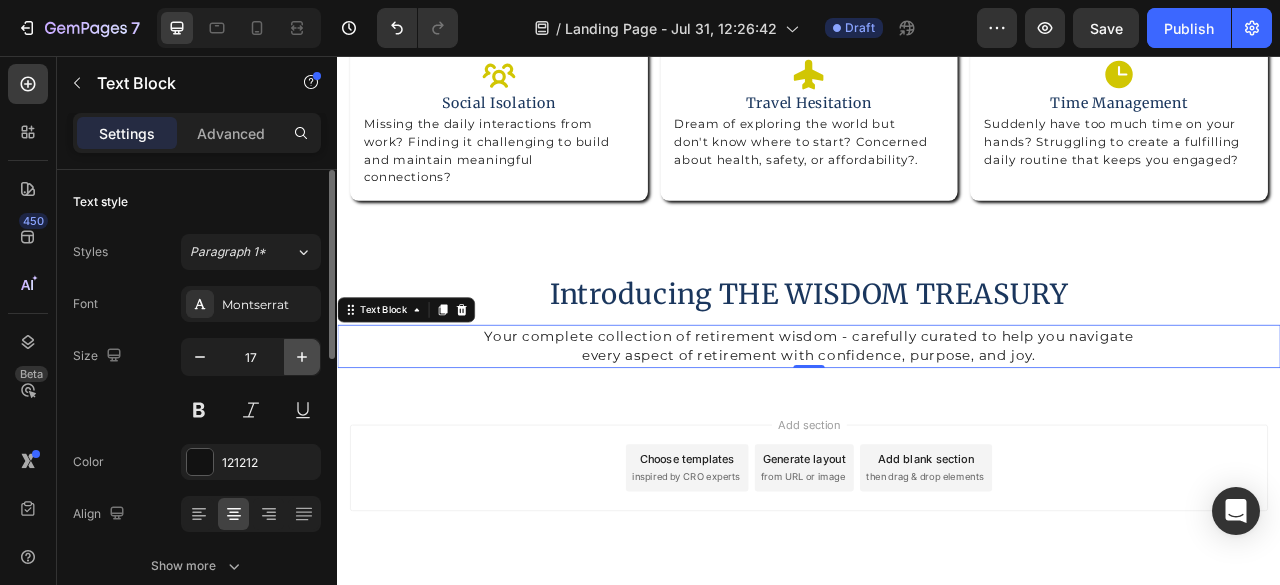 click 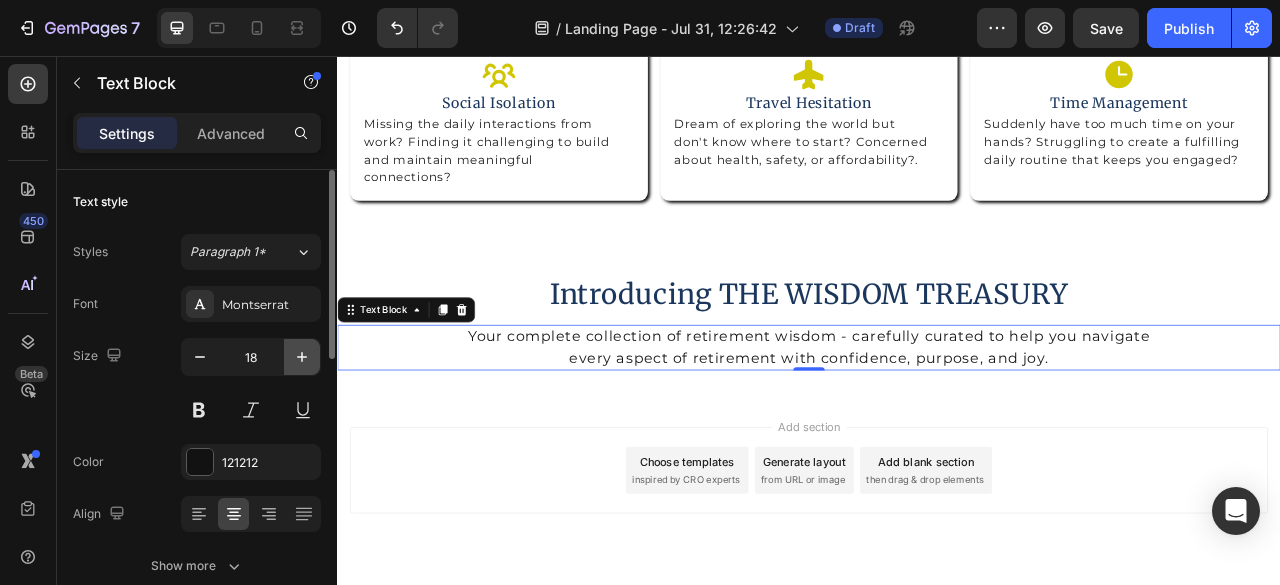 click 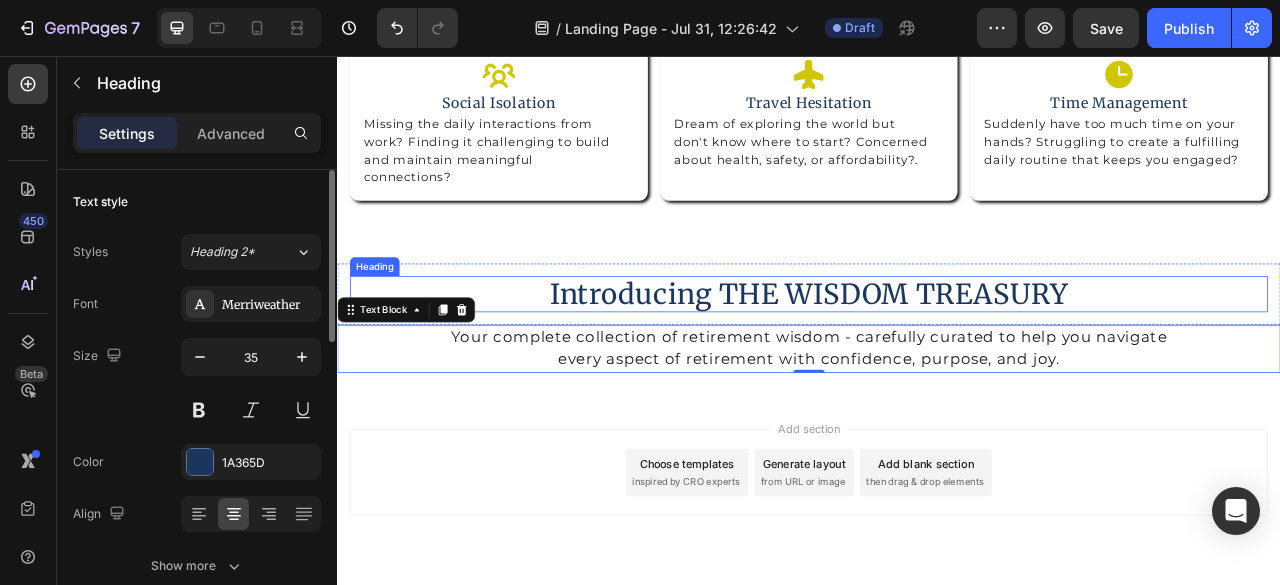 click on "Introducing THE WISDOM TREASURY" at bounding box center [937, 359] 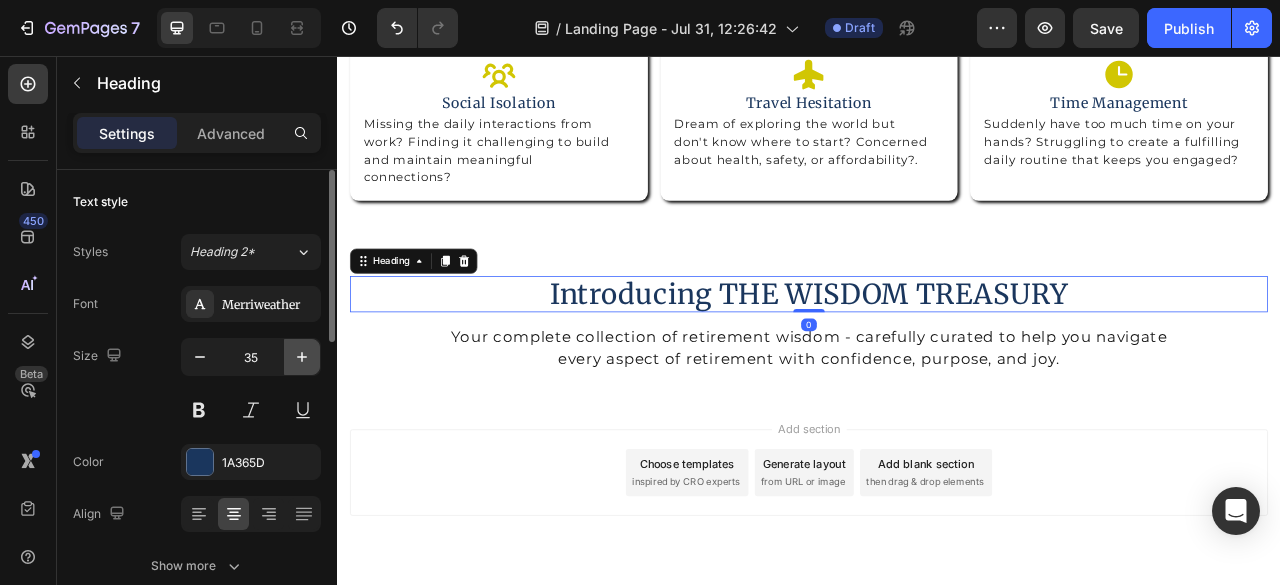 click 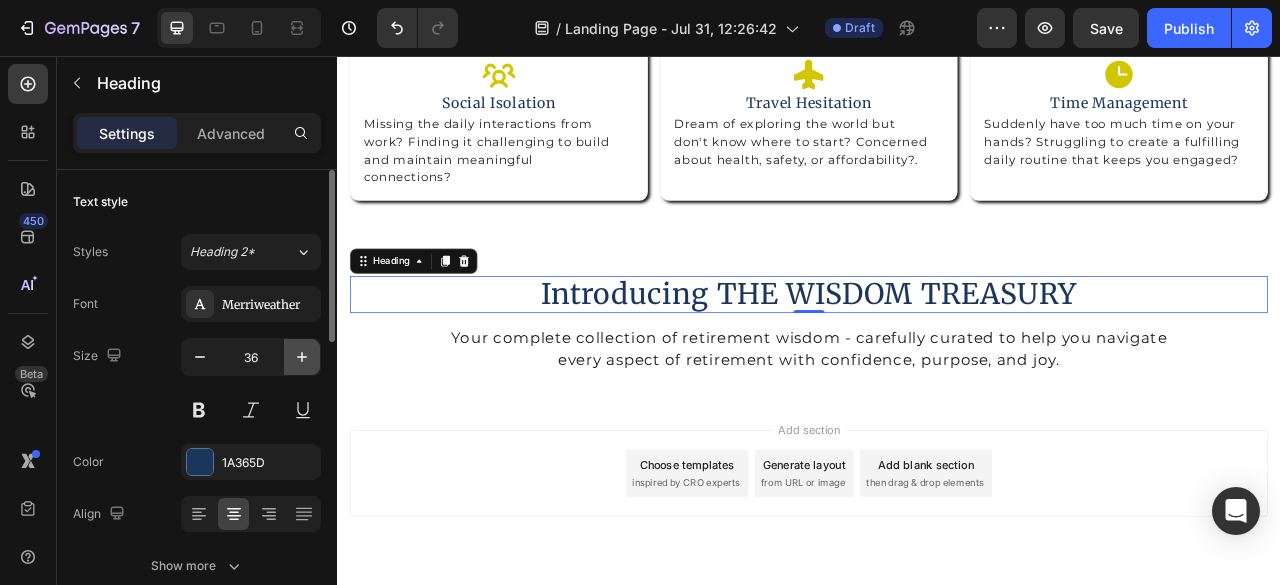 click 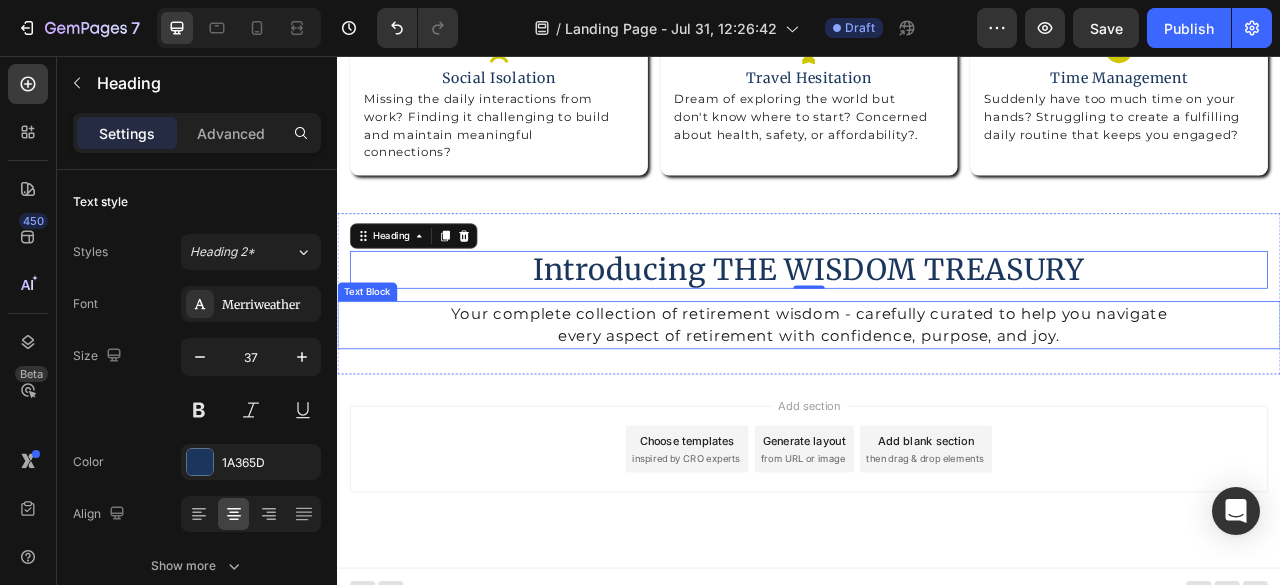 scroll, scrollTop: 1450, scrollLeft: 0, axis: vertical 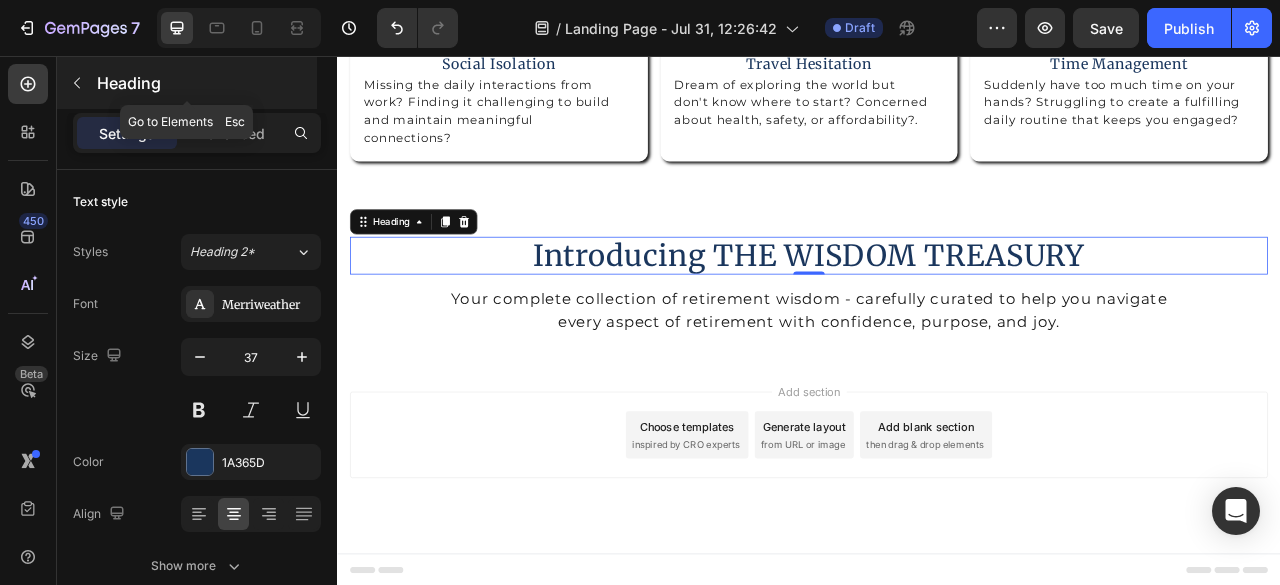 click 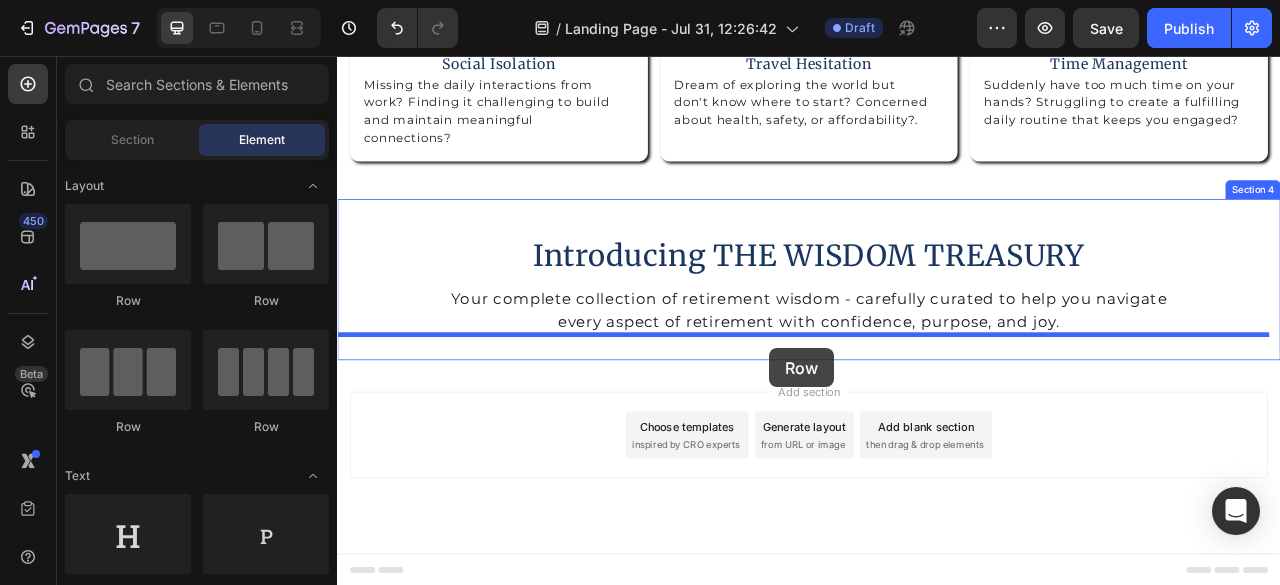 drag, startPoint x: 612, startPoint y: 313, endPoint x: 887, endPoint y: 428, distance: 298.07718 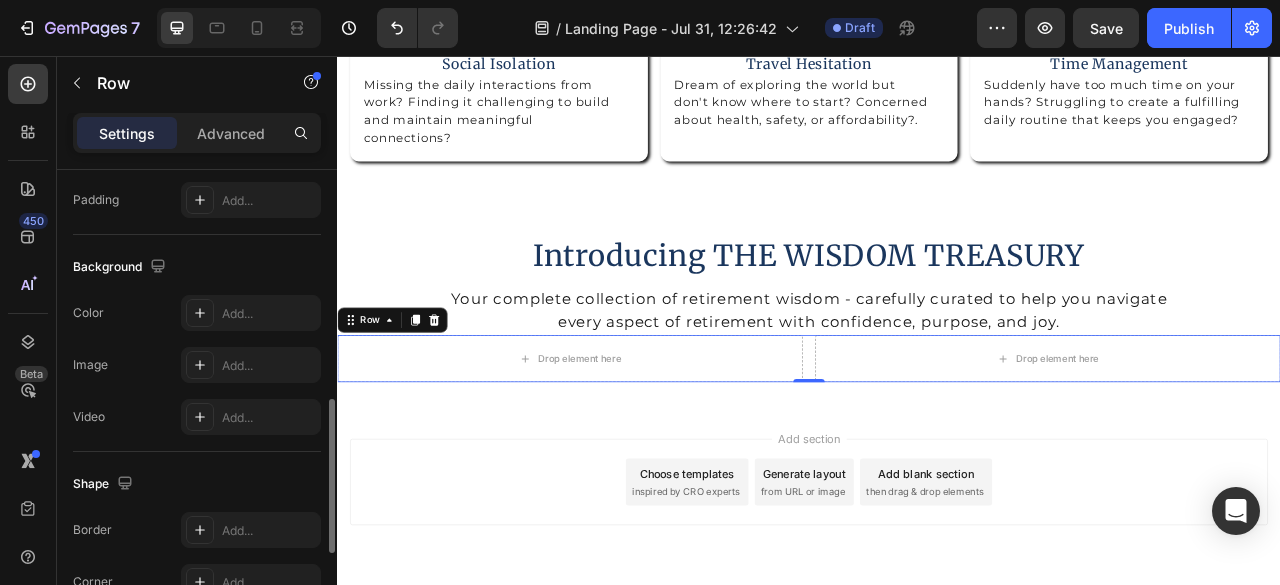scroll, scrollTop: 972, scrollLeft: 0, axis: vertical 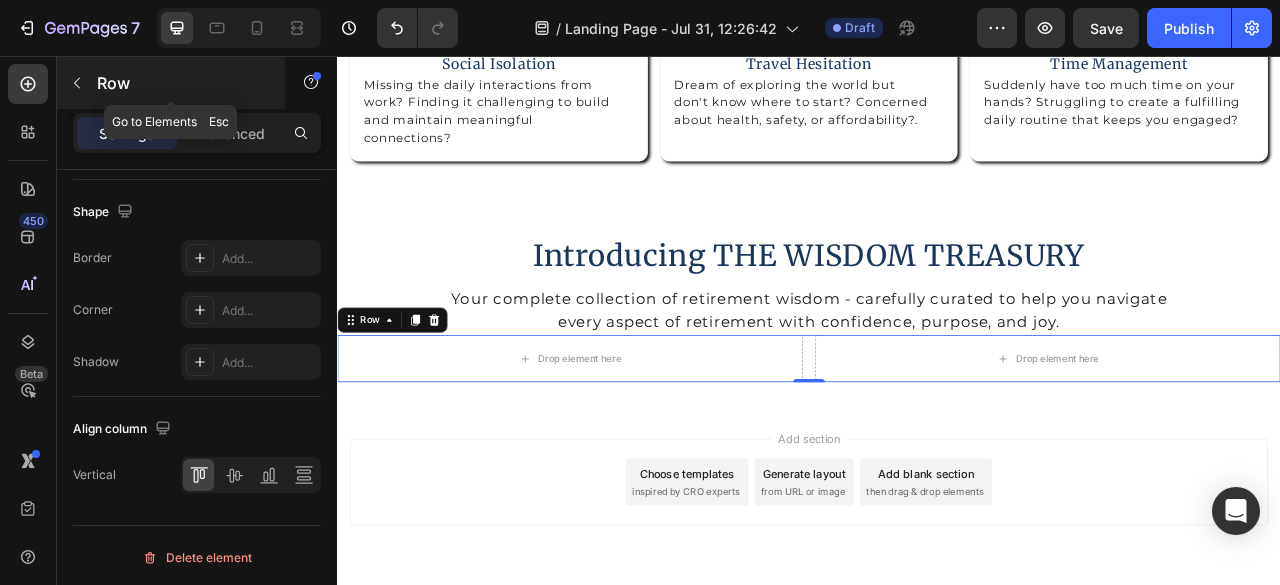 click 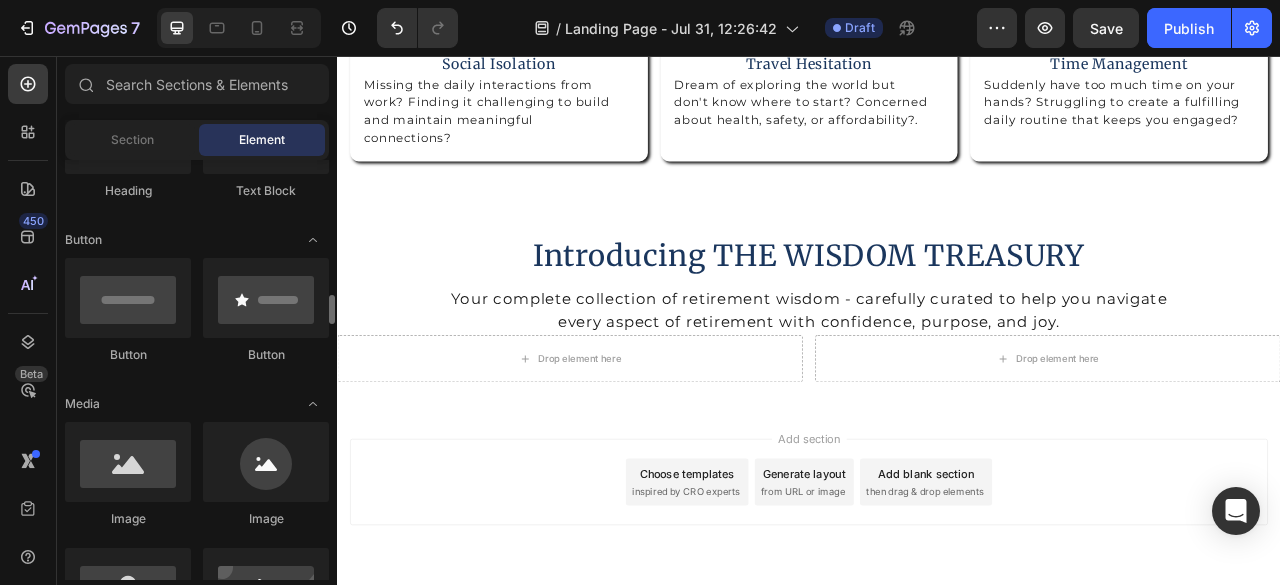 scroll, scrollTop: 500, scrollLeft: 0, axis: vertical 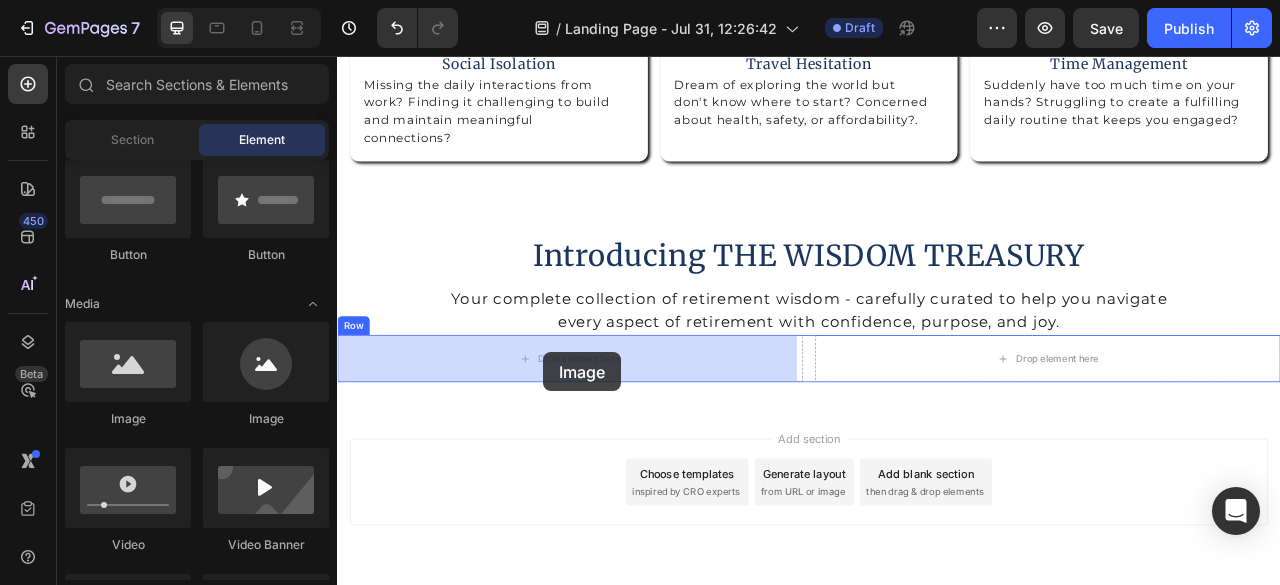 drag, startPoint x: 477, startPoint y: 433, endPoint x: 599, endPoint y: 433, distance: 122 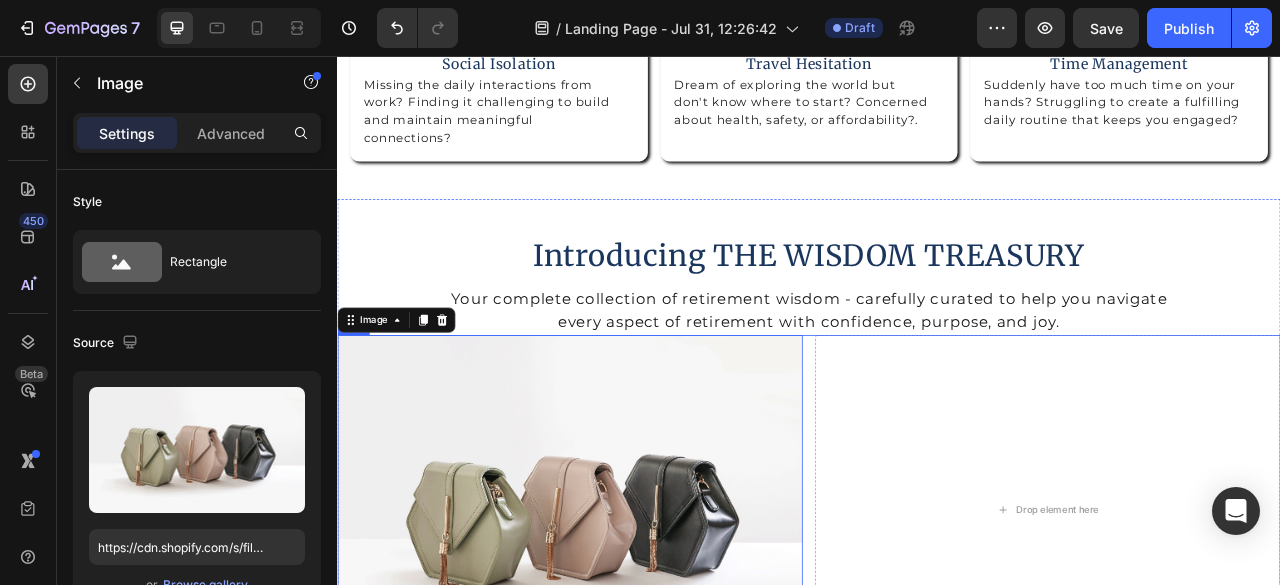 scroll, scrollTop: 1750, scrollLeft: 0, axis: vertical 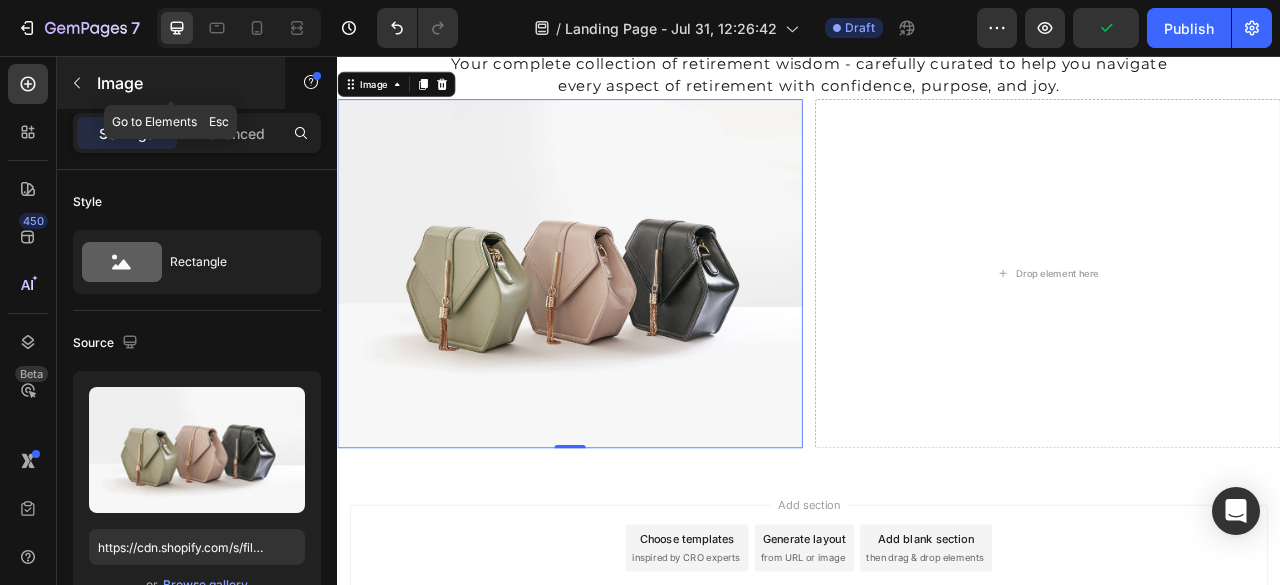click 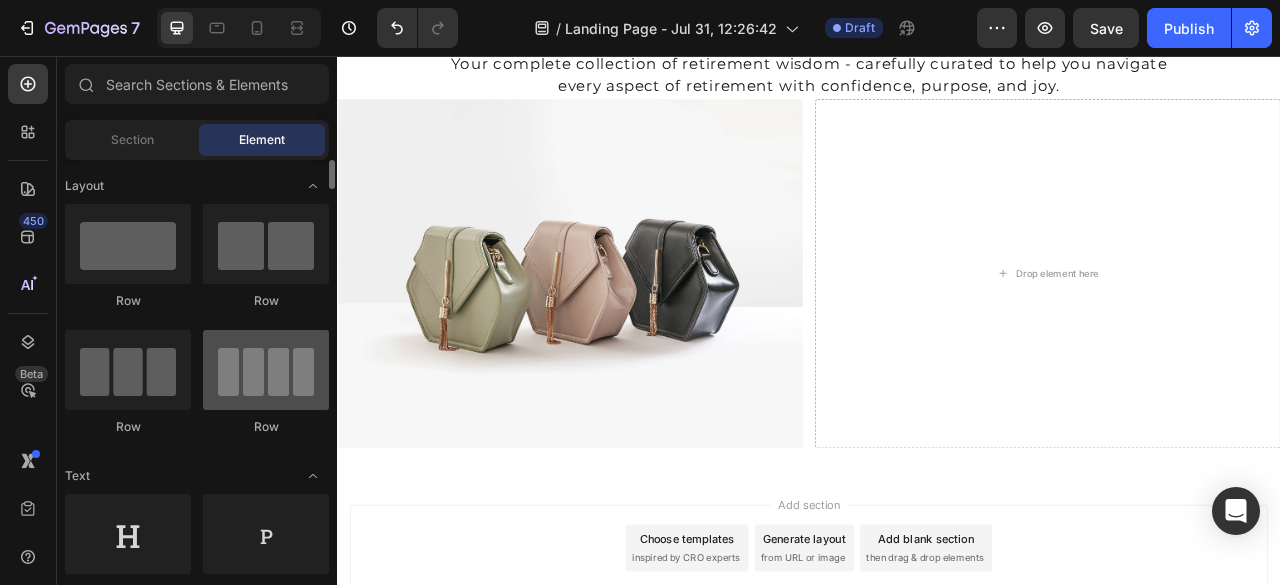 scroll, scrollTop: 100, scrollLeft: 0, axis: vertical 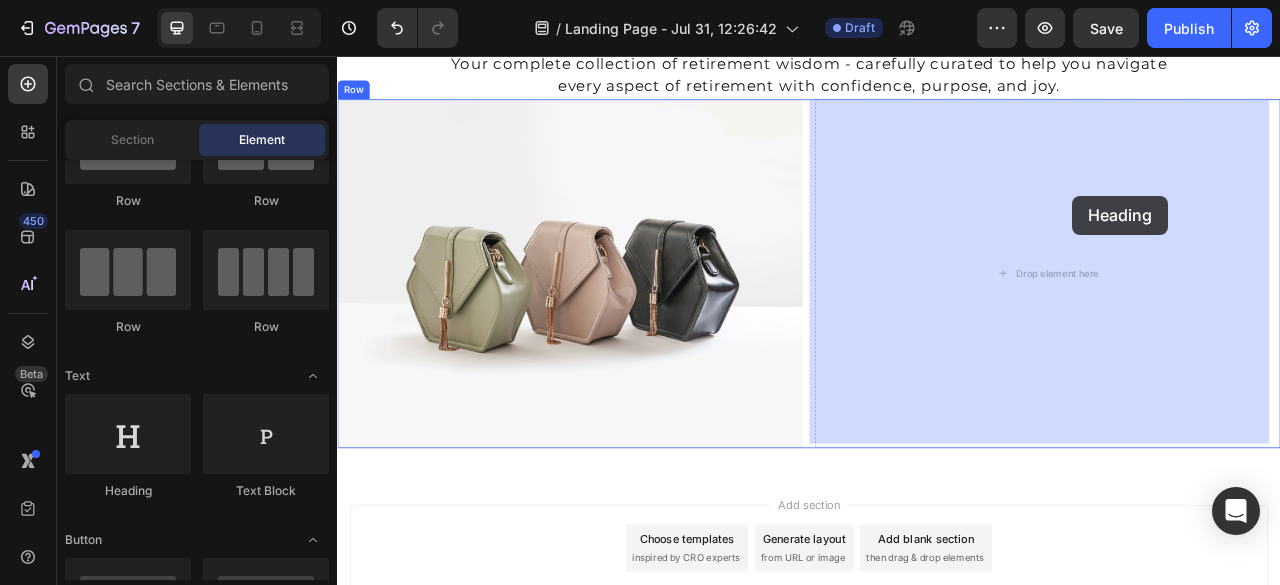 drag, startPoint x: 475, startPoint y: 480, endPoint x: 1255, endPoint y: 248, distance: 813.7715 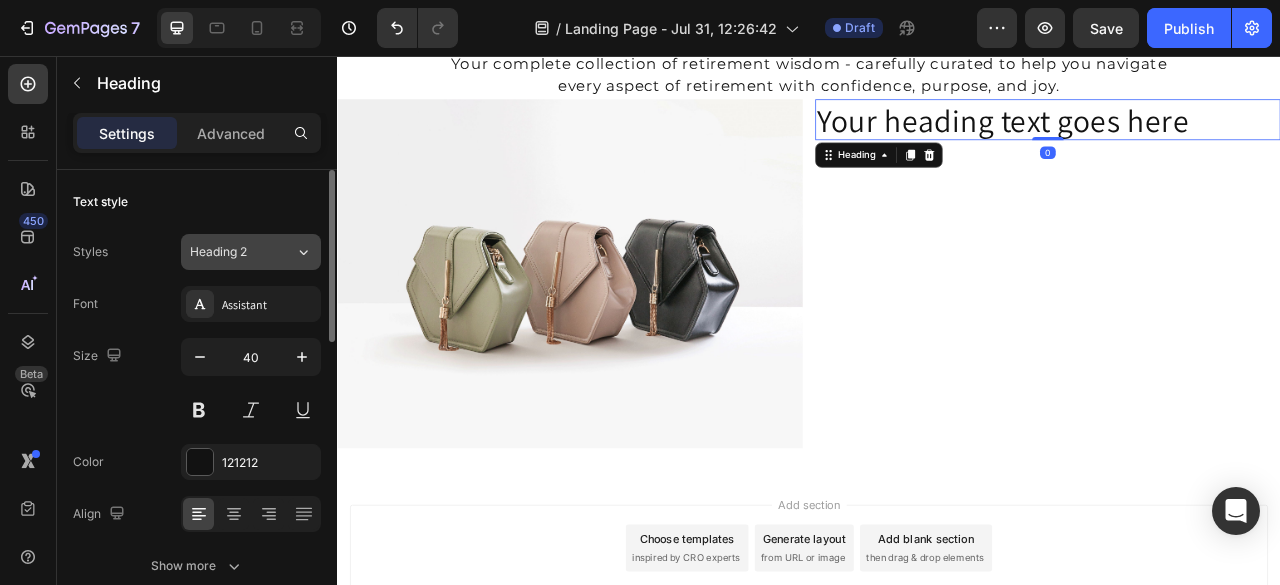 click on "Heading 2" at bounding box center [242, 252] 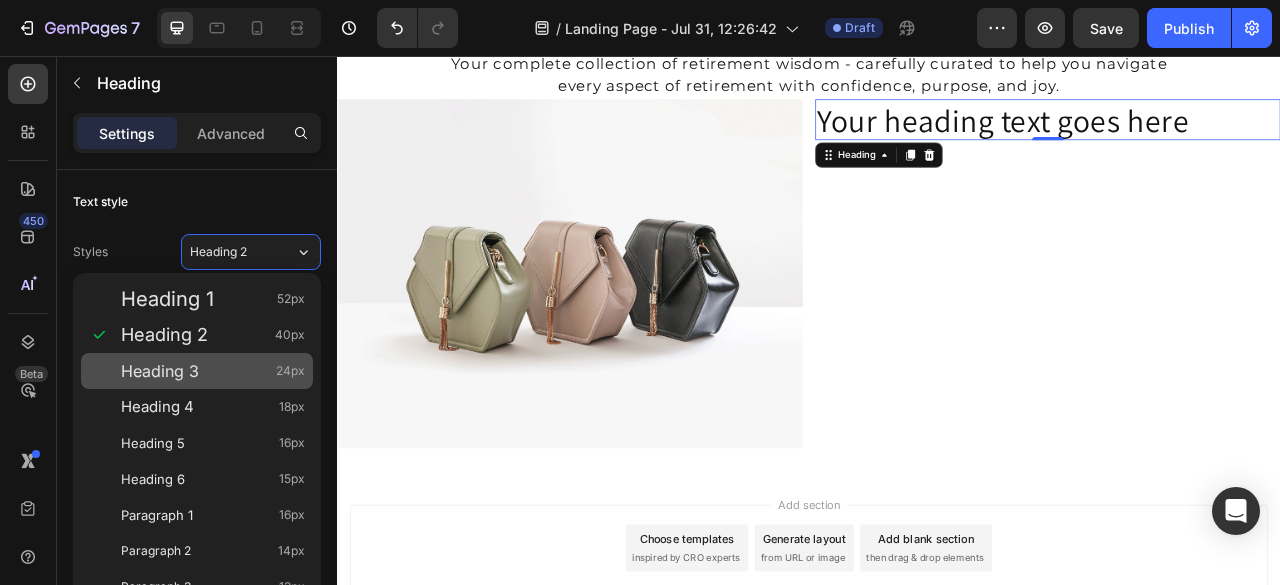 click on "Heading 3 24px" at bounding box center (213, 371) 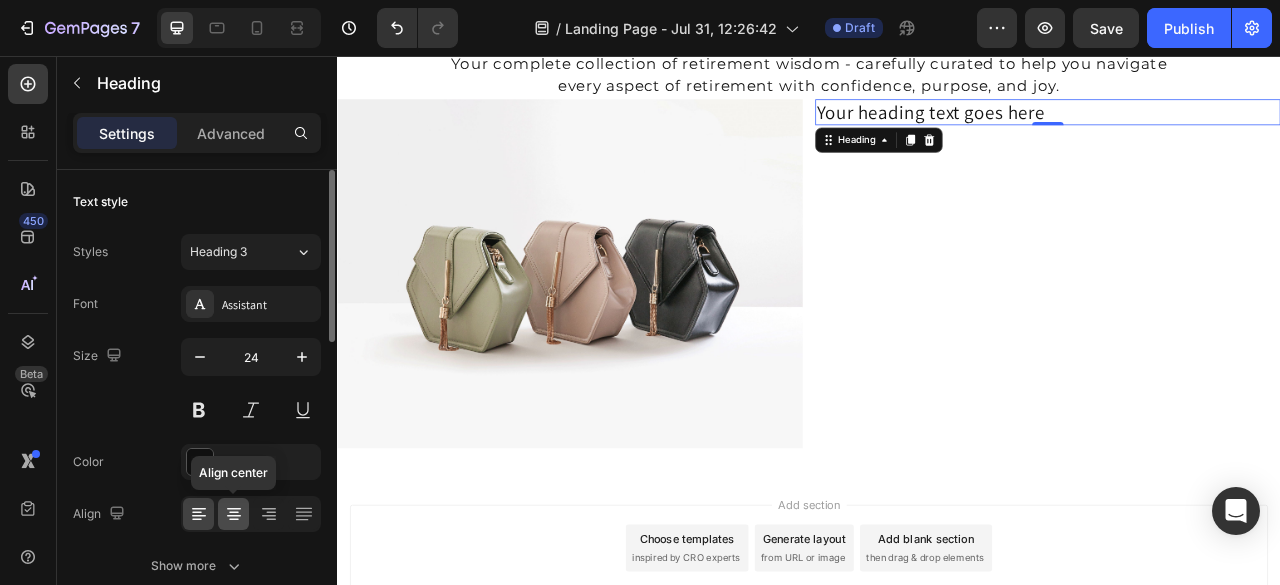 click 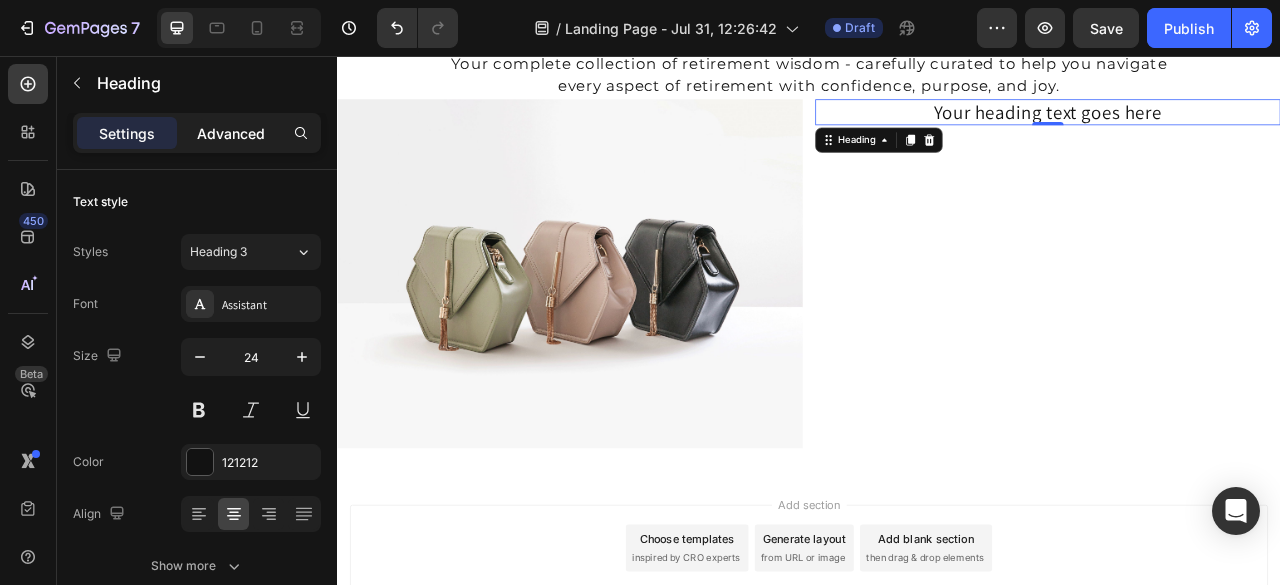 click on "Advanced" at bounding box center (231, 133) 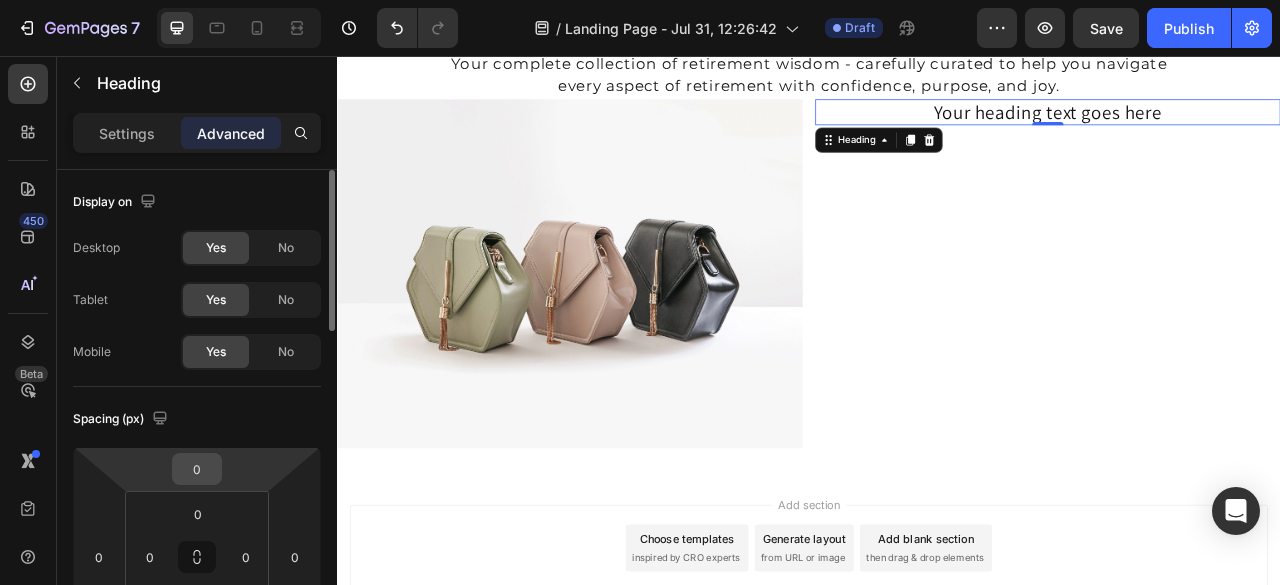 click on "0" at bounding box center [197, 469] 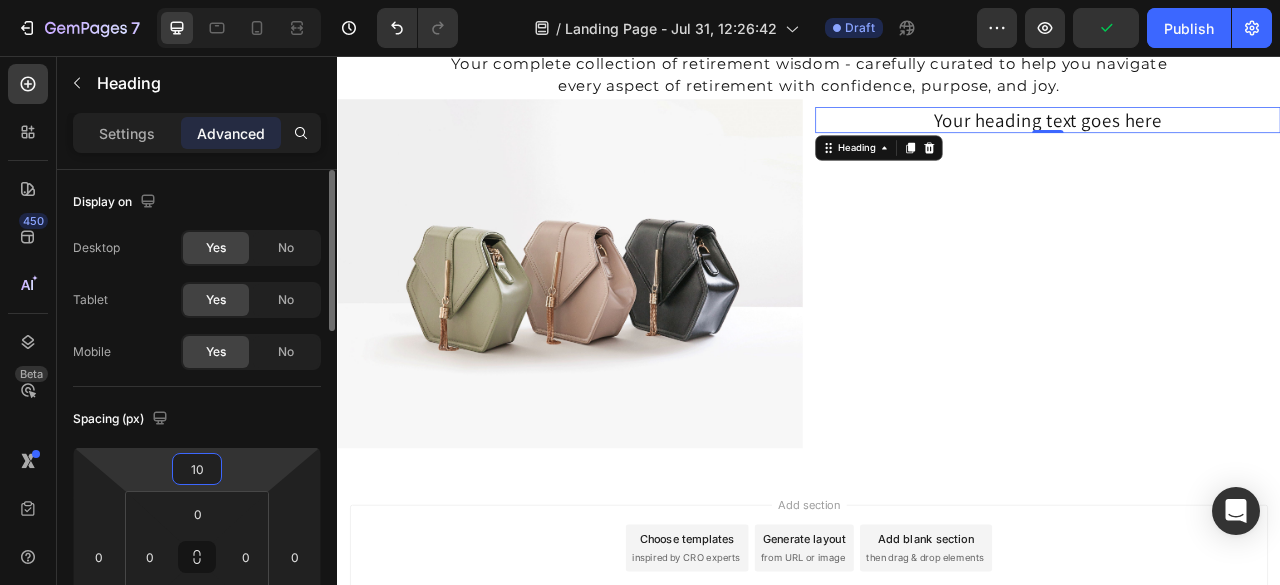 type on "1" 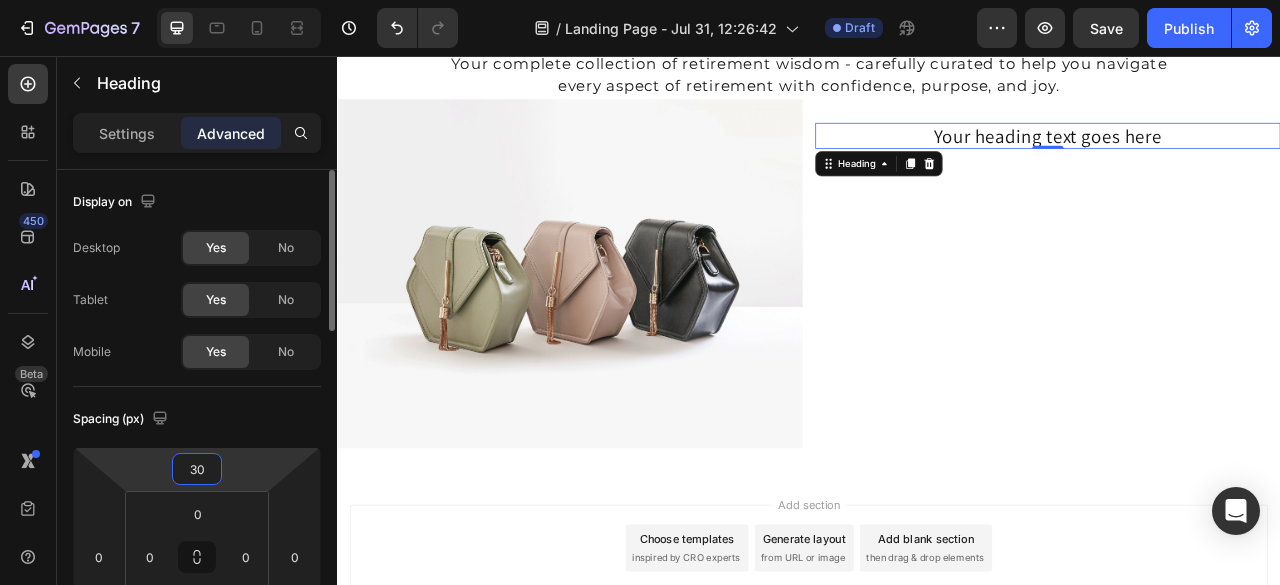 type on "3" 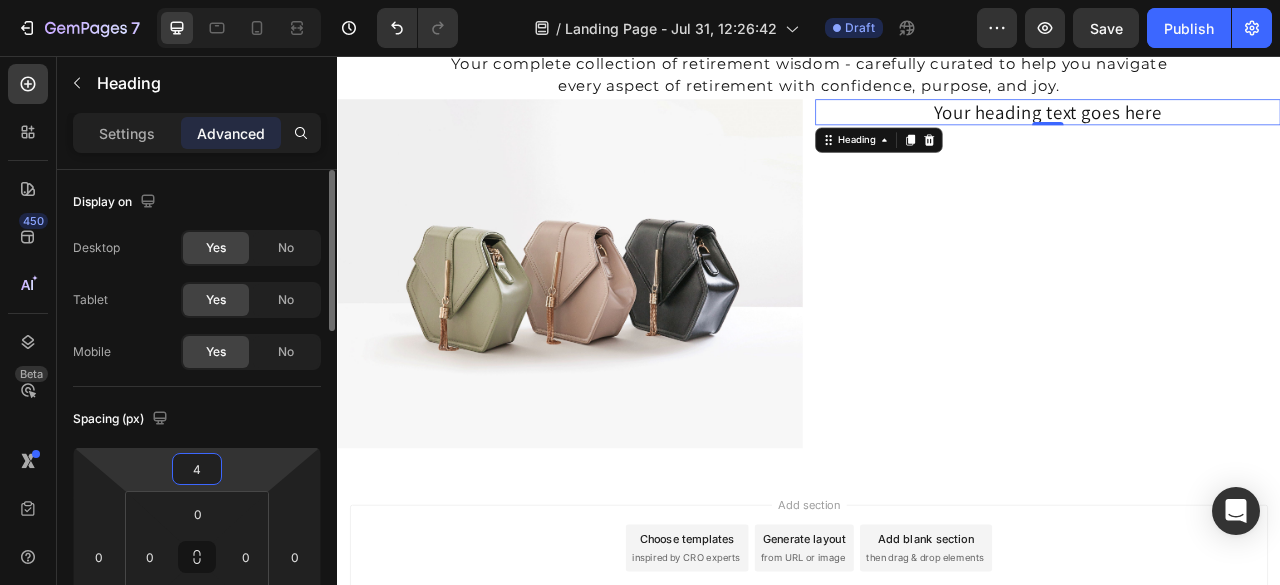 type on "40" 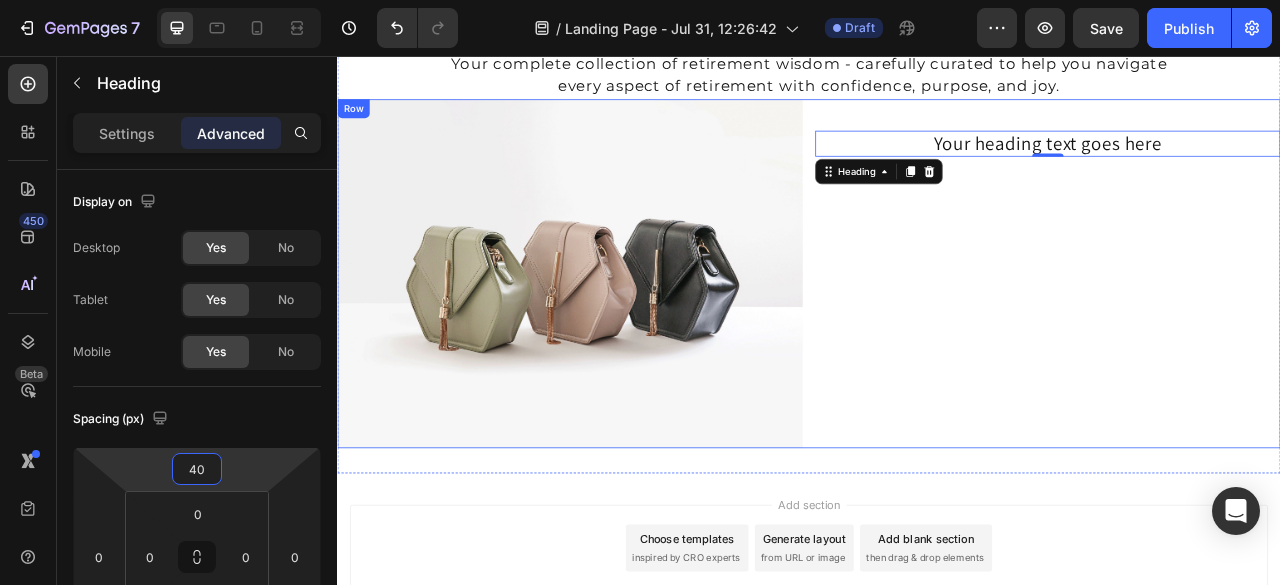 click on "Your heading text goes here Heading   0" at bounding box center (1241, 333) 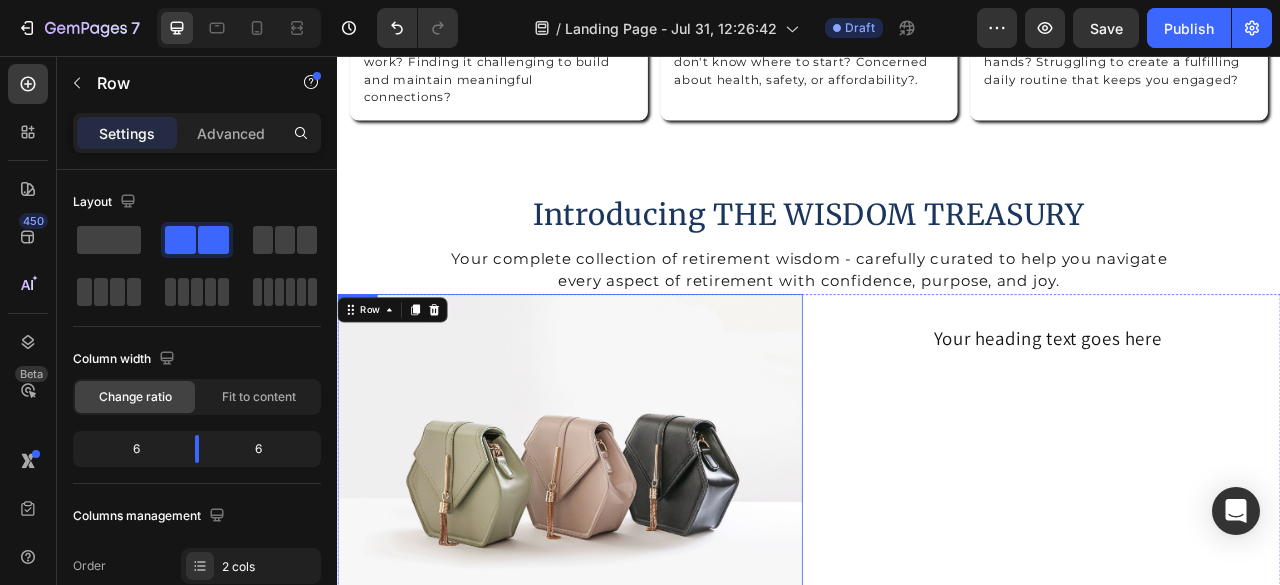 scroll, scrollTop: 1250, scrollLeft: 0, axis: vertical 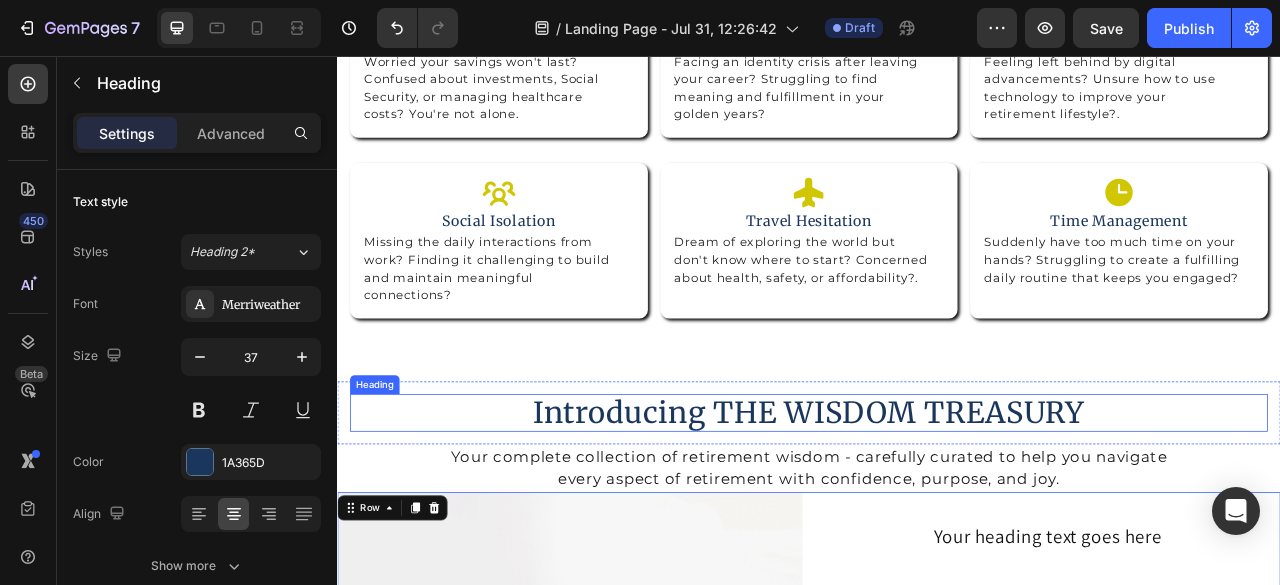 click on "Introducing THE WISDOM TREASURY" at bounding box center [937, 510] 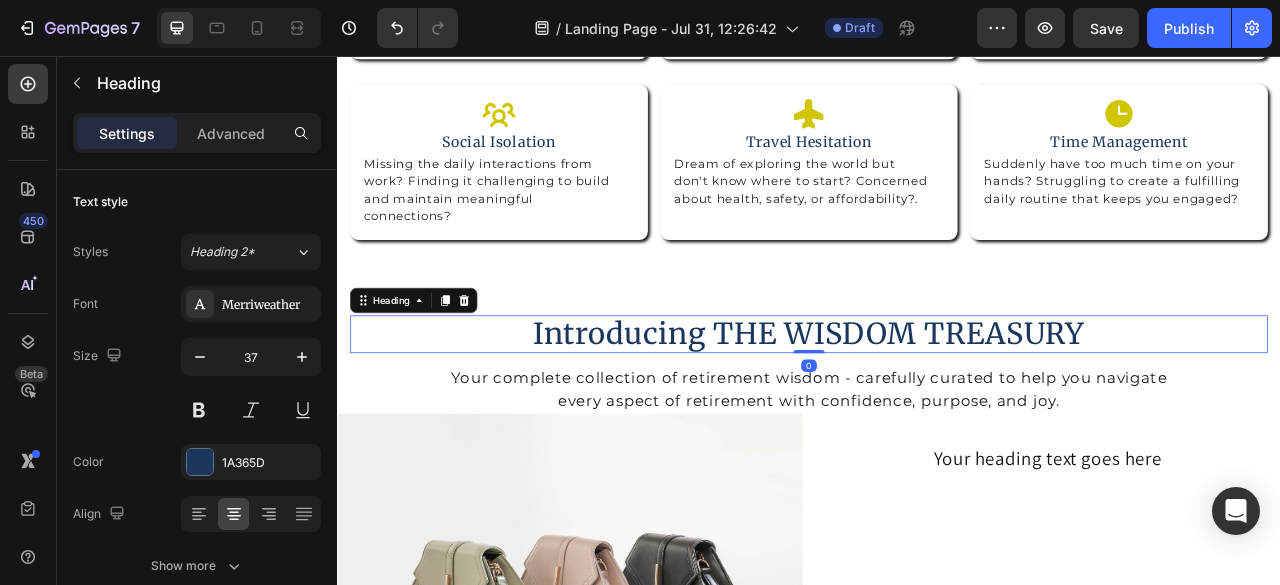 scroll, scrollTop: 1450, scrollLeft: 0, axis: vertical 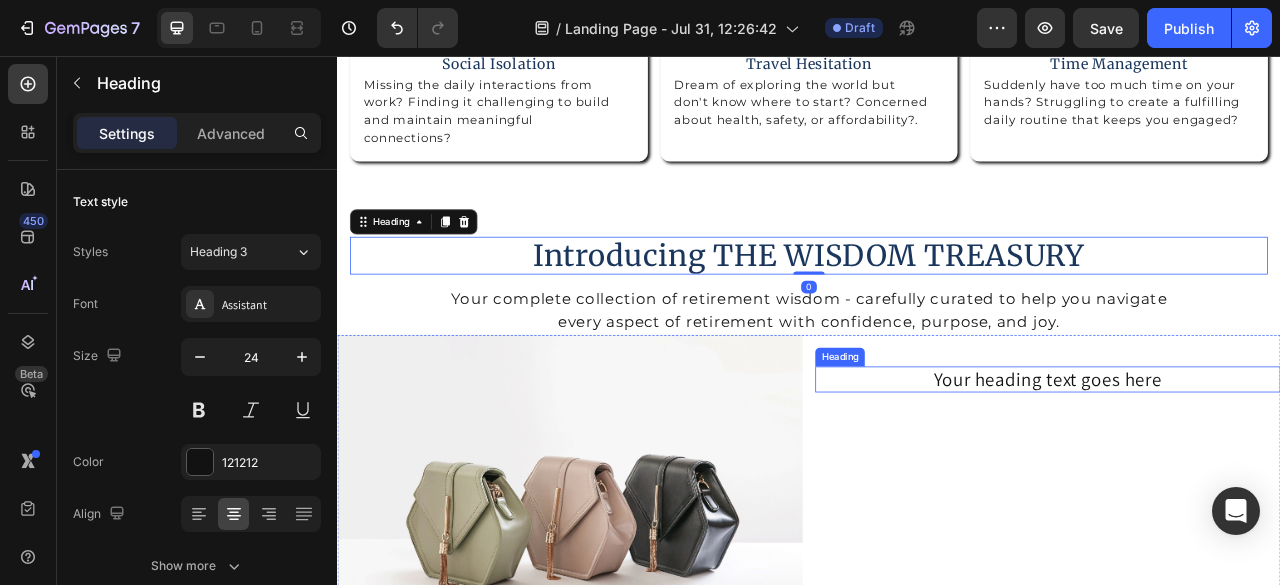 click on "Your heading text goes here" at bounding box center (1241, 467) 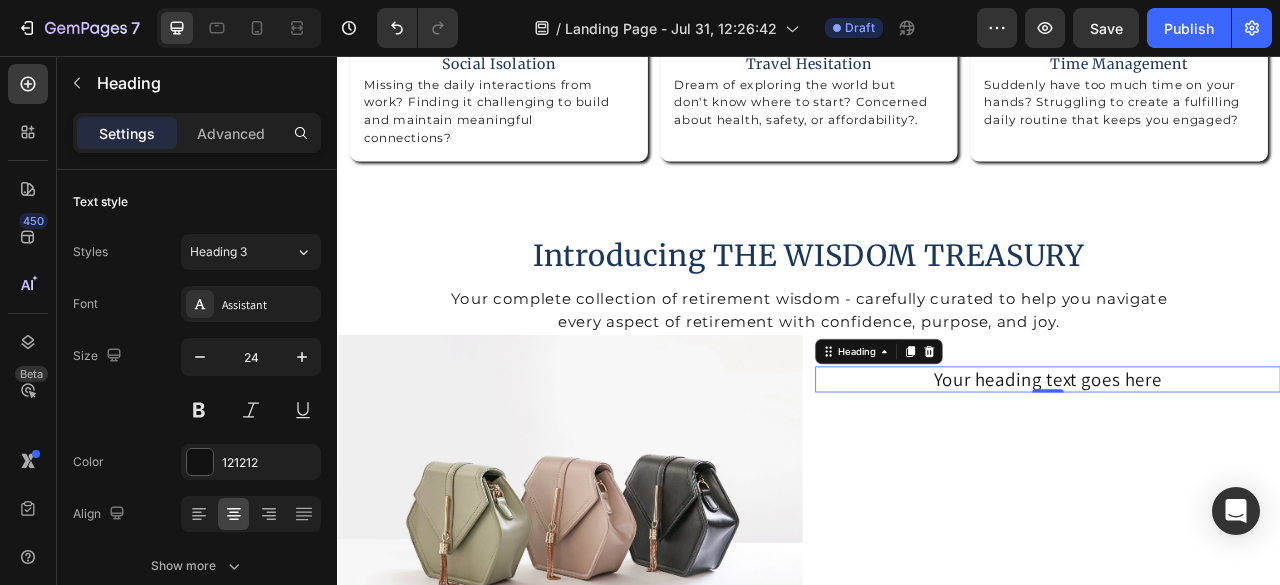 scroll, scrollTop: 822, scrollLeft: 0, axis: vertical 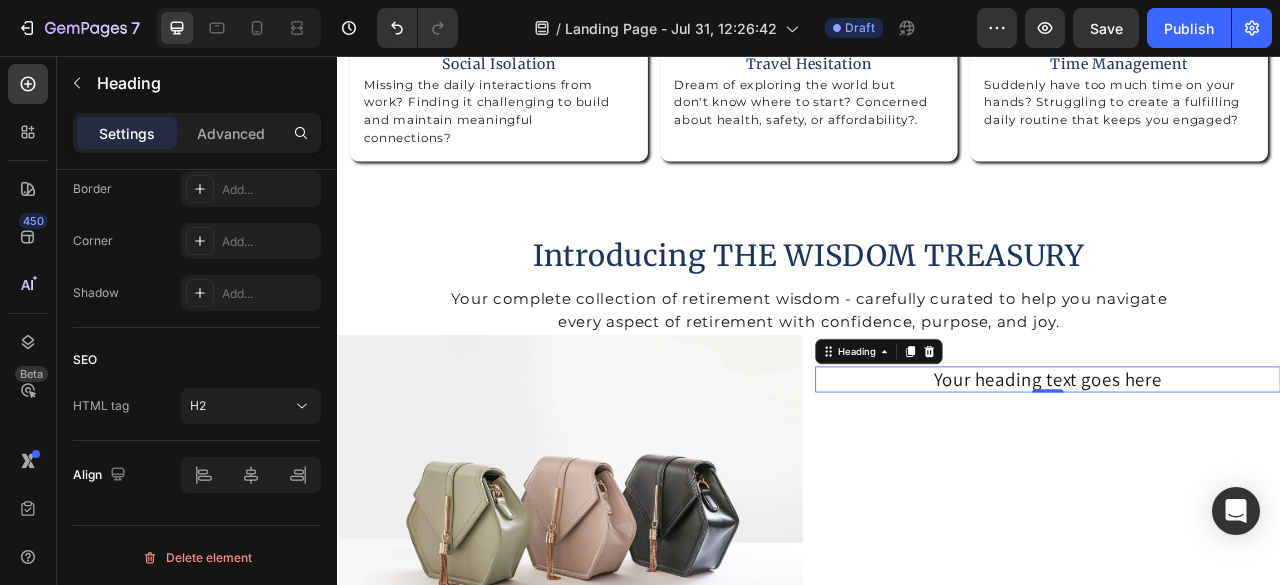 click on "Your heading text goes here" at bounding box center (1241, 467) 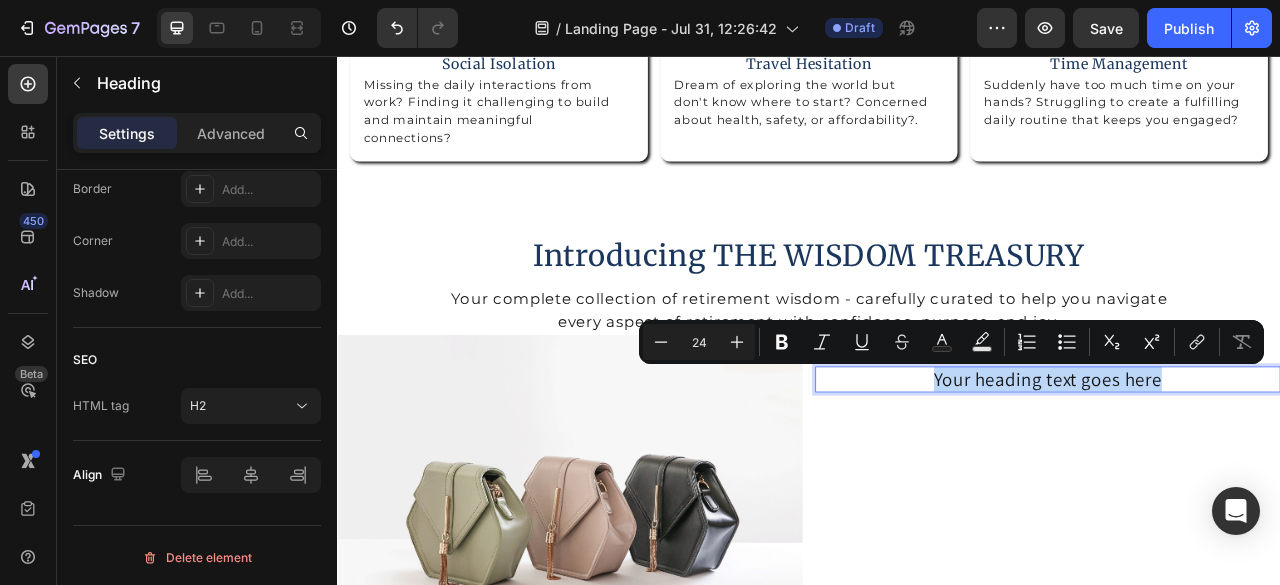 drag, startPoint x: 1083, startPoint y: 471, endPoint x: 1536, endPoint y: 498, distance: 453.80392 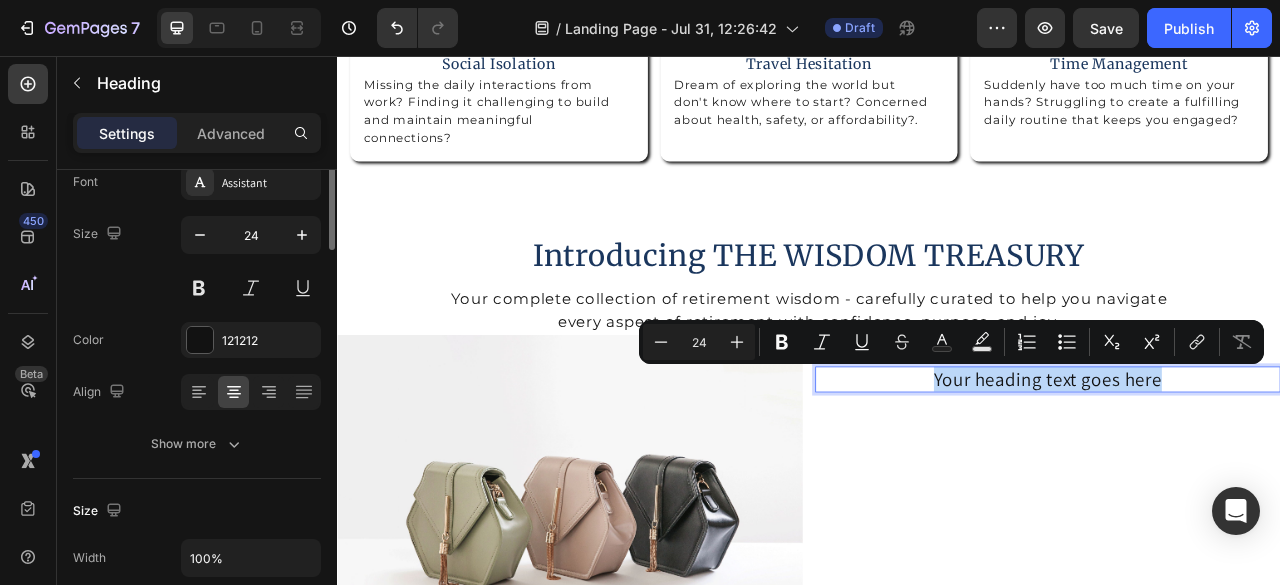 scroll, scrollTop: 22, scrollLeft: 0, axis: vertical 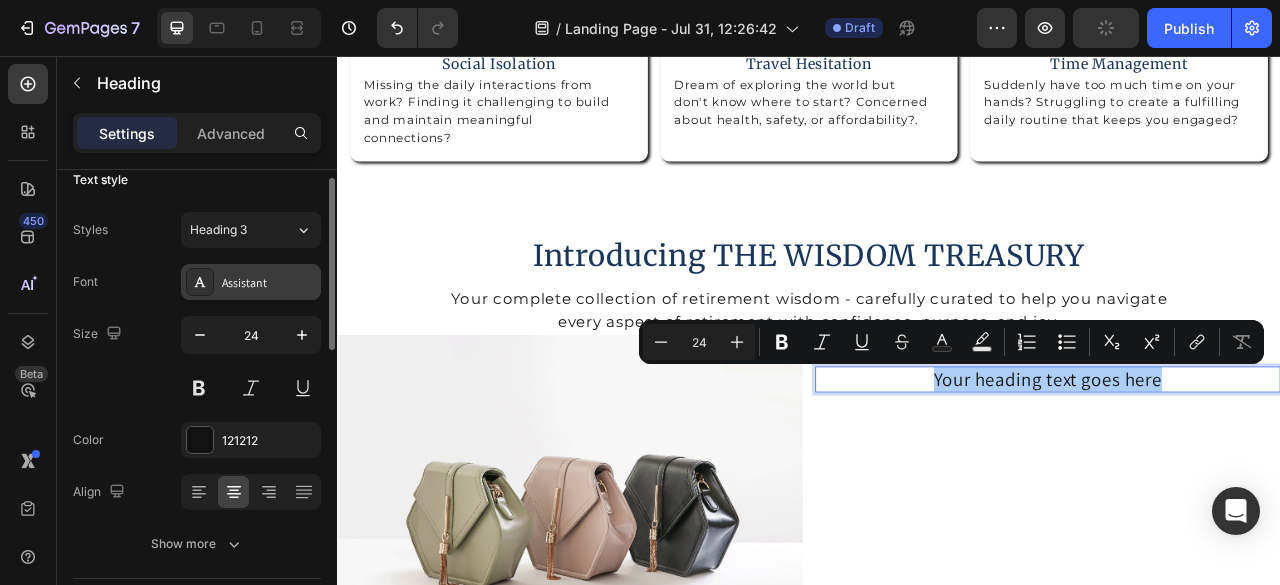 click on "Assistant" at bounding box center [269, 283] 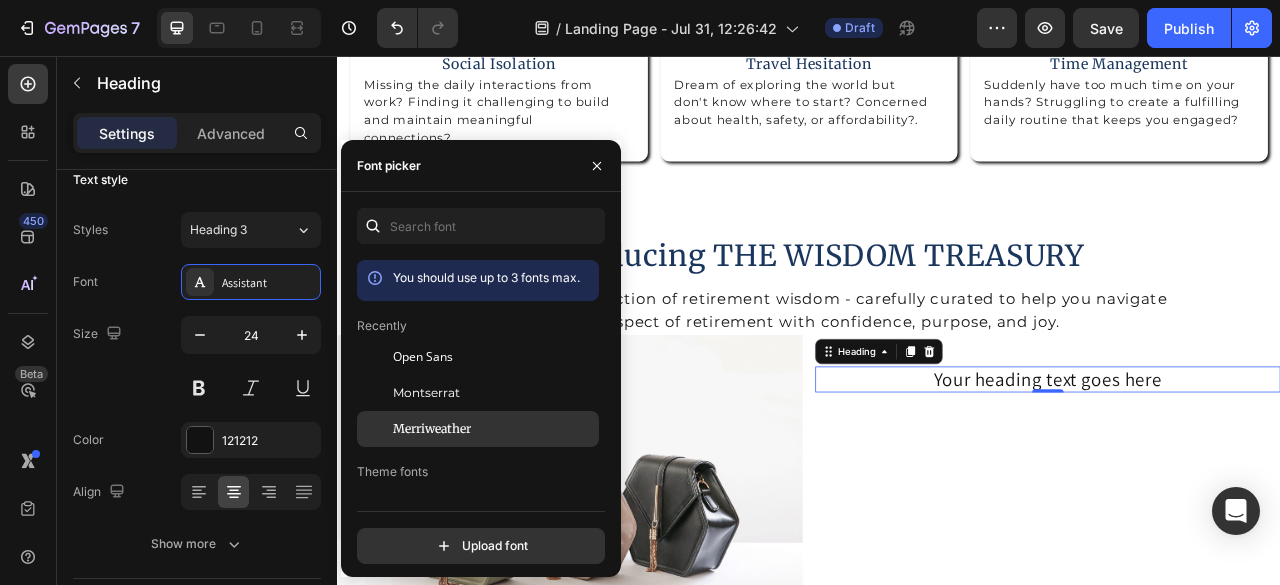 click on "Merriweather" at bounding box center (432, 429) 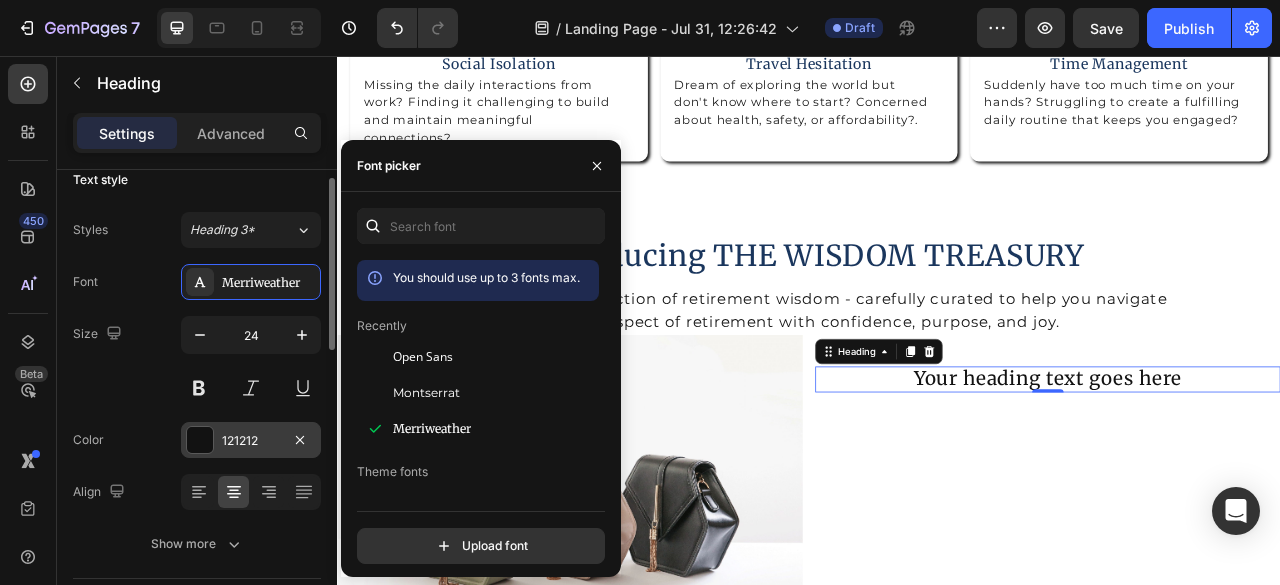 click on "121212" at bounding box center (251, 441) 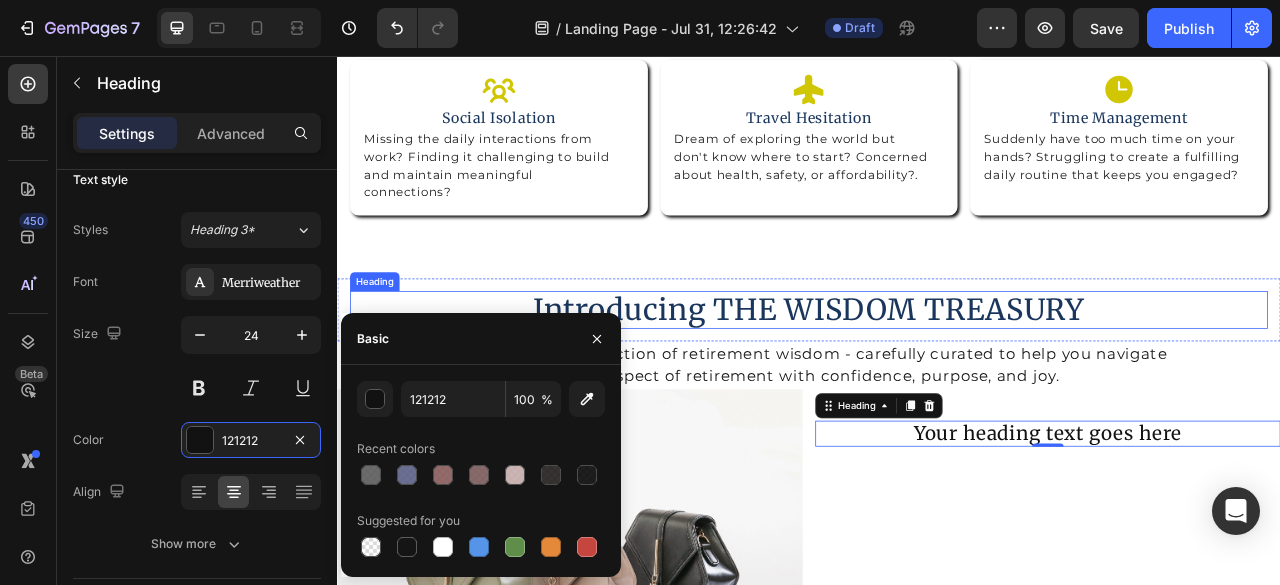 scroll, scrollTop: 1350, scrollLeft: 0, axis: vertical 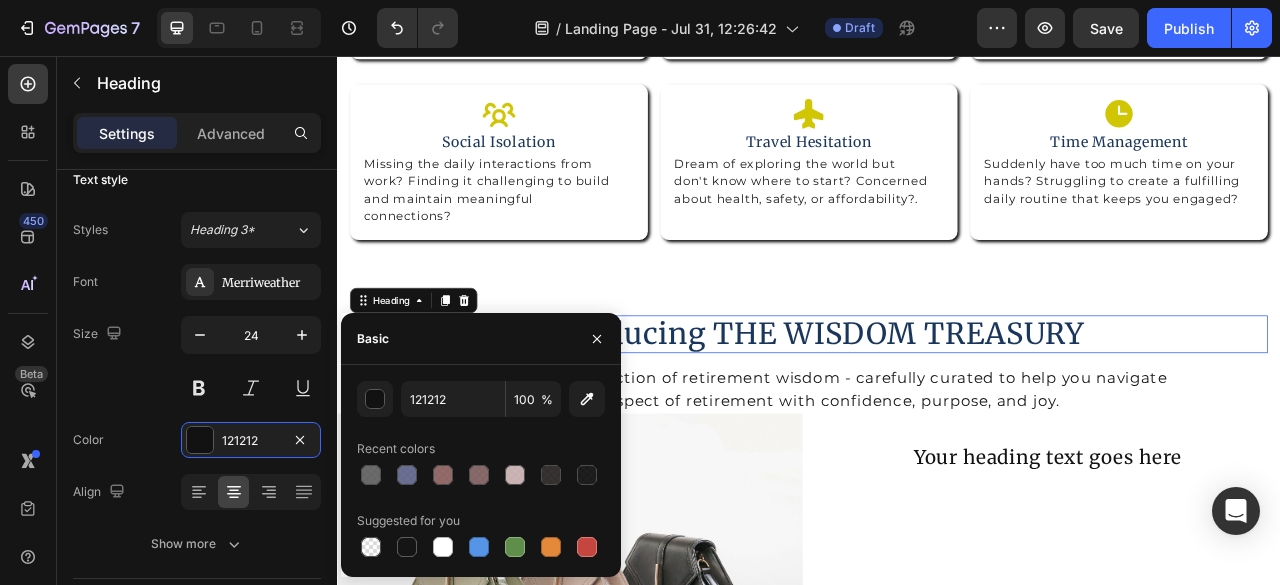 click on "Introducing THE WISDOM TREASURY" at bounding box center (937, 410) 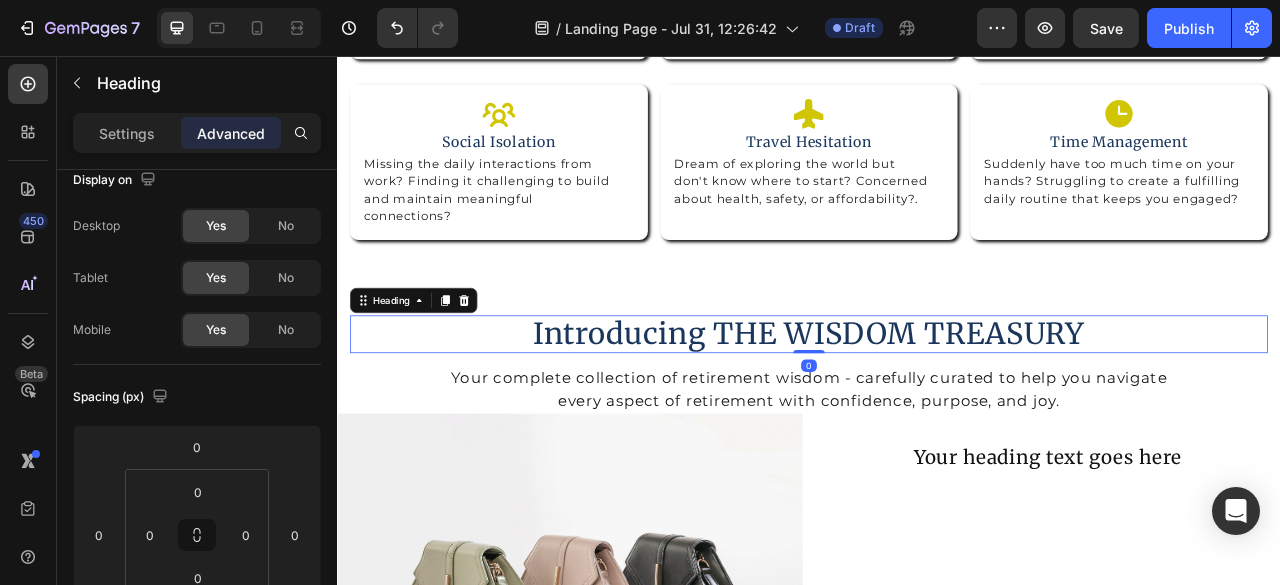 click on "Settings Advanced" at bounding box center [197, 141] 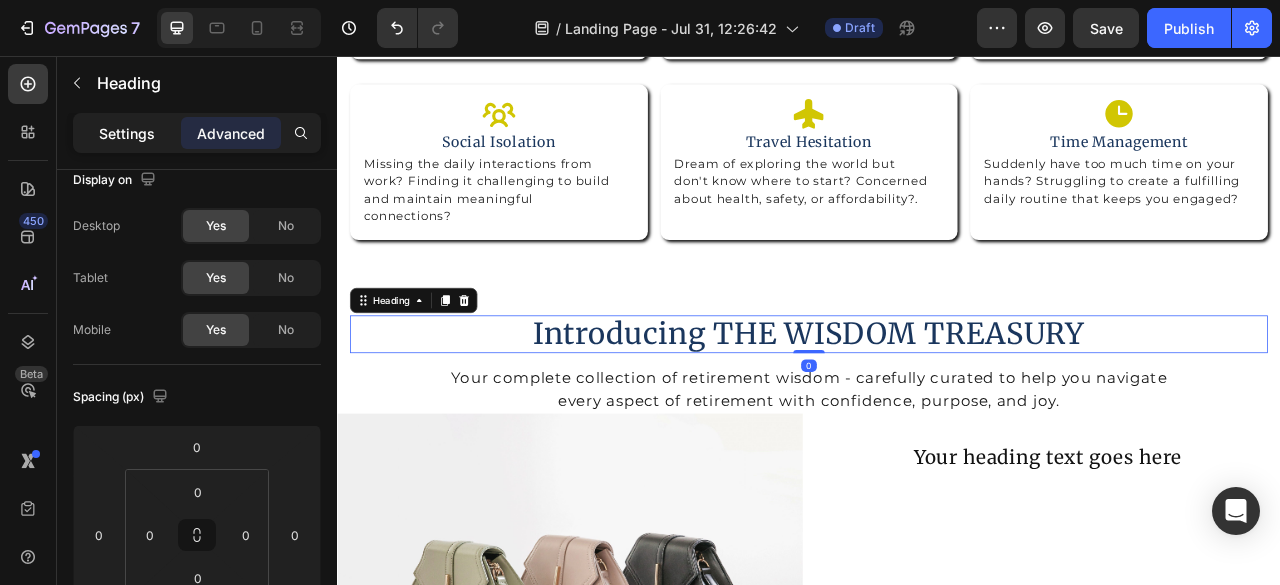 click on "Settings" at bounding box center (127, 133) 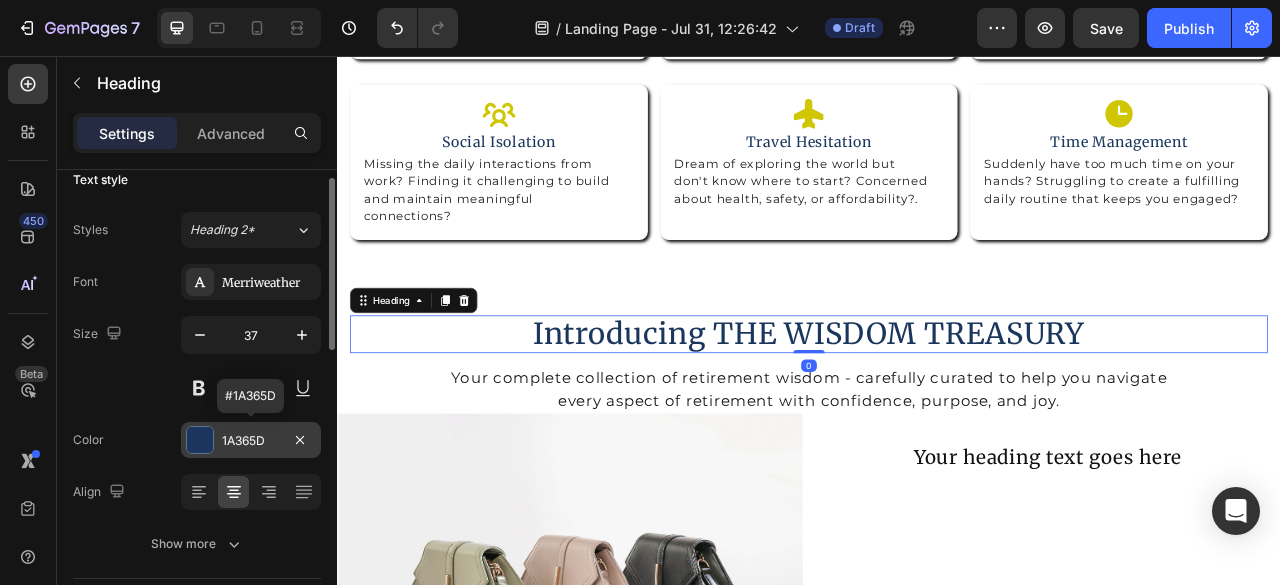 click on "1A365D" at bounding box center [251, 441] 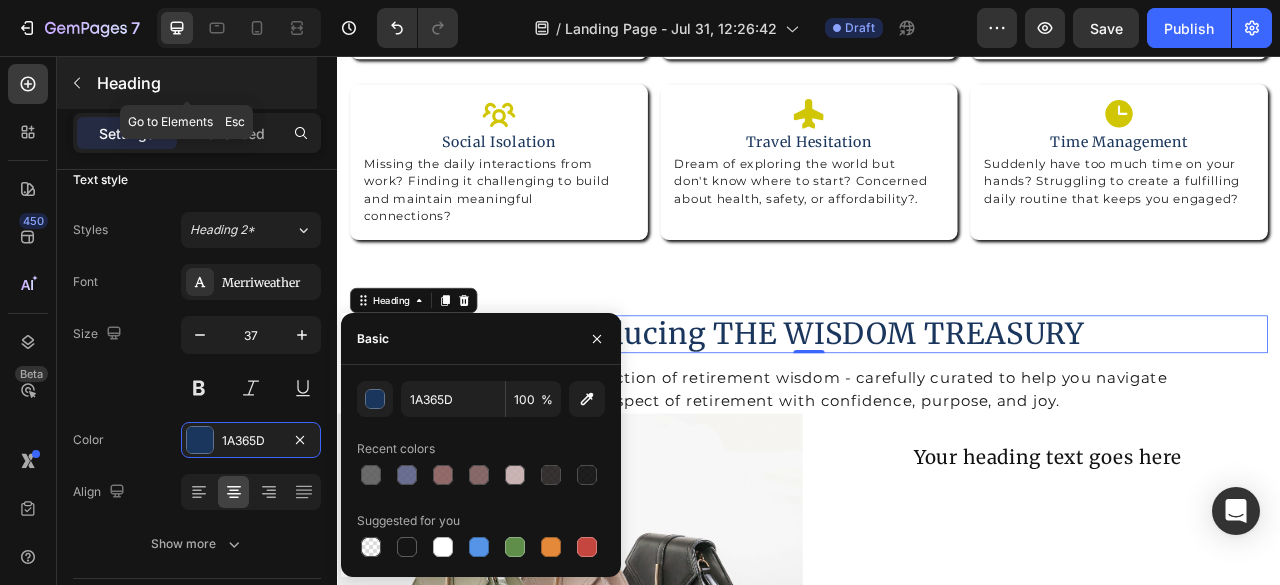 click at bounding box center (77, 83) 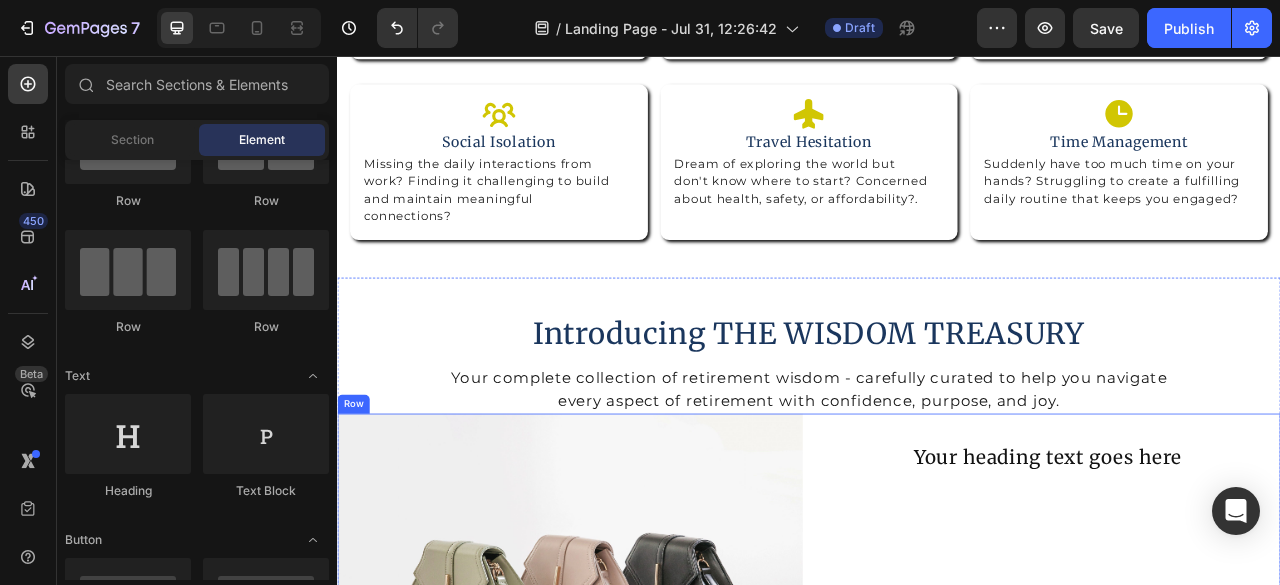 click on "Your heading text goes here" at bounding box center [1241, 567] 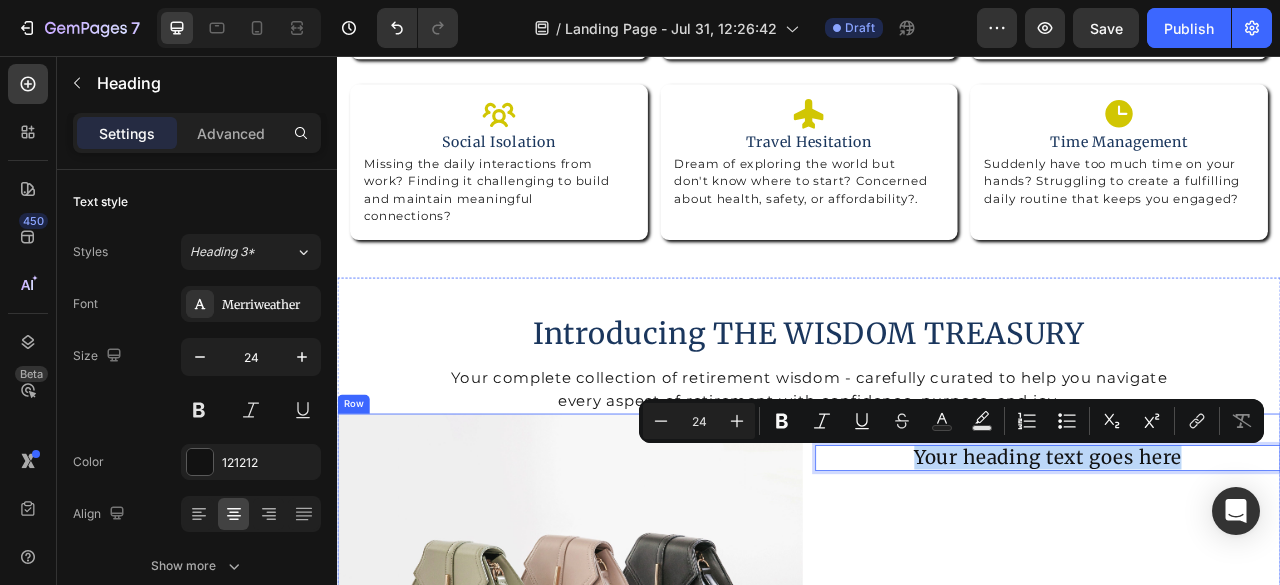 drag, startPoint x: 1062, startPoint y: 567, endPoint x: 1419, endPoint y: 583, distance: 357.35837 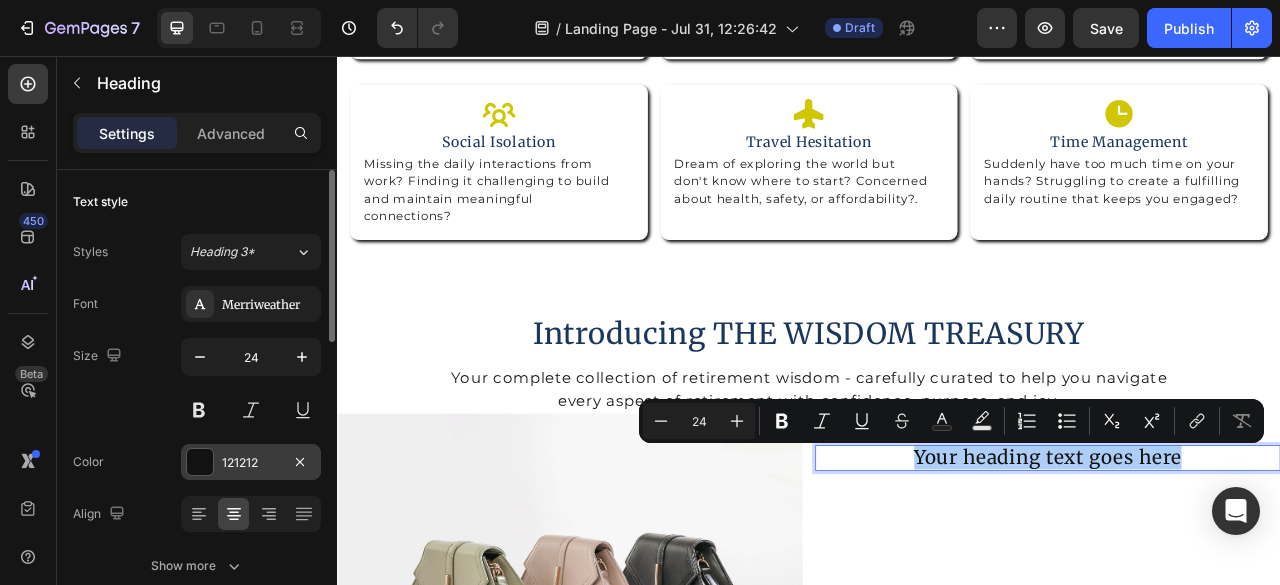 click on "121212" at bounding box center (251, 463) 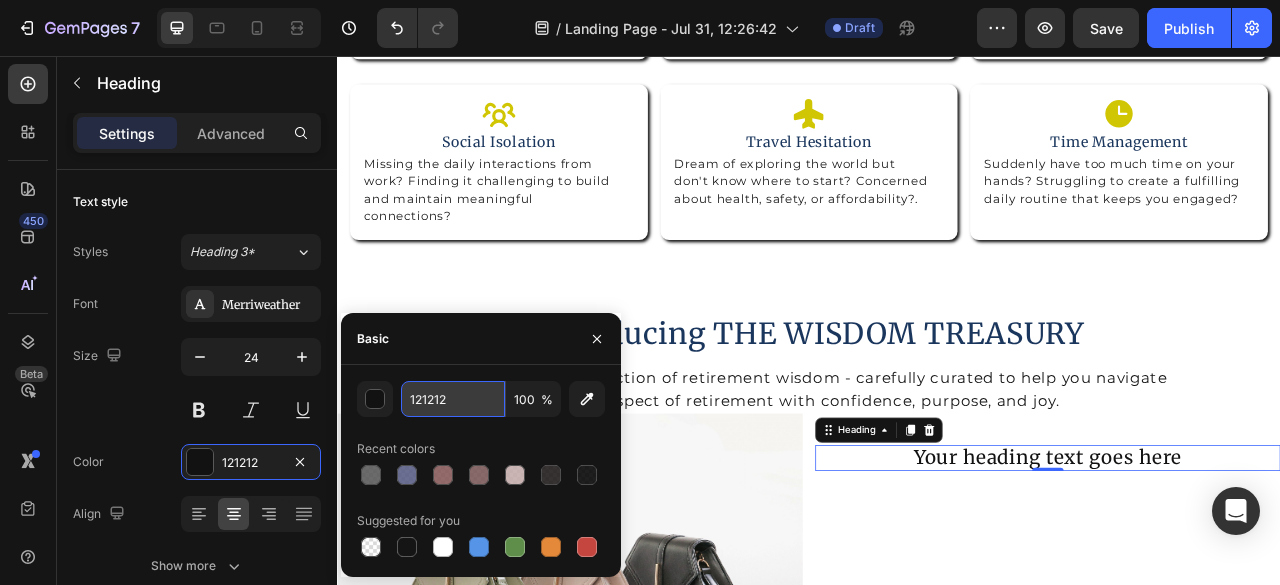 click on "121212" at bounding box center (453, 399) 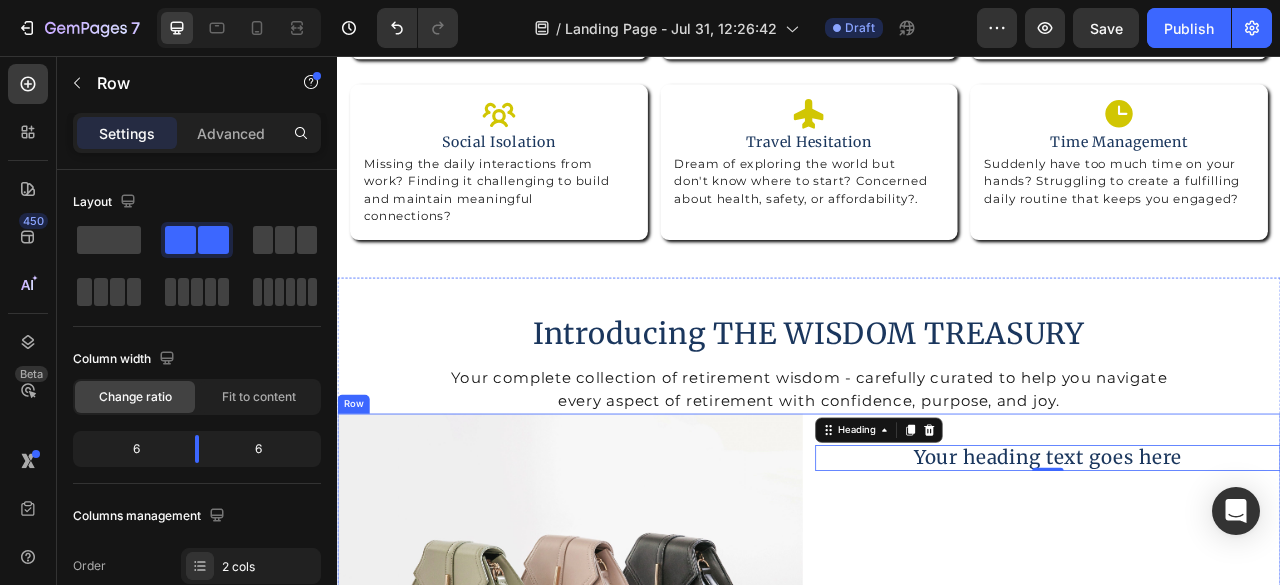 click on "Your heading text goes here Heading   0" at bounding box center [1241, 733] 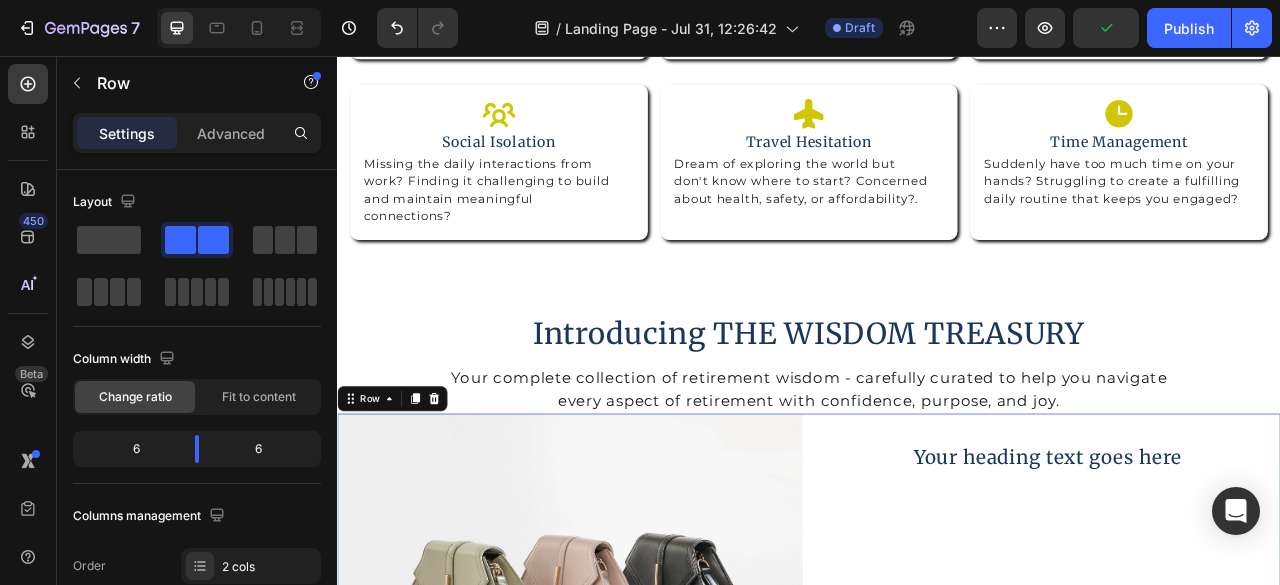 click on "Your heading text goes here Heading" at bounding box center [1241, 733] 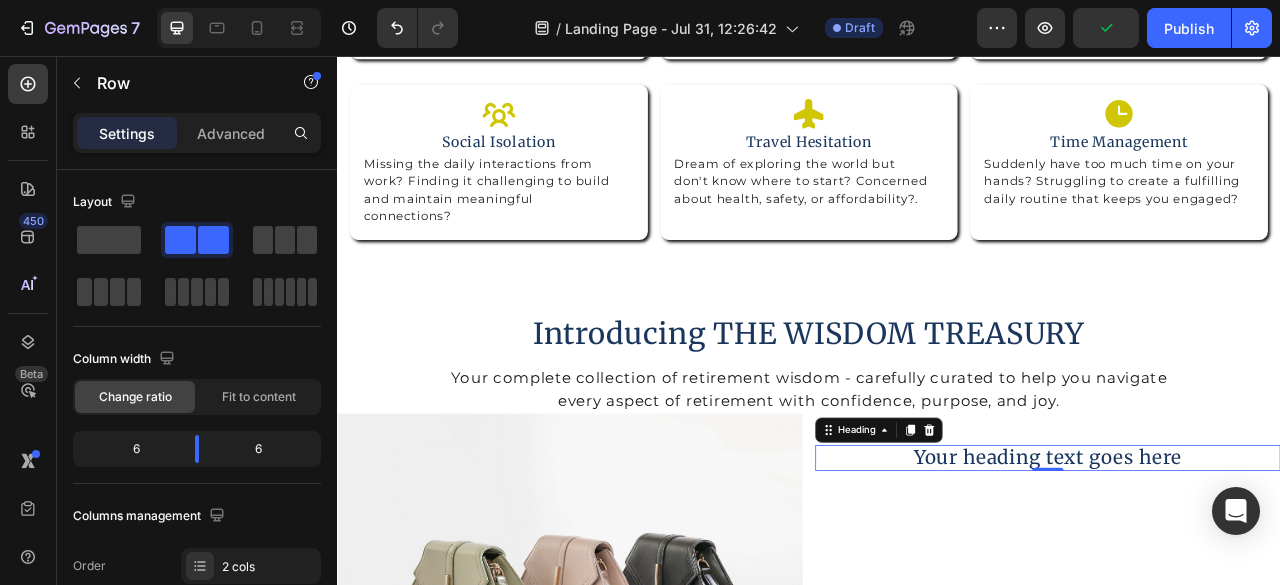click on "Your heading text goes here" at bounding box center (1241, 567) 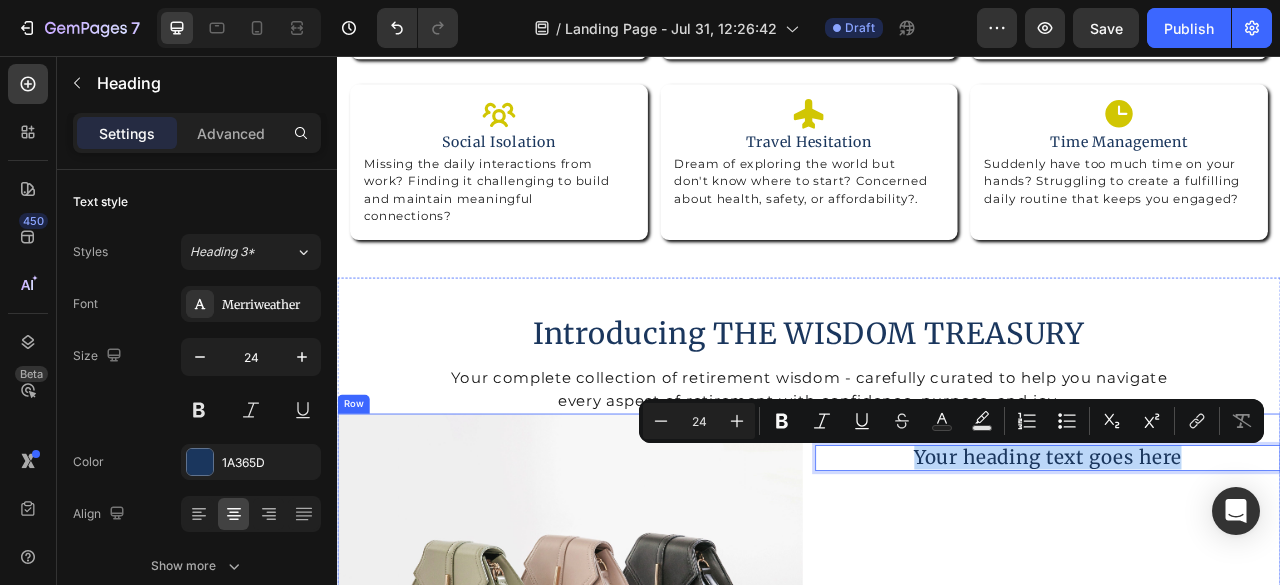 drag, startPoint x: 1401, startPoint y: 567, endPoint x: 1229, endPoint y: 494, distance: 186.8502 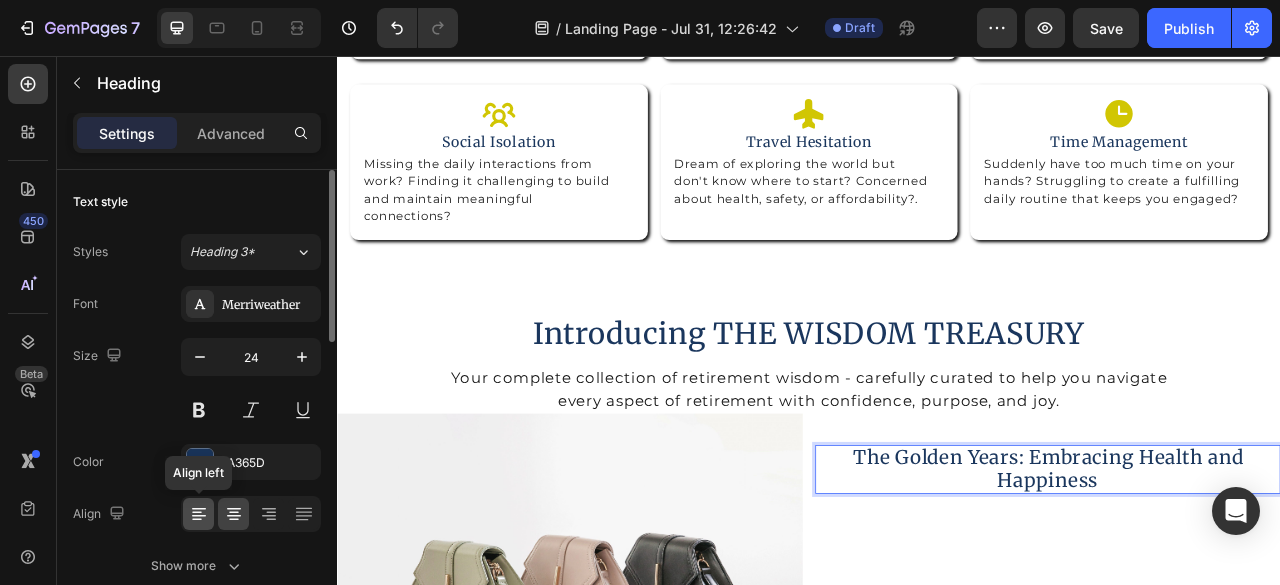 click 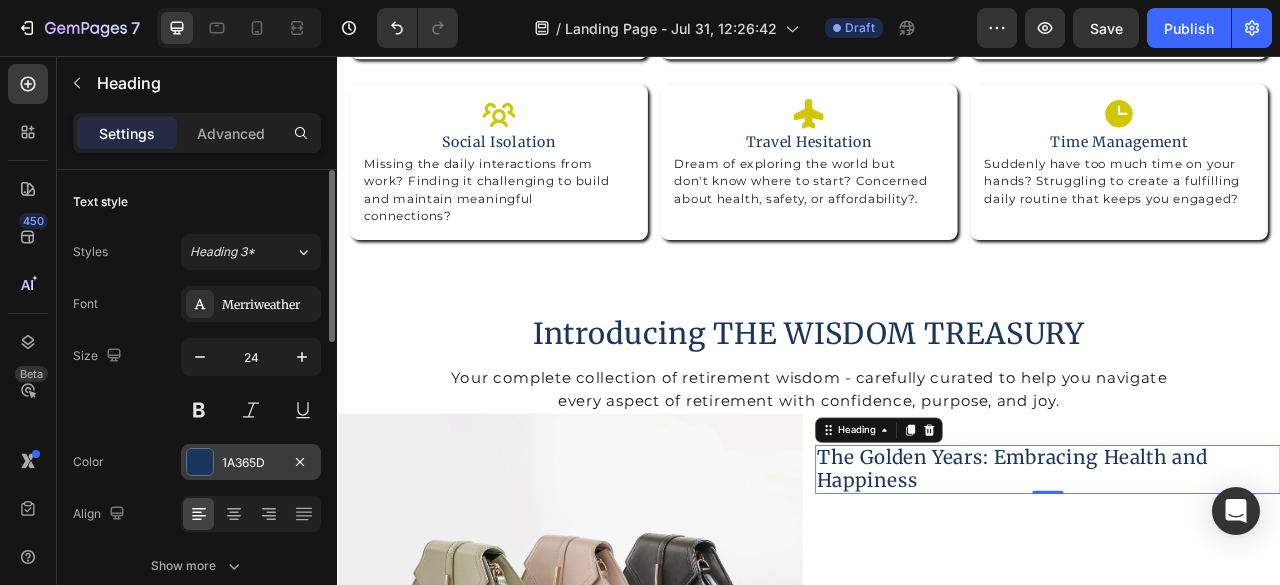 click at bounding box center (200, 462) 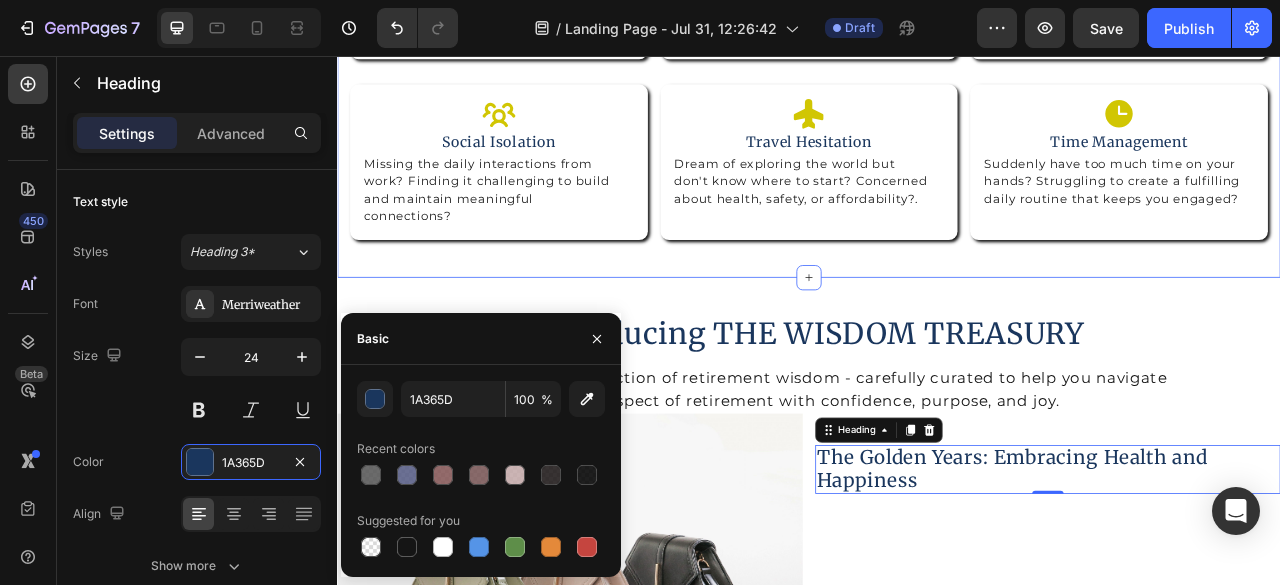 click on "Facing These Retirement Challenges? Heading                Title Line Row
Icon Financial Uncertainty Heading Worried your savings won't last? Confused about investments, Social Security, or managing healthcare costs? You're not alone. Text Block Row
Icon Loss of Purpose Heading Facing an identity crisis after leaving your career? Struggling to find meaning and fulfillment in your golden years? Text Block Row
Icon Technology Overwhelm Heading Feeling left behind by digital advancements? Unsure how to use technology to improve your retirement lifestyle?. Text Block Row Row Row
Icon Social Isolation Heading Missing the daily interactions from work? Finding it challenging to build and maintain meaningful connections? Text Block Row
Icon Travel Hesitation Heading Dream of exploring the world but don't know where to start? Concerned about health, safety, or affordability?.   Text Block Row
Icon Time Management Heading" at bounding box center [937, 28] 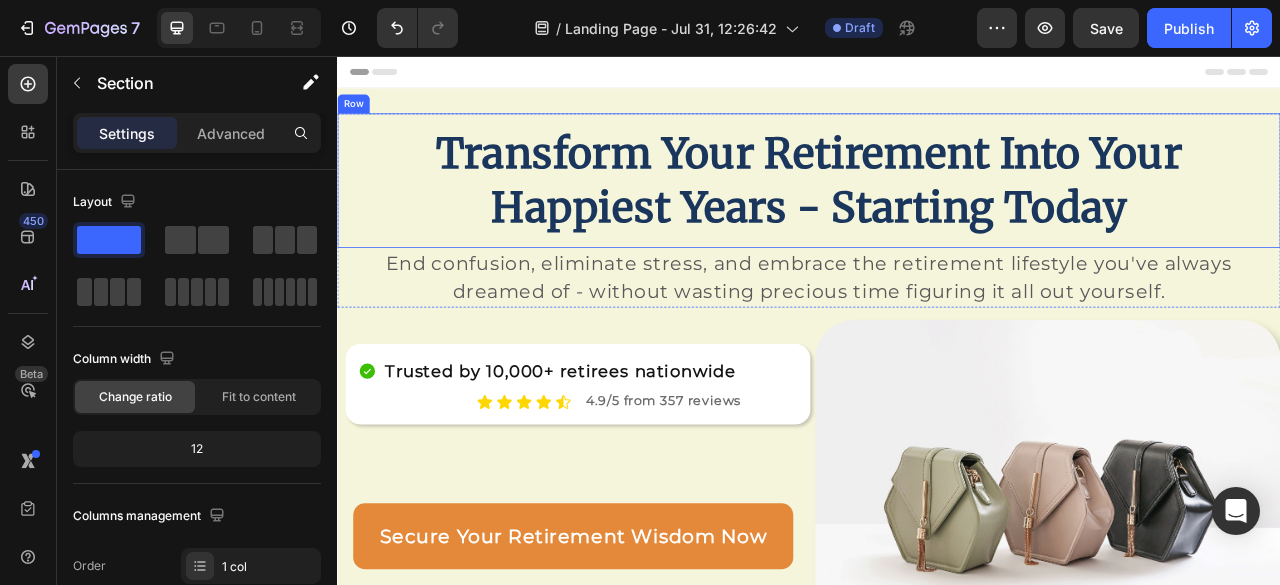 scroll, scrollTop: 700, scrollLeft: 0, axis: vertical 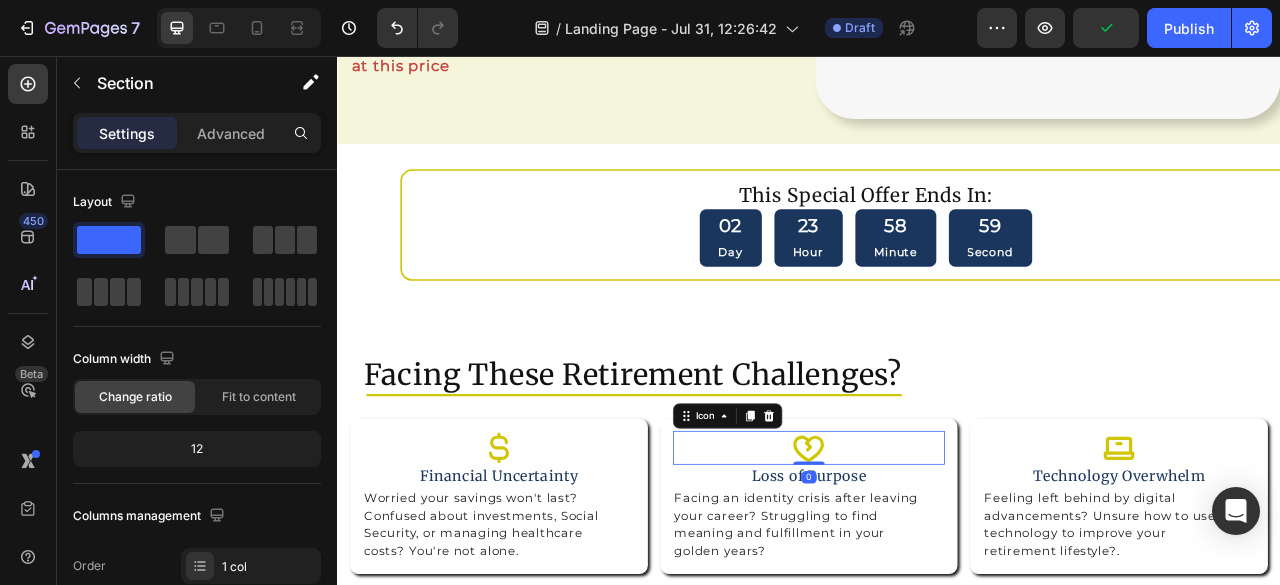 click 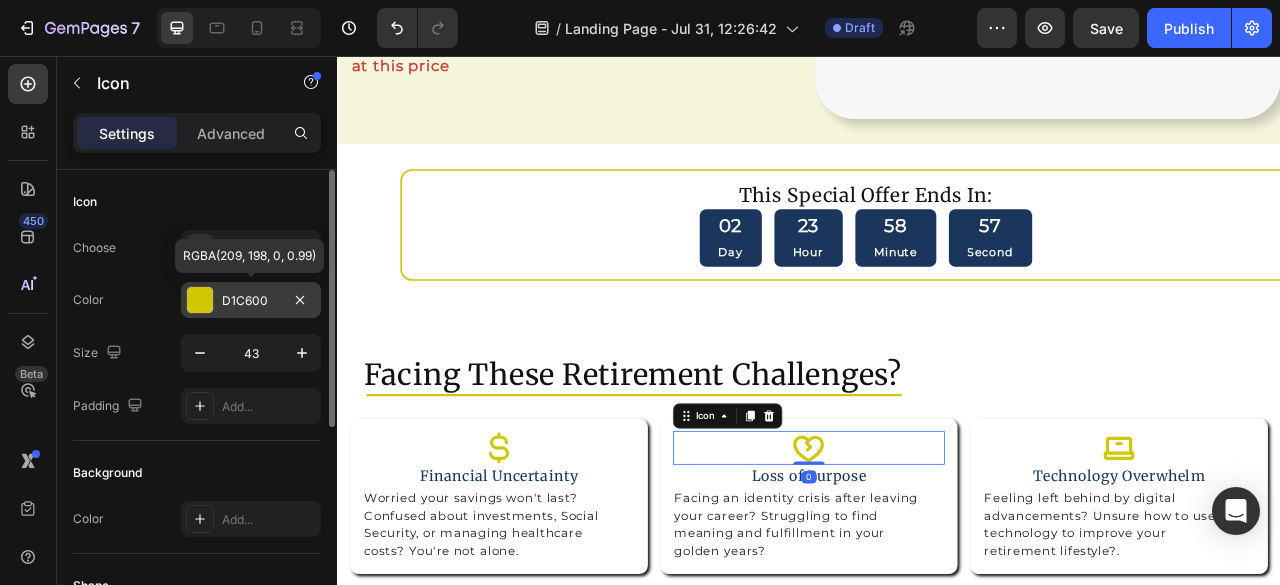 click on "D1C600" at bounding box center (251, 301) 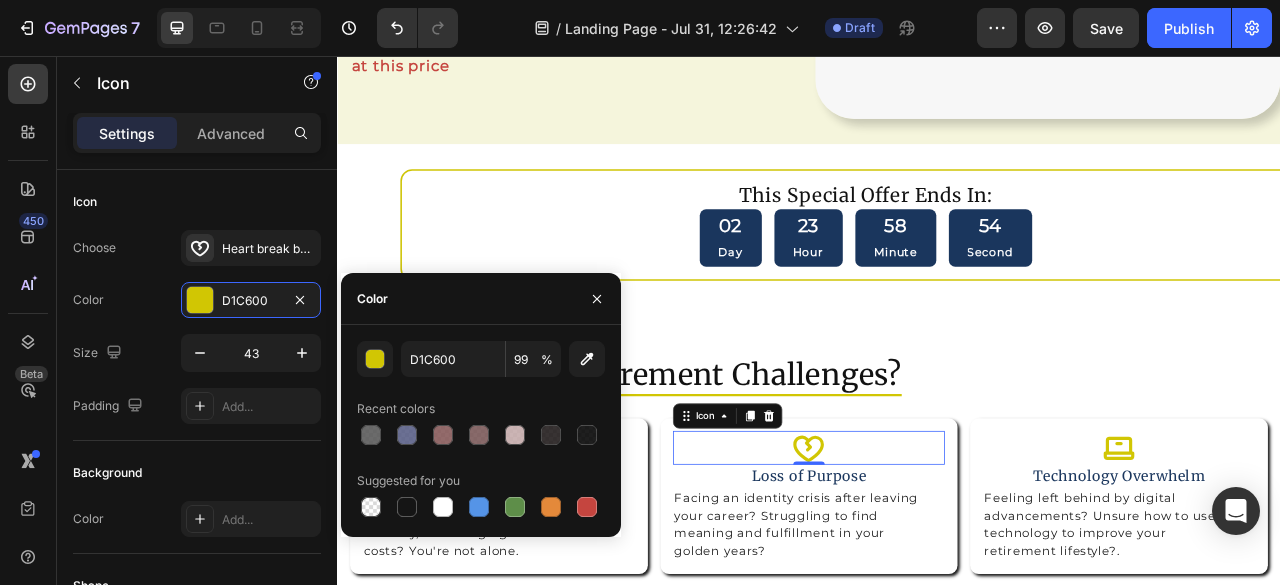 type 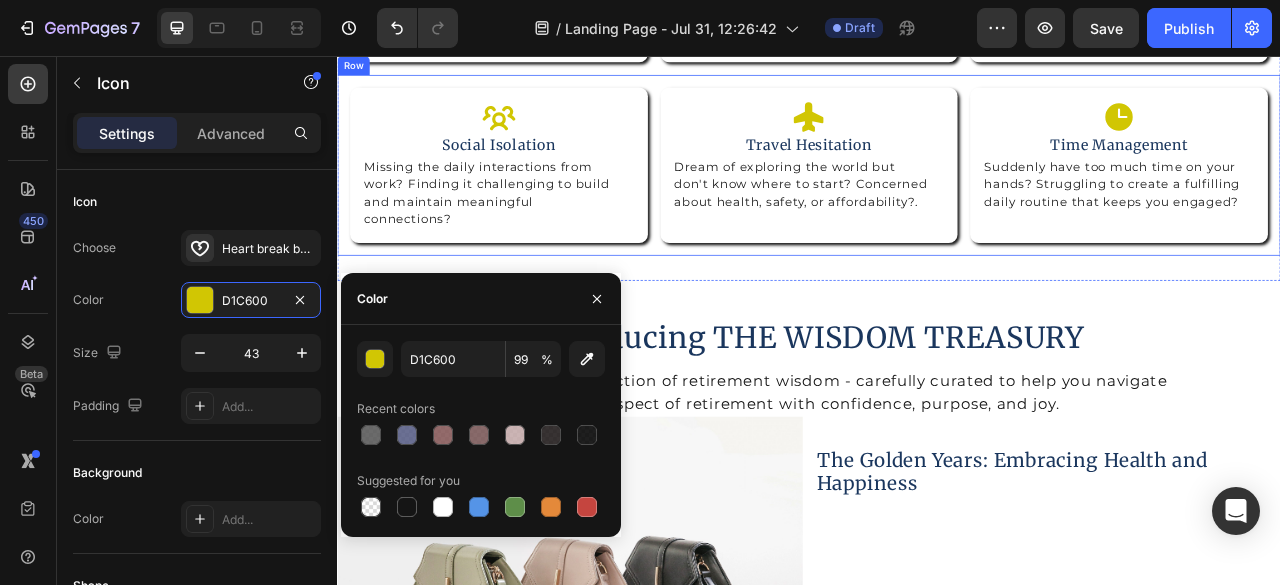 scroll, scrollTop: 1600, scrollLeft: 0, axis: vertical 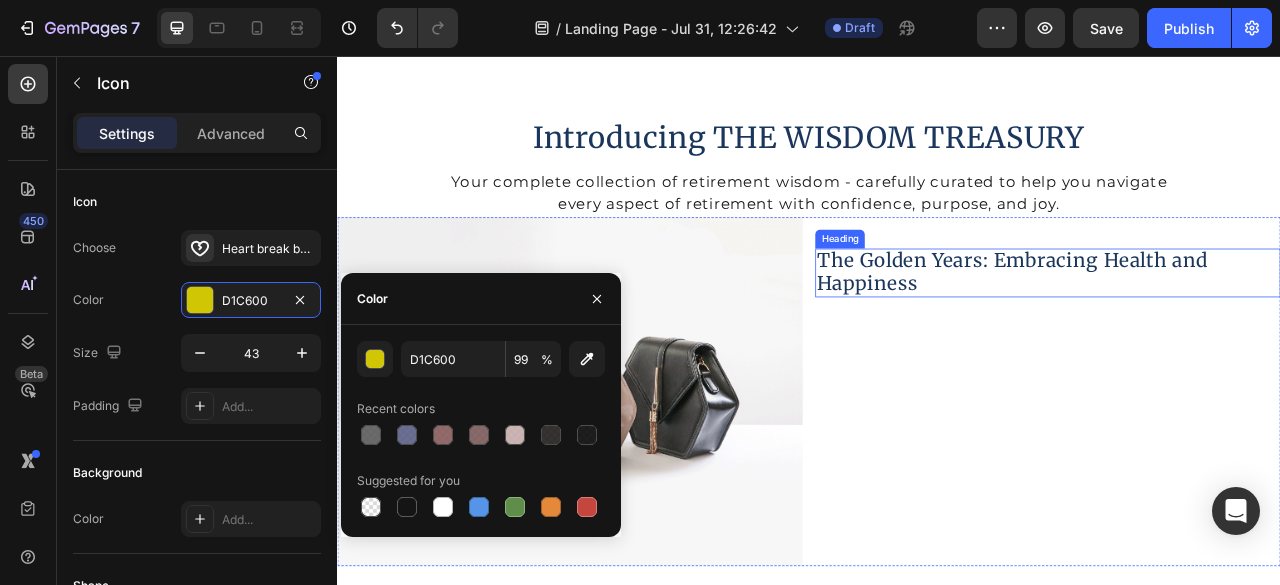 click on "The Golden Years: Embracing Health and Happiness" at bounding box center [1241, 332] 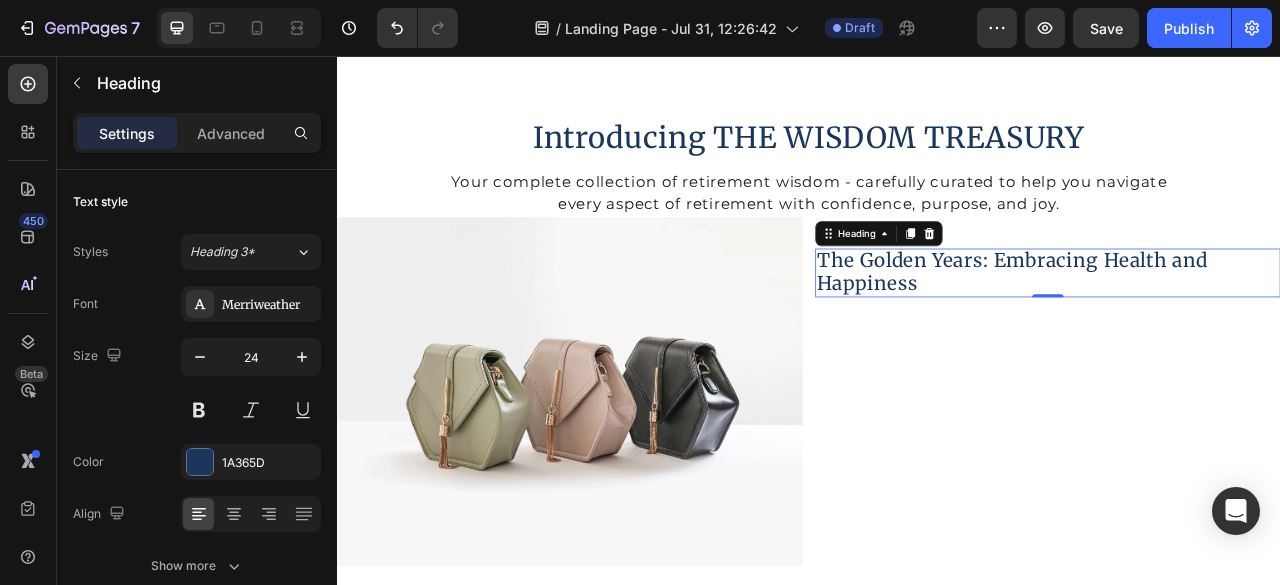 click on "The Golden Years: Embracing Health and Happiness" at bounding box center (1241, 332) 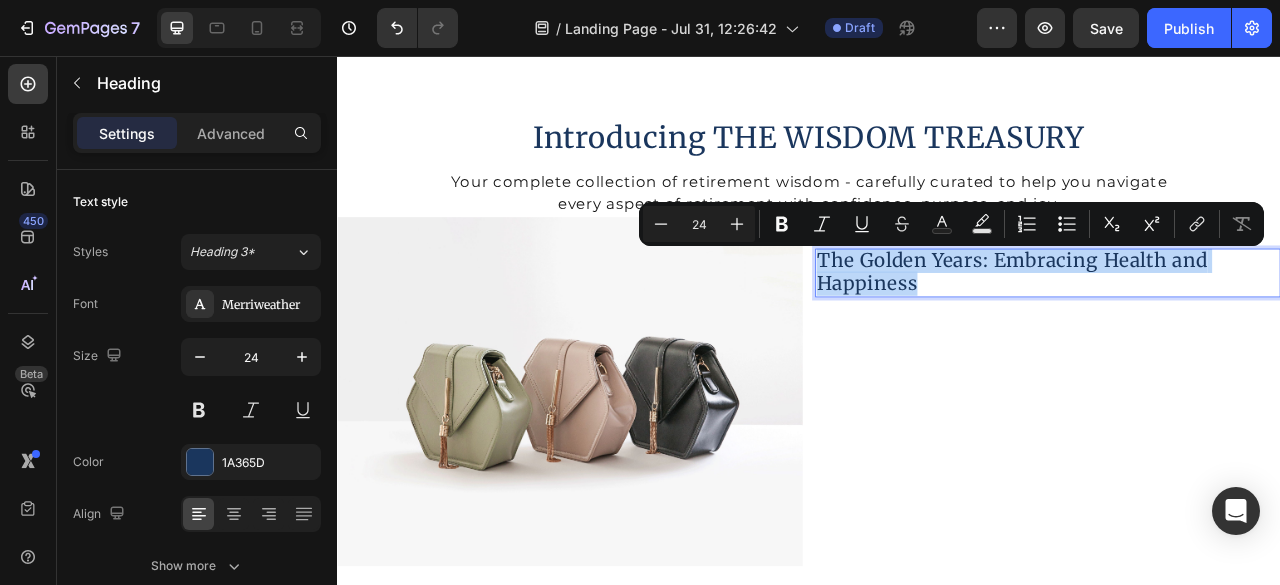 drag, startPoint x: 1070, startPoint y: 344, endPoint x: 944, endPoint y: 316, distance: 129.07362 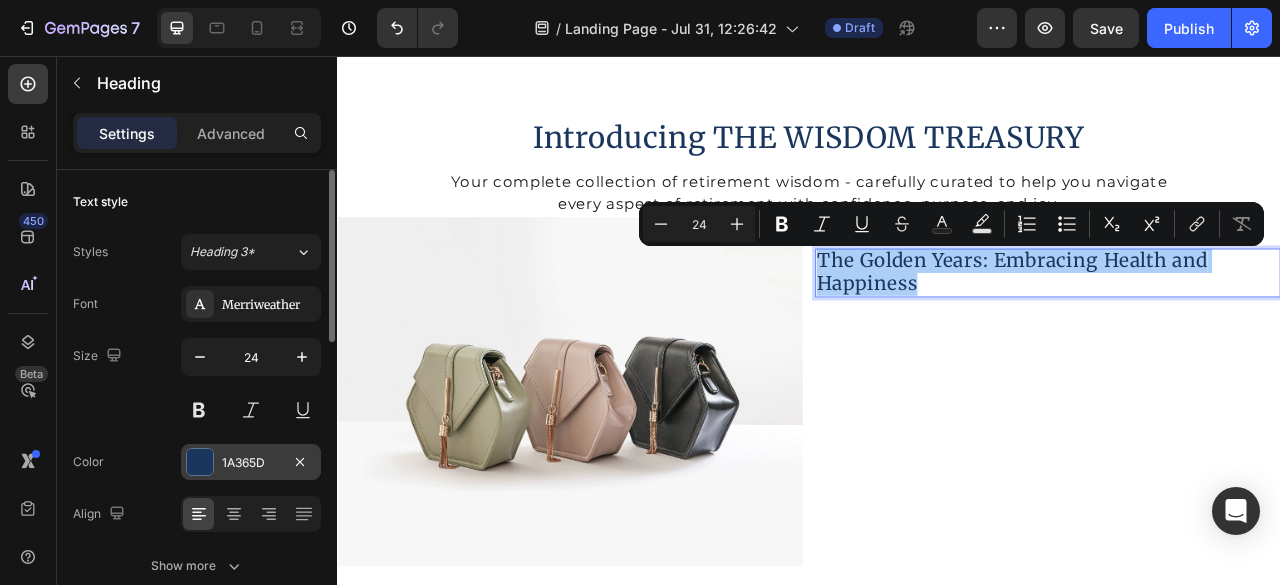 click on "1A365D" at bounding box center (251, 463) 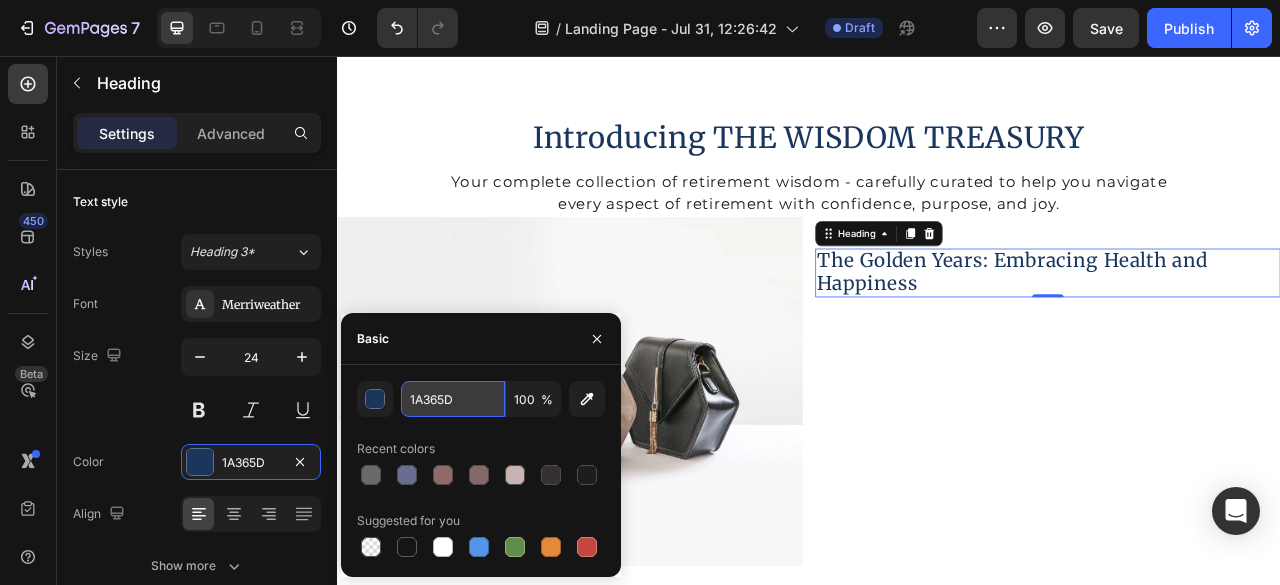 click on "1A365D" at bounding box center [453, 399] 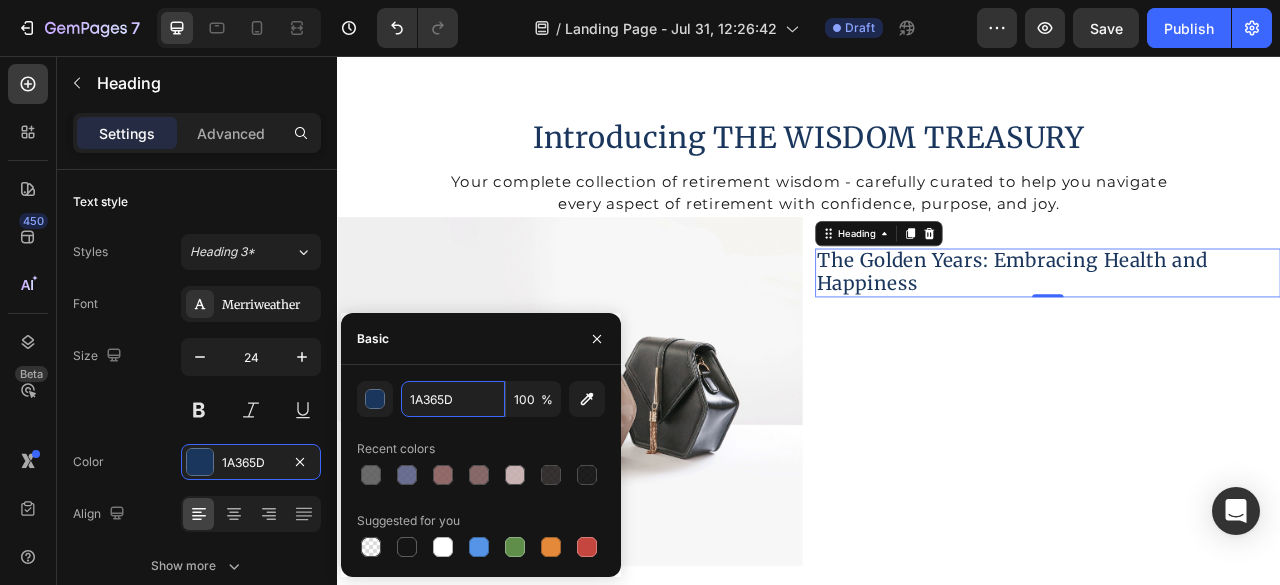 paste on "D1C600" 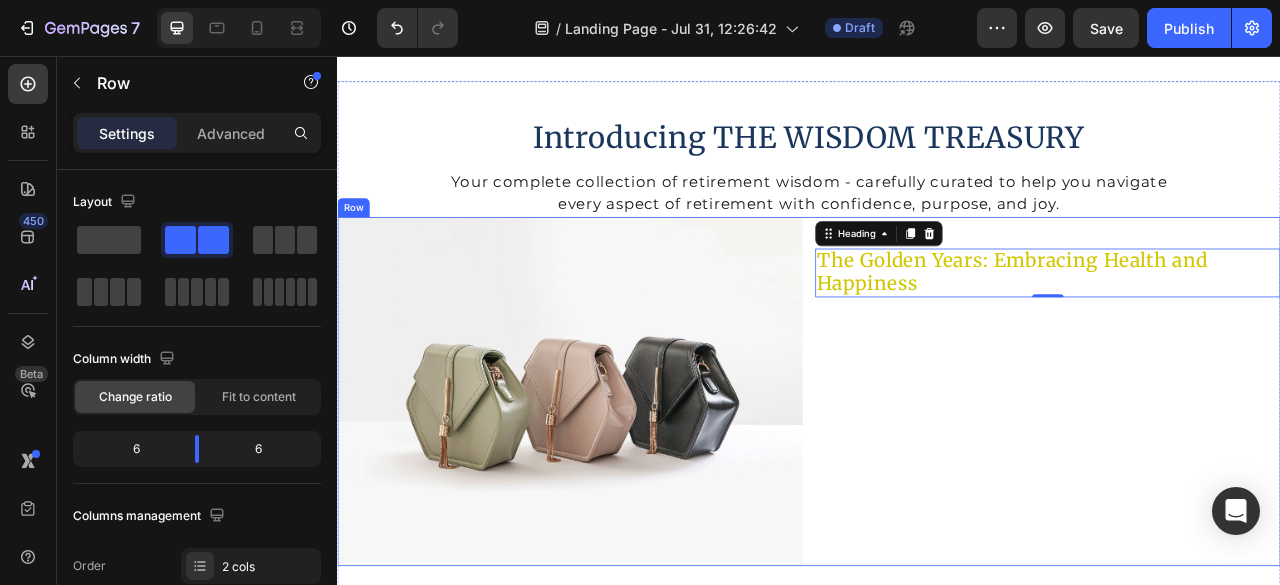 click on "The Golden Years: Embracing Health and Happiness Heading   0" at bounding box center (1241, 483) 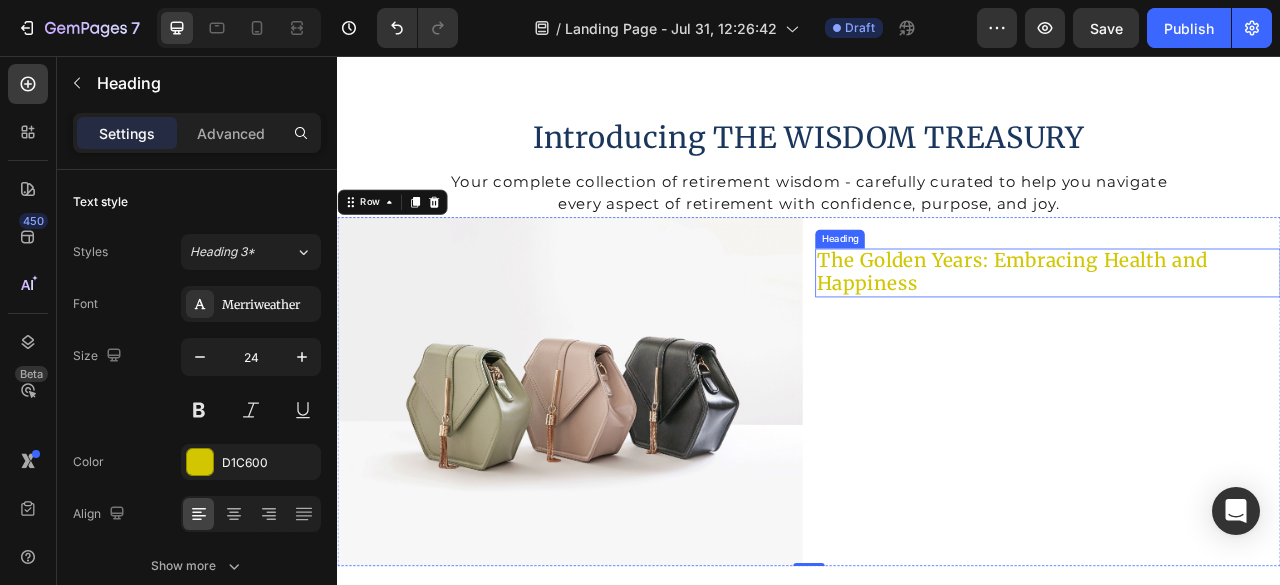 click on "The Golden Years: Embracing Health and Happiness" at bounding box center [1241, 332] 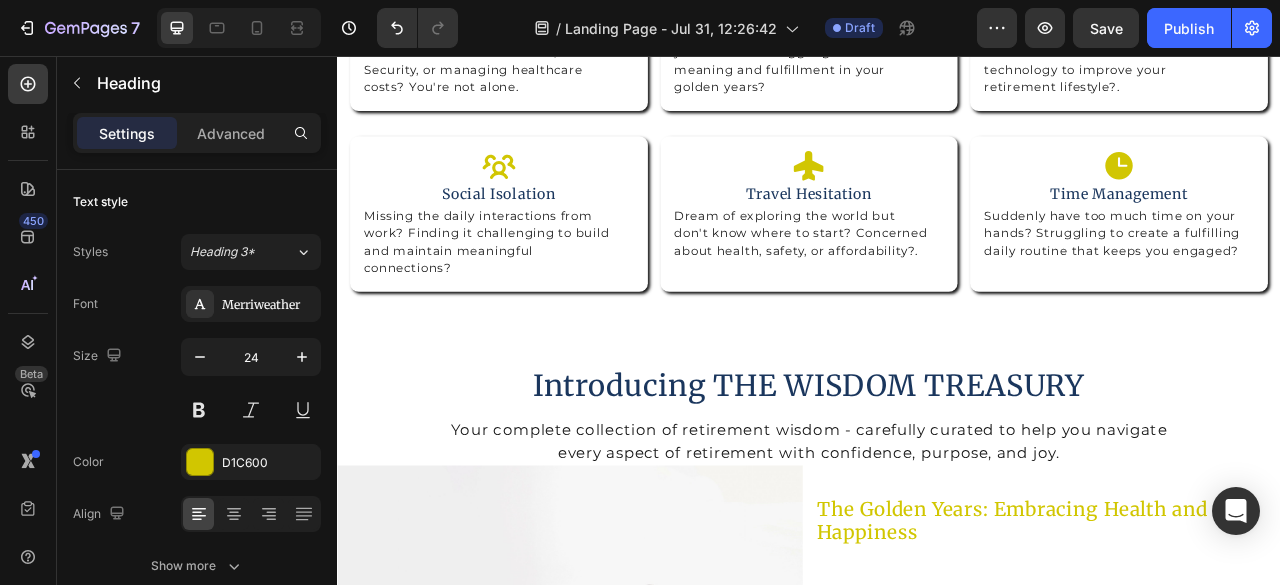 scroll, scrollTop: 1400, scrollLeft: 0, axis: vertical 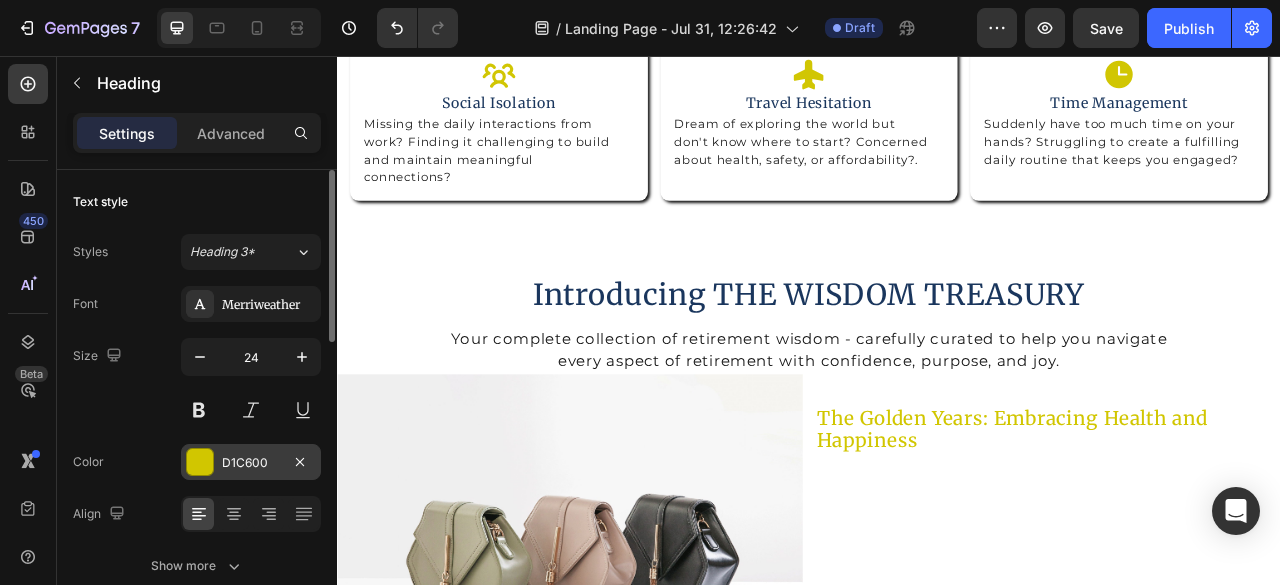 click on "D1C600" at bounding box center (251, 463) 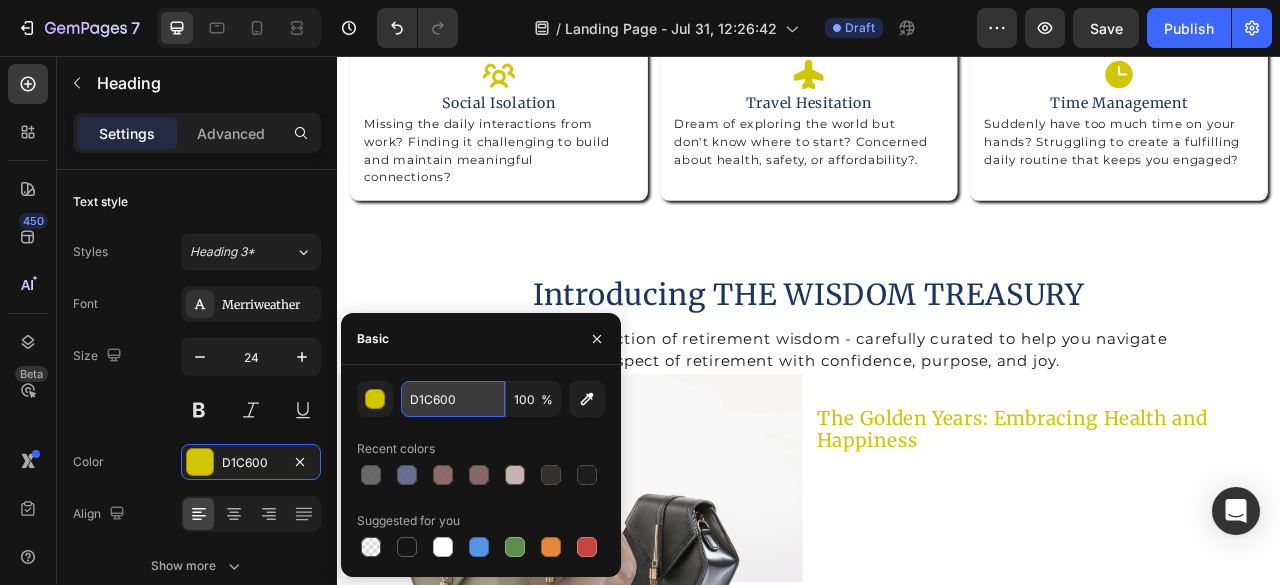 paste on "4AF37" 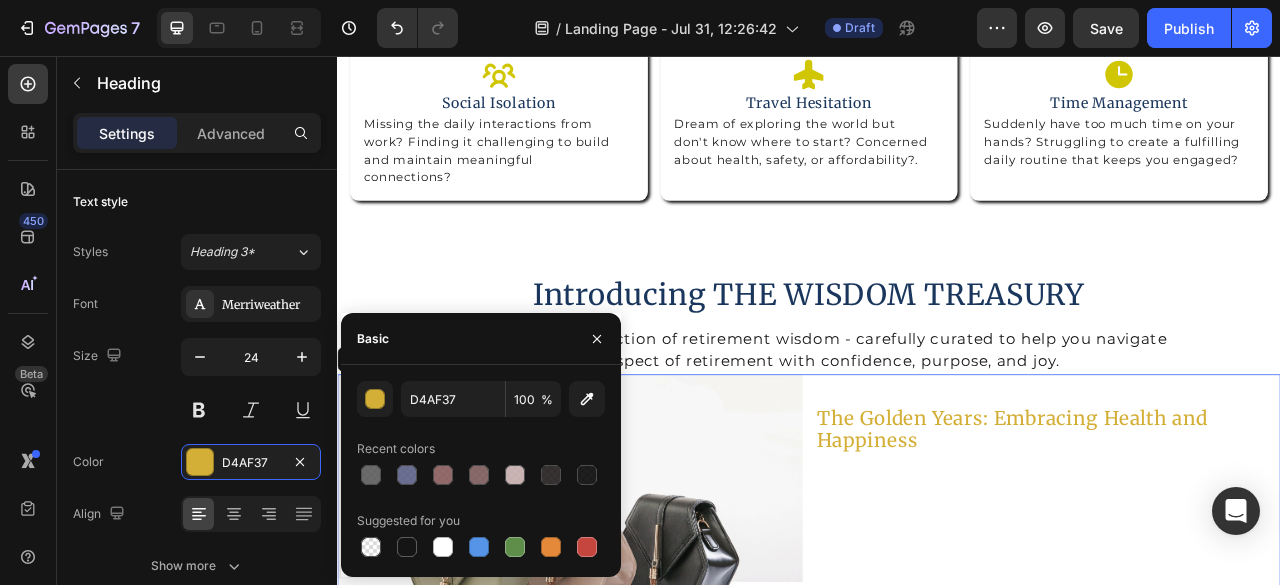 click on "The Golden Years: Embracing Health and Happiness Heading" at bounding box center (1241, 683) 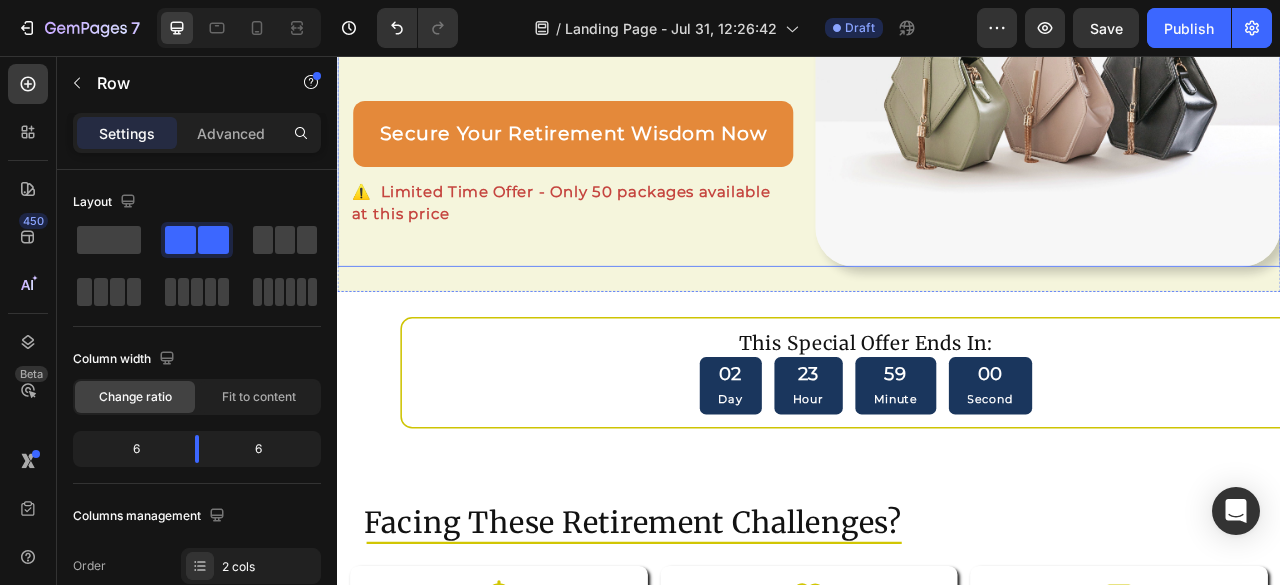scroll, scrollTop: 988, scrollLeft: 0, axis: vertical 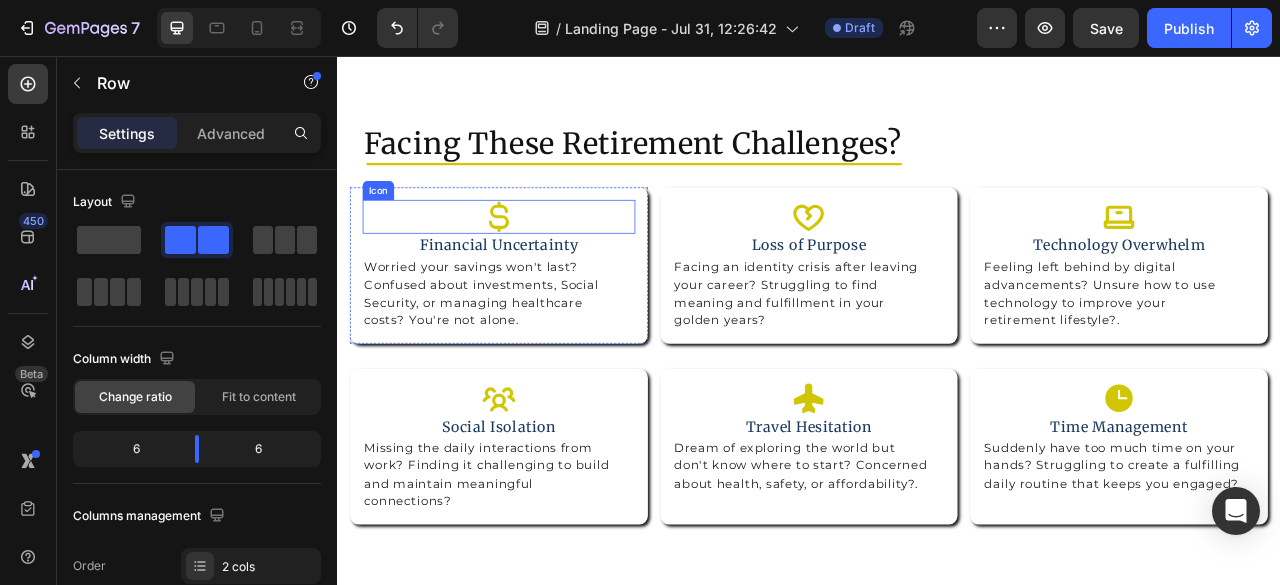 click 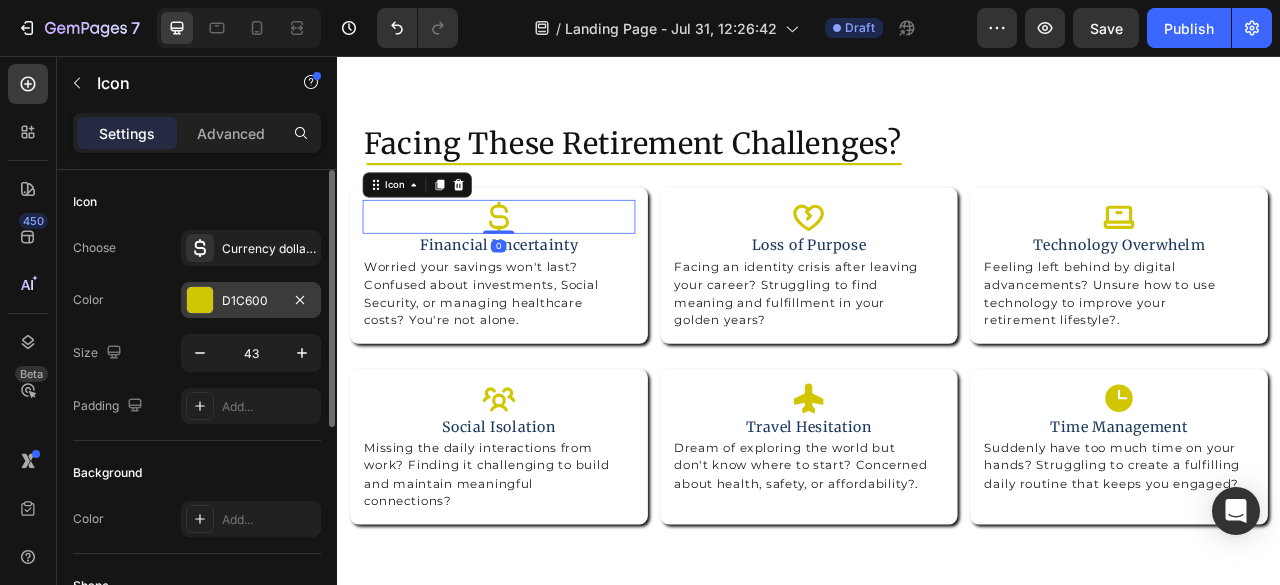 click on "D1C600" at bounding box center [251, 301] 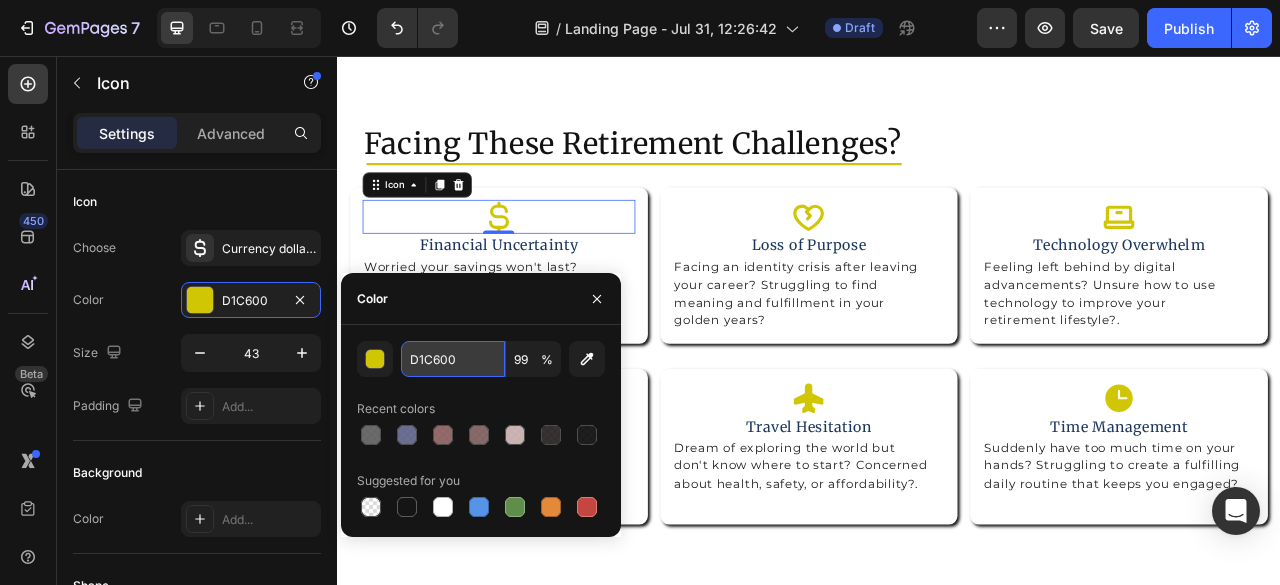 click on "D1C600" at bounding box center (453, 359) 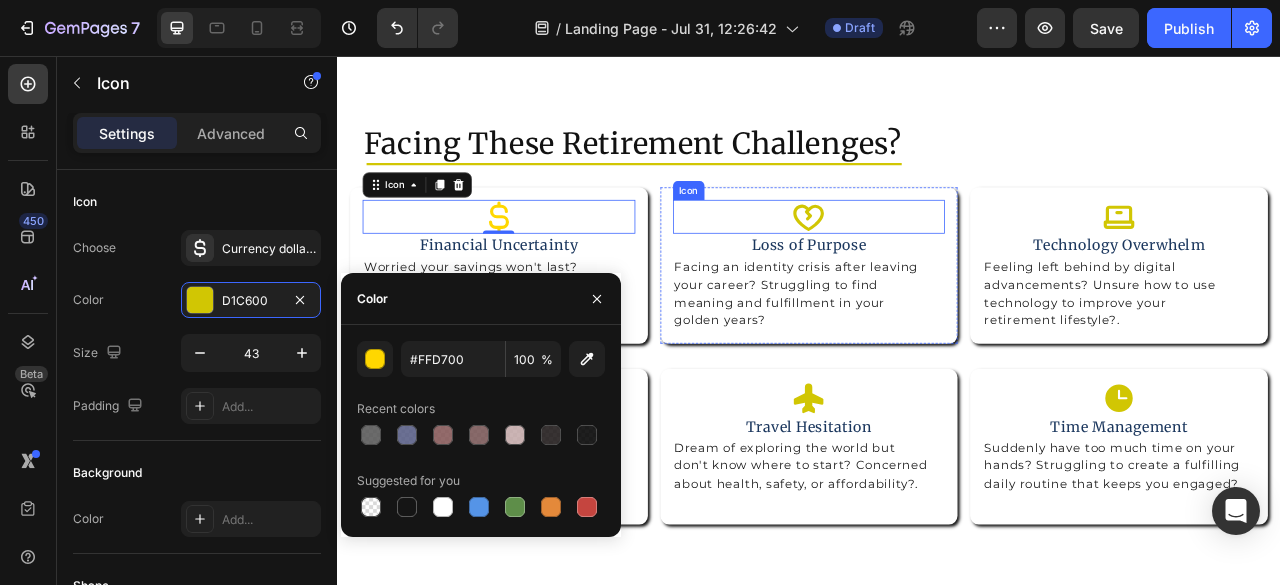 click 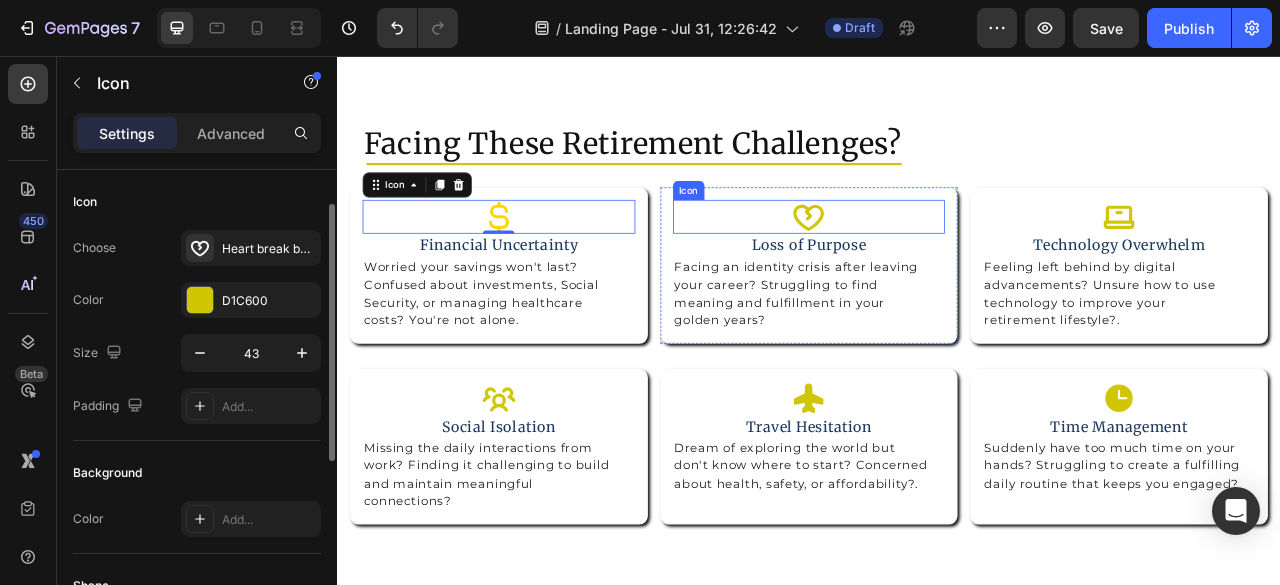 scroll, scrollTop: 22, scrollLeft: 0, axis: vertical 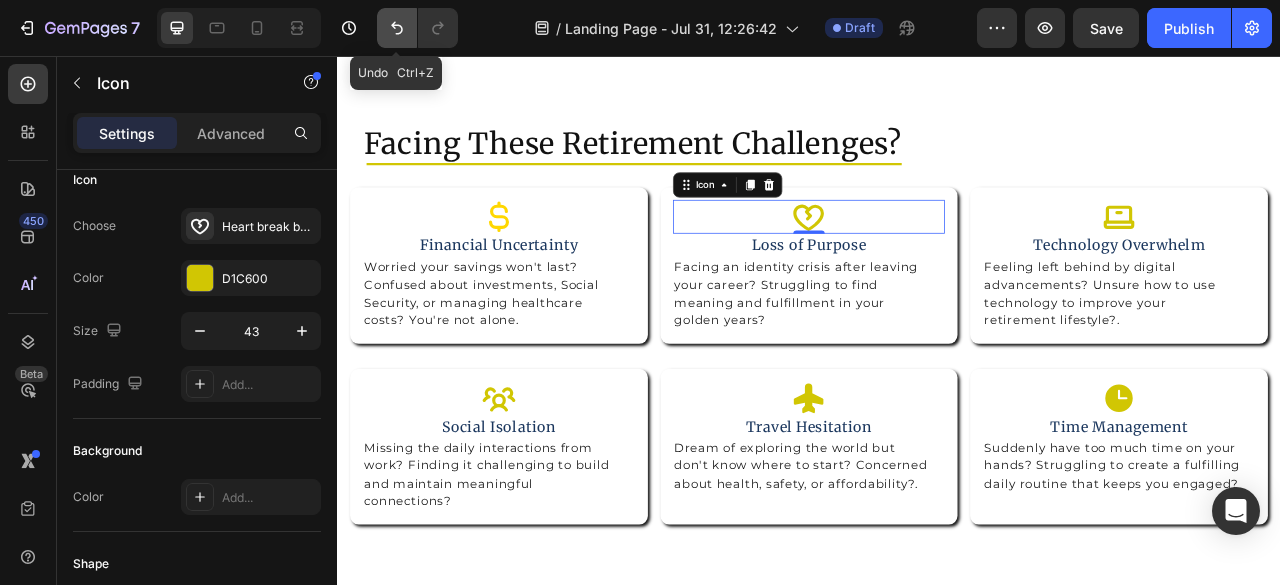 click 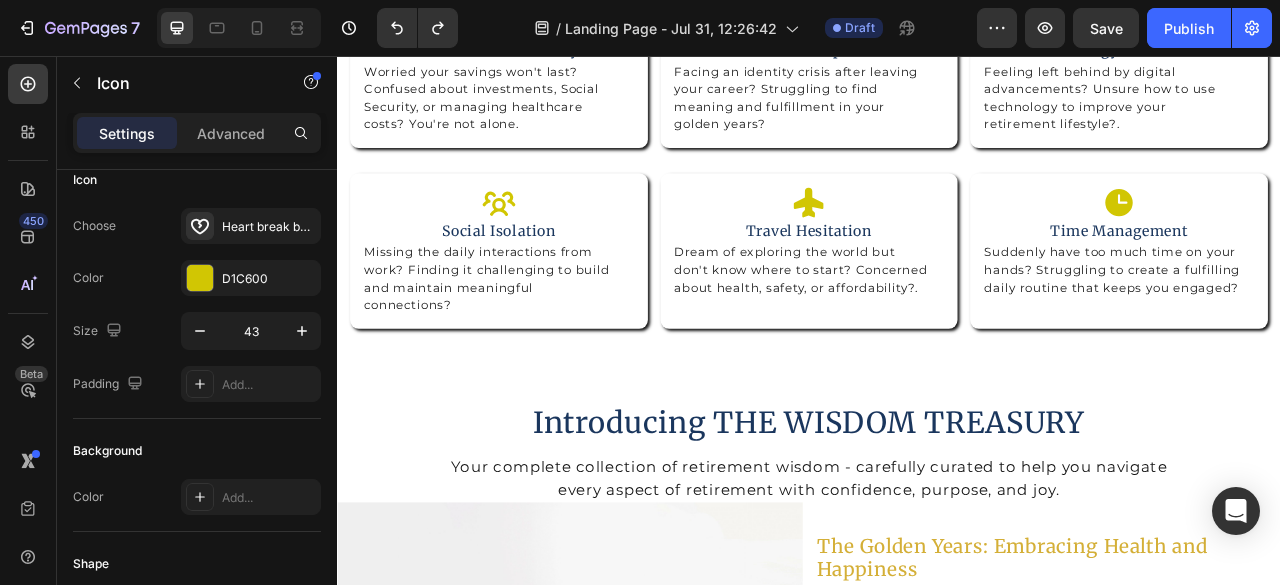 scroll, scrollTop: 1488, scrollLeft: 0, axis: vertical 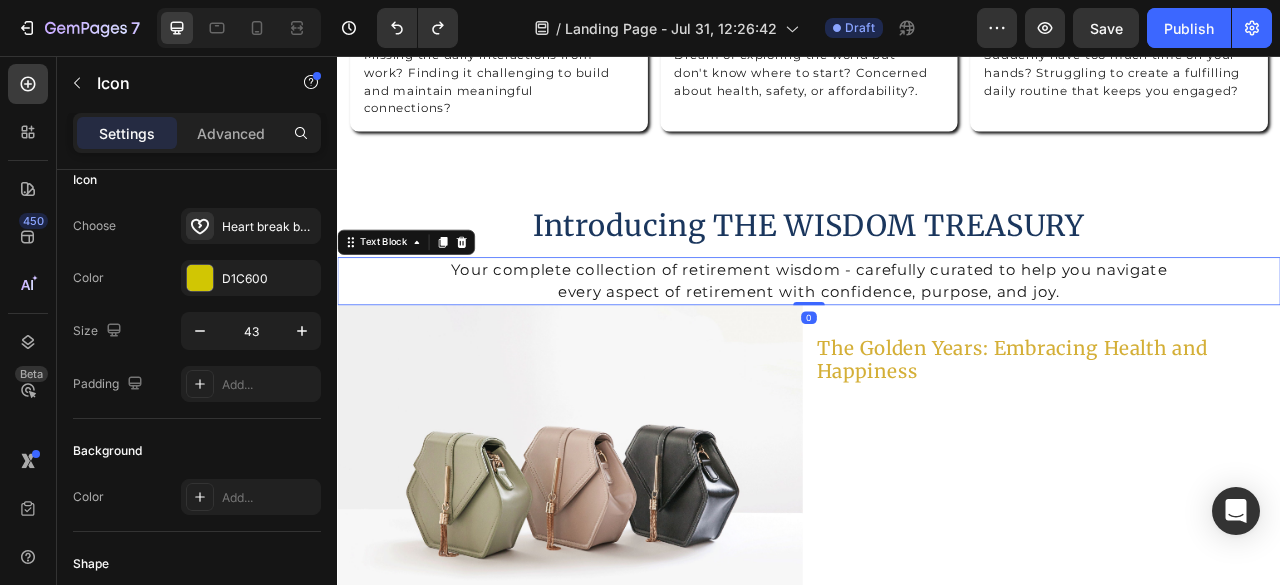 click on "Your complete collection of retirement wisdom - carefully curated to help you navigate every aspect of retirement with confidence, purpose, and joy." at bounding box center [937, 342] 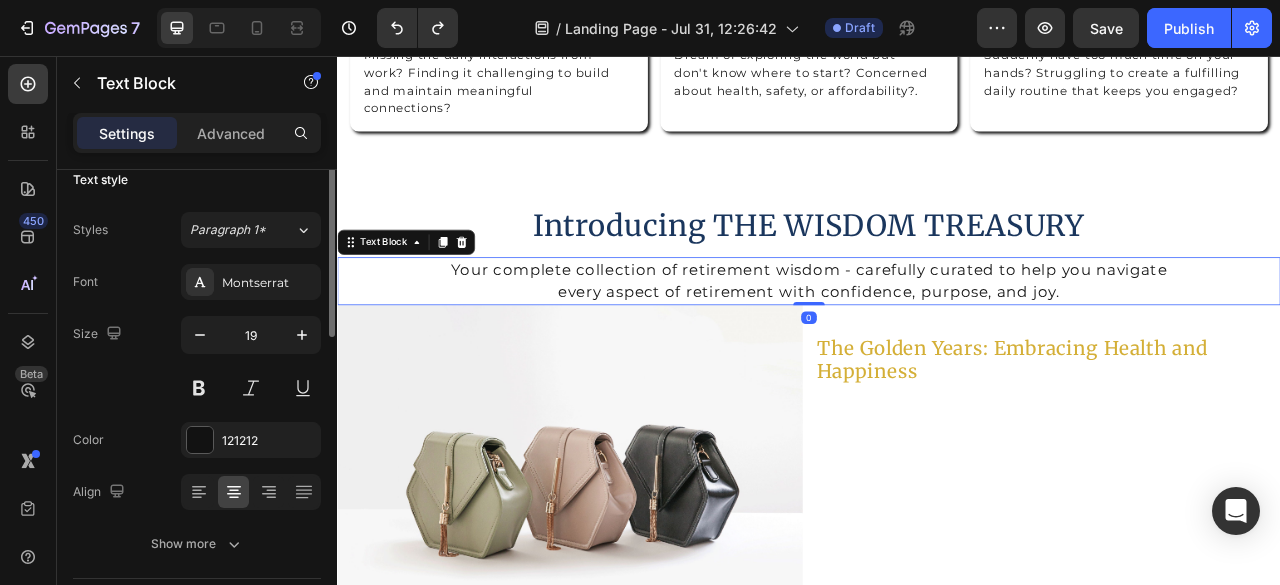scroll, scrollTop: 0, scrollLeft: 0, axis: both 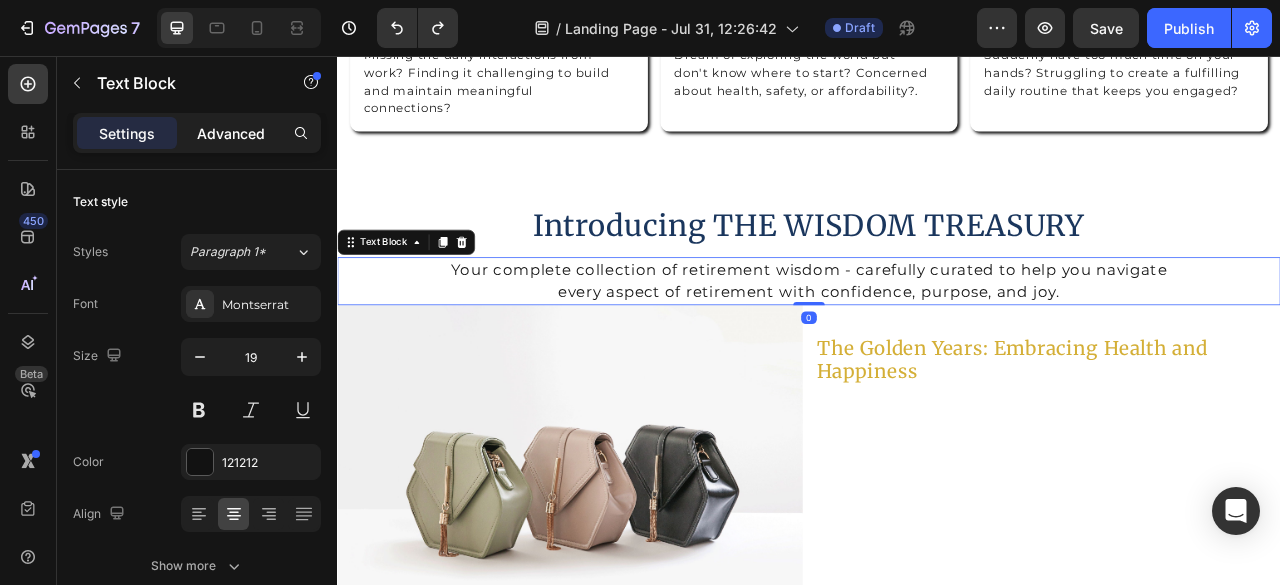 click on "Advanced" at bounding box center [231, 133] 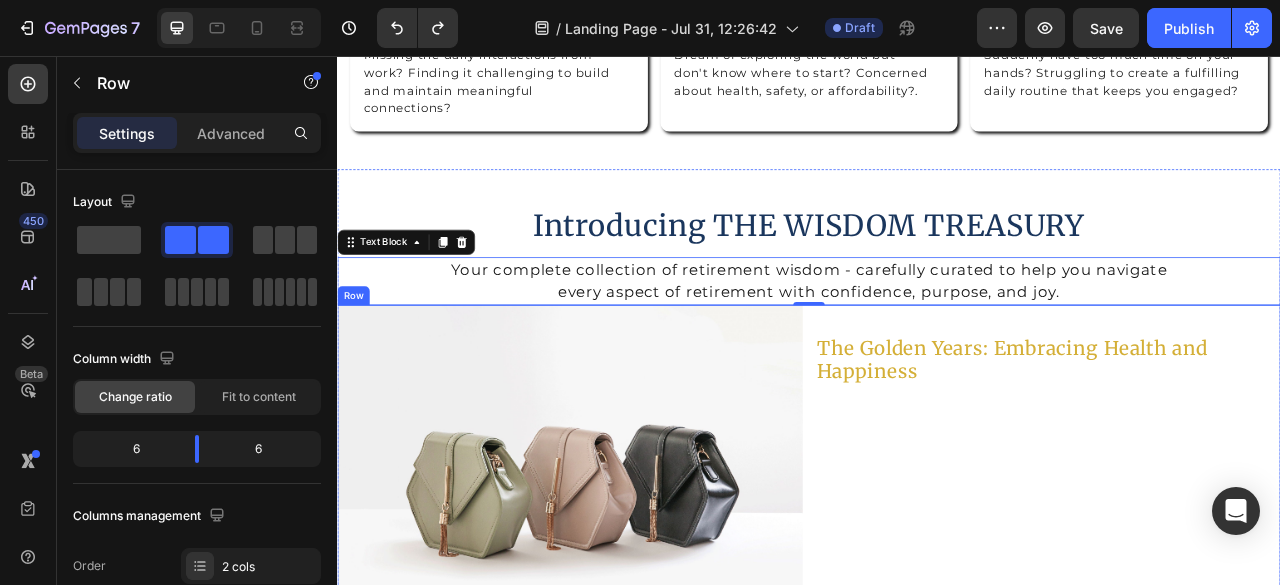 click on "The Golden Years: Embracing Health and Happiness Heading" at bounding box center [1241, 595] 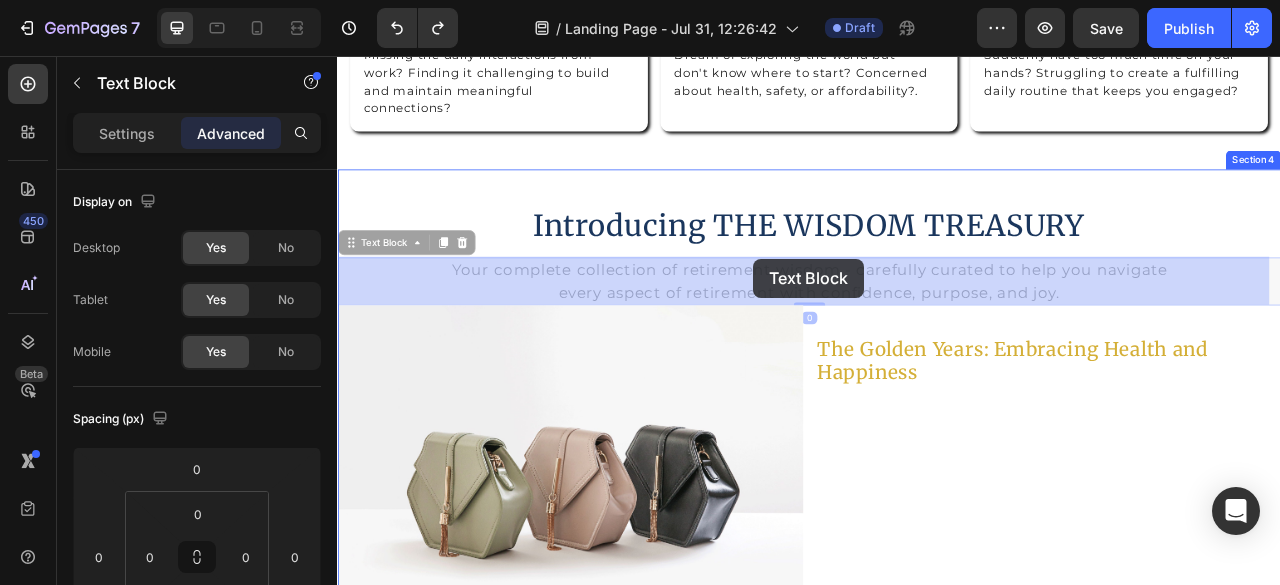 drag, startPoint x: 863, startPoint y: 328, endPoint x: 867, endPoint y: 314, distance: 14.56022 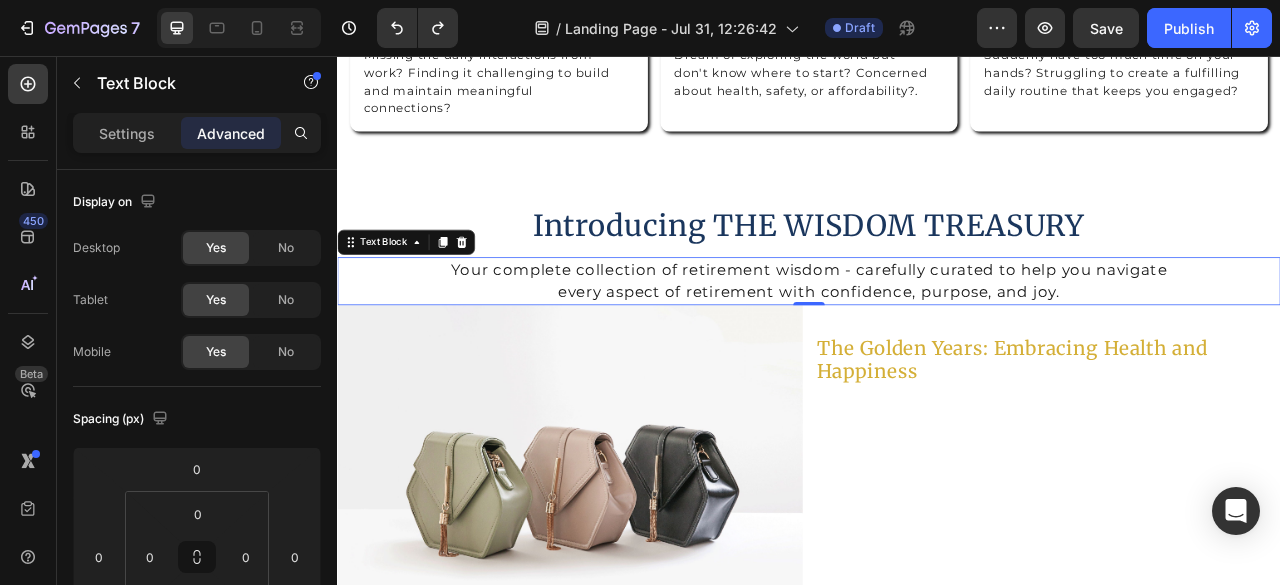 click on "Your complete collection of retirement wisdom - carefully curated to help you navigate every aspect of retirement with confidence, purpose, and joy." at bounding box center (937, 342) 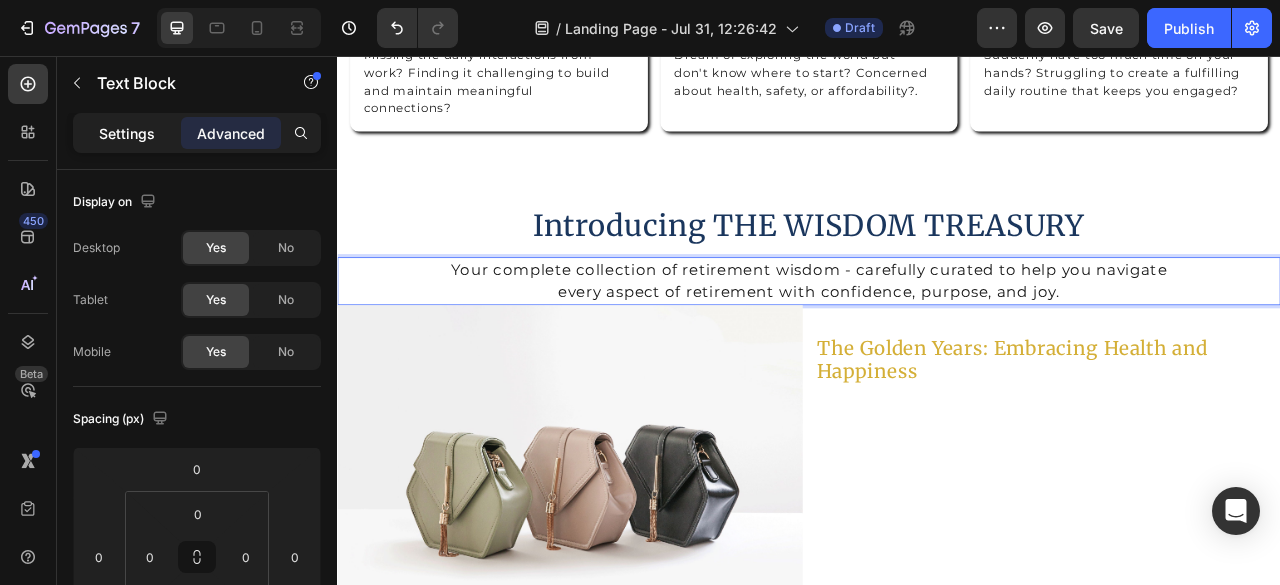 click on "Settings" at bounding box center (127, 133) 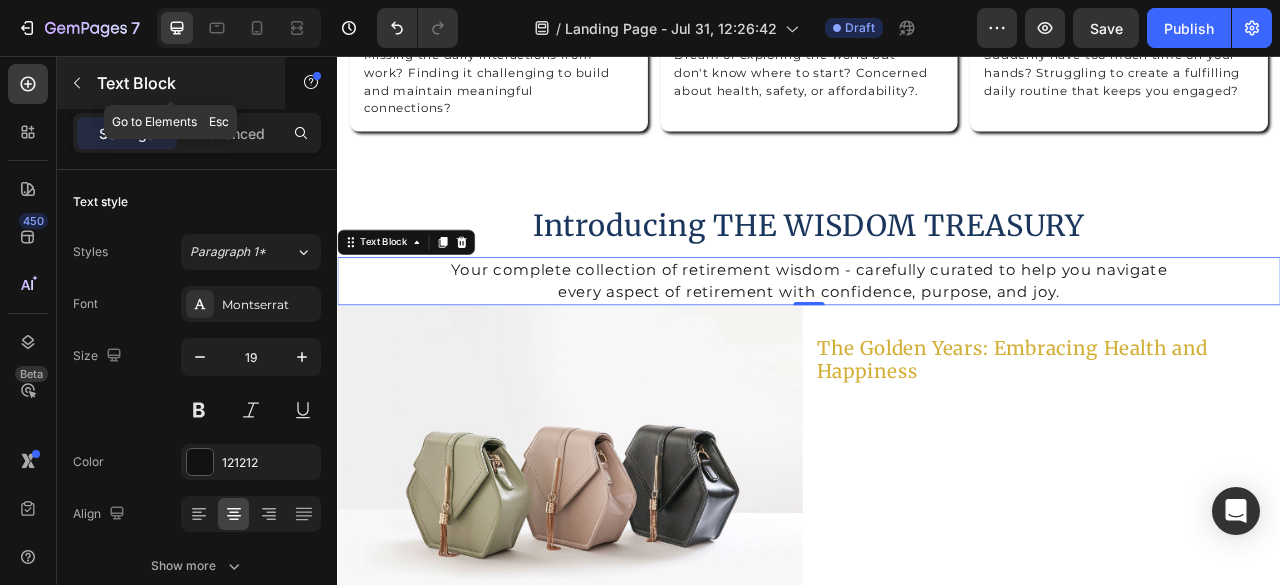 click 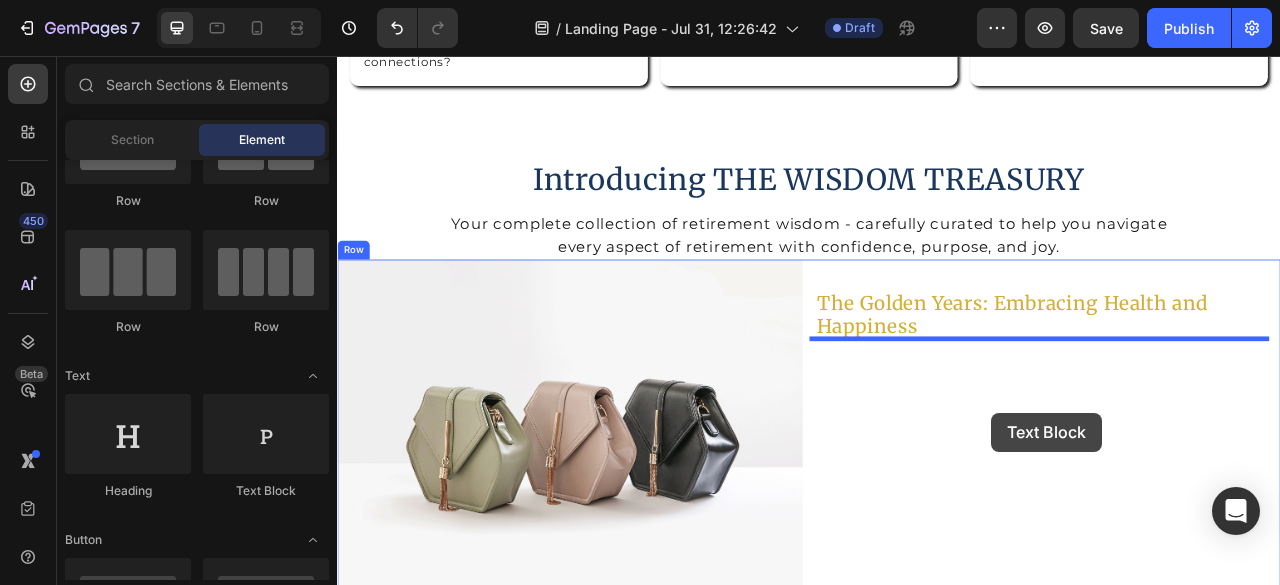 scroll, scrollTop: 1553, scrollLeft: 0, axis: vertical 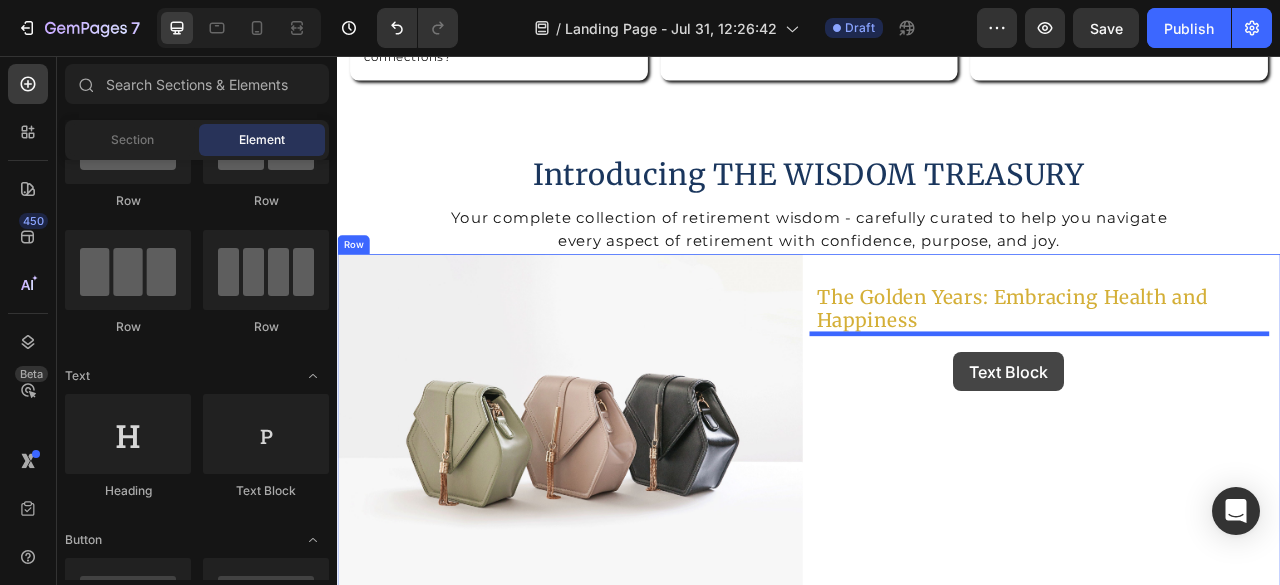 drag, startPoint x: 595, startPoint y: 489, endPoint x: 1121, endPoint y: 433, distance: 528.9726 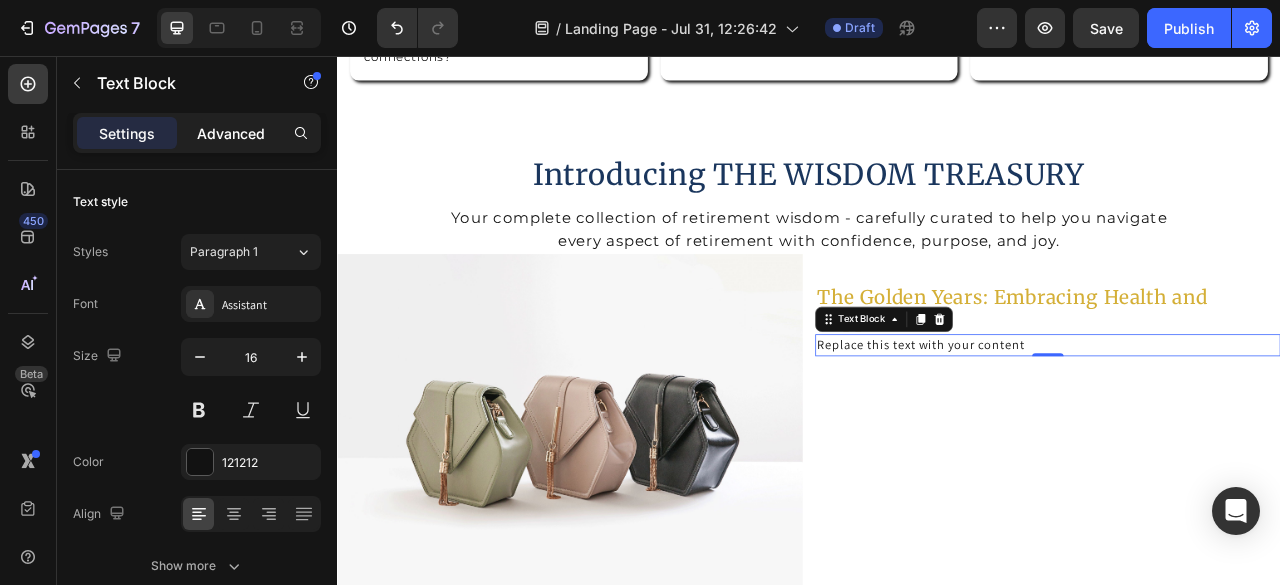 click on "Advanced" at bounding box center [231, 133] 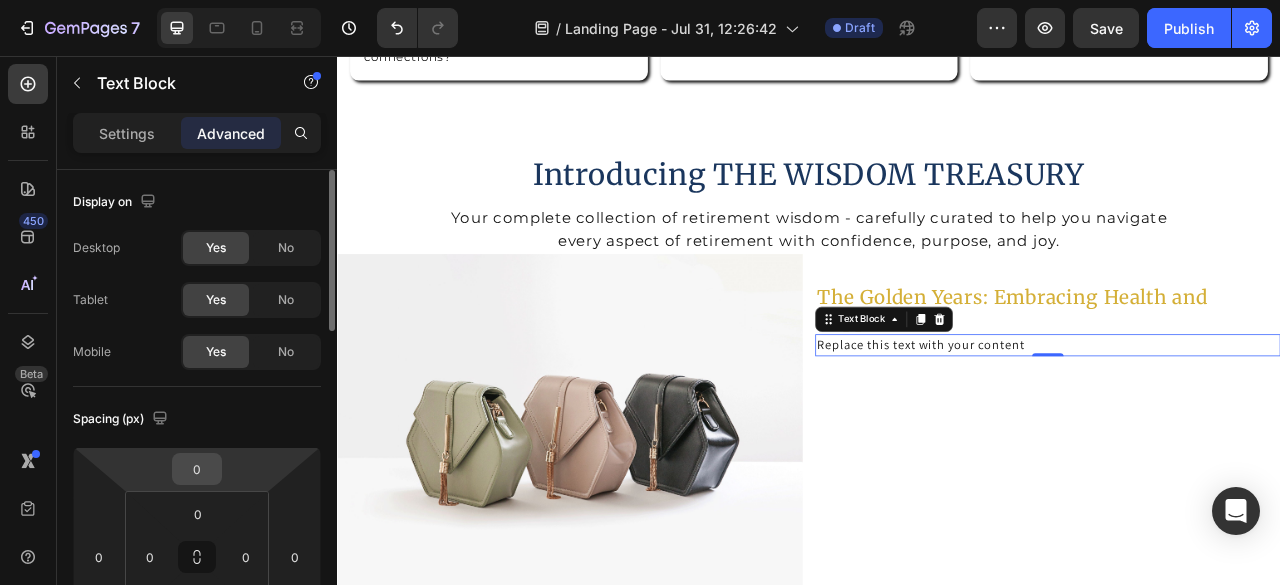 click on "0" at bounding box center (197, 469) 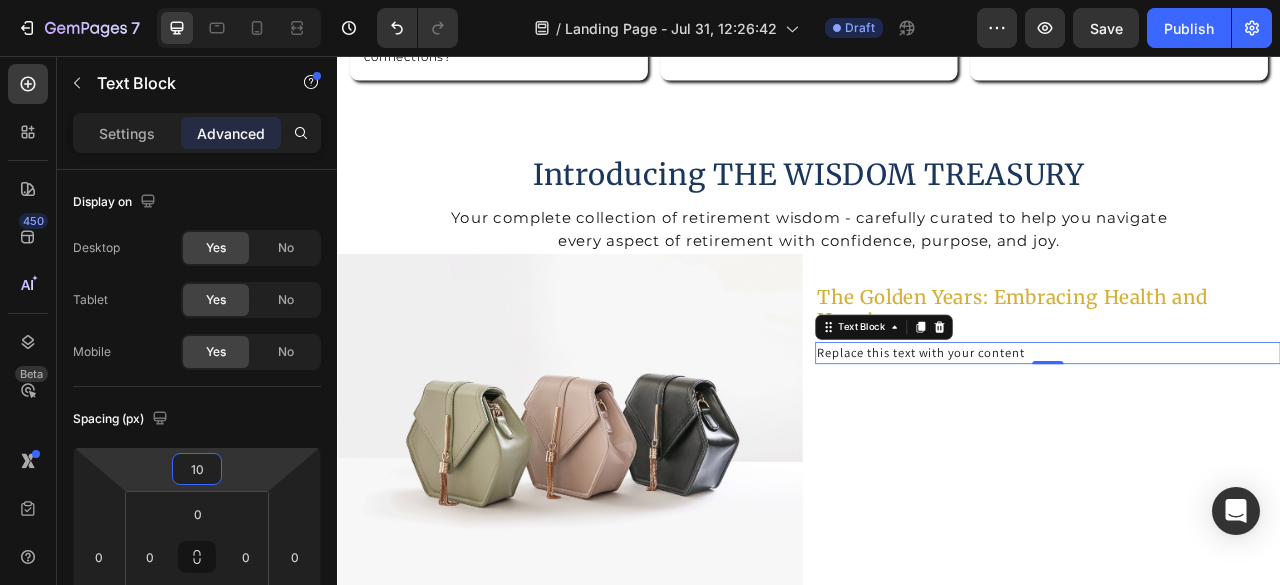 type on "10" 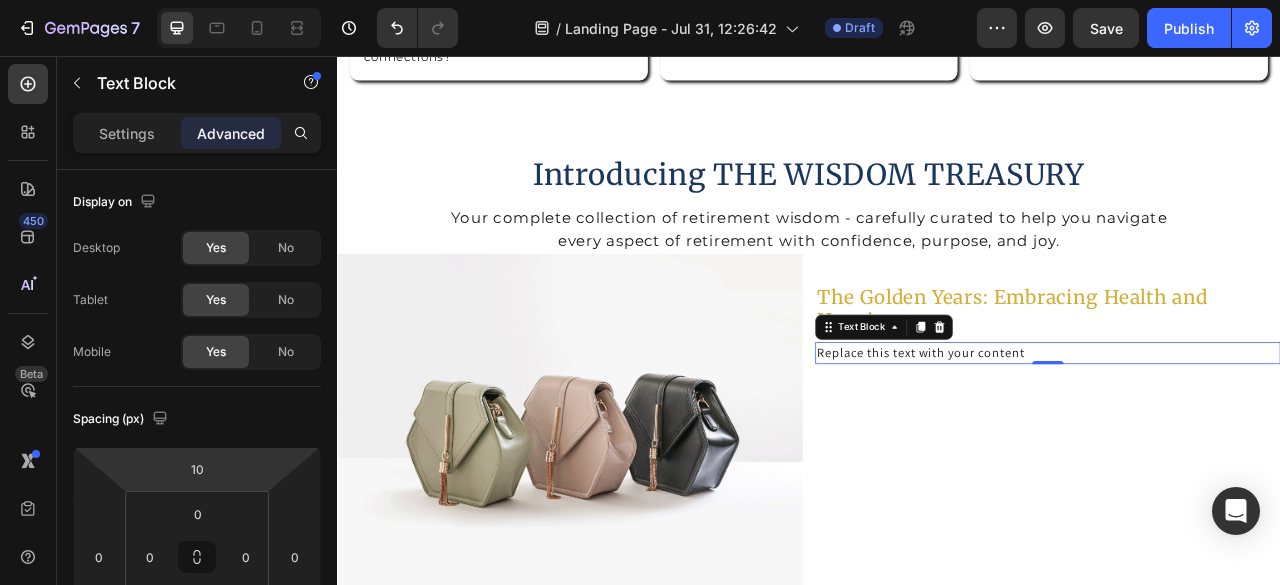 click on "Replace this text with your content" at bounding box center (1241, 434) 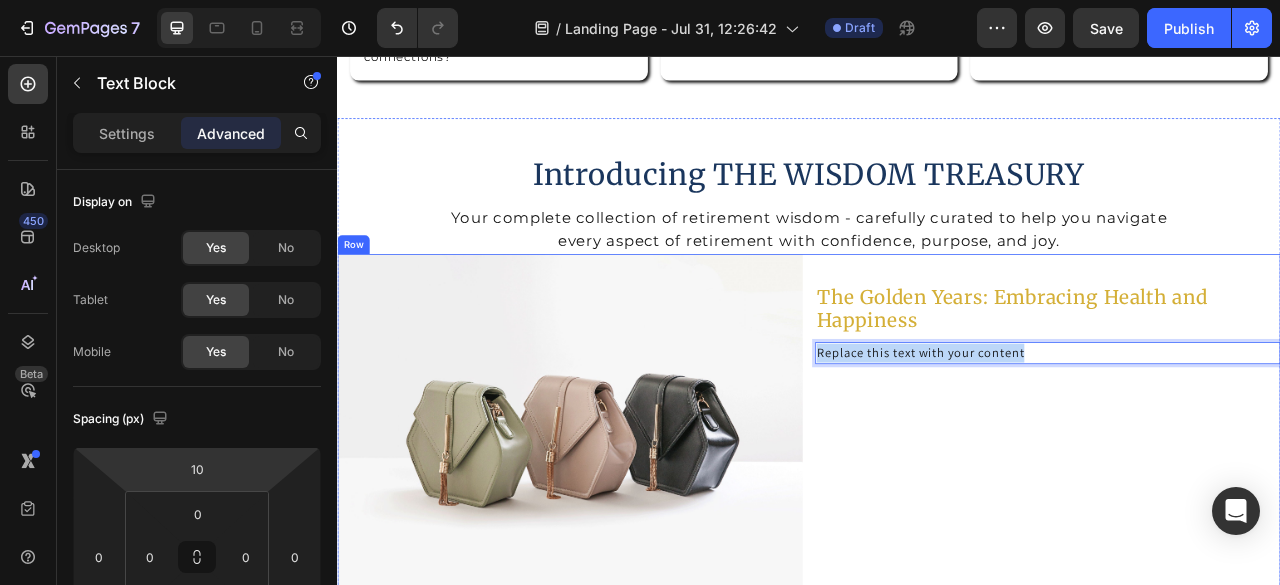 drag, startPoint x: 1205, startPoint y: 435, endPoint x: 936, endPoint y: 428, distance: 269.09106 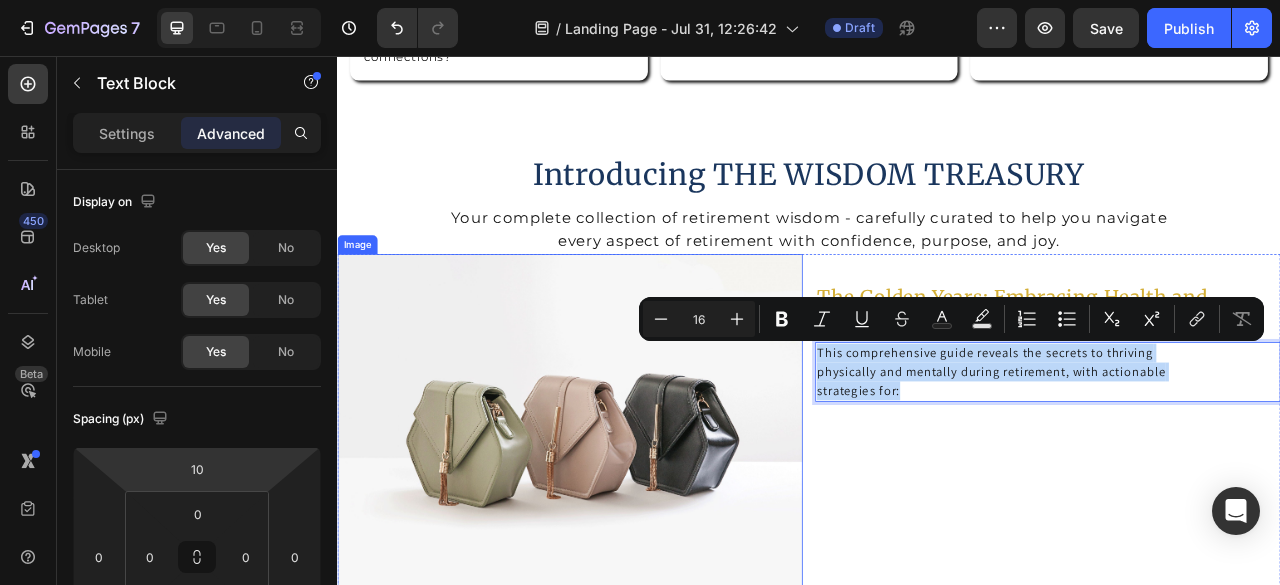 drag, startPoint x: 1046, startPoint y: 475, endPoint x: 892, endPoint y: 422, distance: 162.86497 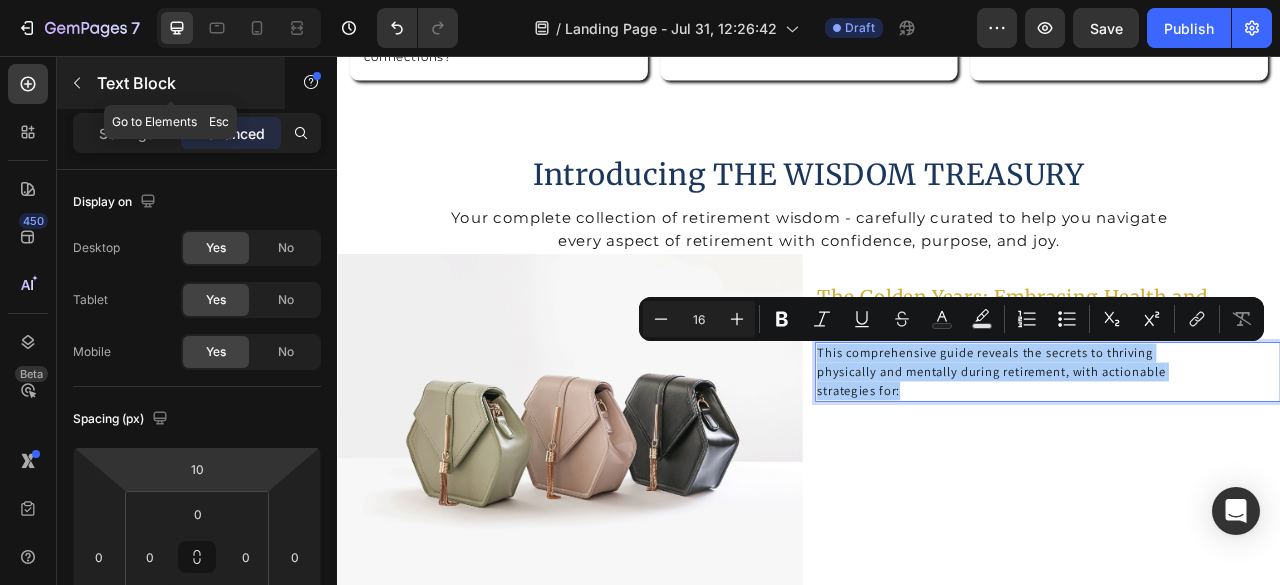 click 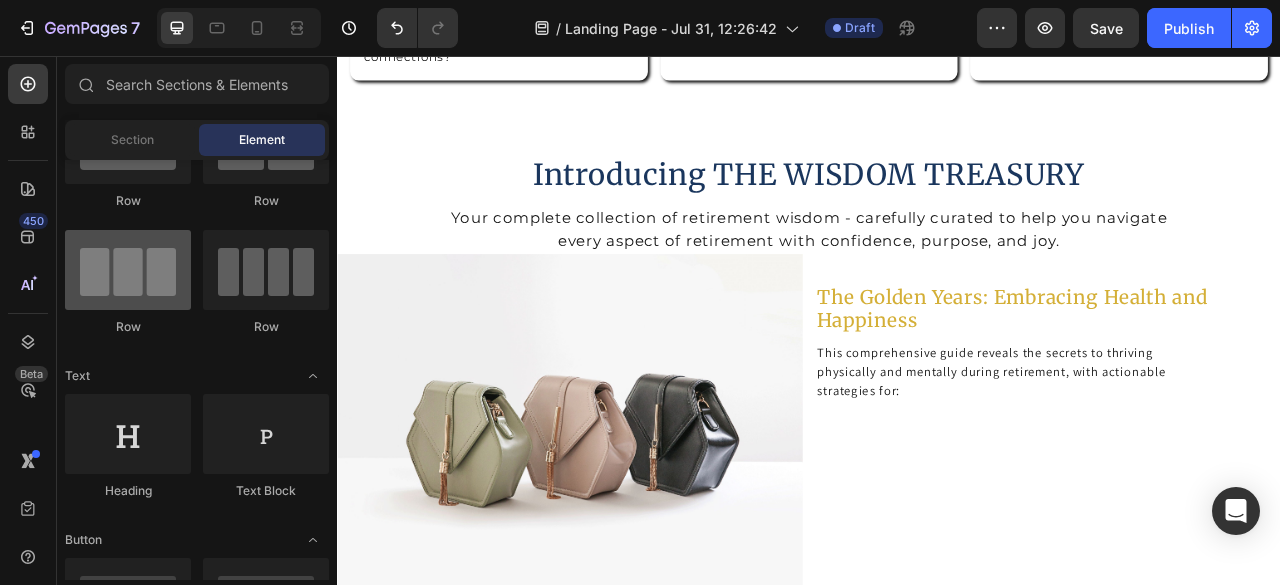 scroll, scrollTop: 0, scrollLeft: 0, axis: both 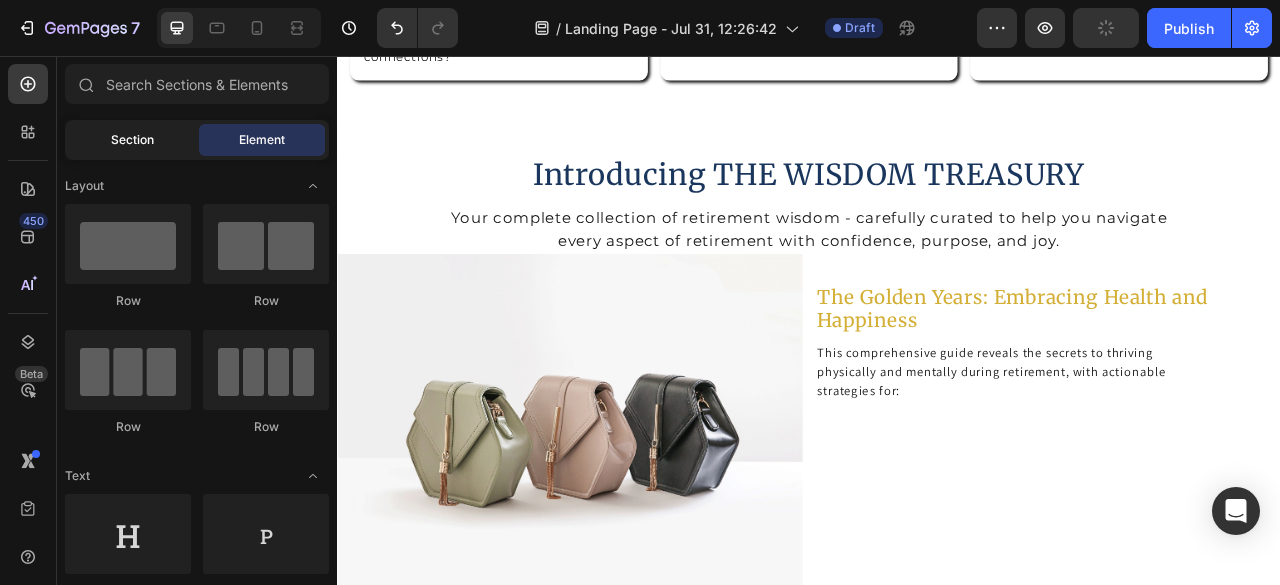 click on "Section" at bounding box center (132, 140) 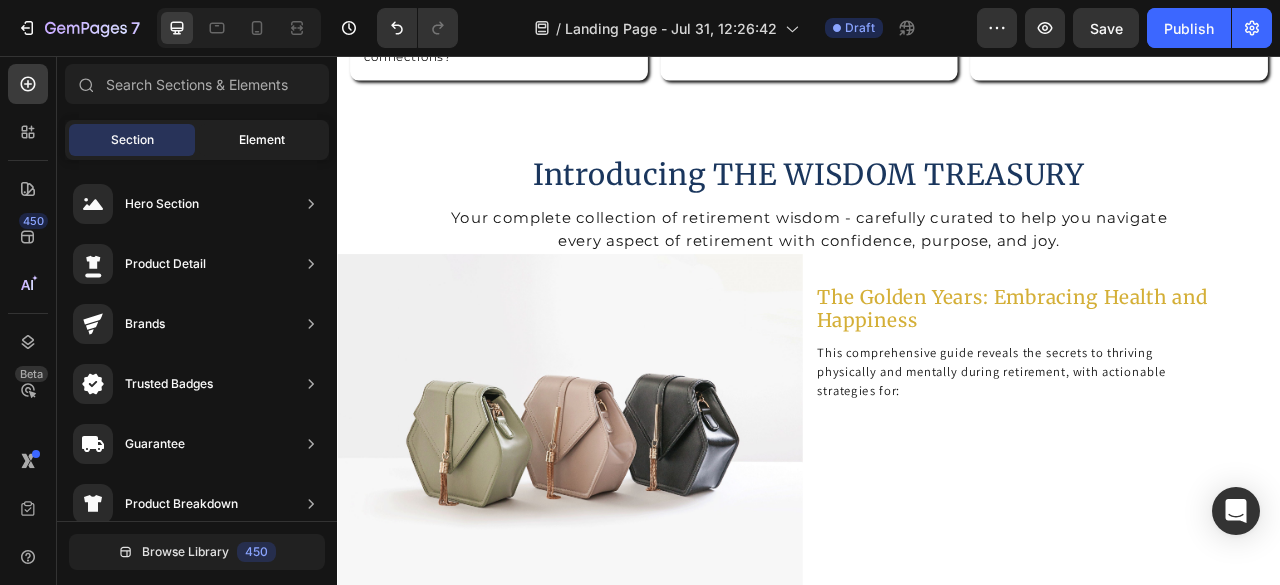 click on "Element" at bounding box center [262, 140] 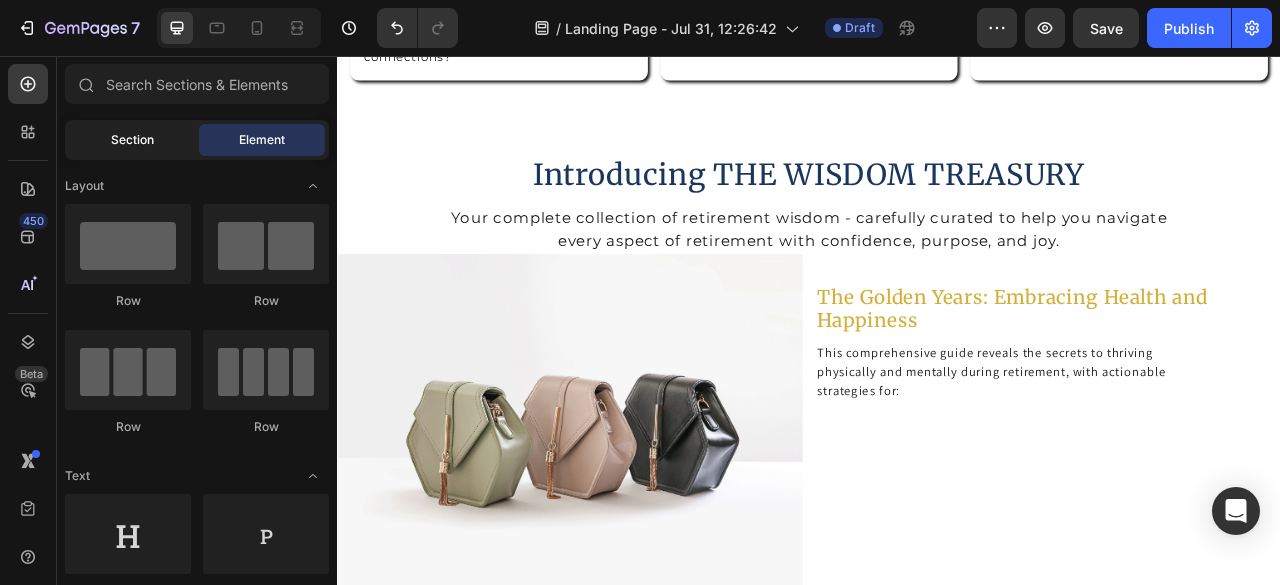 click on "Section" at bounding box center [132, 140] 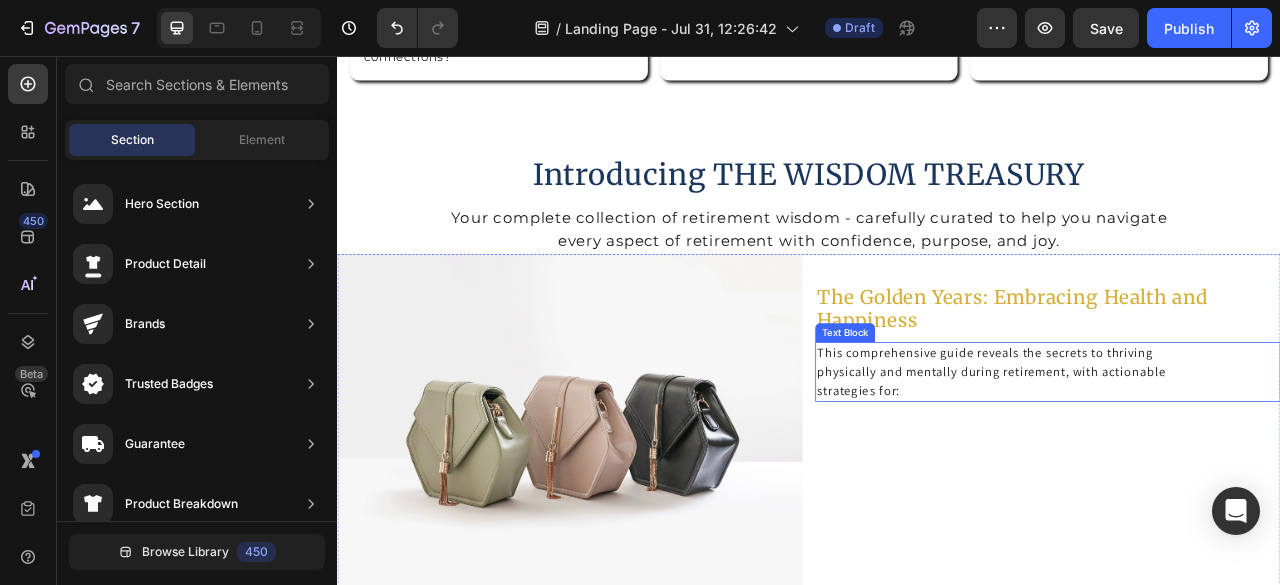 click on "This comprehensive guide reveals the secrets to thriving physically and mentally during retirement, with actionable strategies for:" at bounding box center [1241, 458] 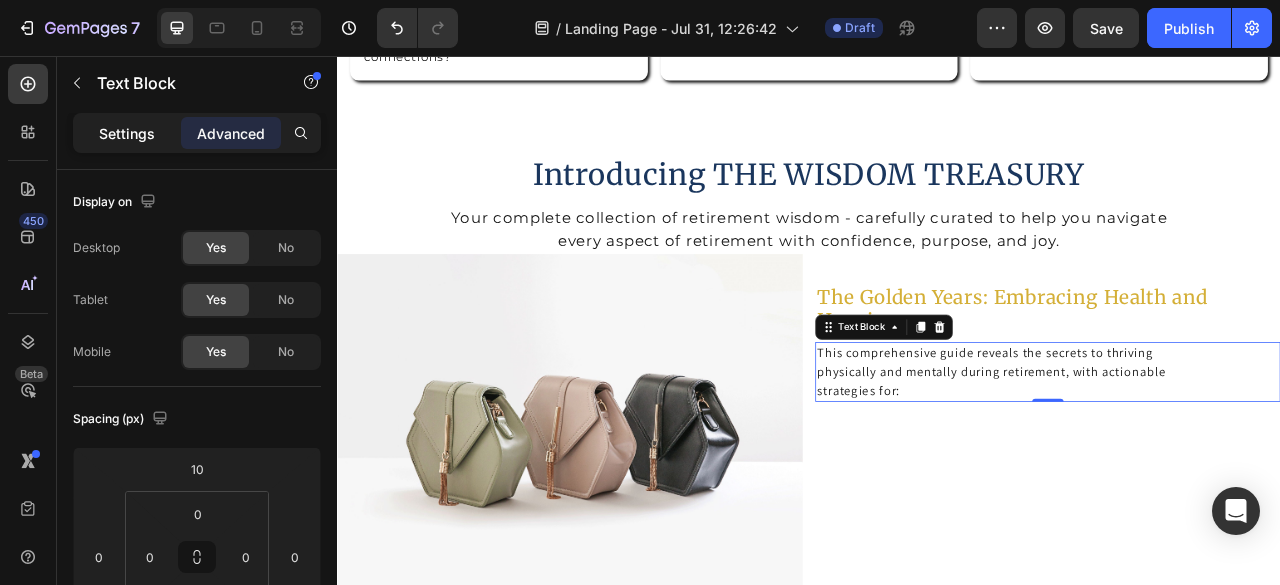 click on "Settings" at bounding box center [127, 133] 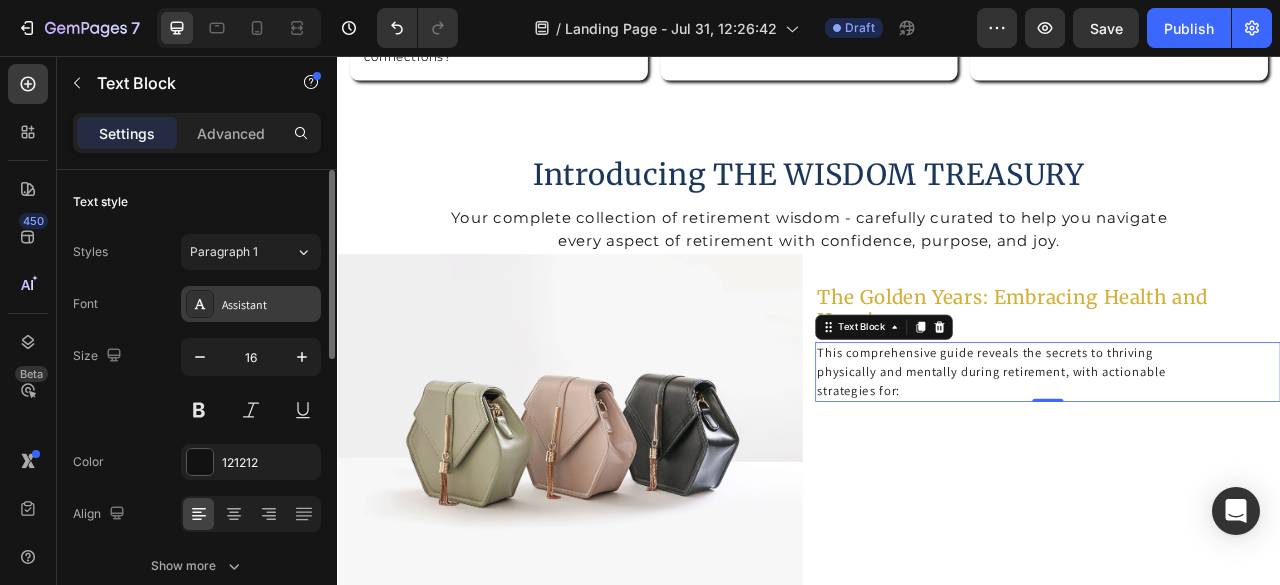 click on "Assistant" at bounding box center (269, 305) 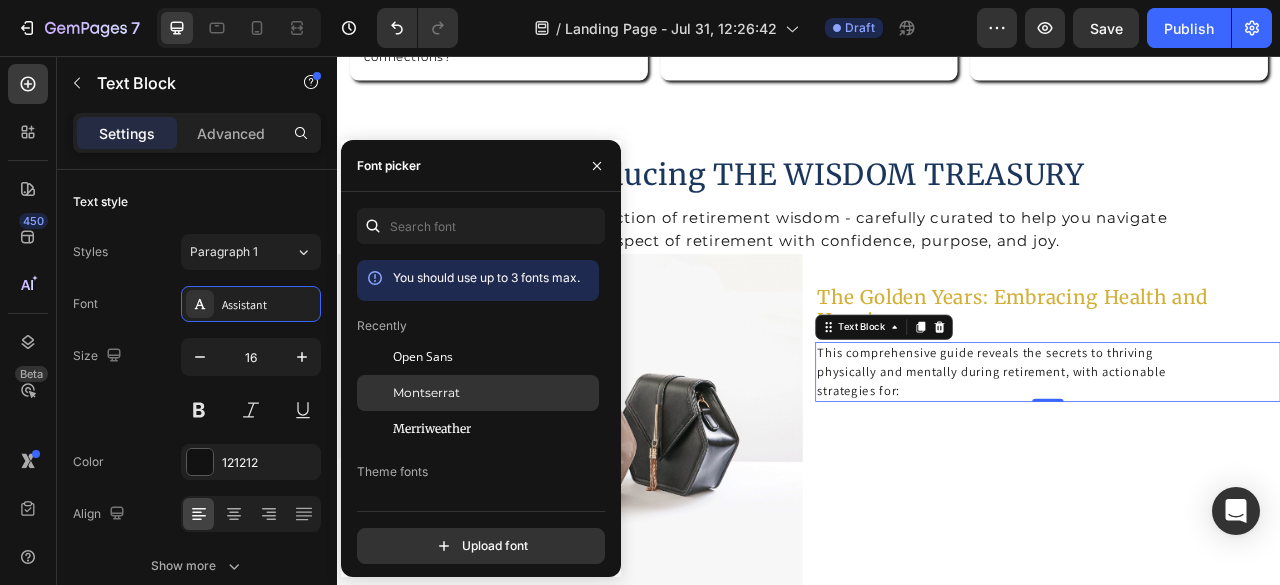 click on "Montserrat" at bounding box center (426, 393) 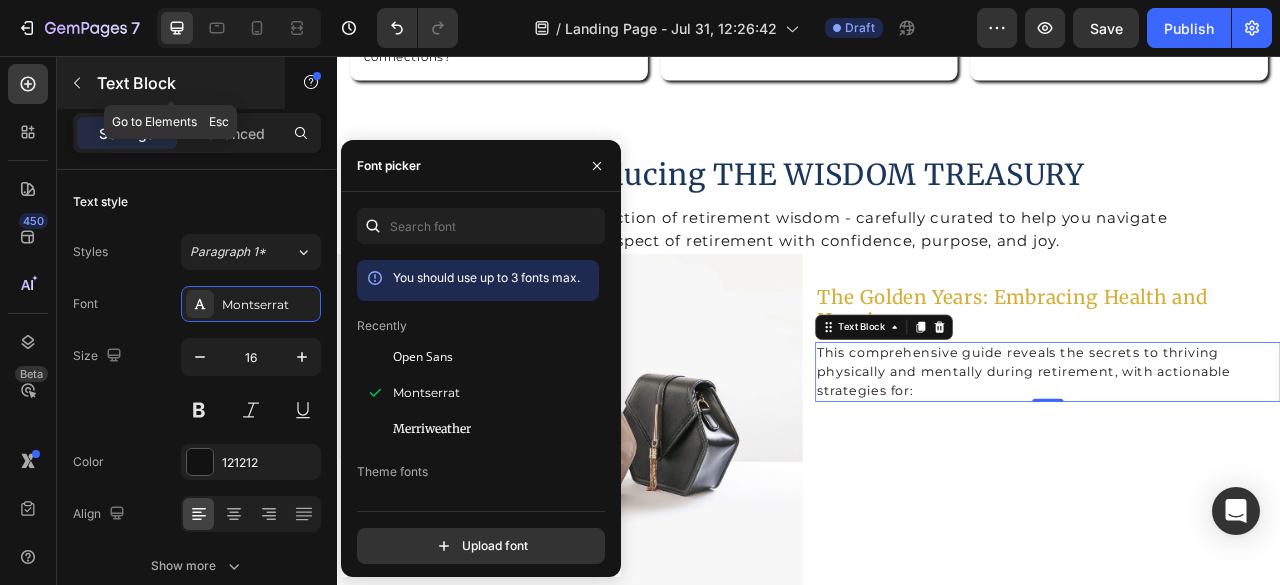 click 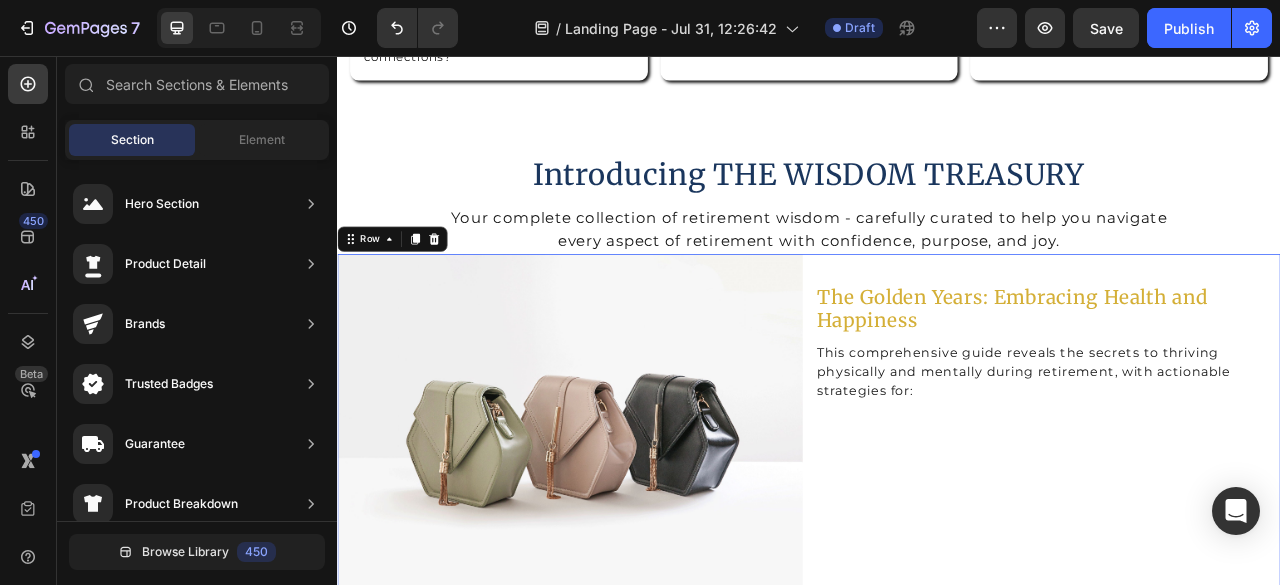 click on "The Golden Years: Embracing Health and Happiness Heading This comprehensive guide reveals the secrets to thriving physically and mentally during retirement, with actionable strategies for: Text Block" at bounding box center [1241, 530] 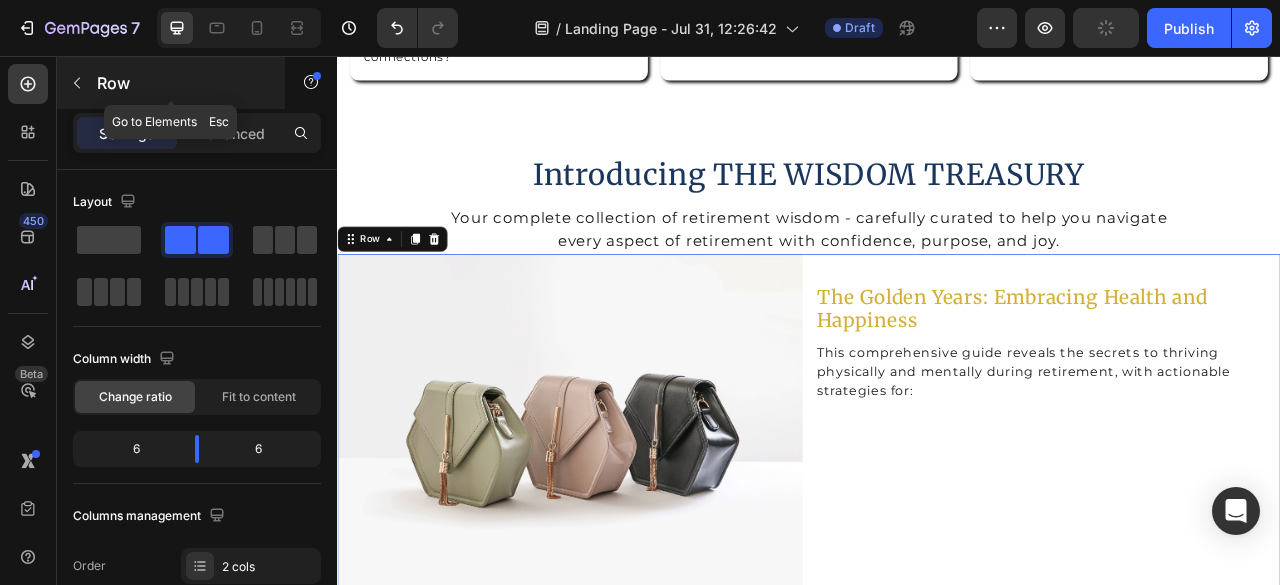 click 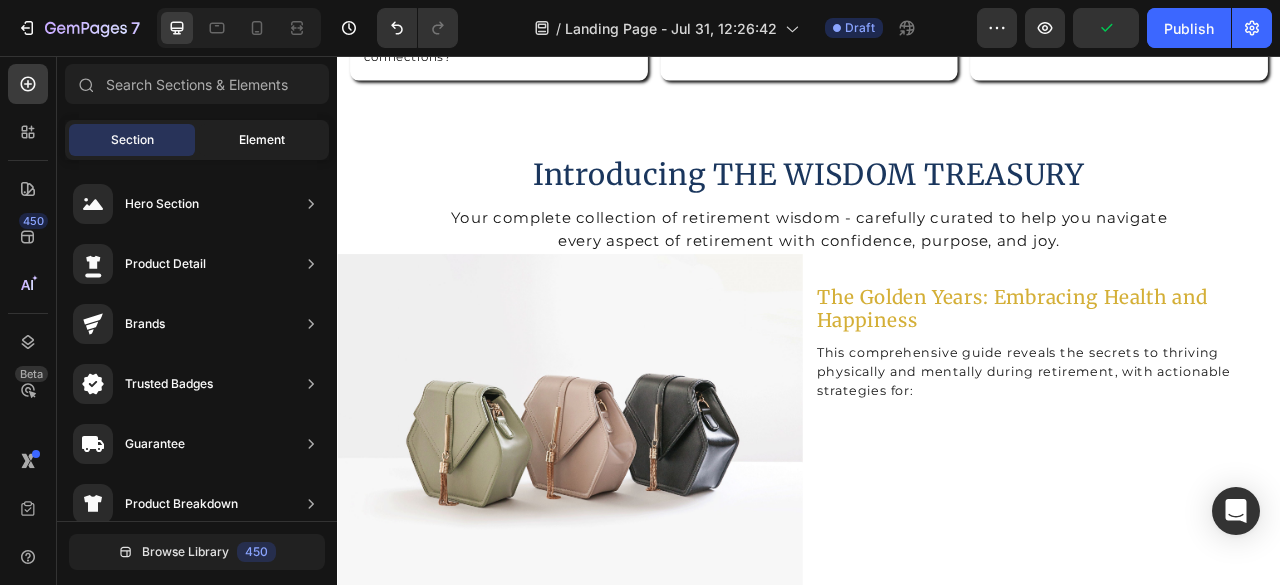 click on "Element" at bounding box center (262, 140) 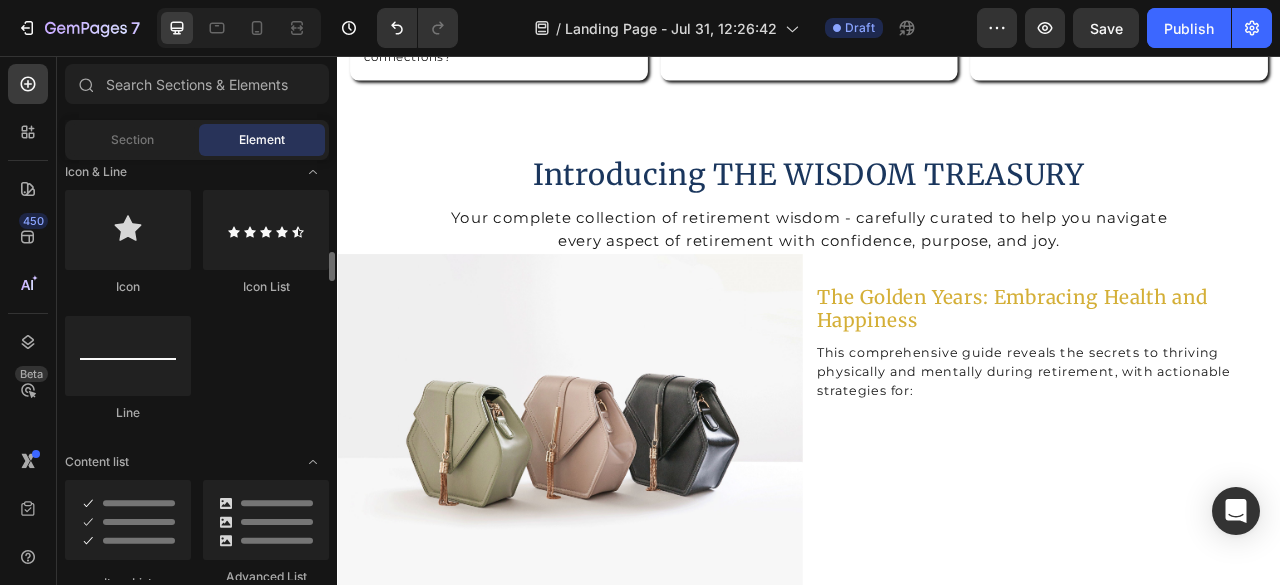 scroll, scrollTop: 1500, scrollLeft: 0, axis: vertical 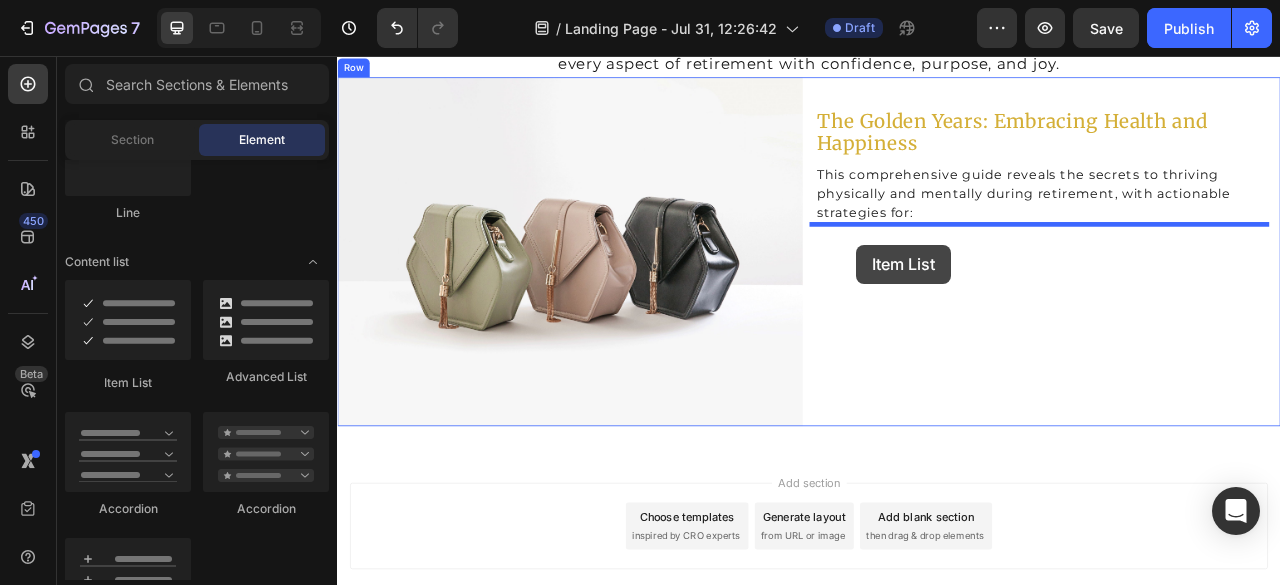 drag, startPoint x: 481, startPoint y: 384, endPoint x: 997, endPoint y: 296, distance: 523.4501 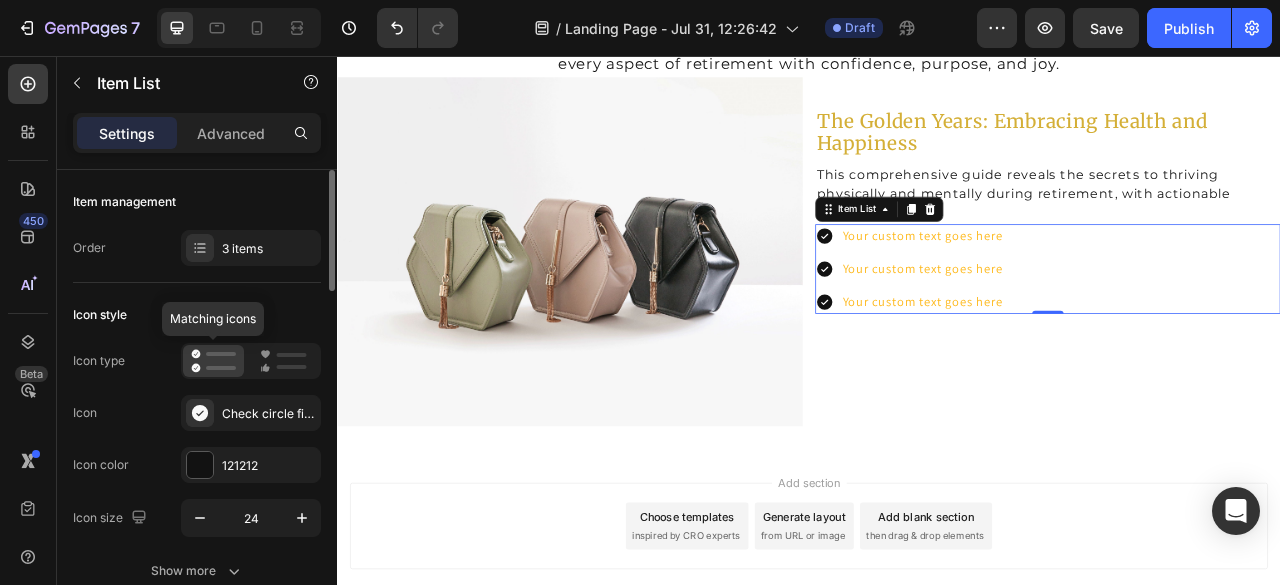 click 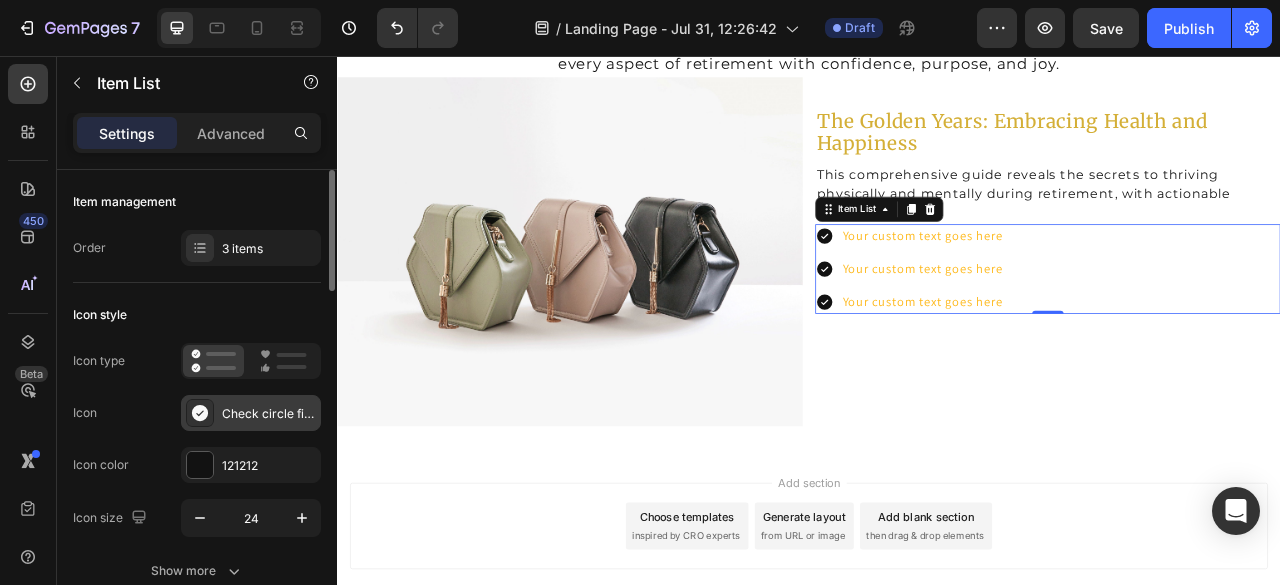 click on "Check circle filled" at bounding box center (269, 414) 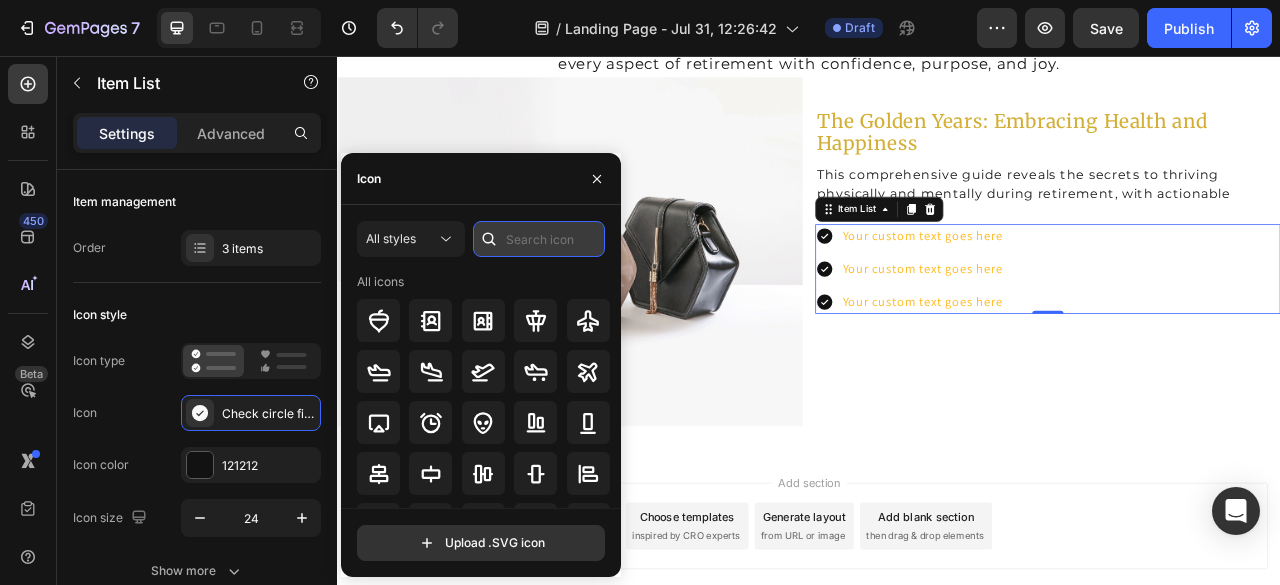 click at bounding box center (539, 239) 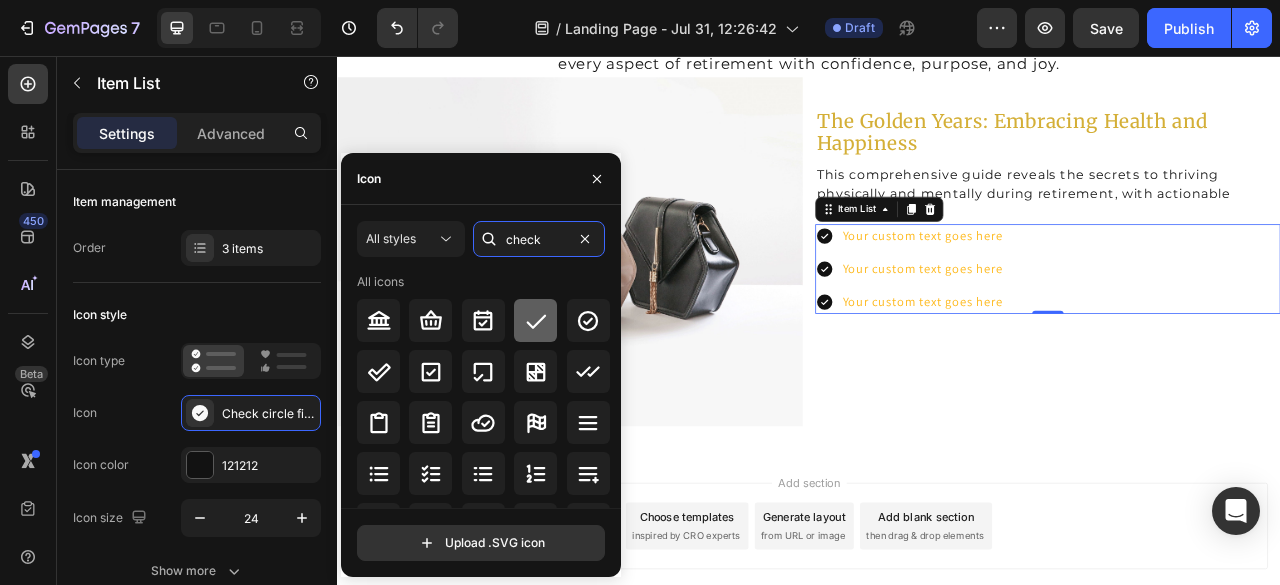 type on "check" 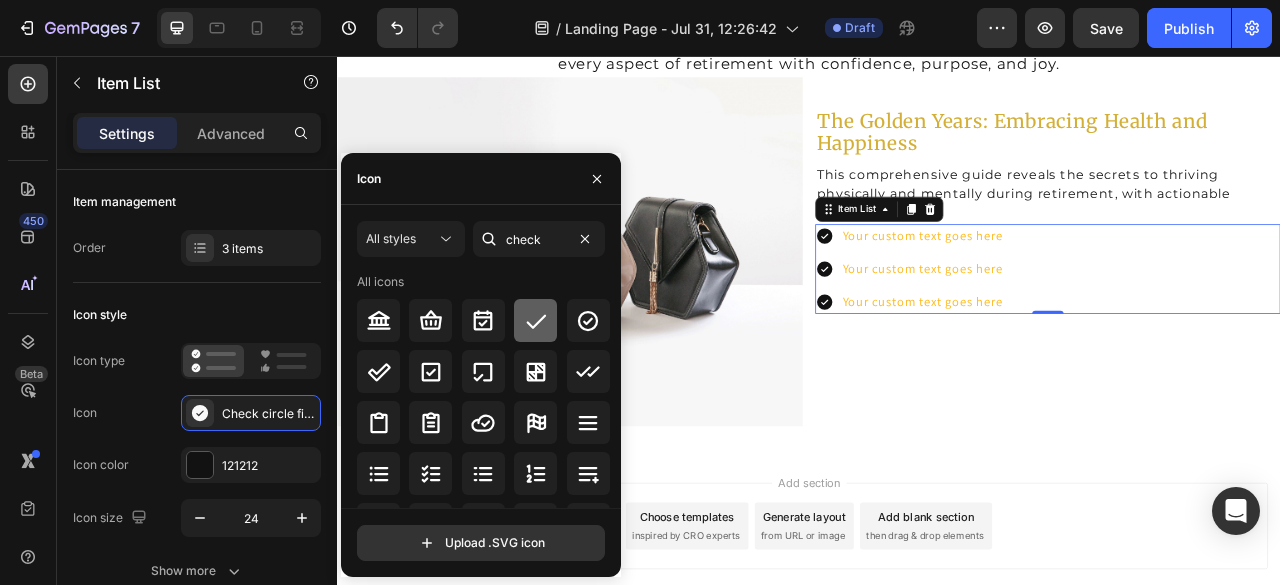 click 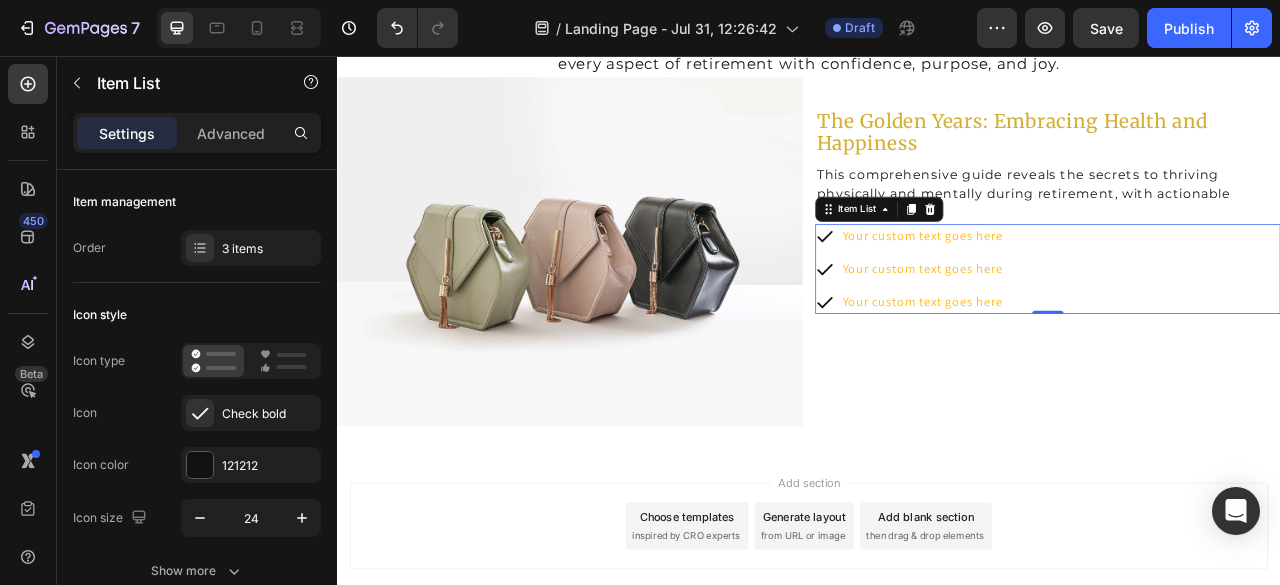 click 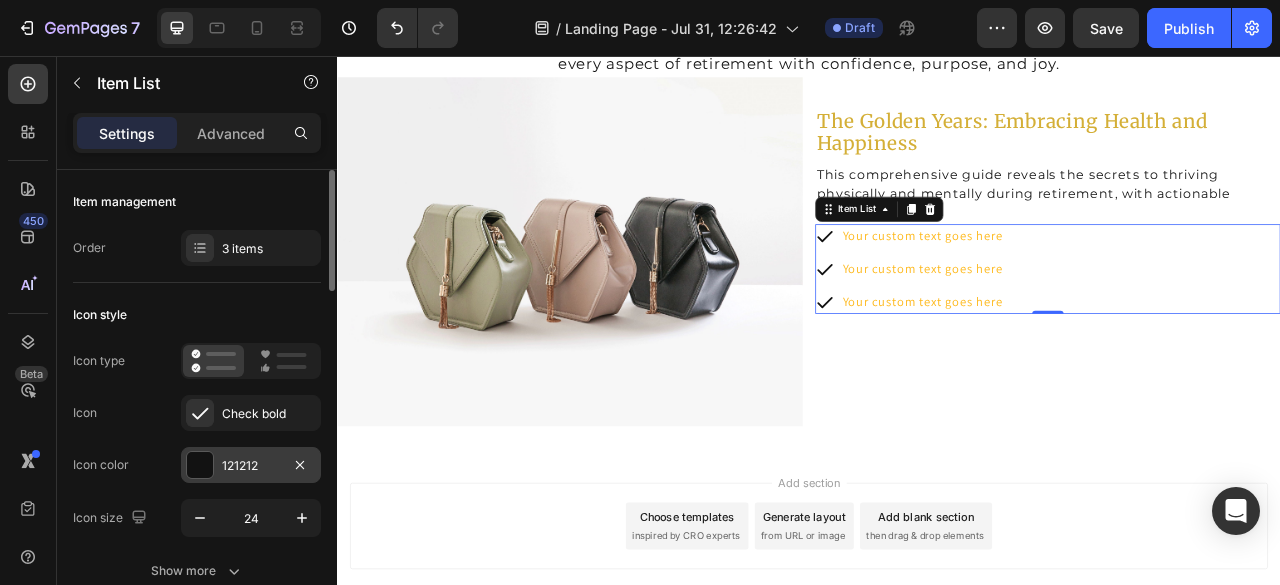 click on "121212" at bounding box center [251, 466] 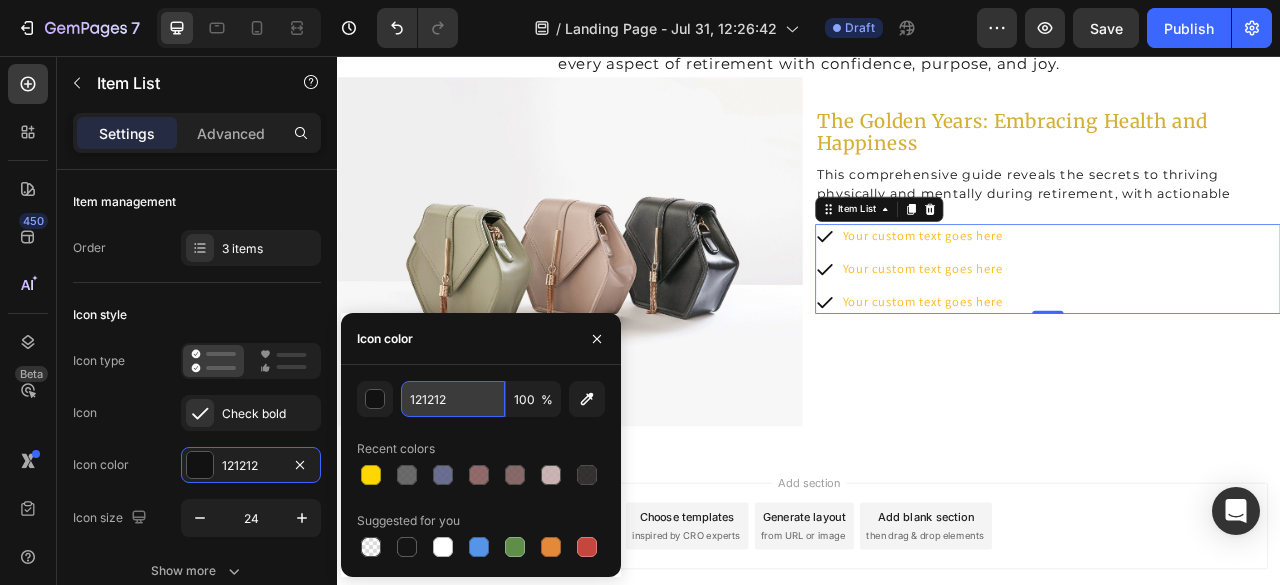 click on "121212" at bounding box center [453, 399] 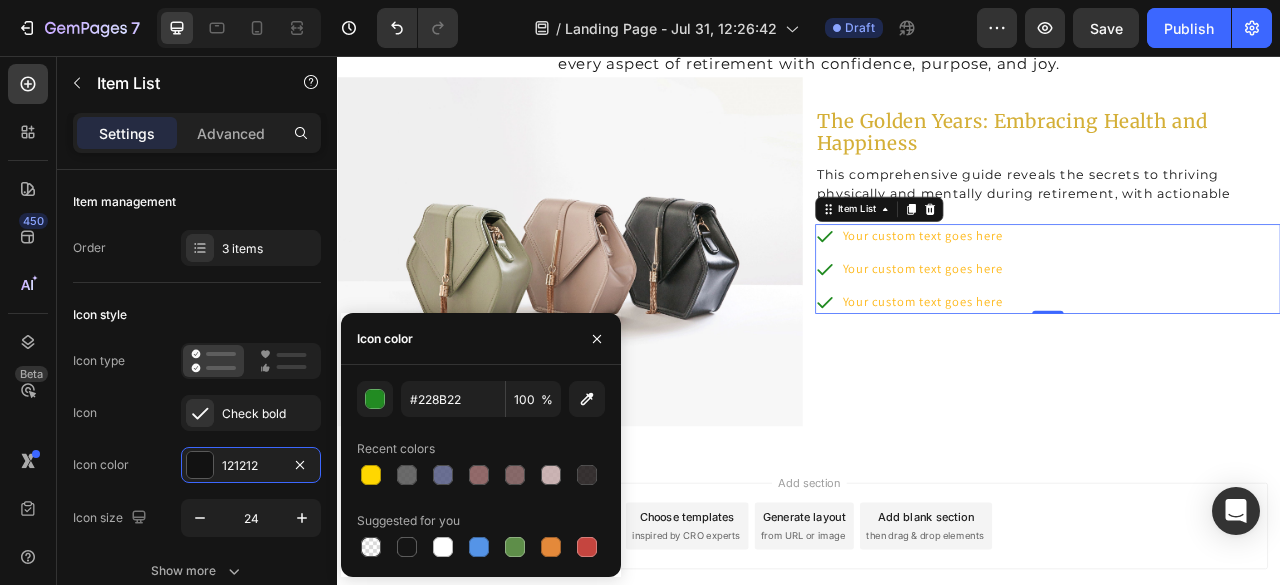 click on "Add section Choose templates inspired by CRO experts Generate layout from URL or image Add blank section then drag & drop elements" at bounding box center (937, 682) 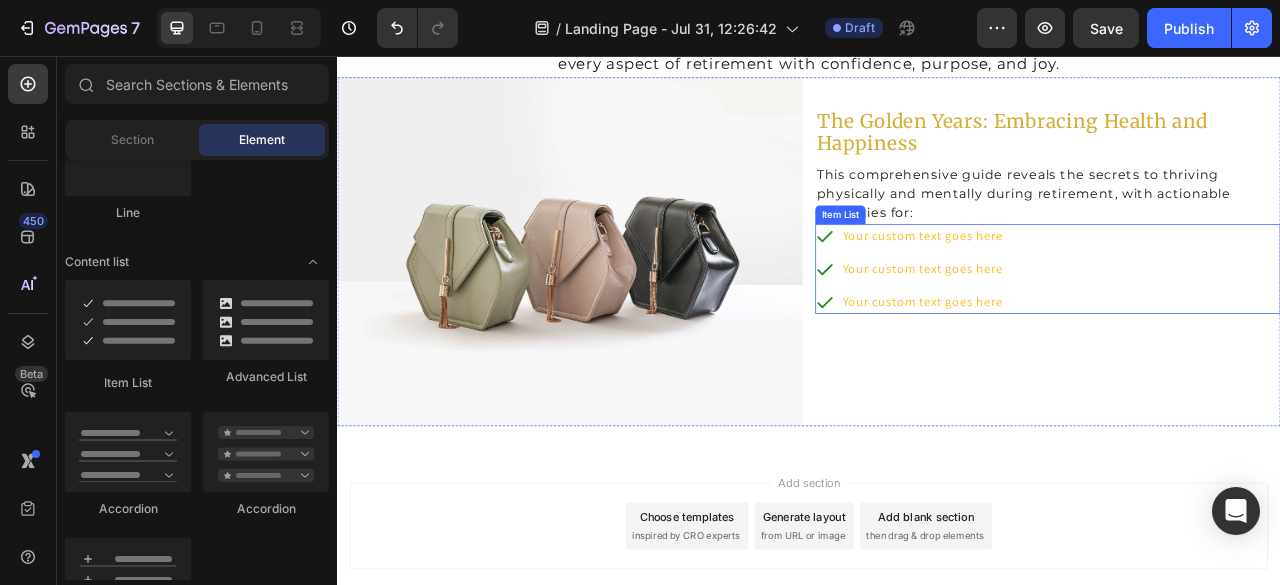 click on "Your custom text goes here" at bounding box center [1082, 285] 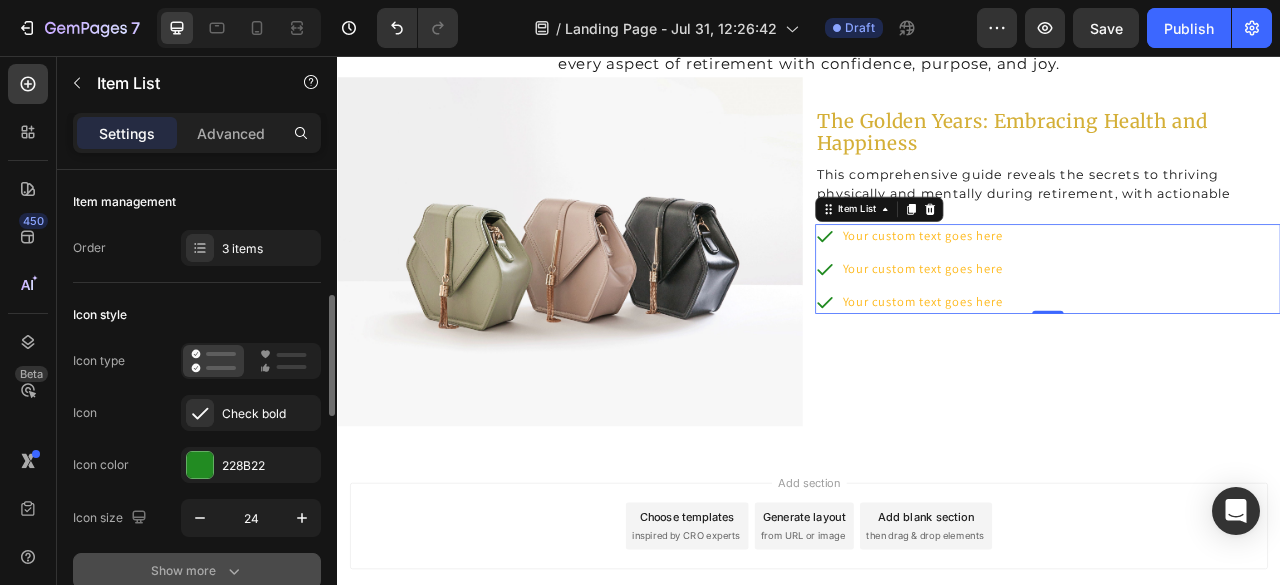scroll, scrollTop: 200, scrollLeft: 0, axis: vertical 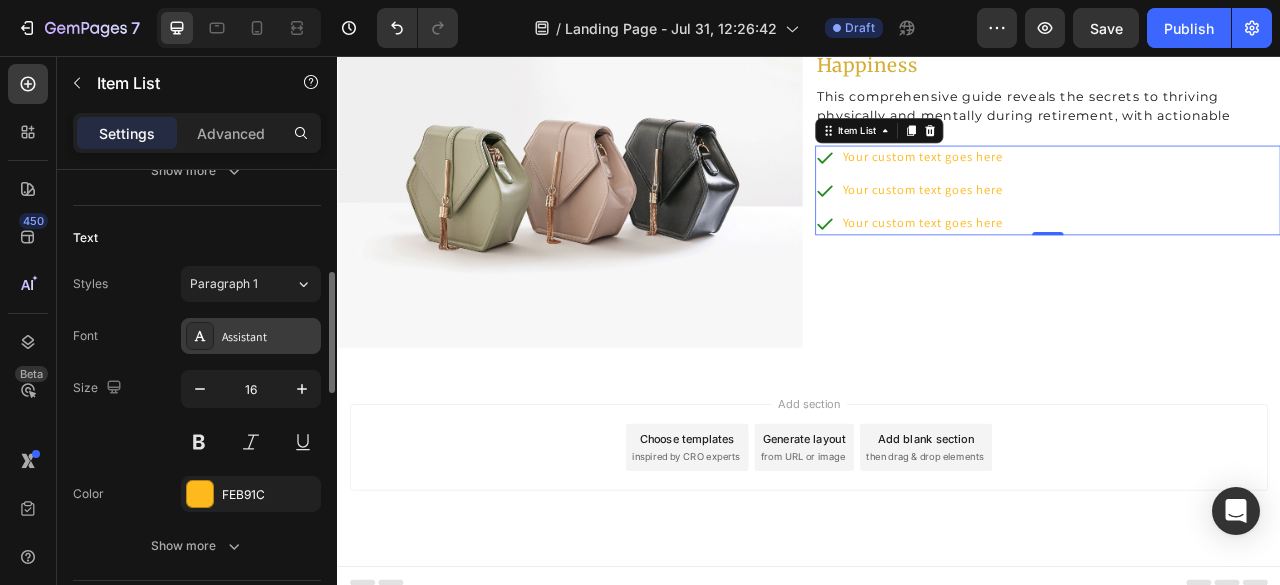 click on "Assistant" at bounding box center [269, 337] 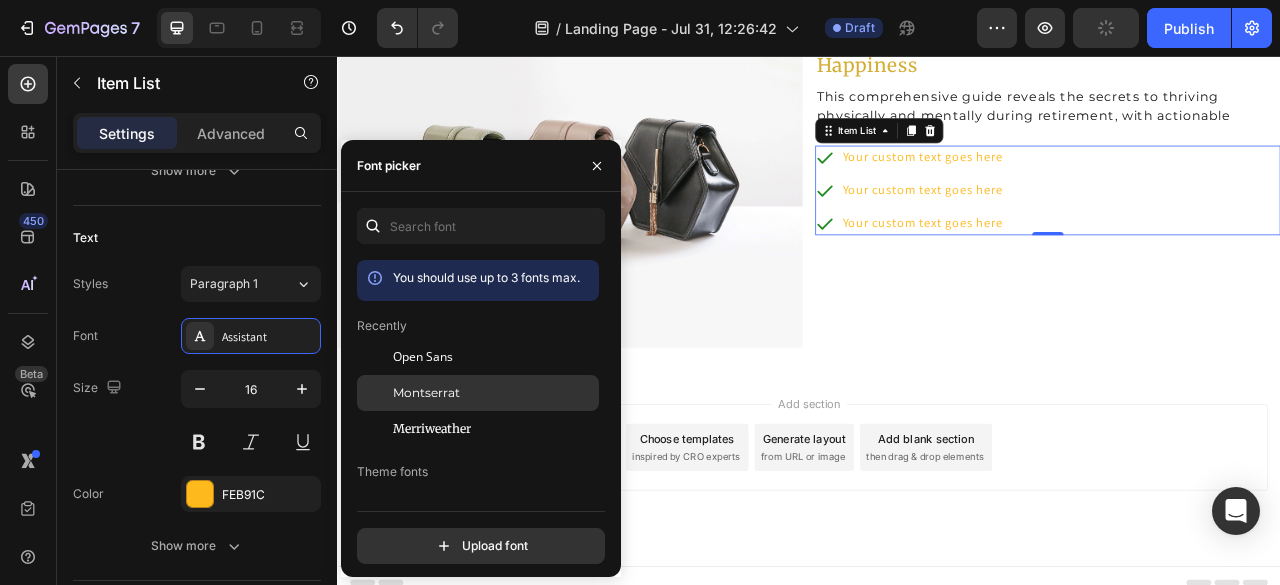 click on "Montserrat" at bounding box center (426, 393) 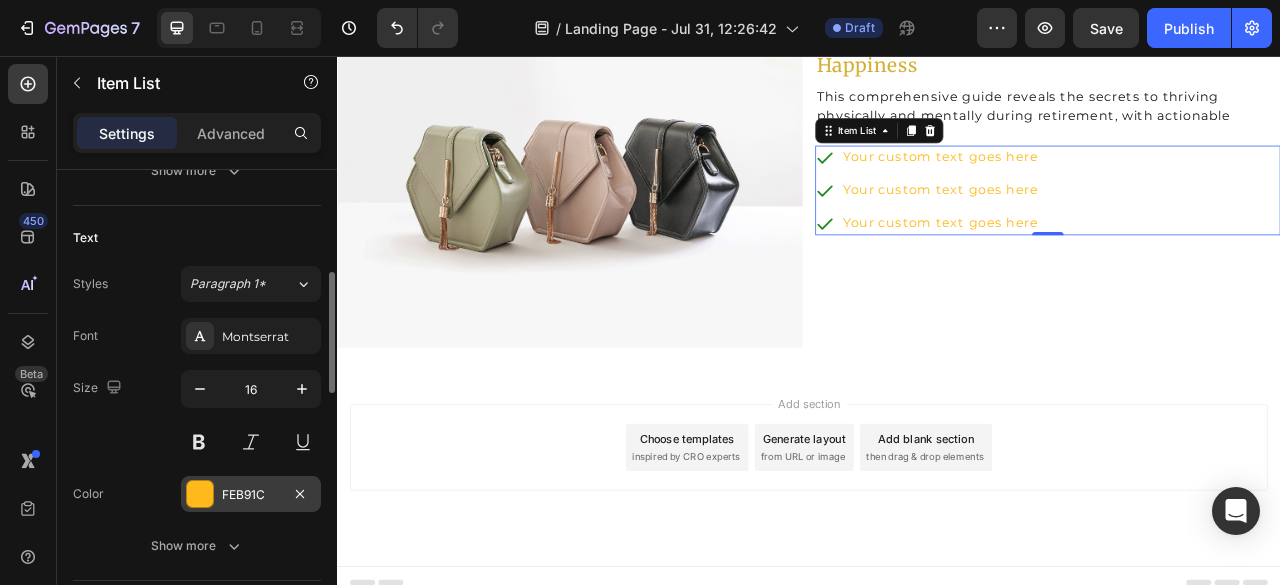 click at bounding box center (200, 494) 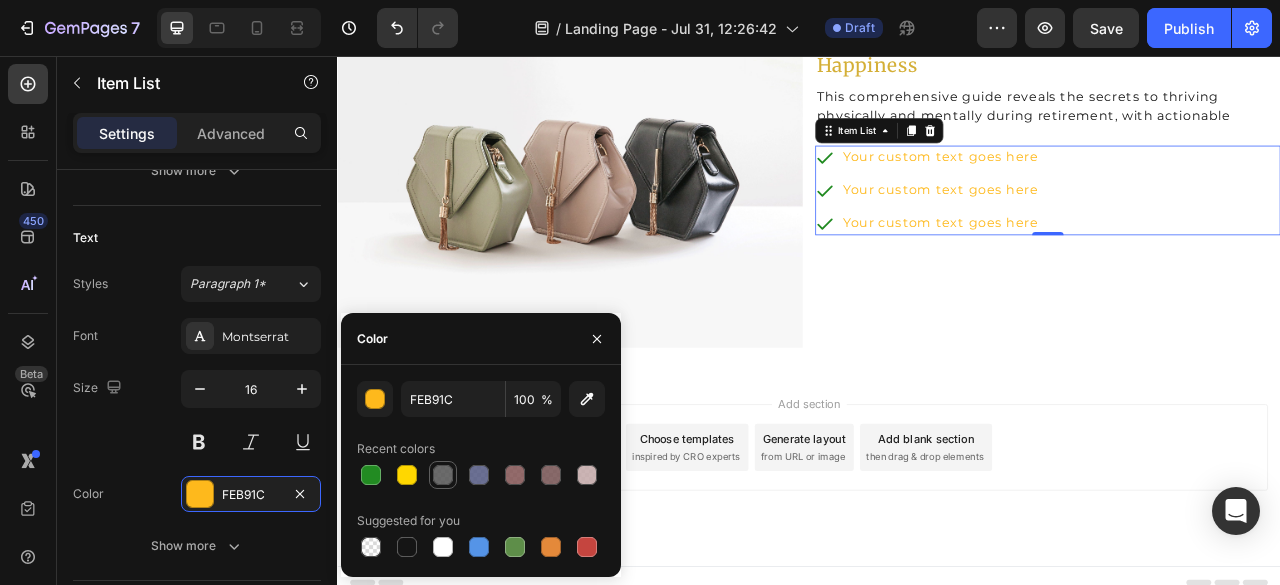 click at bounding box center (443, 475) 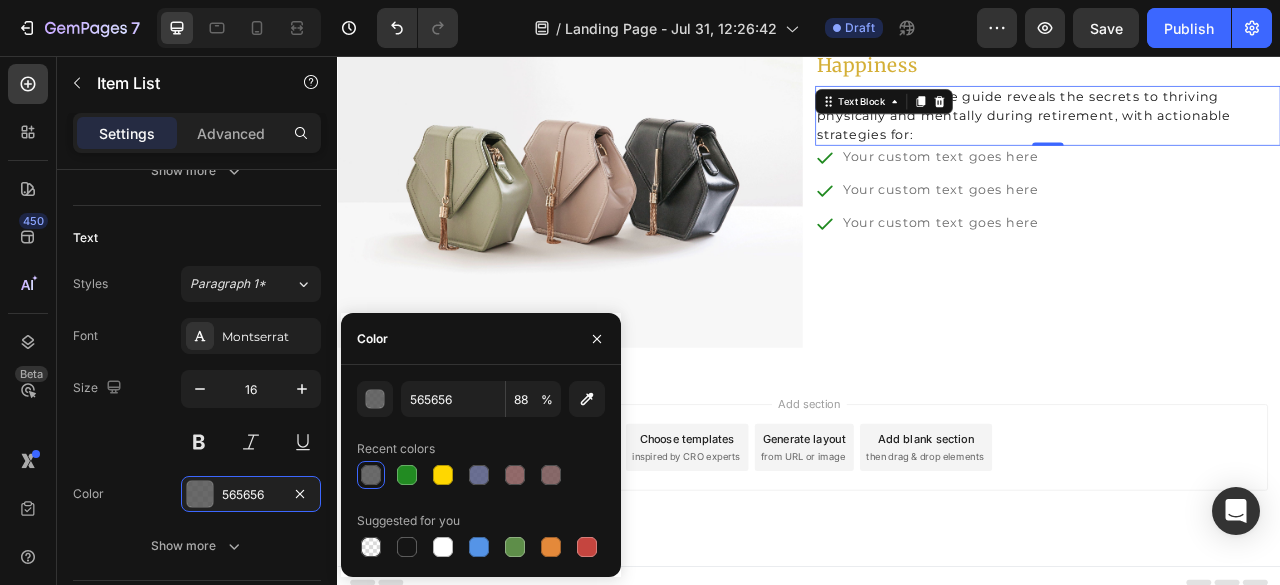 click on "This comprehensive guide reveals the secrets to thriving physically and mentally during retirement, with actionable strategies for:" at bounding box center (1241, 132) 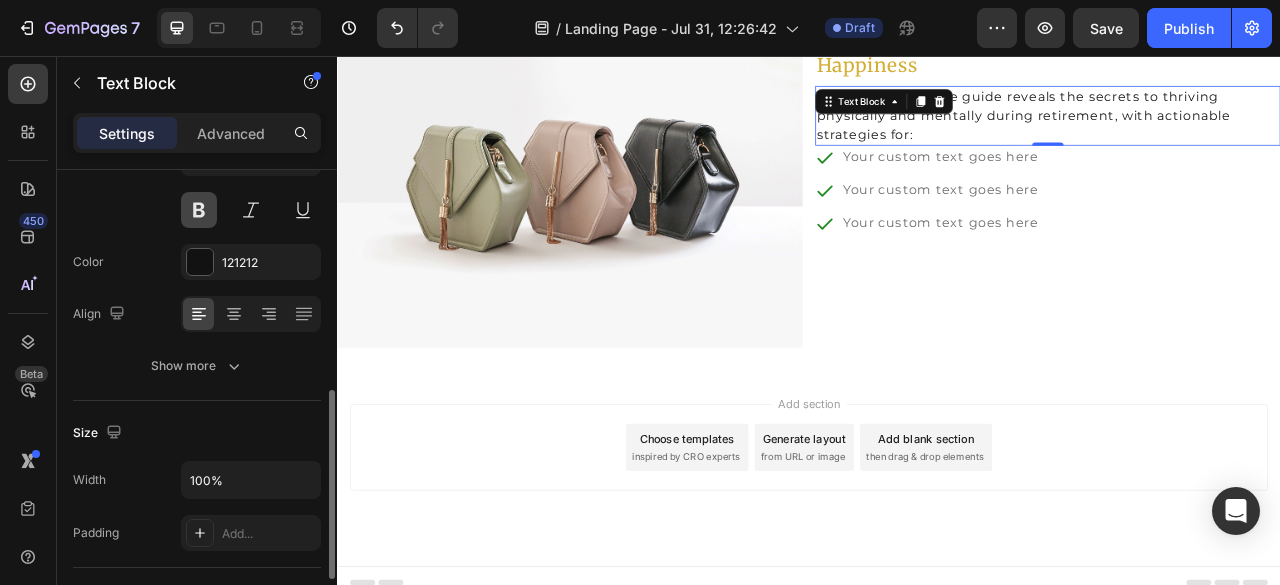 scroll, scrollTop: 300, scrollLeft: 0, axis: vertical 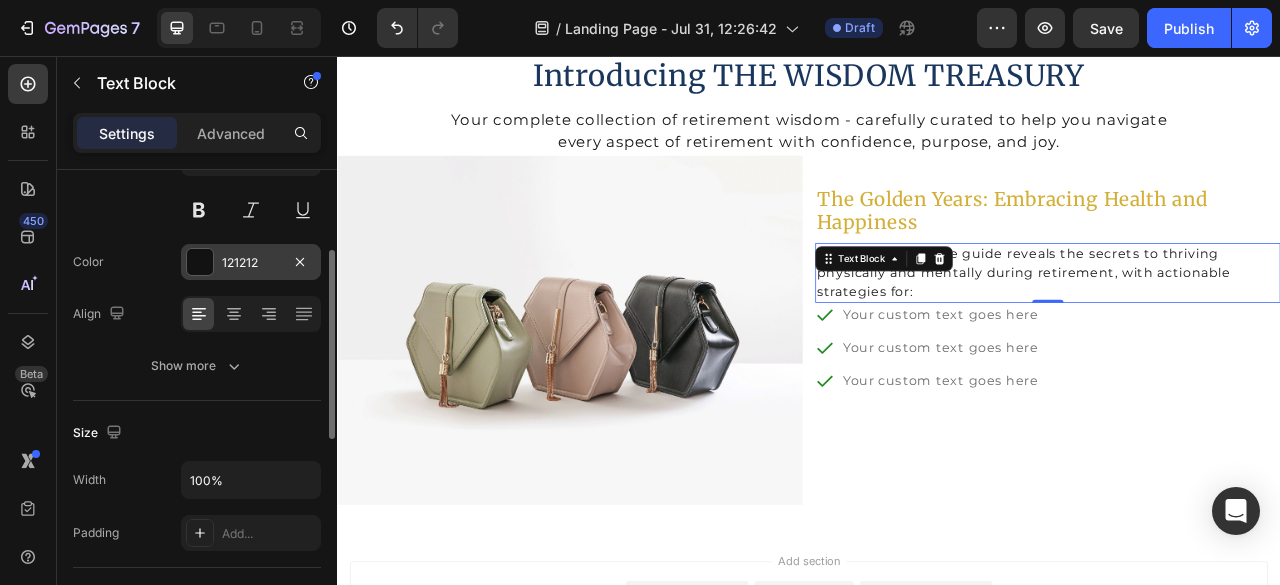click at bounding box center [200, 262] 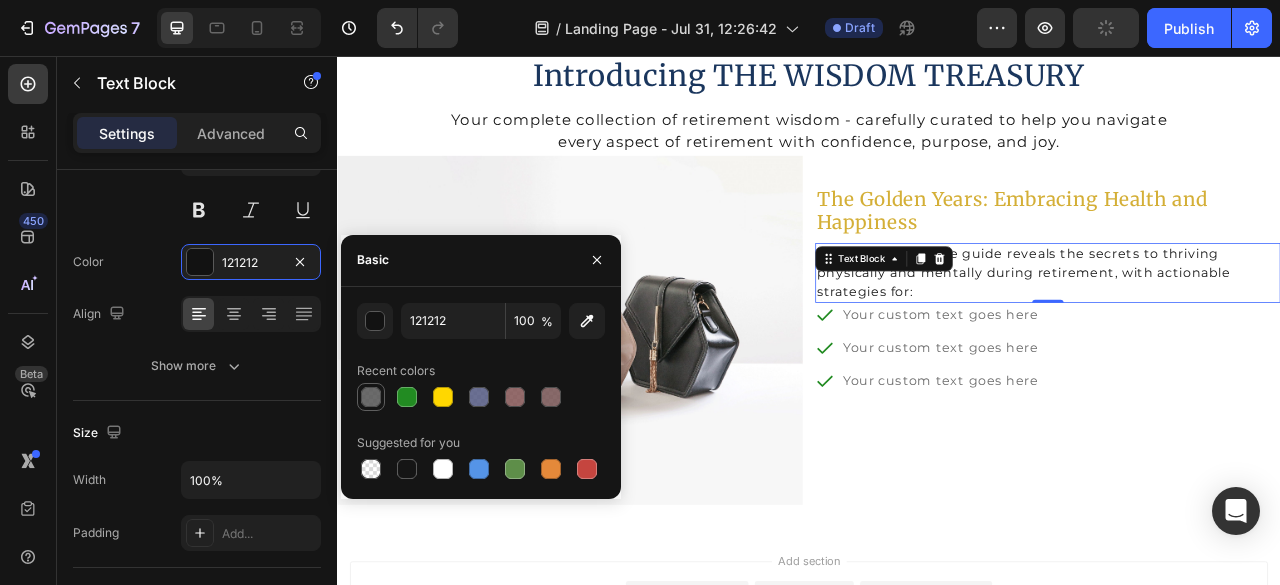 click at bounding box center (371, 397) 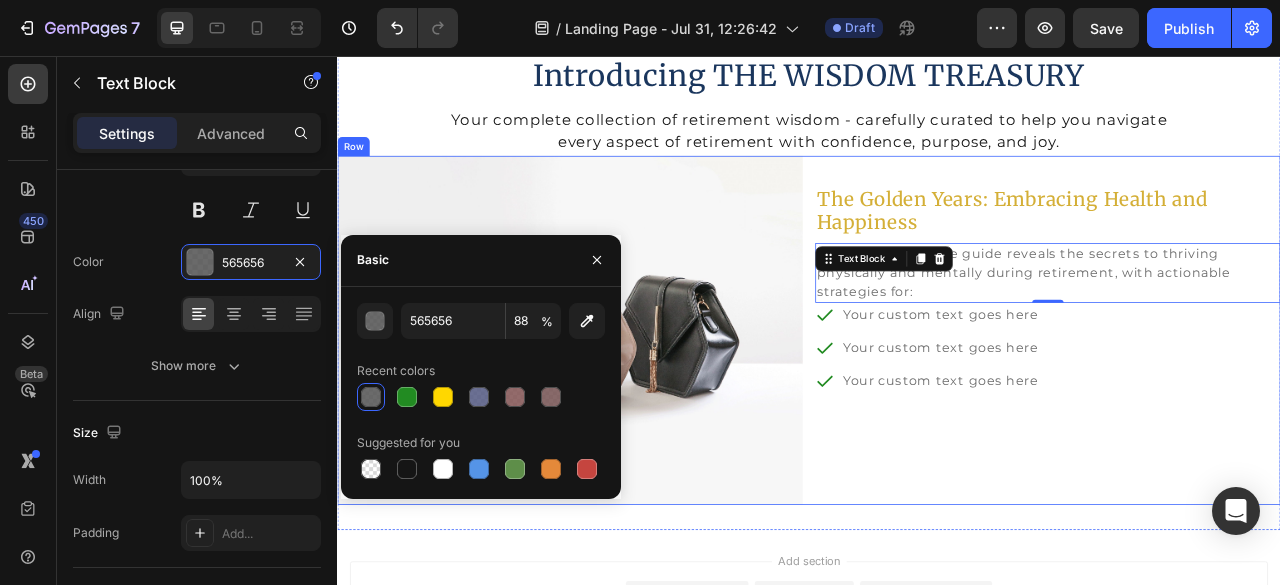 scroll, scrollTop: 1178, scrollLeft: 0, axis: vertical 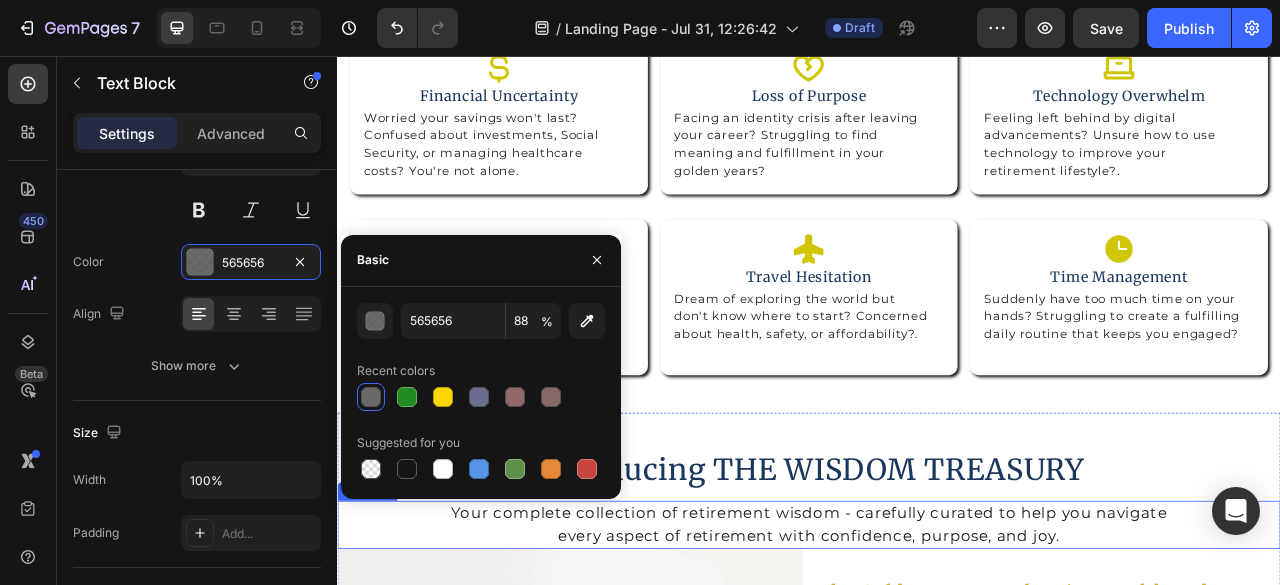 click on "Your complete collection of retirement wisdom - carefully curated to help you navigate every aspect of retirement with confidence, purpose, and joy." at bounding box center [937, 652] 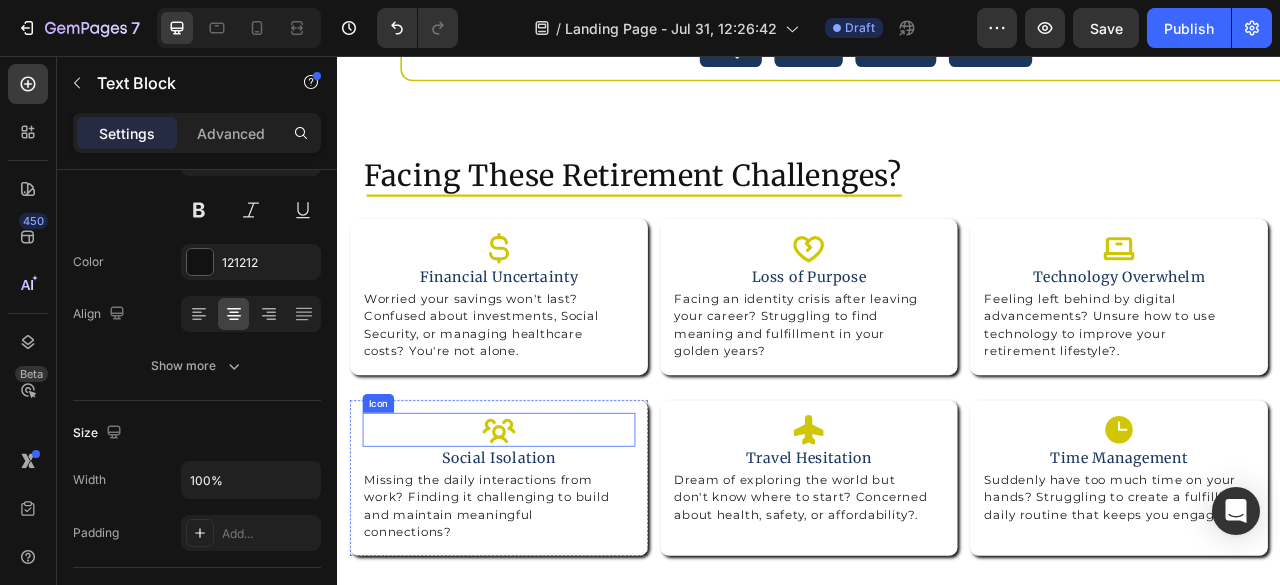 scroll, scrollTop: 978, scrollLeft: 0, axis: vertical 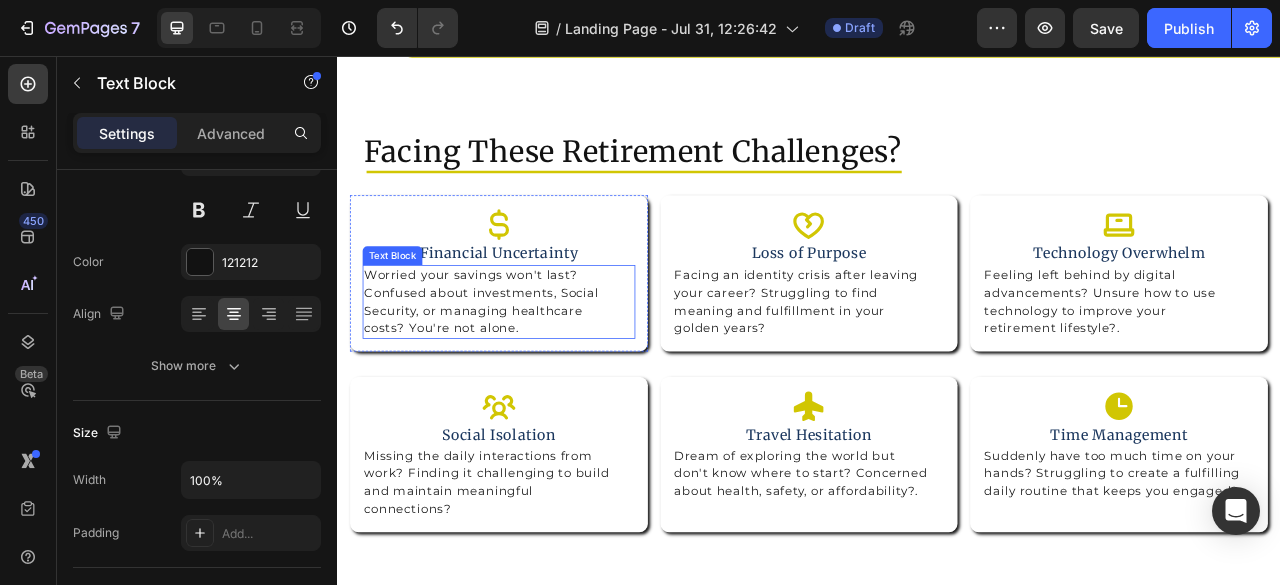 click on "Worried your savings won't last? Confused about investments, Social Security, or managing healthcare costs? You're not alone." at bounding box center [542, 369] 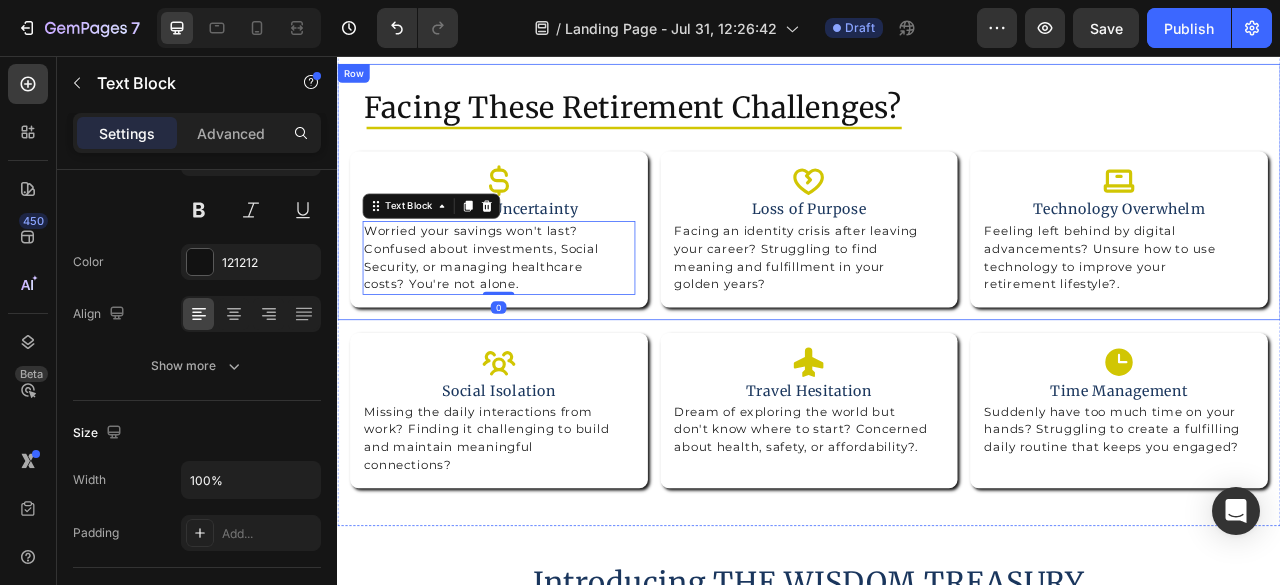 scroll, scrollTop: 1078, scrollLeft: 0, axis: vertical 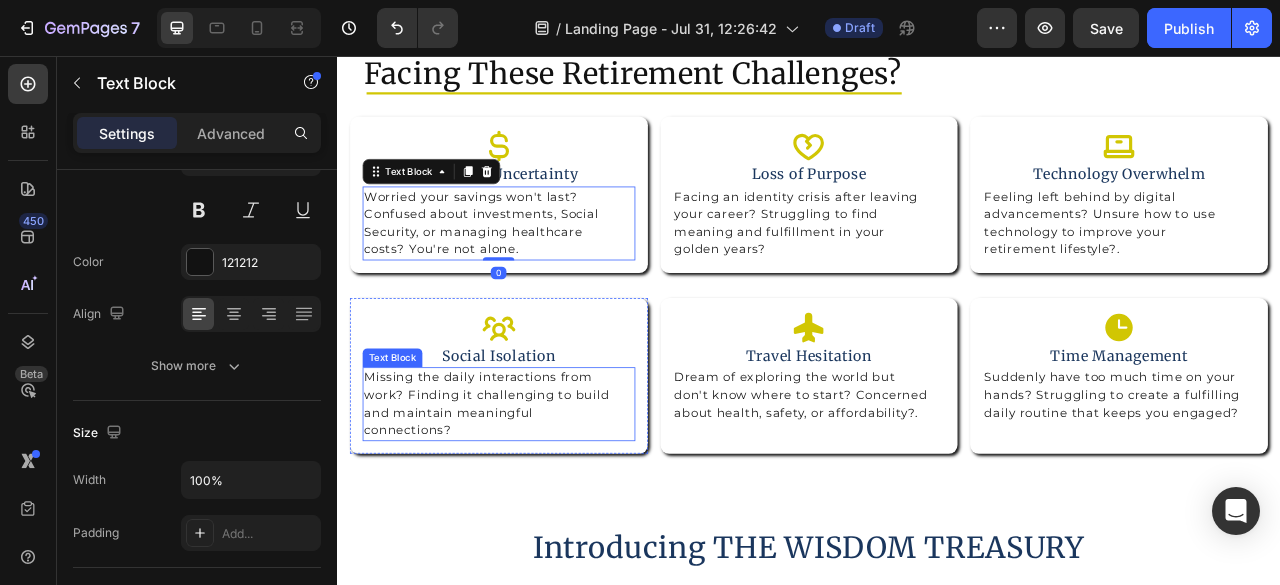 click on "Missing the daily interactions from work? Finding it challenging to build and maintain meaningful connections?" at bounding box center (542, 499) 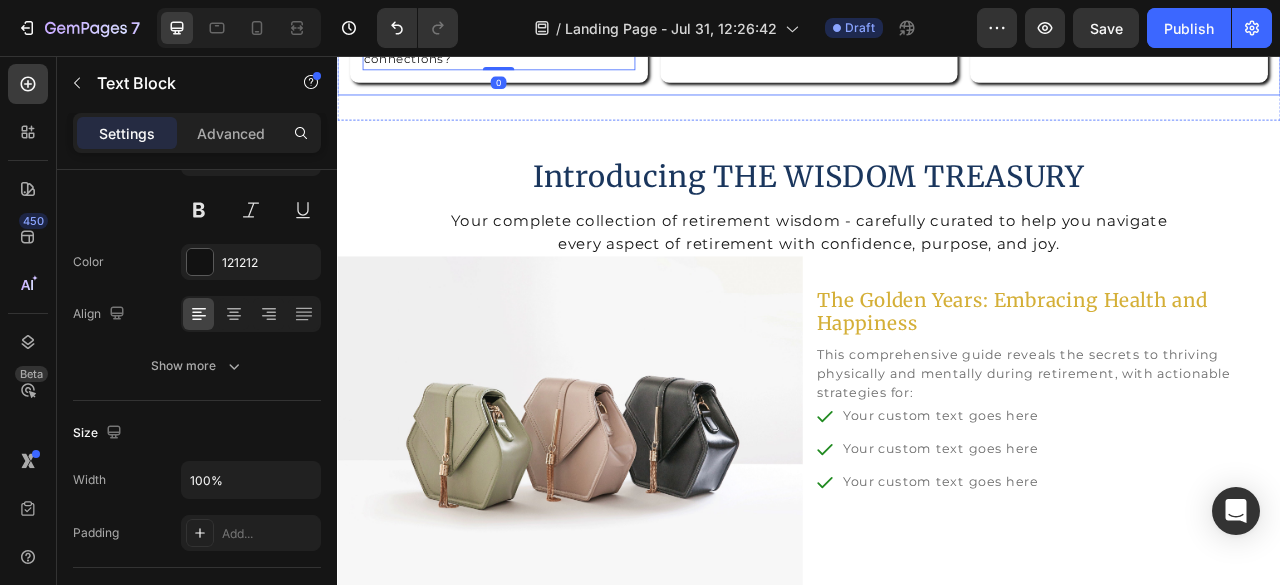 scroll, scrollTop: 1578, scrollLeft: 0, axis: vertical 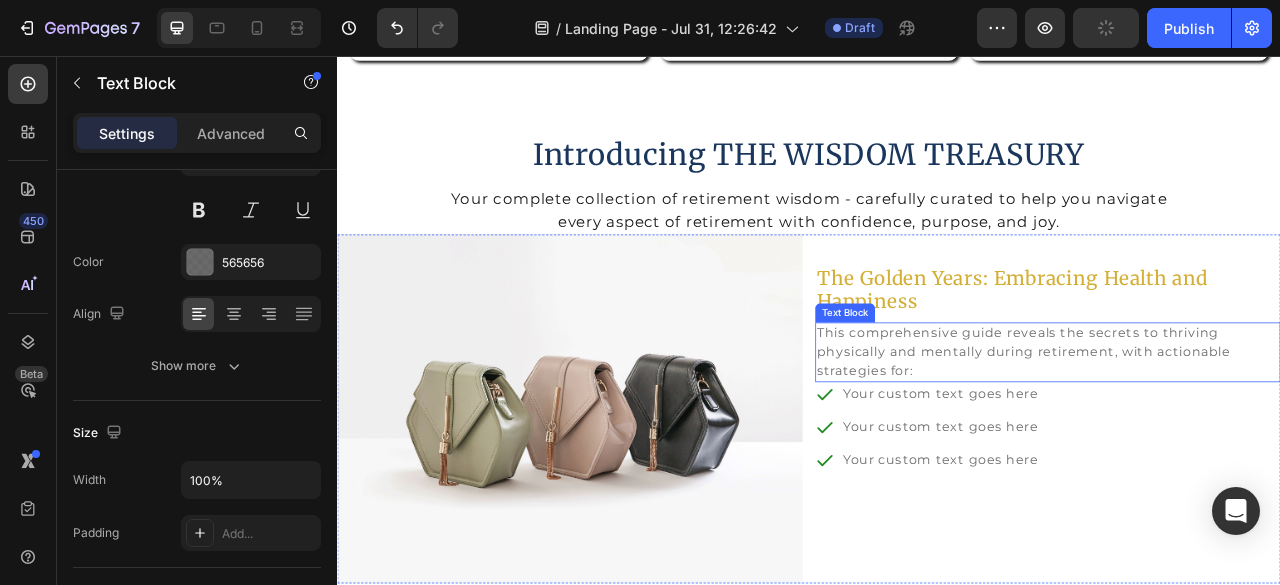 click on "This comprehensive guide reveals the secrets to thriving physically and mentally during retirement, with actionable strategies for:" at bounding box center [1241, 433] 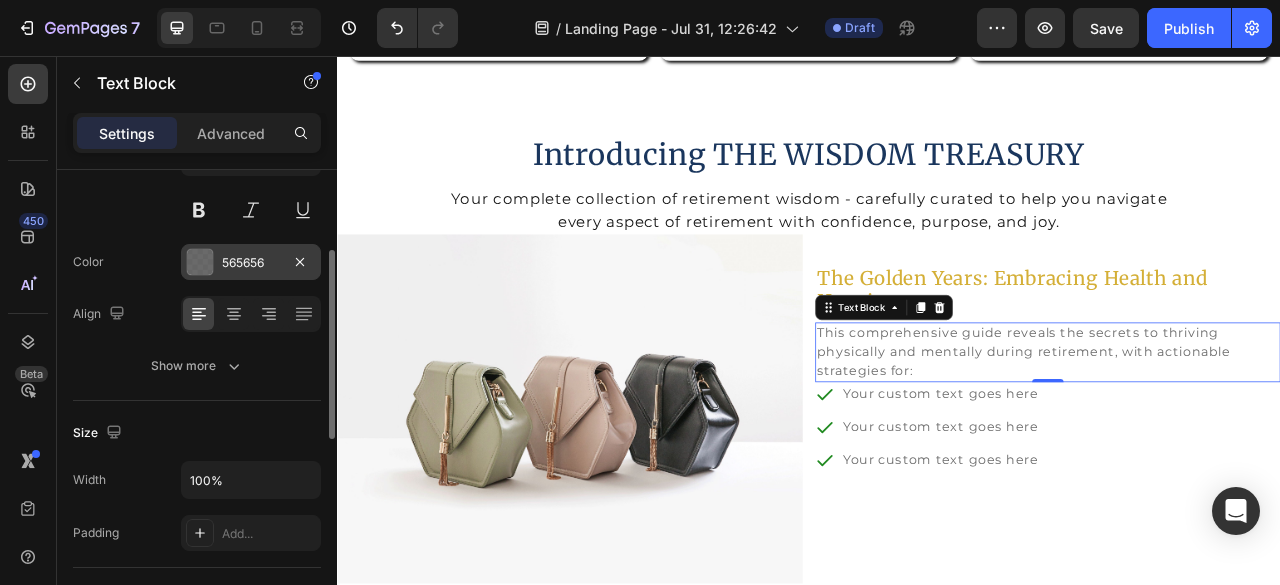 click on "565656" at bounding box center (251, 263) 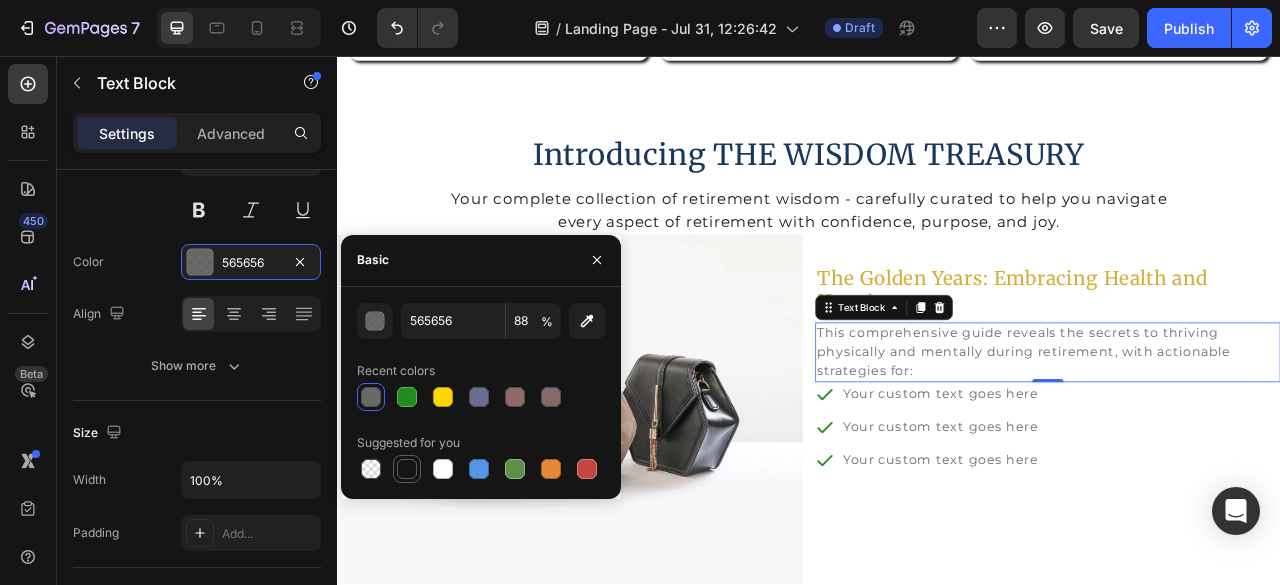 click at bounding box center (407, 469) 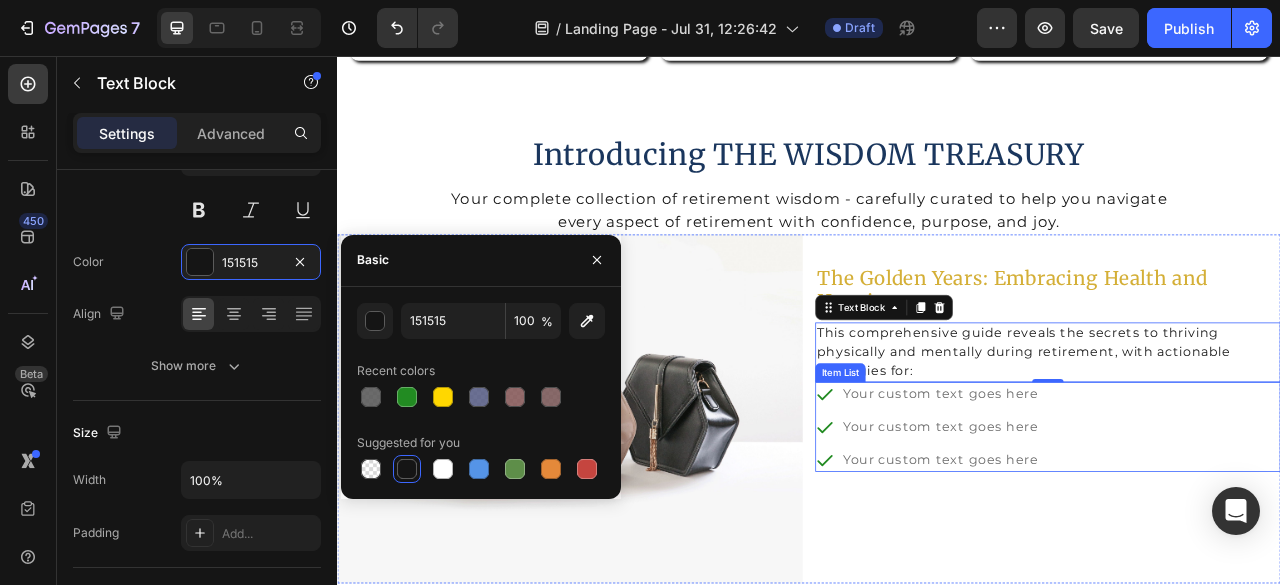 click on "Your custom text goes here" at bounding box center (1104, 486) 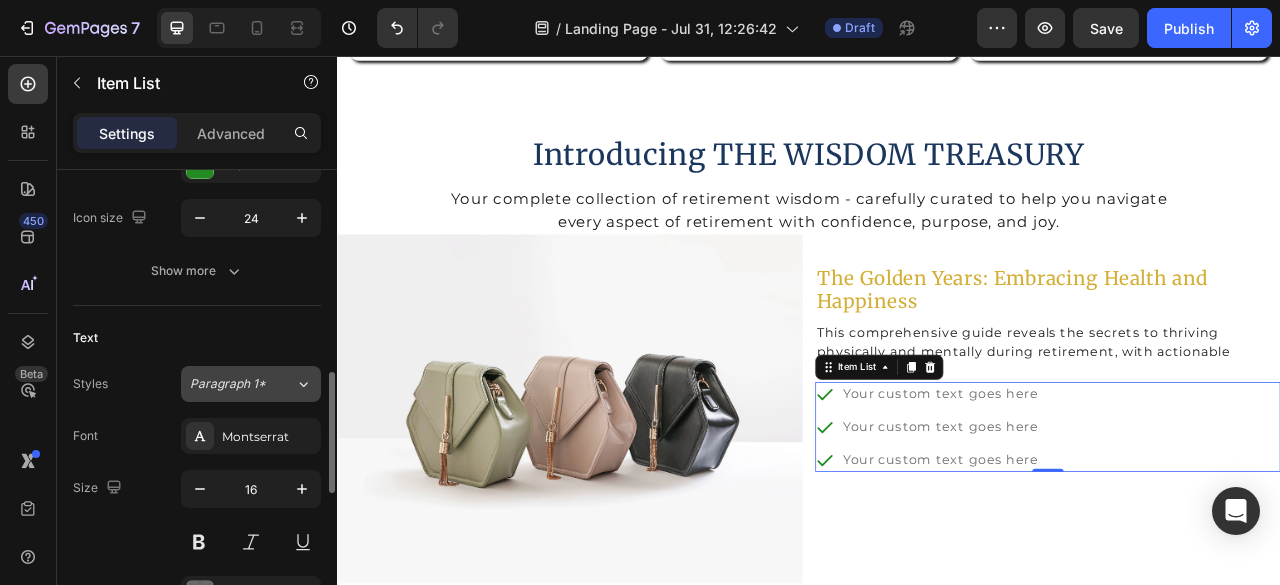 scroll, scrollTop: 400, scrollLeft: 0, axis: vertical 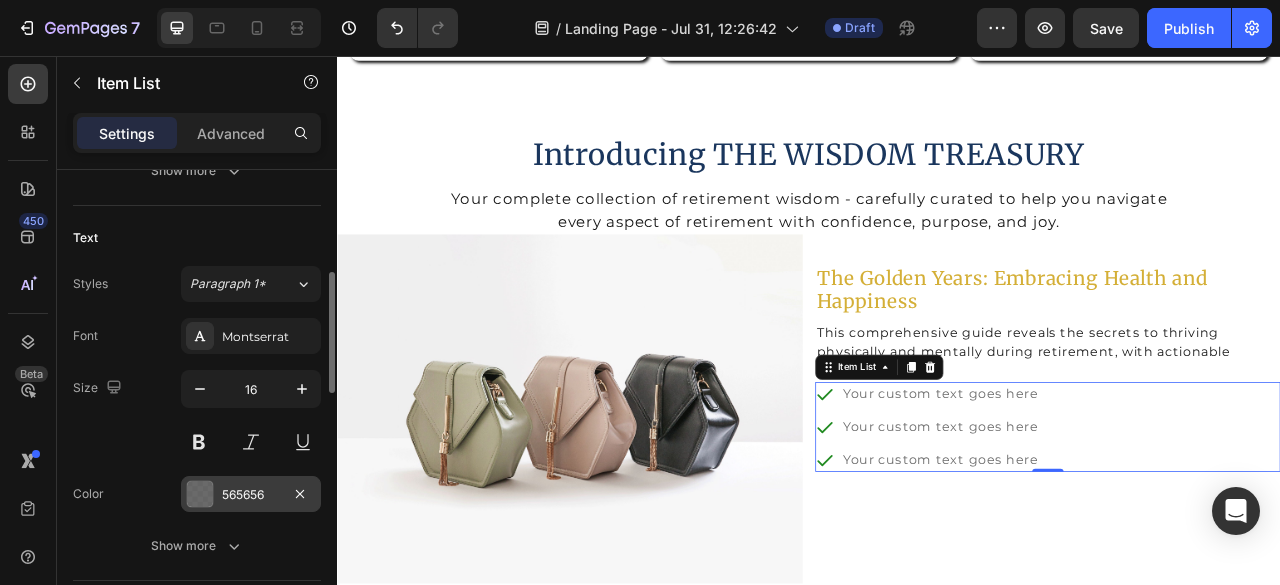 click at bounding box center [200, 494] 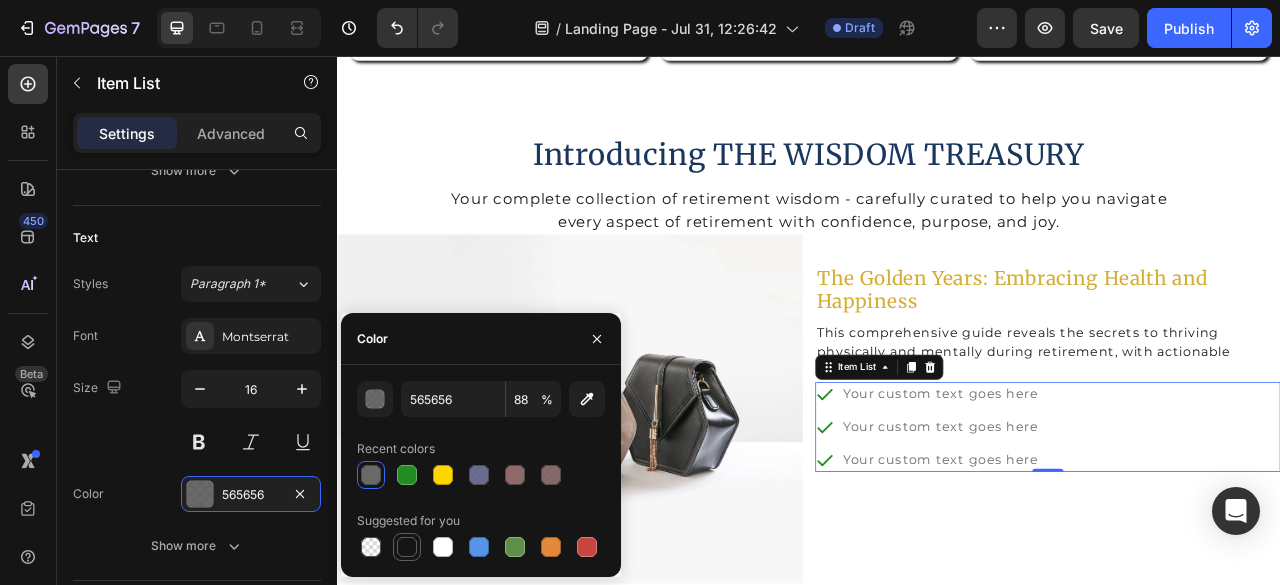 click at bounding box center [407, 547] 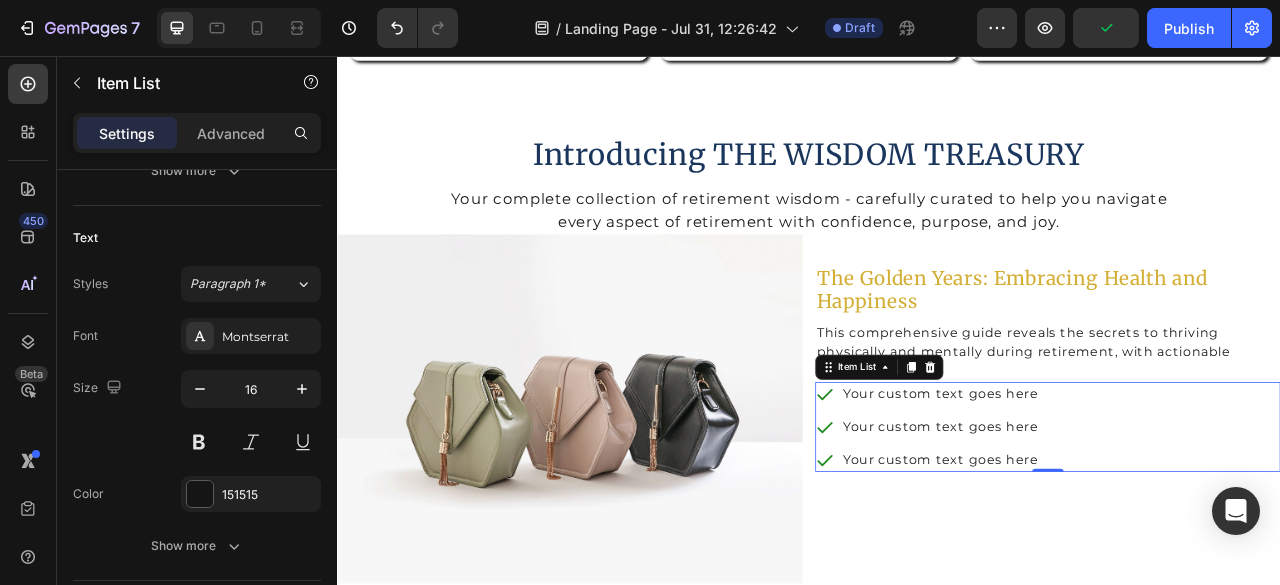 click on "Your custom text goes here
Your custom text goes here
Your custom text goes here" at bounding box center [1241, 528] 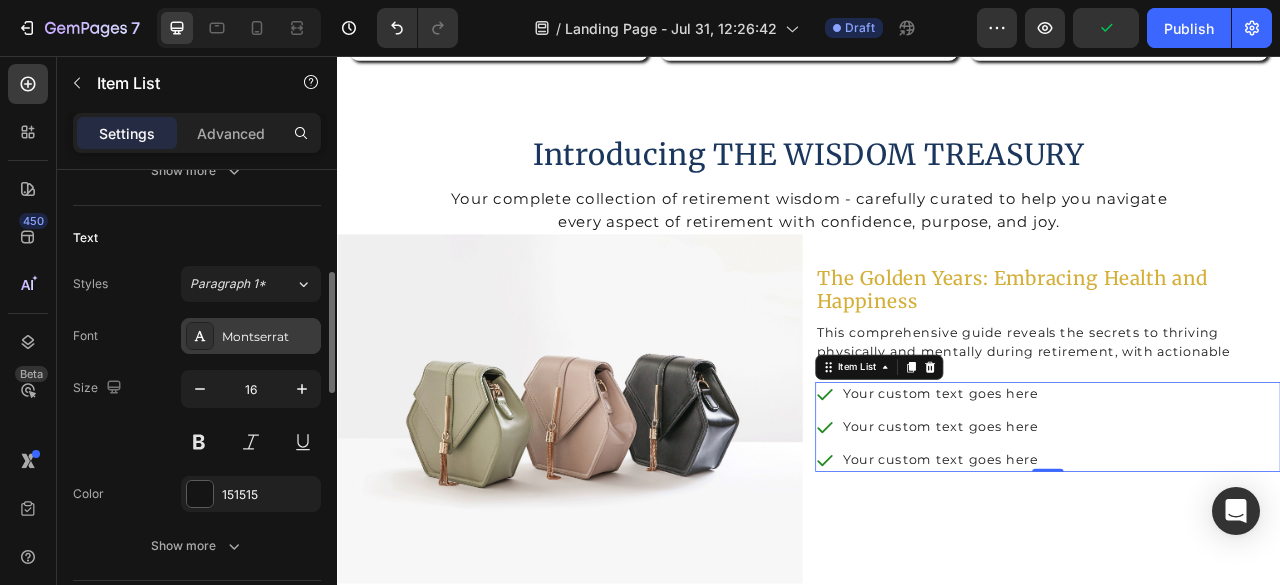 scroll, scrollTop: 600, scrollLeft: 0, axis: vertical 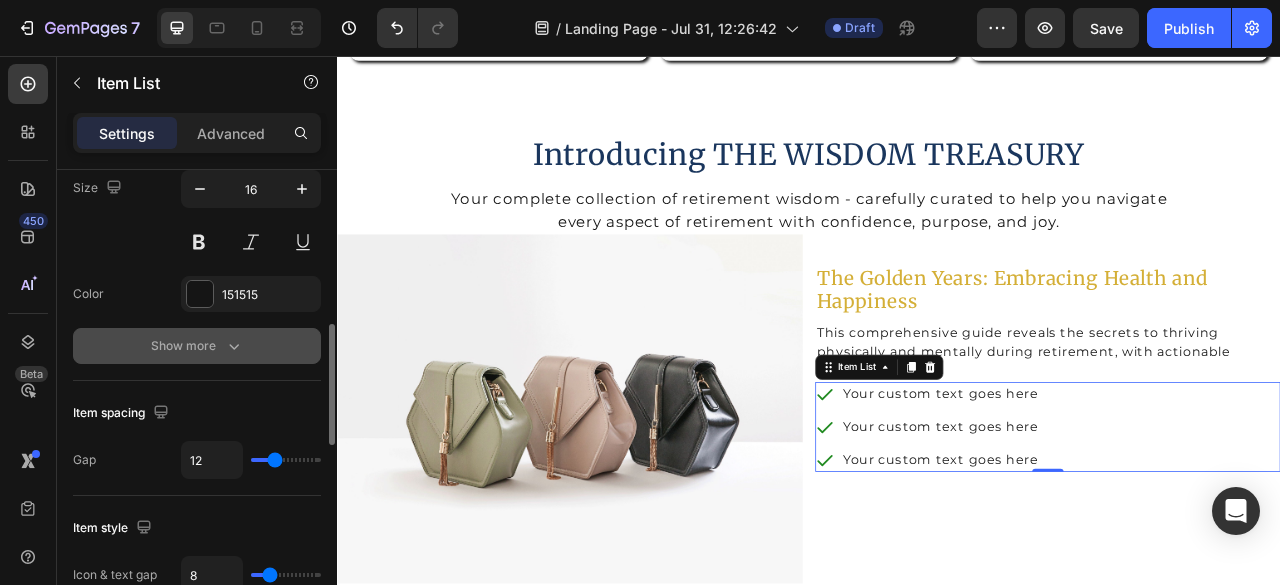 click on "Show more" at bounding box center [197, 346] 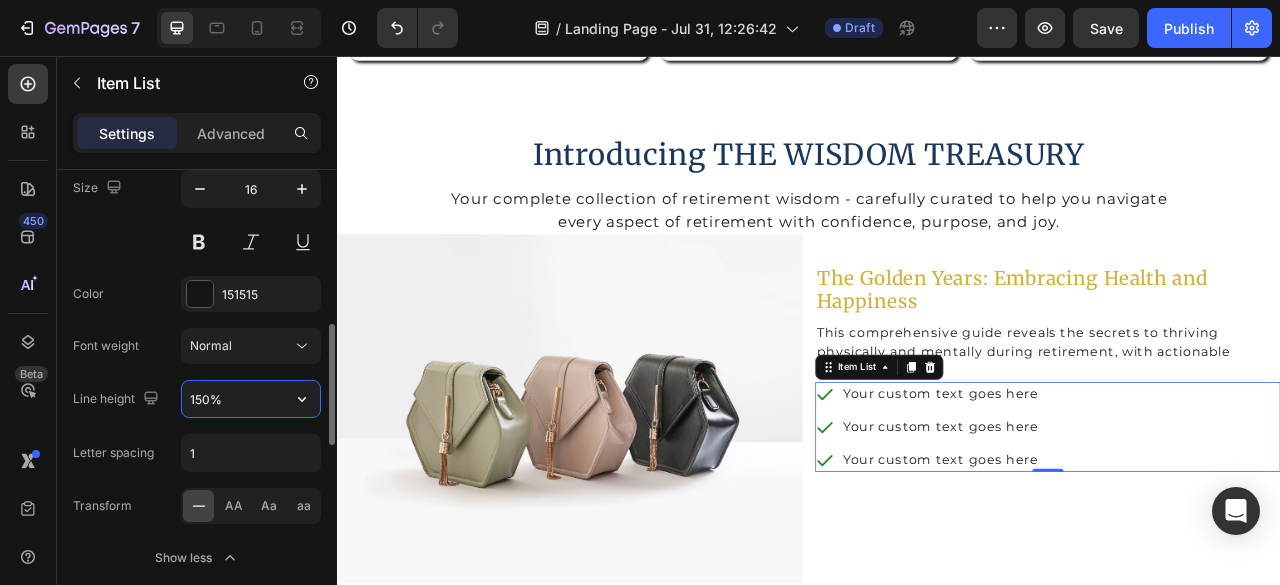 click on "150%" at bounding box center [251, 399] 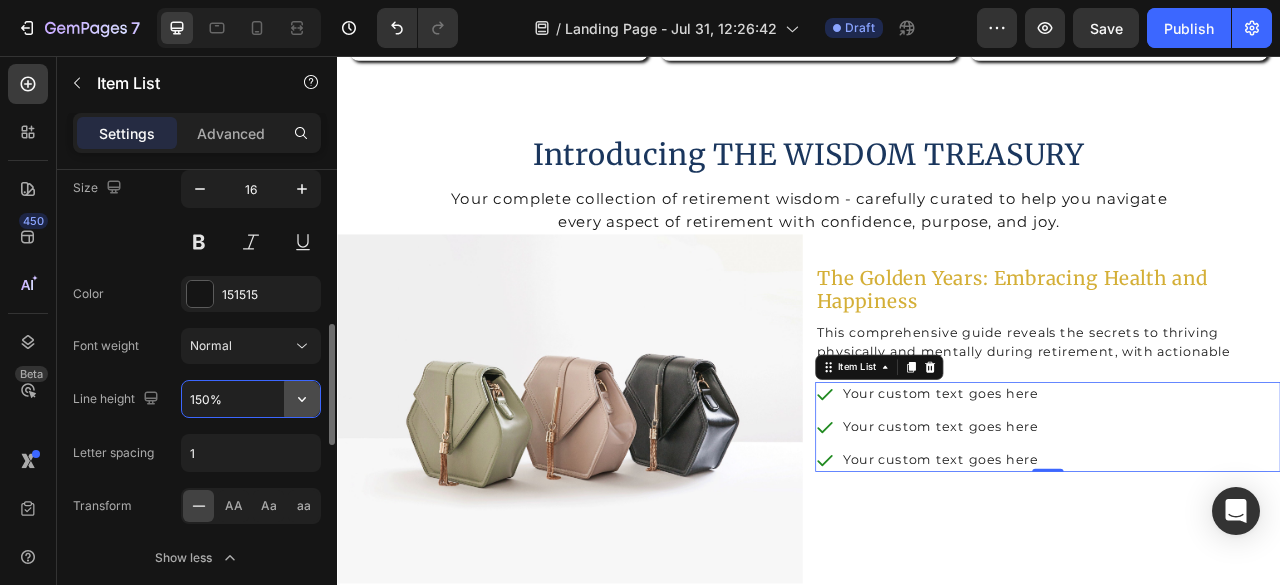click 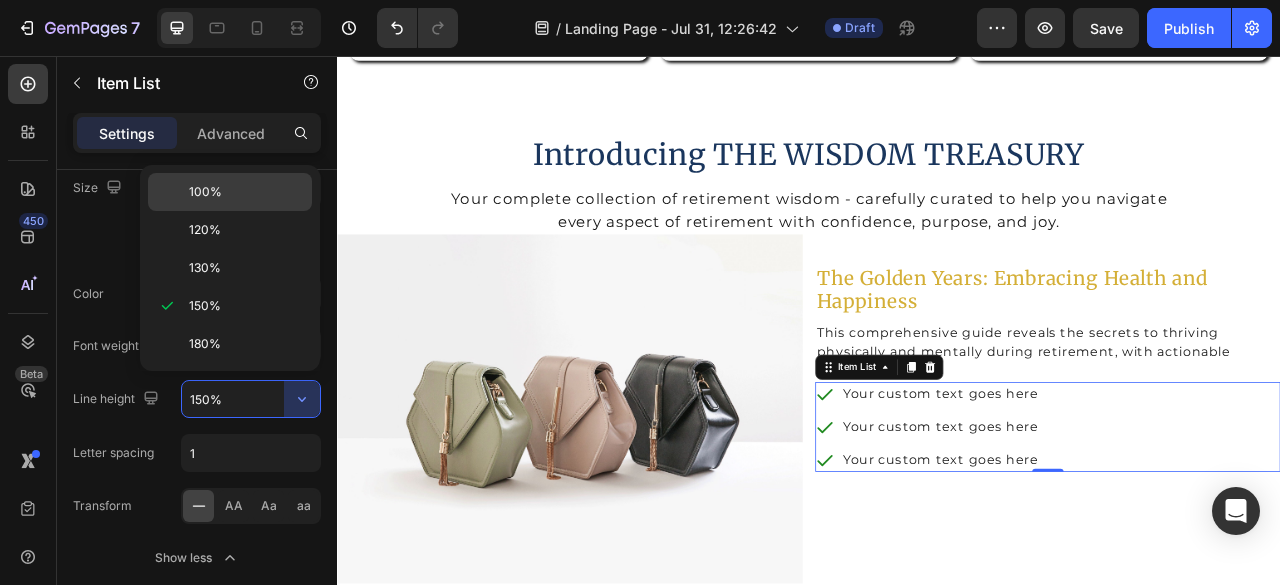 click on "100%" at bounding box center (246, 192) 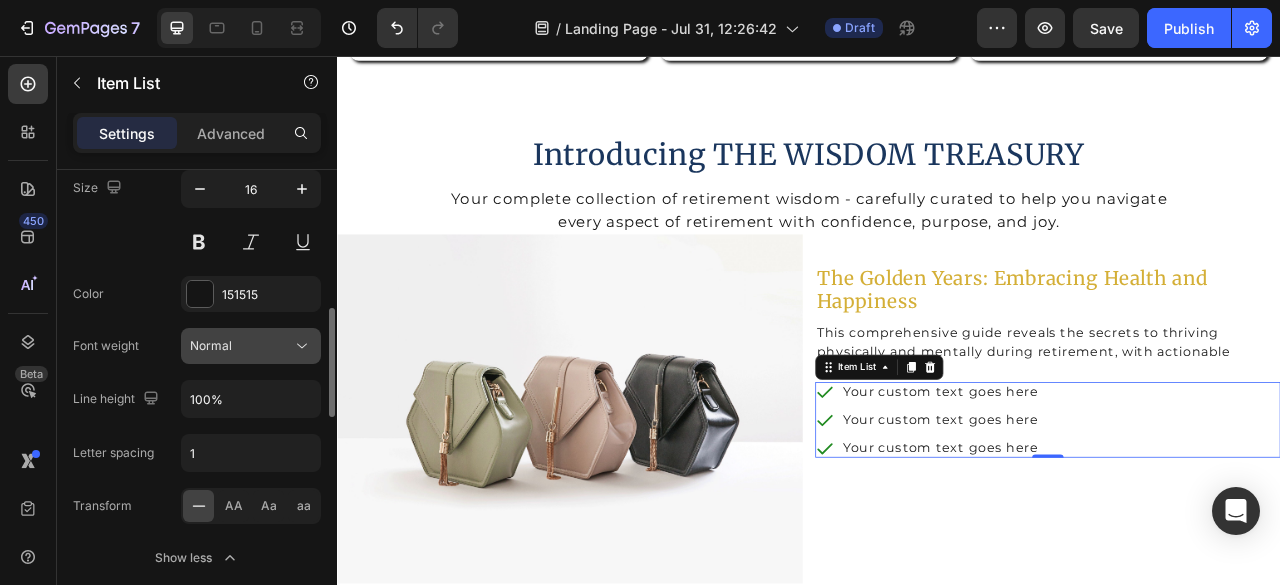 click 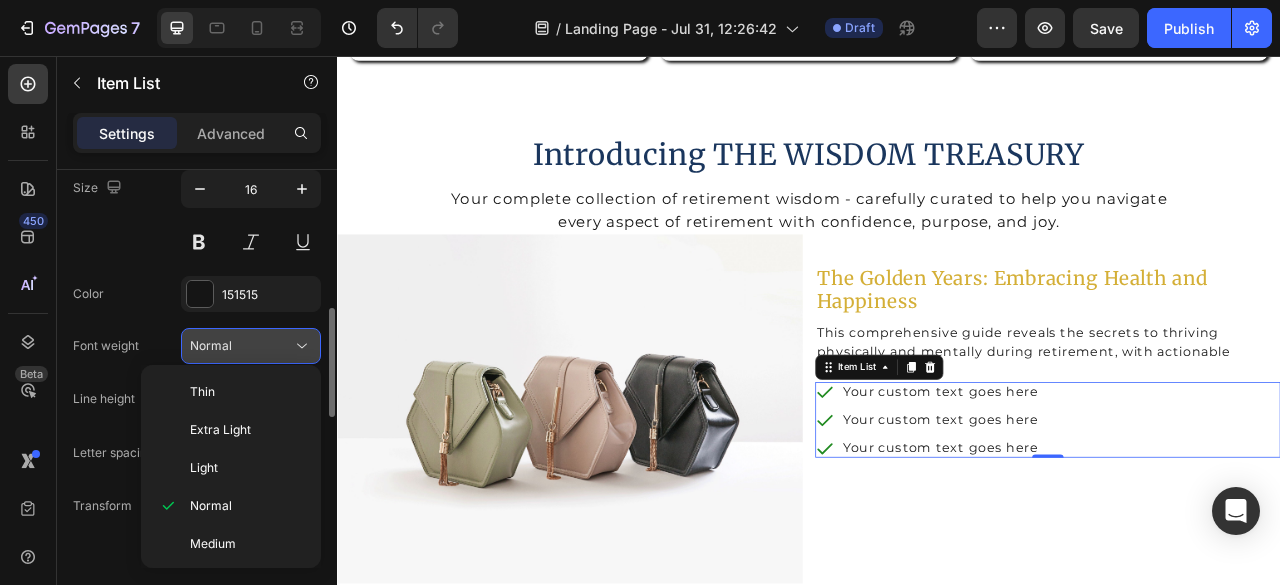 click 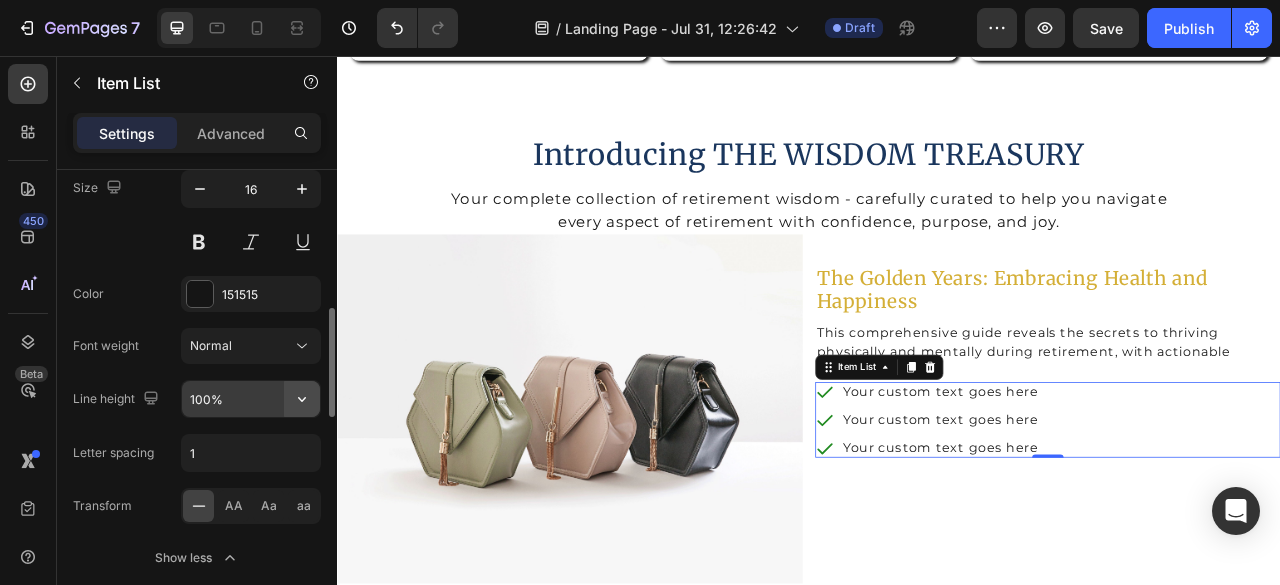 click 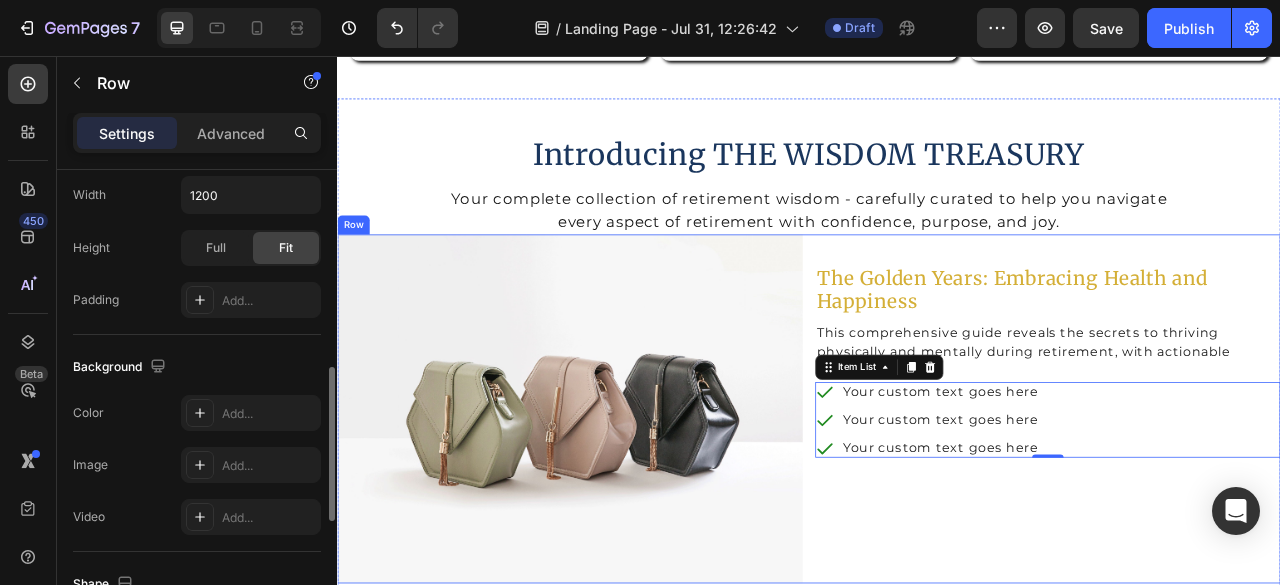 click on "The Golden Years: Embracing Health and Happiness Heading This comprehensive guide reveals the secrets to thriving physically and mentally during retirement, with actionable strategies for: Text Block
Your custom text goes here
Your custom text goes here
Your custom text goes here Item List   0" at bounding box center (1241, 505) 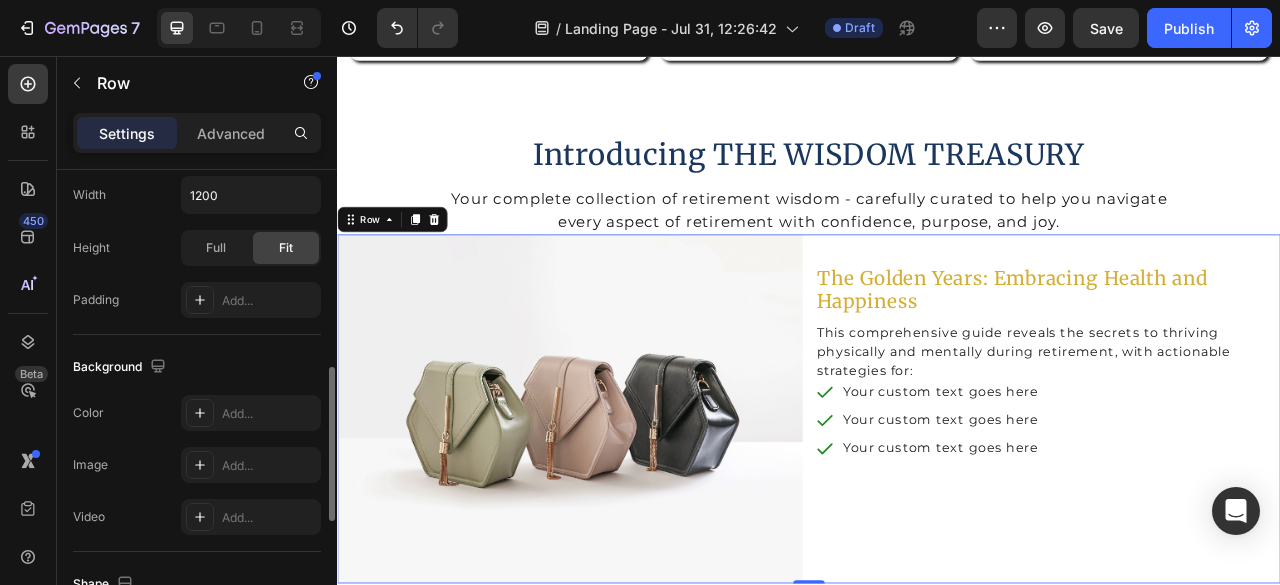 scroll, scrollTop: 0, scrollLeft: 0, axis: both 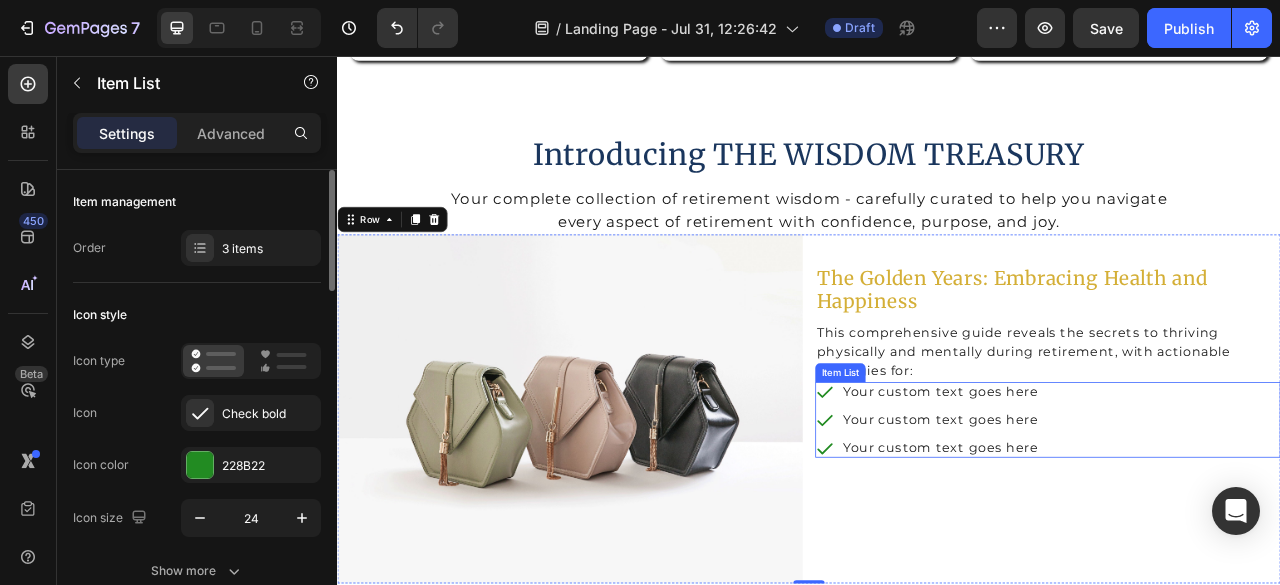 click on "Your custom text goes here" at bounding box center [1104, 483] 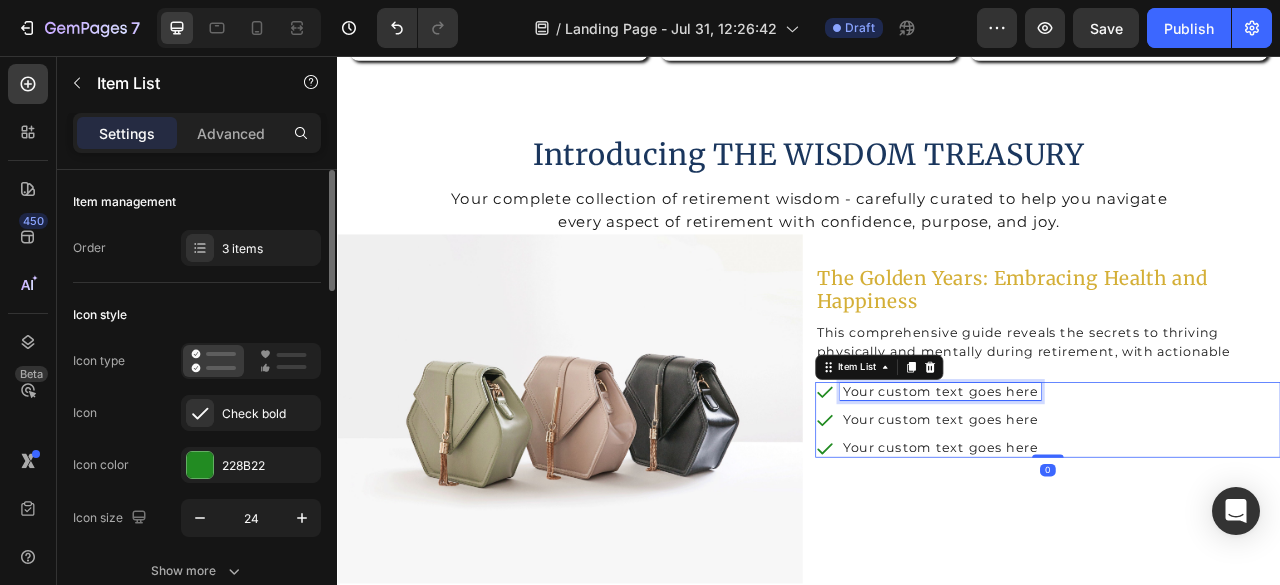 click on "Your custom text goes here" at bounding box center (1104, 483) 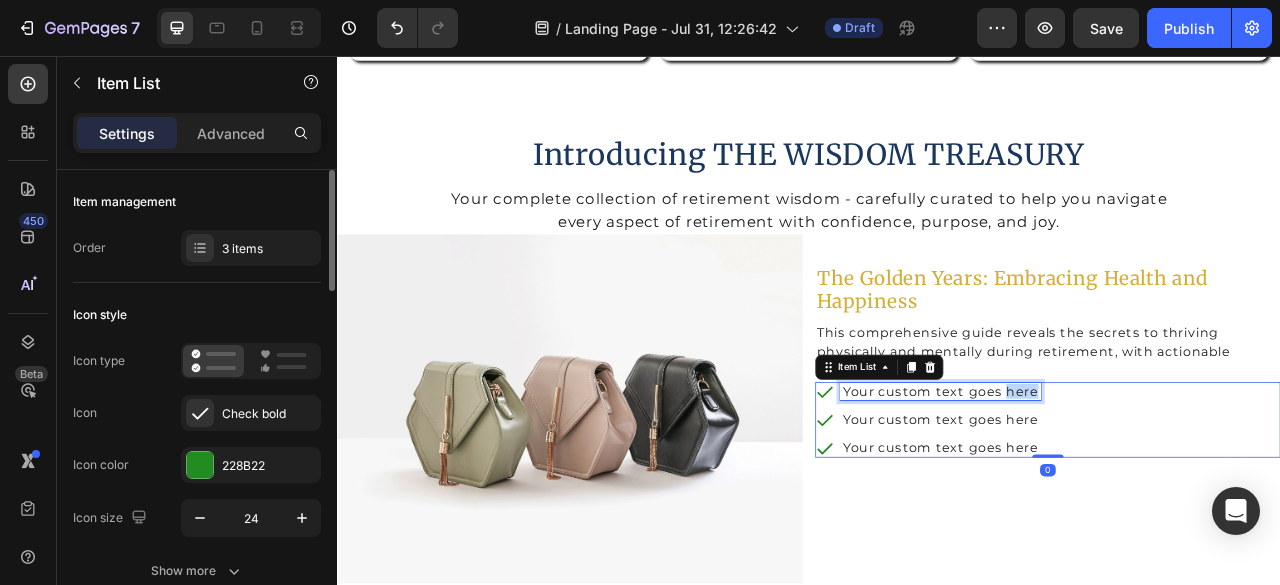 click on "Your custom text goes here" at bounding box center [1104, 483] 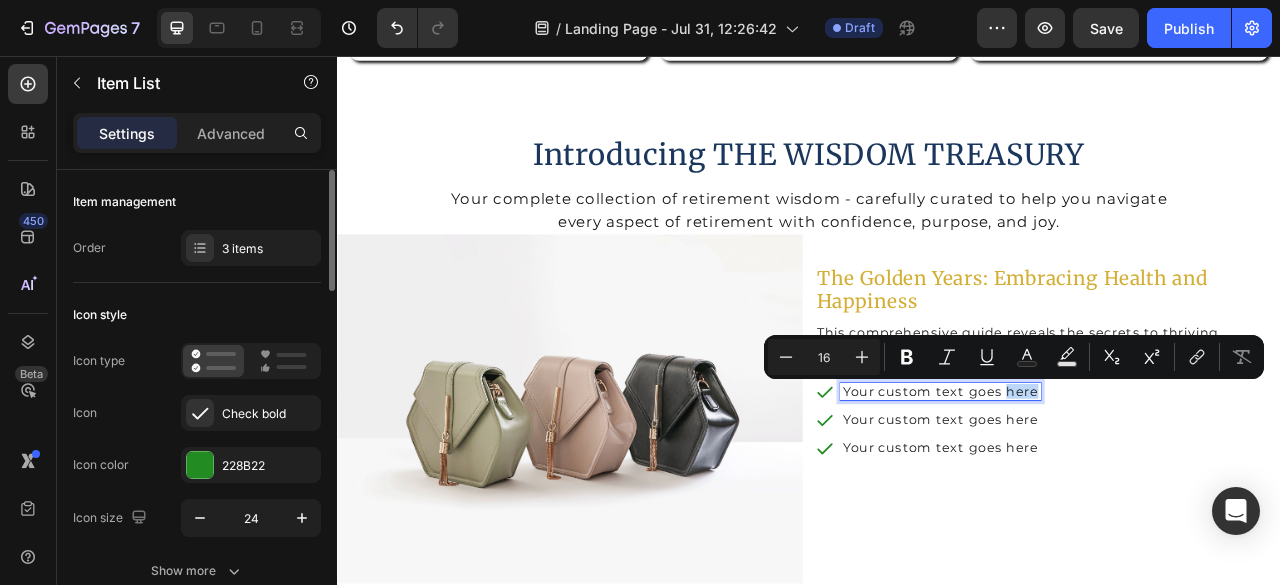 click on "Your custom text goes here" at bounding box center (1104, 483) 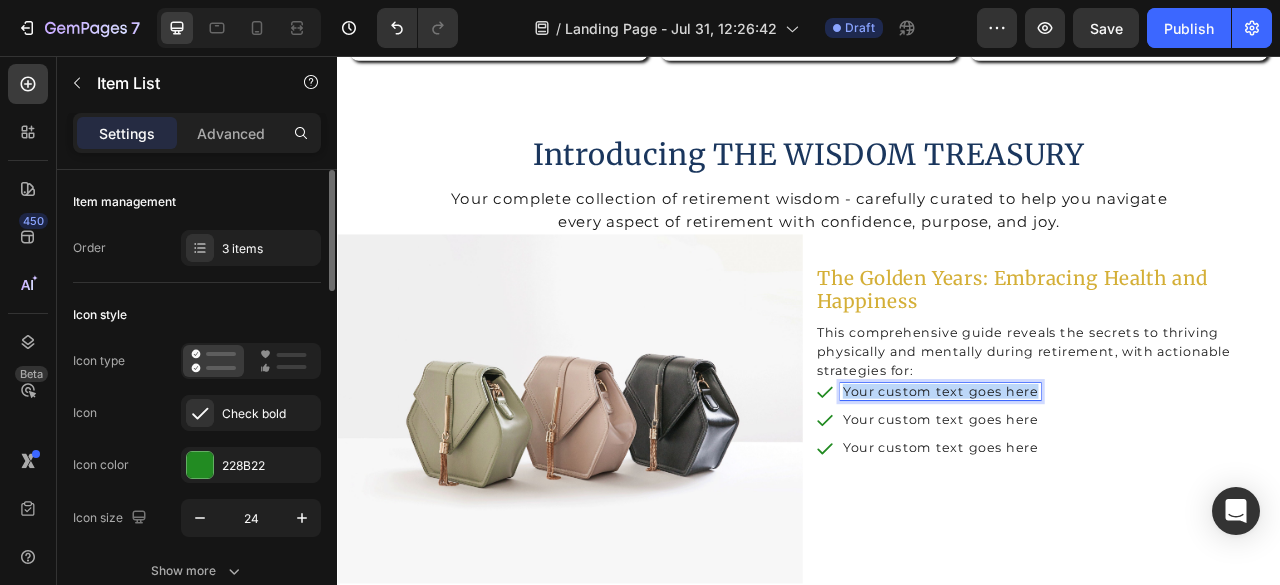 drag, startPoint x: 1213, startPoint y: 480, endPoint x: 971, endPoint y: 478, distance: 242.00827 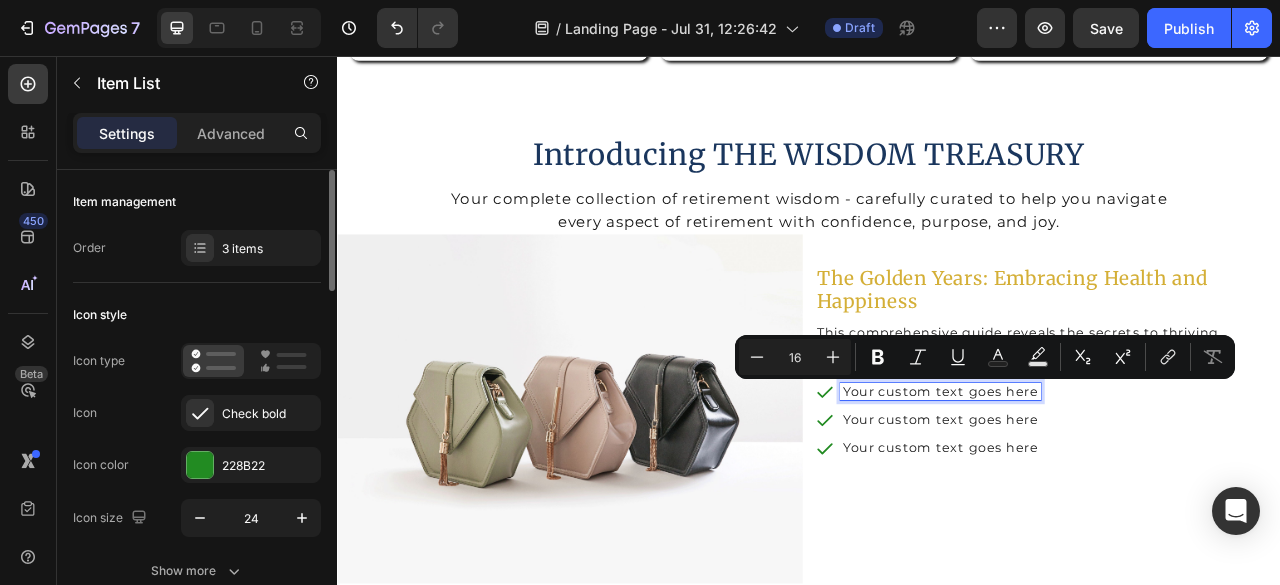 scroll, scrollTop: 1577, scrollLeft: 0, axis: vertical 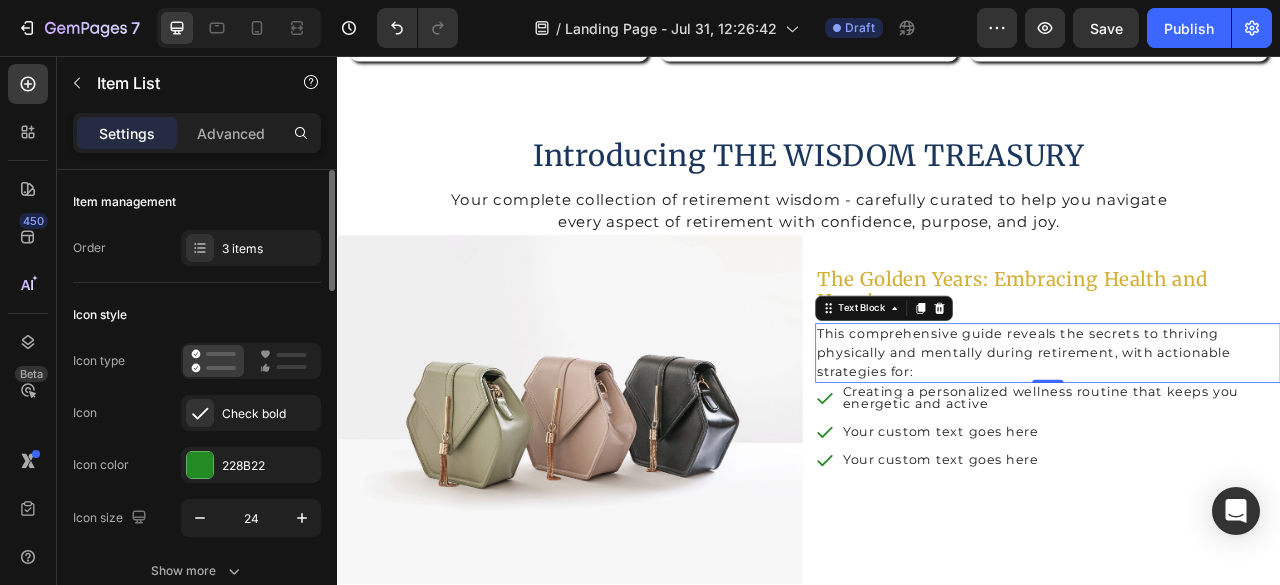 click on "This comprehensive guide reveals the secrets to thriving physically and mentally during retirement, with actionable strategies for:" at bounding box center [1241, 434] 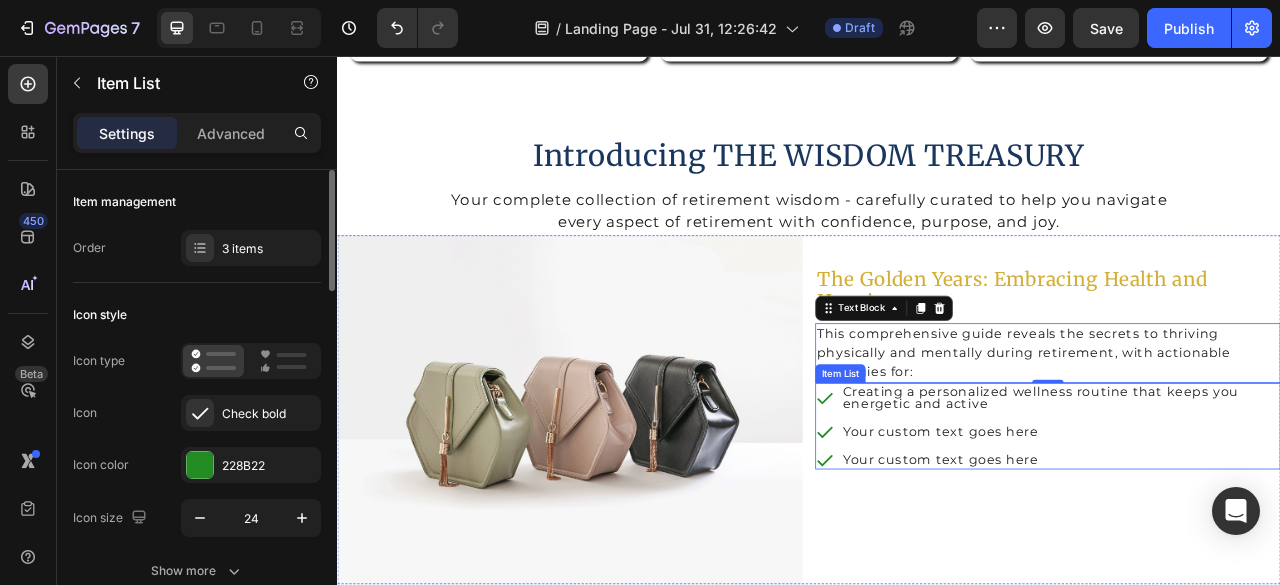 click on "Creating a personalized wellness routine that keeps you energetic and active
Your custom text goes here
Your custom text goes here" at bounding box center [1216, 527] 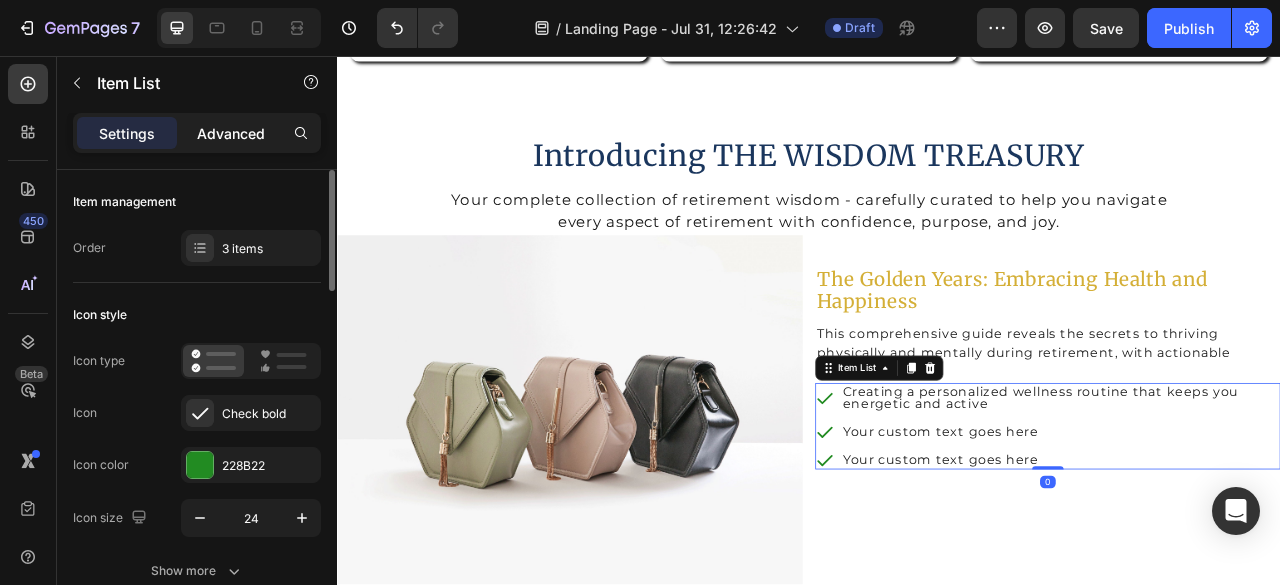 click on "Advanced" 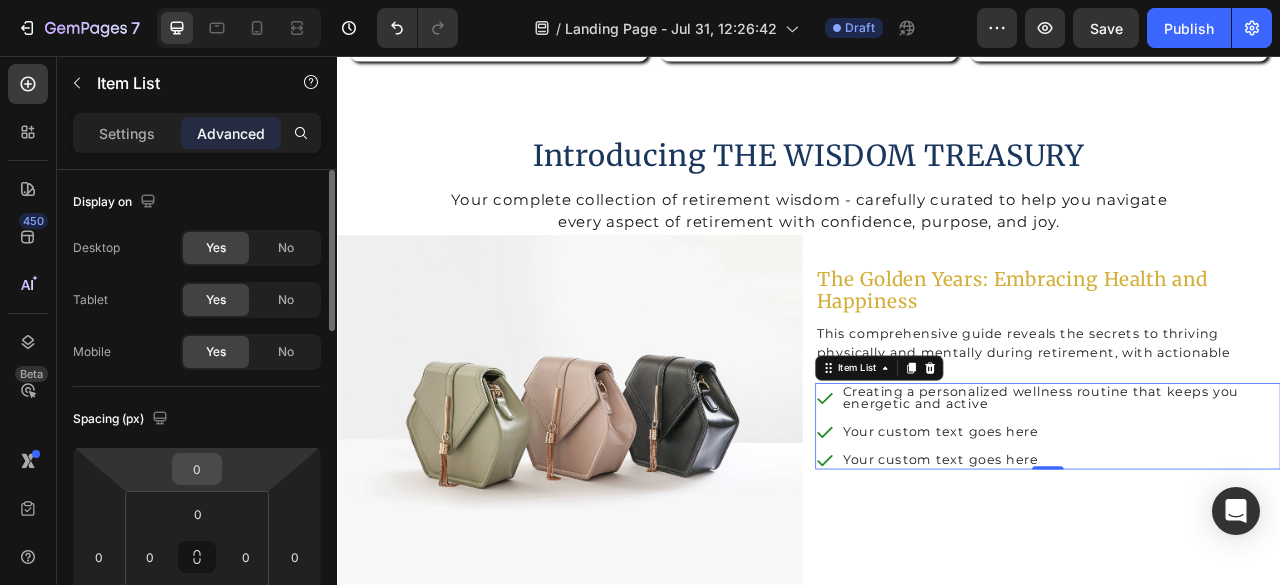 click on "0" at bounding box center [197, 469] 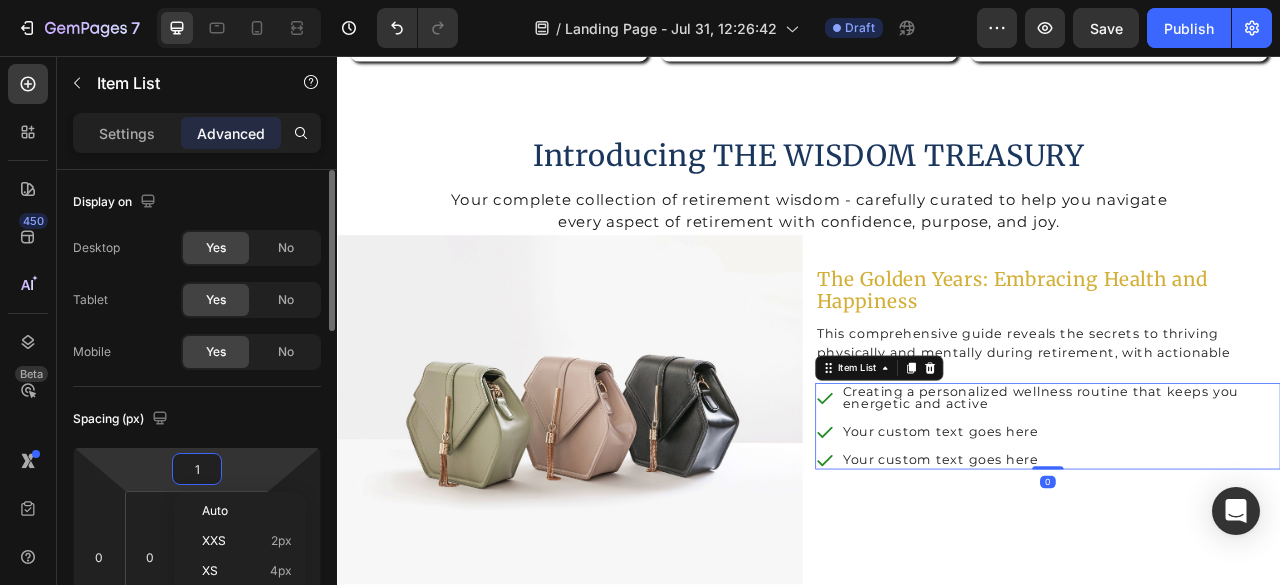 type on "10" 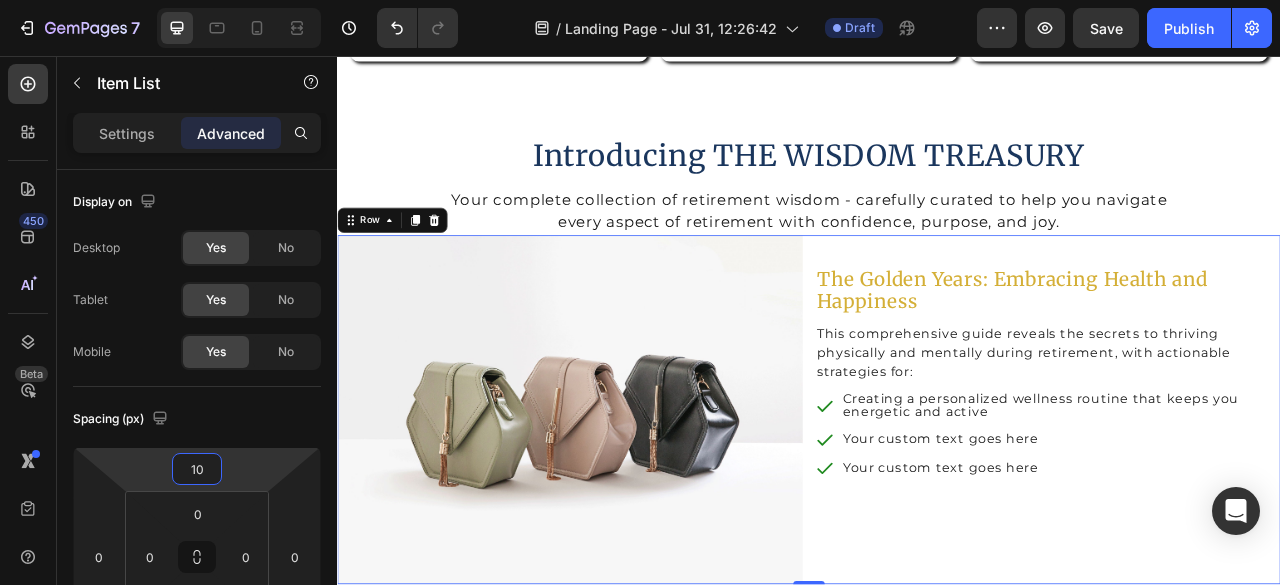click on "The Golden Years: Embracing Health and Happiness Heading This comprehensive guide reveals the secrets to thriving physically and mentally during retirement, with actionable strategies for: Text Block
Creating a personalized wellness routine that keeps you energetic and active
Your custom text goes here
Your custom text goes here Item List" at bounding box center [1241, 506] 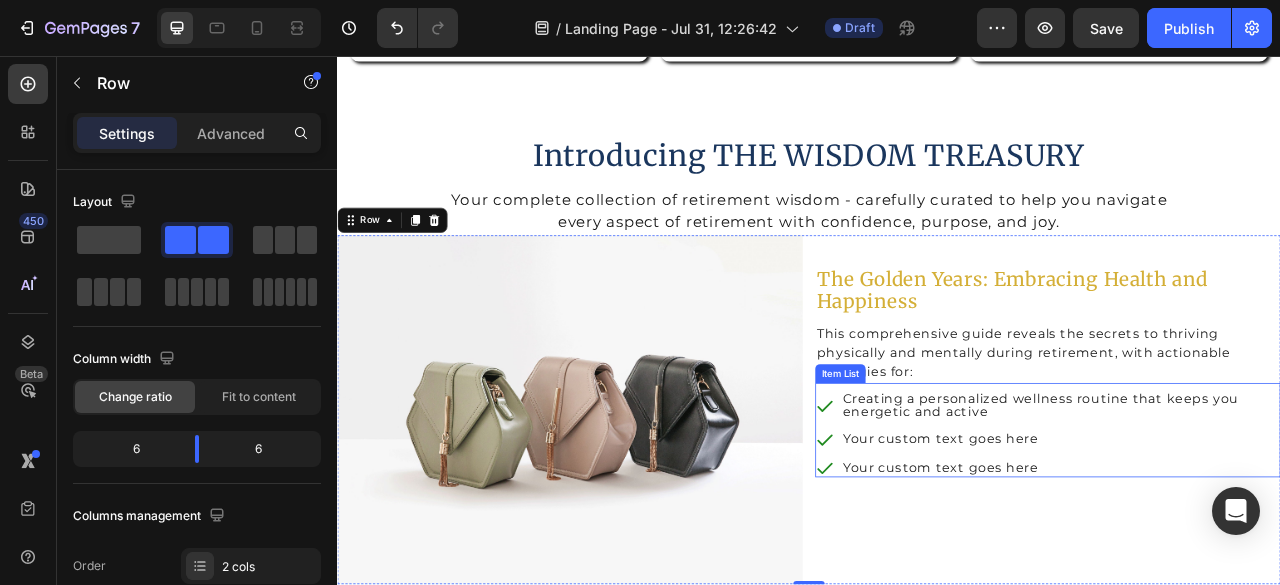 click on "Your custom text goes here" at bounding box center [1232, 544] 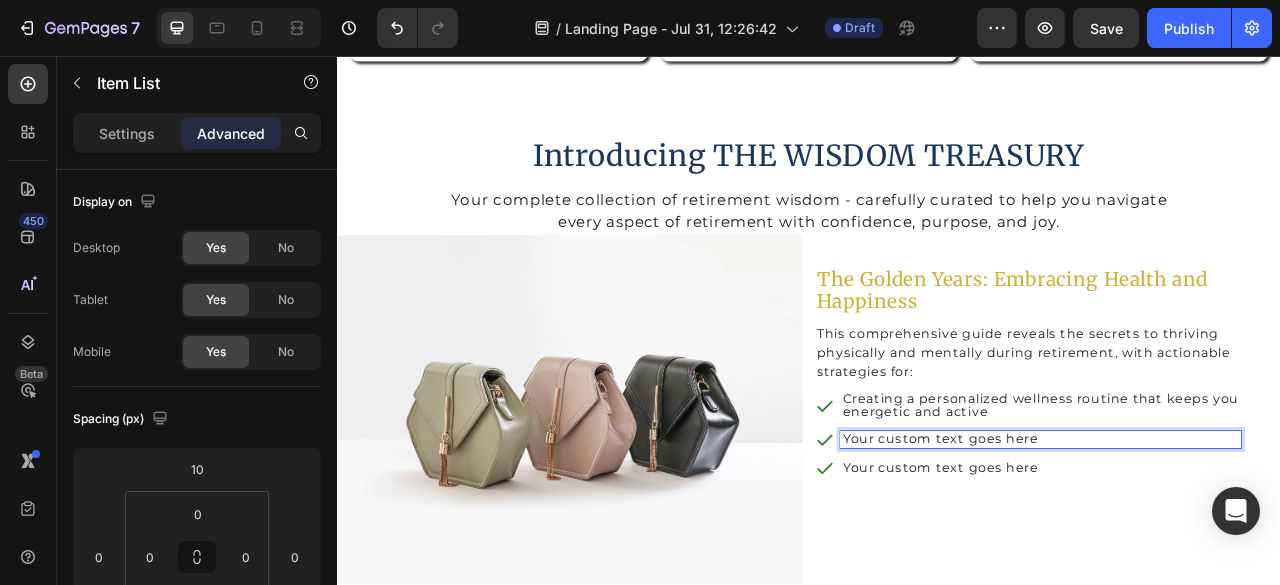 click on "Your custom text goes here" at bounding box center [1232, 544] 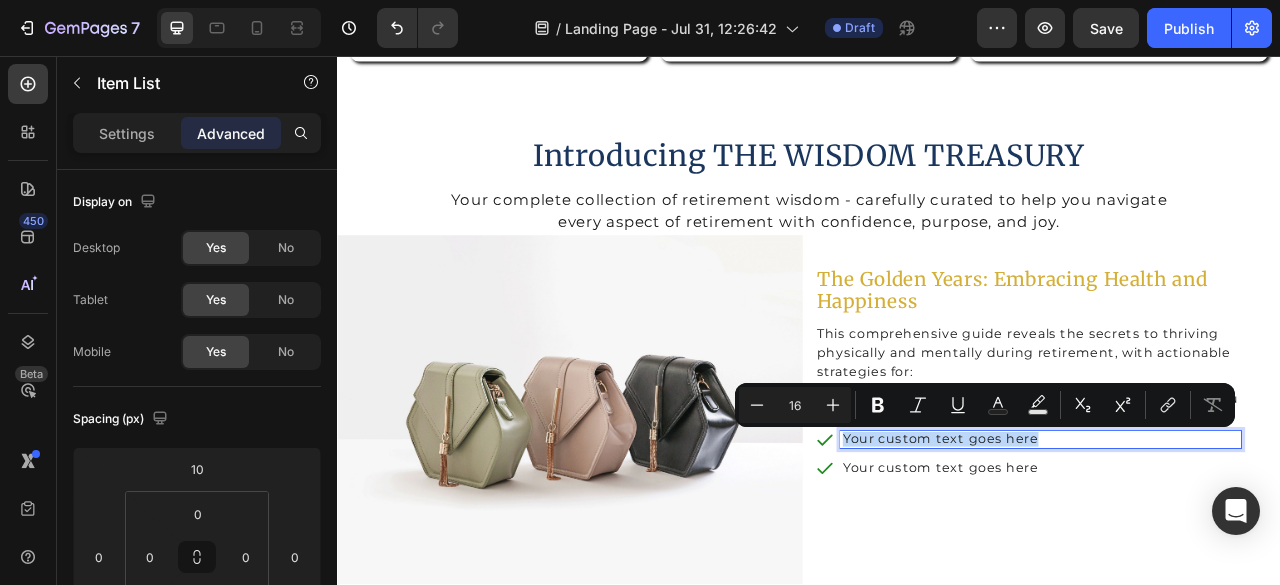 drag, startPoint x: 1217, startPoint y: 538, endPoint x: 971, endPoint y: 540, distance: 246.00813 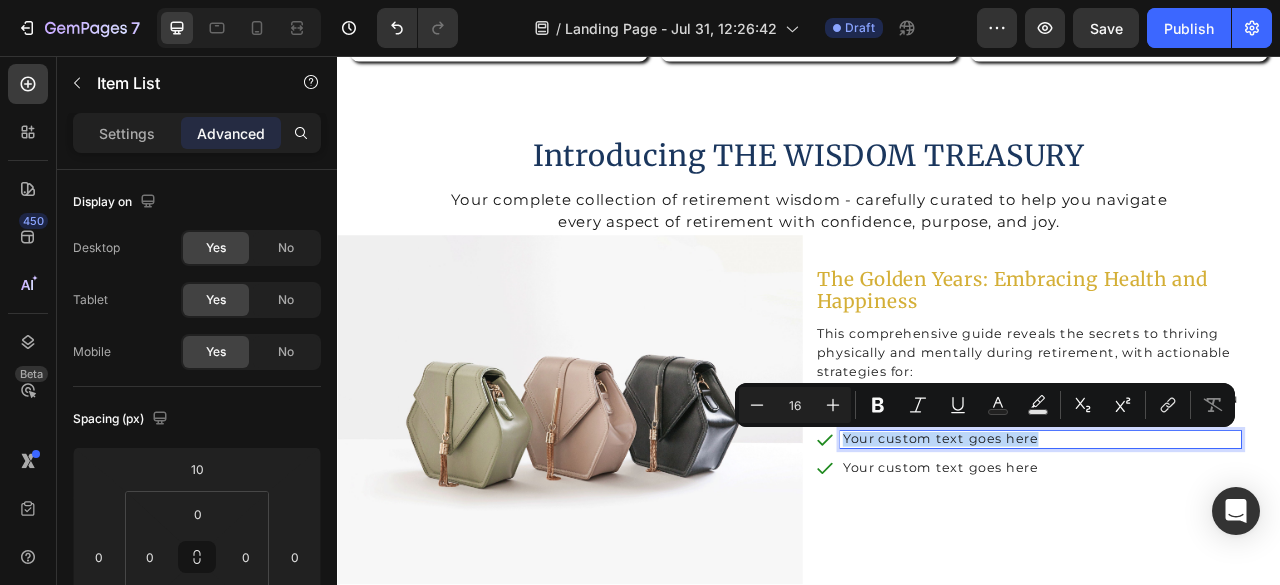 click on "Your custom text goes here" at bounding box center [1232, 544] 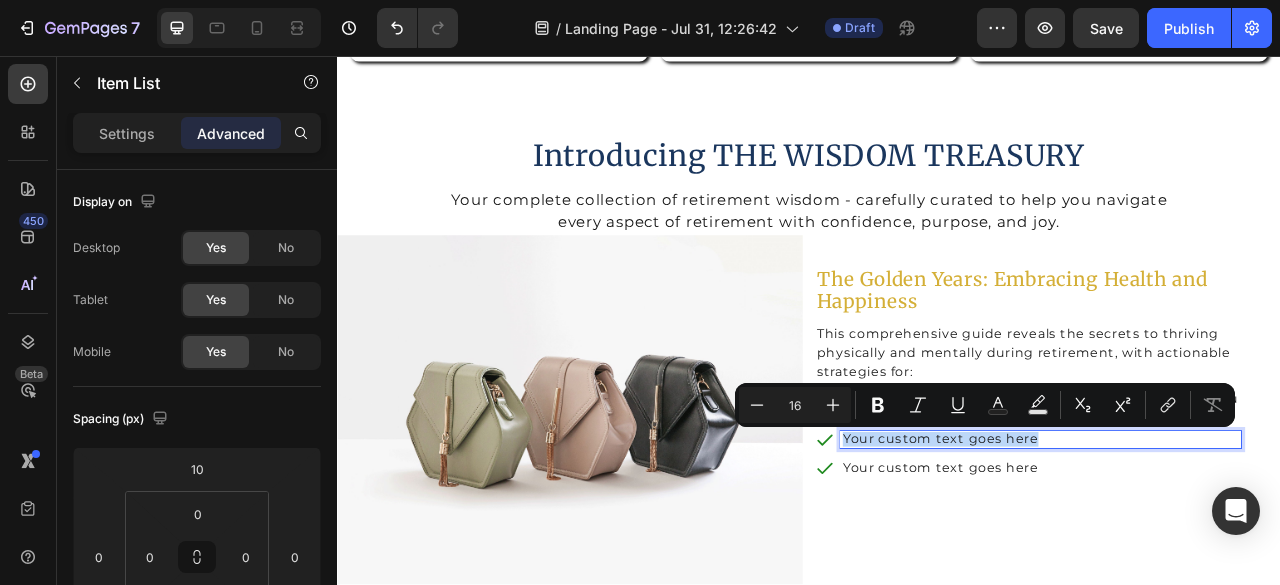 scroll, scrollTop: 1576, scrollLeft: 0, axis: vertical 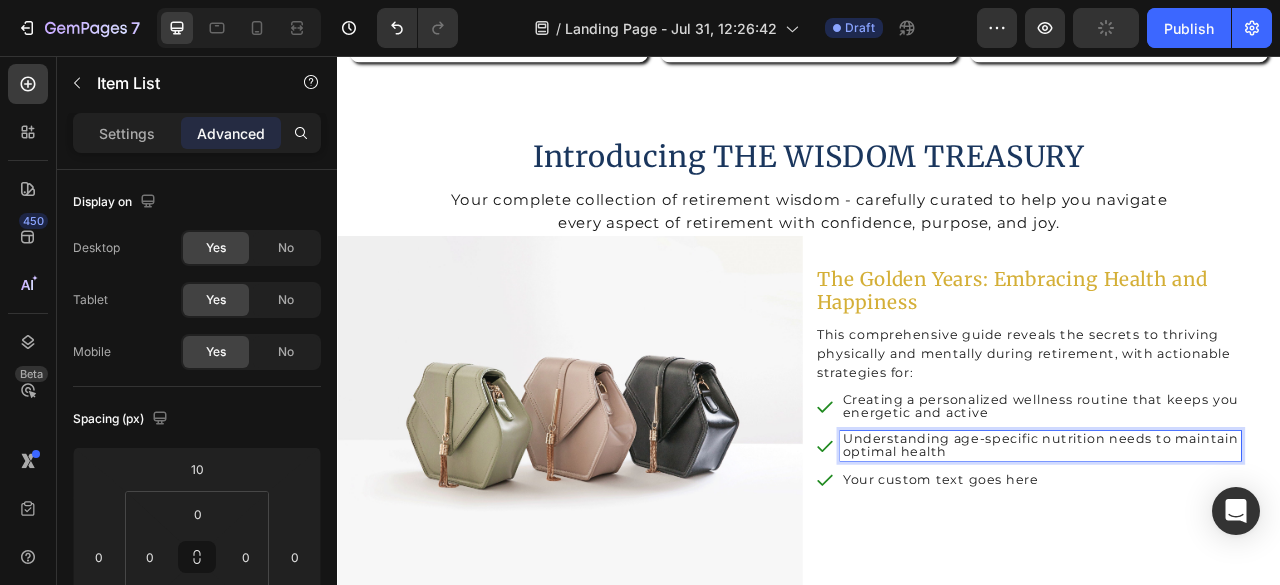 click on "Your custom text goes here" at bounding box center [1232, 595] 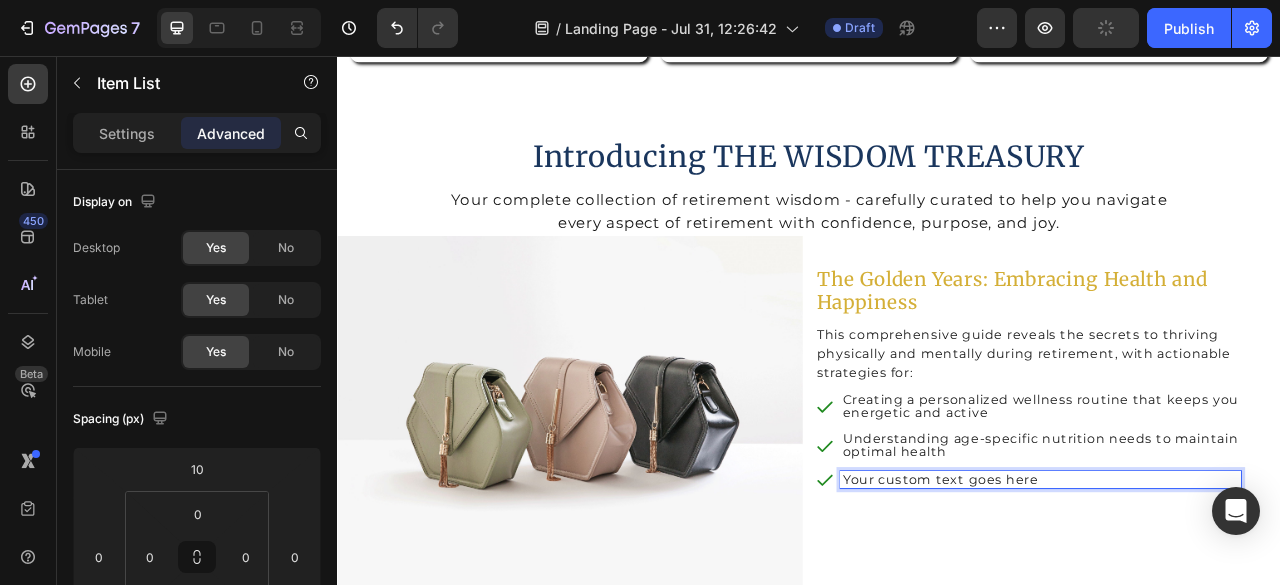 click on "Your custom text goes here" at bounding box center (1232, 595) 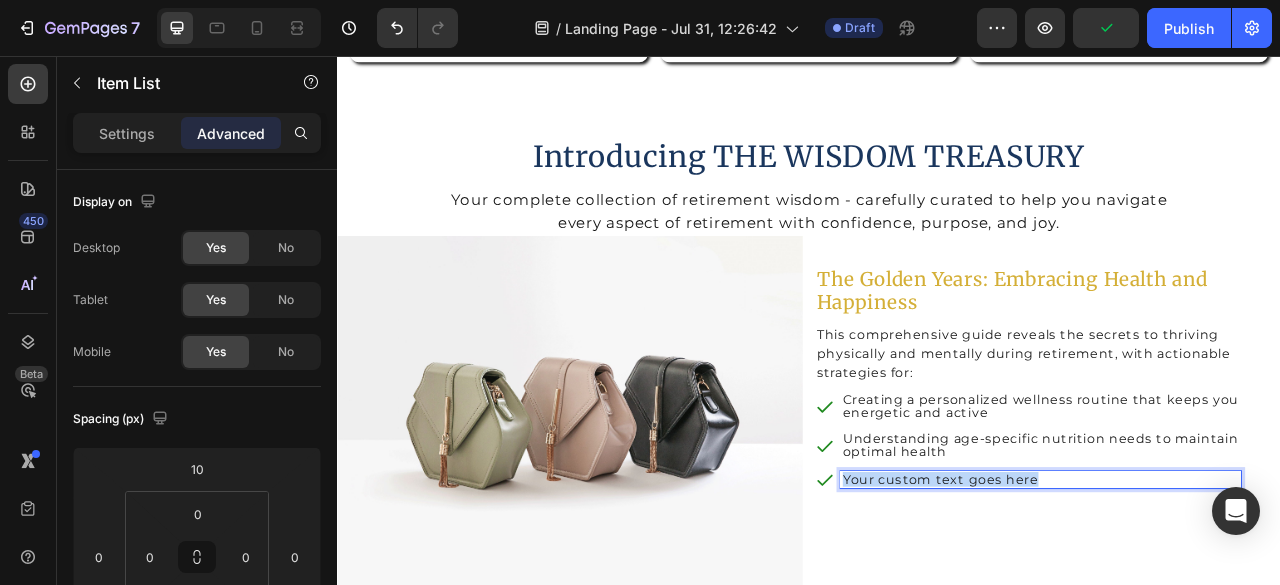 drag, startPoint x: 1216, startPoint y: 593, endPoint x: 971, endPoint y: 574, distance: 245.73563 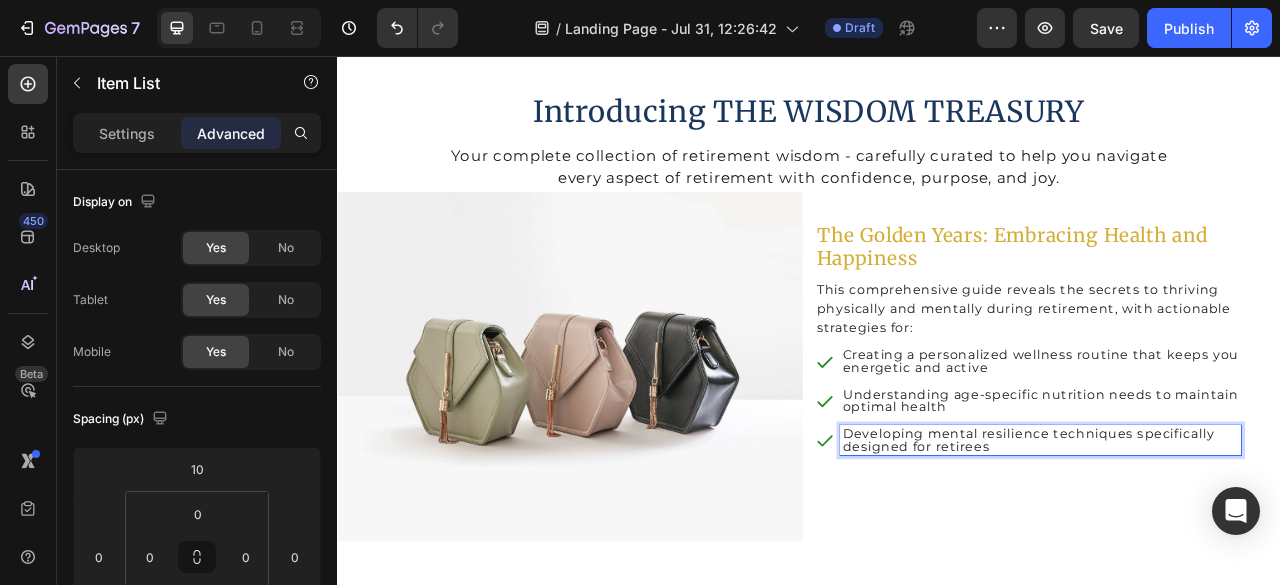 scroll, scrollTop: 1674, scrollLeft: 0, axis: vertical 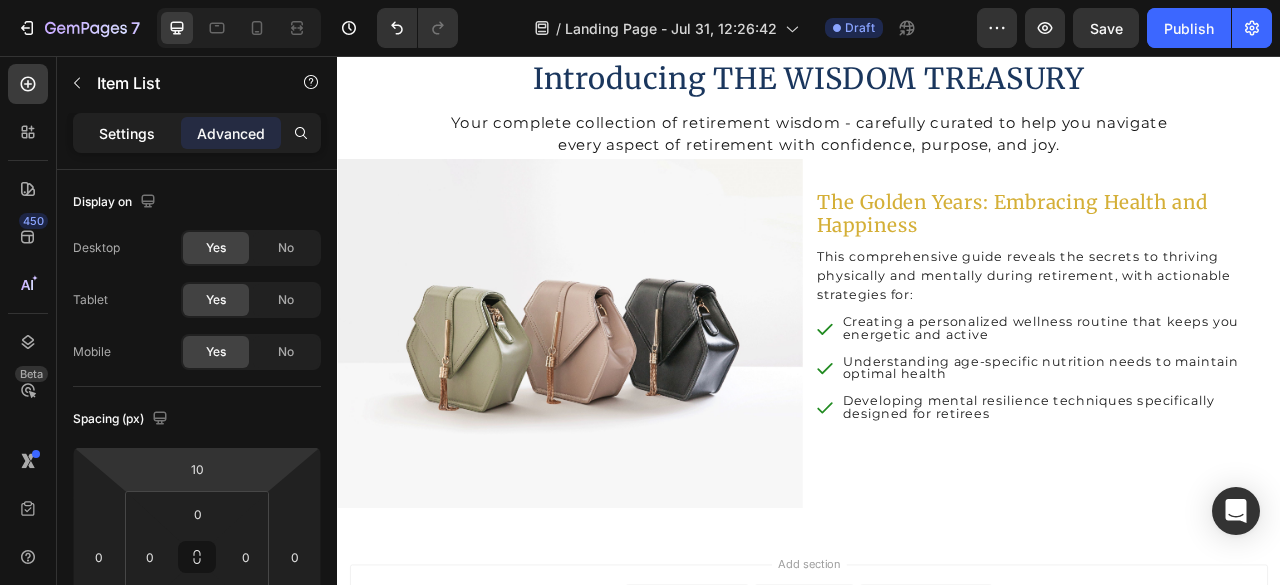 click on "Settings" 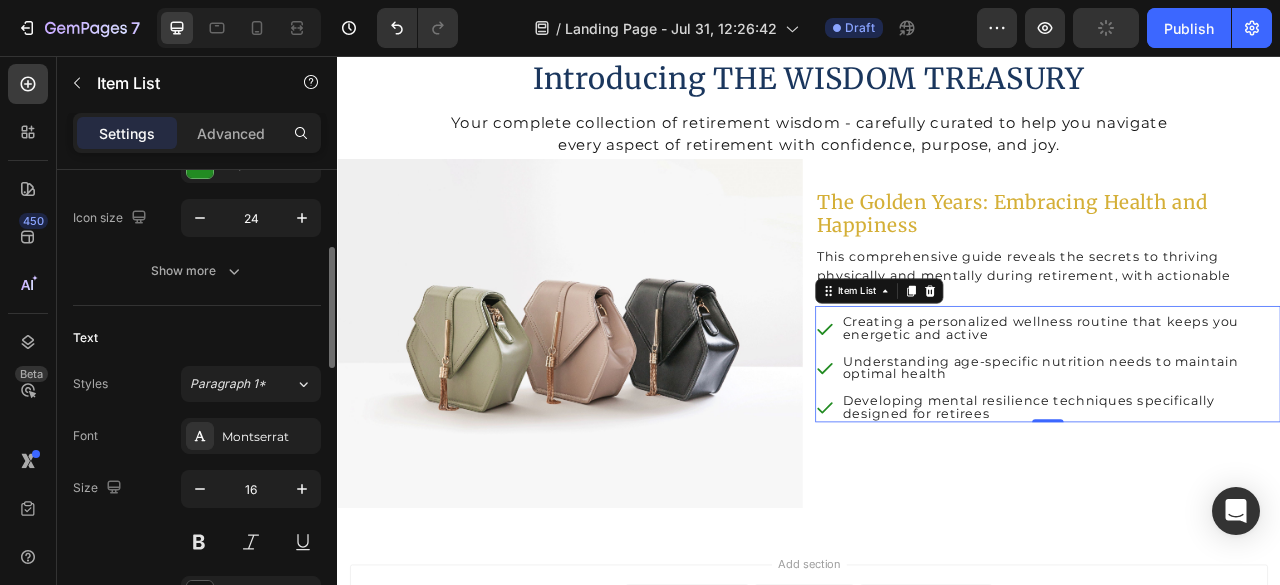 scroll, scrollTop: 0, scrollLeft: 0, axis: both 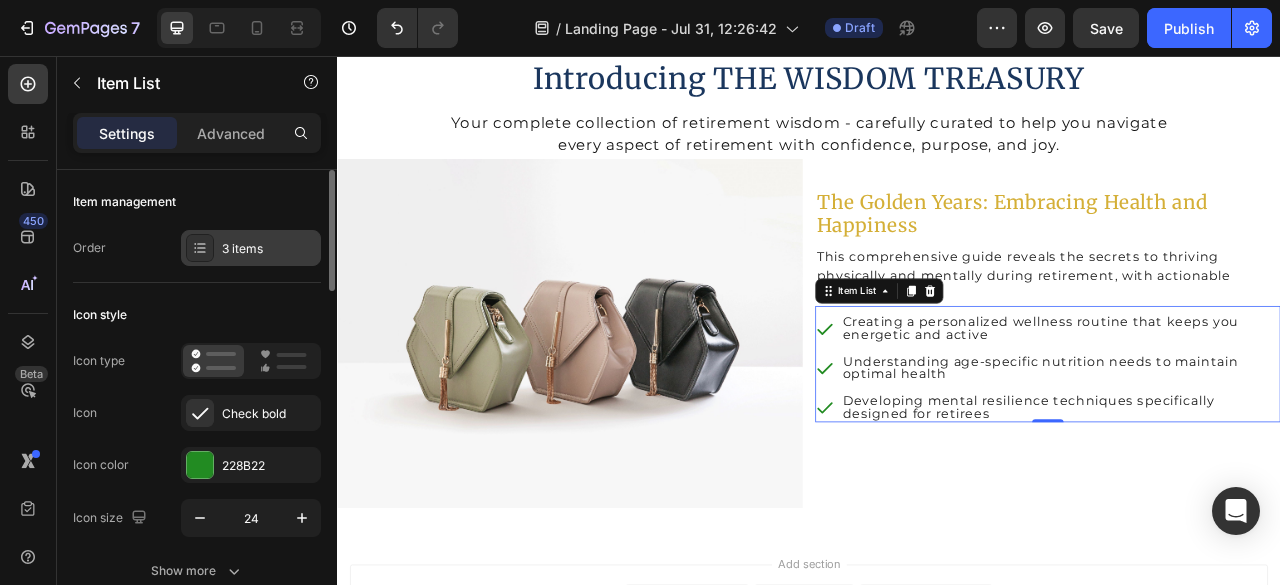 click on "3 items" at bounding box center (269, 249) 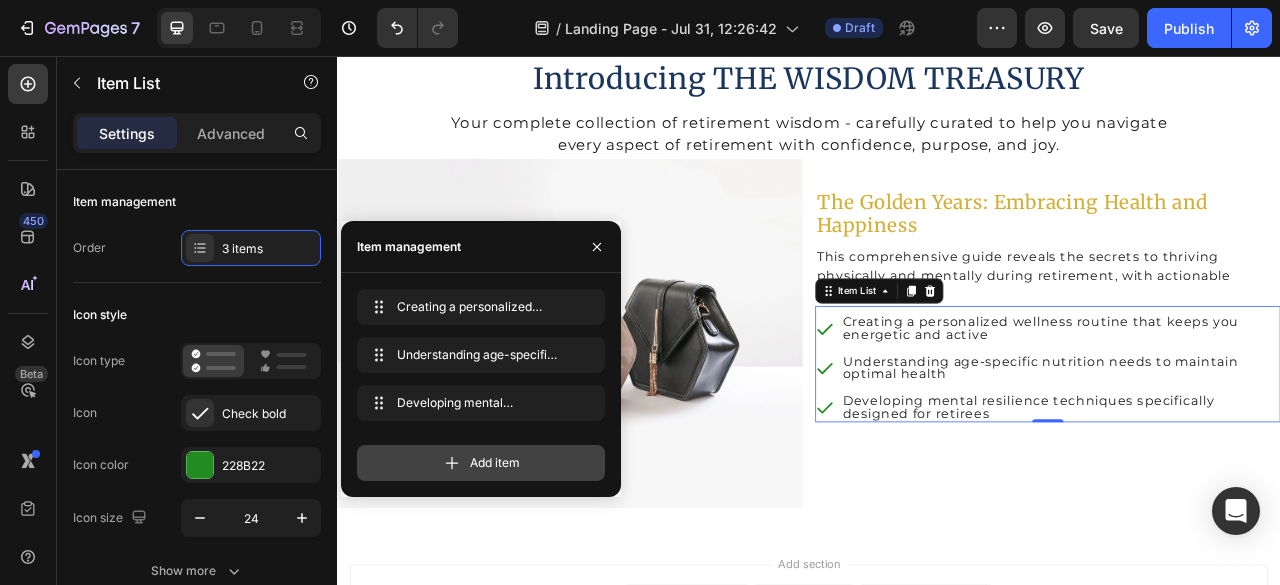 click on "Add item" at bounding box center [481, 463] 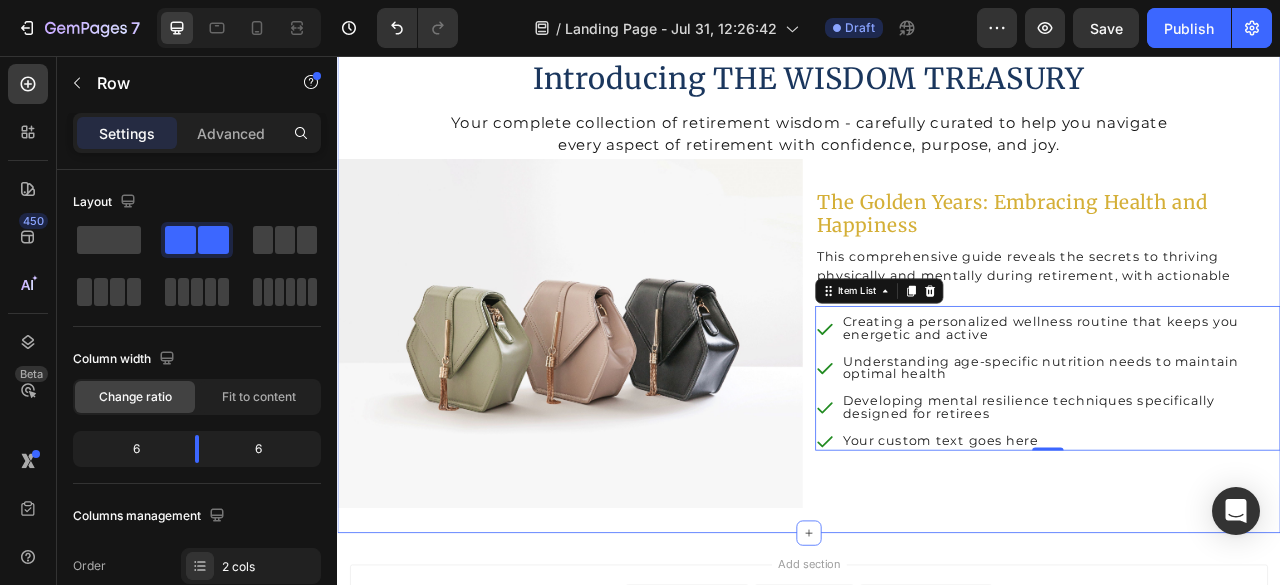 click on "The Golden Years: Embracing Health and Happiness Heading This comprehensive guide reveals the secrets to thriving physically and mentally during retirement, with actionable strategies for: Text Block
Creating a personalized wellness routine that keeps you energetic and active
Understanding age-specific nutrition needs to maintain optimal health
Developing mental resilience techniques specifically designed for retirees
Your custom text goes here  Item List   0" at bounding box center (1241, 409) 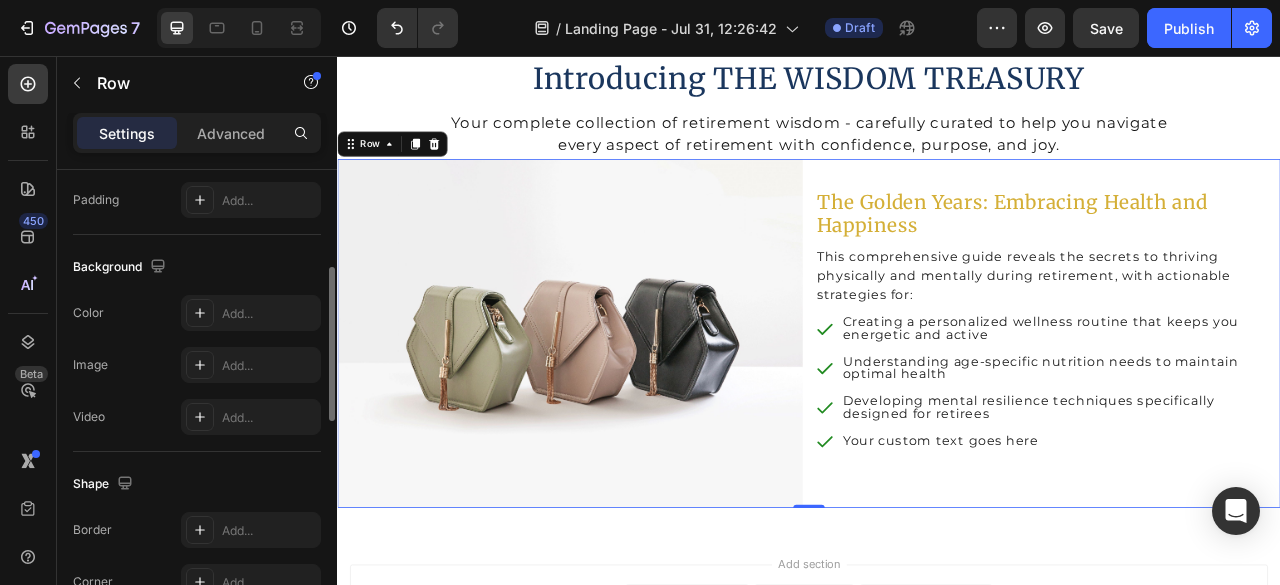 scroll, scrollTop: 0, scrollLeft: 0, axis: both 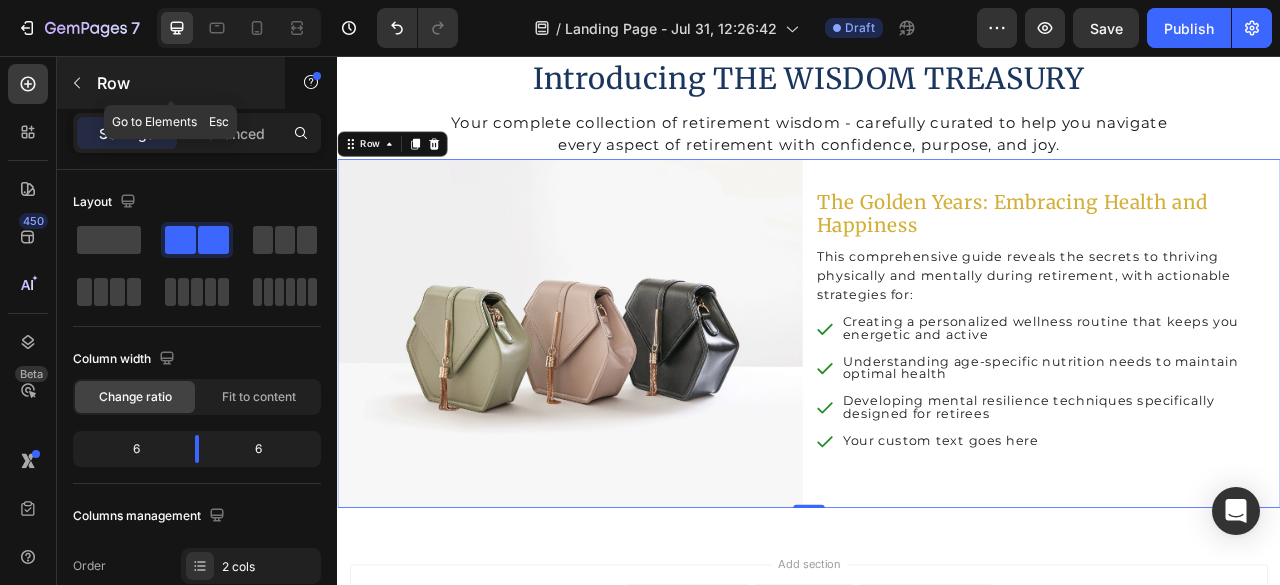 click 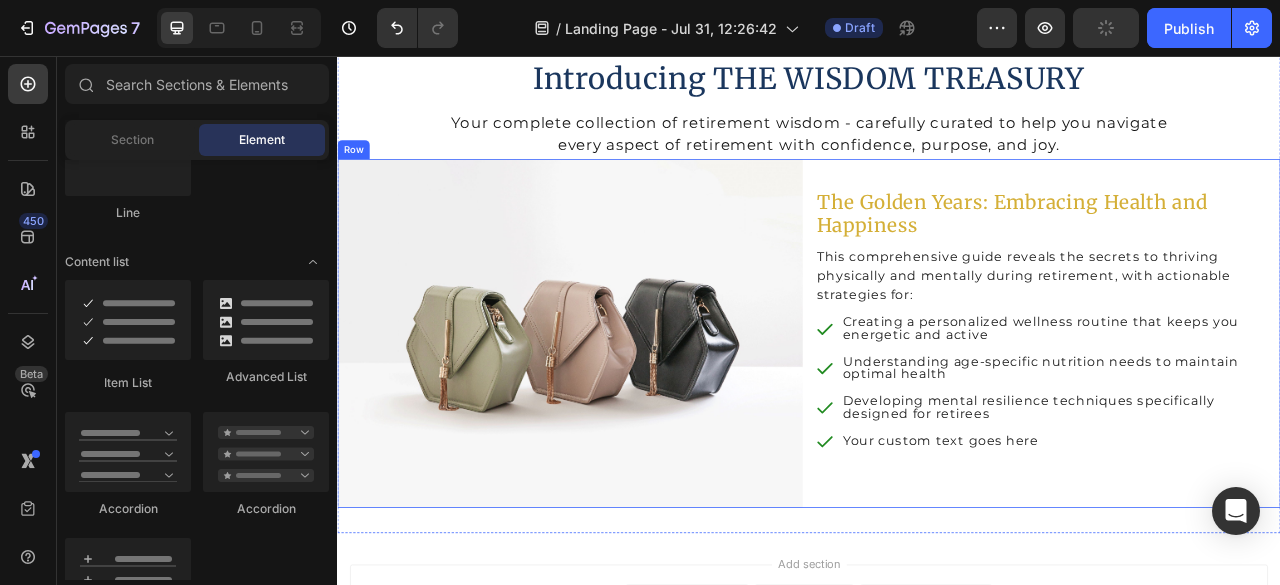 click on "The Golden Years: Embracing Health and Happiness Heading This comprehensive guide reveals the secrets to thriving physically and mentally during retirement, with actionable strategies for: Text Block
Creating a personalized wellness routine that keeps you energetic and active
Understanding age-specific nutrition needs to maintain optimal health
Developing mental resilience techniques specifically designed for retirees
Your custom text goes here  Item List" at bounding box center [1241, 409] 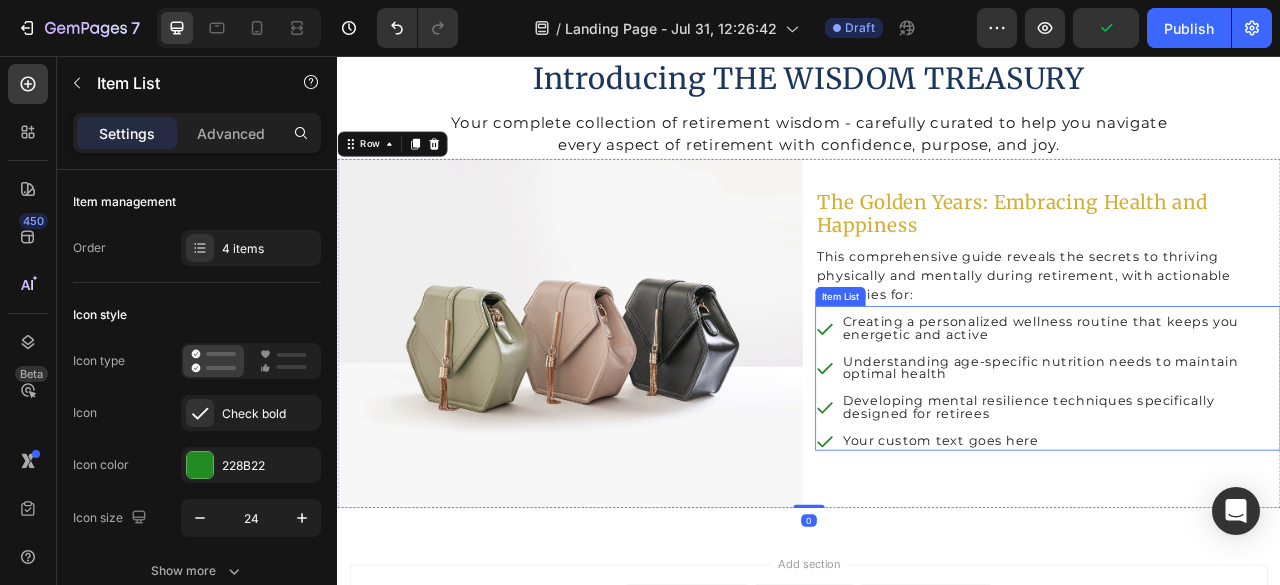click on "Your custom text goes here" at bounding box center (1232, 546) 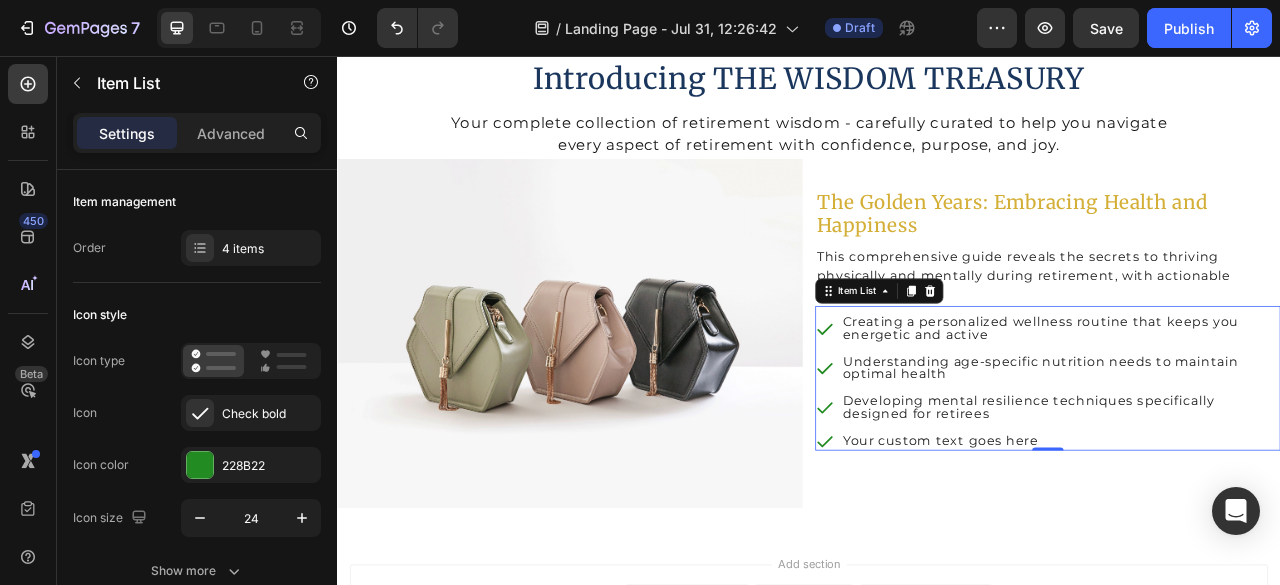 click on "Your custom text goes here" at bounding box center (1232, 546) 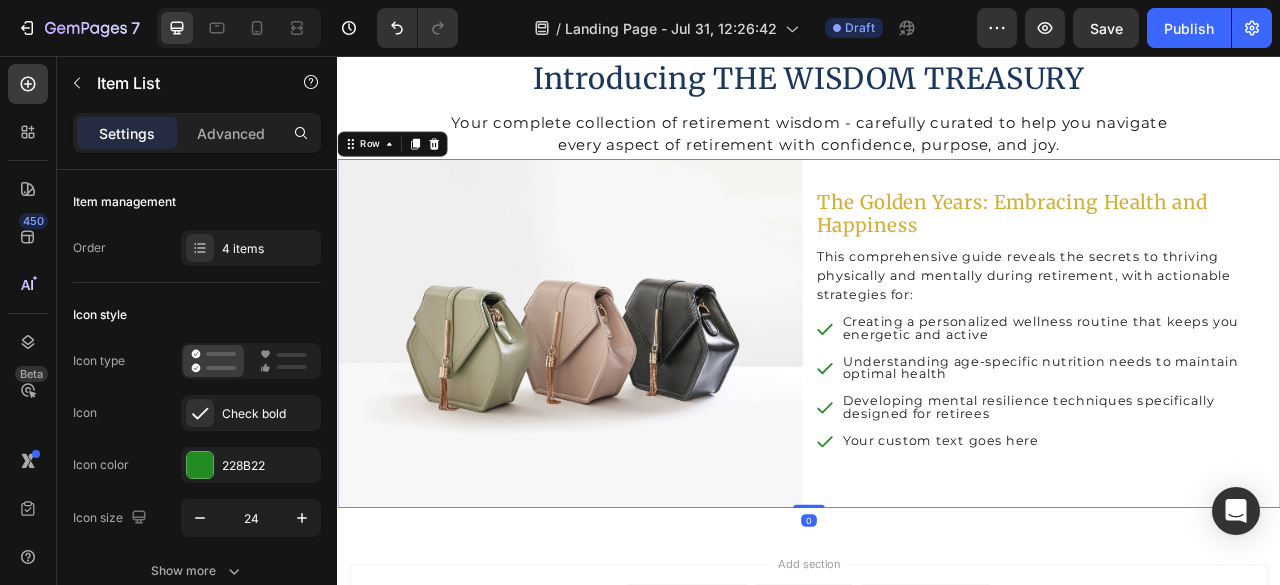 click on "The Golden Years: Embracing Health and Happiness Heading This comprehensive guide reveals the secrets to thriving physically and mentally during retirement, with actionable strategies for: Text Block
Creating a personalized wellness routine that keeps you energetic and active
Understanding age-specific nutrition needs to maintain optimal health
Developing mental resilience techniques specifically designed for retirees
Your custom text goes here Item List" at bounding box center [1241, 409] 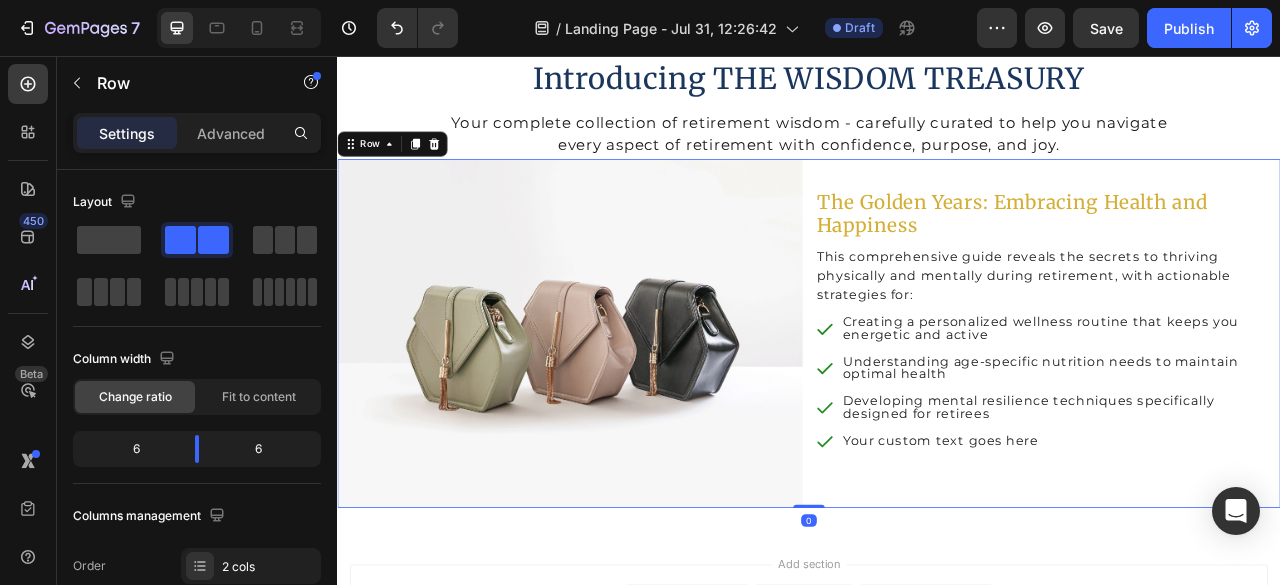 click on "The Golden Years: Embracing Health and Happiness Heading This comprehensive guide reveals the secrets to thriving physically and mentally during retirement, with actionable strategies for: Text Block
Creating a personalized wellness routine that keeps you energetic and active
Understanding age-specific nutrition needs to maintain optimal health
Developing mental resilience techniques specifically designed for retirees
Your custom text goes here Item List" at bounding box center [1241, 409] 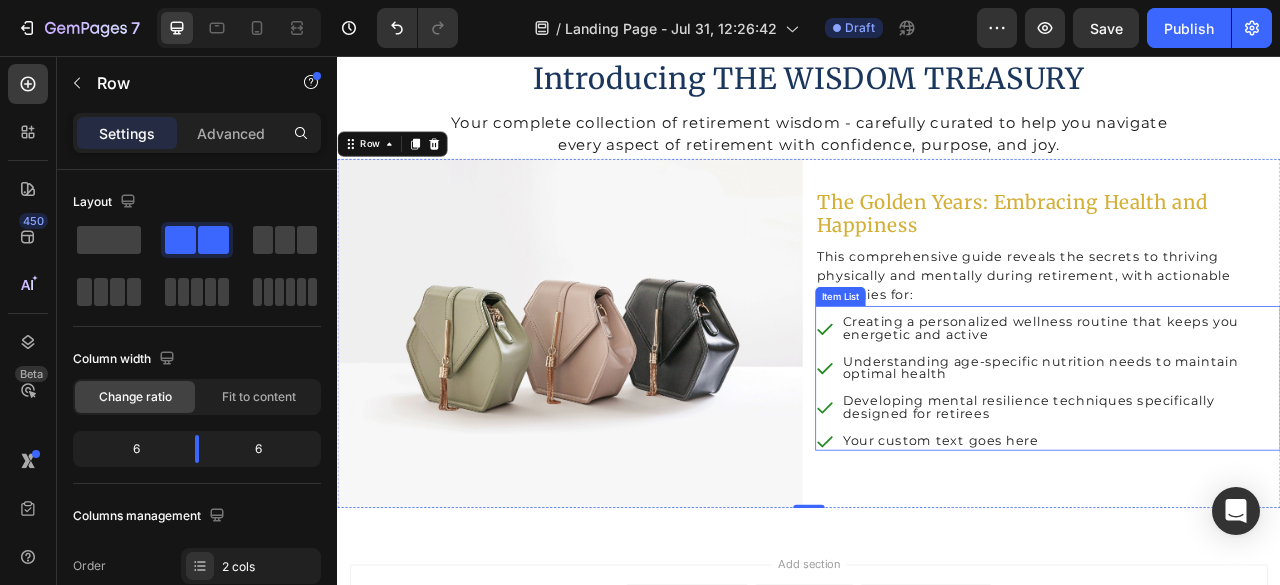 click on "Your custom text goes here" at bounding box center [1232, 546] 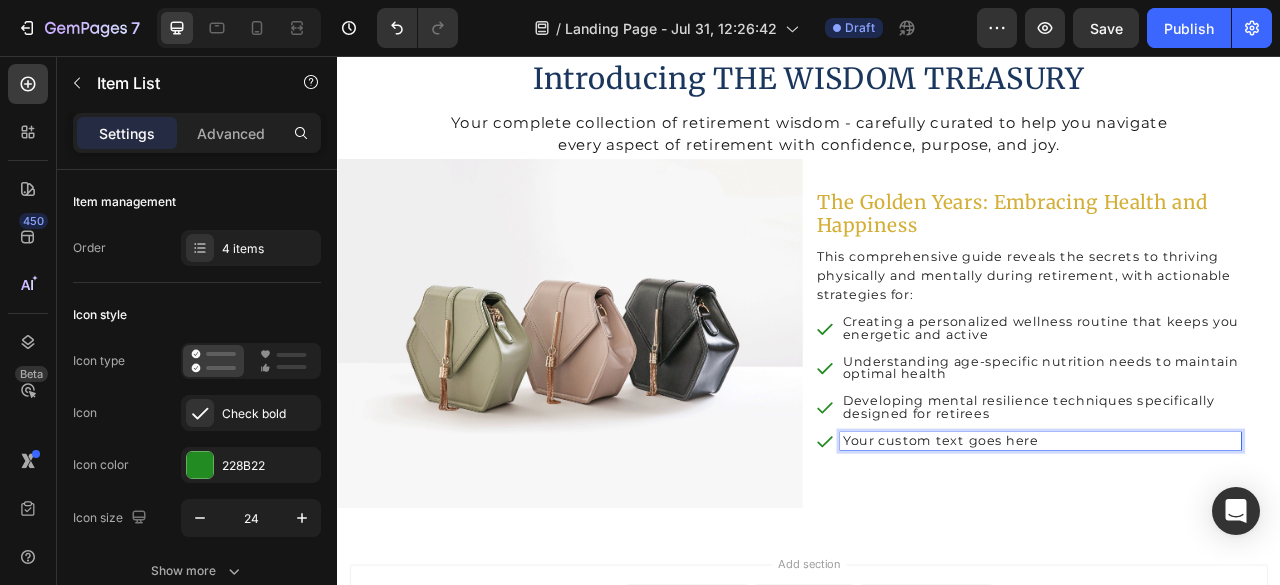 click on "Your custom text goes here" at bounding box center (1232, 546) 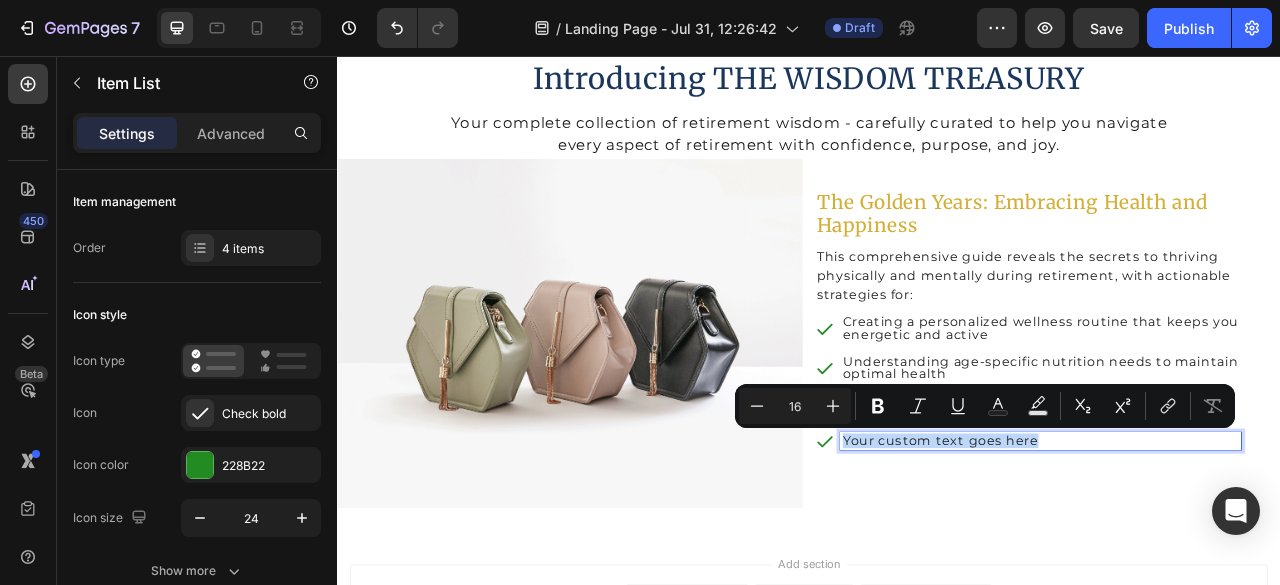 drag, startPoint x: 1216, startPoint y: 541, endPoint x: 975, endPoint y: 538, distance: 241.01868 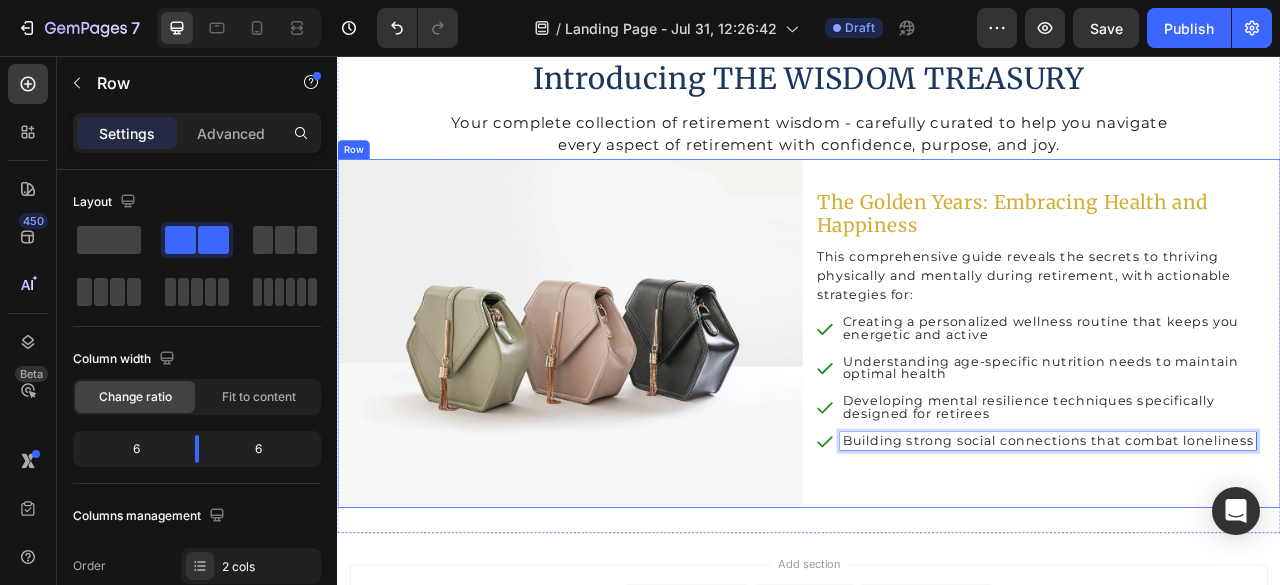 click on "The Golden Years: Embracing Health and Happiness Heading This comprehensive guide reveals the secrets to thriving physically and mentally during retirement, with actionable strategies for: Text Block
Creating a personalized wellness routine that keeps you energetic and active
Understanding age-specific nutrition needs to maintain optimal health
Developing mental resilience techniques specifically designed for retirees
Building strong social connections that combat loneliness Item List   0" at bounding box center [1241, 409] 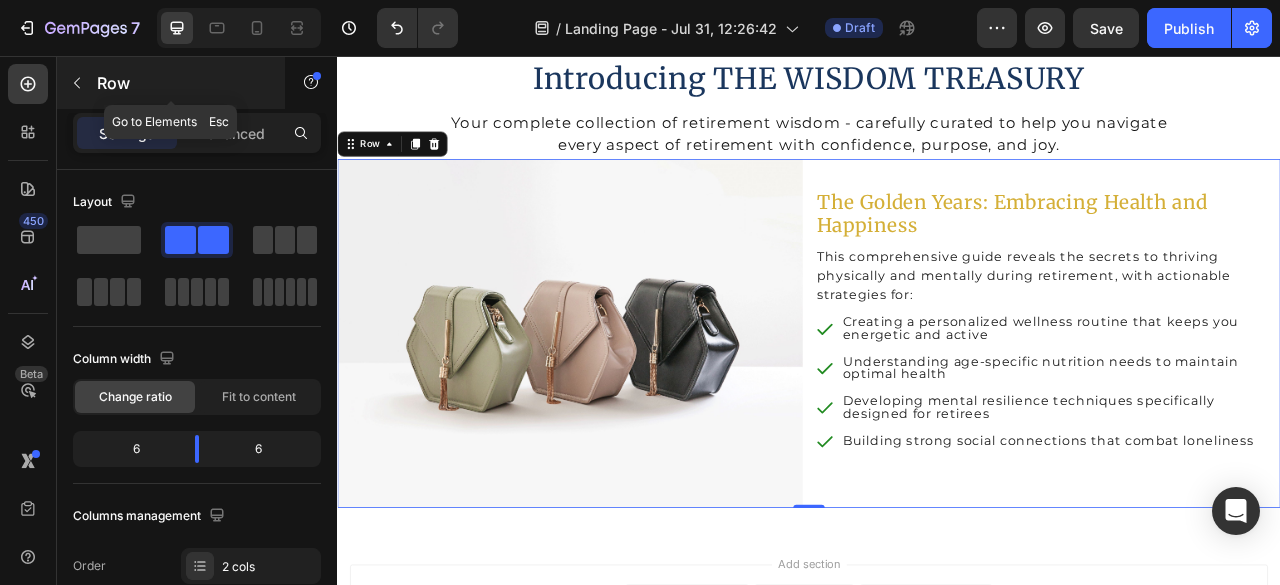 click 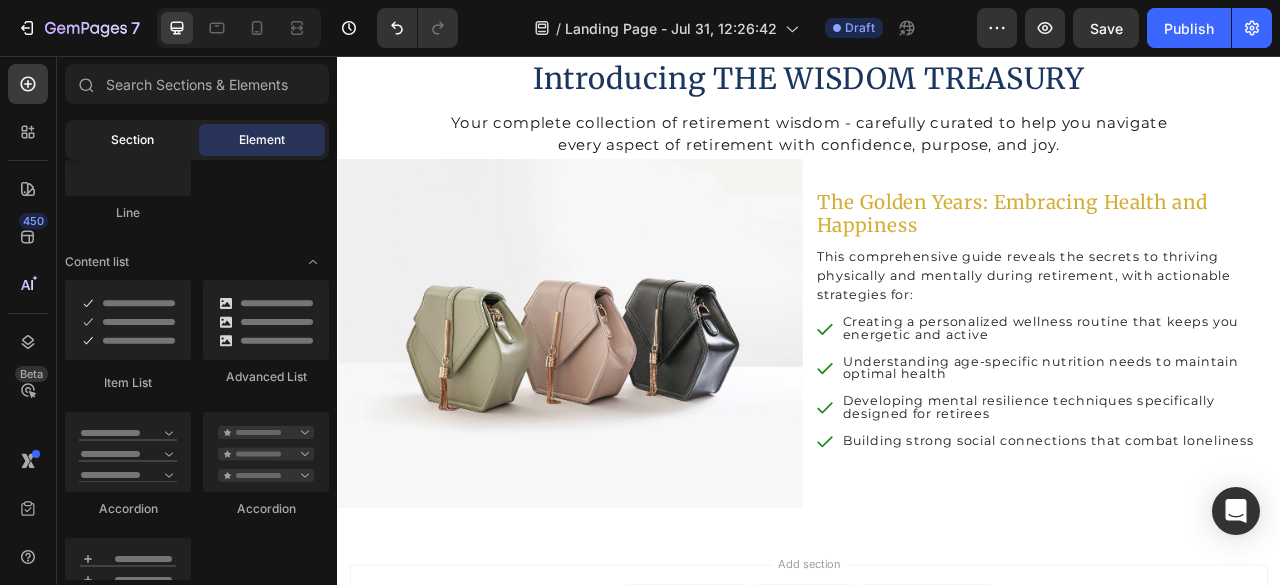 click on "Section" 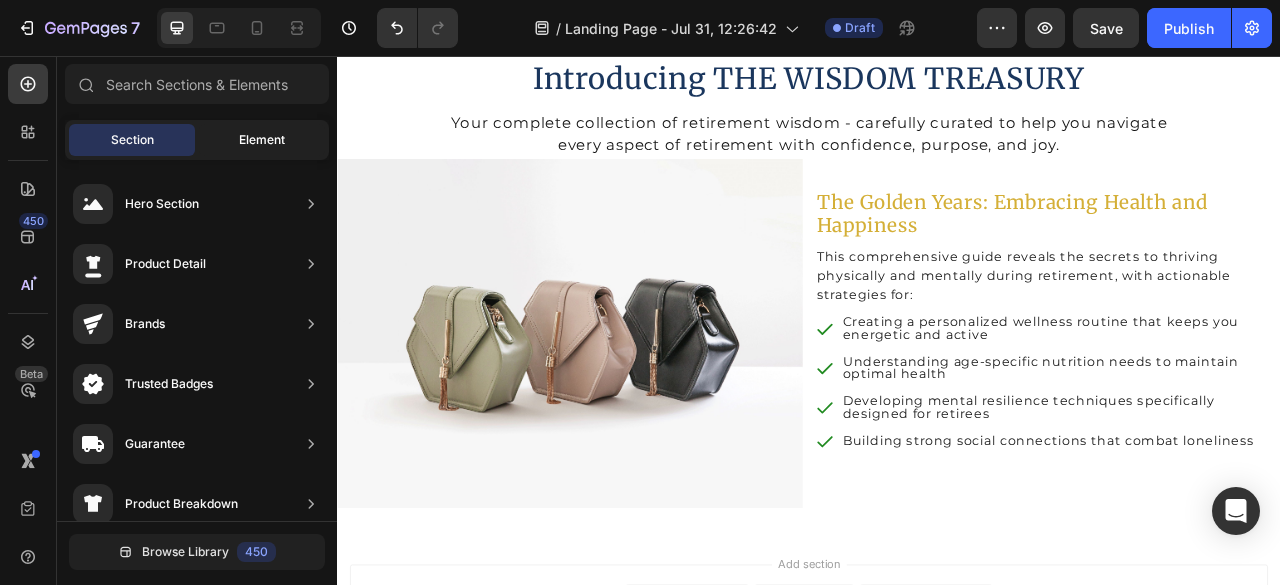 click on "Element" at bounding box center [262, 140] 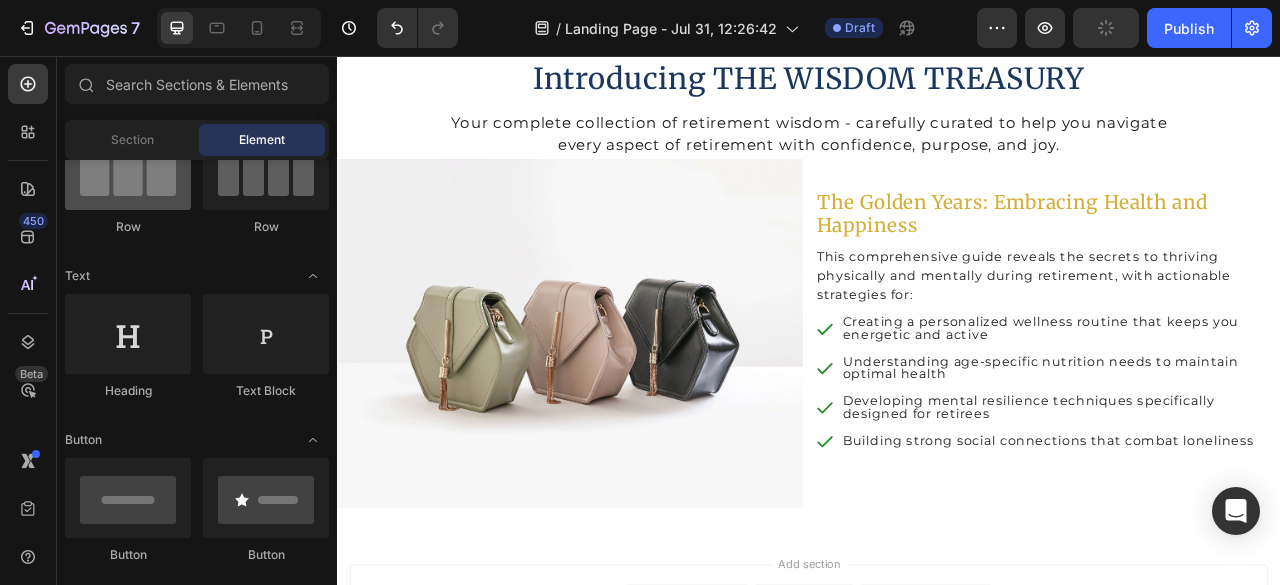 scroll, scrollTop: 0, scrollLeft: 0, axis: both 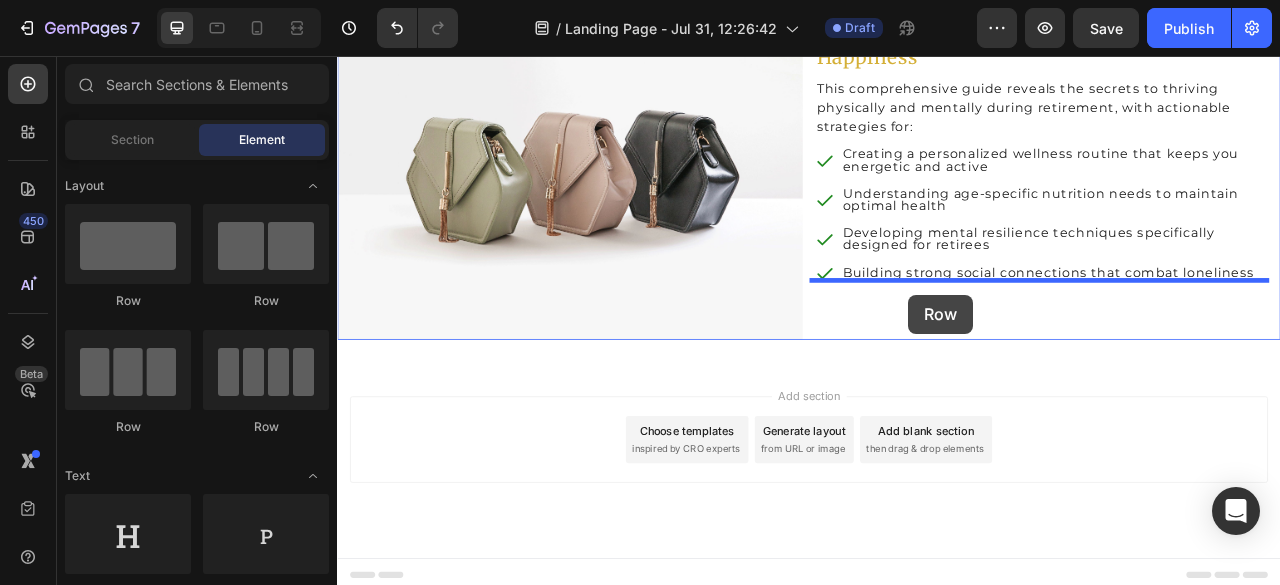 drag, startPoint x: 466, startPoint y: 305, endPoint x: 1063, endPoint y: 360, distance: 599.52814 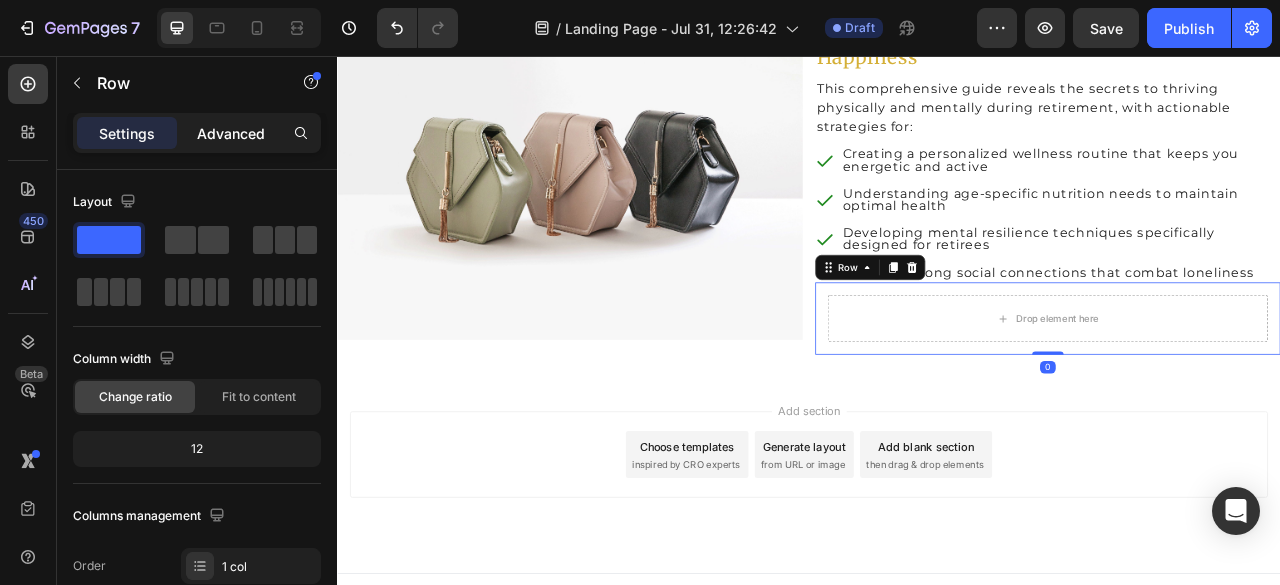 click on "Advanced" 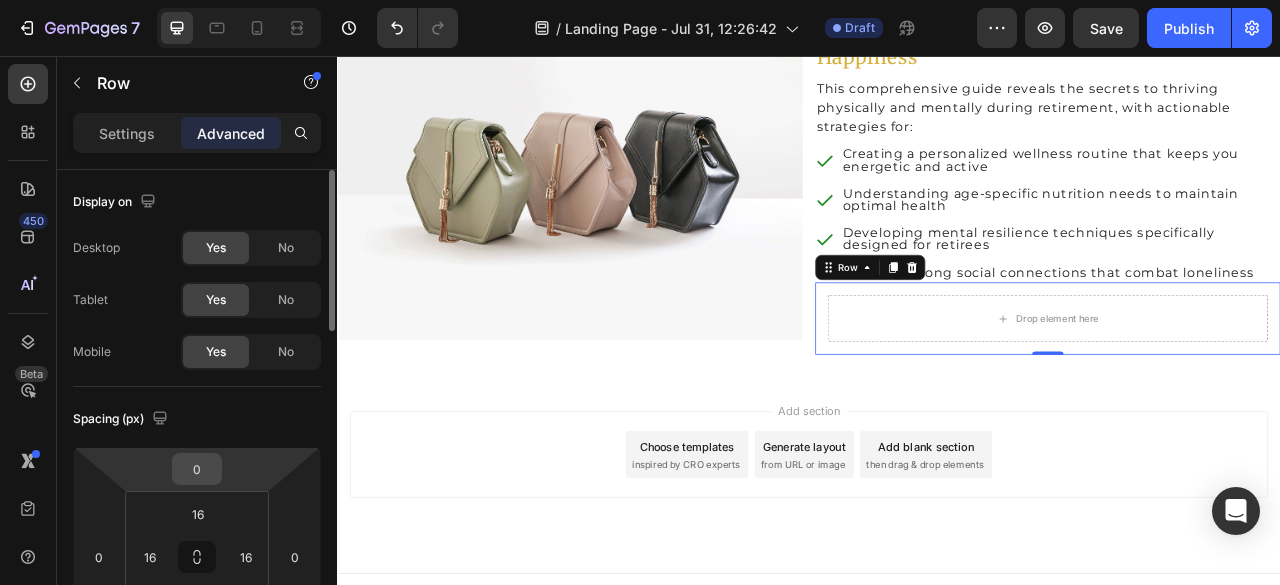 click on "0" at bounding box center (197, 469) 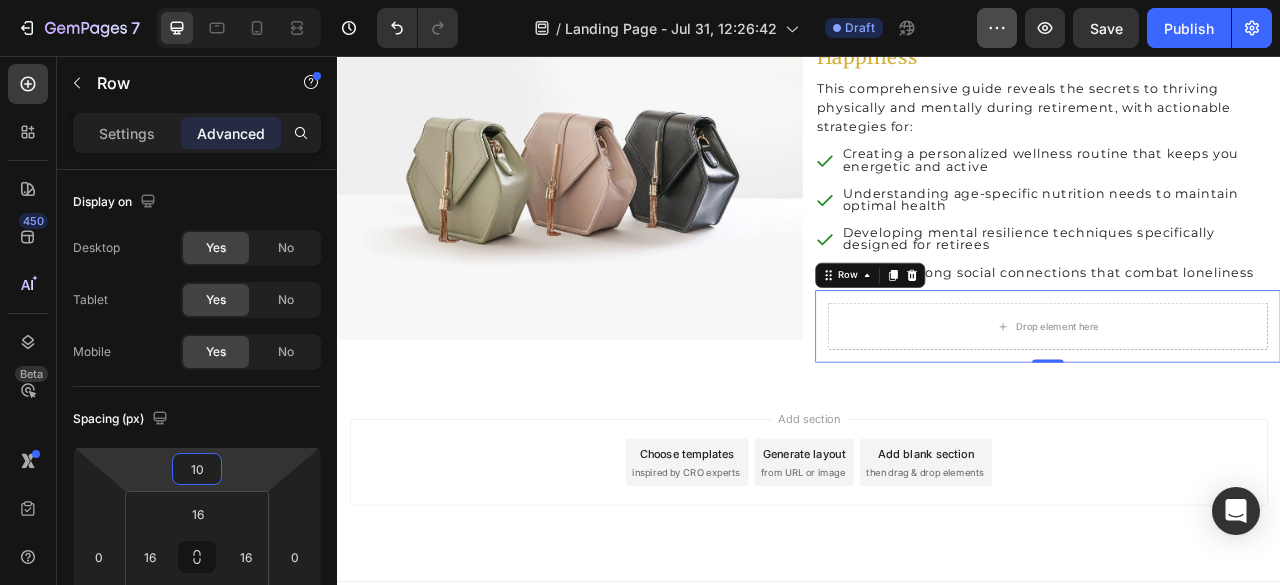 type on "10" 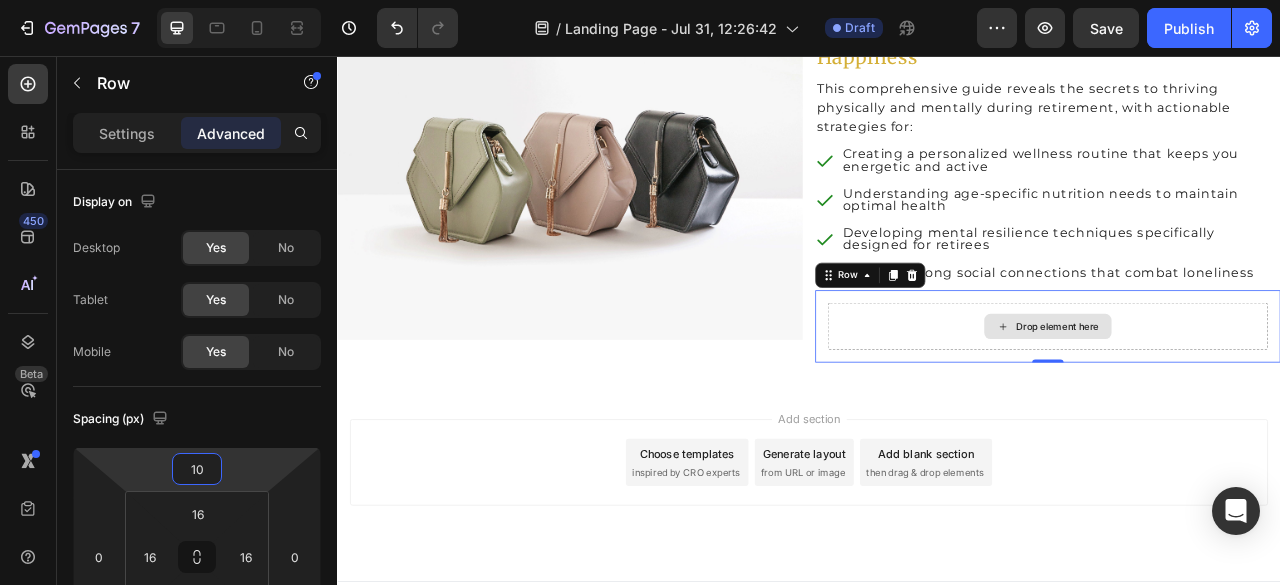 click on "Drop element here" at bounding box center (1253, 400) 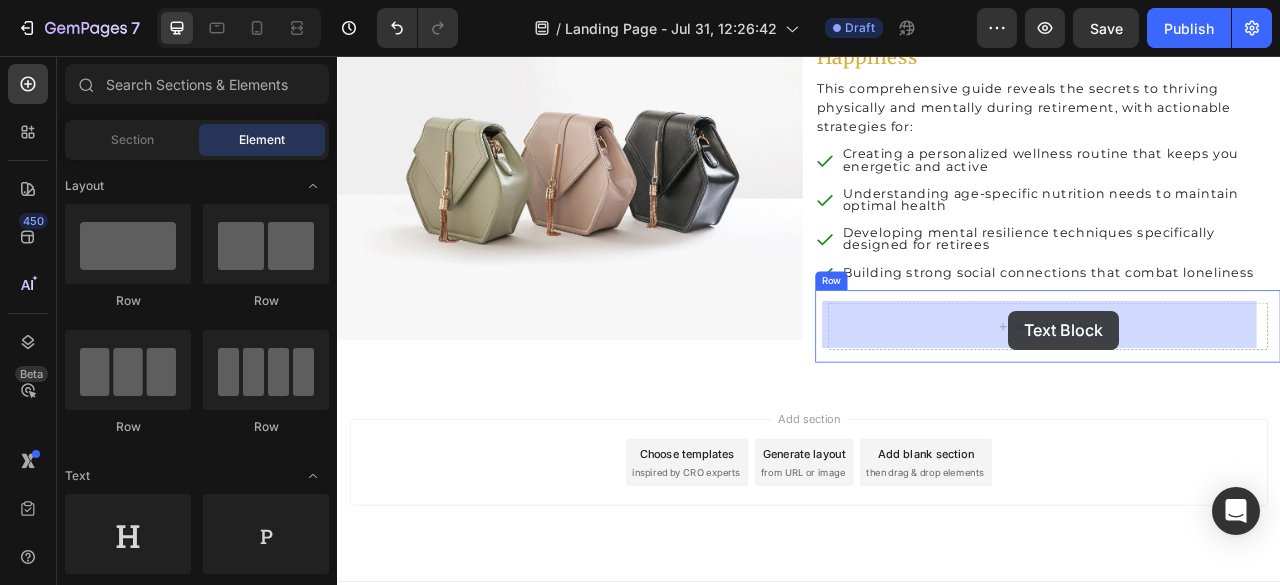 drag, startPoint x: 617, startPoint y: 590, endPoint x: 1191, endPoint y: 380, distance: 611.2086 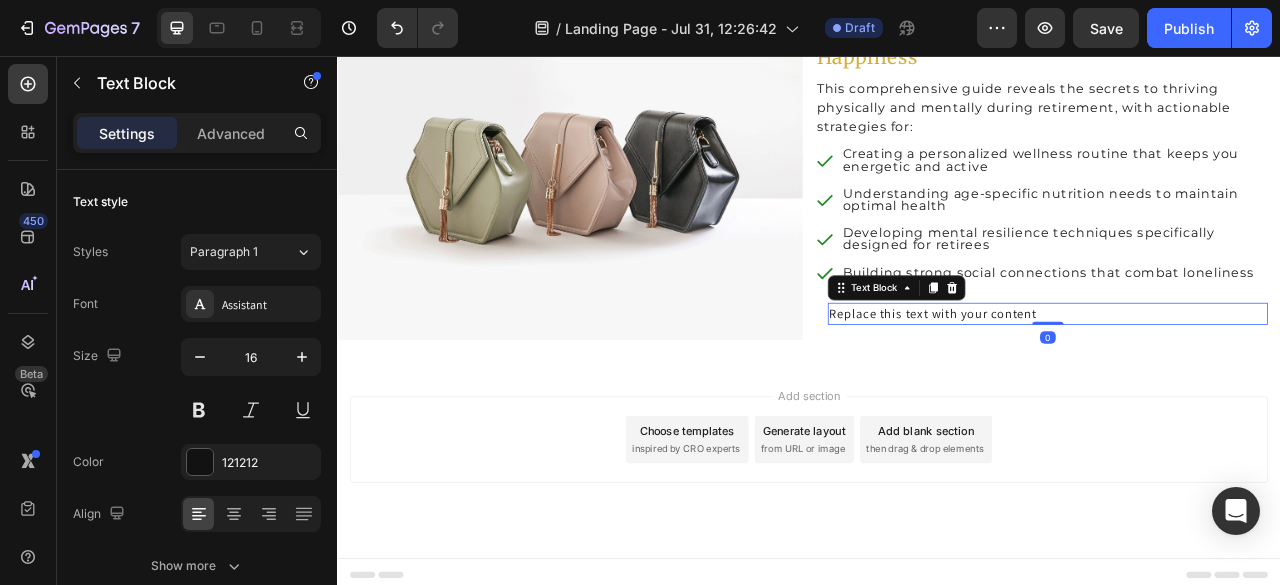 click on "Replace this text with your content" at bounding box center [1241, 384] 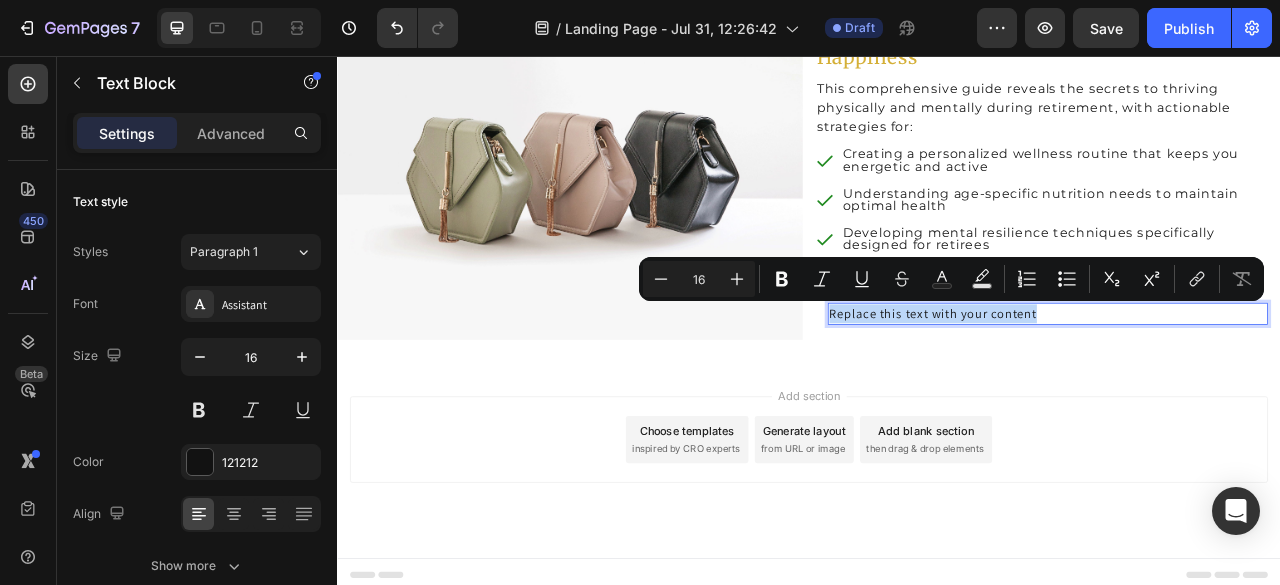 drag, startPoint x: 1227, startPoint y: 378, endPoint x: 954, endPoint y: 369, distance: 273.14832 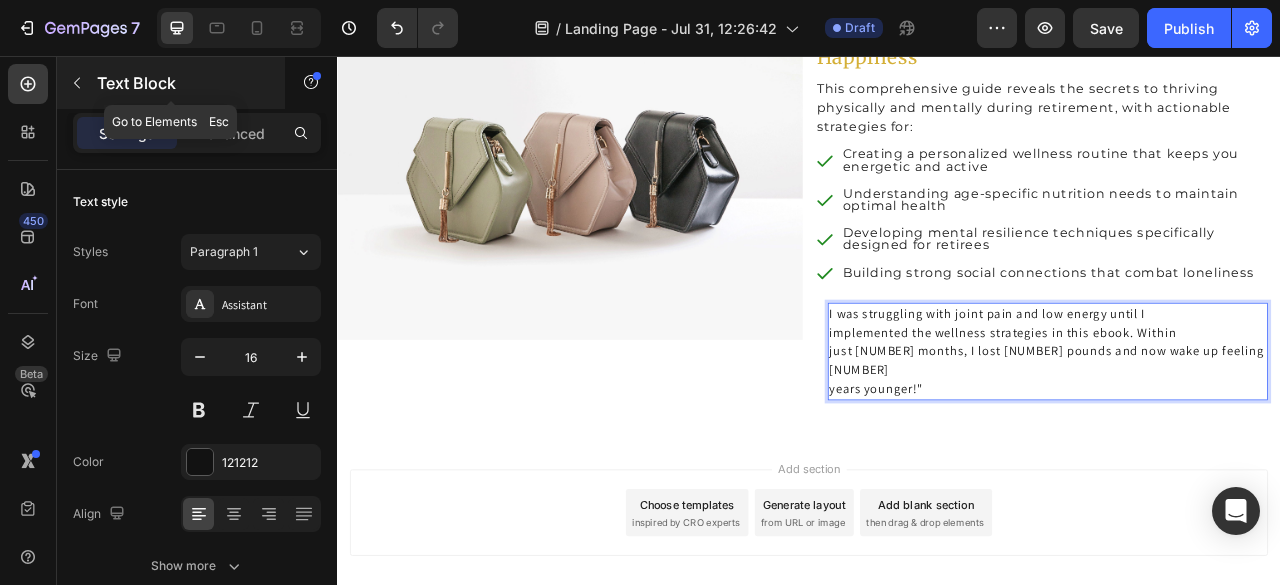 click 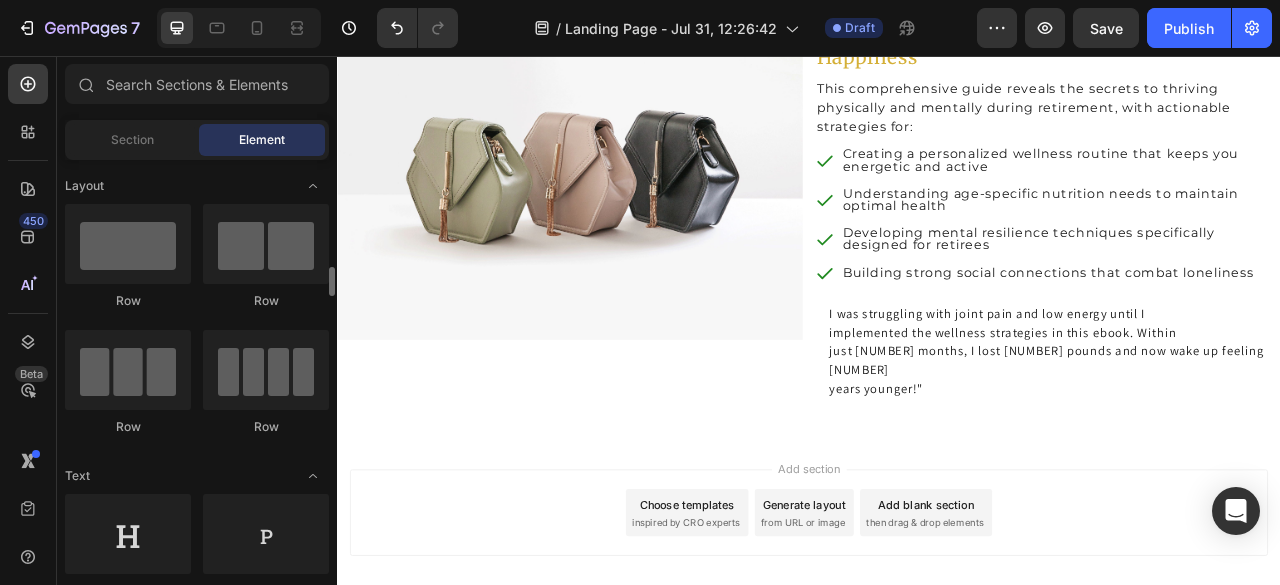 scroll, scrollTop: 100, scrollLeft: 0, axis: vertical 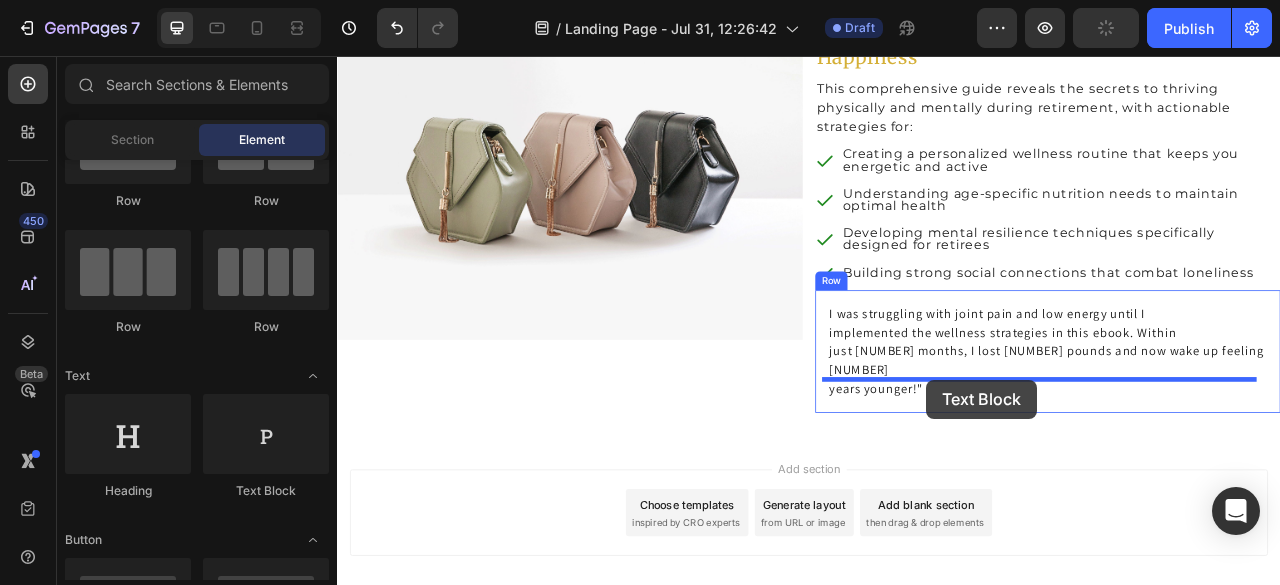 drag, startPoint x: 616, startPoint y: 487, endPoint x: 1087, endPoint y: 468, distance: 471.38306 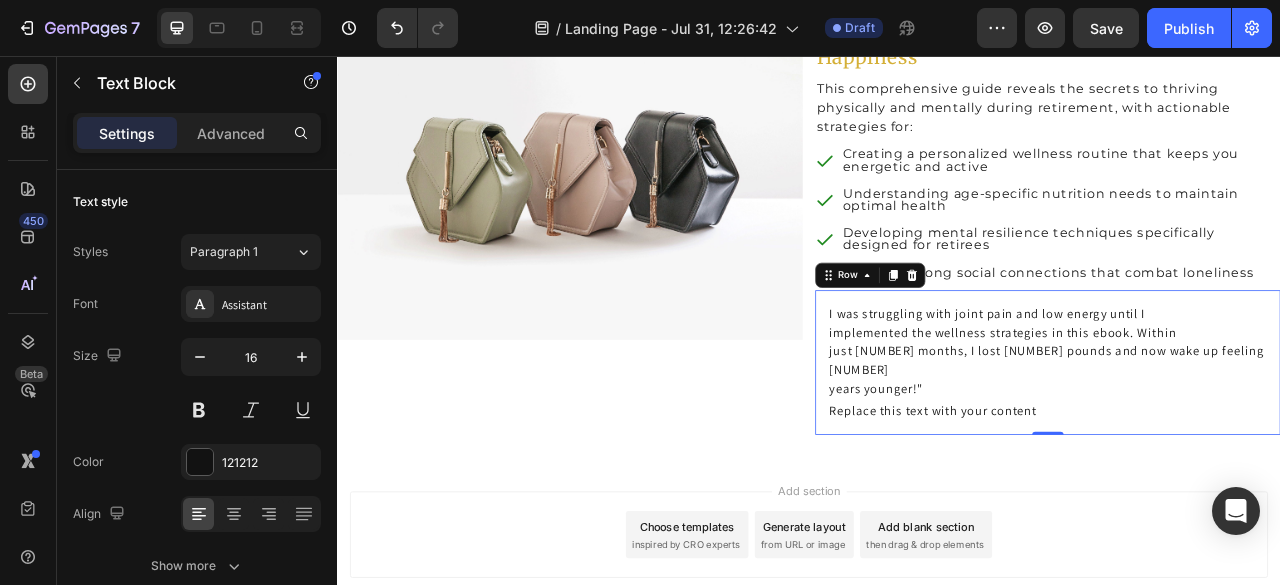 click on "I was struggling with joint pain and low energy until I implemented the wellness strategies in this ebook. Within just 2 months, I lost 12 pounds and now wake up feeling 20 years younger!" Text Block Replace this text with your content Text Block Row   0" at bounding box center (1241, 446) 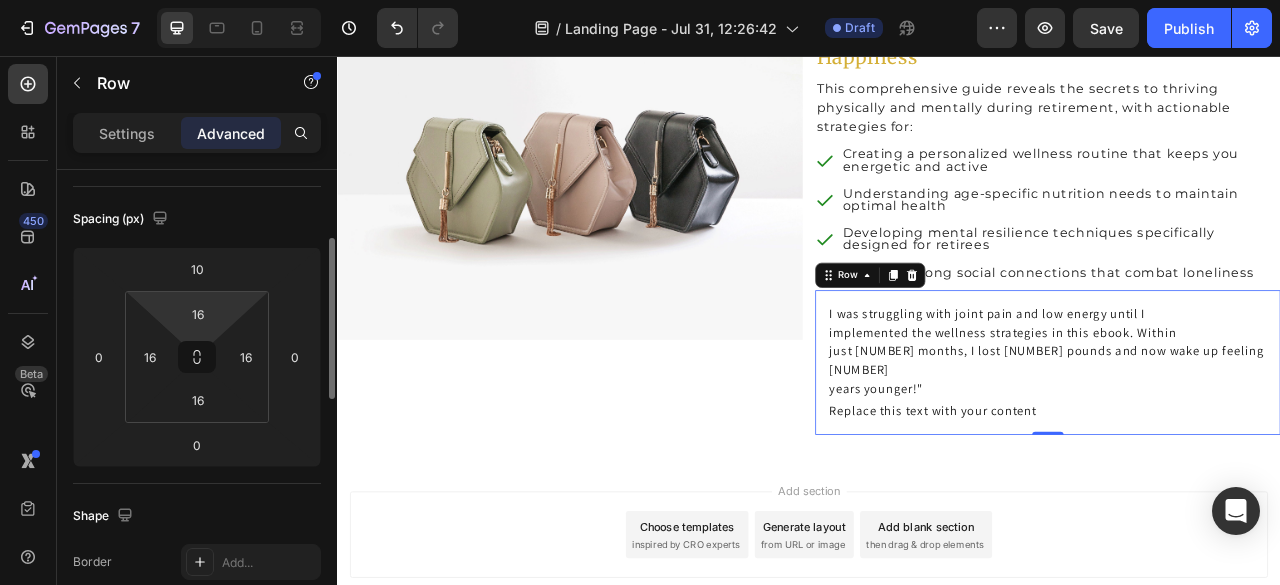 scroll, scrollTop: 400, scrollLeft: 0, axis: vertical 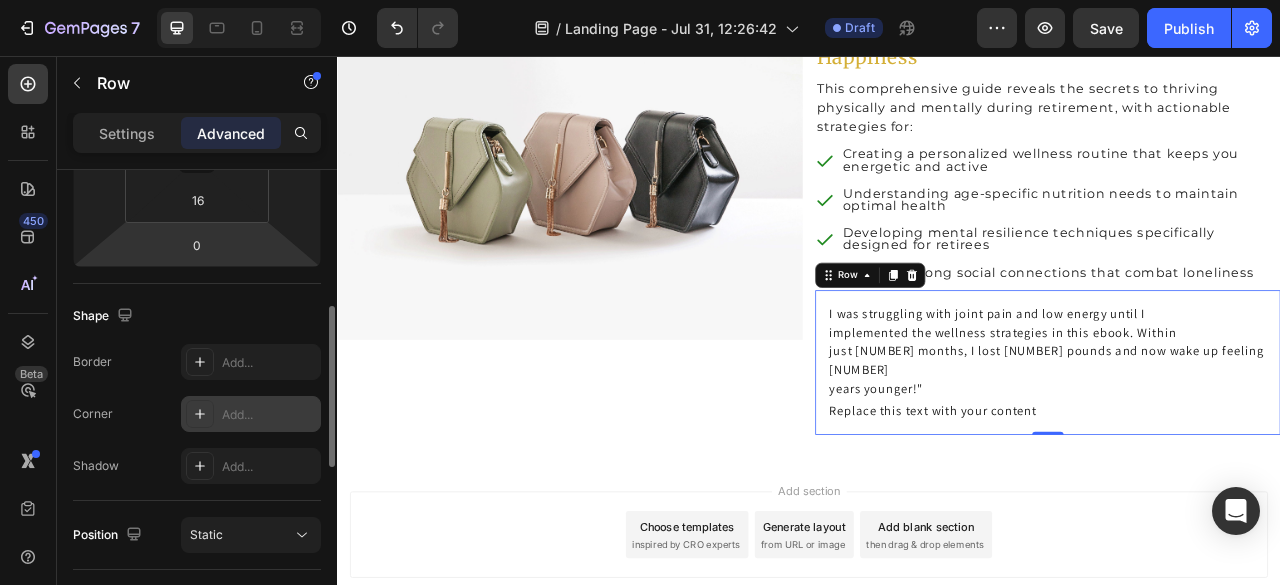 click at bounding box center (200, 414) 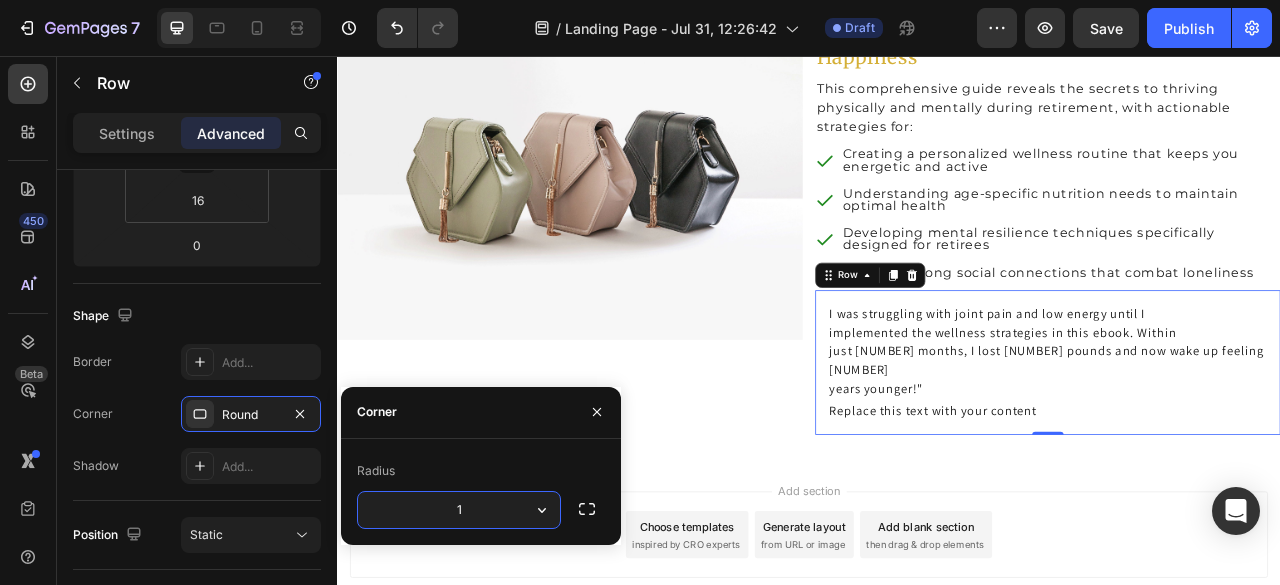 type on "12" 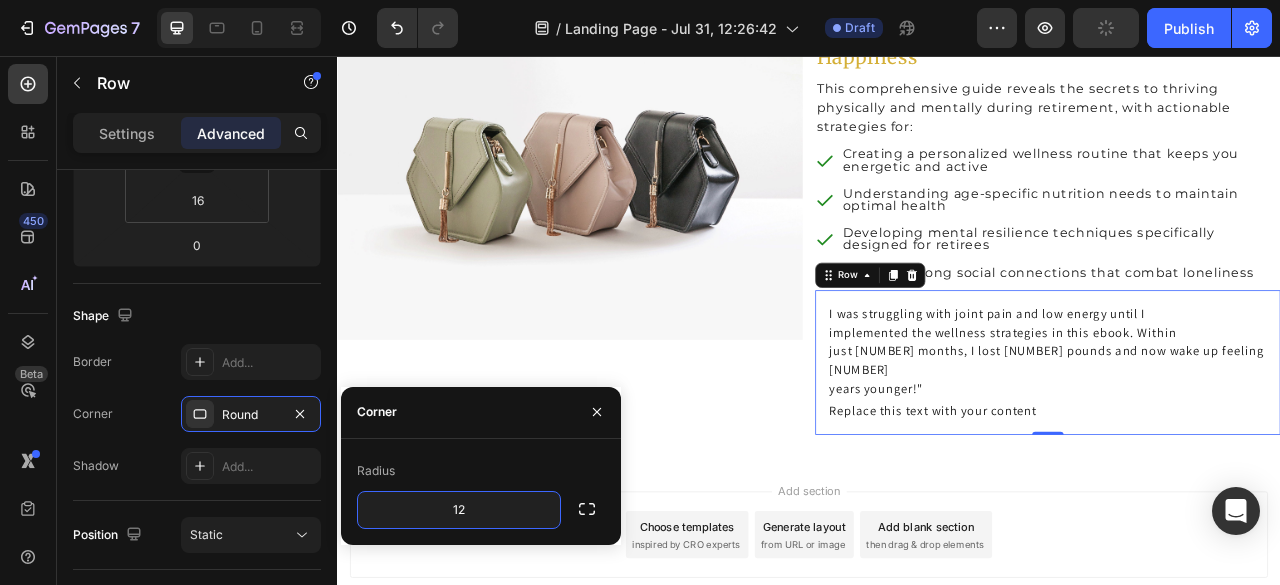 click on "Introducing THE WISDOM TREASURY Heading Row Your complete collection of retirement wisdom - carefully curated to help you navigate every aspect of retirement with confidence, purpose, and joy. Text Block Image The Golden Years: Embracing Health and Happiness Heading This comprehensive guide reveals the secrets to thriving physically and mentally during retirement, with actionable strategies for: Text Block
Creating a personalized wellness routine that keeps you energetic and active
Understanding age-specific nutrition needs to maintain optimal health
Developing mental resilience techniques specifically designed for retirees
Building strong social connections that combat loneliness Item List I was struggling with joint pain and low energy until I implemented the wellness strategies in this ebook. Within just 2 months, I lost 12 pounds and now wake up feeling 20 years younger!" Text Block Replace this text with your content Text Block Row   0 Row" at bounding box center (937, 184) 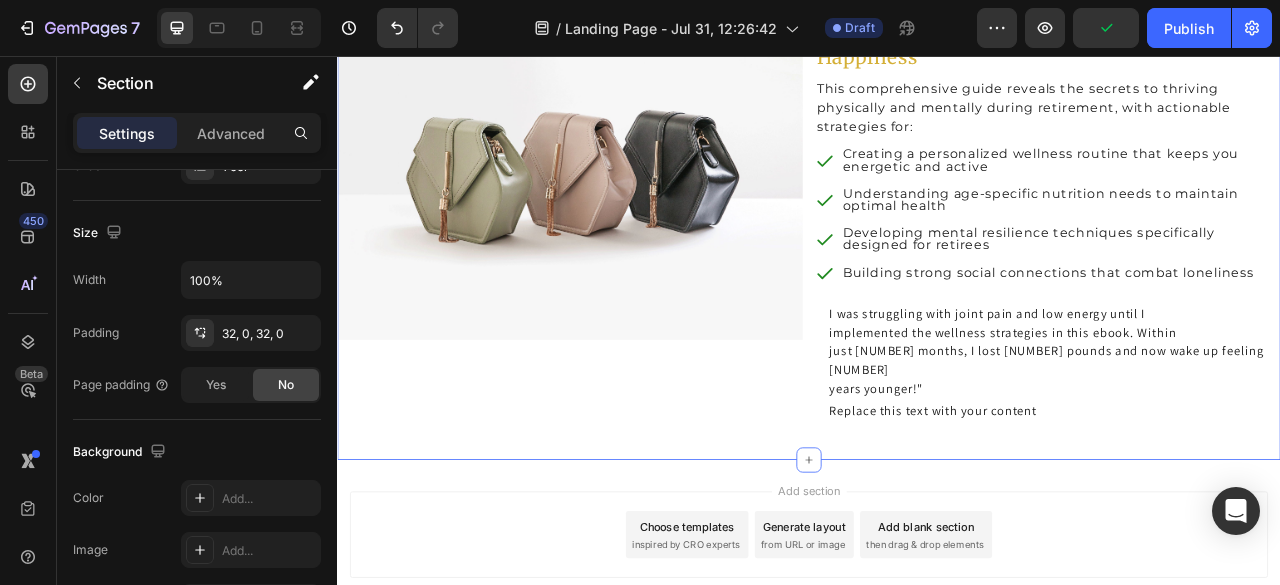 scroll, scrollTop: 0, scrollLeft: 0, axis: both 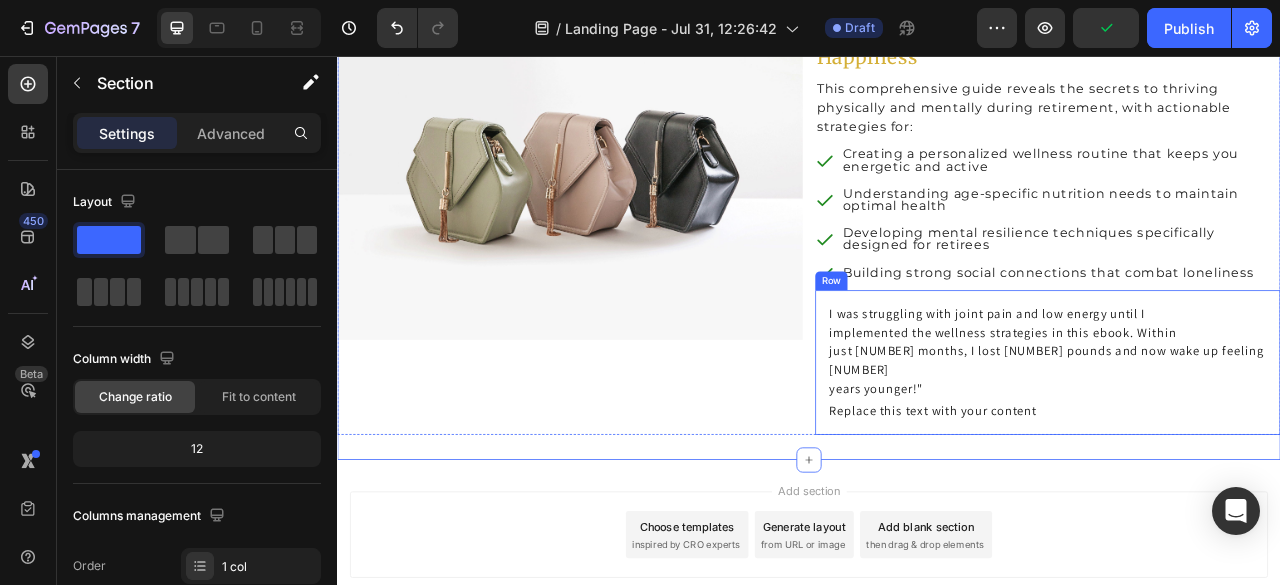 click on "I was struggling with joint pain and low energy until I implemented the wellness strategies in this ebook. Within just 2 months, I lost 12 pounds and now wake up feeling 20 years younger!" Text Block Replace this text with your content Text Block Row" at bounding box center (1241, 446) 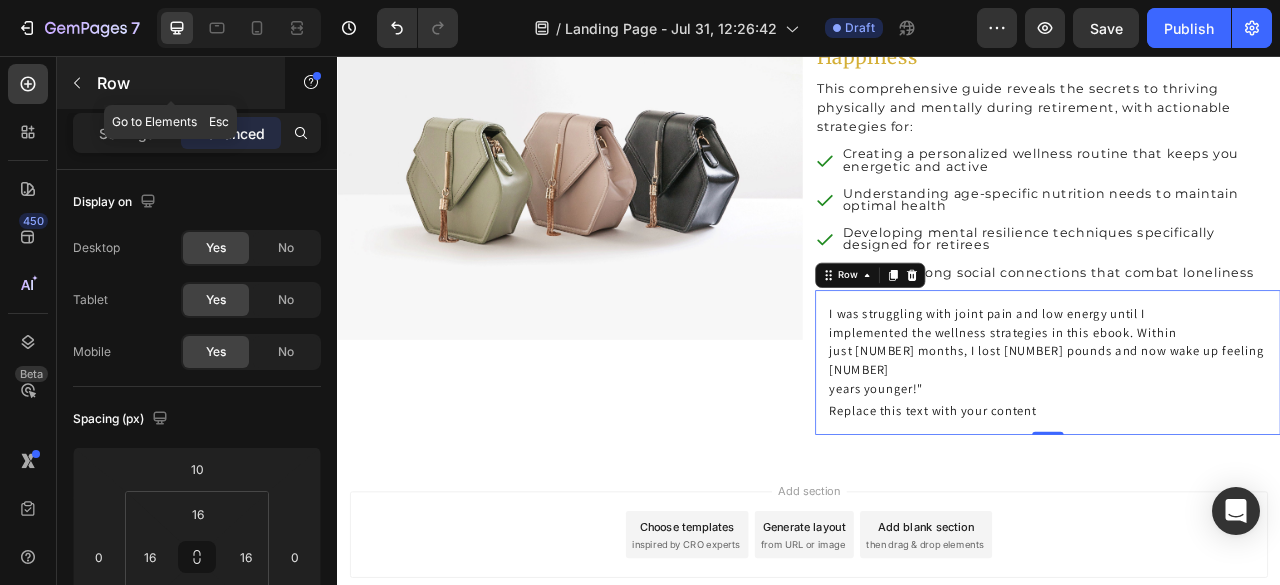 click 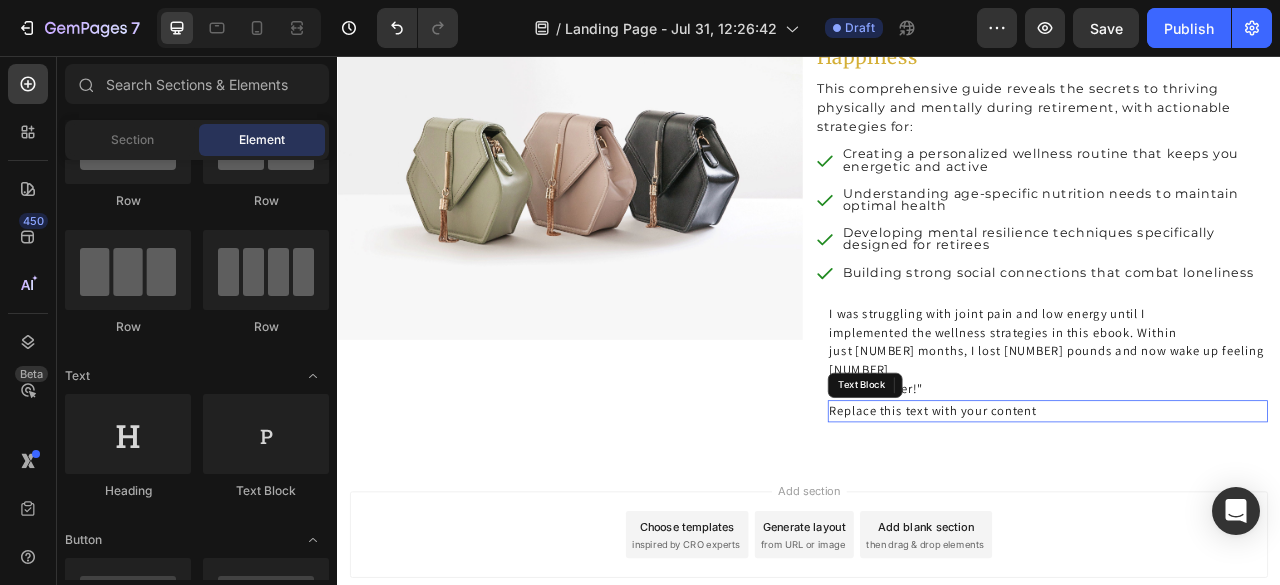 click on "Replace this text with your content" at bounding box center [1241, 508] 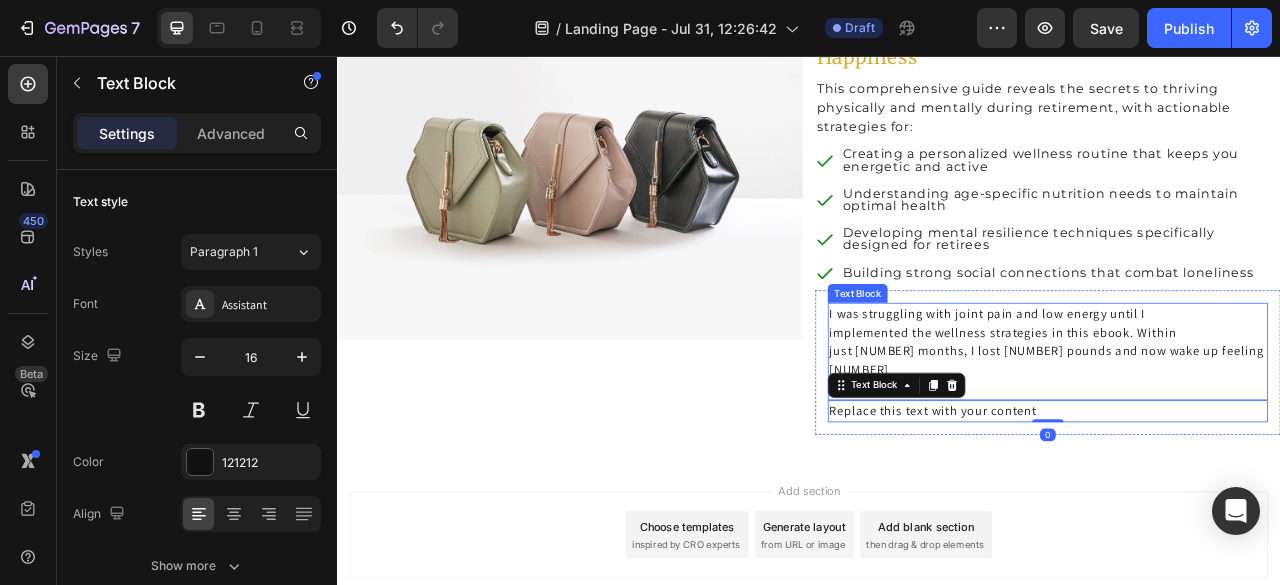 click on "I was struggling with joint pain and low energy until I implemented the wellness strategies in this ebook. Within just 2 months, I lost 12 pounds and now wake up feeling 20 years younger!"" at bounding box center (1241, 432) 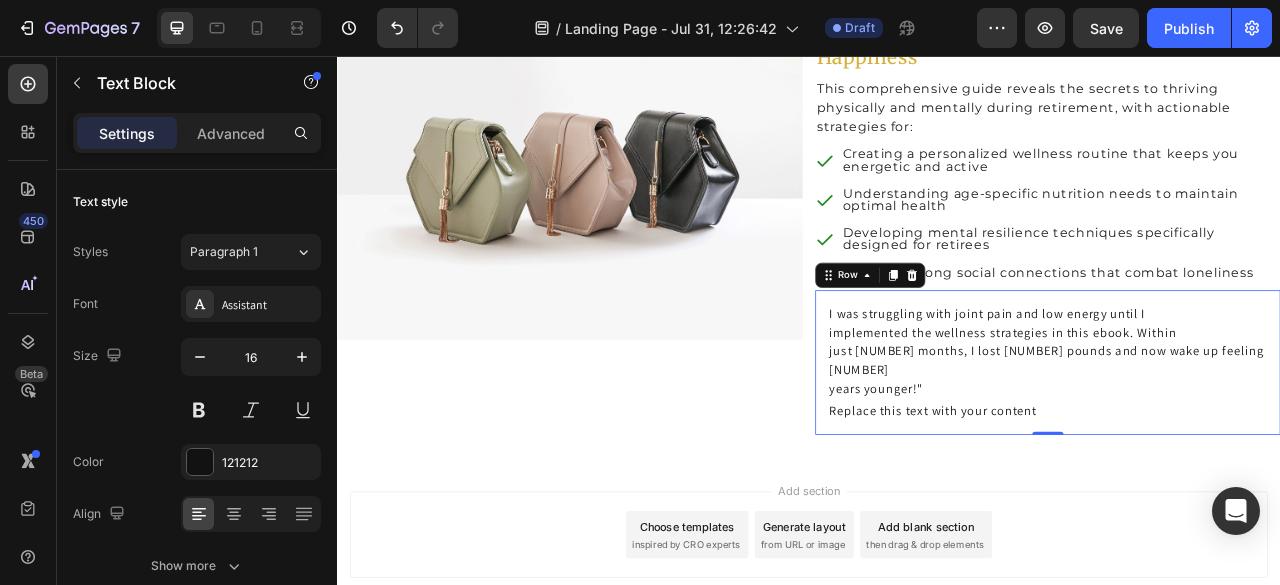 click on "I was struggling with joint pain and low energy until I implemented the wellness strategies in this ebook. Within just 2 months, I lost 12 pounds and now wake up feeling 20 years younger!" Text Block Replace this text with your content Text Block Row   0" at bounding box center (1241, 446) 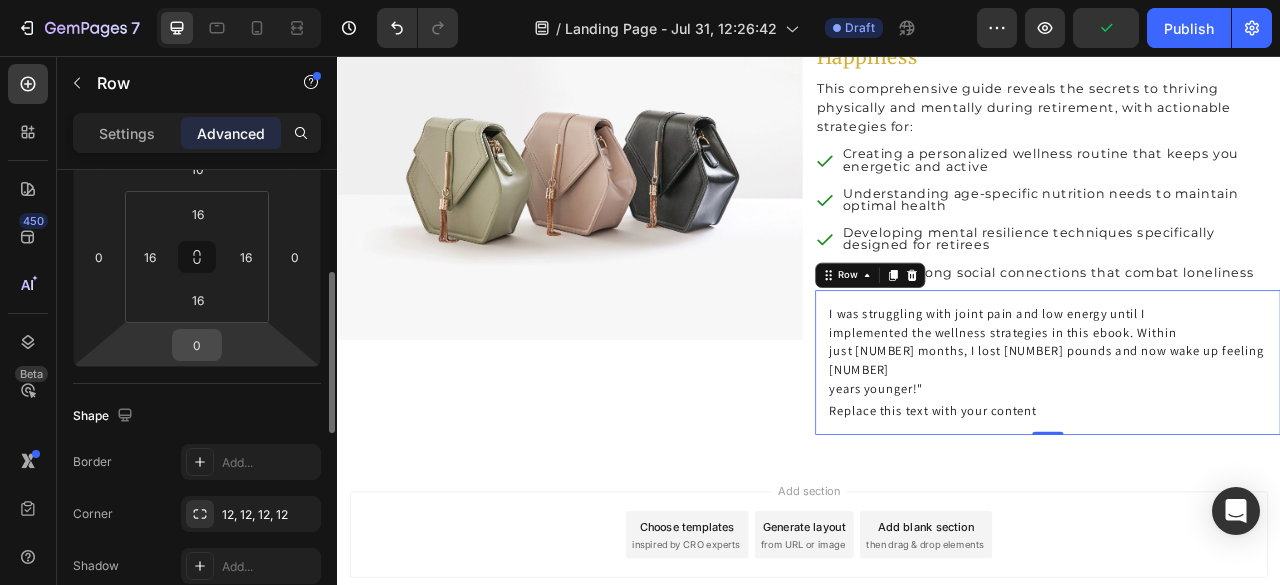 scroll, scrollTop: 500, scrollLeft: 0, axis: vertical 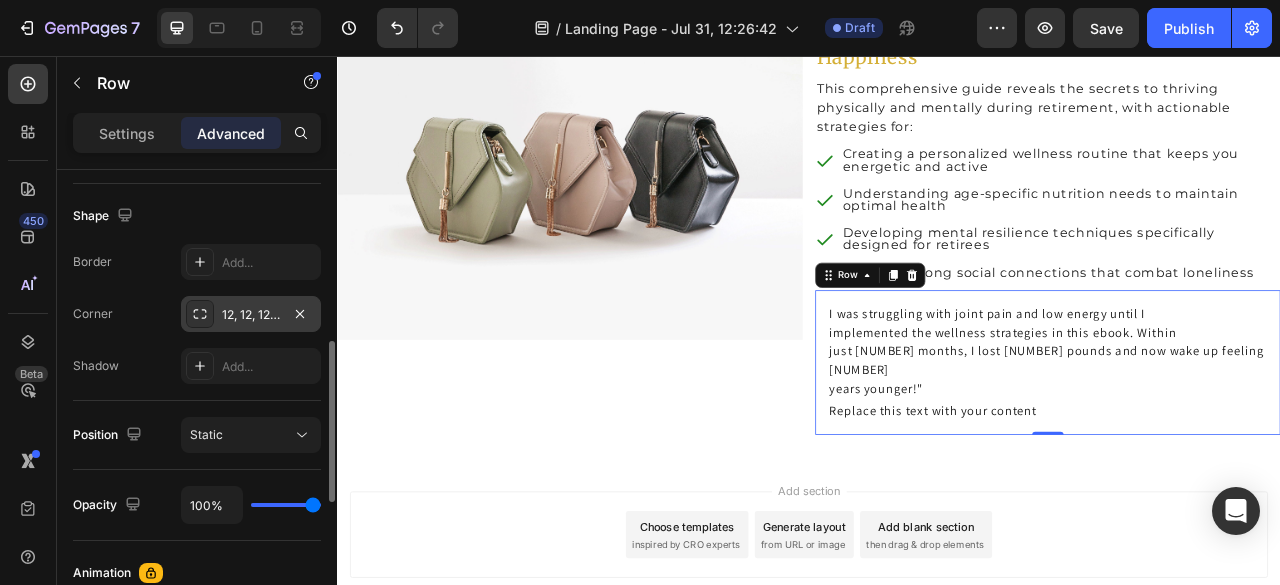 click on "12, 12, 12, 12" at bounding box center (251, 314) 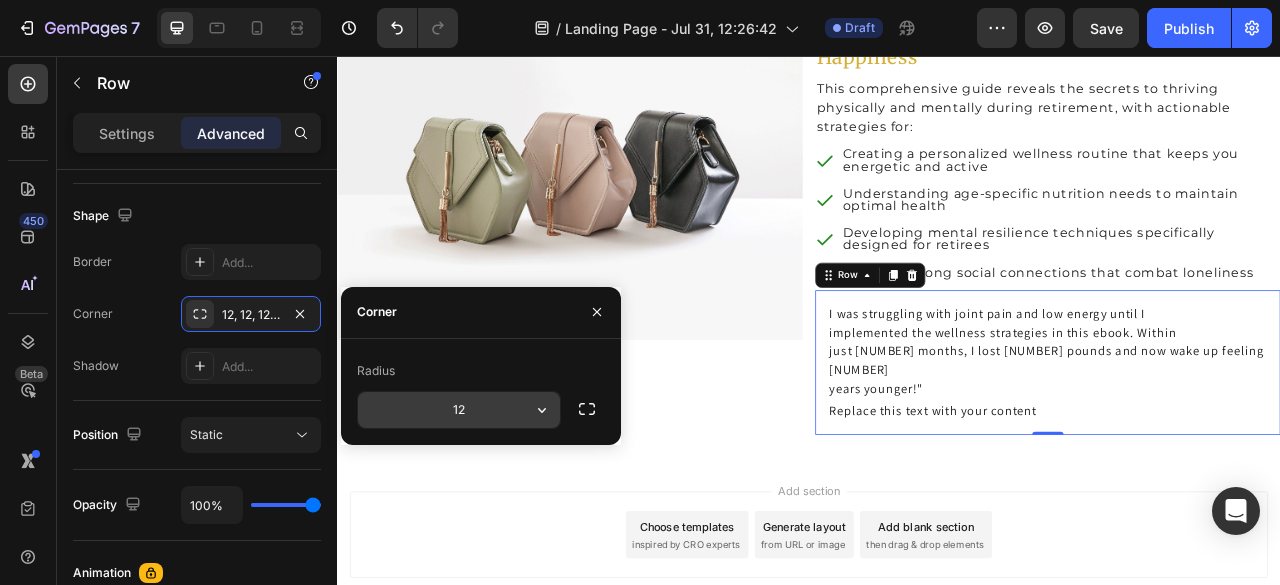 click on "12" at bounding box center (459, 410) 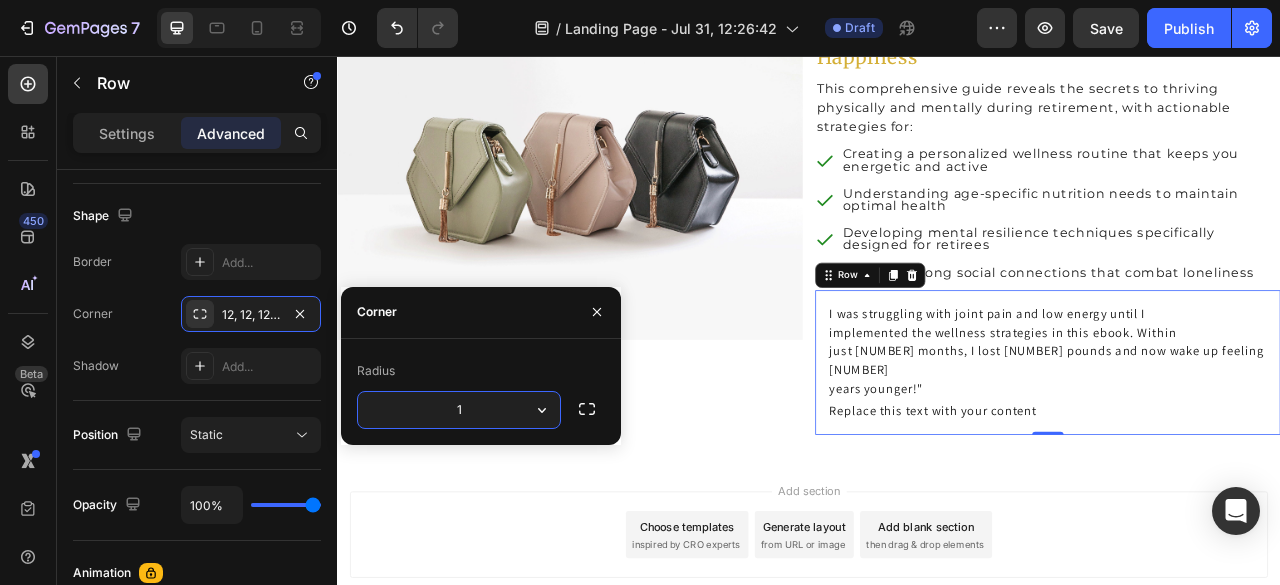 type on "15" 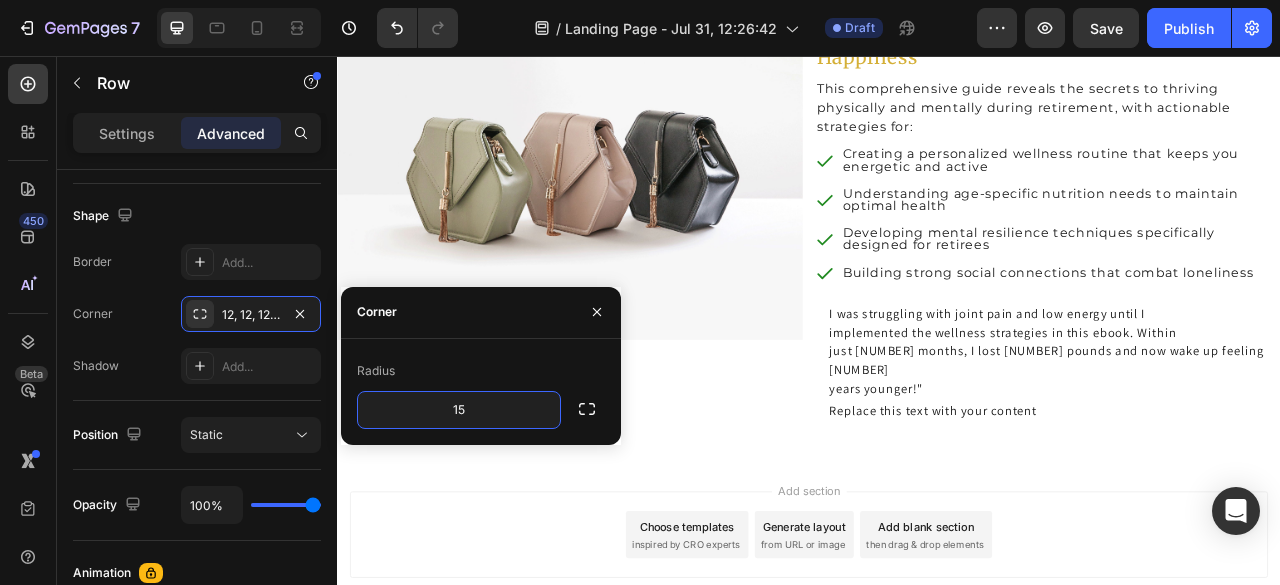 click on "Add section Choose templates inspired by CRO experts Generate layout from URL or image Add blank section then drag & drop elements" at bounding box center (937, 693) 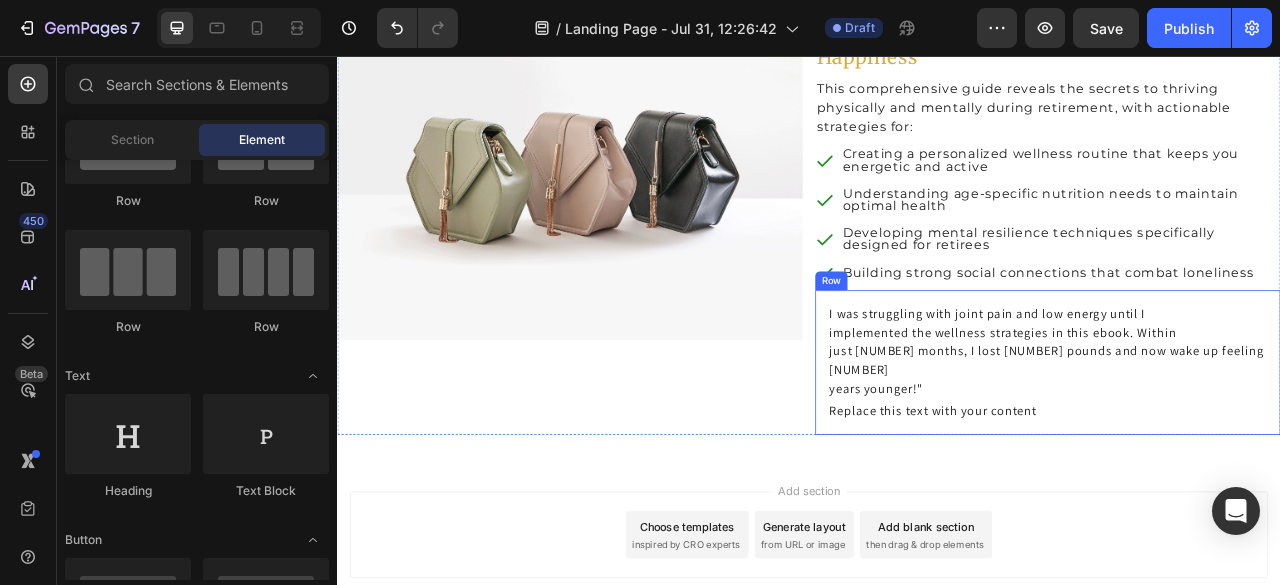 click on "I was struggling with joint pain and low energy until I implemented the wellness strategies in this ebook. Within just 2 months, I lost 12 pounds and now wake up feeling 20 years younger!" Text Block Replace this text with your content Text Block Row" at bounding box center (1241, 446) 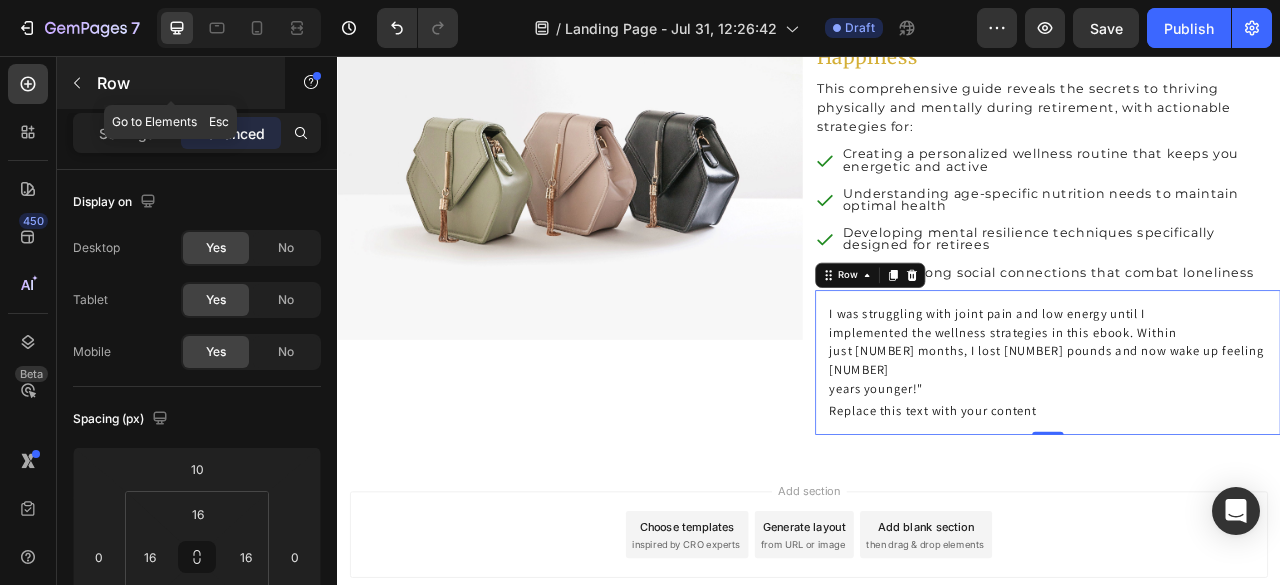 click 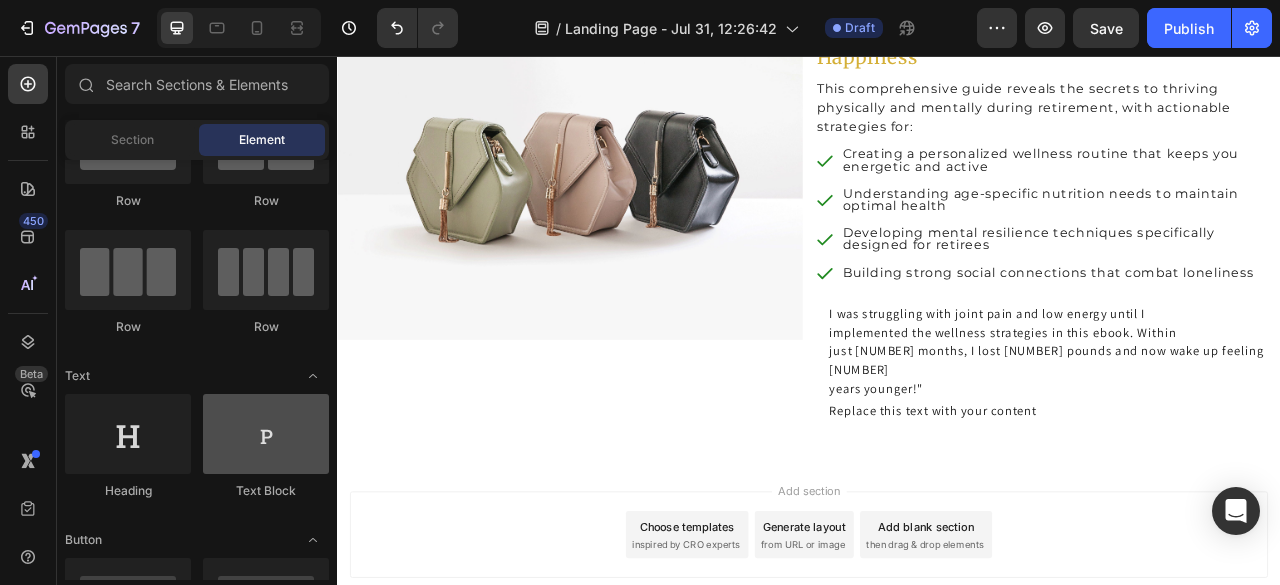 scroll, scrollTop: 300, scrollLeft: 0, axis: vertical 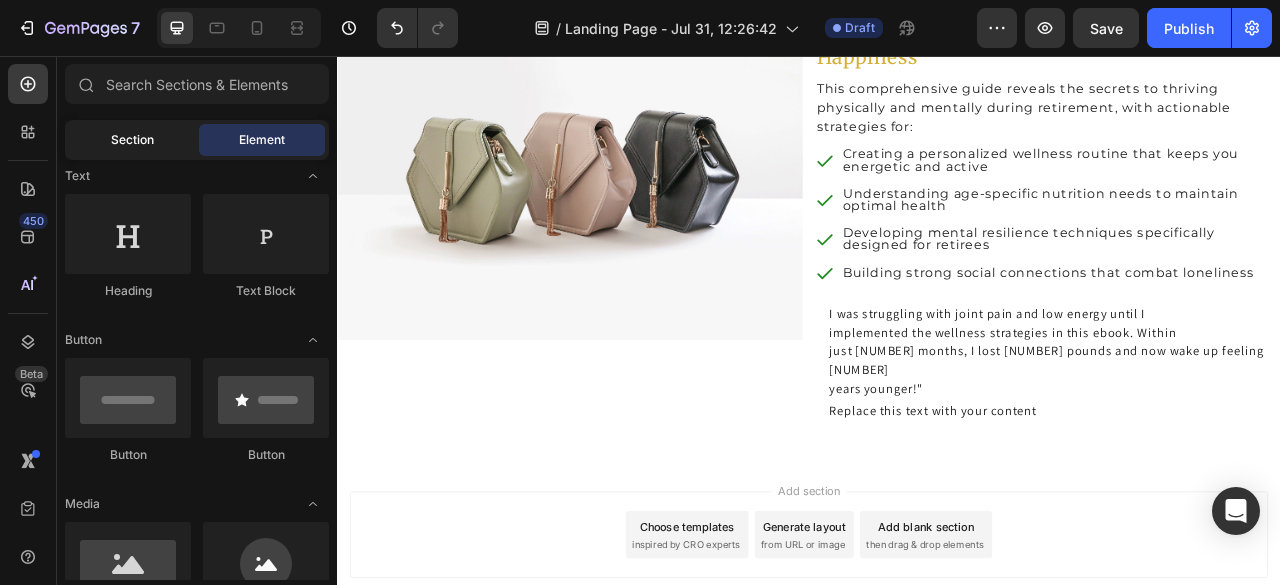 click on "Section" at bounding box center [132, 140] 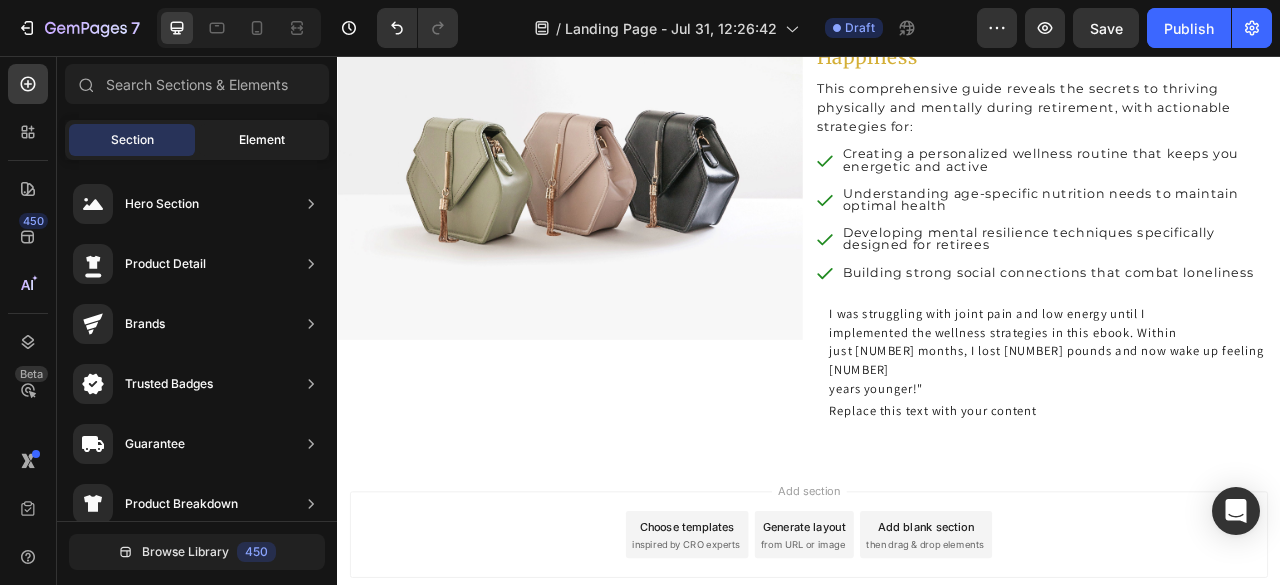 click on "Element" at bounding box center (262, 140) 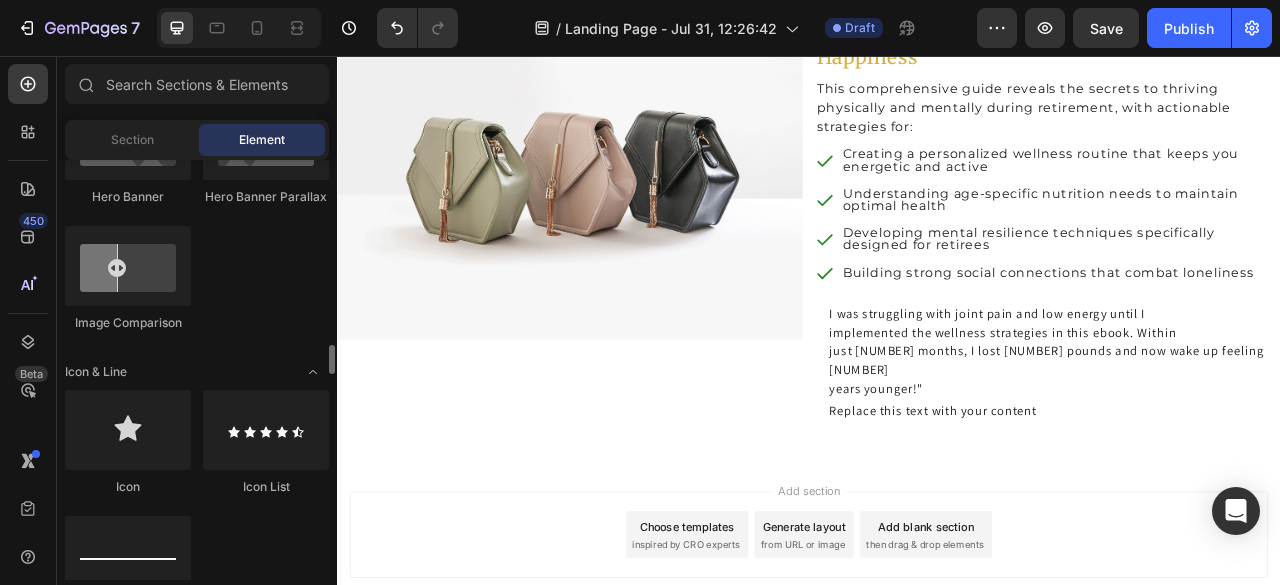 scroll, scrollTop: 1200, scrollLeft: 0, axis: vertical 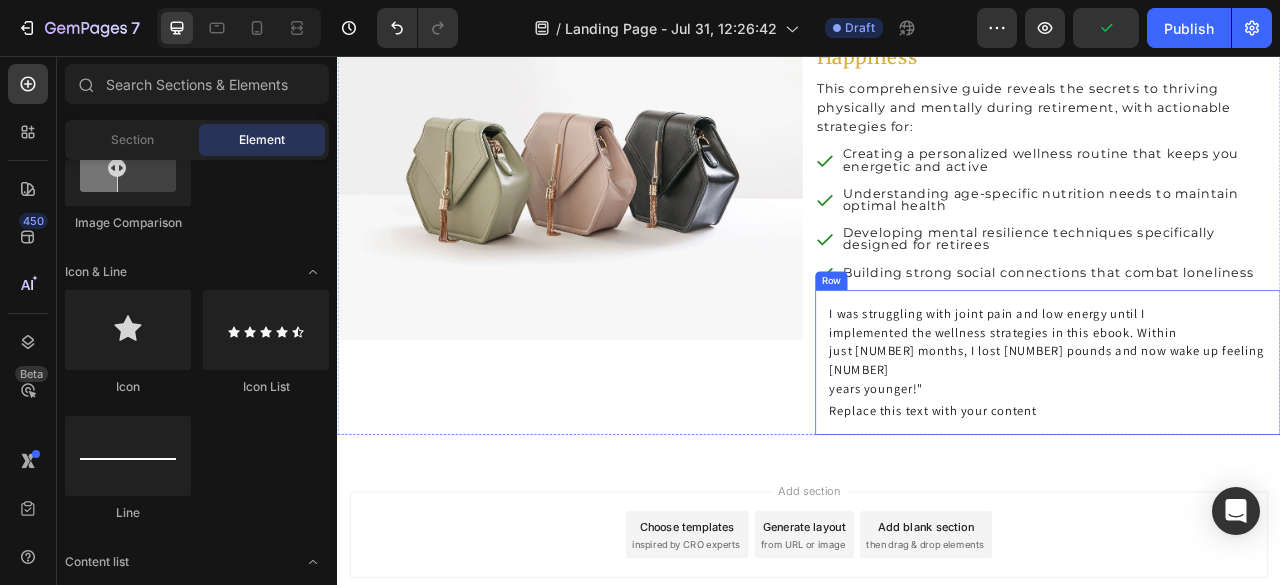 click on "I was struggling with joint pain and low energy until I implemented the wellness strategies in this ebook. Within just 2 months, I lost 12 pounds and now wake up feeling 20 years younger!" Text Block Replace this text with your content Text Block Row" at bounding box center [1241, 446] 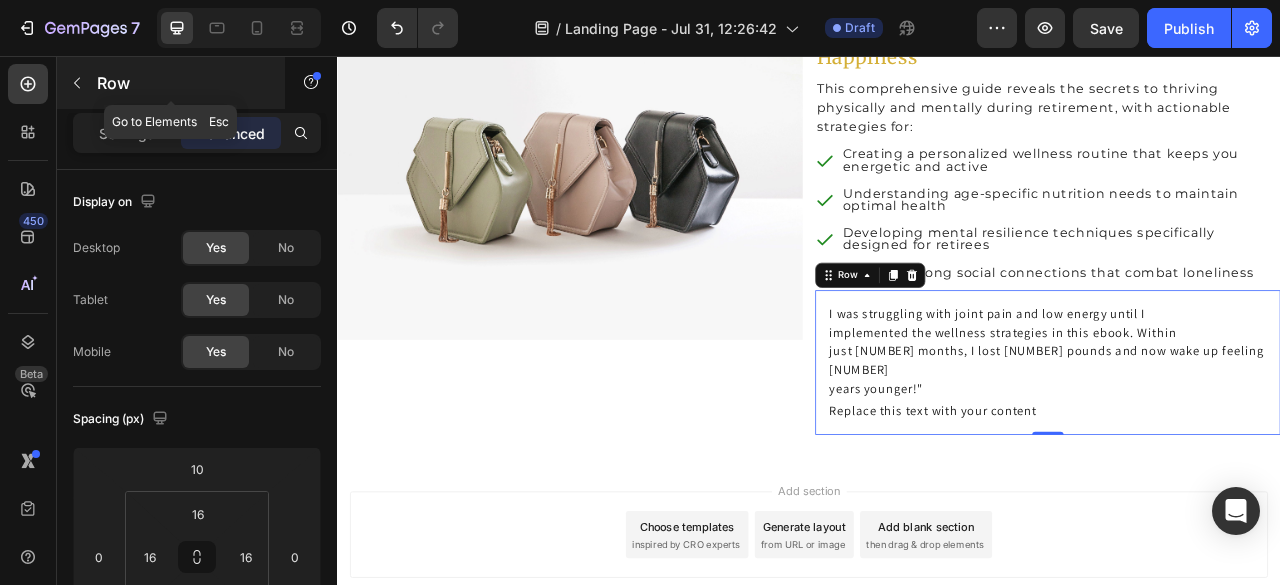 click 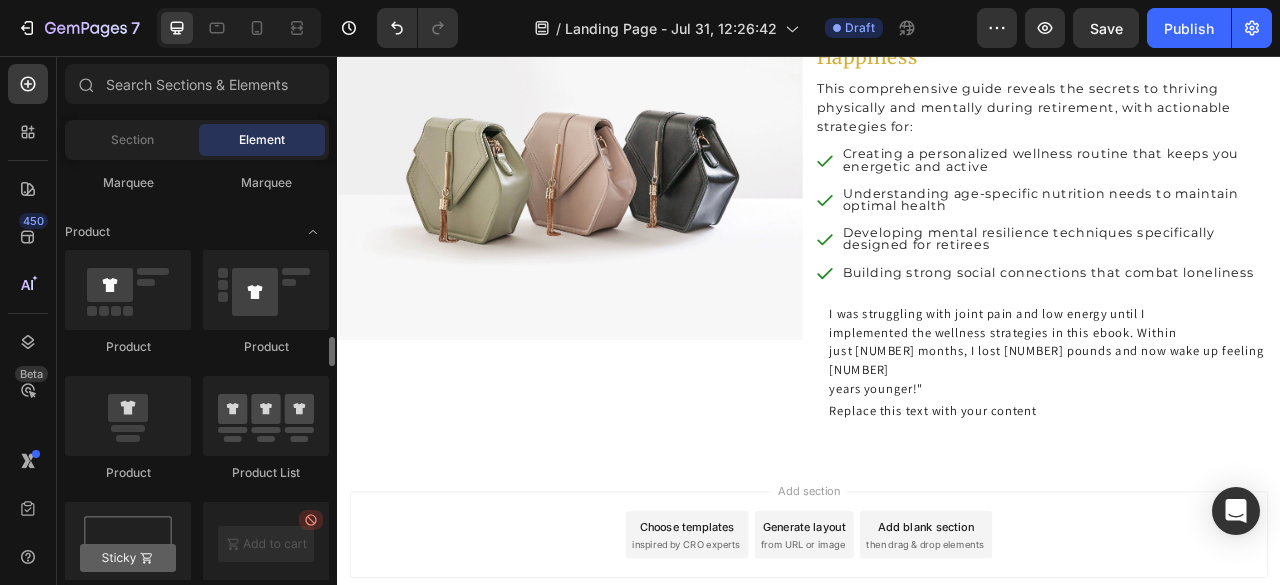 scroll, scrollTop: 2700, scrollLeft: 0, axis: vertical 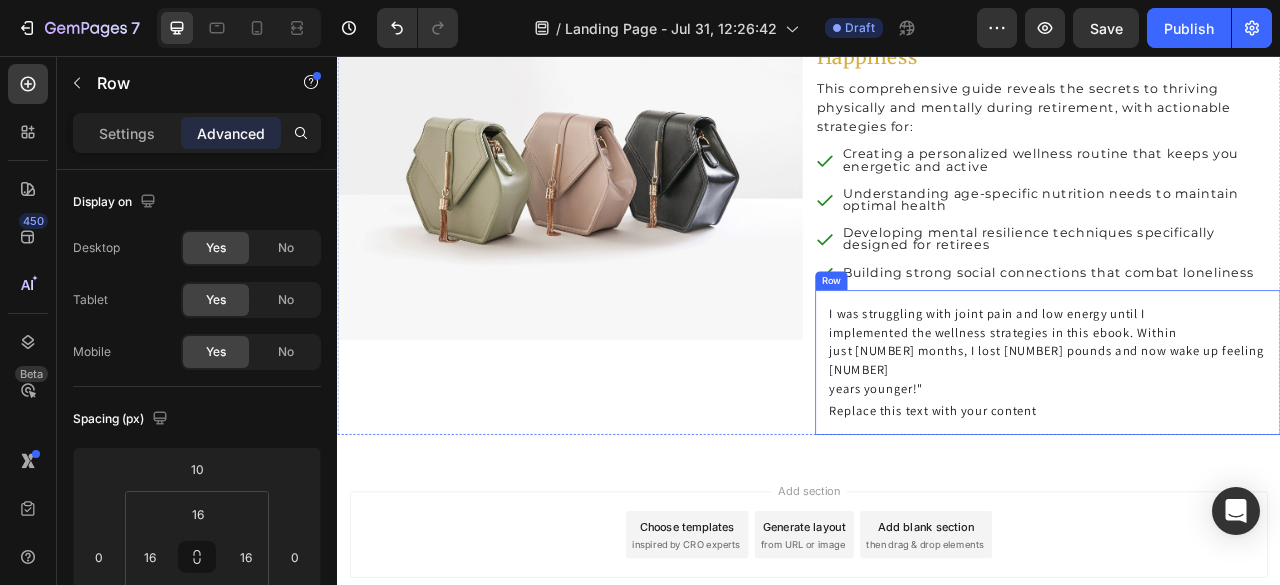 click on "I was struggling with joint pain and low energy until I implemented the wellness strategies in this ebook. Within just 2 months, I lost 12 pounds and now wake up feeling 20 years younger!" Text Block Replace this text with your content Text Block Row" at bounding box center (1241, 446) 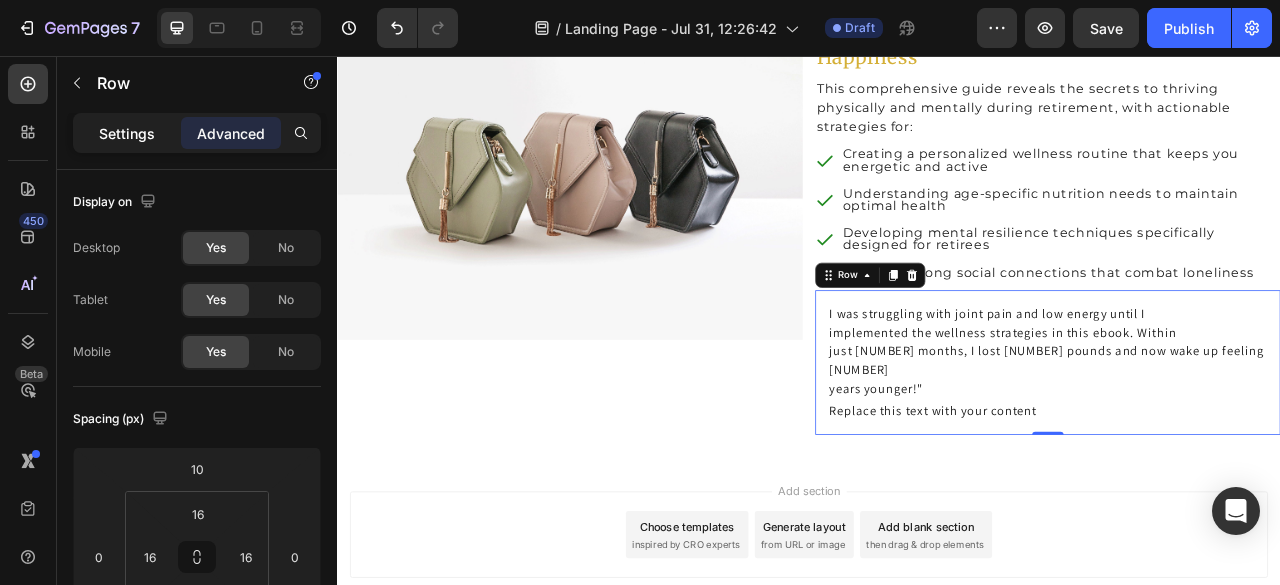 click on "Settings" at bounding box center (127, 133) 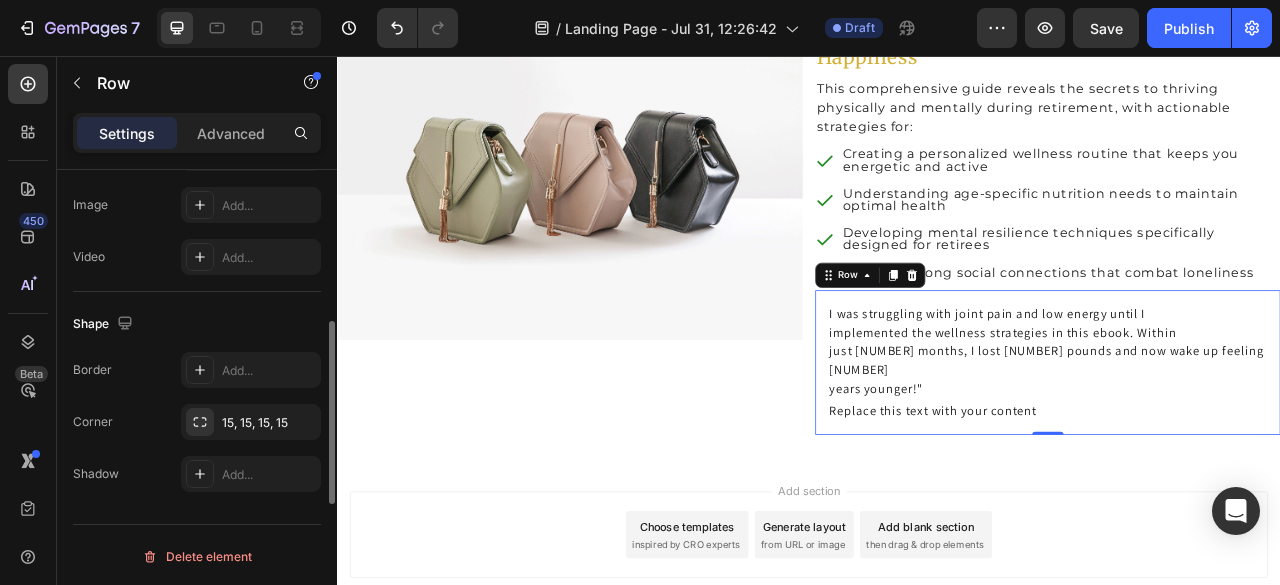 scroll, scrollTop: 645, scrollLeft: 0, axis: vertical 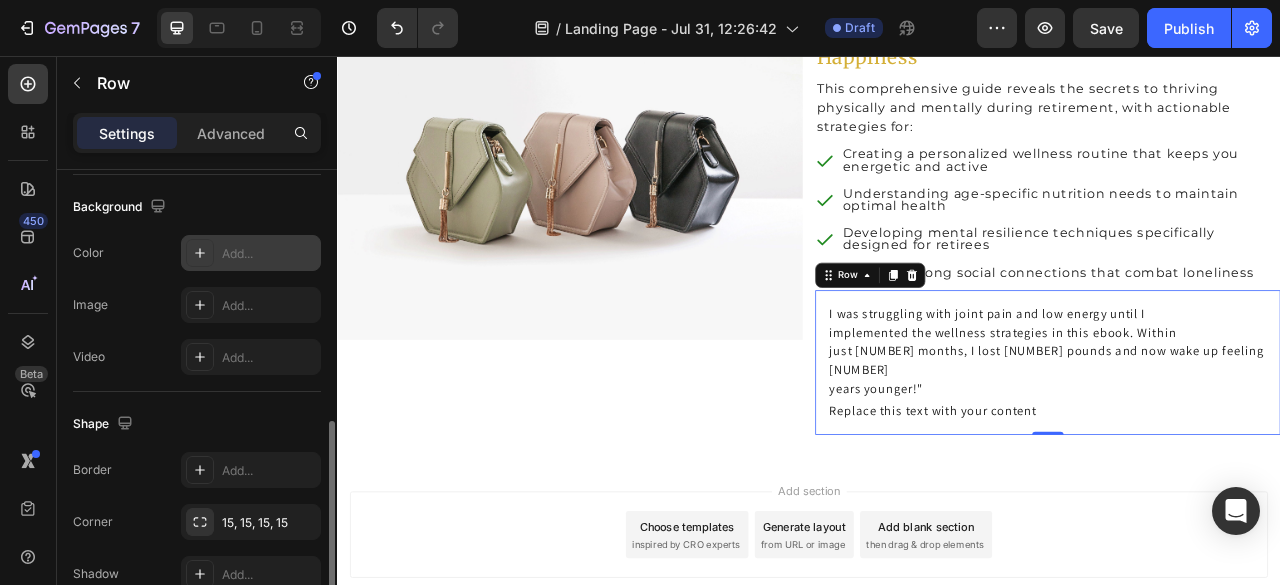 click on "Add..." at bounding box center [269, 254] 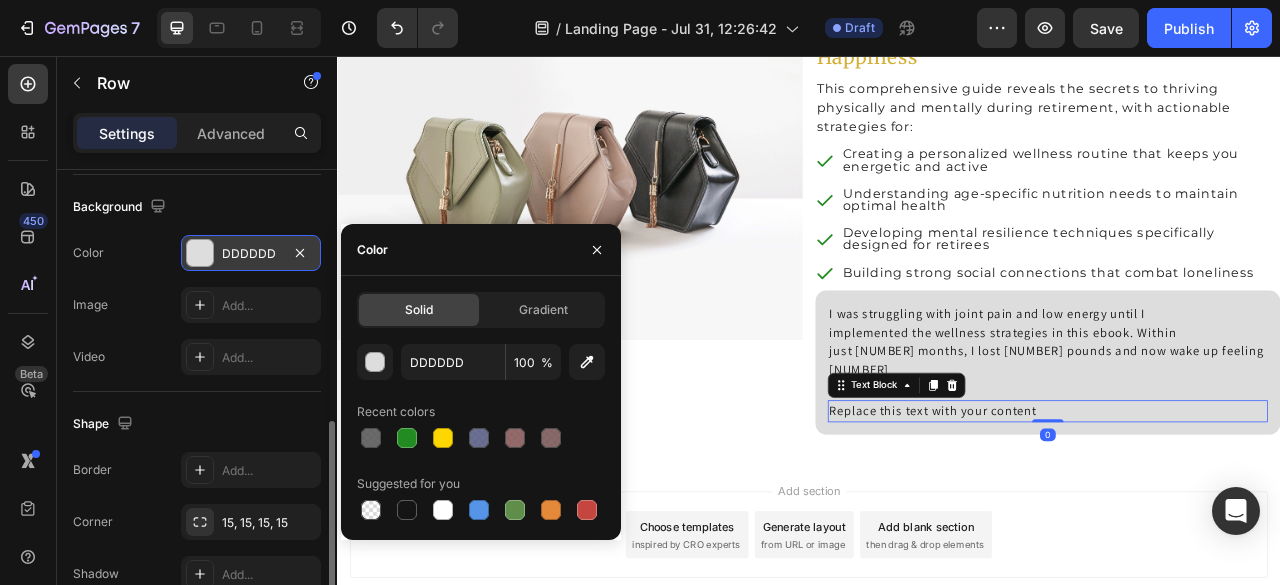 click on "Replace this text with your content" at bounding box center (1241, 508) 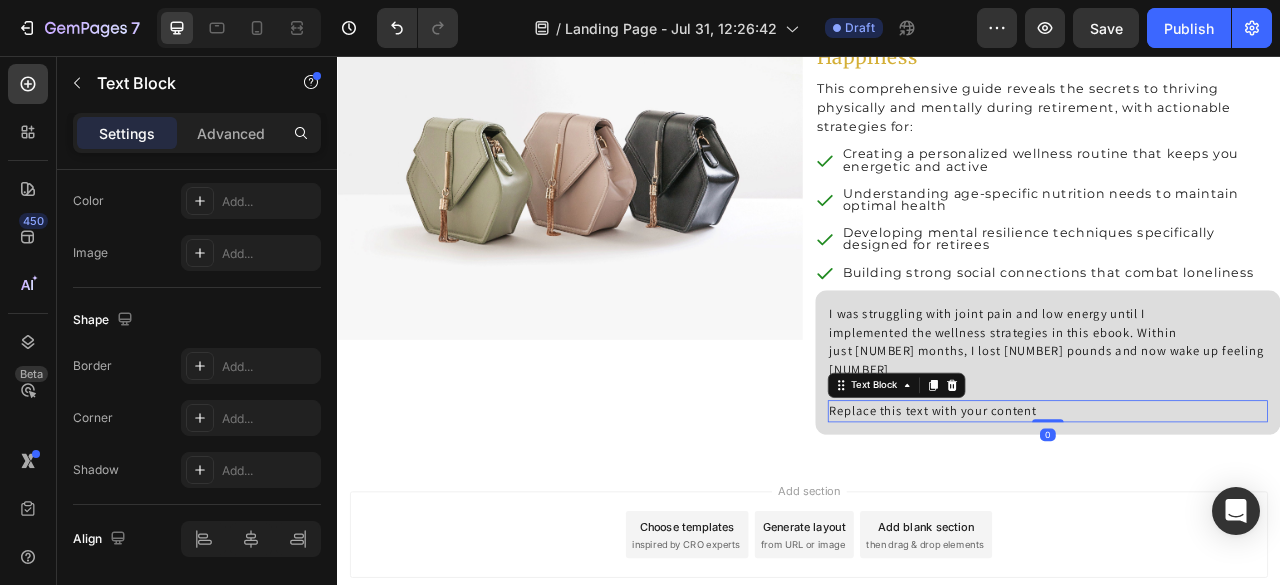 scroll, scrollTop: 0, scrollLeft: 0, axis: both 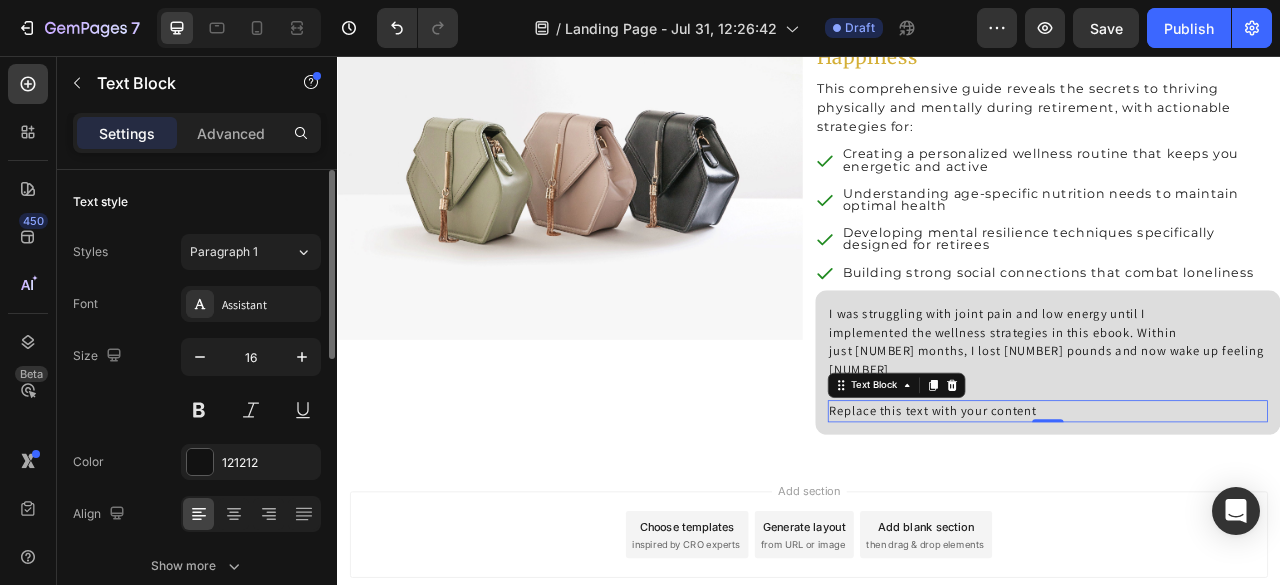 click on "Replace this text with your content" at bounding box center [1241, 508] 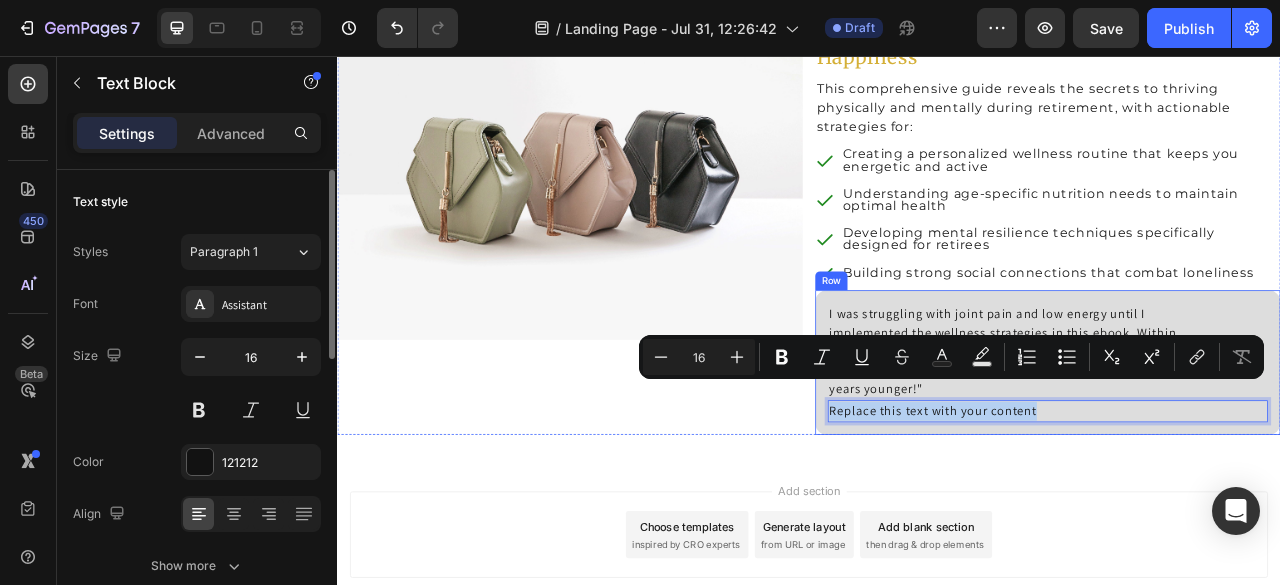 drag, startPoint x: 1219, startPoint y: 482, endPoint x: 952, endPoint y: 478, distance: 267.02997 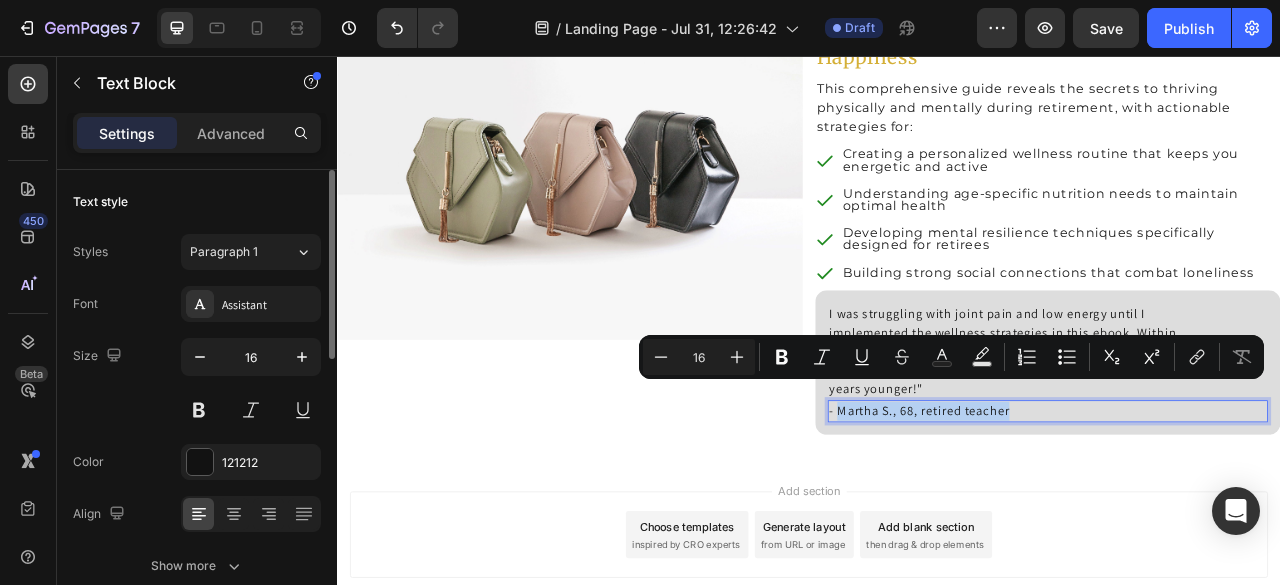 drag, startPoint x: 1185, startPoint y: 477, endPoint x: 966, endPoint y: 485, distance: 219.14607 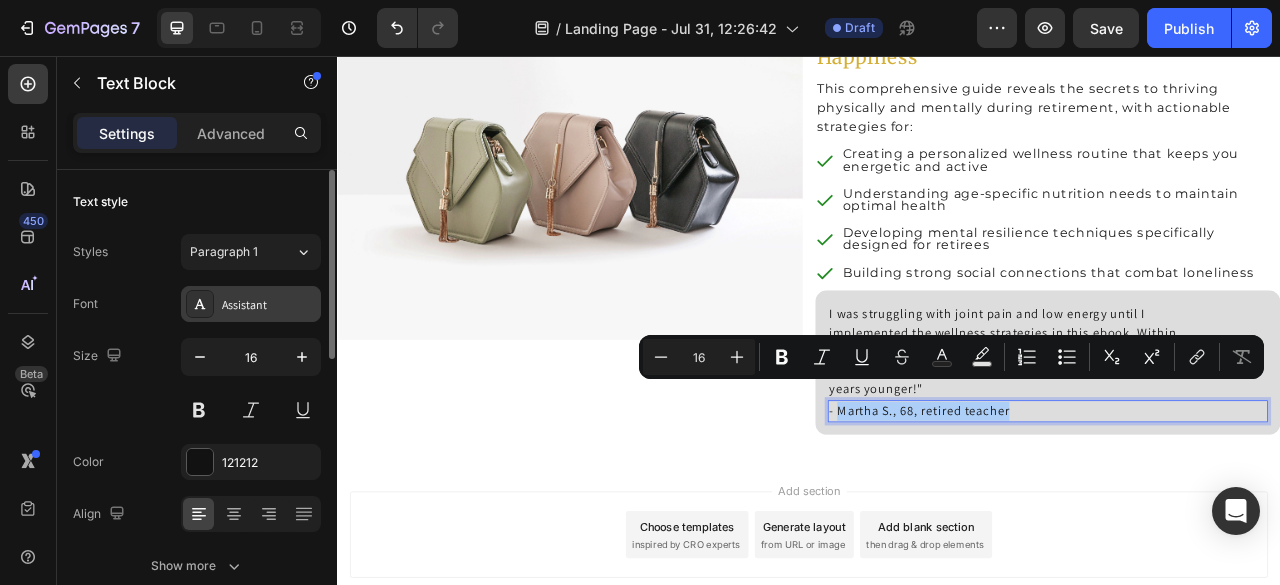 click on "Assistant" at bounding box center [251, 304] 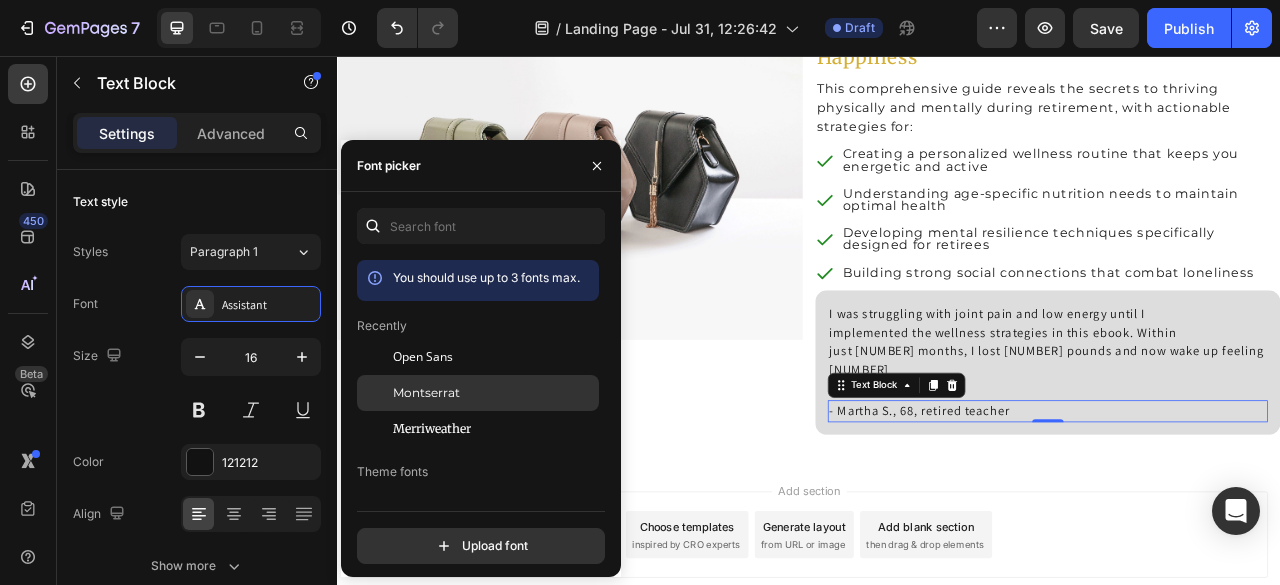 click on "Montserrat" 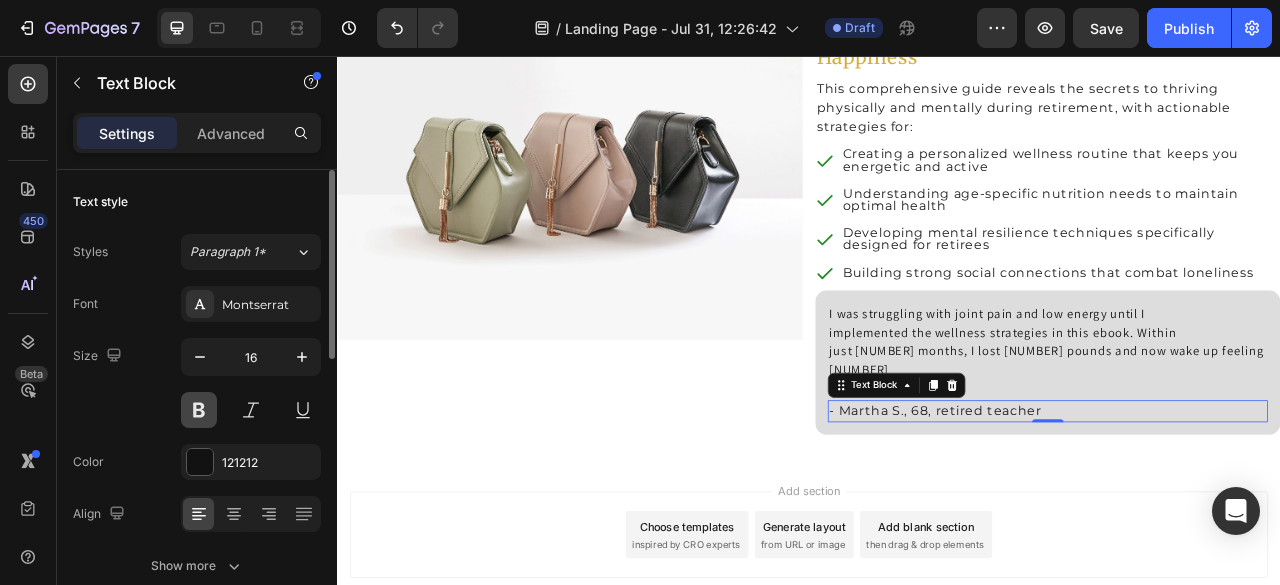 click at bounding box center [199, 410] 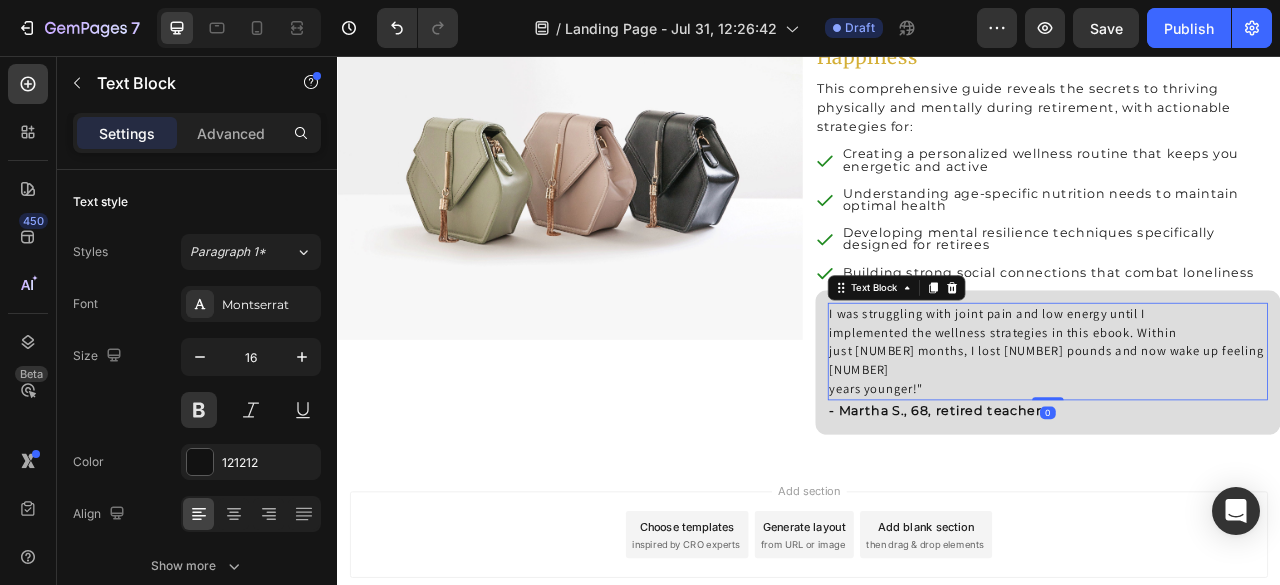click on "I was struggling with joint pain and low energy until I implemented the wellness strategies in this ebook. Within just 2 months, I lost 12 pounds and now wake up feeling 20 years younger!"" at bounding box center [1241, 432] 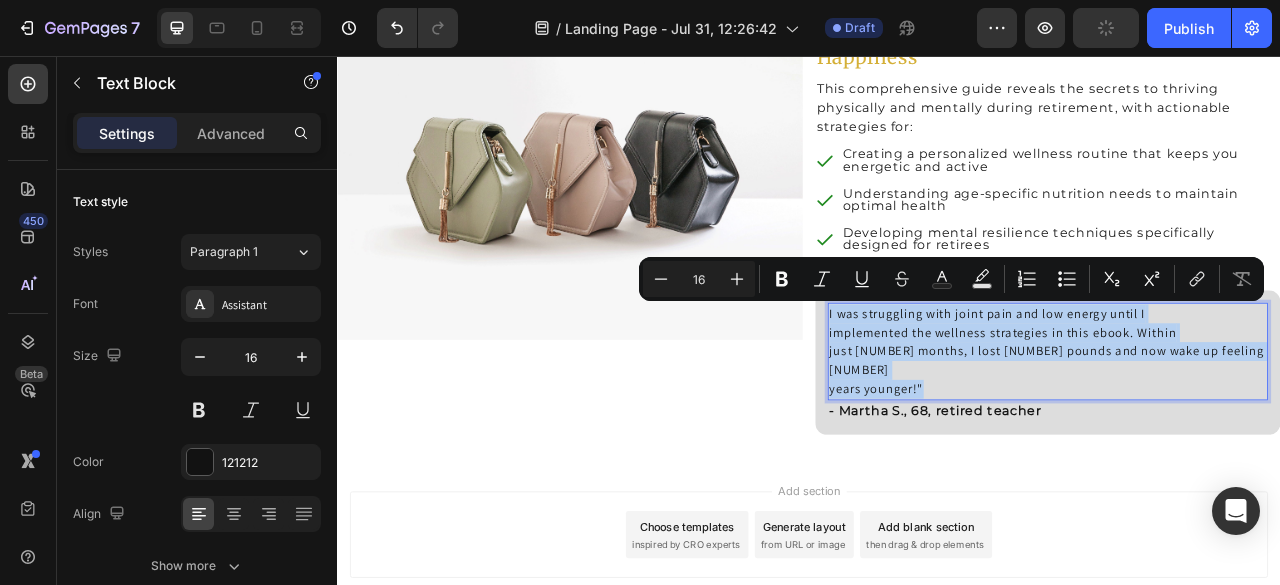 drag, startPoint x: 1083, startPoint y: 445, endPoint x: 955, endPoint y: 382, distance: 142.66394 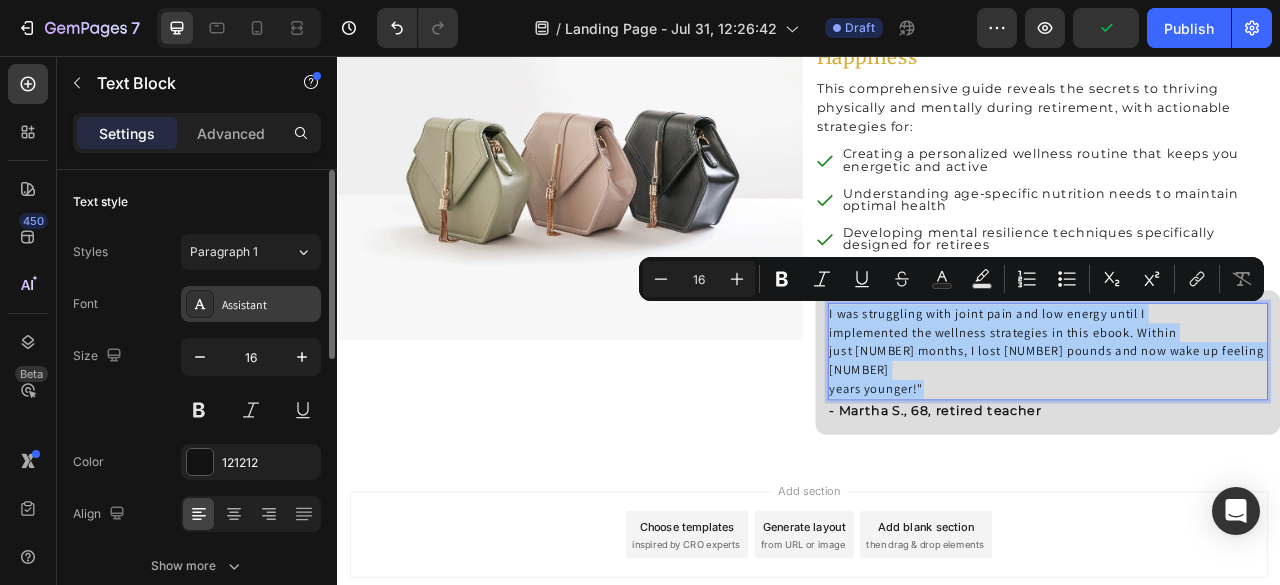 click on "Assistant" at bounding box center (269, 305) 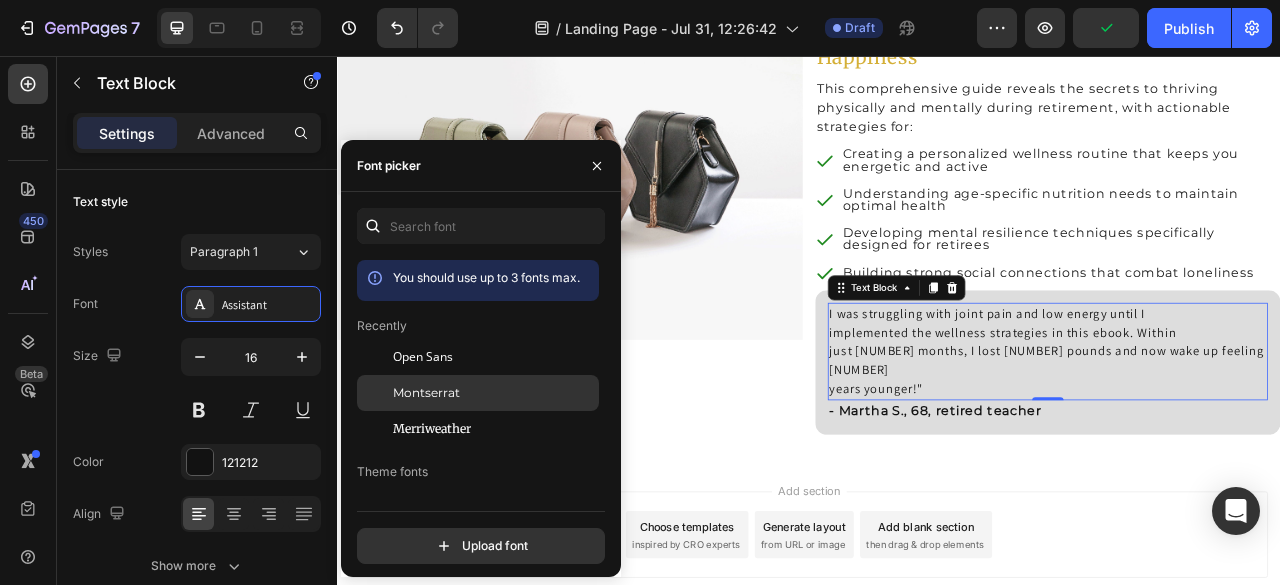 click on "Montserrat" at bounding box center (426, 393) 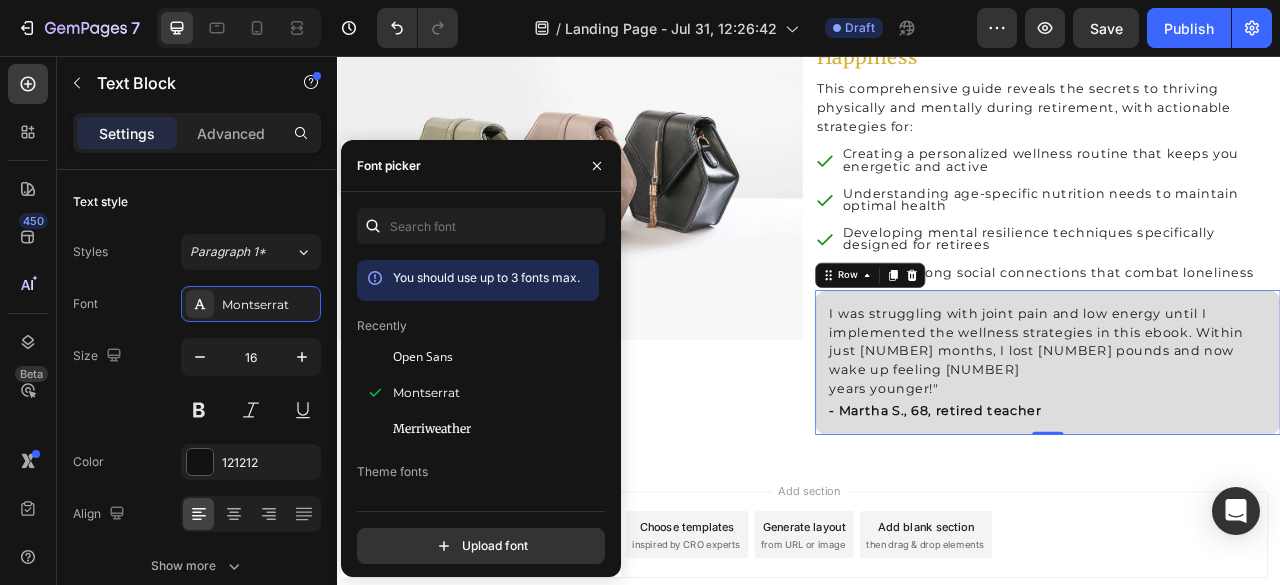 click on "I was struggling with joint pain and low energy until I implemented the wellness strategies in this ebook. Within just 2 months, I lost 12 pounds and now wake up feeling 20 years younger!" Text Block - Martha S., 68, retired teacher Text Block Row   0" at bounding box center [1241, 446] 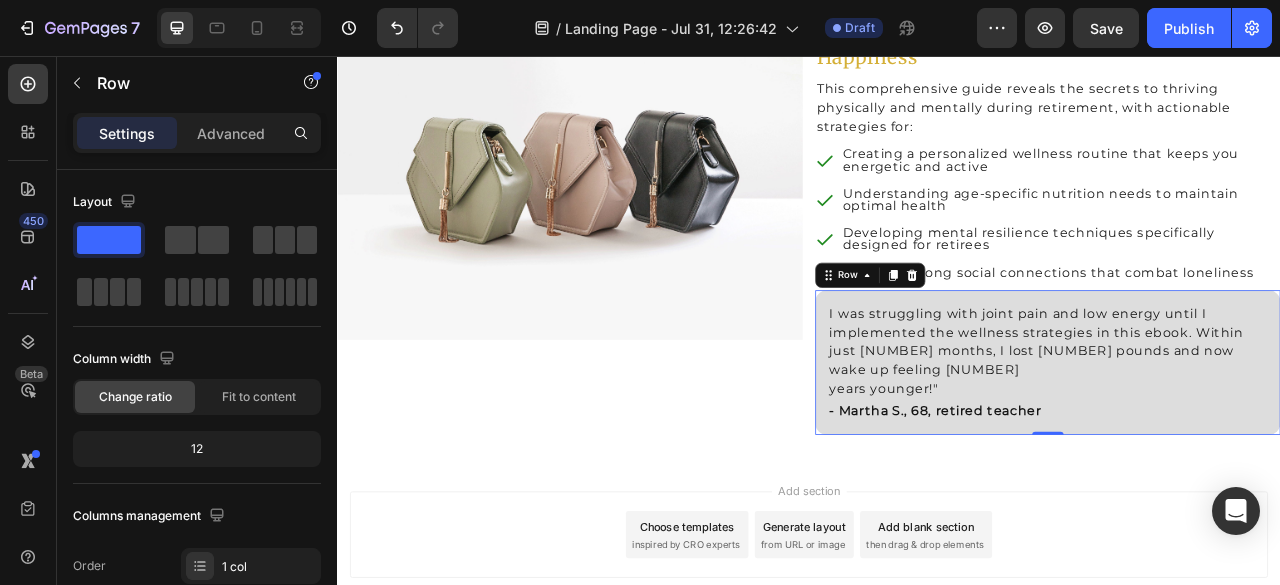 click on "I was struggling with joint pain and low energy until I implemented the wellness strategies in this ebook. Within just 2 months, I lost 12 pounds and now wake up feeling 20 years younger!" Text Block - Martha S., 68, retired teacher Text Block Row   0" at bounding box center (1241, 446) 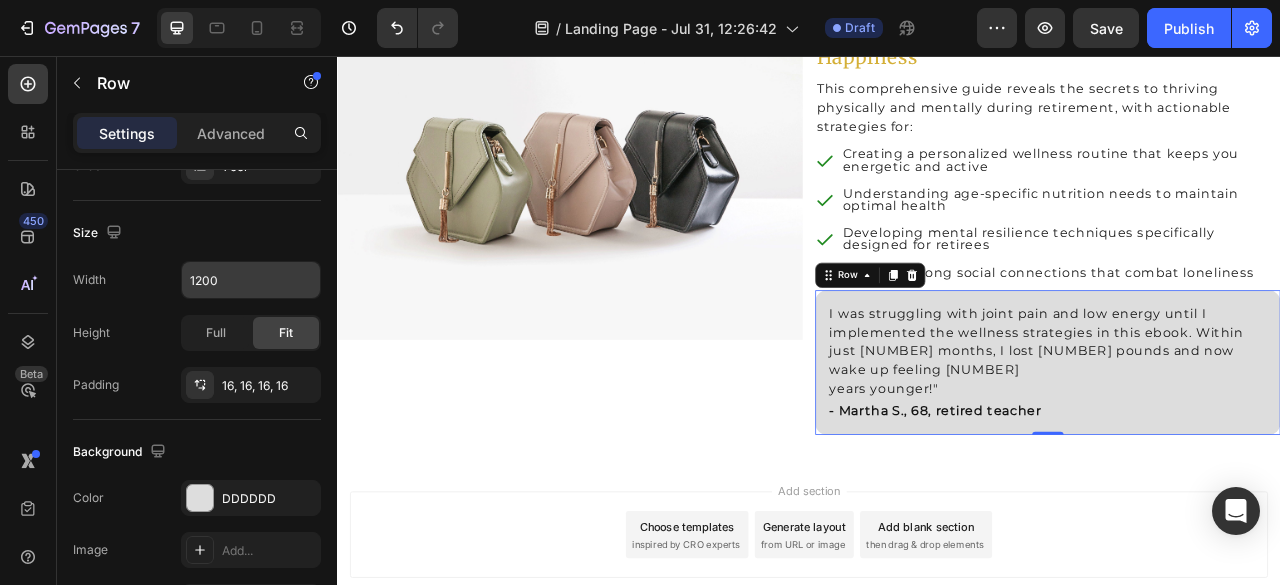 scroll, scrollTop: 600, scrollLeft: 0, axis: vertical 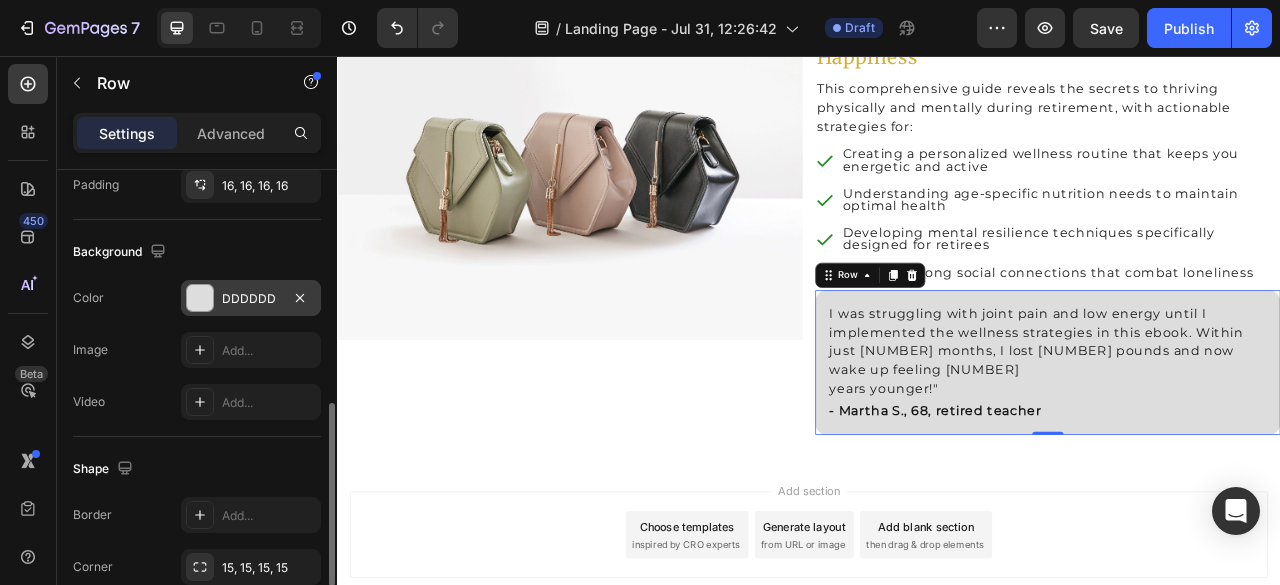 click on "DDDDDD" at bounding box center [251, 299] 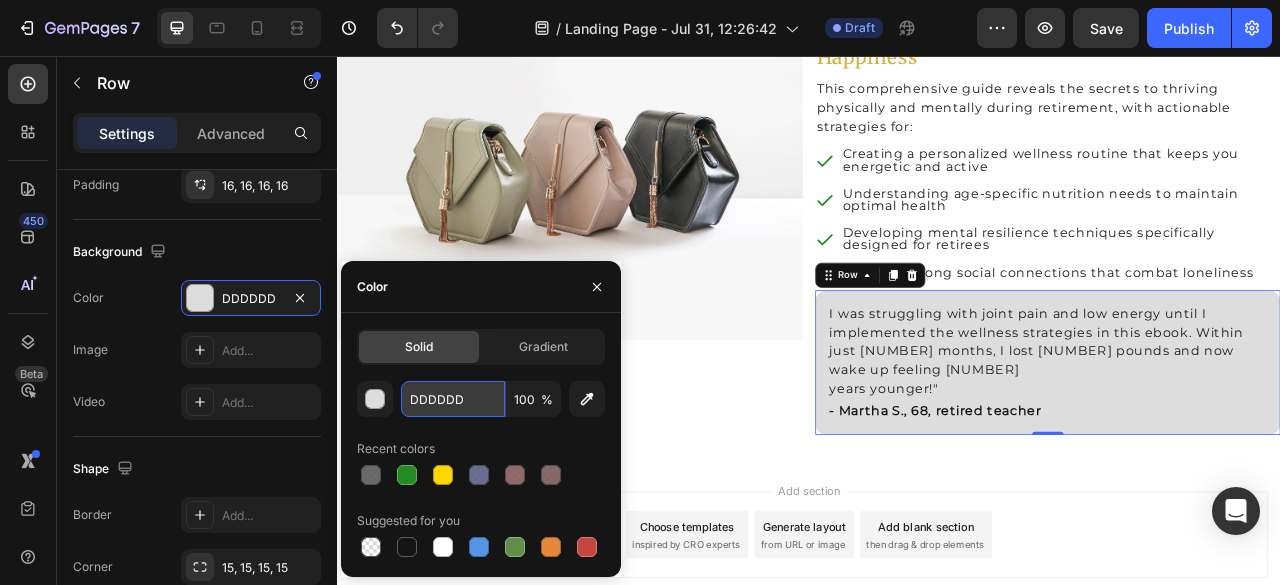 click on "DDDDDD" at bounding box center [453, 399] 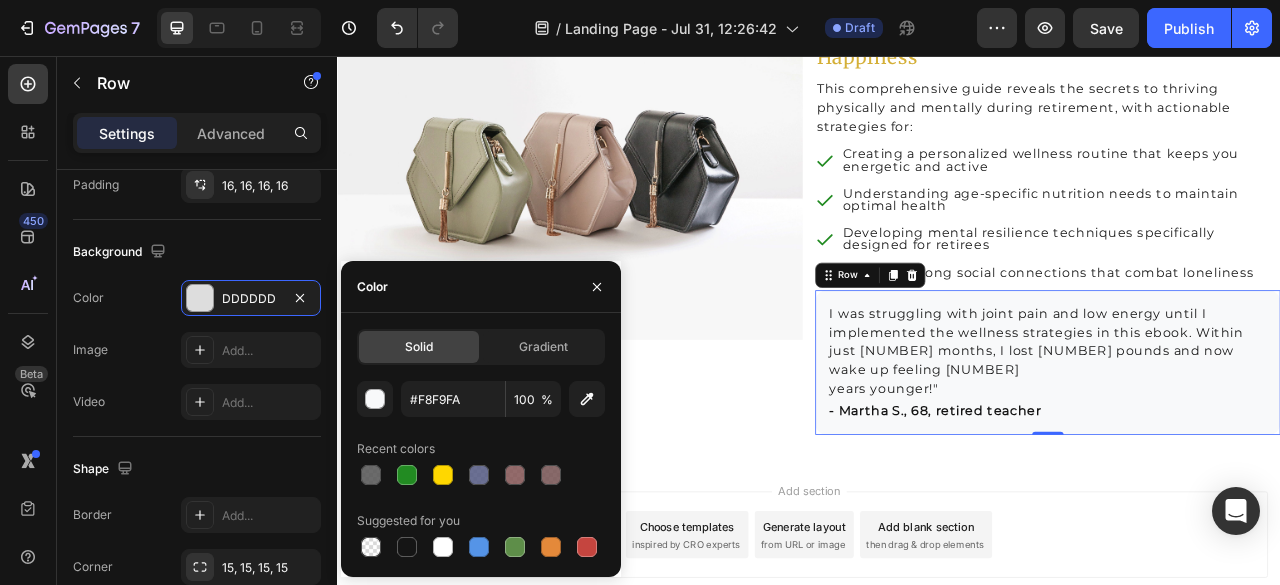 click on "Add section Choose templates inspired by CRO experts Generate layout from URL or image Add blank section then drag & drop elements" at bounding box center [937, 693] 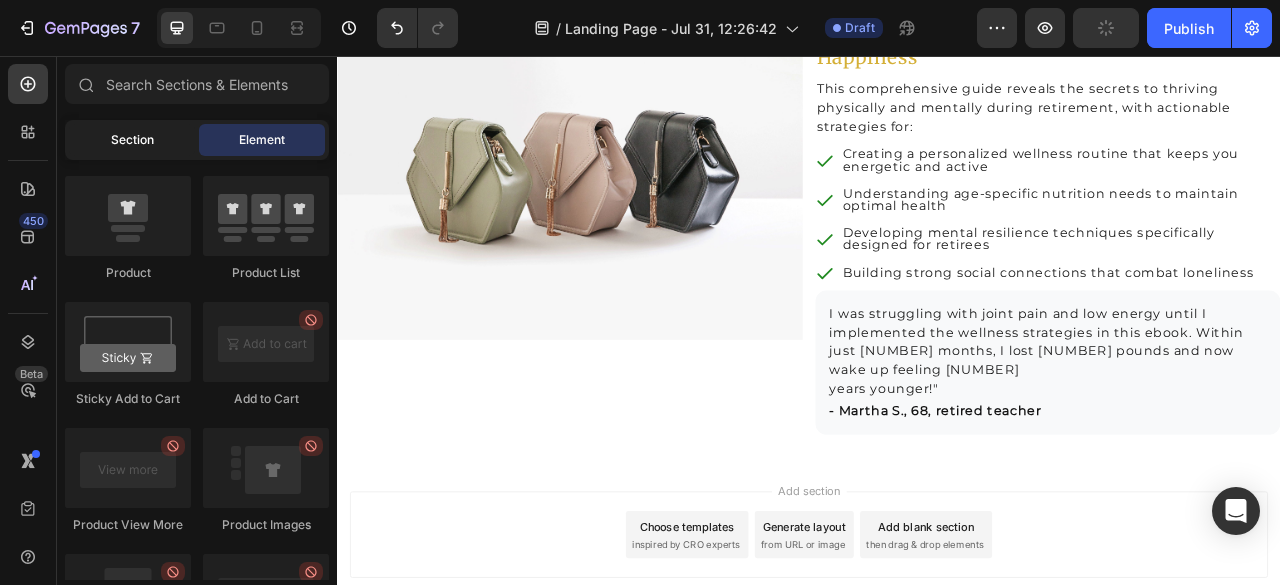 click on "Section" 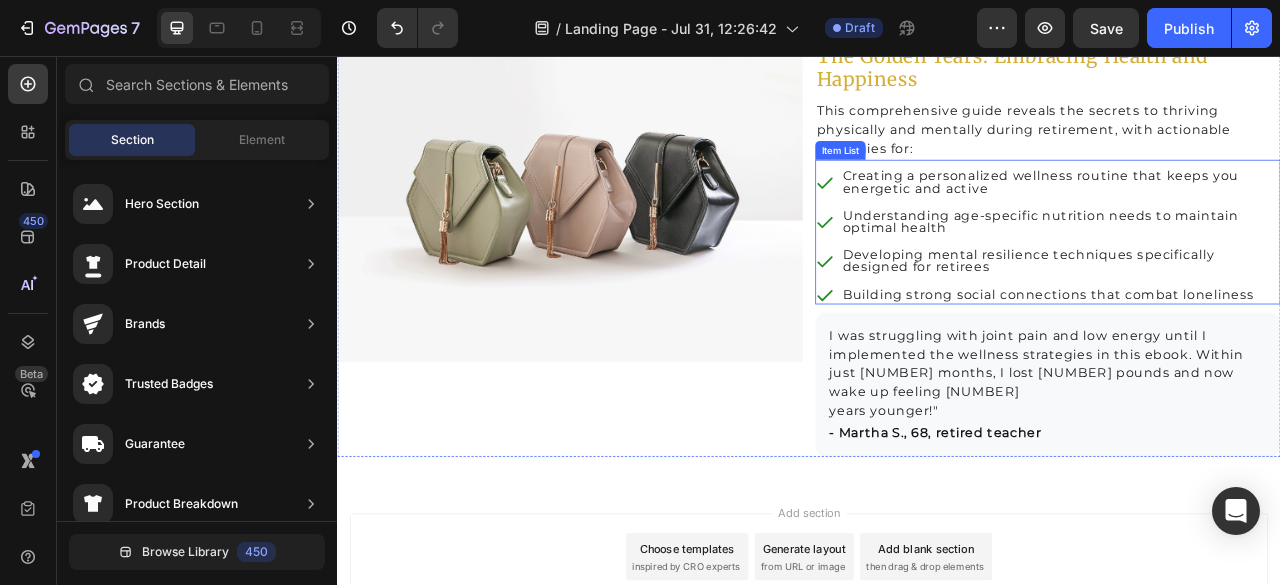 scroll, scrollTop: 1989, scrollLeft: 0, axis: vertical 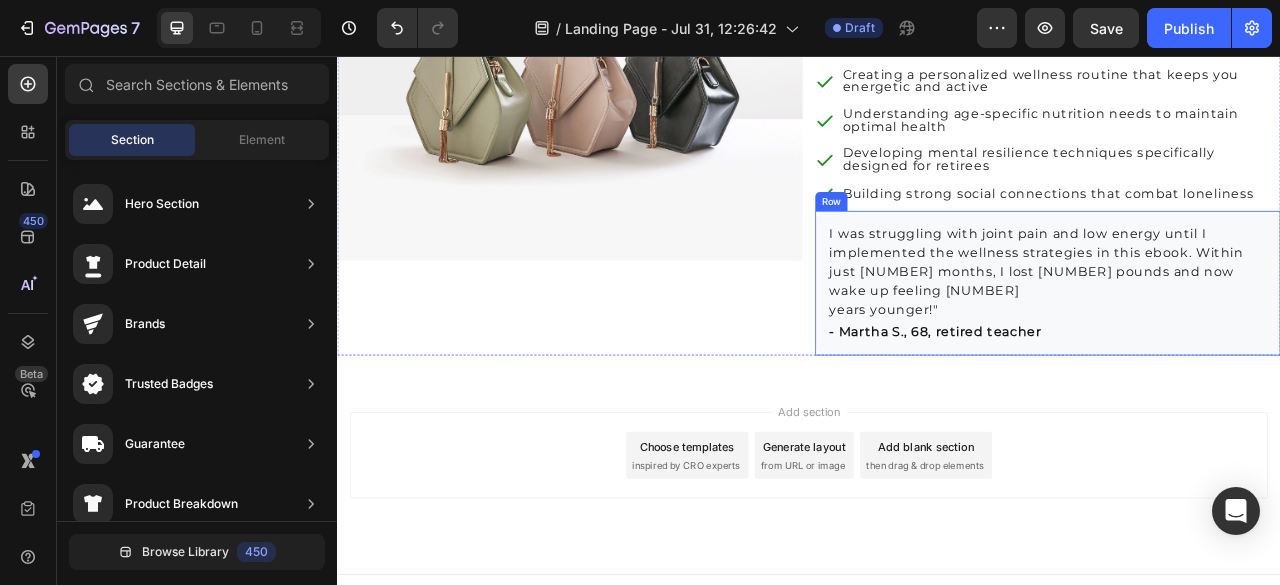 click on "I was struggling with joint pain and low energy until I implemented the wellness strategies in this ebook. Within just 2 months, I lost 12 pounds and now wake up feeling 20 years younger!" Text Block - Martha S., 68, retired teacher Text Block Row" at bounding box center (1241, 345) 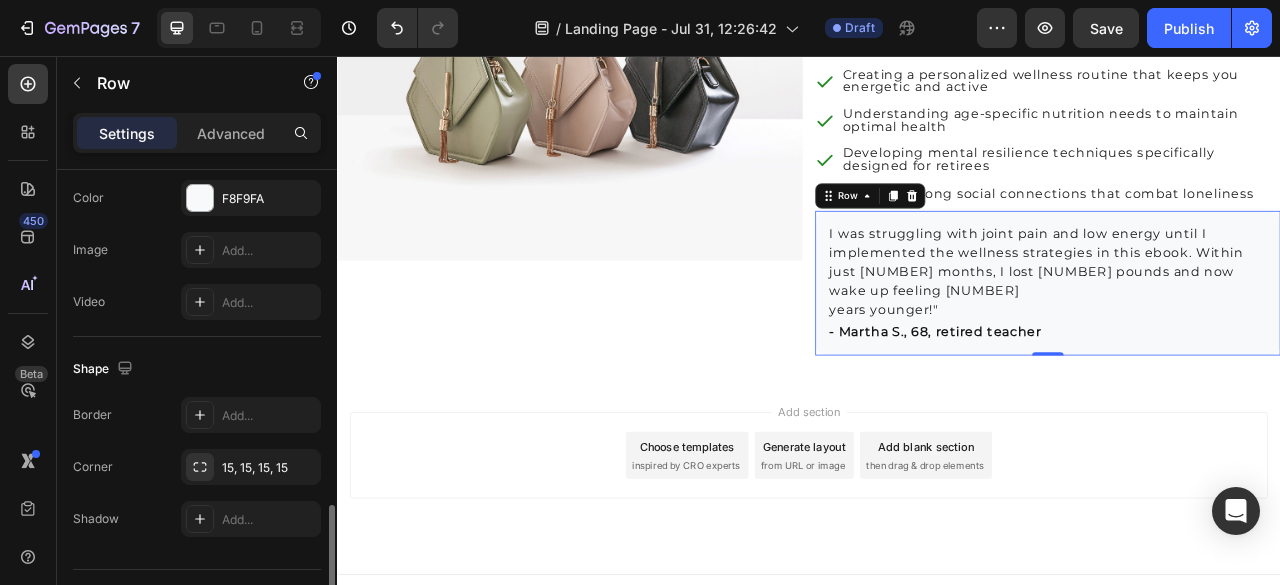 scroll, scrollTop: 745, scrollLeft: 0, axis: vertical 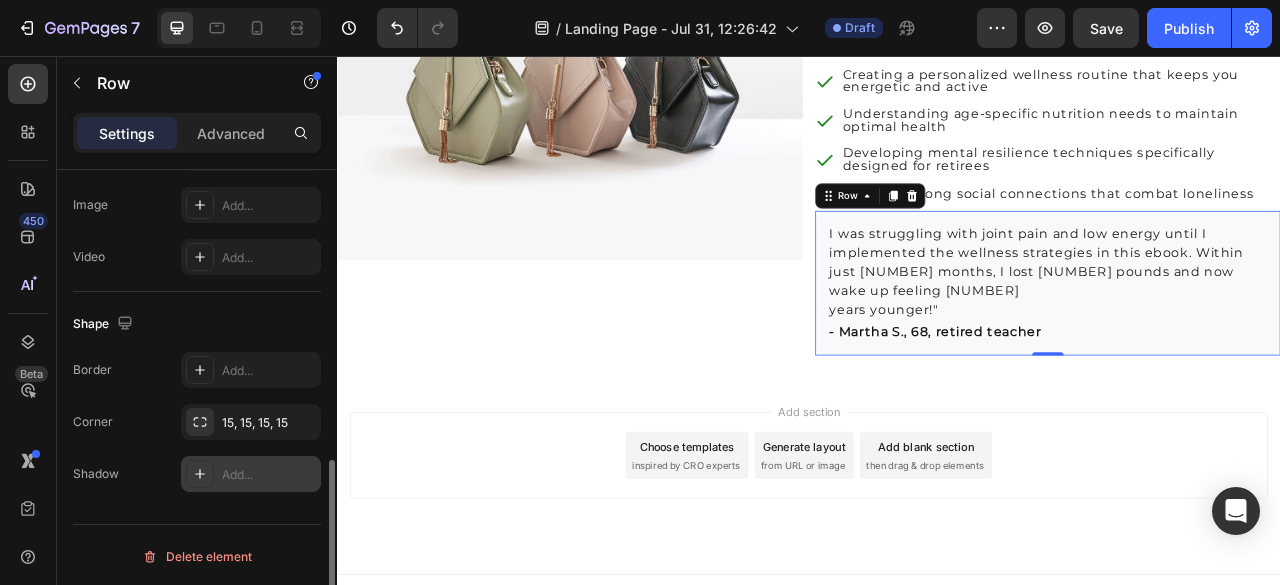 click on "Add..." at bounding box center (269, 475) 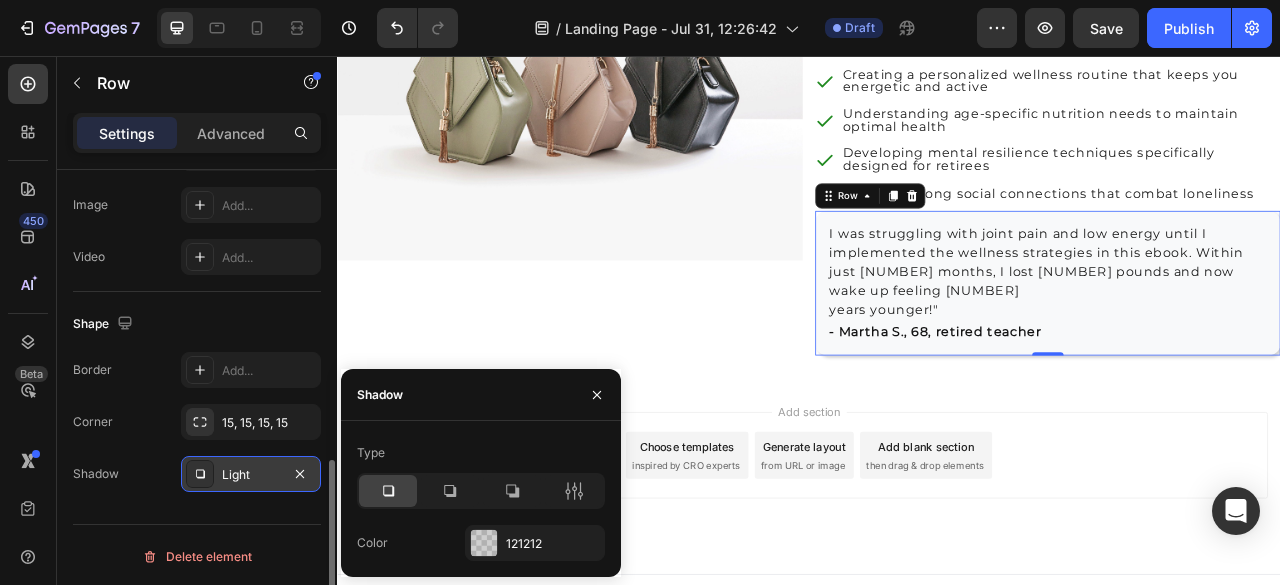 click 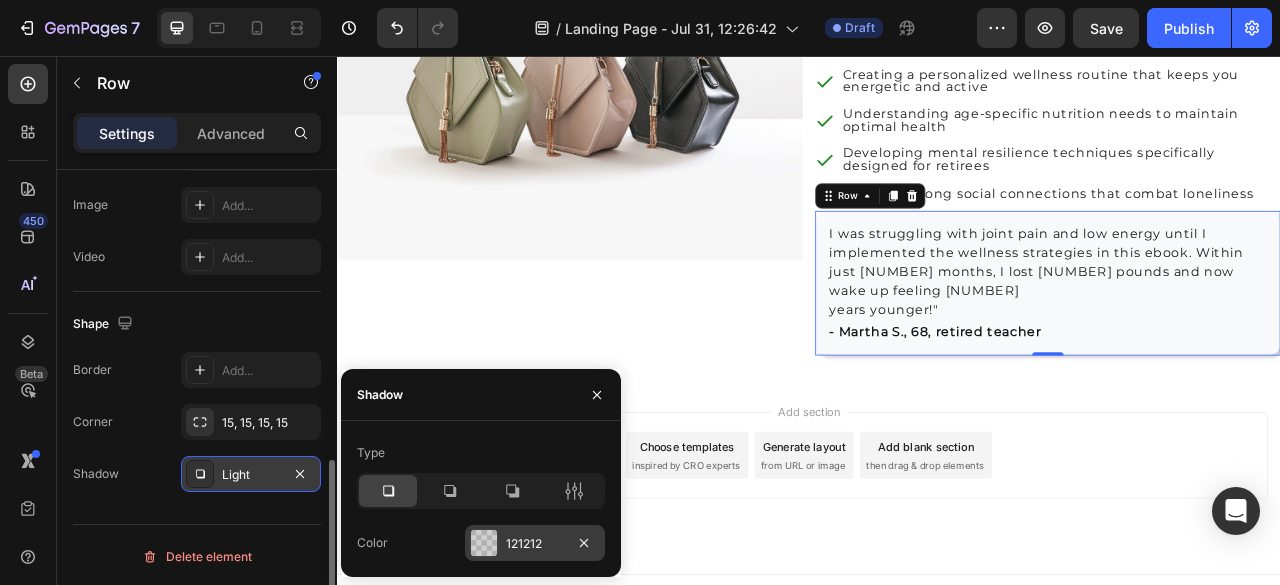 click at bounding box center [484, 543] 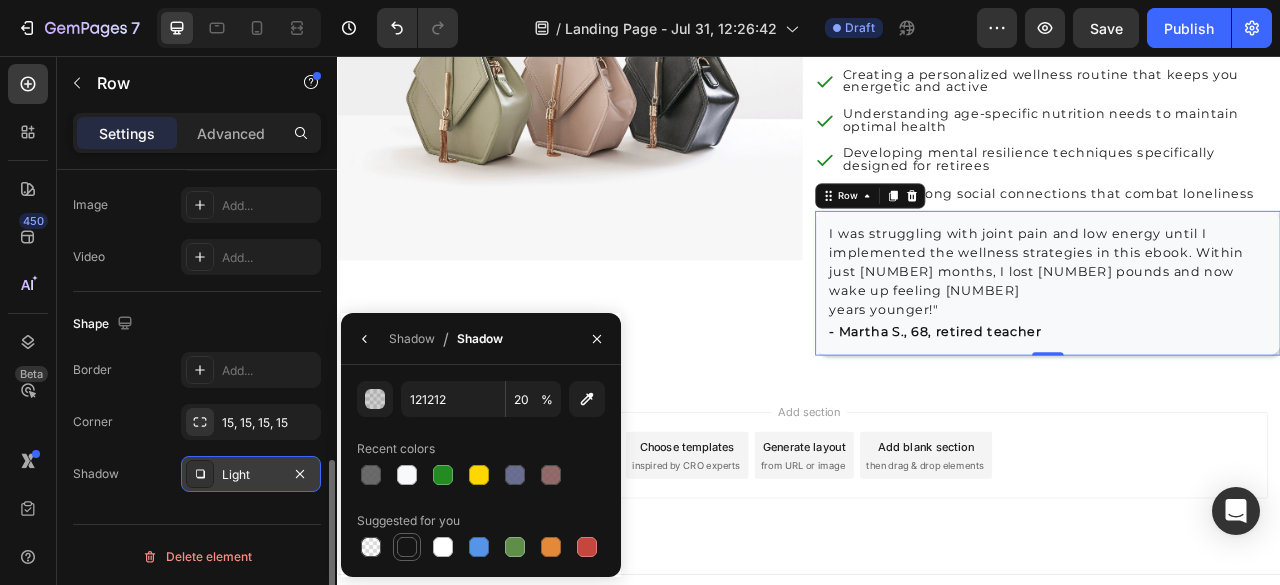click at bounding box center (407, 547) 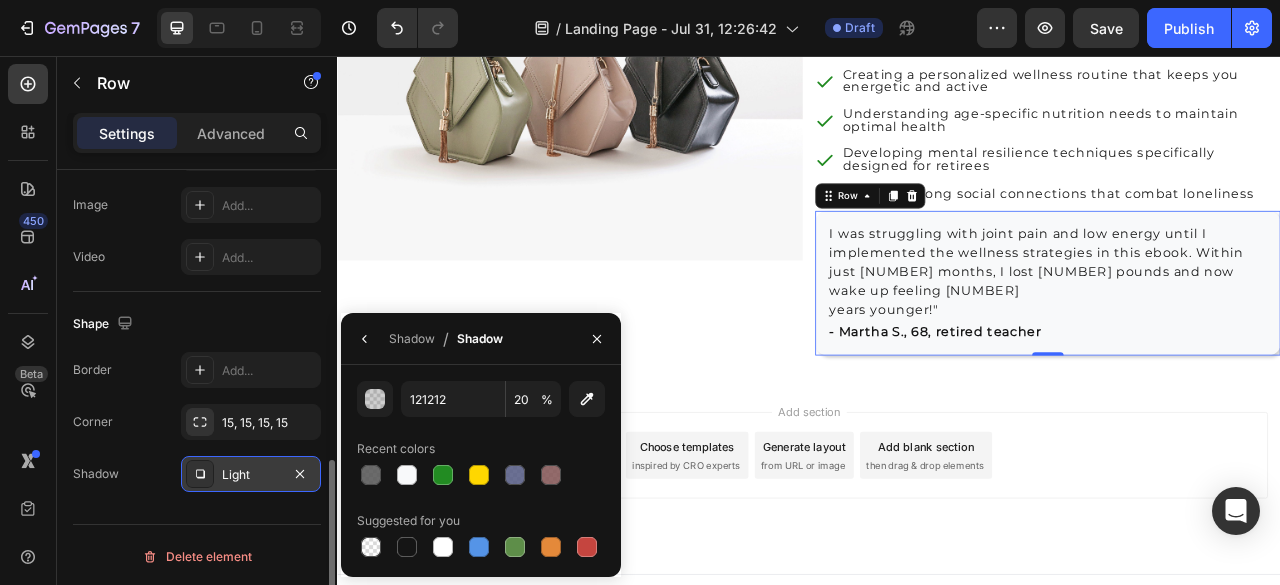 type on "151515" 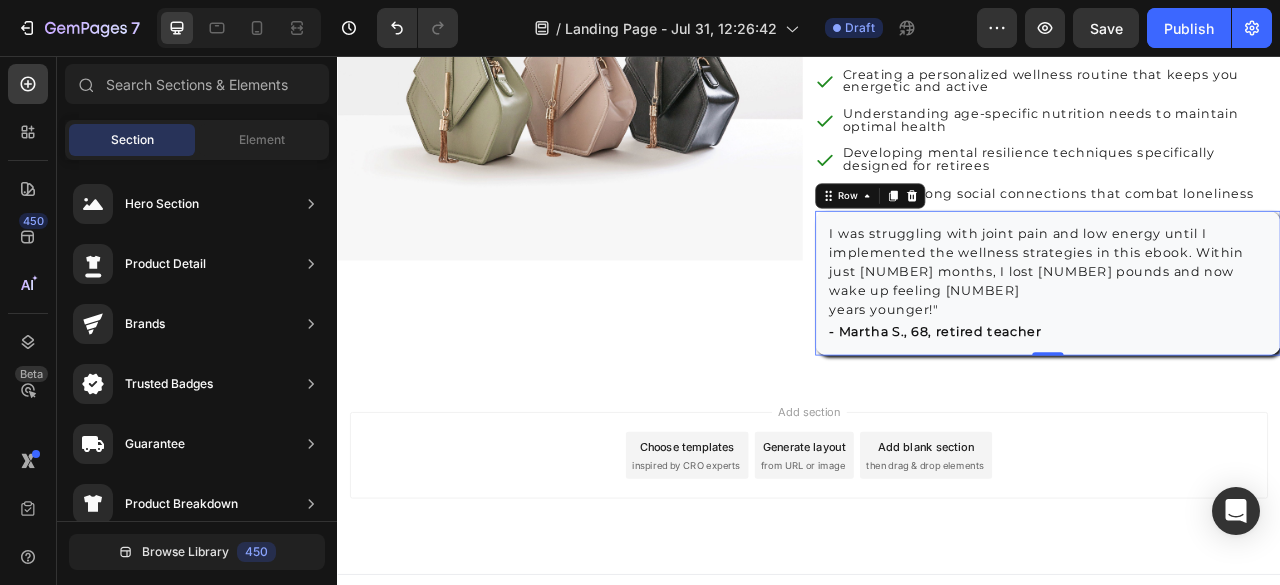 click on "Add section Choose templates inspired by CRO experts Generate layout from URL or image Add blank section then drag & drop elements" at bounding box center [937, 564] 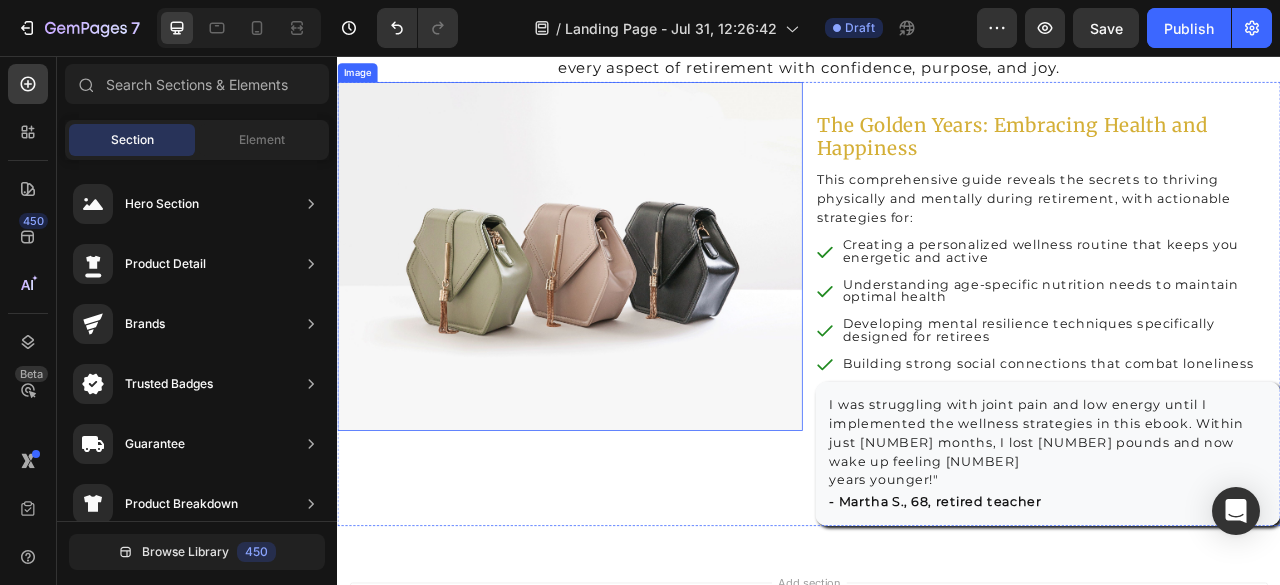 scroll, scrollTop: 1989, scrollLeft: 0, axis: vertical 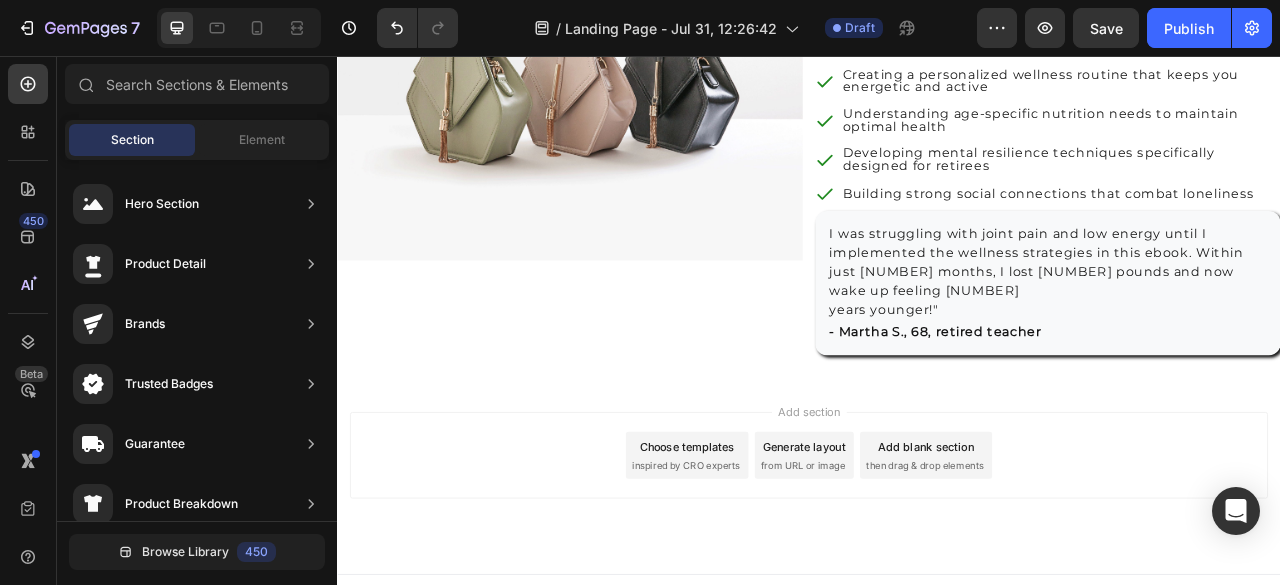 click on "Section" at bounding box center [132, 140] 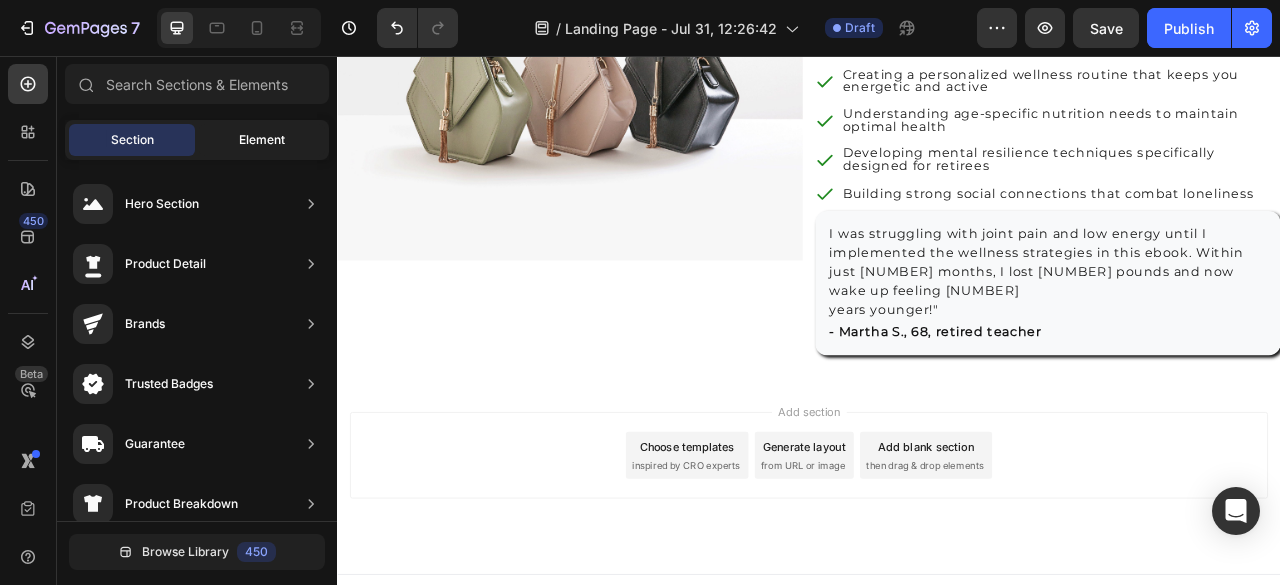 click on "Element" at bounding box center [262, 140] 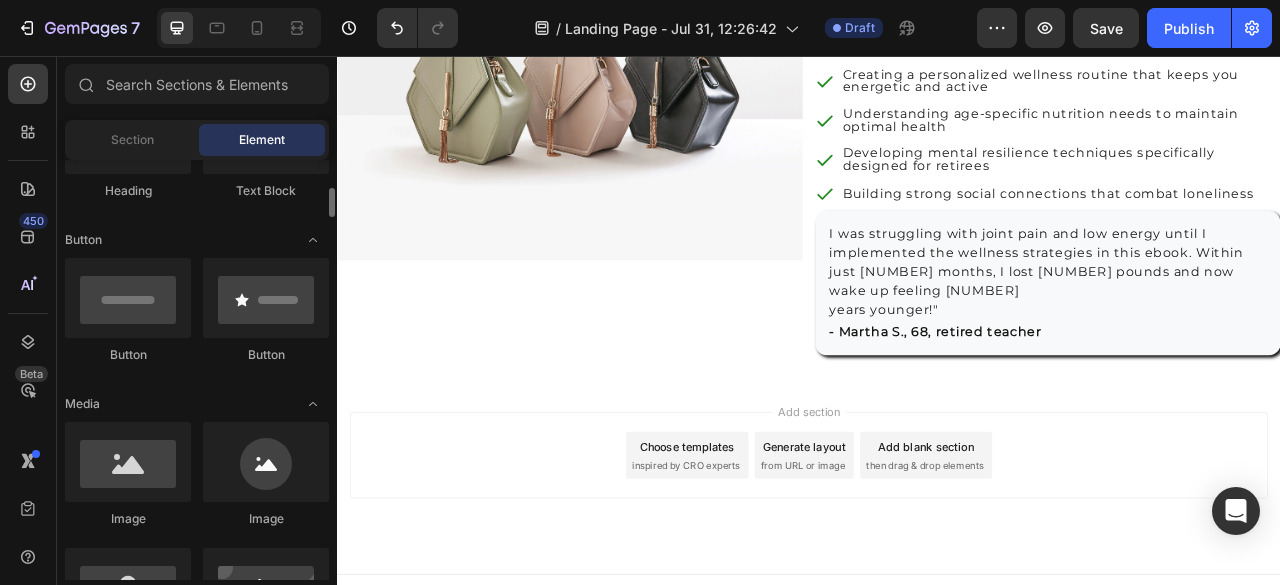 scroll, scrollTop: 0, scrollLeft: 0, axis: both 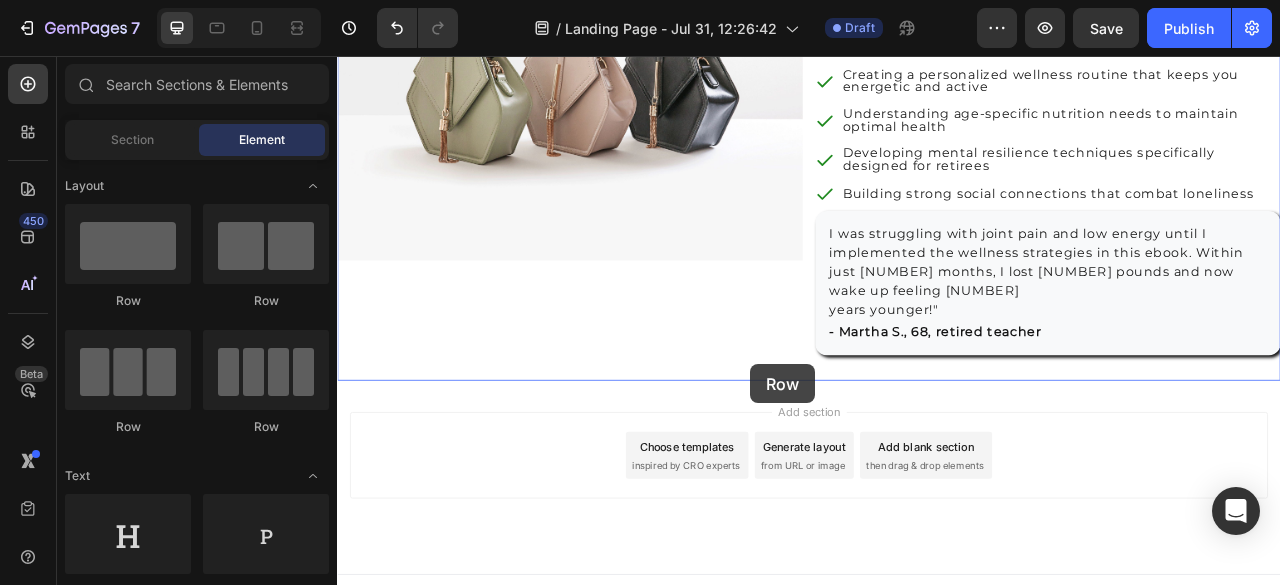 drag, startPoint x: 600, startPoint y: 310, endPoint x: 863, endPoint y: 448, distance: 297.00674 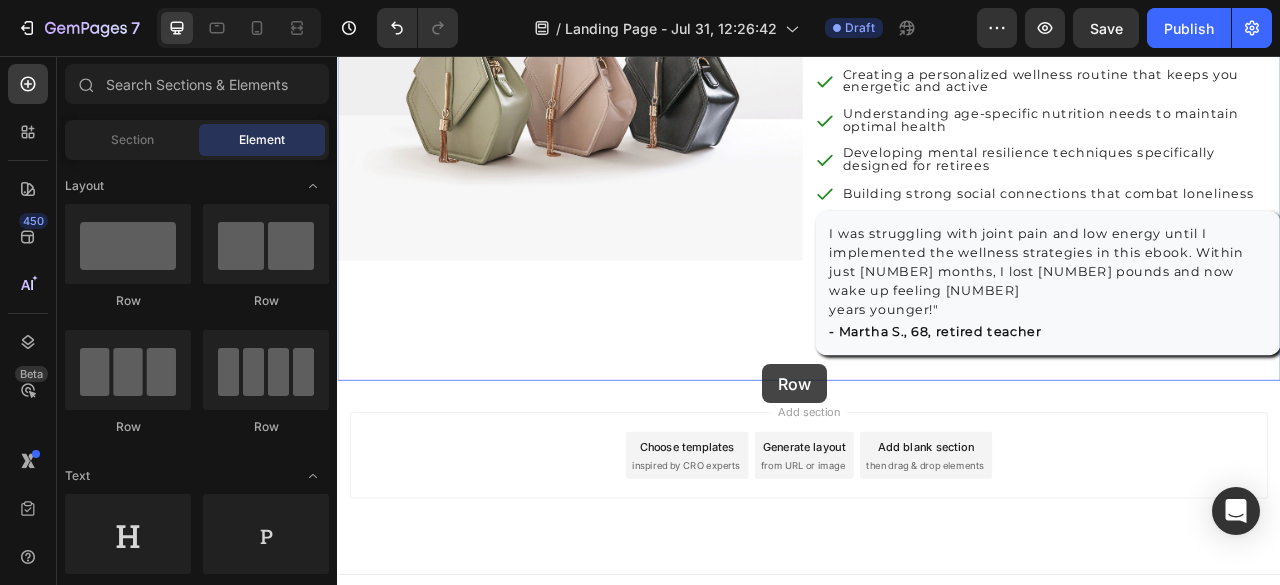 drag, startPoint x: 599, startPoint y: 307, endPoint x: 878, endPoint y: 448, distance: 312.6052 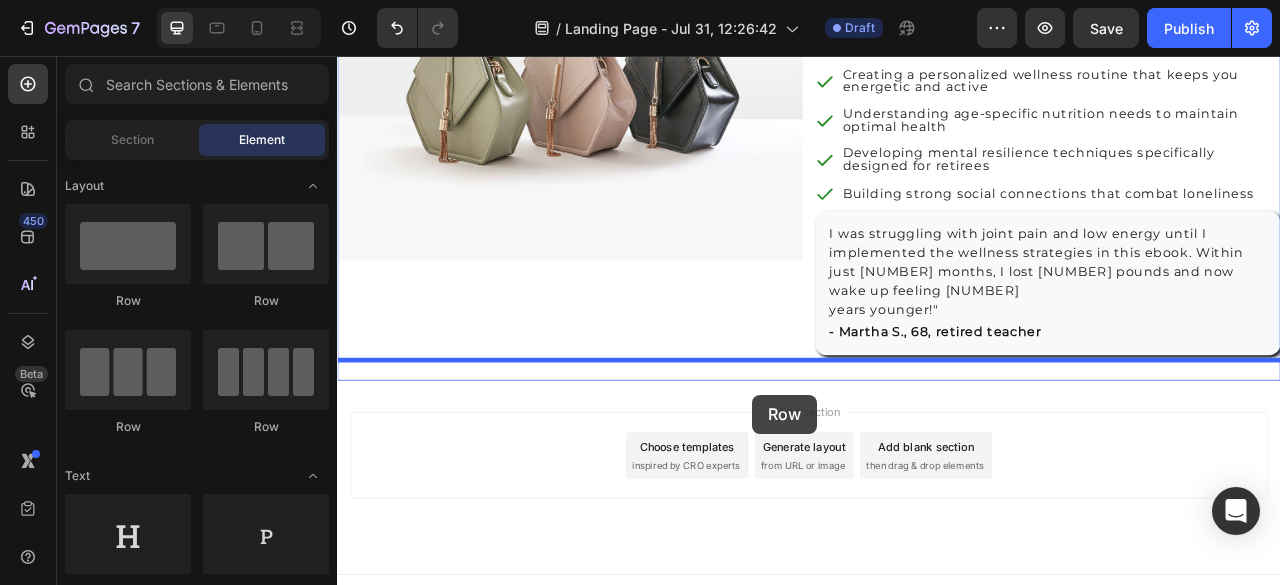drag, startPoint x: 599, startPoint y: 292, endPoint x: 865, endPoint y: 487, distance: 329.81964 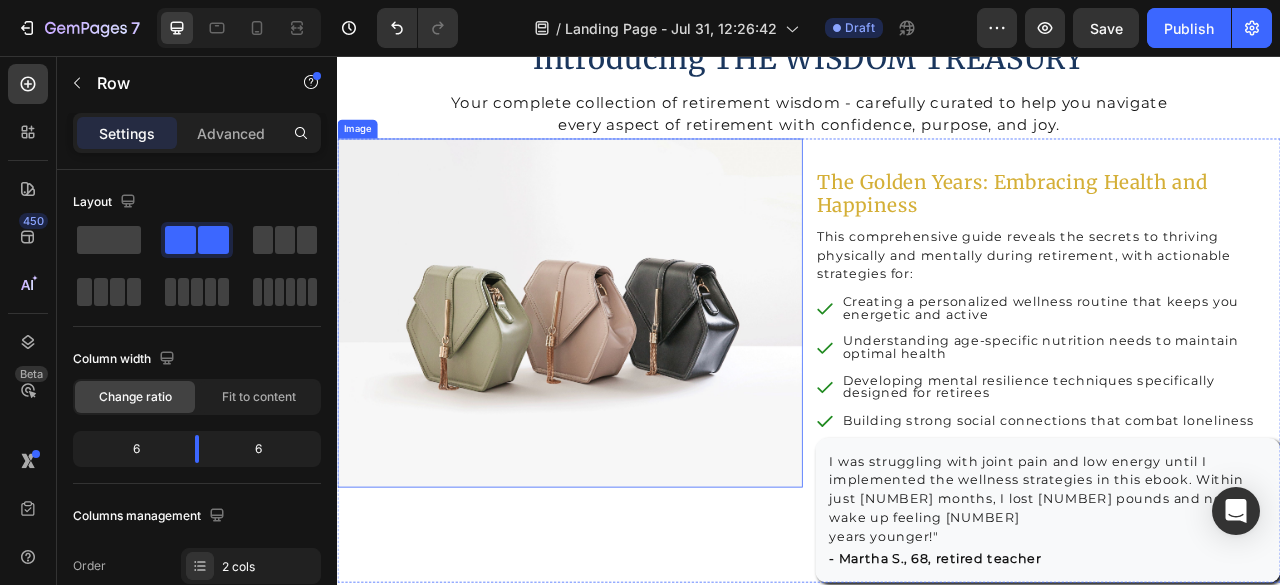 scroll, scrollTop: 1789, scrollLeft: 0, axis: vertical 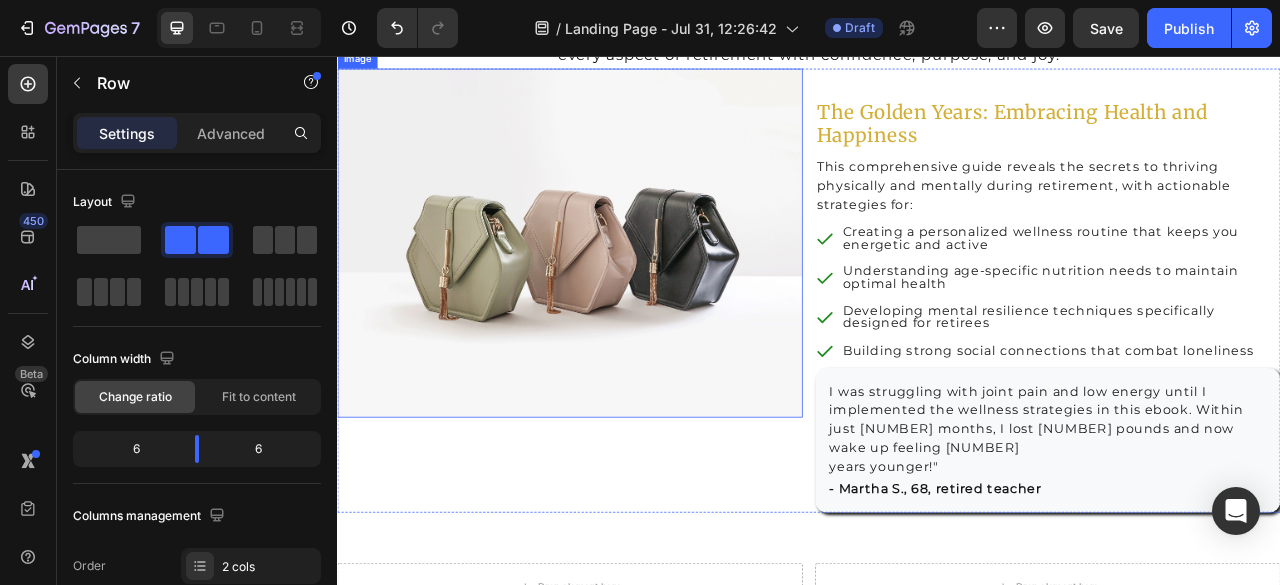 click at bounding box center (633, 294) 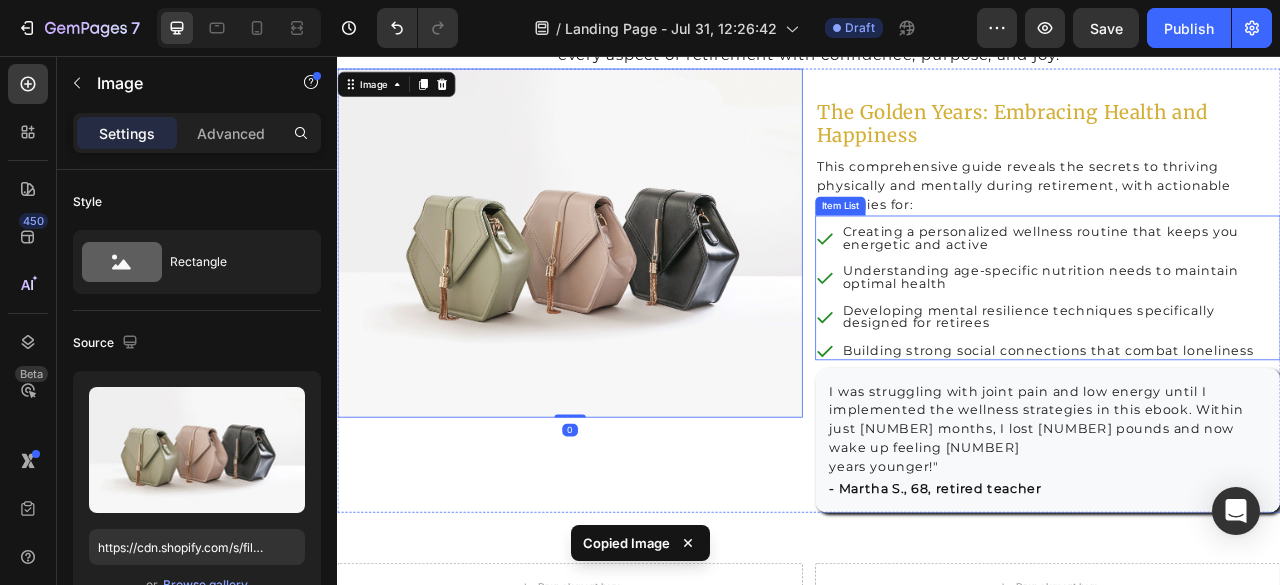scroll, scrollTop: 2129, scrollLeft: 0, axis: vertical 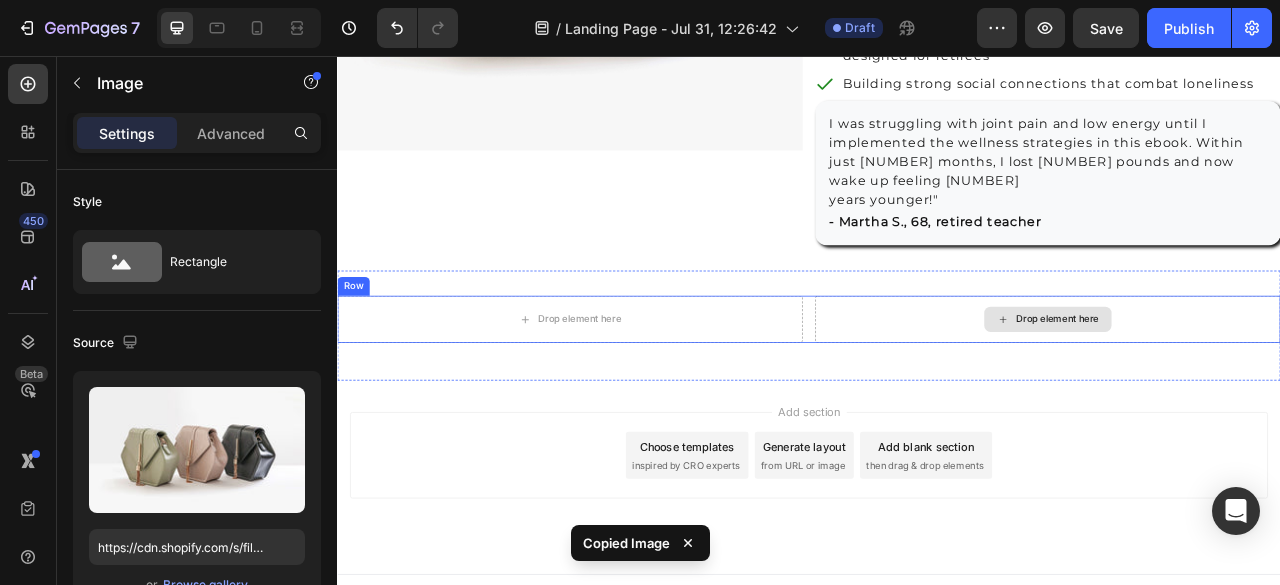 click on "Drop element here" at bounding box center (1253, 391) 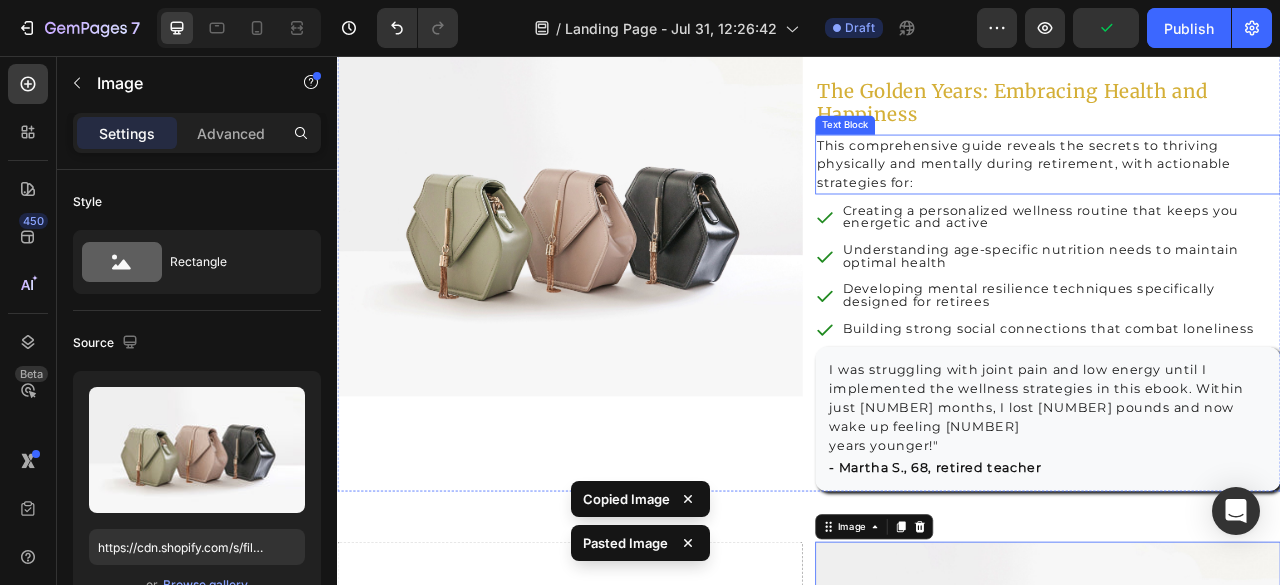 scroll, scrollTop: 1729, scrollLeft: 0, axis: vertical 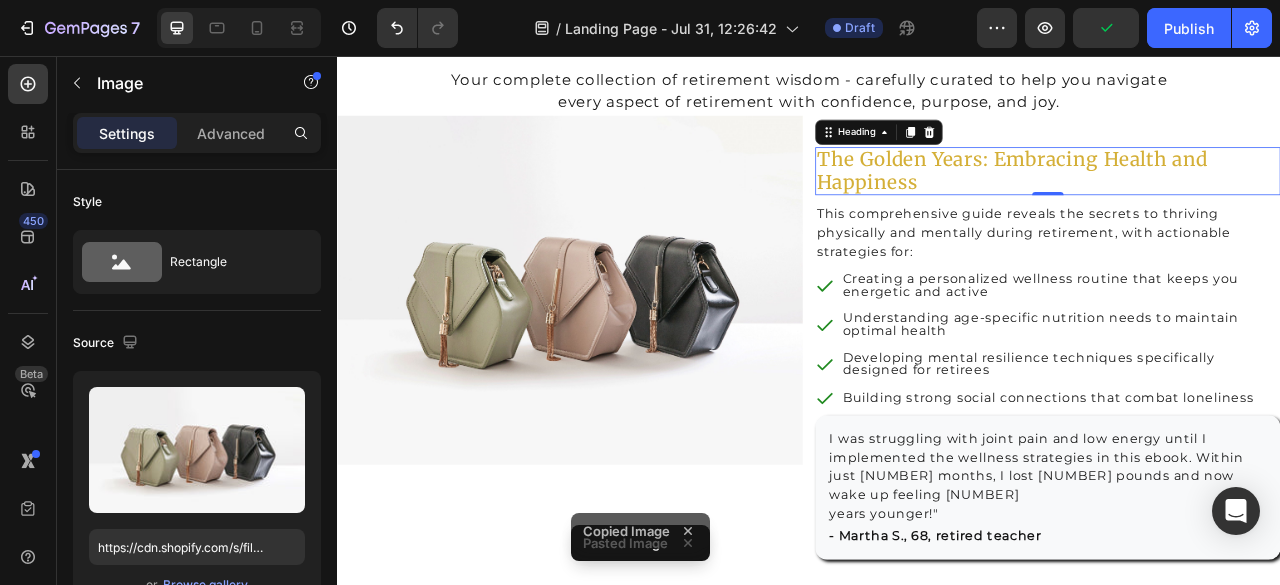 click on "The Golden Years: Embracing Health and Happiness" at bounding box center [1241, 203] 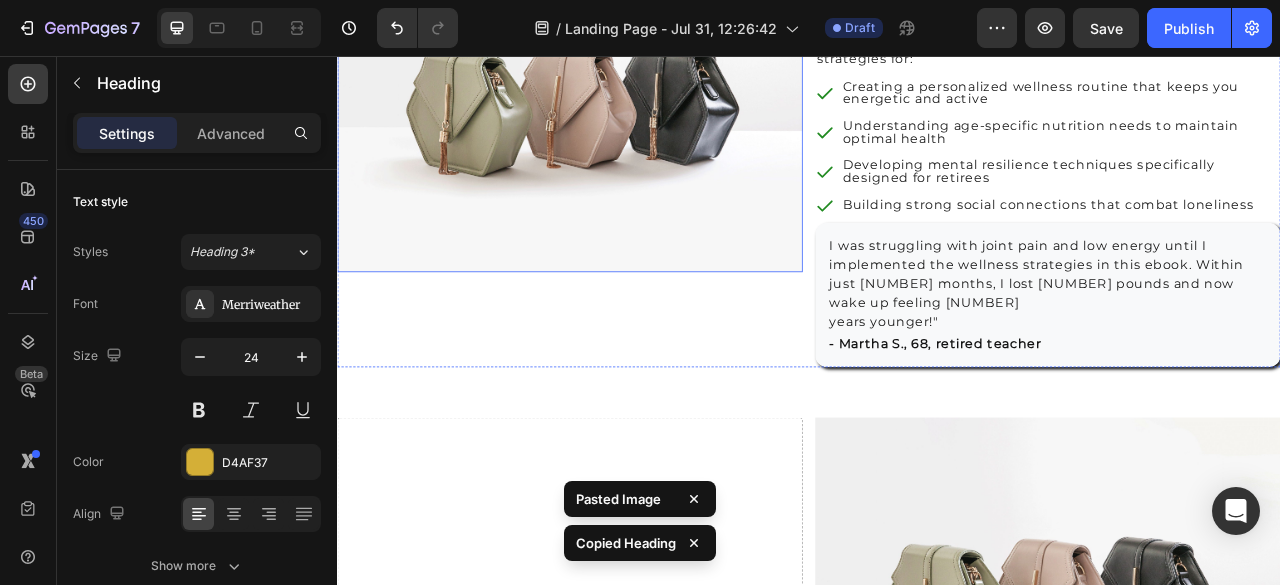scroll, scrollTop: 2129, scrollLeft: 0, axis: vertical 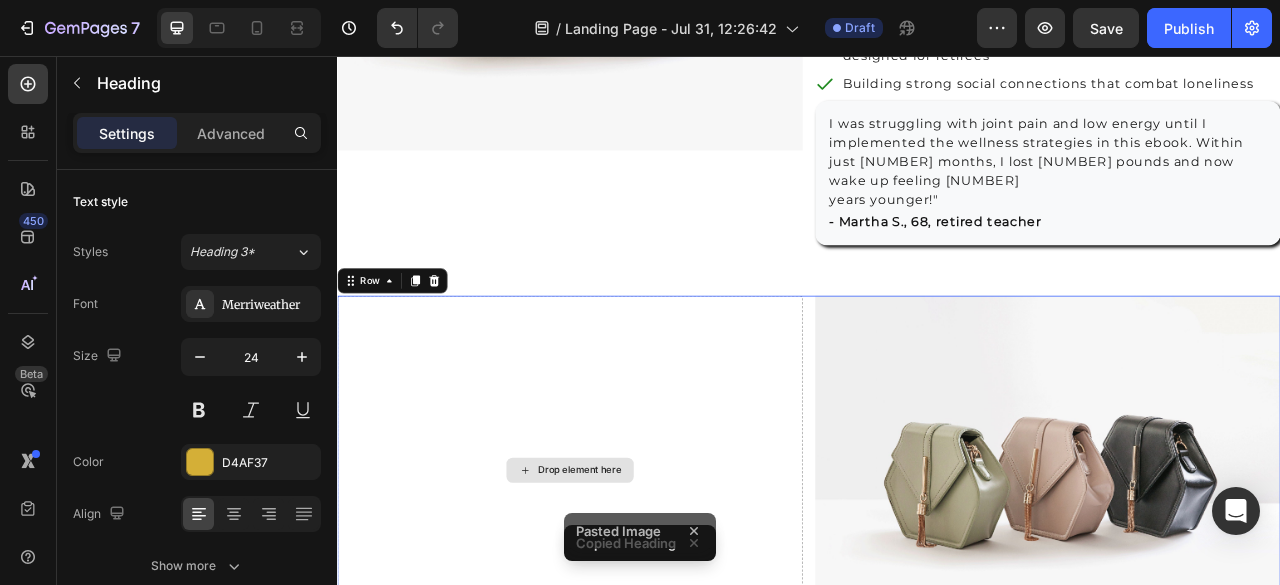 click on "Drop element here" at bounding box center [633, 583] 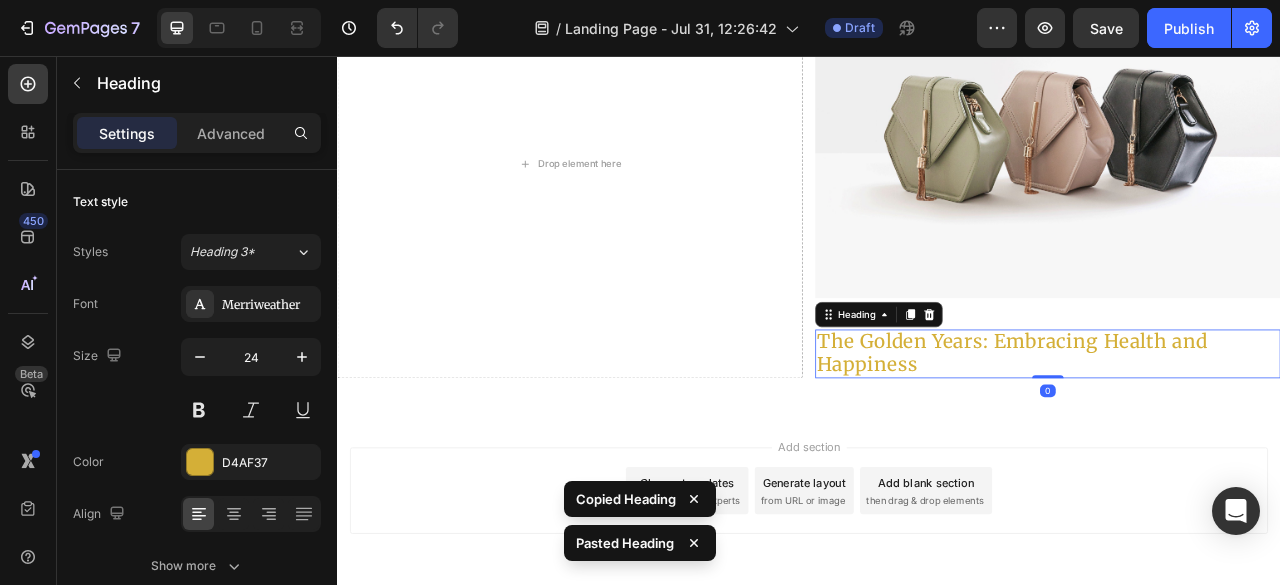 scroll, scrollTop: 2609, scrollLeft: 0, axis: vertical 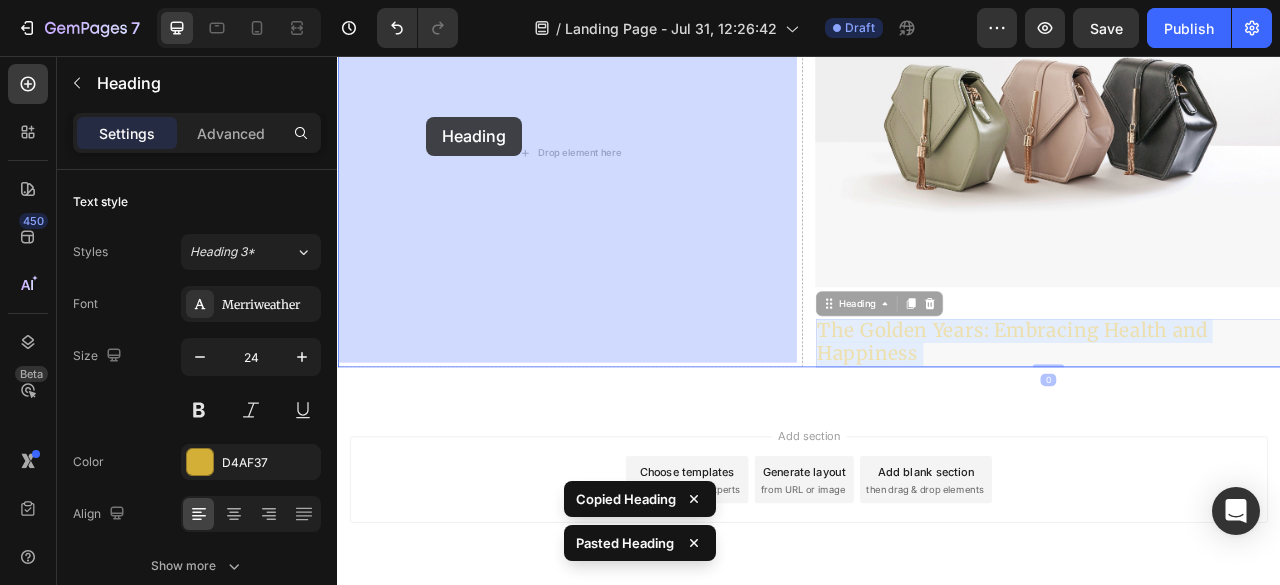 drag, startPoint x: 1109, startPoint y: 381, endPoint x: 450, endPoint y: 133, distance: 704.12 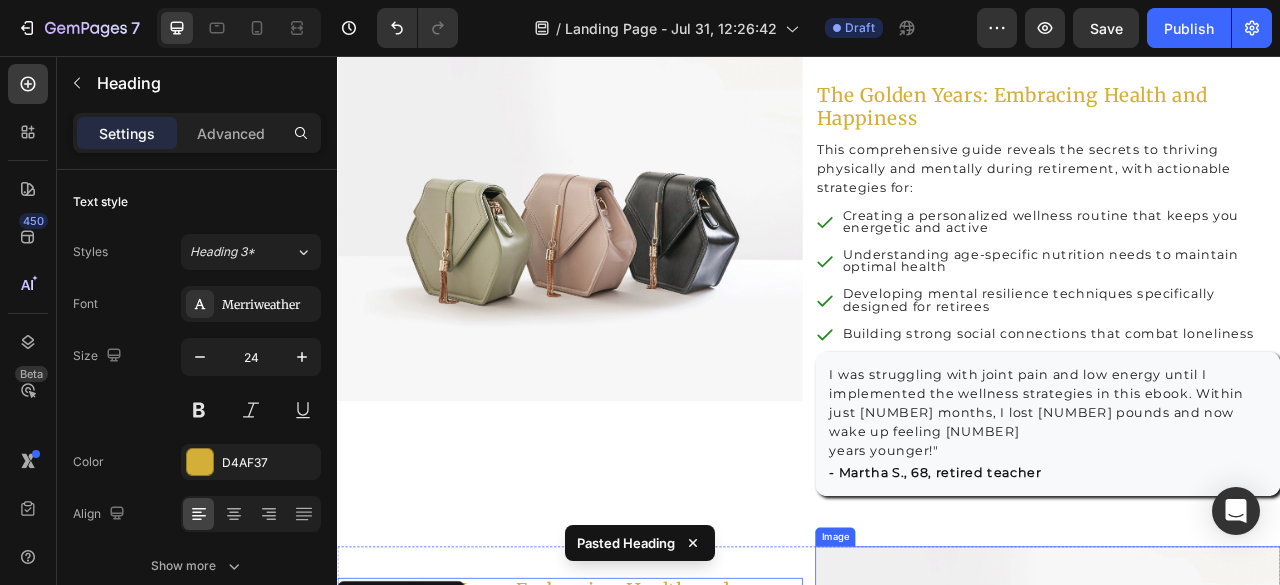 scroll, scrollTop: 1808, scrollLeft: 0, axis: vertical 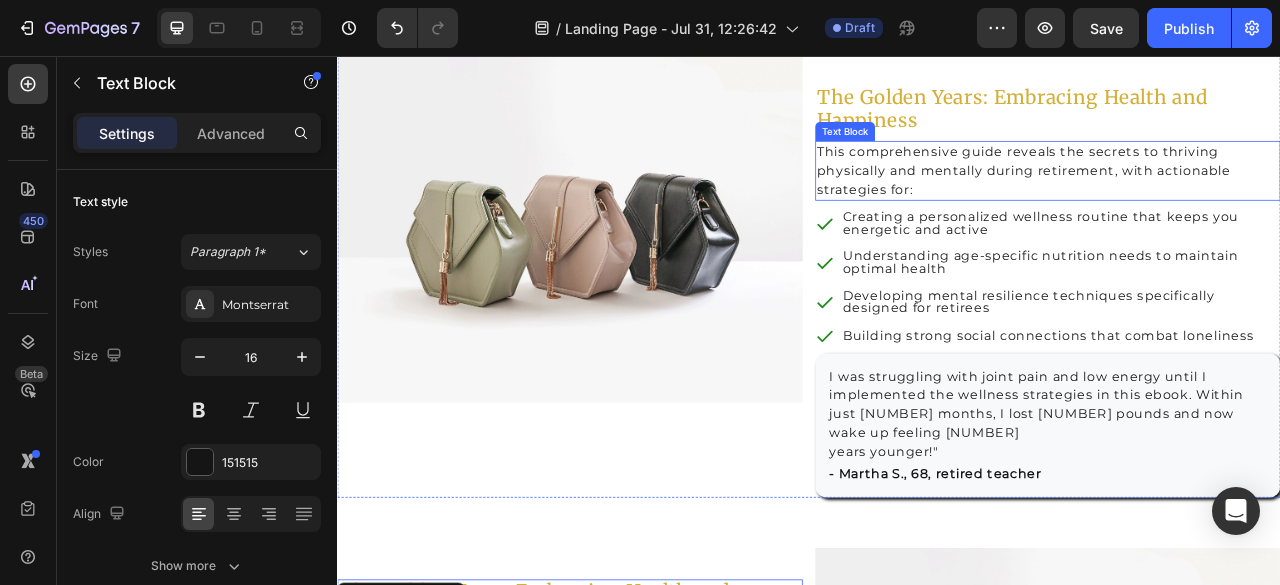 click on "This comprehensive guide reveals the secrets to thriving physically and mentally during retirement, with actionable strategies for:" at bounding box center (1241, 202) 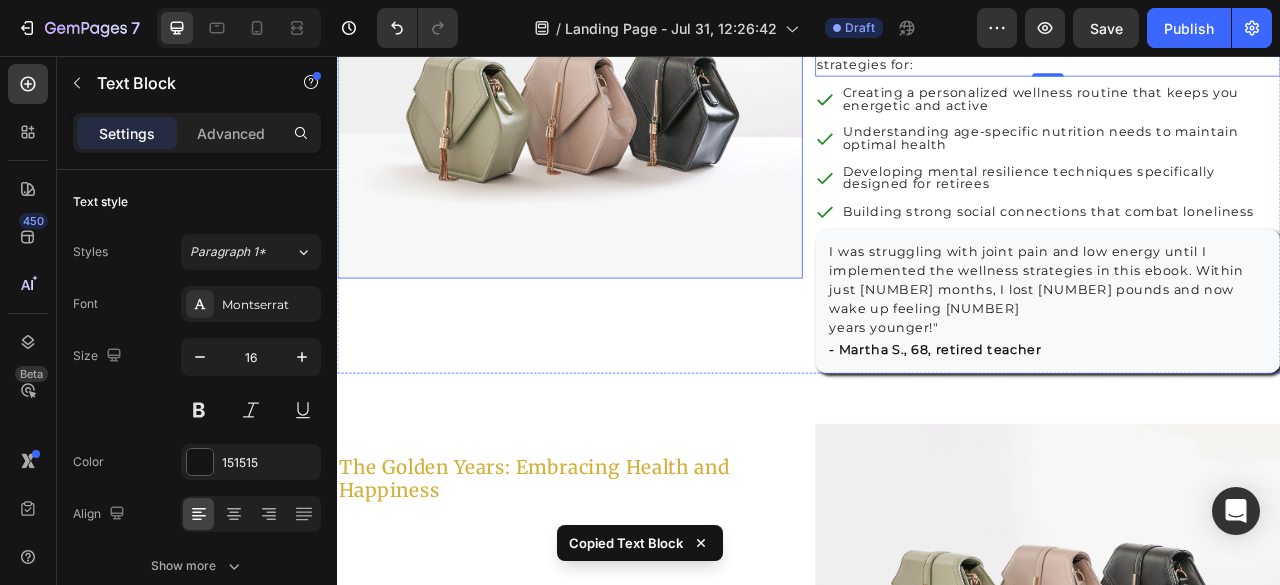 scroll, scrollTop: 2308, scrollLeft: 0, axis: vertical 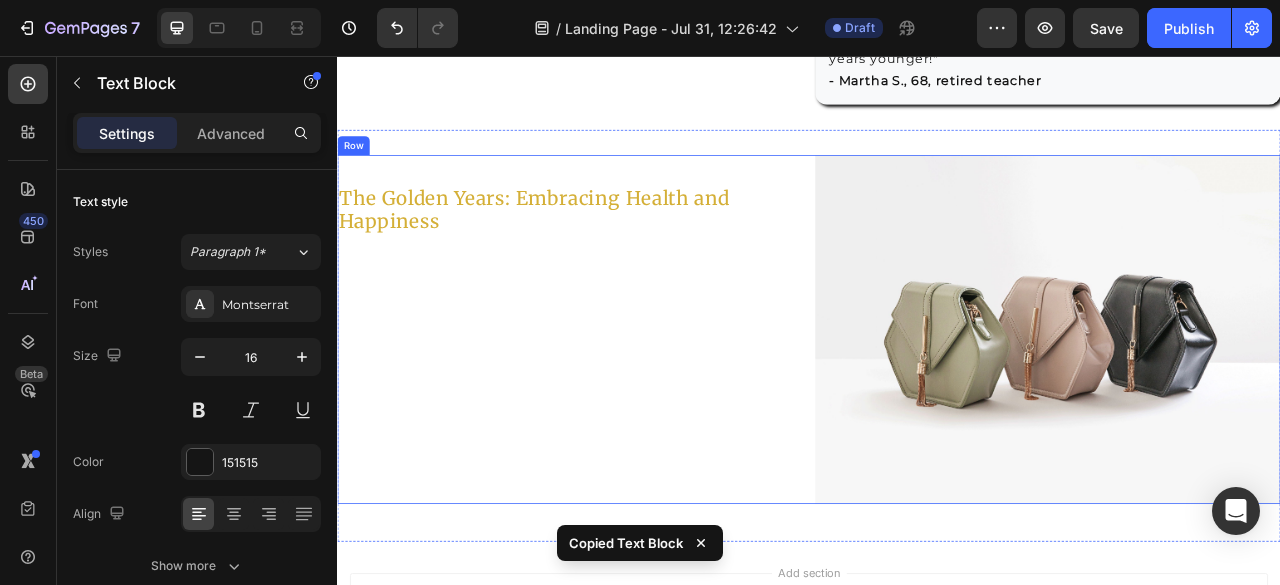 click on "The Golden Years: Embracing Health and Happiness Heading" at bounding box center (633, 404) 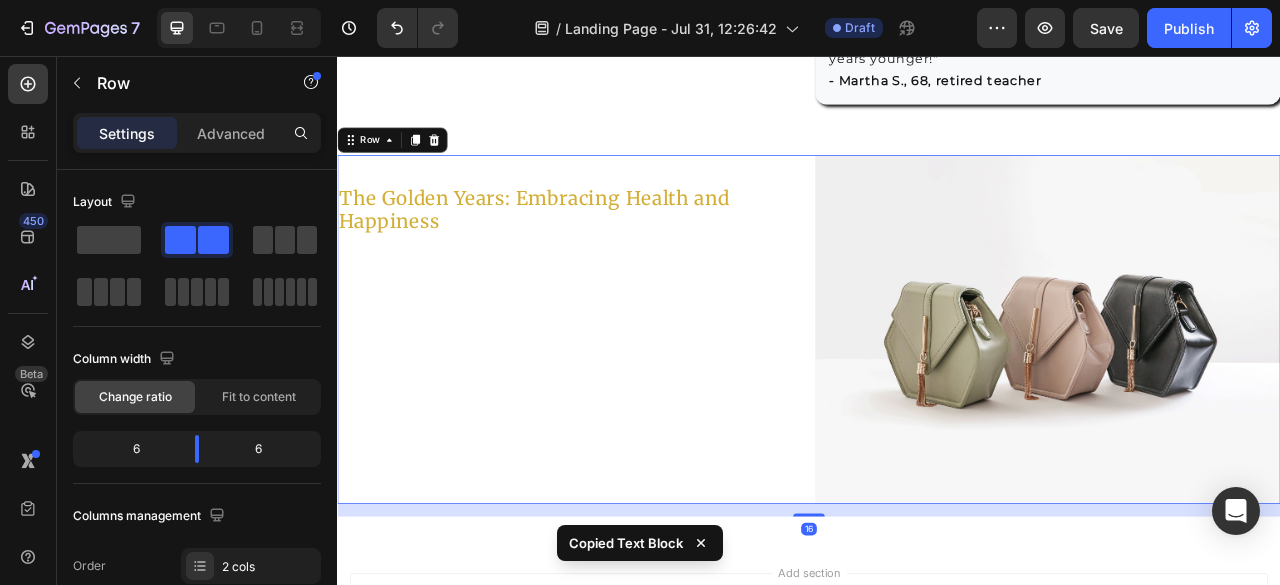 click on "The Golden Years: Embracing Health and Happiness Heading" at bounding box center (633, 404) 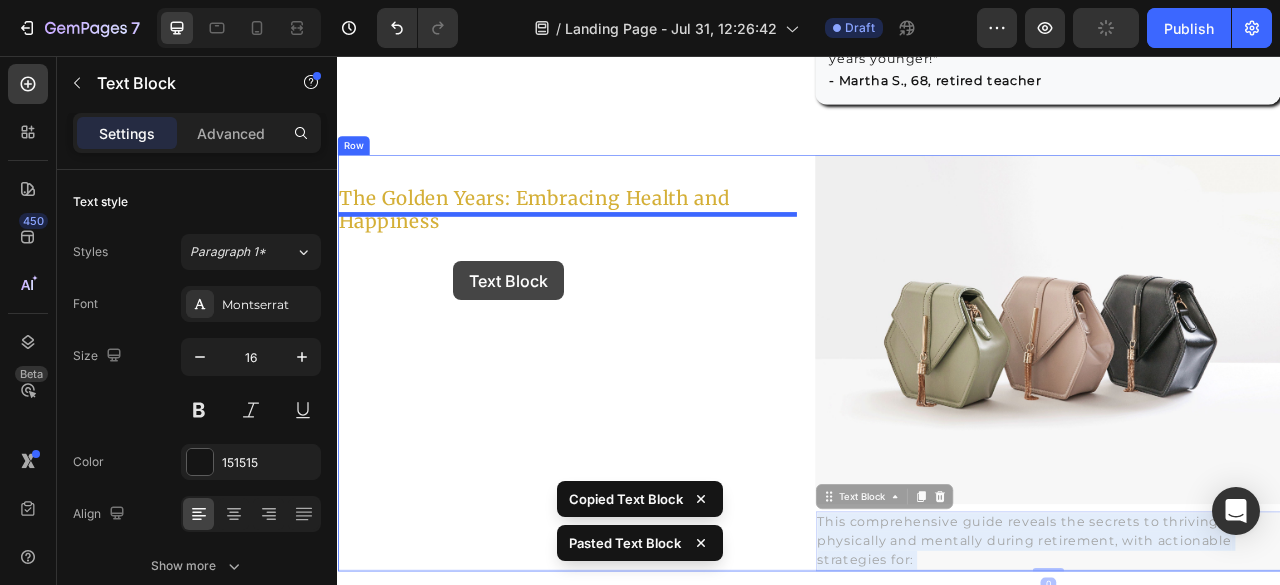 drag, startPoint x: 1155, startPoint y: 657, endPoint x: 485, endPoint y: 317, distance: 751.33215 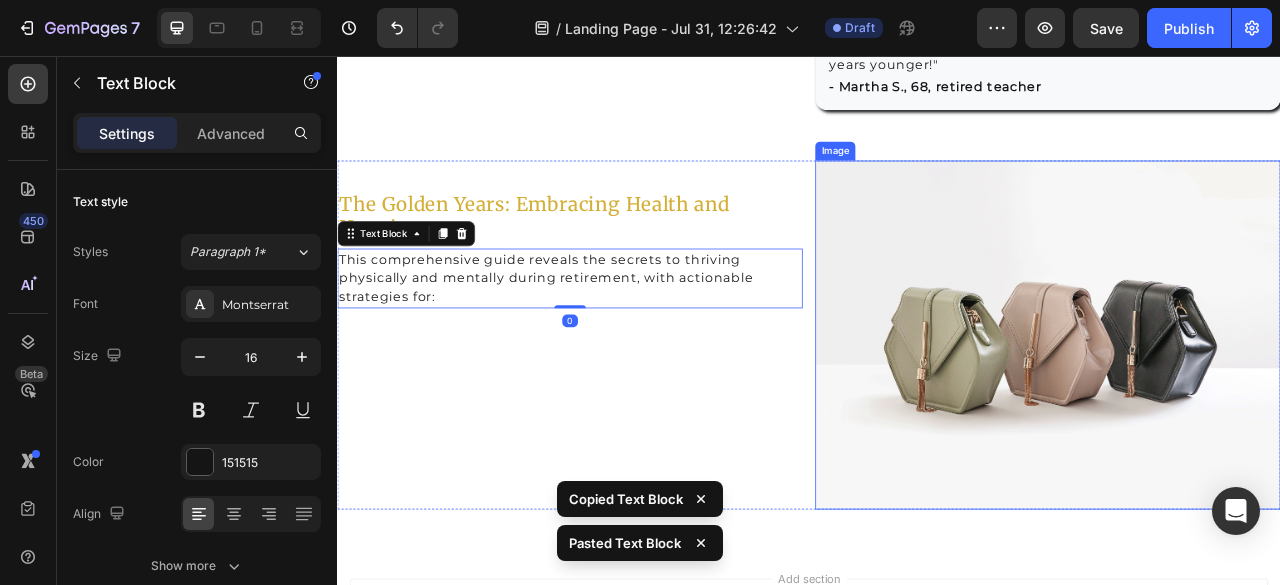 scroll, scrollTop: 1908, scrollLeft: 0, axis: vertical 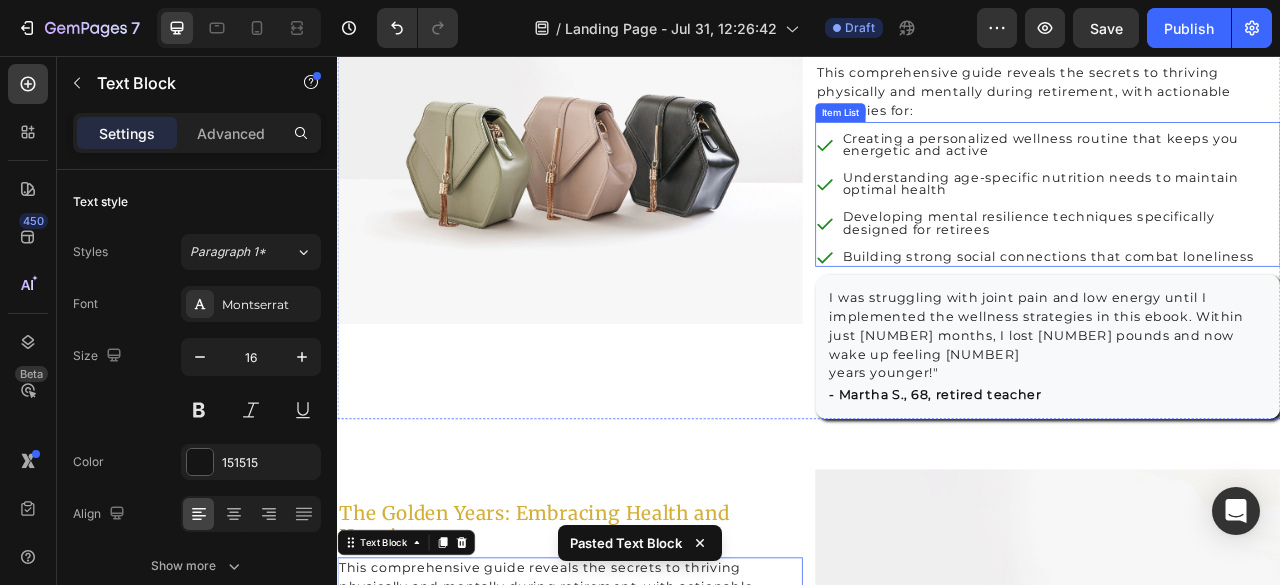 click on "Creating a personalized wellness routine that keeps you energetic and active
Understanding age-specific nutrition needs to maintain optimal health
Developing mental resilience techniques specifically designed for retirees
Building strong social connections that combat loneliness" at bounding box center [1241, 237] 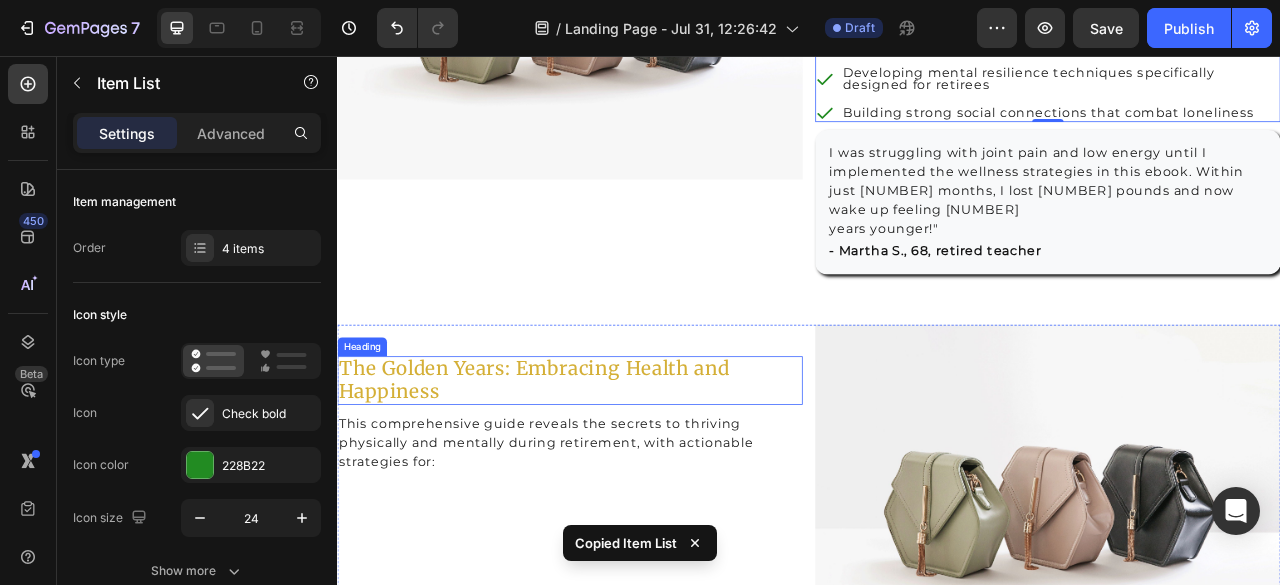 scroll, scrollTop: 2308, scrollLeft: 0, axis: vertical 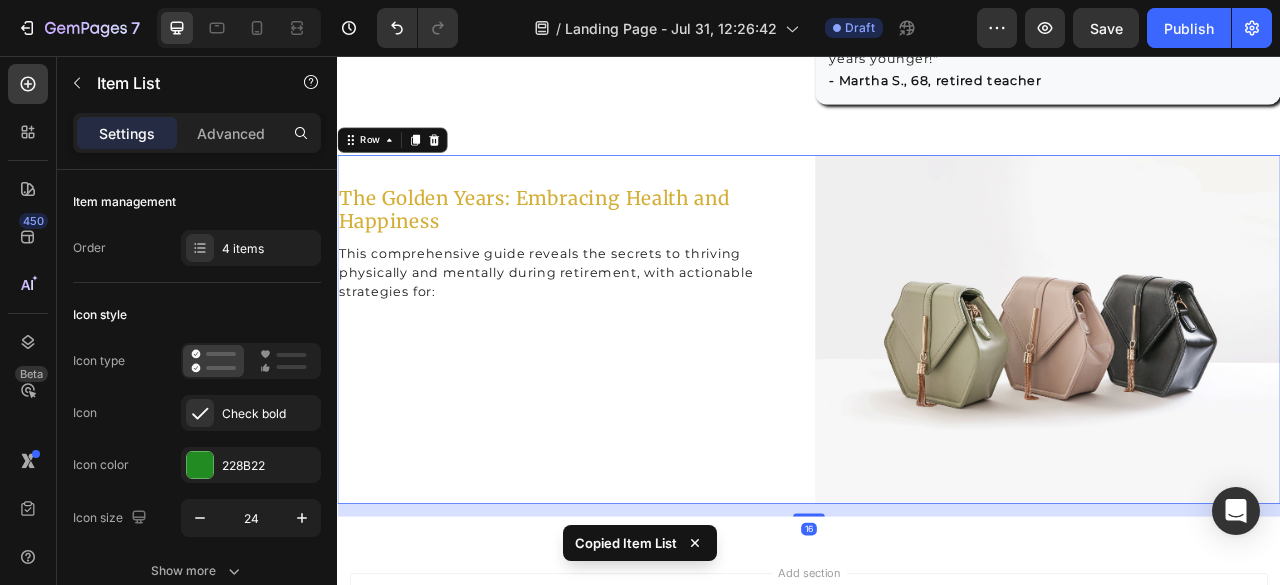 click on "The Golden Years: Embracing Health and Happiness Heading This comprehensive guide reveals the secrets to thriving physically and mentally during retirement, with actionable strategies for: Text Block" at bounding box center (633, 404) 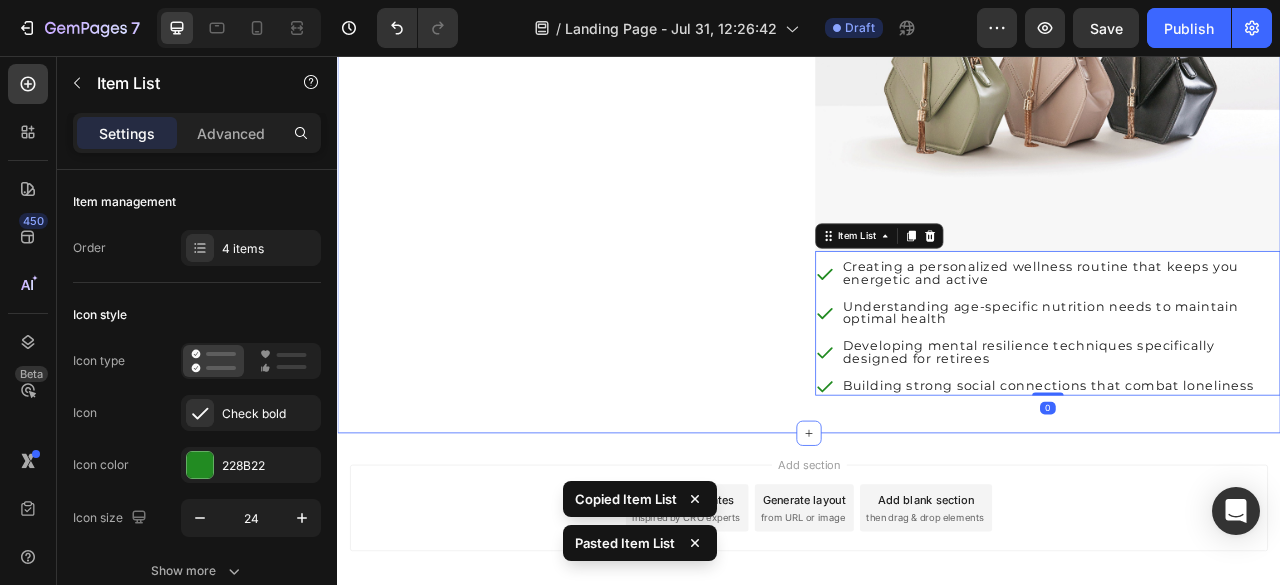 scroll, scrollTop: 2608, scrollLeft: 0, axis: vertical 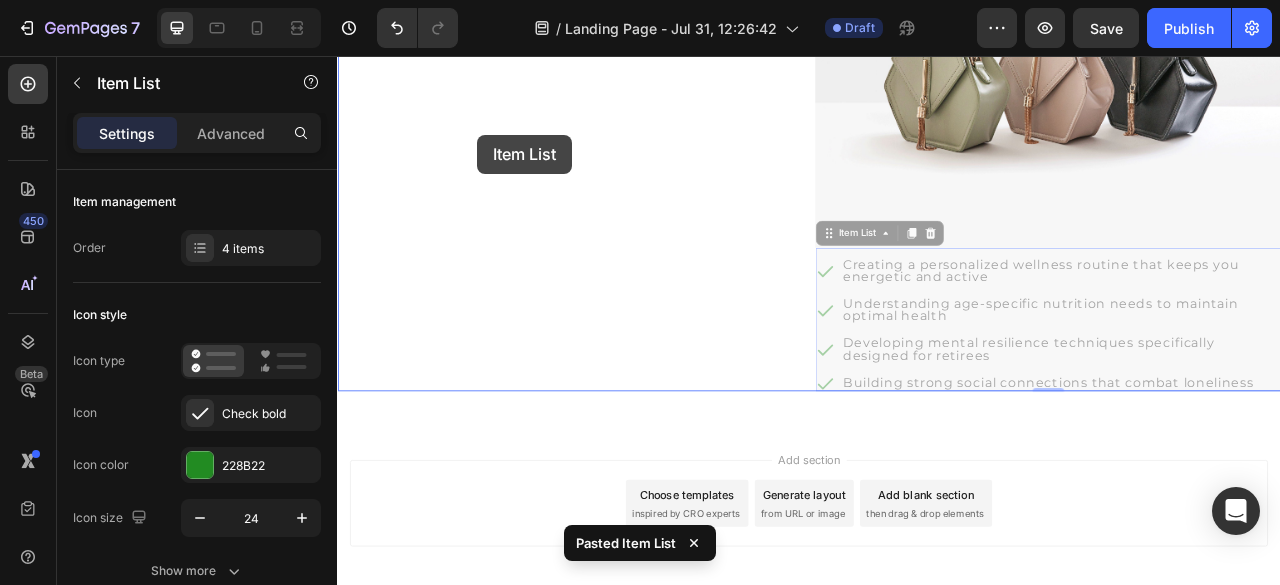 drag, startPoint x: 1506, startPoint y: 371, endPoint x: 515, endPoint y: 156, distance: 1014.05426 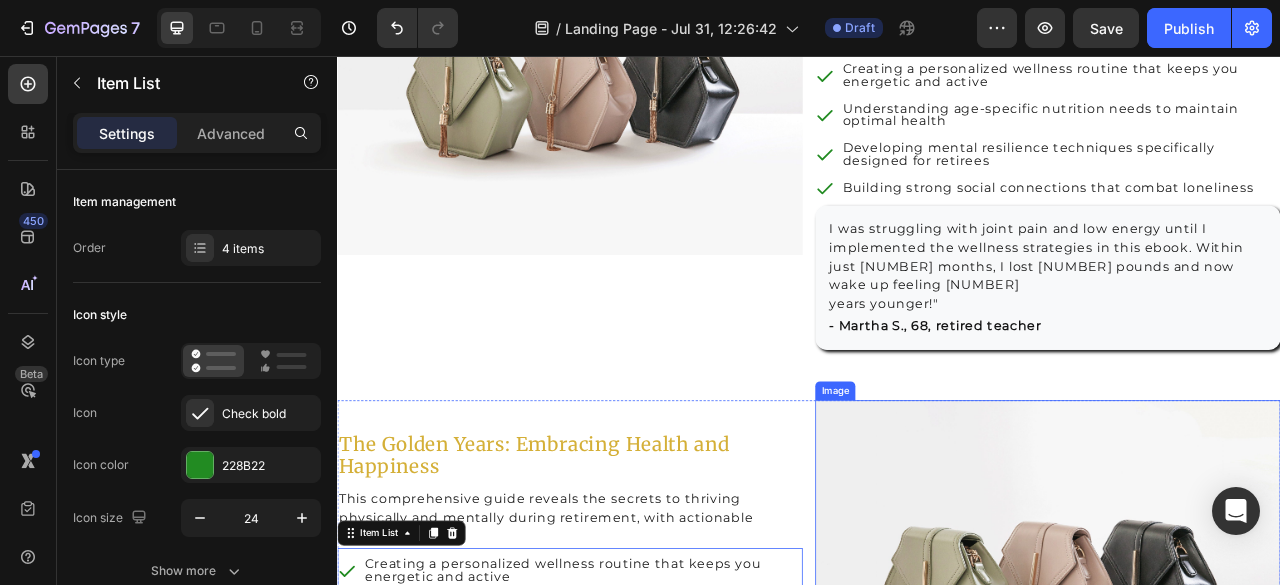 scroll, scrollTop: 2108, scrollLeft: 0, axis: vertical 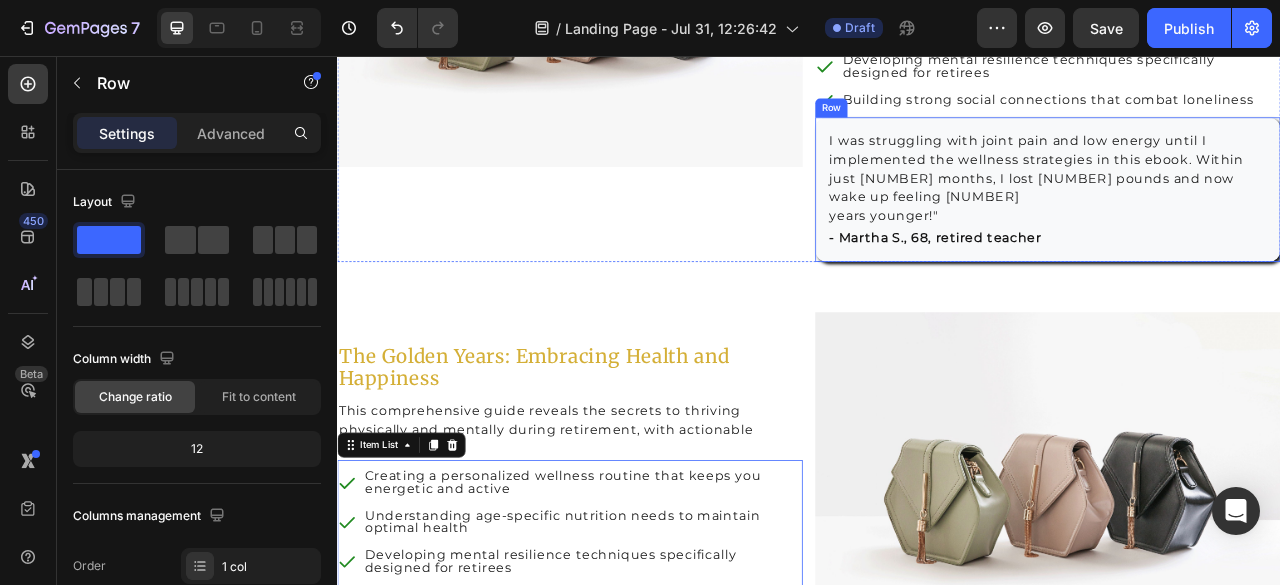 click on "I was struggling with joint pain and low energy until I implemented the wellness strategies in this ebook. Within just 2 months, I lost 12 pounds and now wake up feeling 20 years younger!" Text Block - Martha S., 68, retired teacher Text Block Row" at bounding box center [1241, 226] 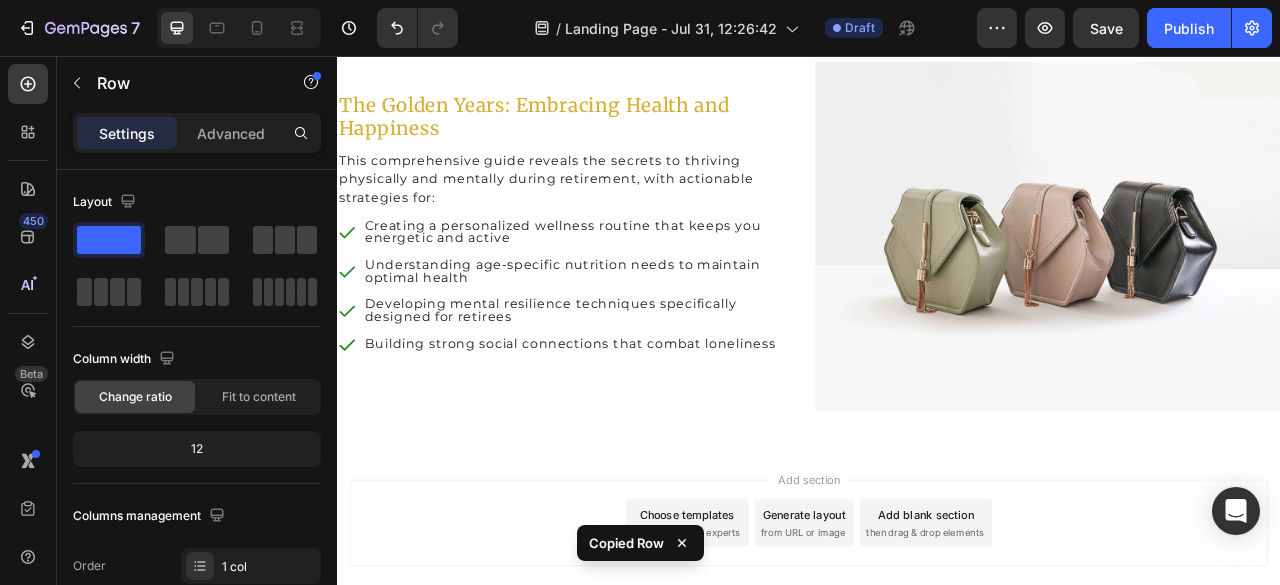 scroll, scrollTop: 2508, scrollLeft: 0, axis: vertical 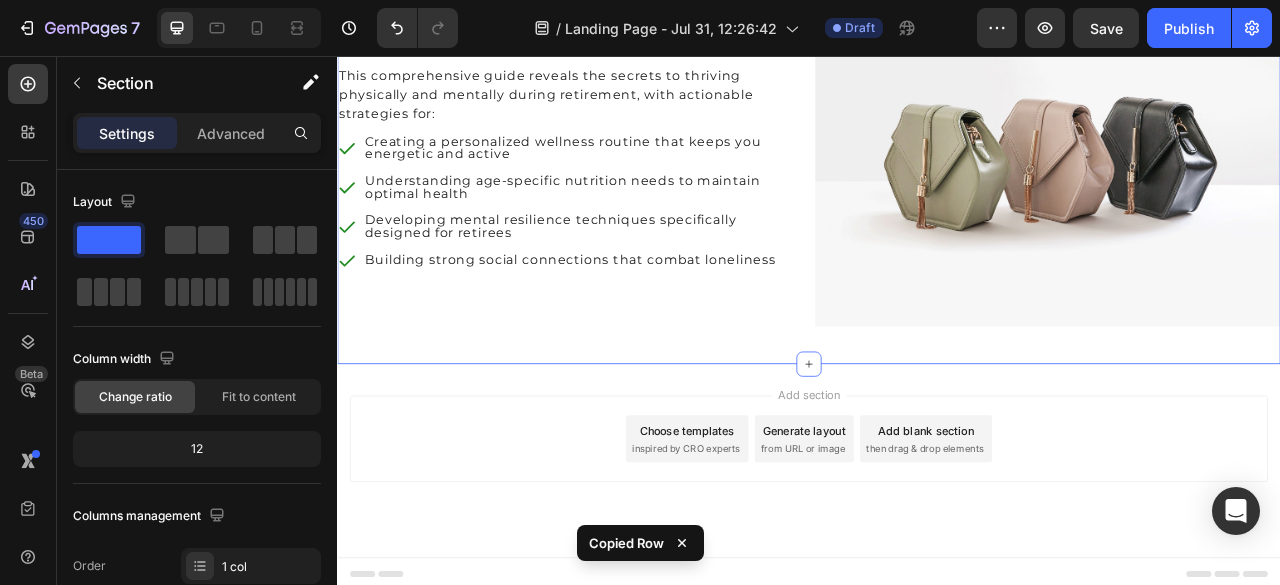 click on "The Golden Years: Embracing Health and Happiness Heading This comprehensive guide reveals the secrets to thriving physically and mentally during retirement, with actionable strategies for: Text Block
Creating a personalized wellness routine that keeps you energetic and active
Understanding age-specific nutrition needs to maintain optimal health
Developing mental resilience techniques specifically designed for retirees
Building strong social connections that combat loneliness Item List Image Row Section 5" at bounding box center (937, 186) 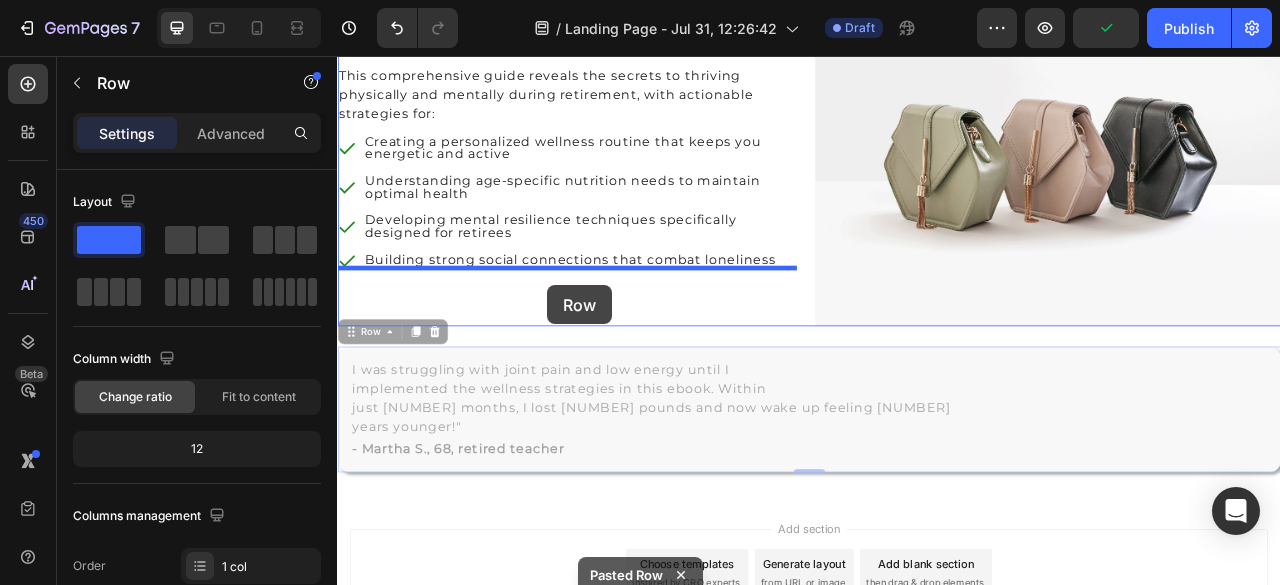 drag, startPoint x: 1510, startPoint y: 498, endPoint x: 604, endPoint y: 348, distance: 918.33325 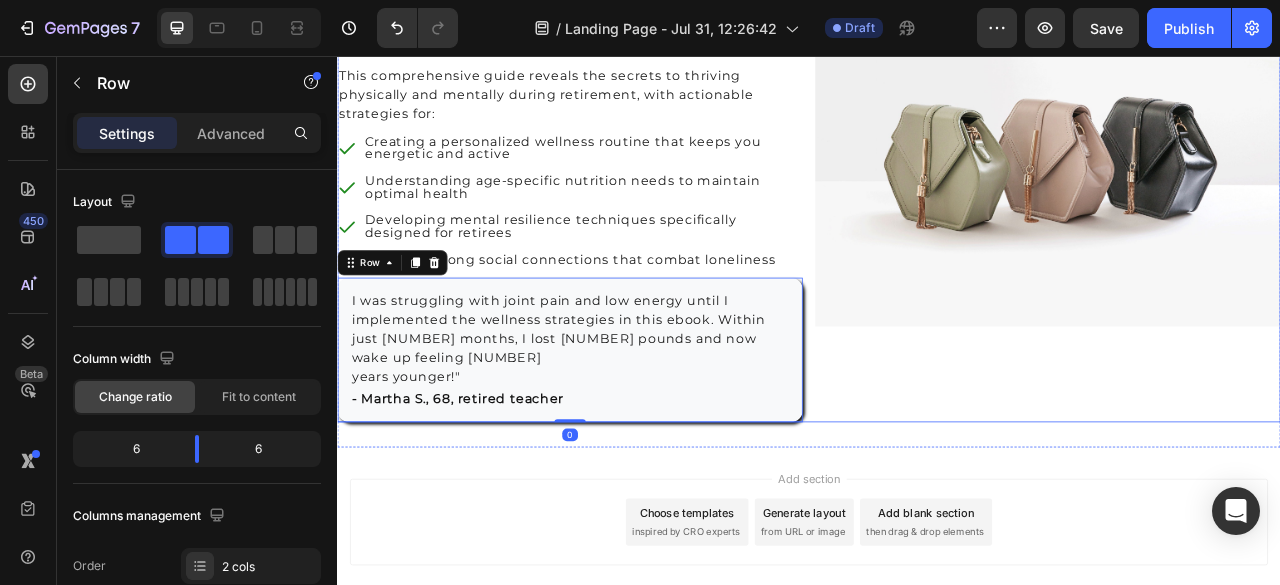 click on "Image" at bounding box center (1241, 239) 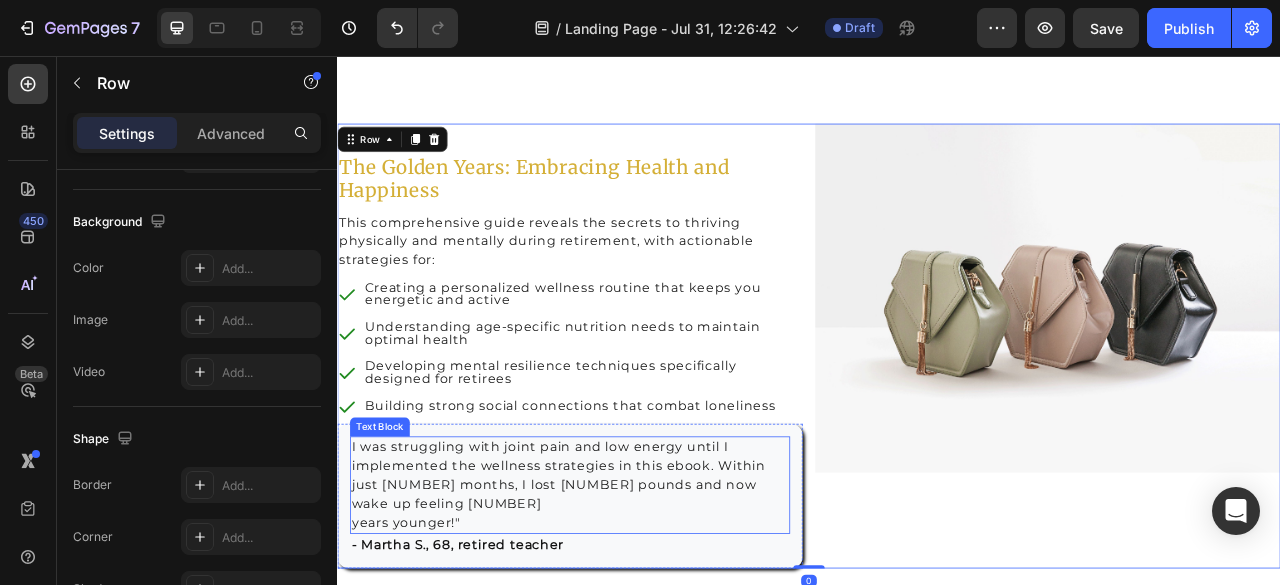scroll, scrollTop: 2408, scrollLeft: 0, axis: vertical 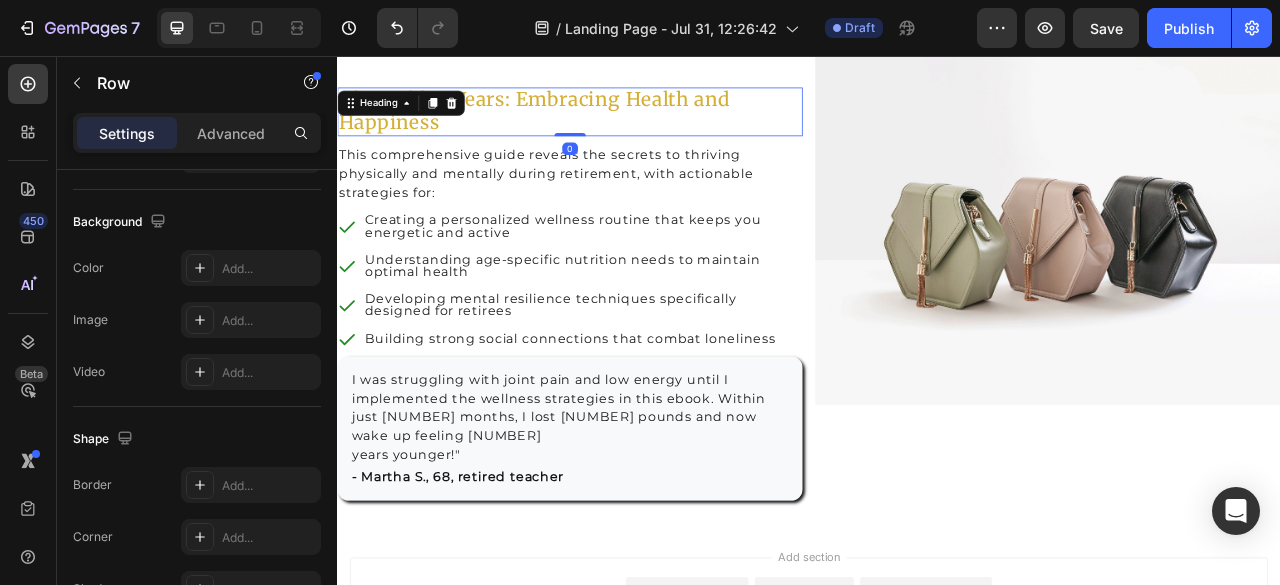 click on "The Golden Years: Embracing Health and Happiness" at bounding box center [633, 127] 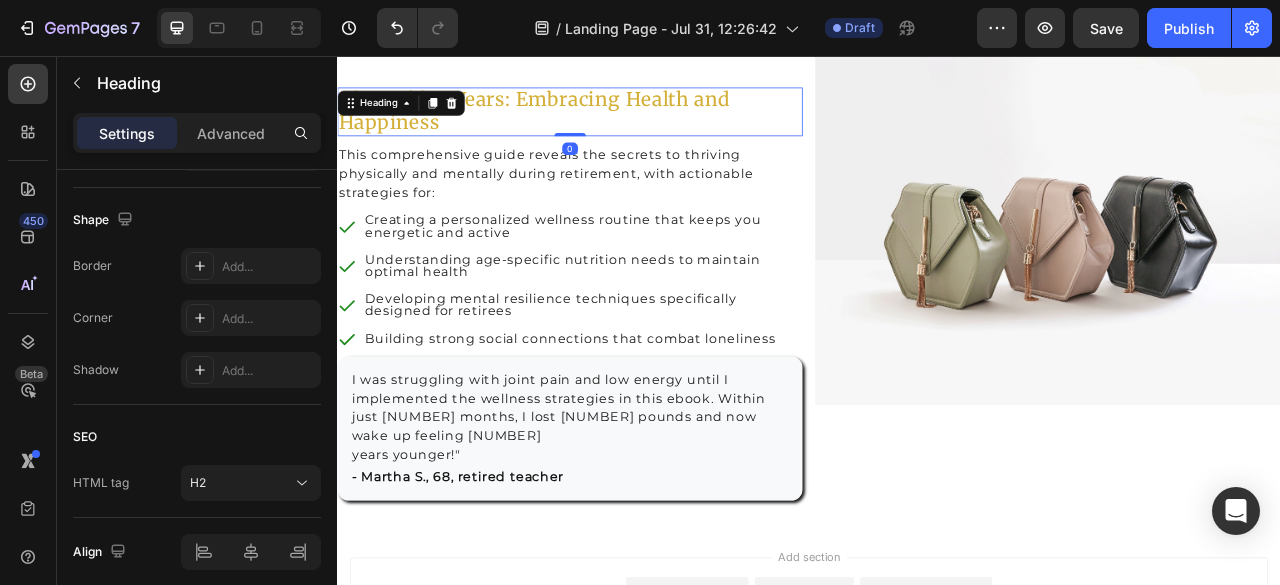 scroll, scrollTop: 0, scrollLeft: 0, axis: both 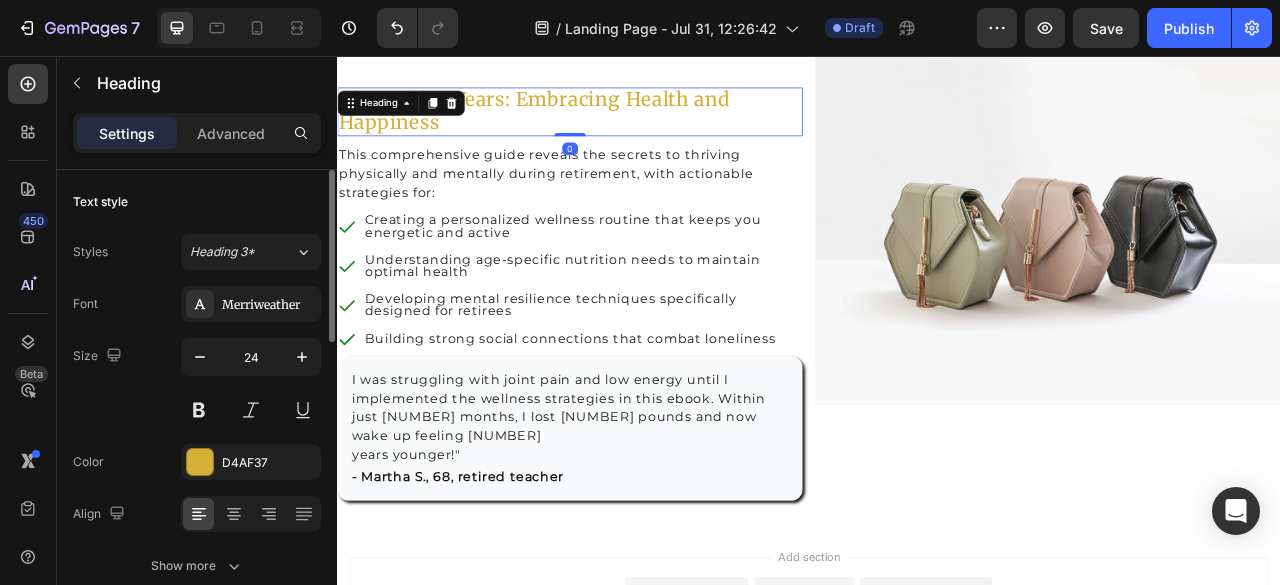 click on "The Golden Years: Embracing Health and Happiness" at bounding box center (633, 127) 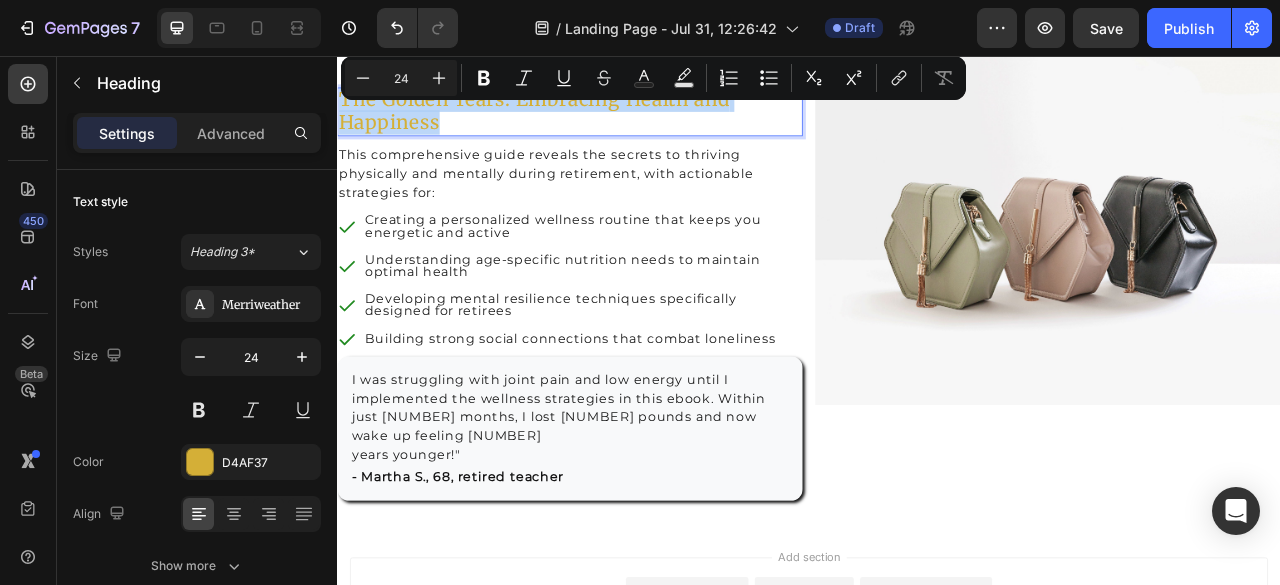 drag, startPoint x: 469, startPoint y: 144, endPoint x: 345, endPoint y: 117, distance: 126.90548 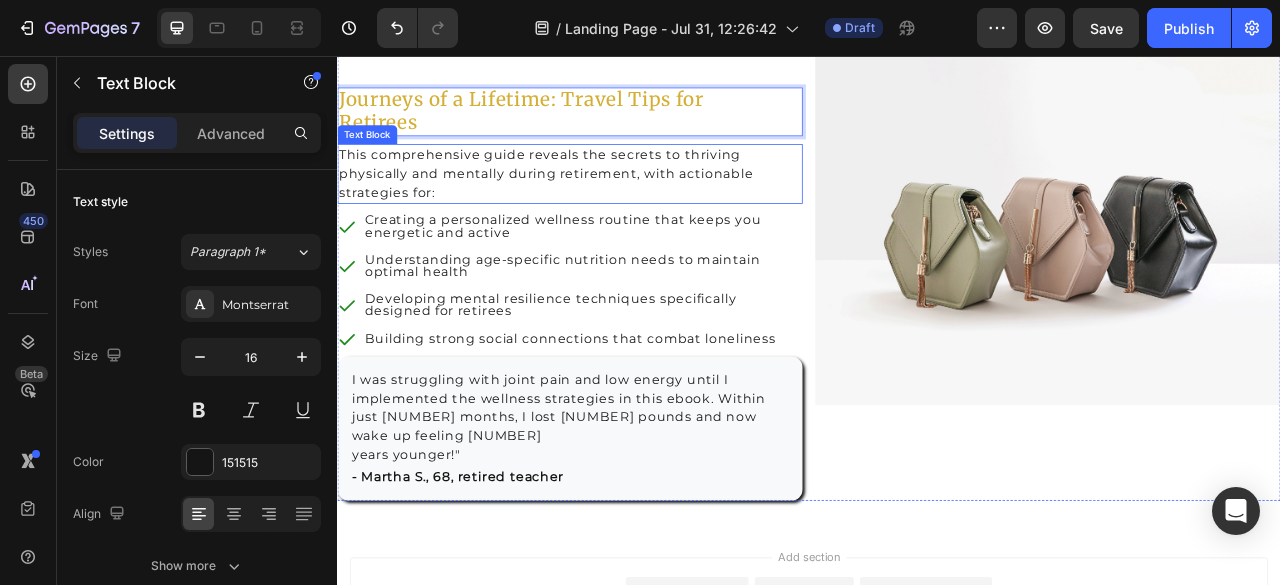 click on "This comprehensive guide reveals the secrets to thriving physically and mentally during retirement, with actionable strategies for:" at bounding box center [633, 206] 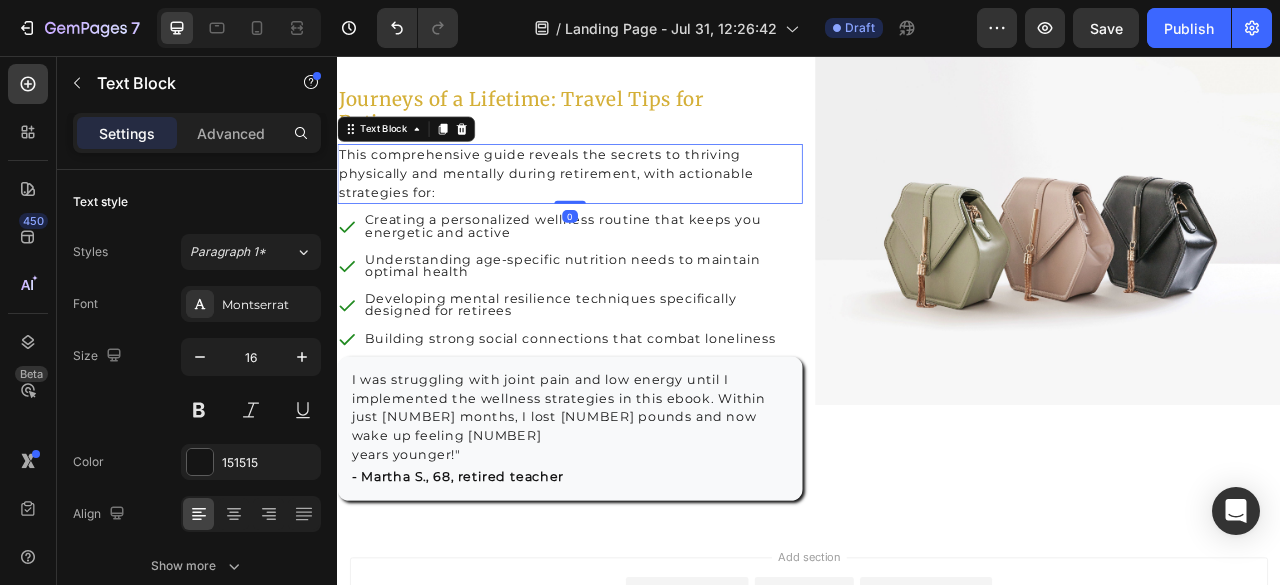 click on "This comprehensive guide reveals the secrets to thriving physically and mentally during retirement, with actionable strategies for:" at bounding box center (633, 206) 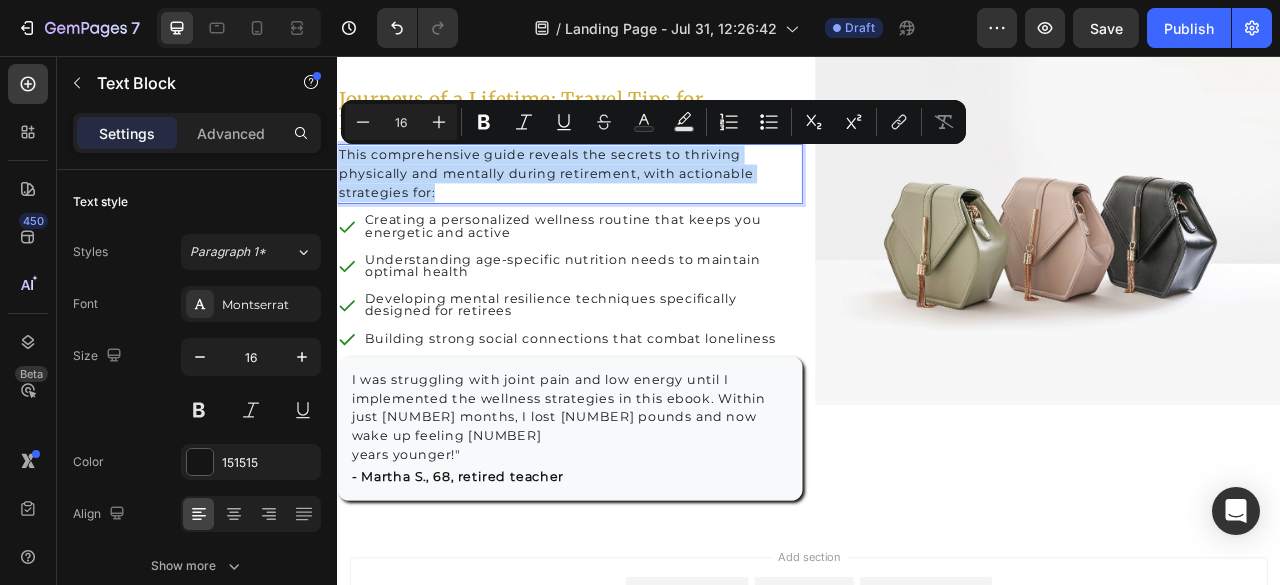 drag, startPoint x: 462, startPoint y: 226, endPoint x: 343, endPoint y: 180, distance: 127.581345 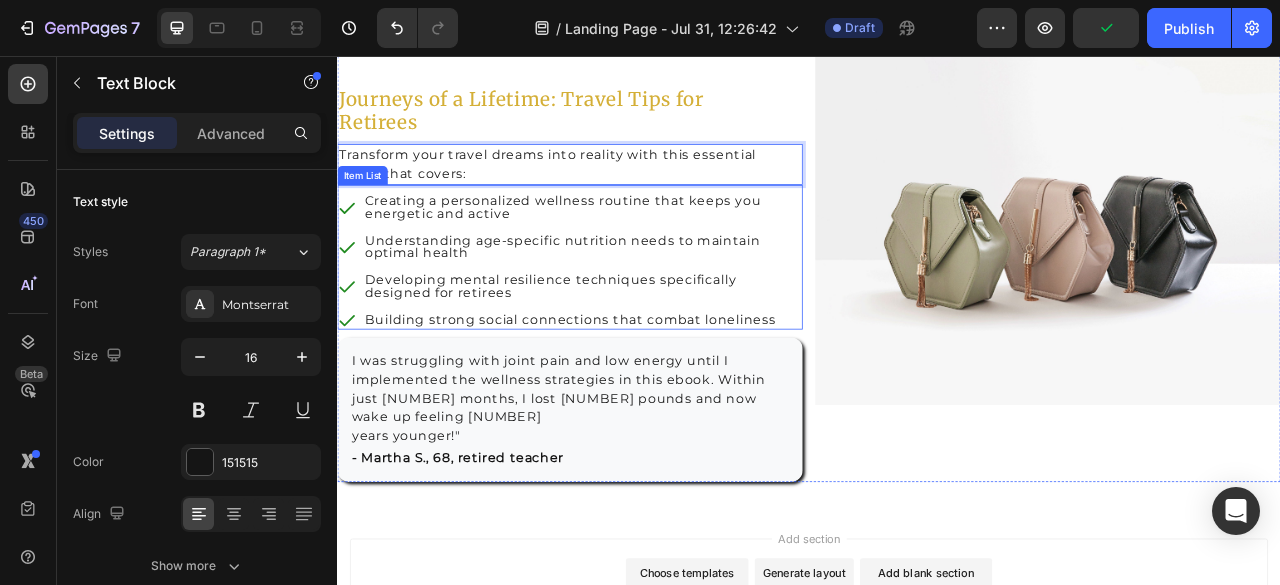 click on "Creating a personalized wellness routine that keeps you energetic and active" at bounding box center (633, 249) 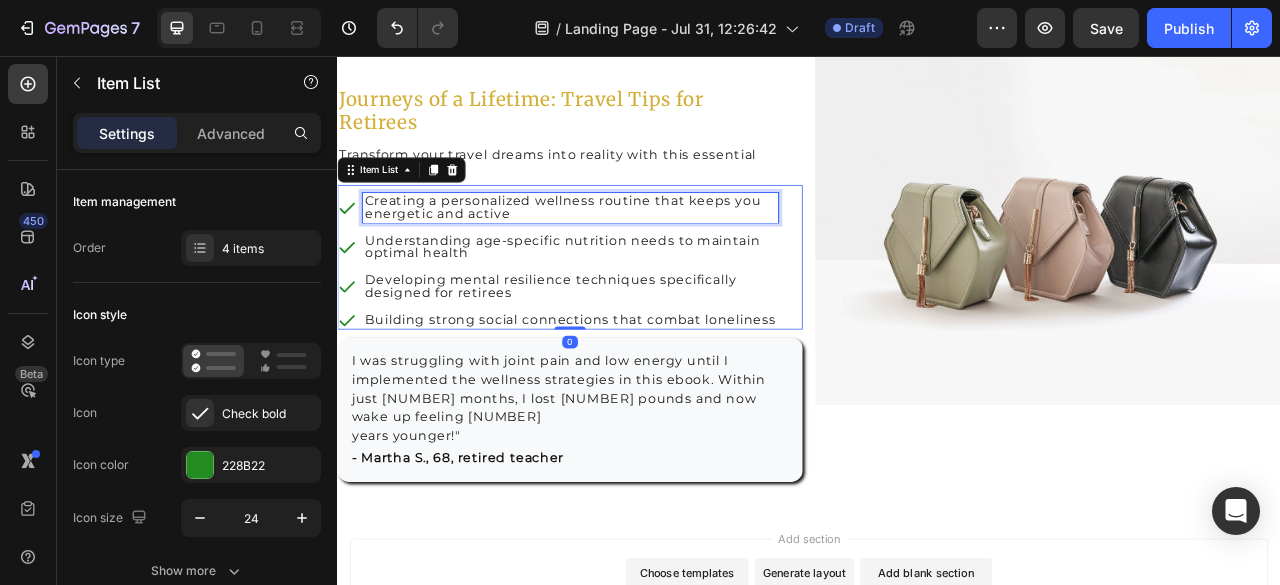 click on "Creating a personalized wellness routine that keeps you energetic and active" at bounding box center (633, 249) 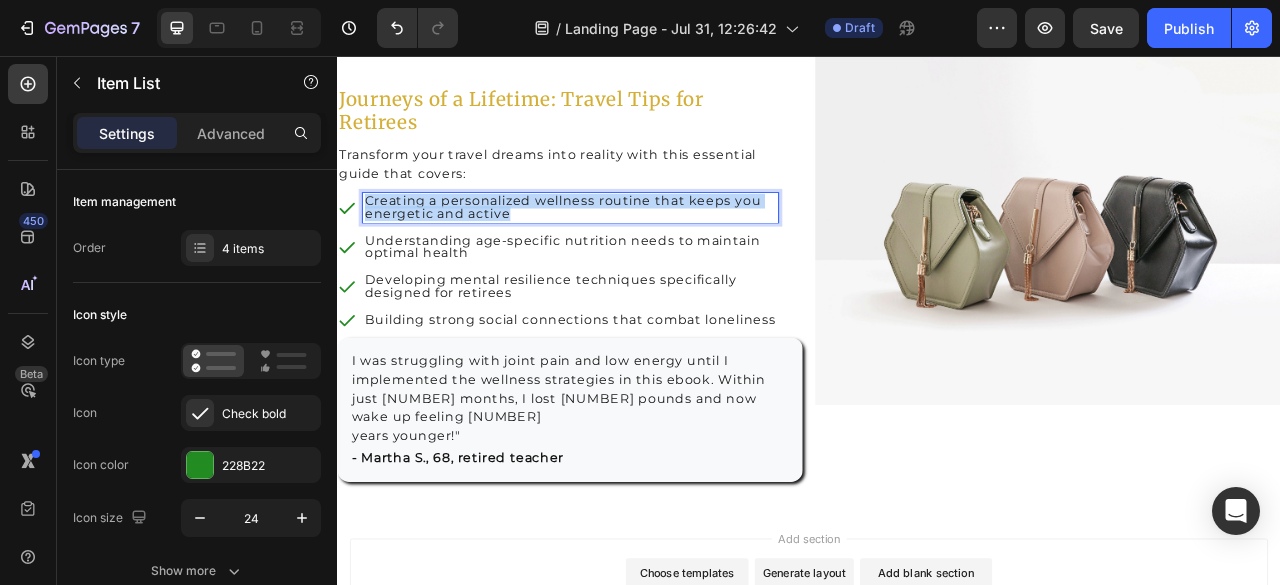 drag, startPoint x: 554, startPoint y: 254, endPoint x: 373, endPoint y: 236, distance: 181.89282 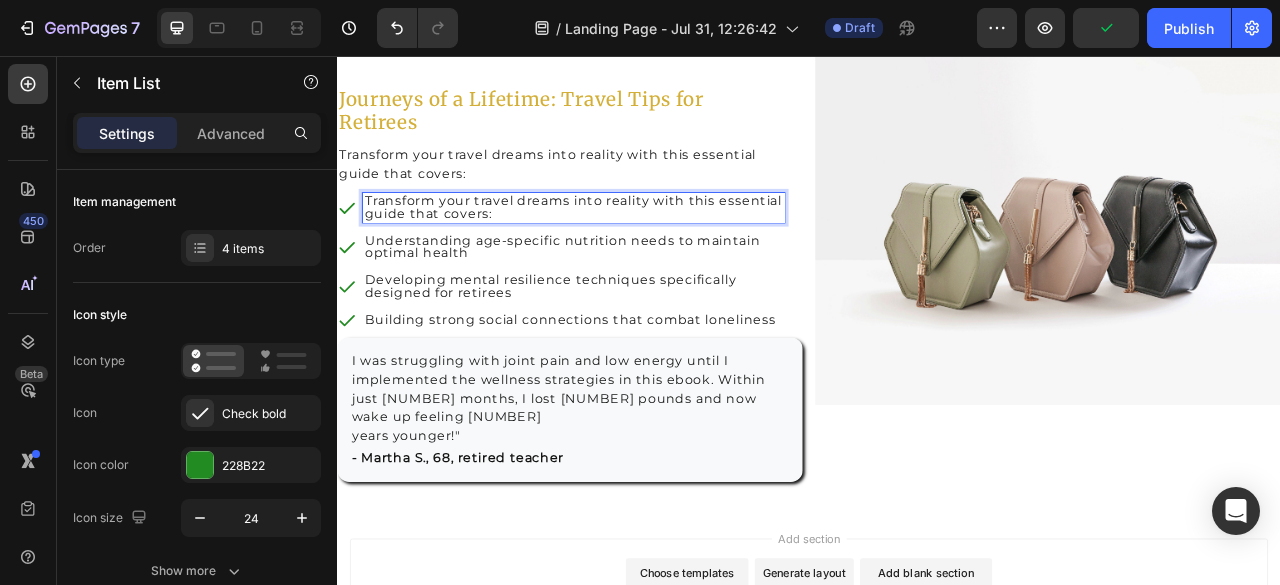 click on "Understanding age-specific nutrition needs to maintain optimal health" at bounding box center (637, 299) 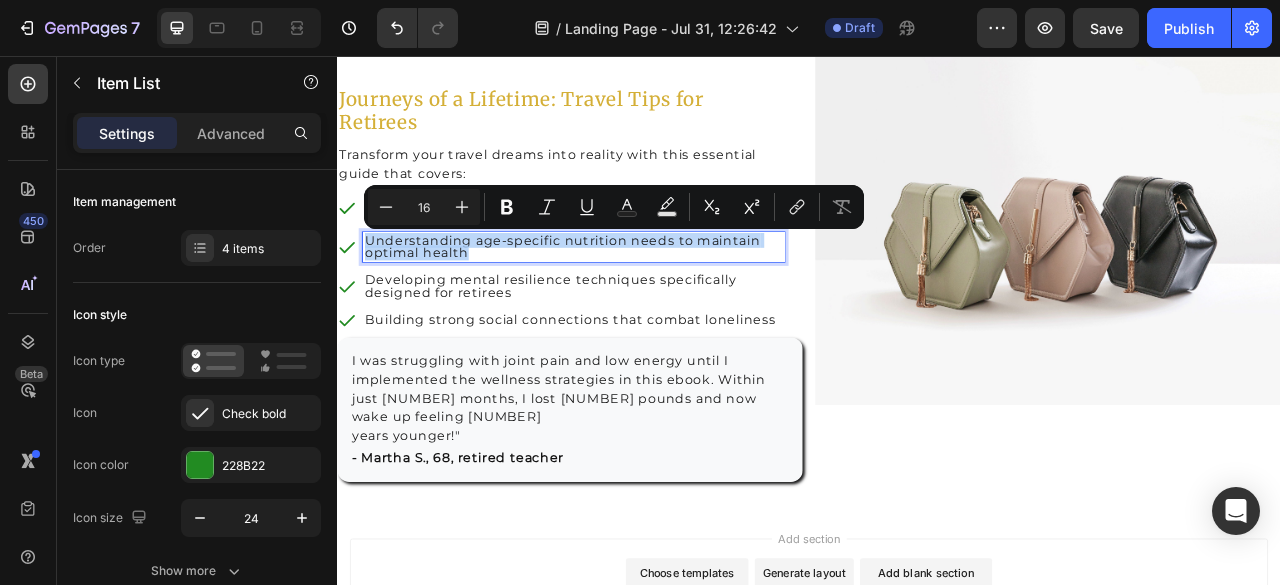 drag, startPoint x: 503, startPoint y: 304, endPoint x: 375, endPoint y: 289, distance: 128.87592 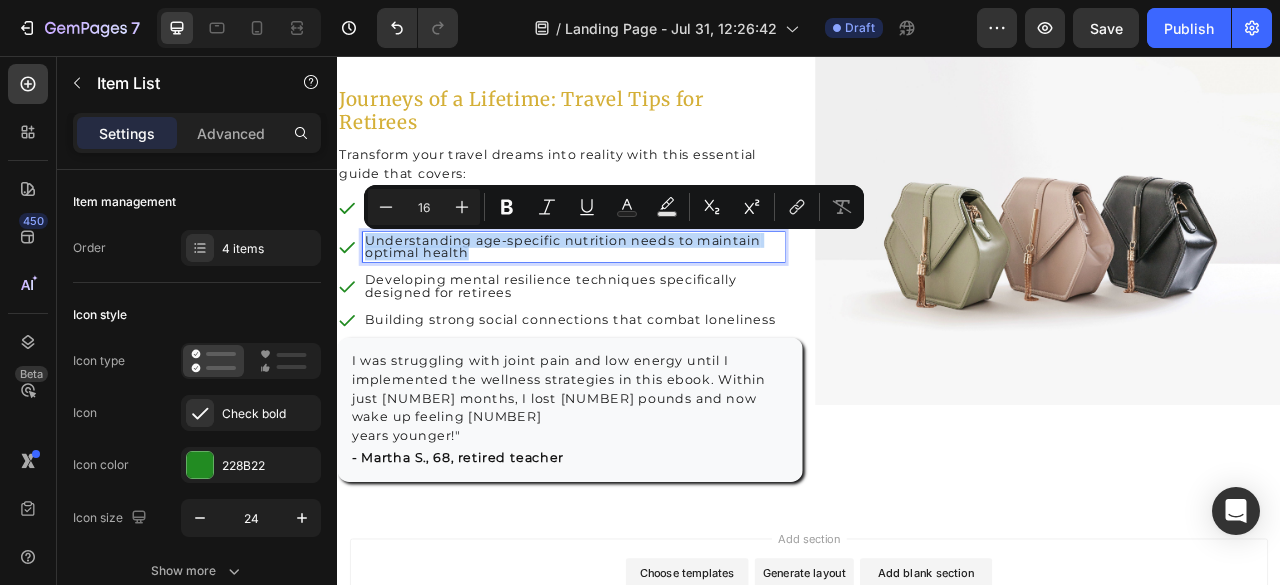 click on "Understanding age-specific nutrition needs to maintain optimal health" at bounding box center [637, 299] 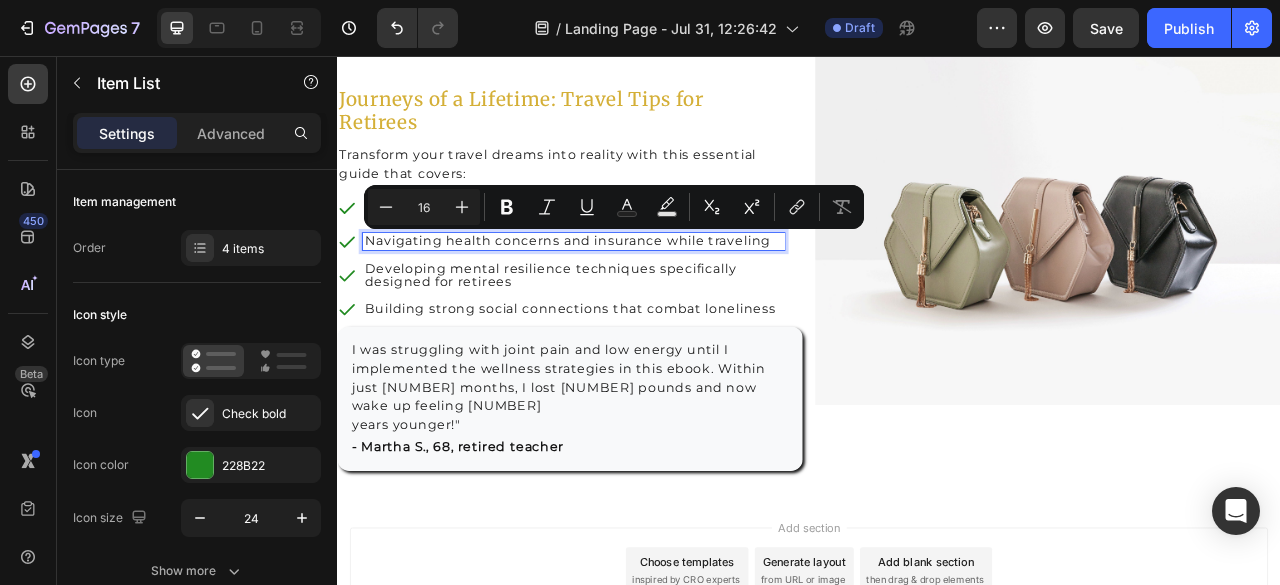 scroll, scrollTop: 2409, scrollLeft: 0, axis: vertical 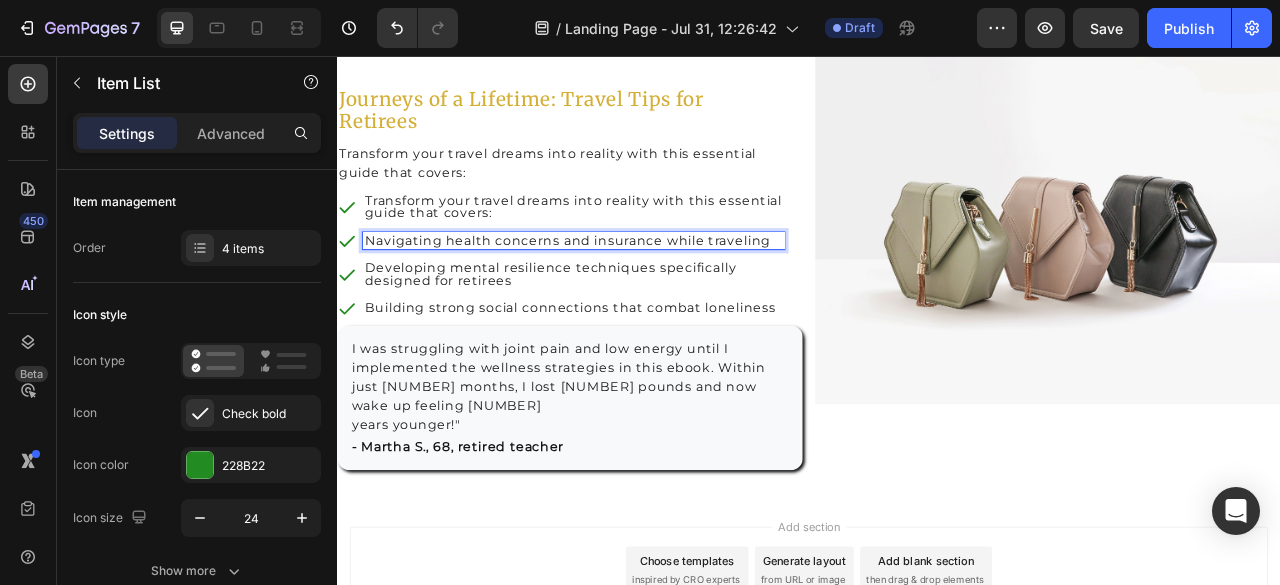 click on "Transform your travel dreams into reality with this essential guide that covers:" at bounding box center [637, 248] 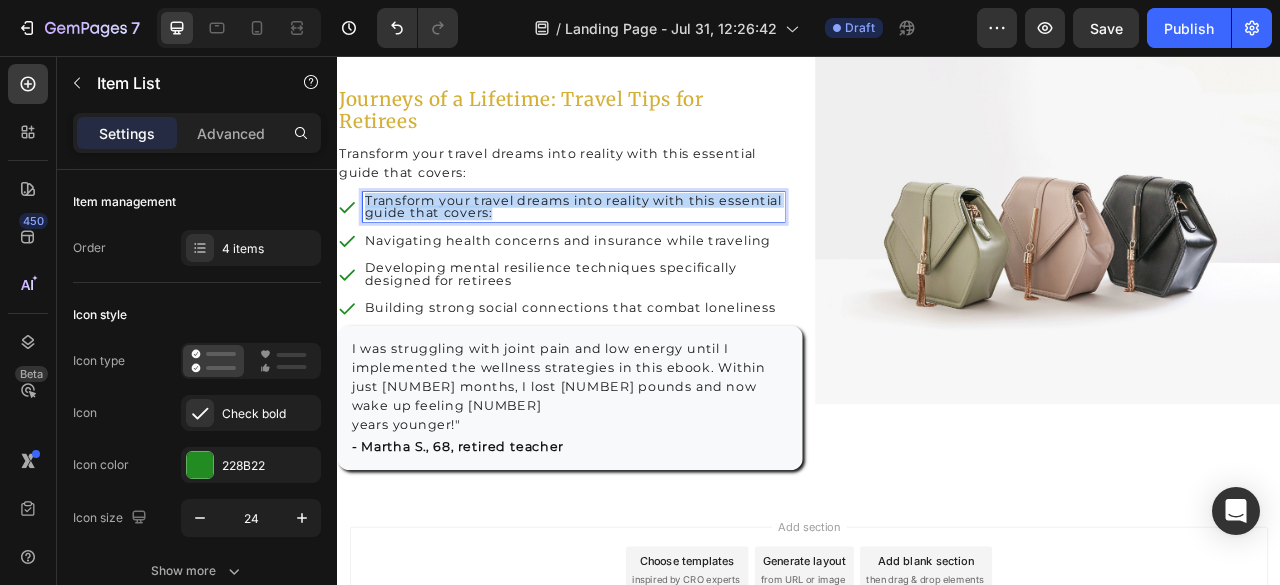 drag, startPoint x: 536, startPoint y: 251, endPoint x: 376, endPoint y: 230, distance: 161.37224 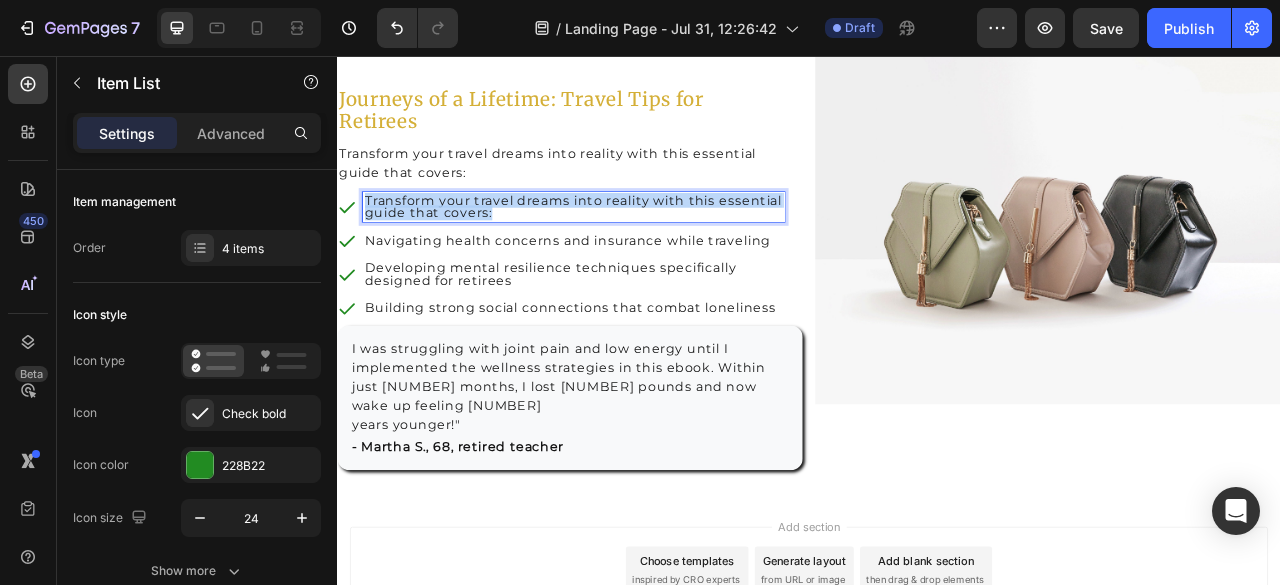 click on "Transform your travel dreams into reality with this essential guide that covers:" at bounding box center [637, 248] 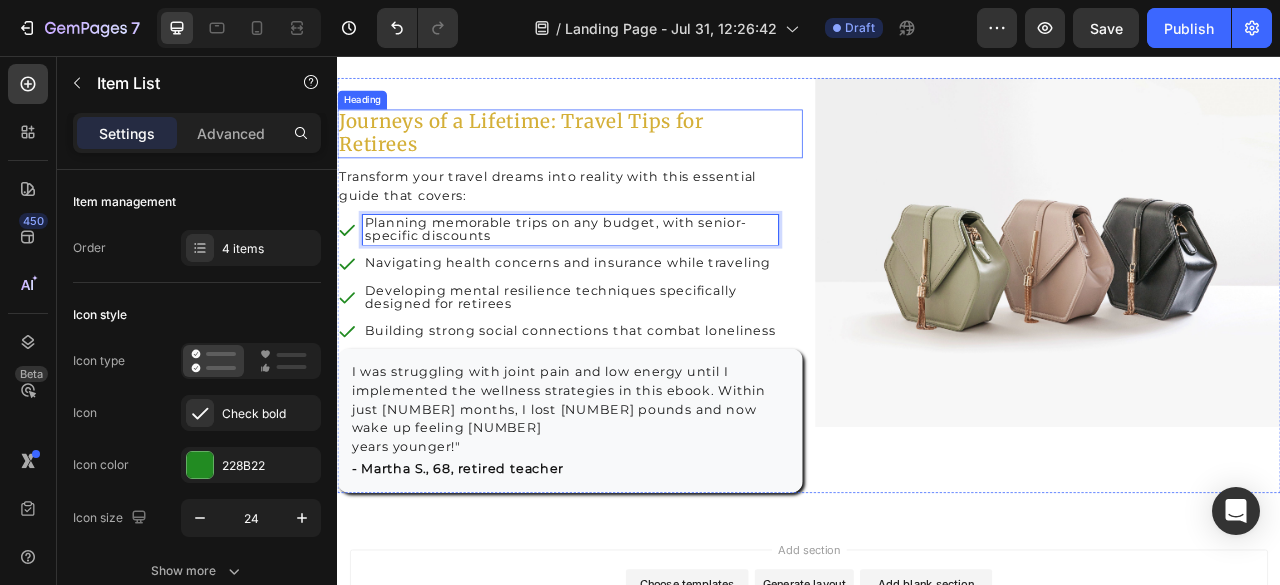scroll, scrollTop: 2409, scrollLeft: 0, axis: vertical 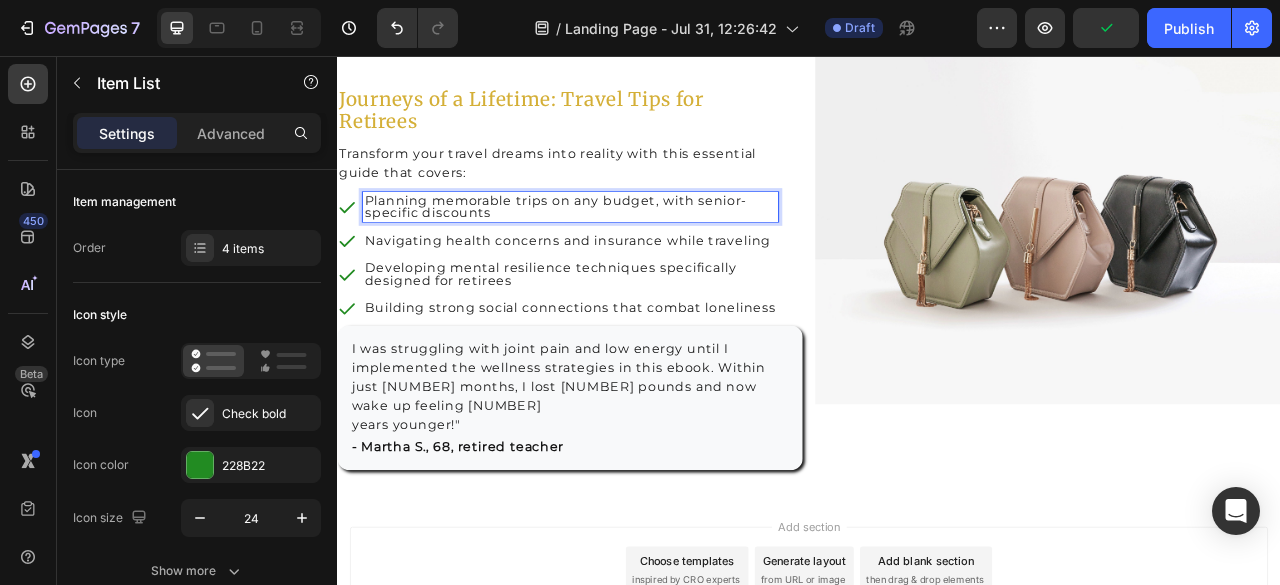 click on "Developing mental resilience techniques specifically designed for retirees" at bounding box center (633, 334) 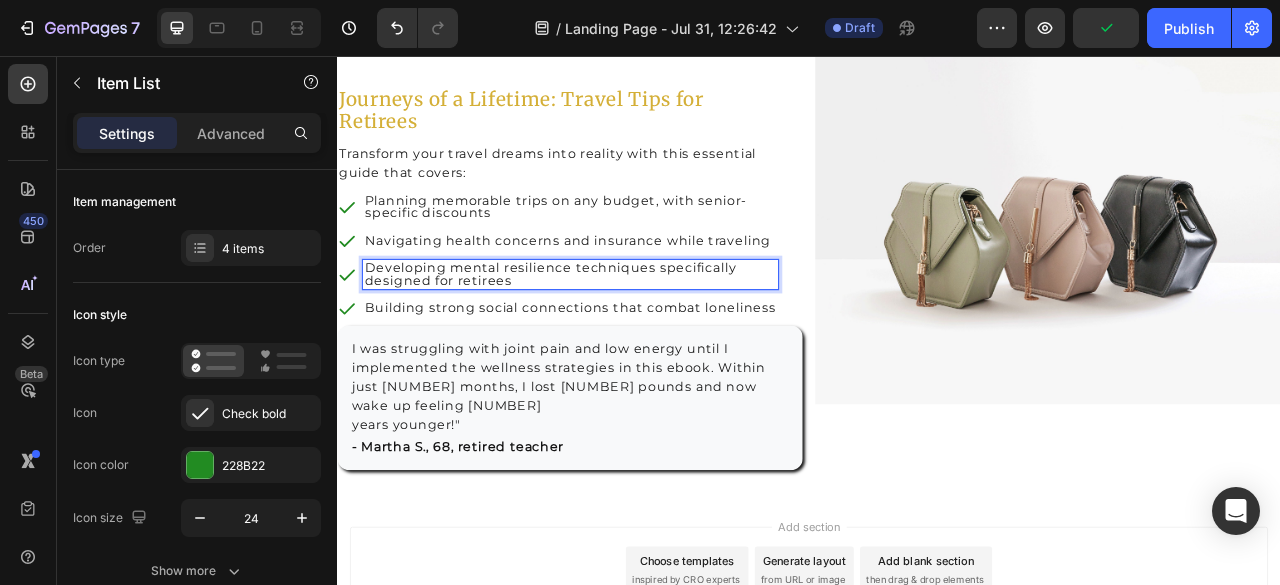 click on "Developing mental resilience techniques specifically designed for retirees" at bounding box center (633, 334) 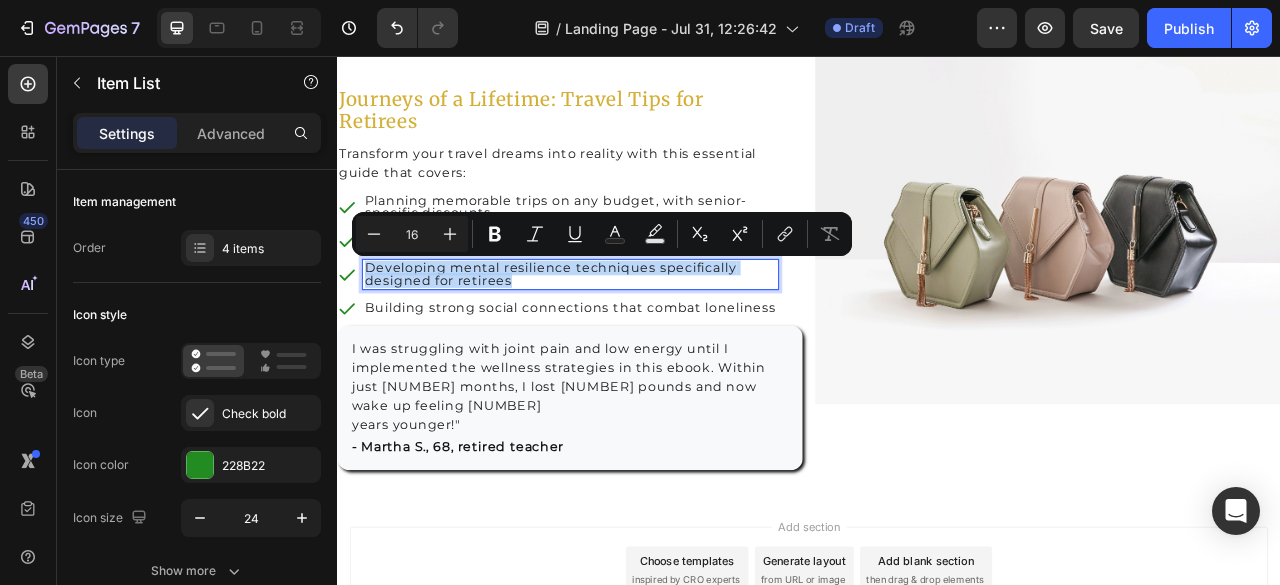 drag, startPoint x: 559, startPoint y: 337, endPoint x: 376, endPoint y: 316, distance: 184.20097 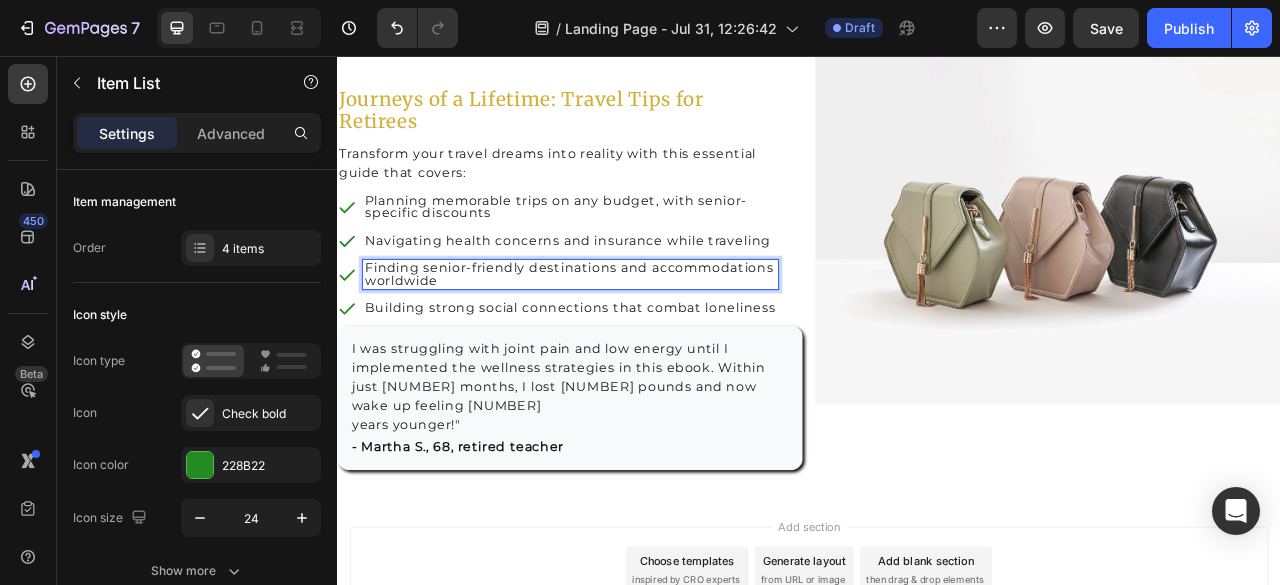 click on "Building strong social connections that combat loneliness" at bounding box center (633, 377) 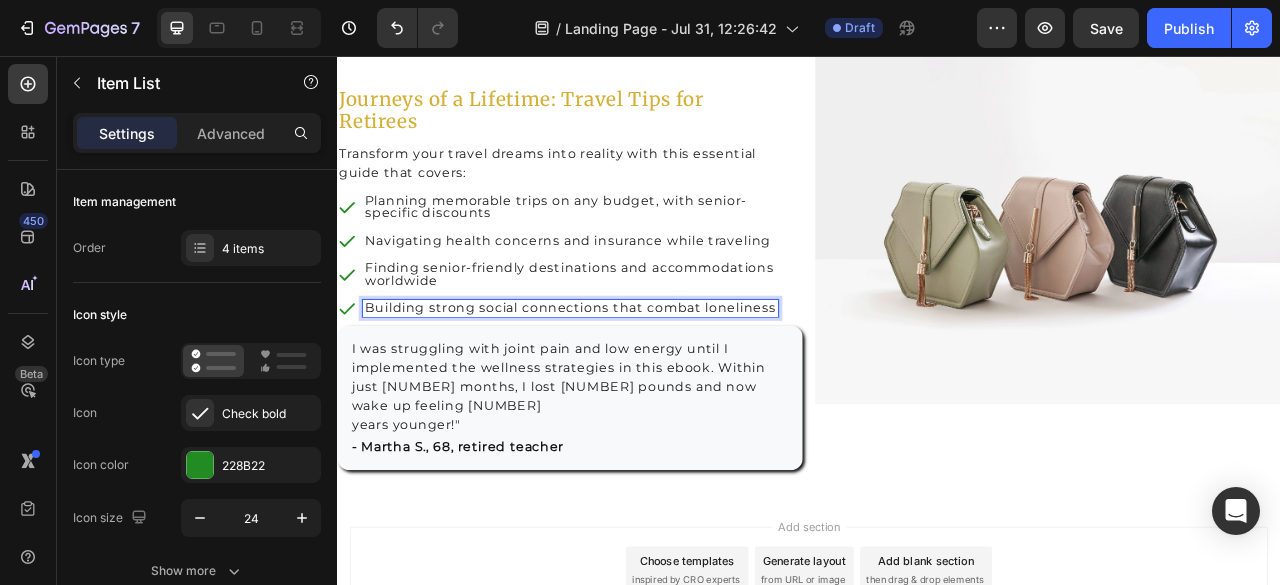 click on "Building strong social connections that combat loneliness" at bounding box center [633, 377] 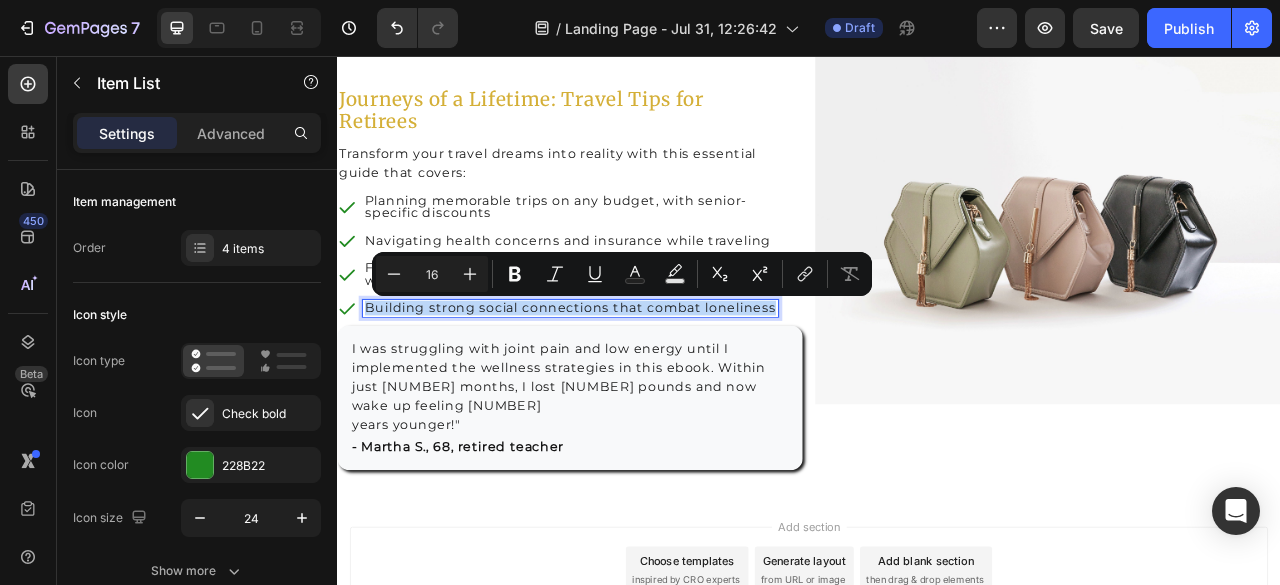 drag, startPoint x: 890, startPoint y: 373, endPoint x: 370, endPoint y: 377, distance: 520.0154 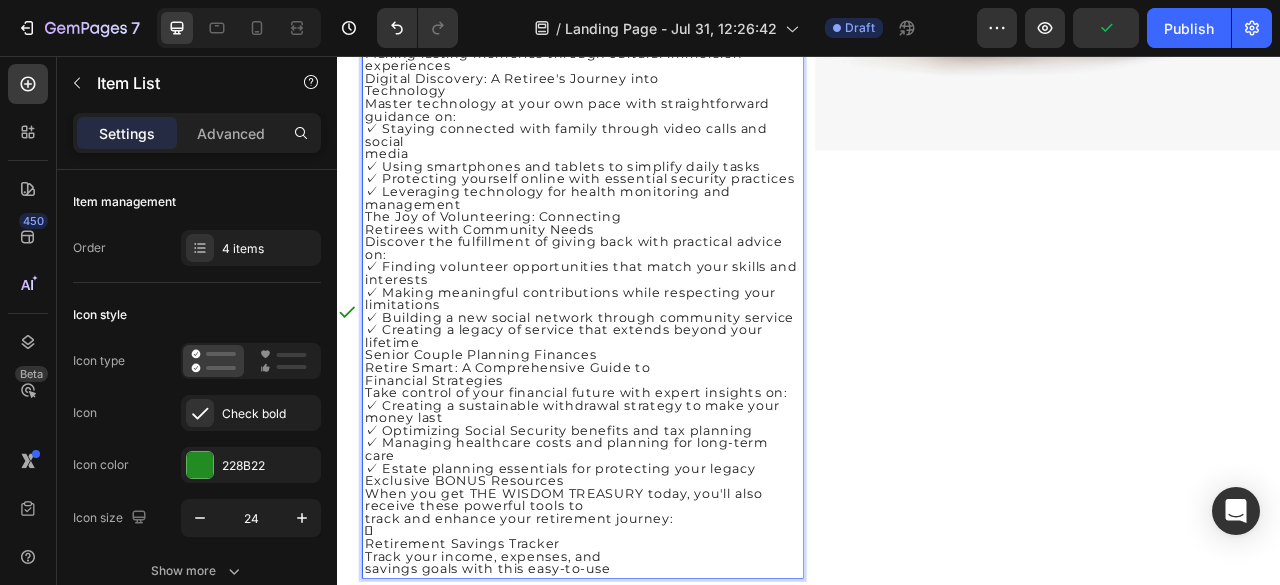 scroll, scrollTop: 2739, scrollLeft: 0, axis: vertical 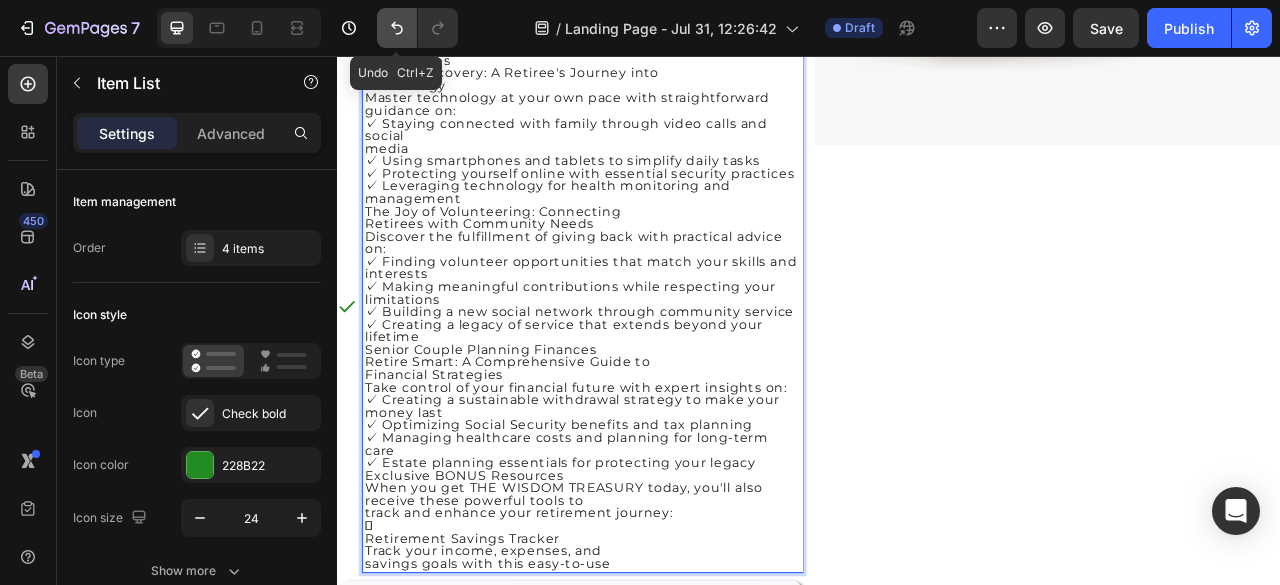 click 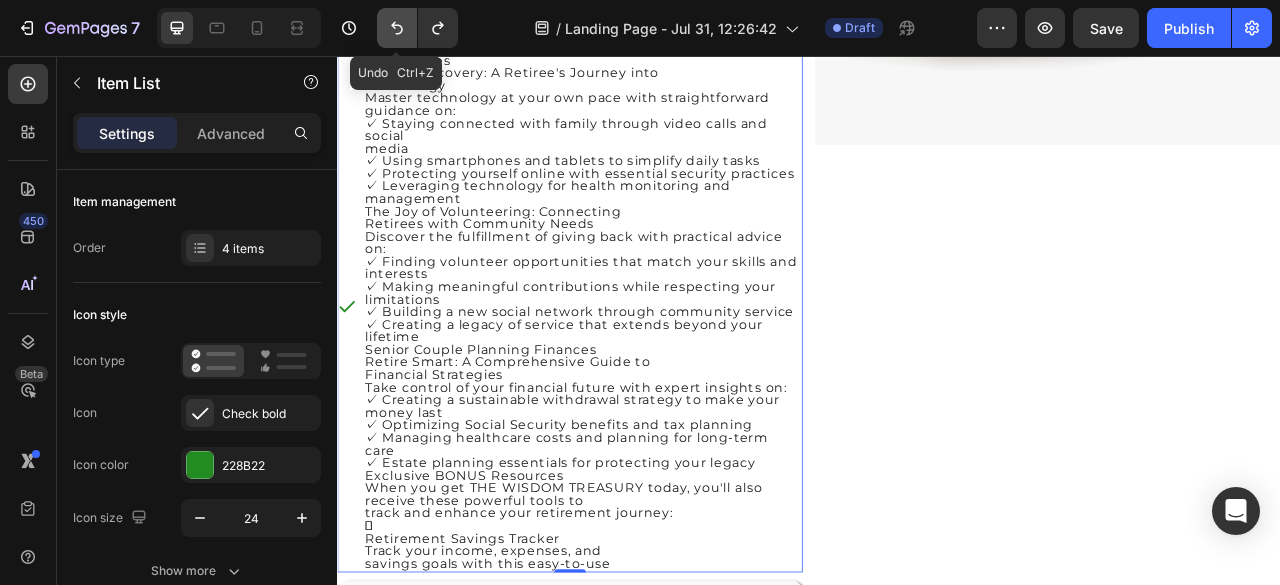 click 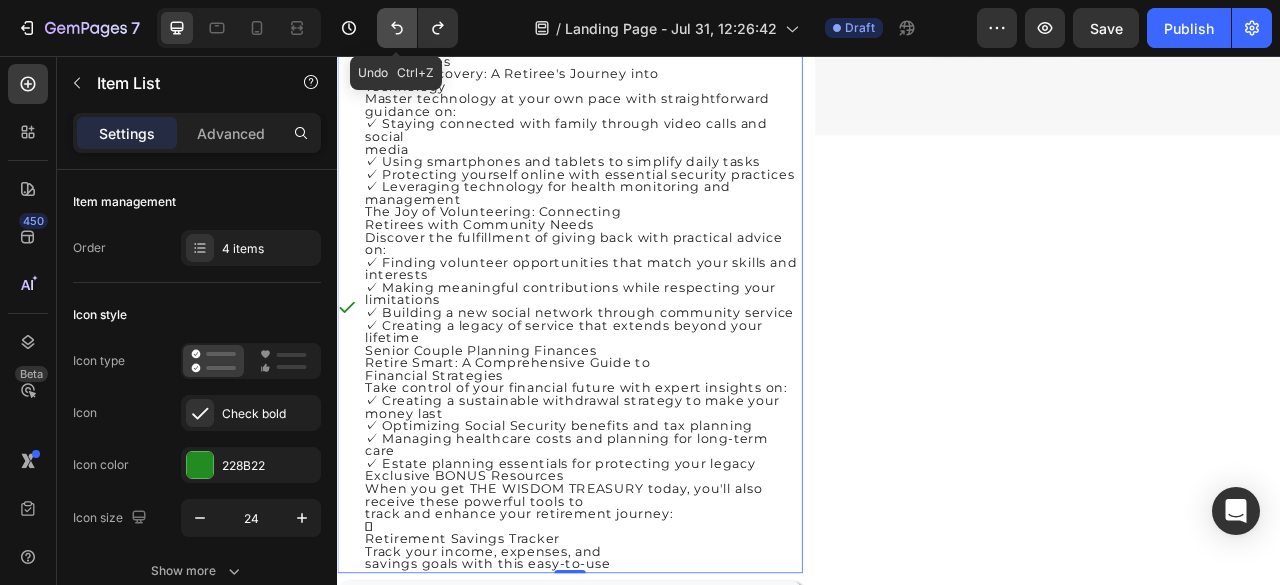 click 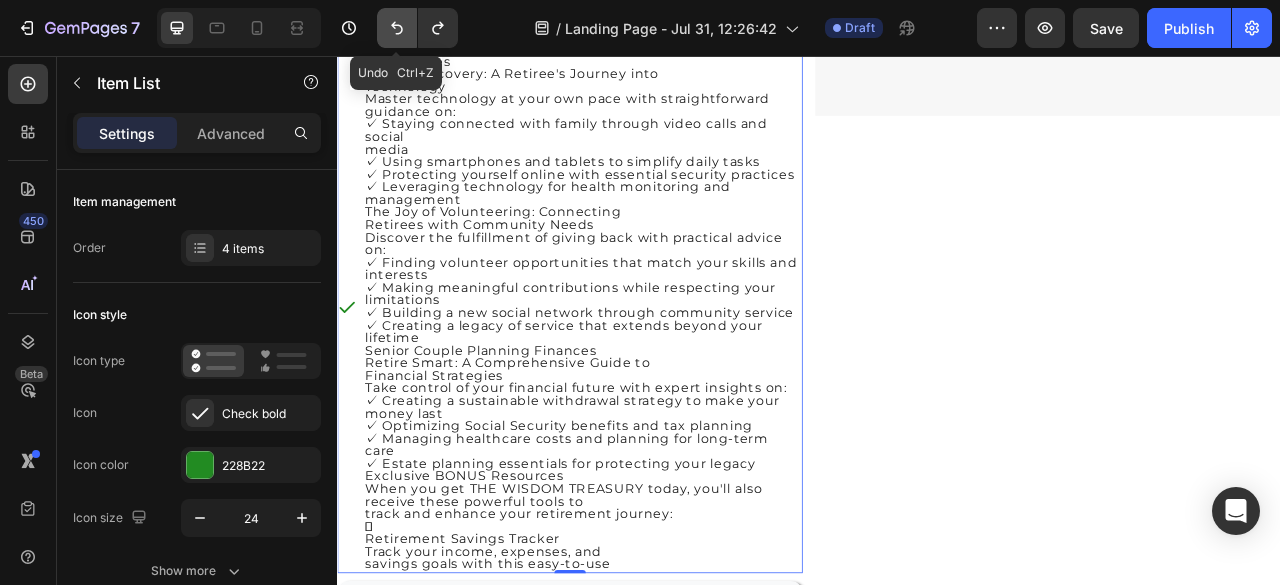 click 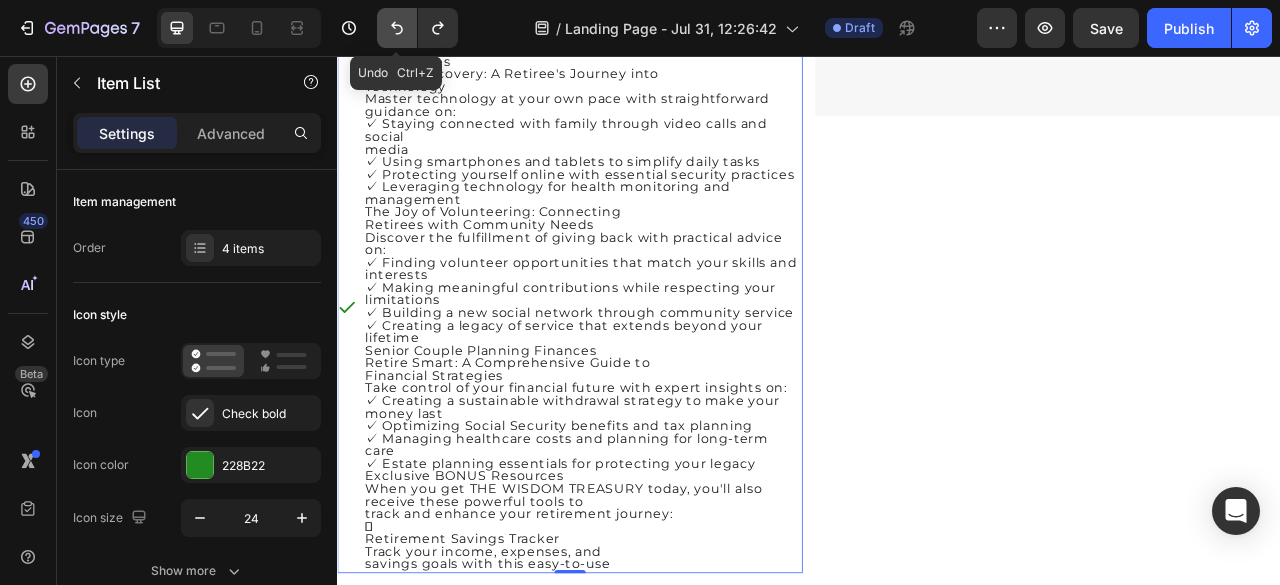 click 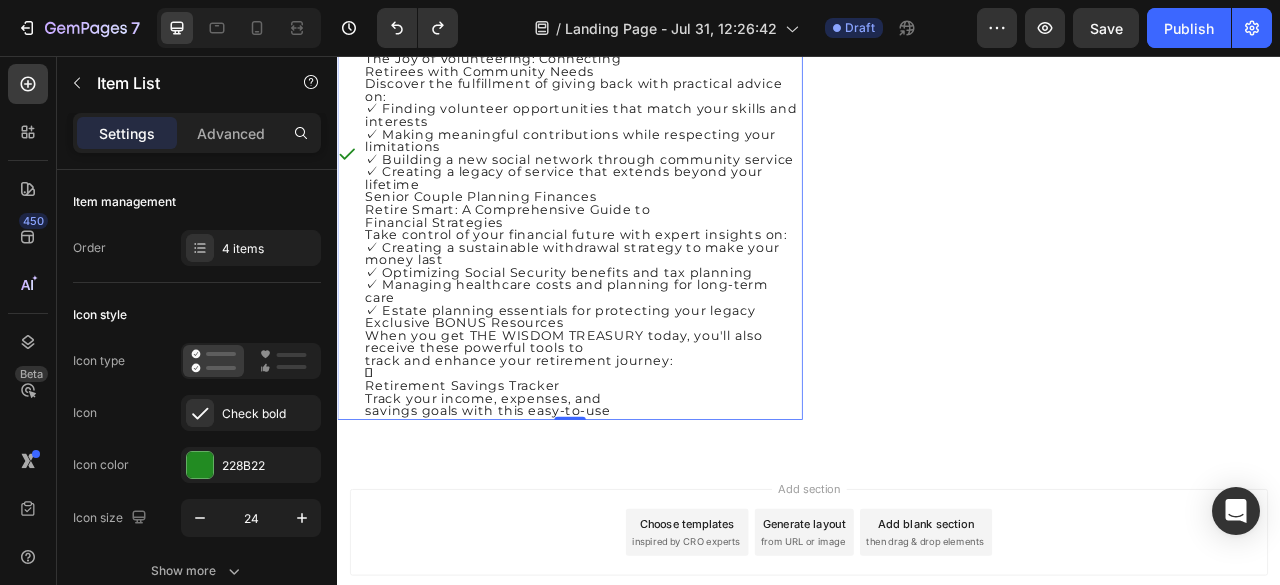 scroll, scrollTop: 3092, scrollLeft: 0, axis: vertical 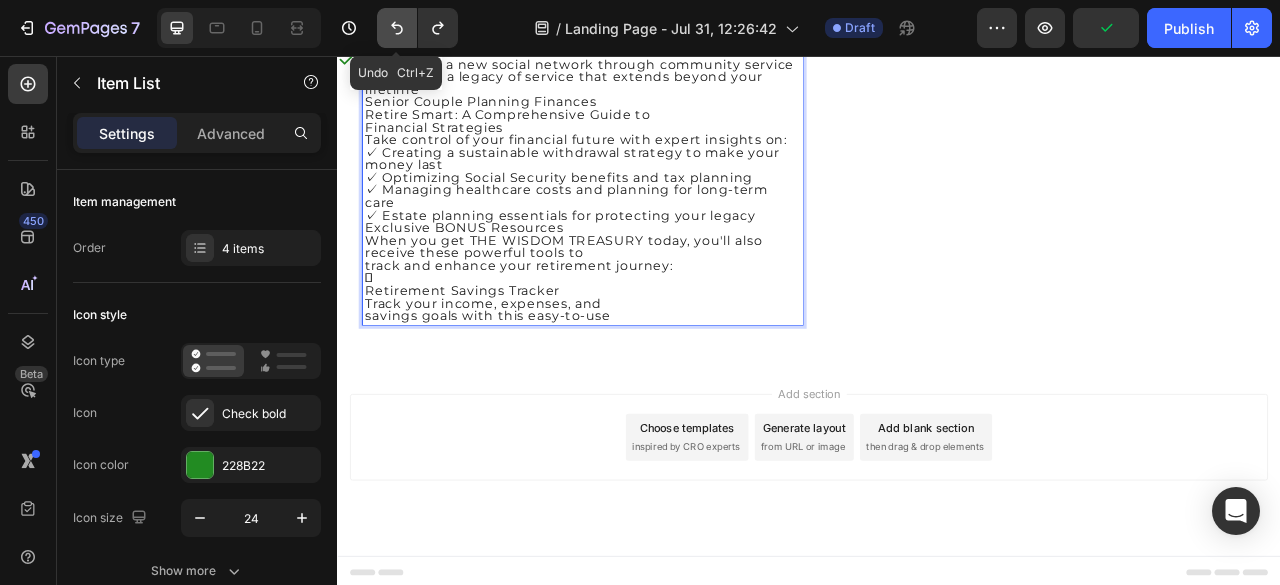 click 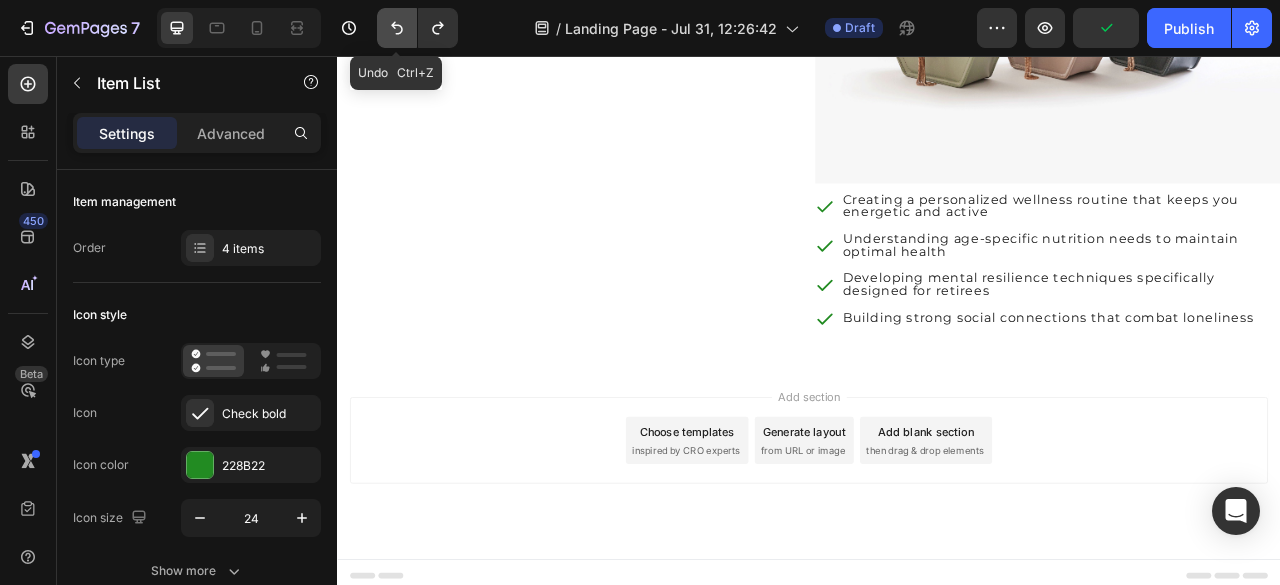 click 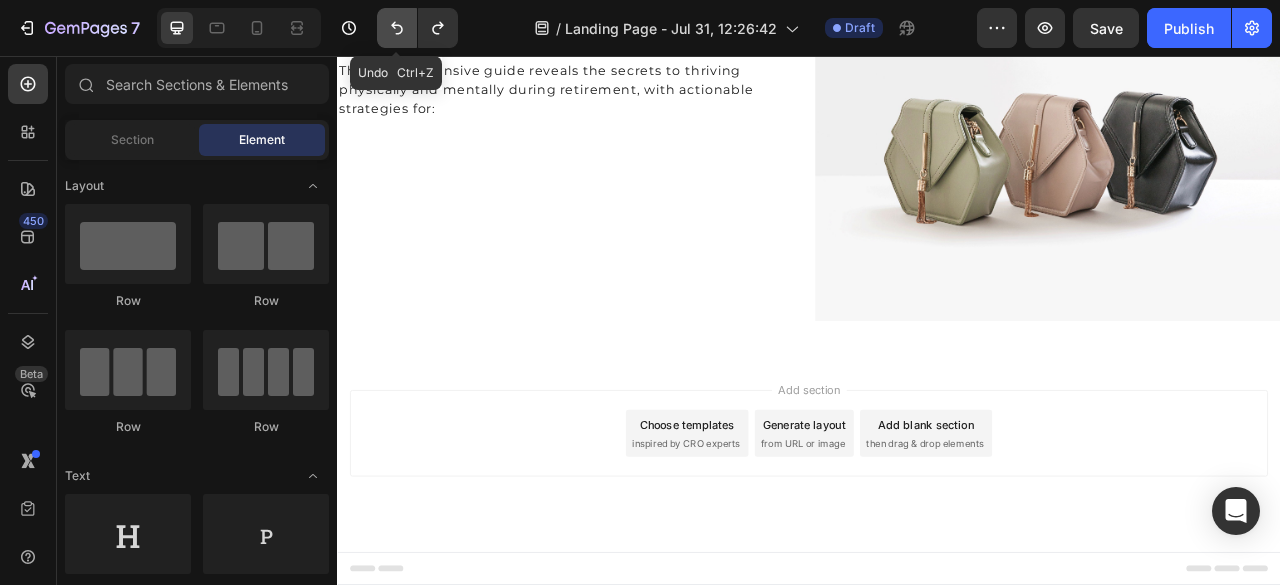 scroll, scrollTop: 2508, scrollLeft: 0, axis: vertical 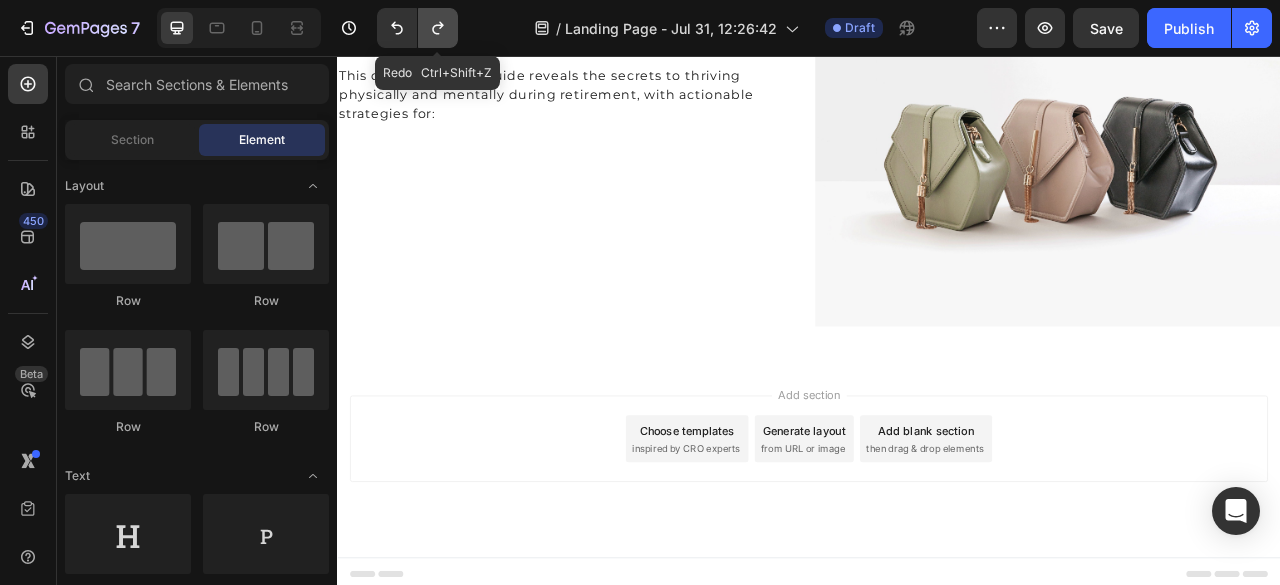 click 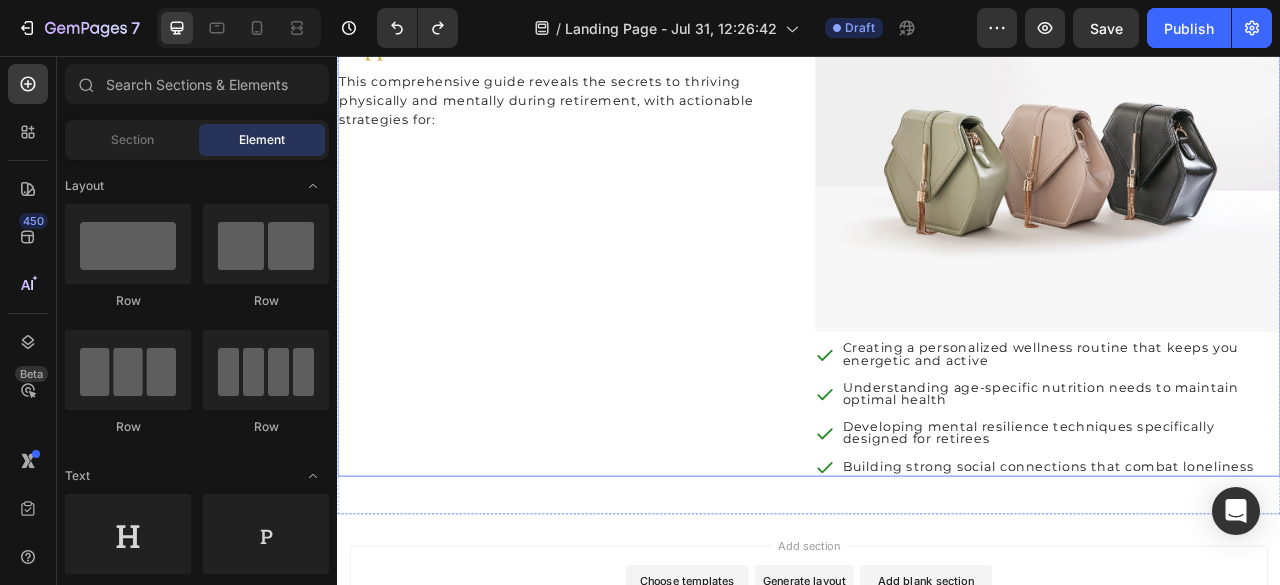 scroll, scrollTop: 2290, scrollLeft: 0, axis: vertical 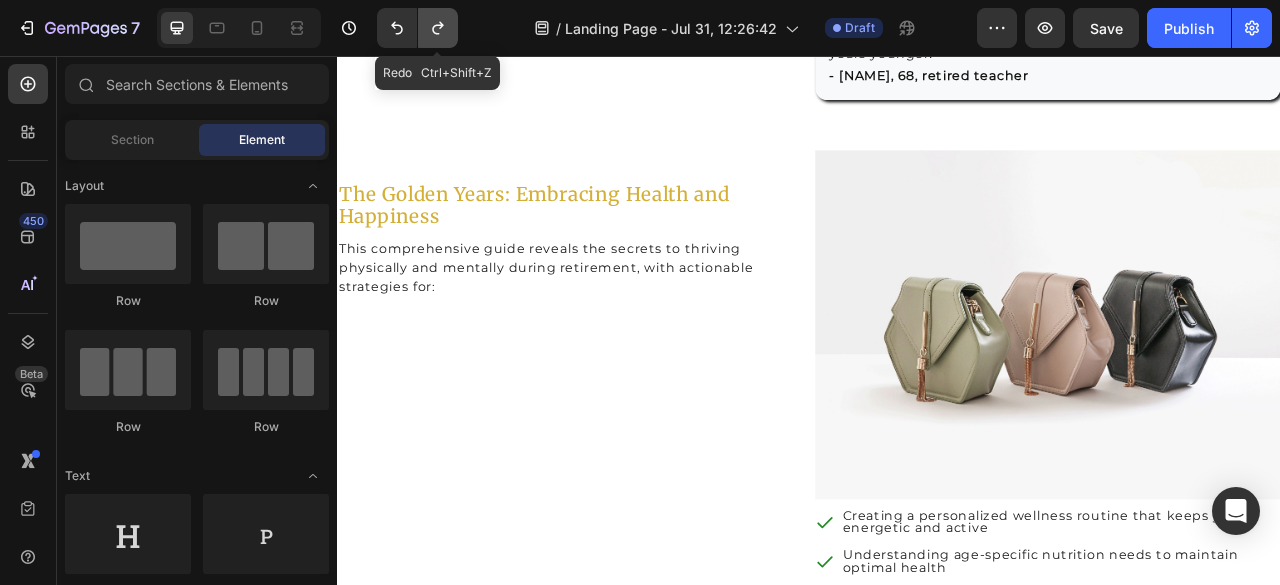 click 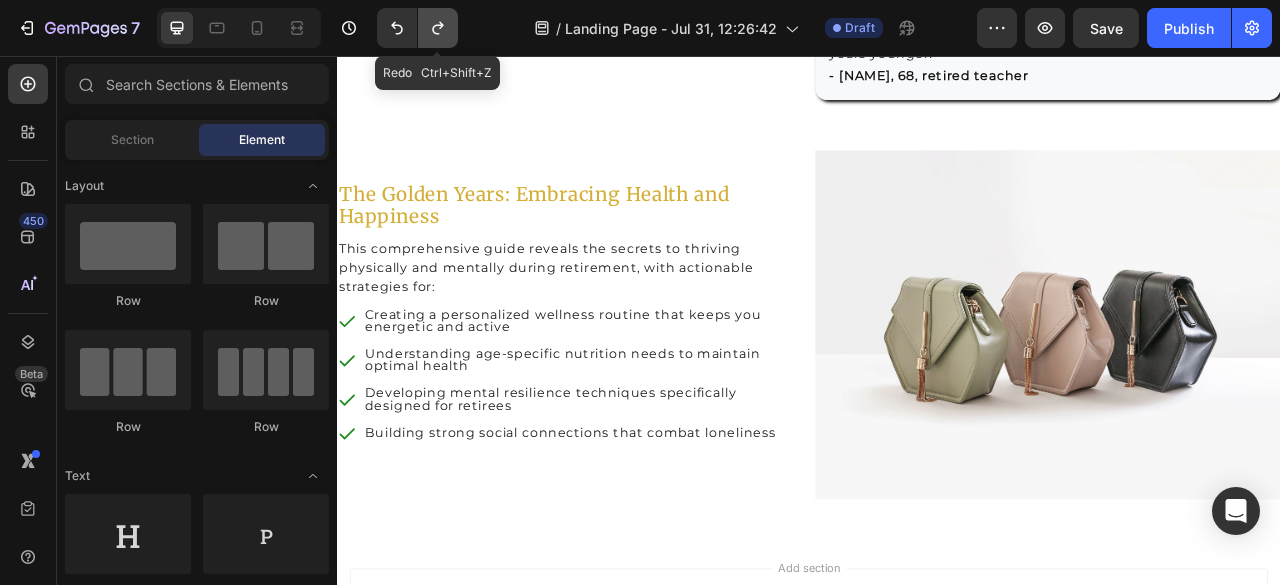 click 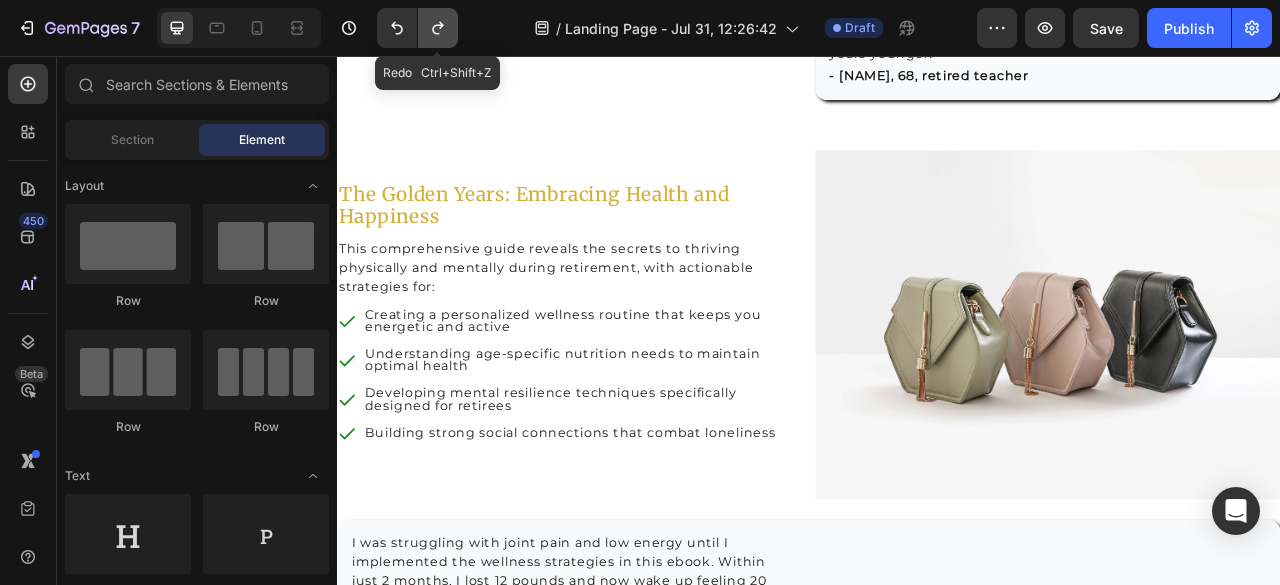 click 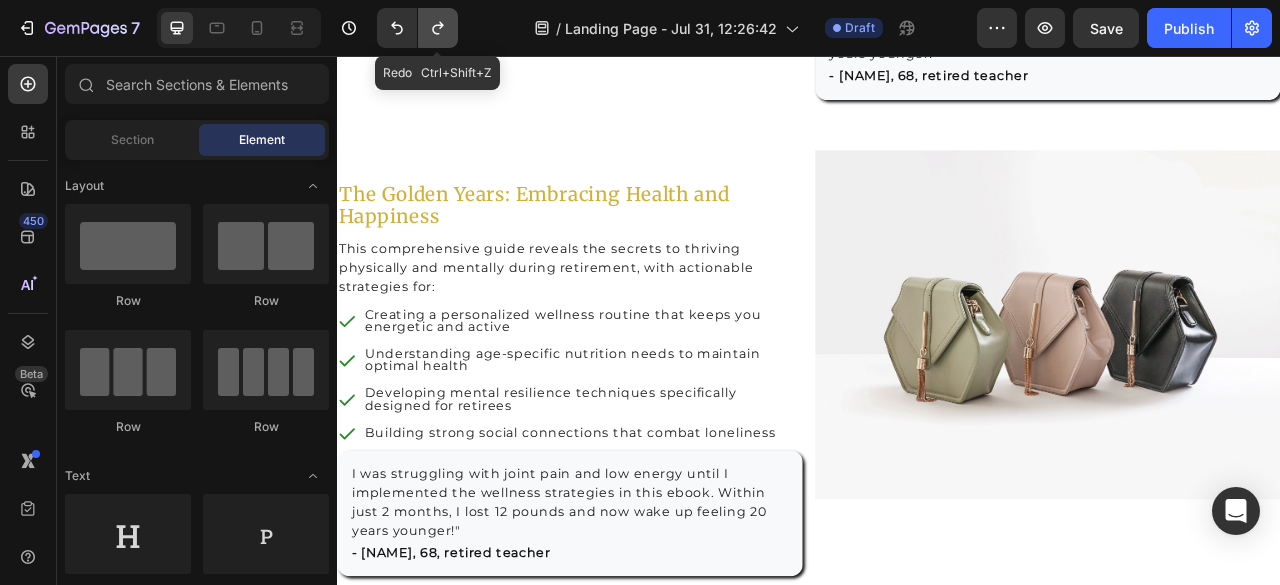 click 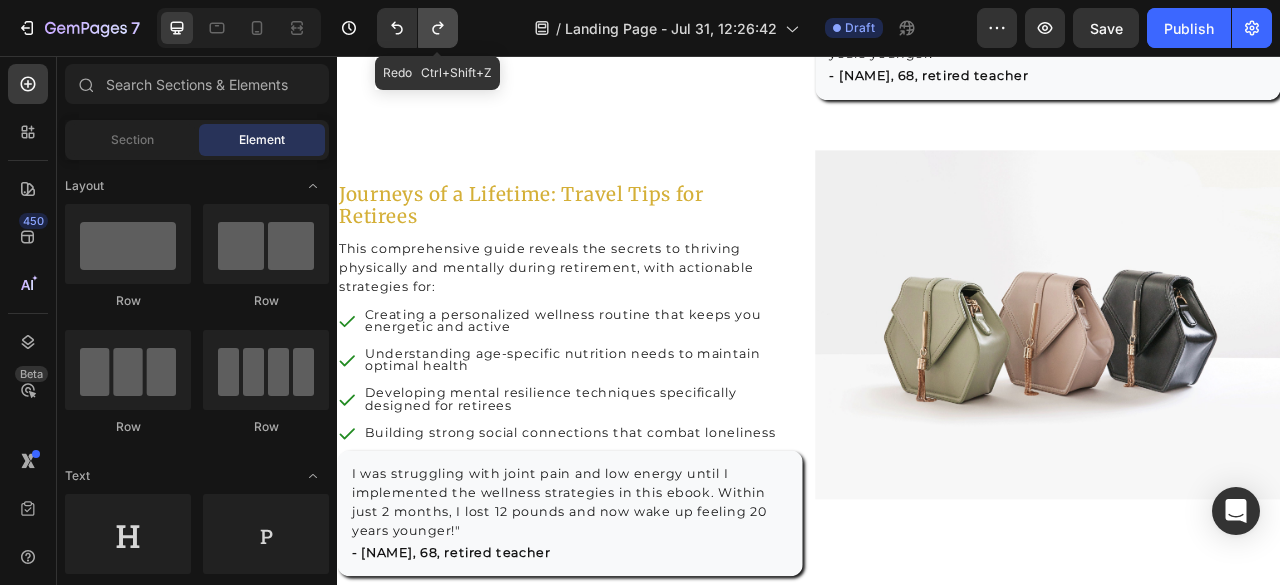 click 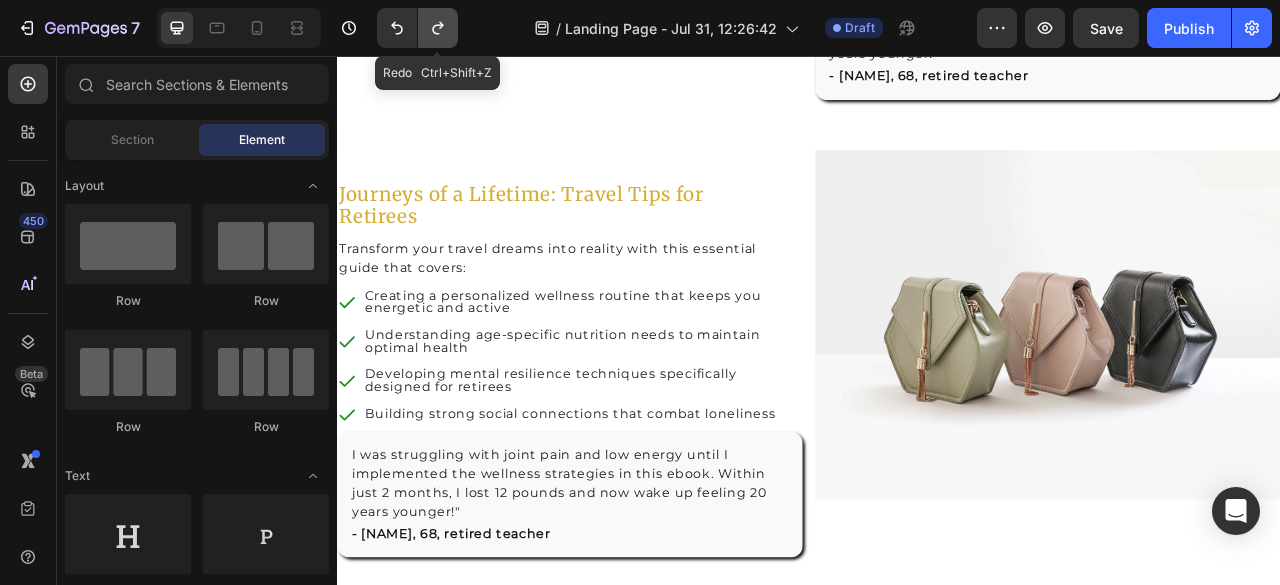click 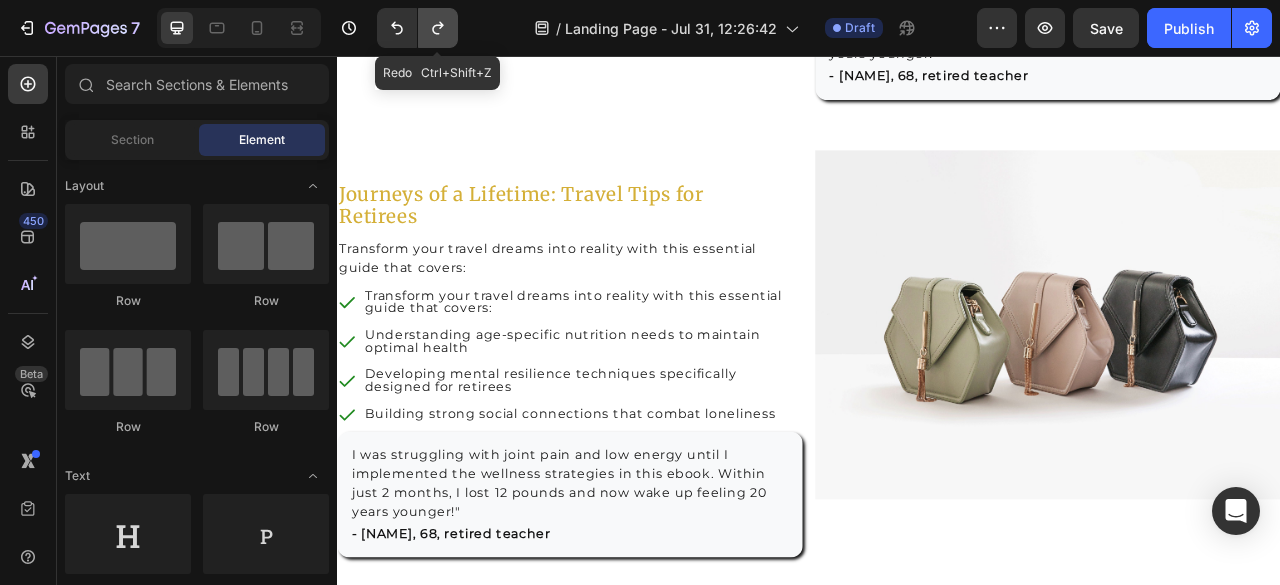 click 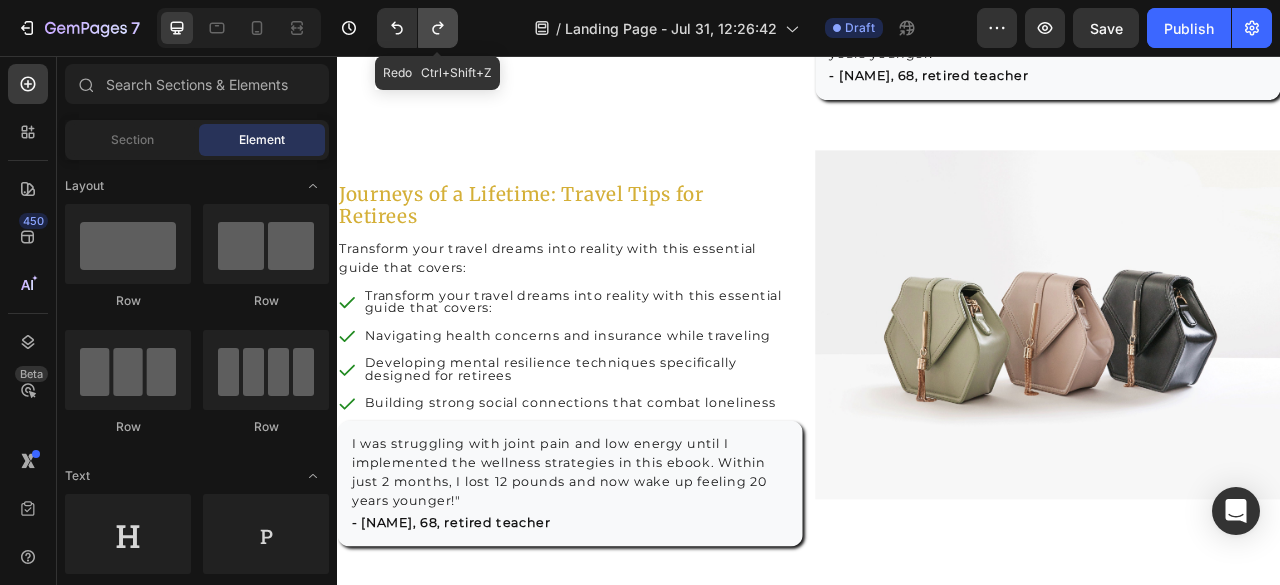 click 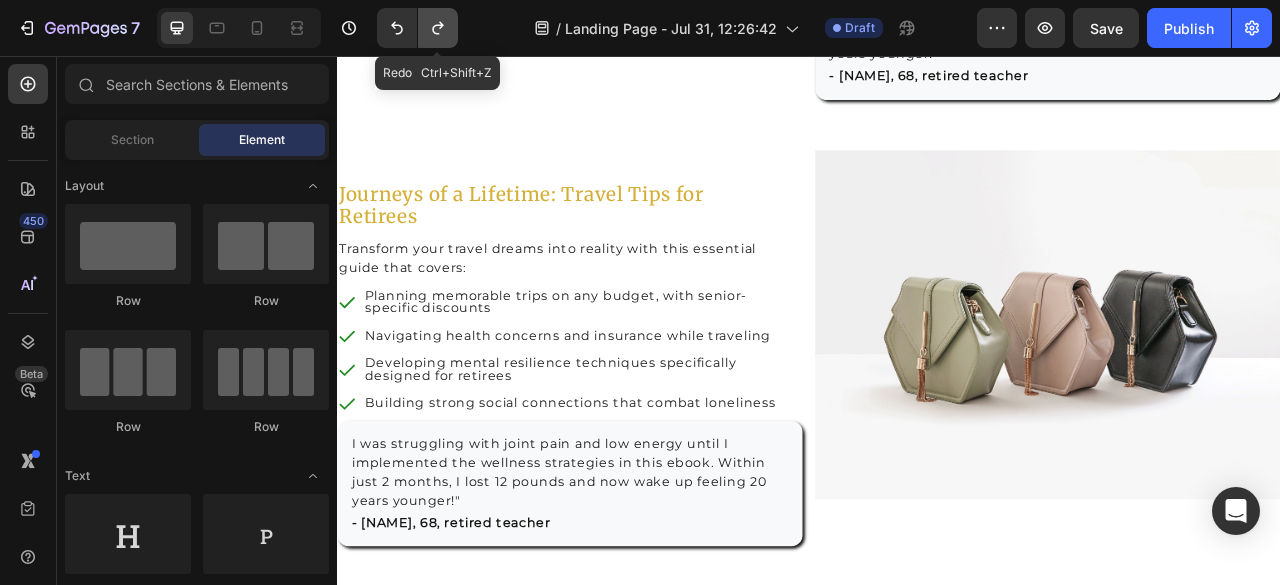 click 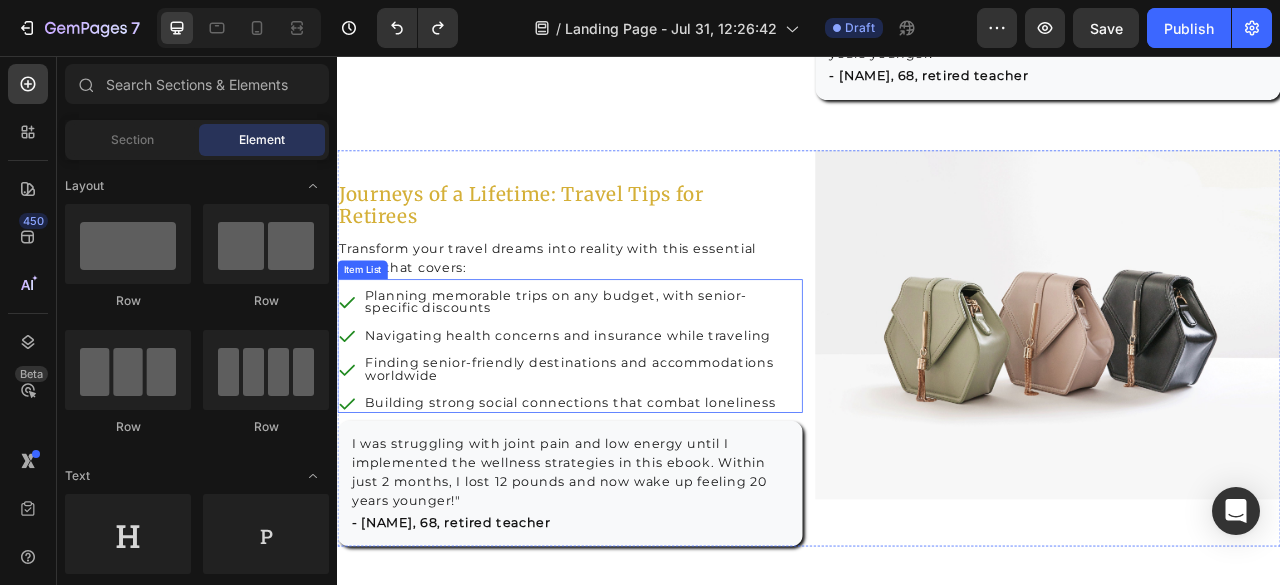 click on "Building strong social connections that combat loneliness" at bounding box center [617, 498] 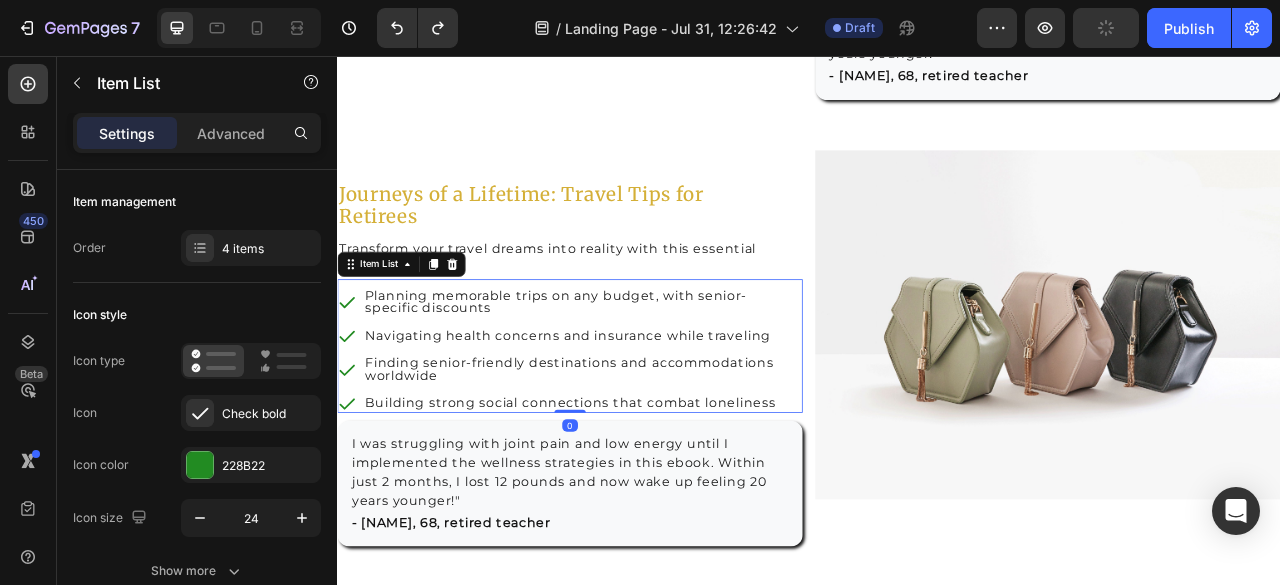 click on "Building strong social connections that combat loneliness" at bounding box center [633, 498] 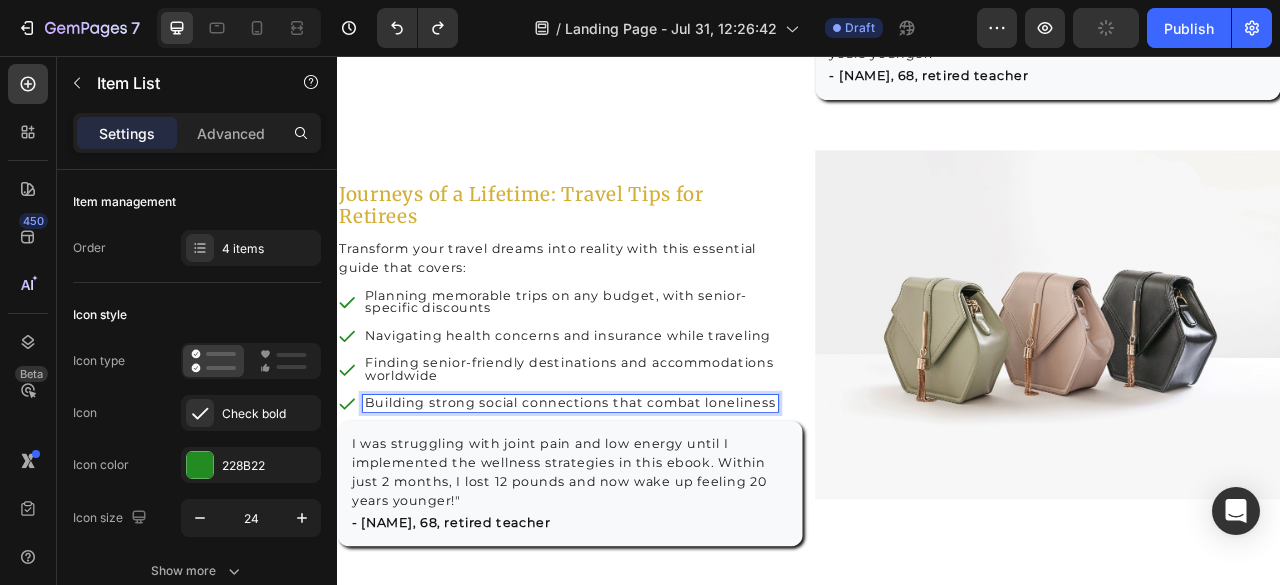 click on "Building strong social connections that combat loneliness" at bounding box center (633, 498) 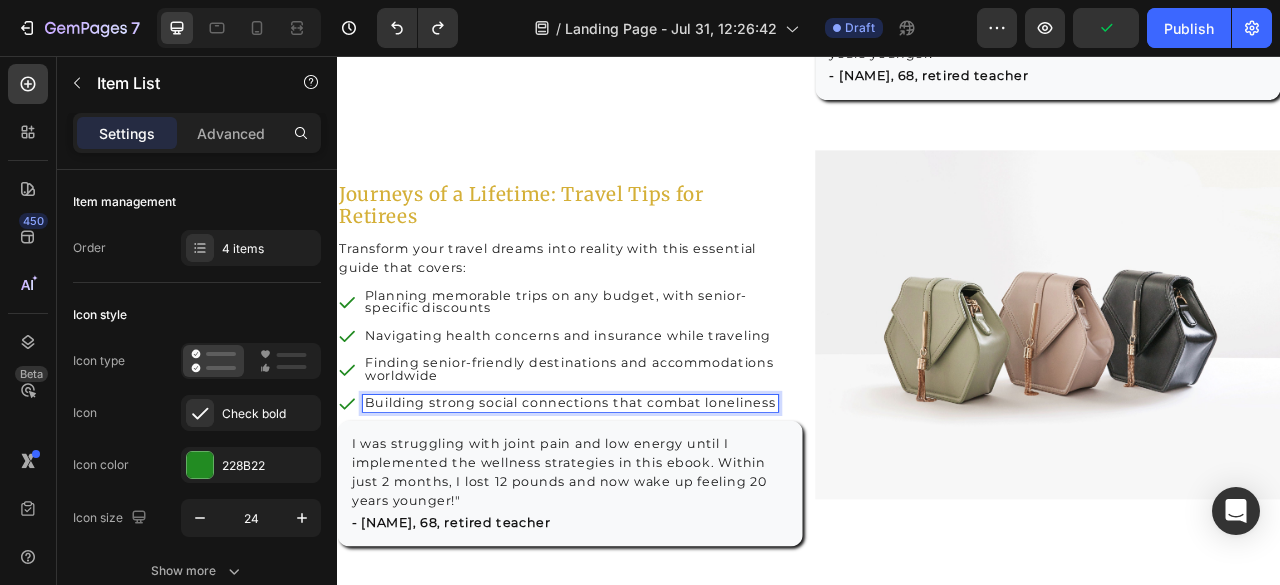 click on "Building strong social connections that combat loneliness" at bounding box center (633, 498) 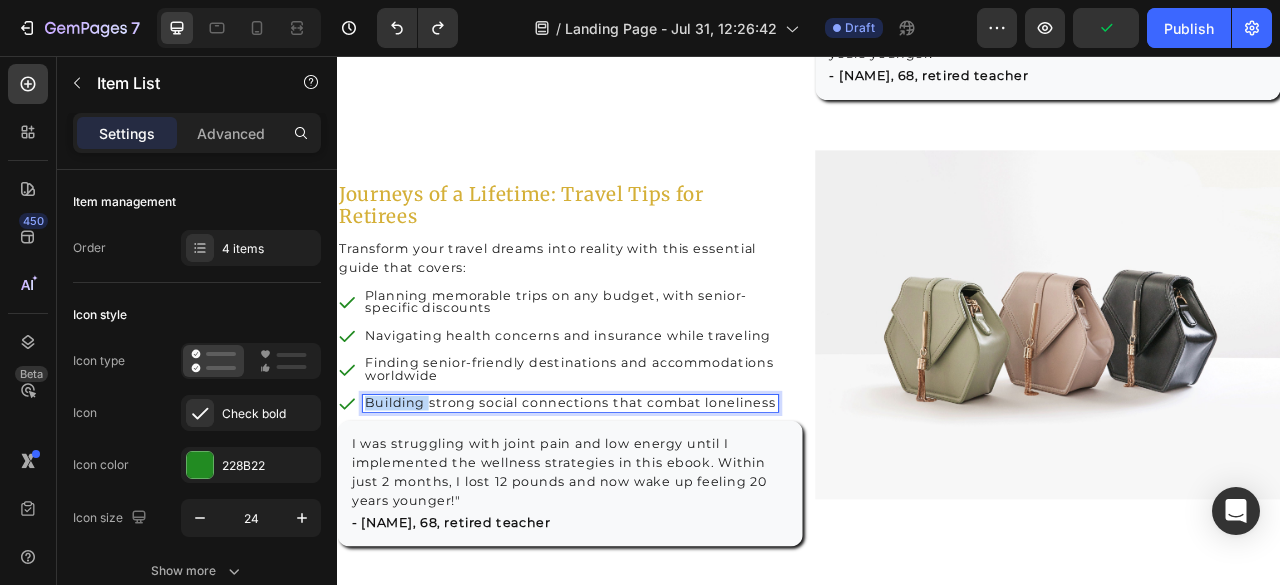 click on "Building strong social connections that combat loneliness" at bounding box center (633, 498) 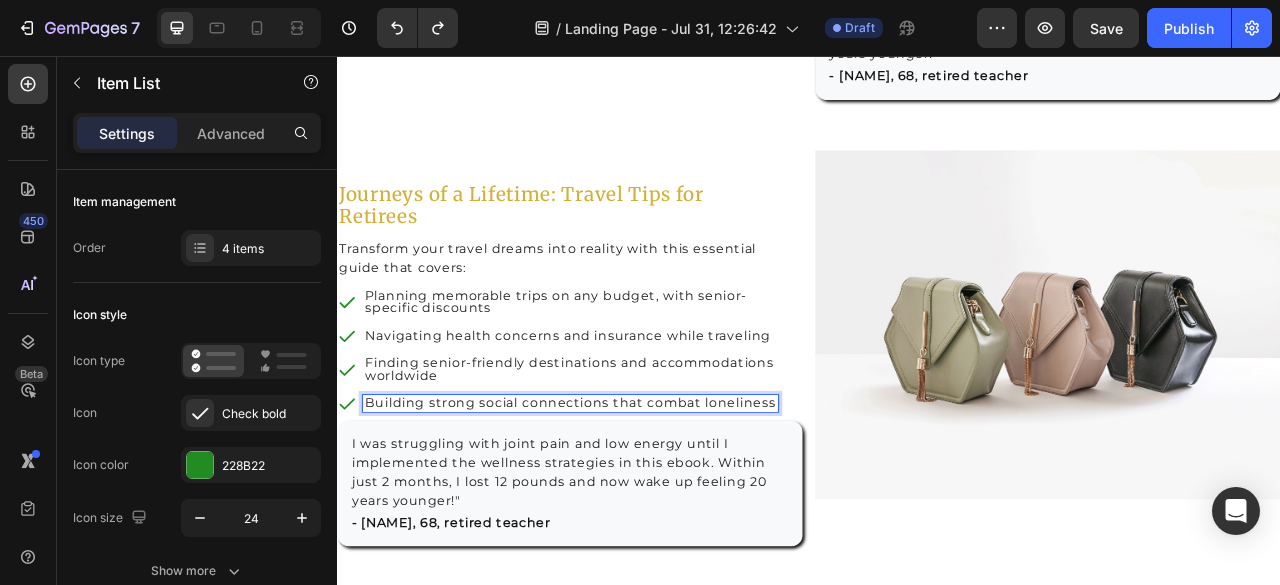 click on "Building strong social connections that combat loneliness" at bounding box center [633, 498] 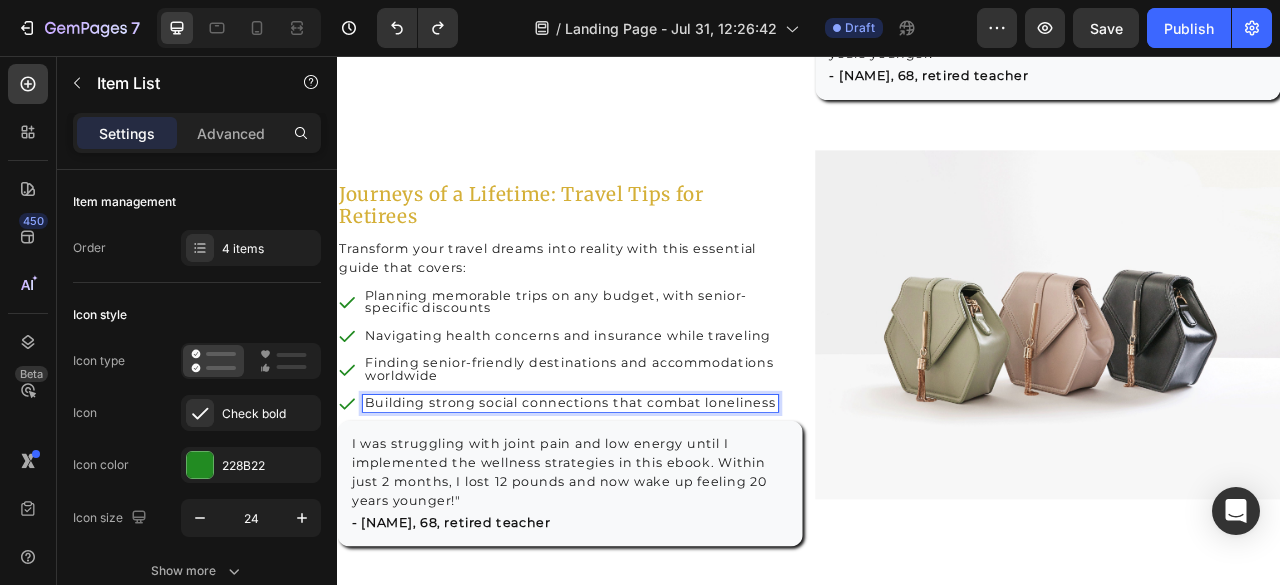click on "Building strong social connections that combat loneliness" at bounding box center (633, 498) 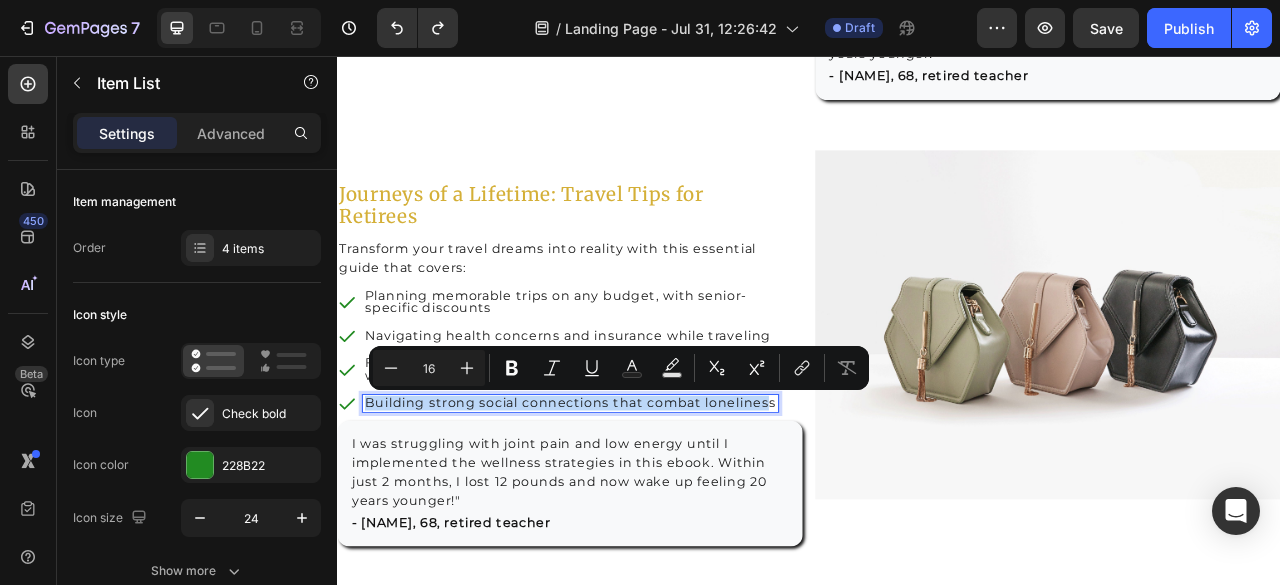 drag, startPoint x: 888, startPoint y: 490, endPoint x: 356, endPoint y: 464, distance: 532.63495 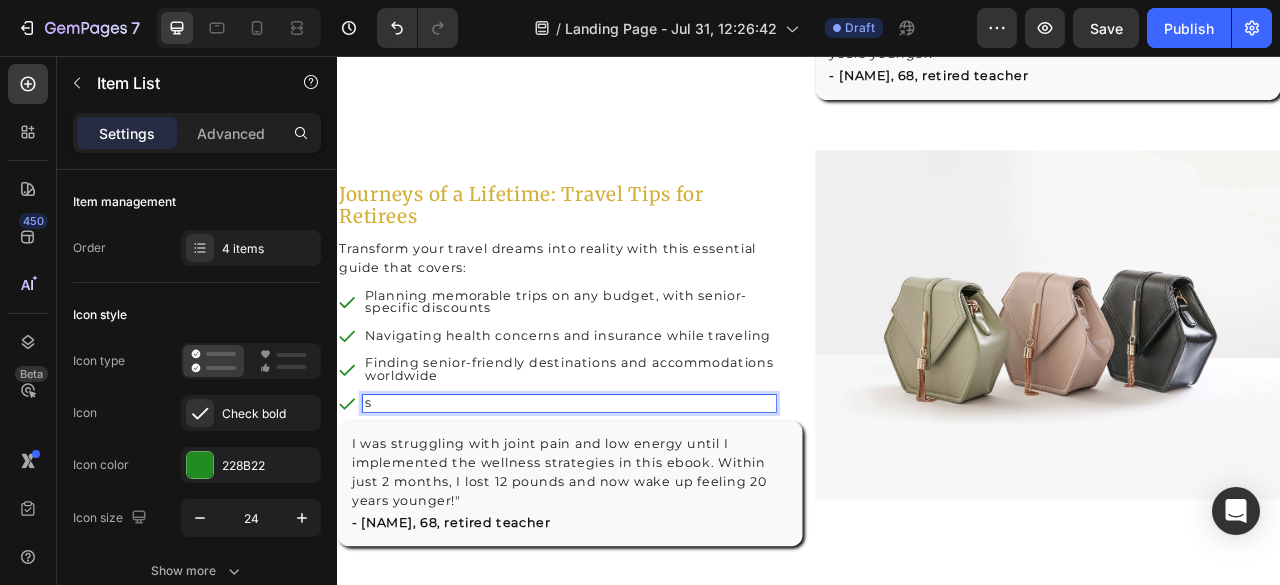click on "s" at bounding box center (632, 498) 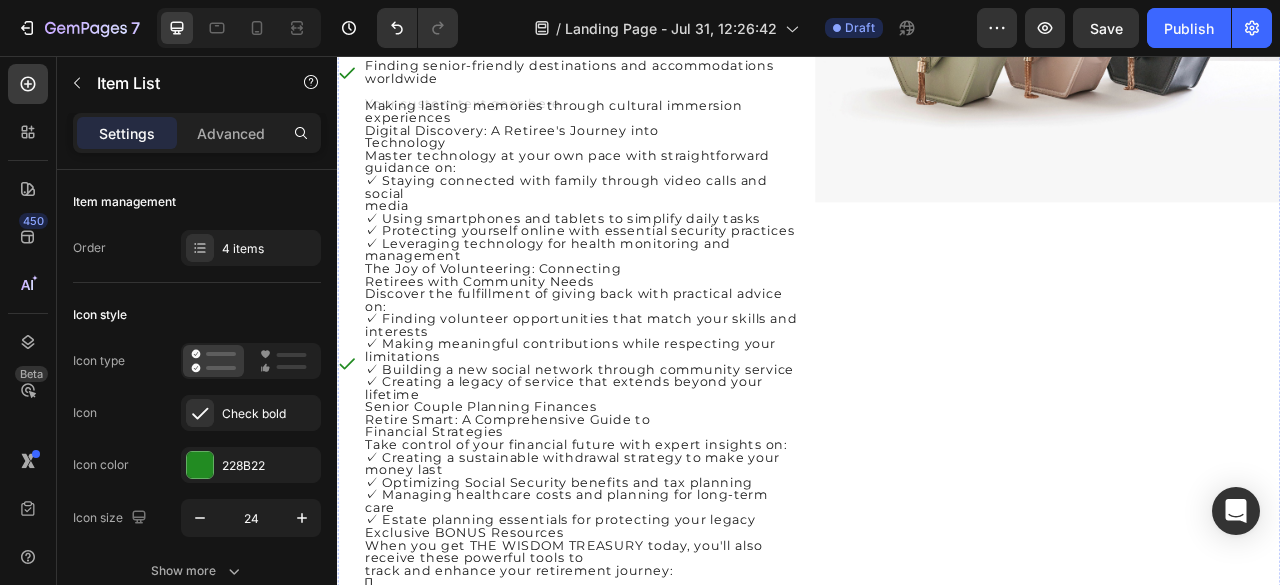 scroll, scrollTop: 2739, scrollLeft: 0, axis: vertical 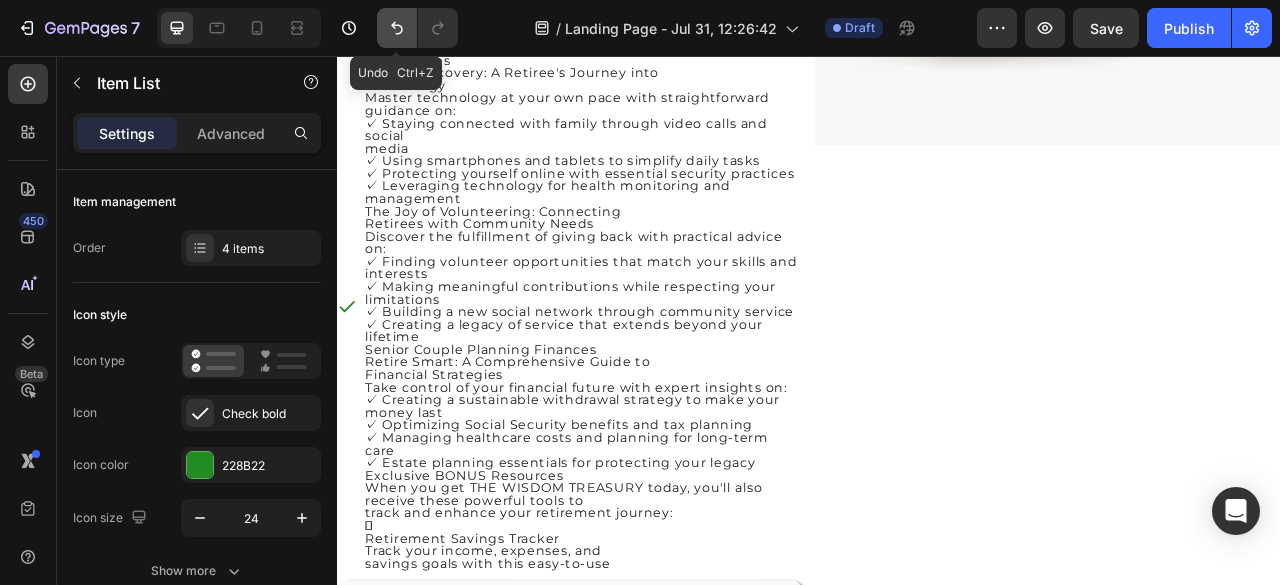 click 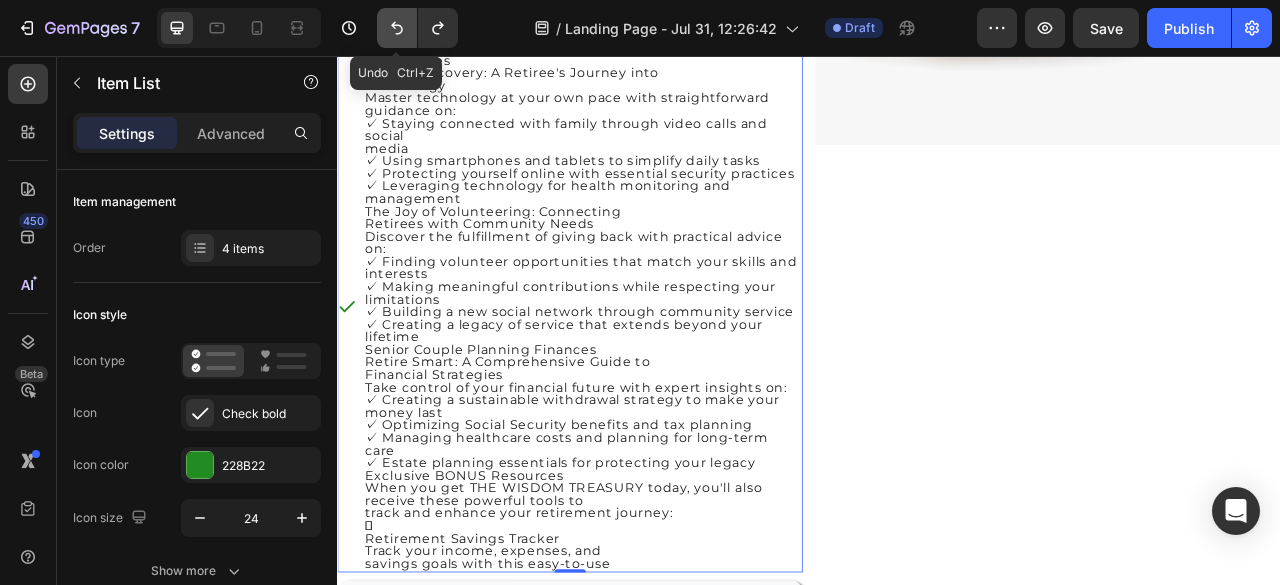 click 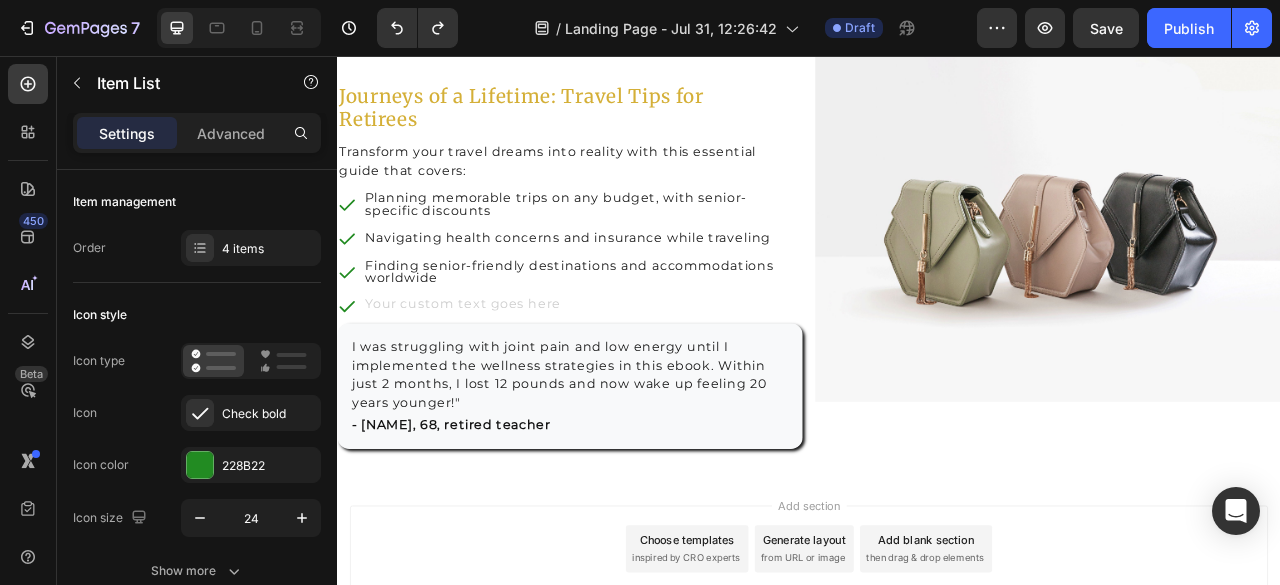 scroll, scrollTop: 2404, scrollLeft: 0, axis: vertical 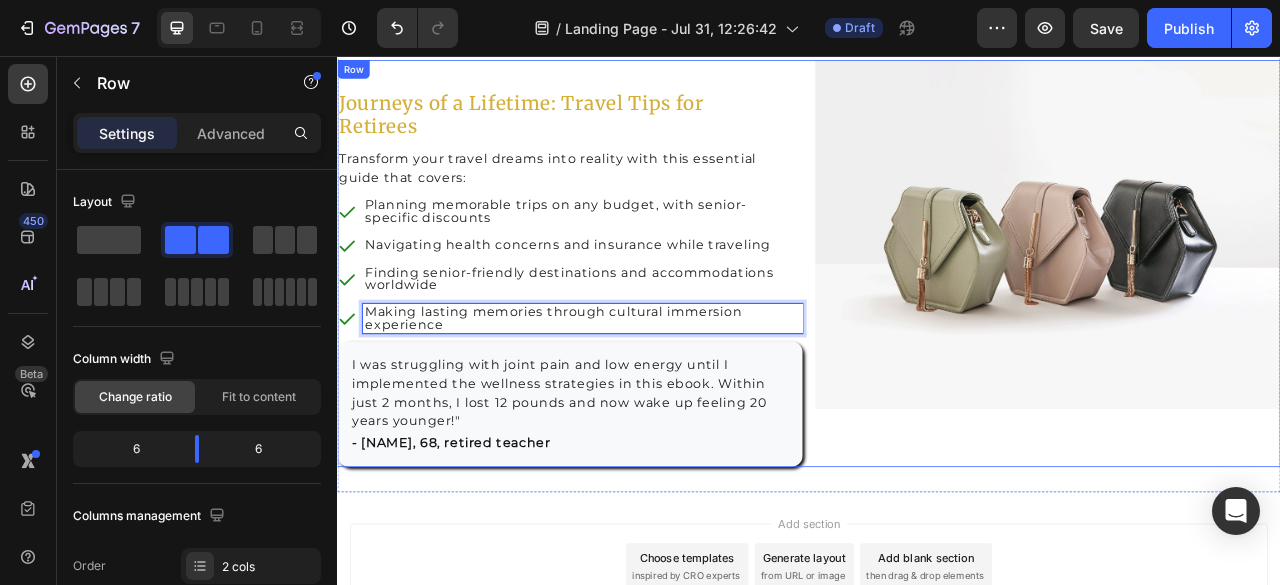 click on "Image" at bounding box center (1241, 320) 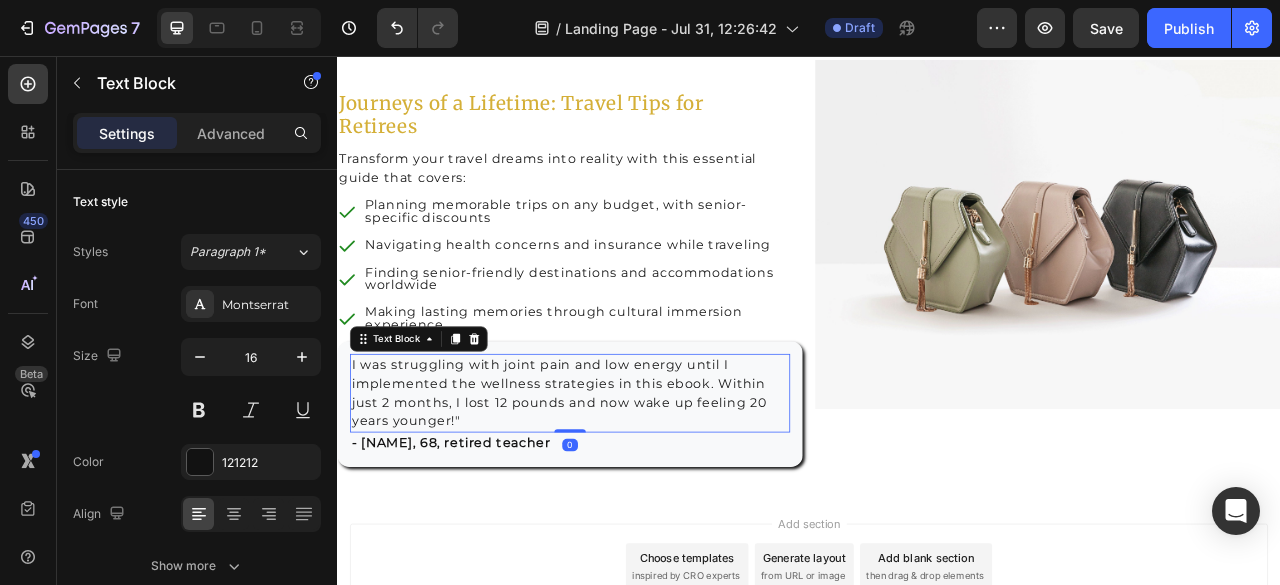click on "I was struggling with joint pain and low energy until I implemented the wellness strategies in this ebook. Within just 2 months, I lost 12 pounds and now wake up feeling 20 years younger!"" at bounding box center (633, 485) 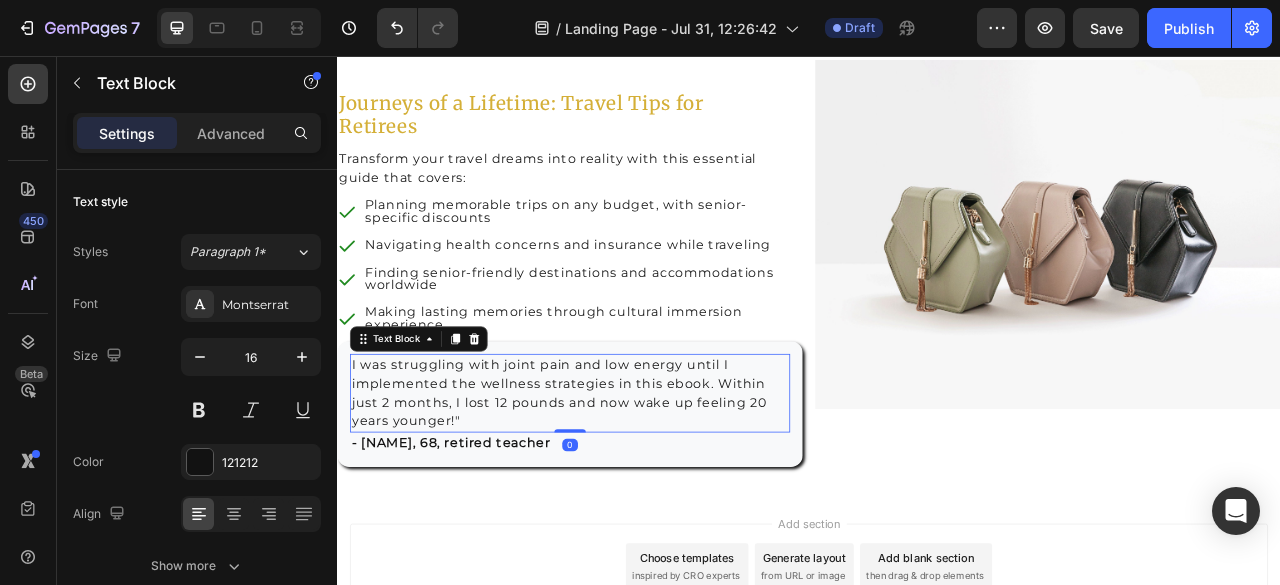 click on "I was struggling with joint pain and low energy until I implemented the wellness strategies in this ebook. Within just 2 months, I lost 12 pounds and now wake up feeling 20 years younger!"" at bounding box center (633, 485) 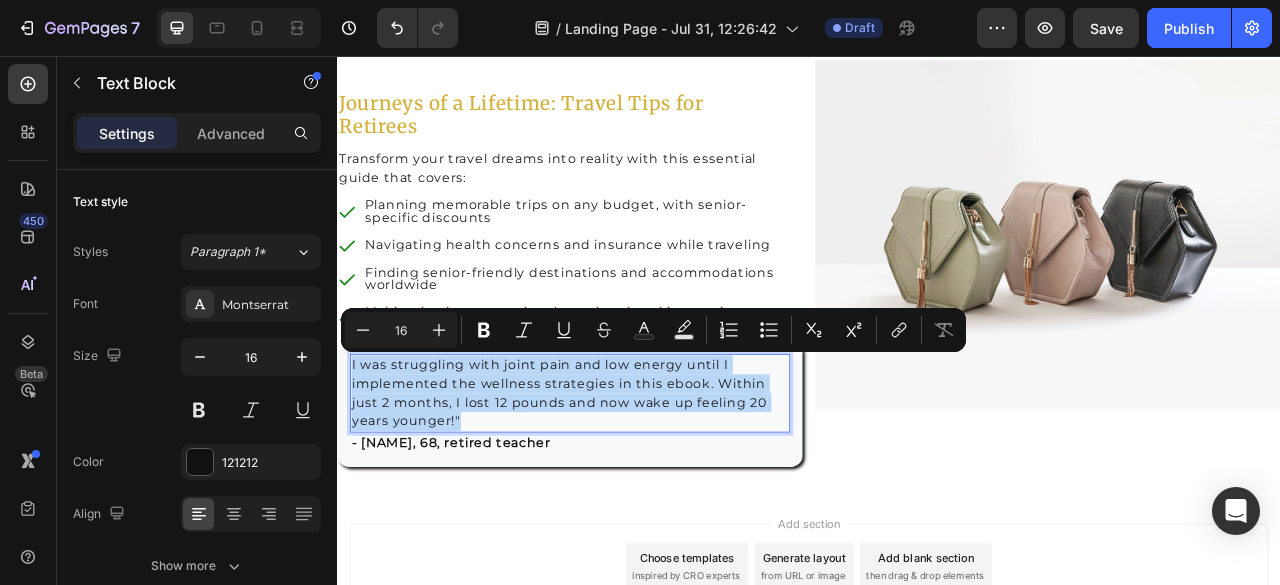 drag, startPoint x: 494, startPoint y: 516, endPoint x: 351, endPoint y: 438, distance: 162.88953 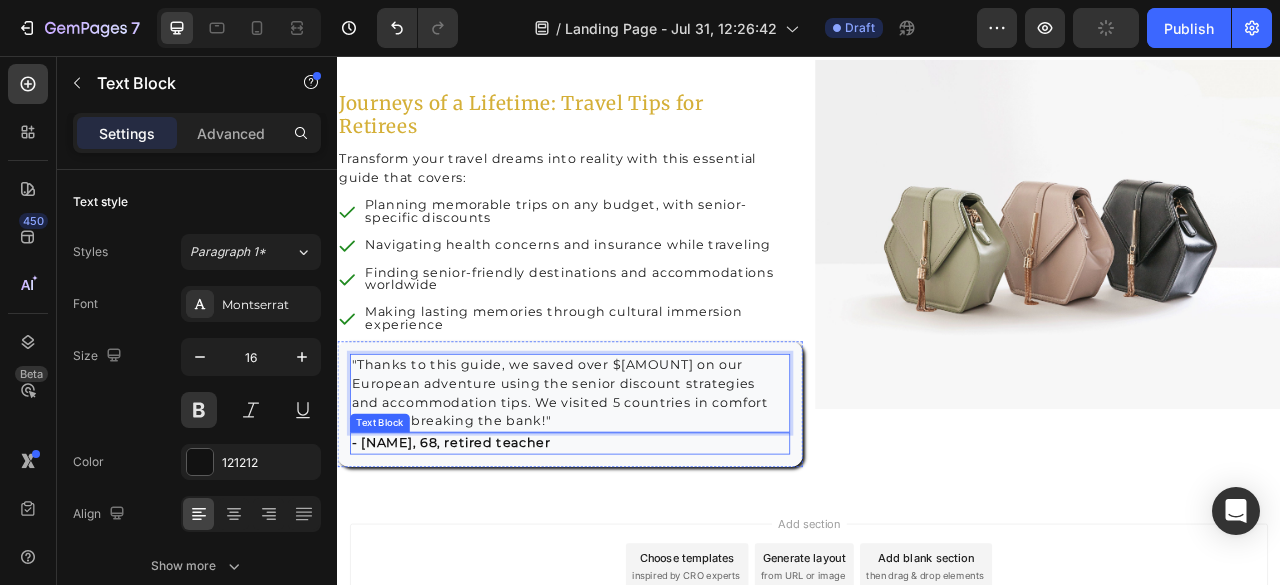 click on "- [NAME], 68, retired teacher" at bounding box center (633, 549) 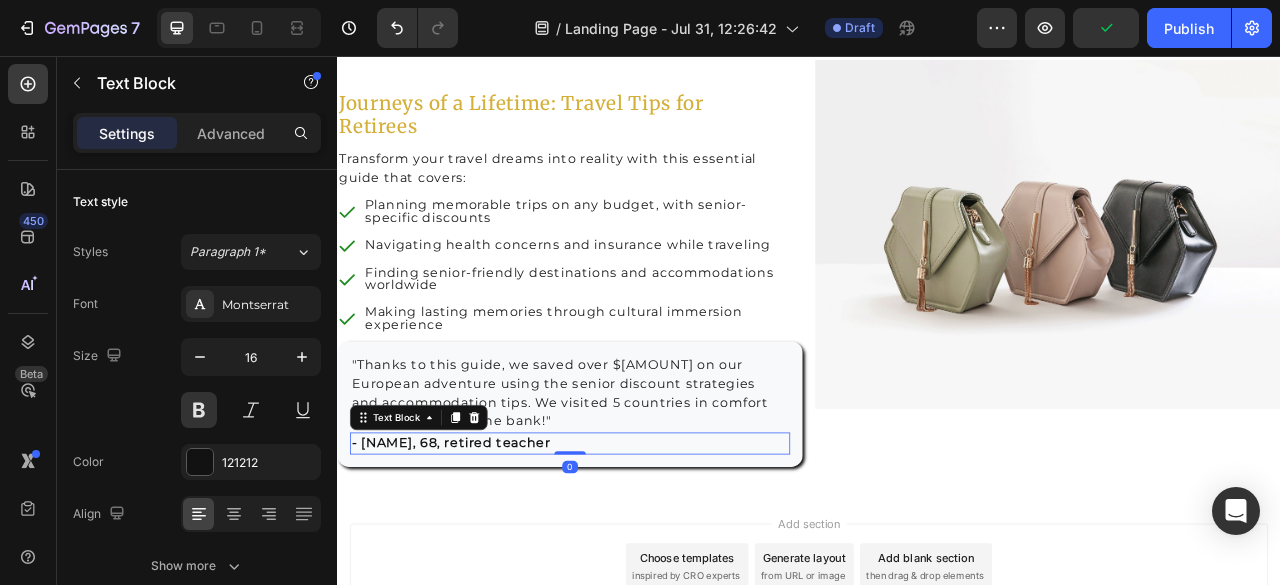 click on "- [NAME], 68, retired teacher" at bounding box center [633, 549] 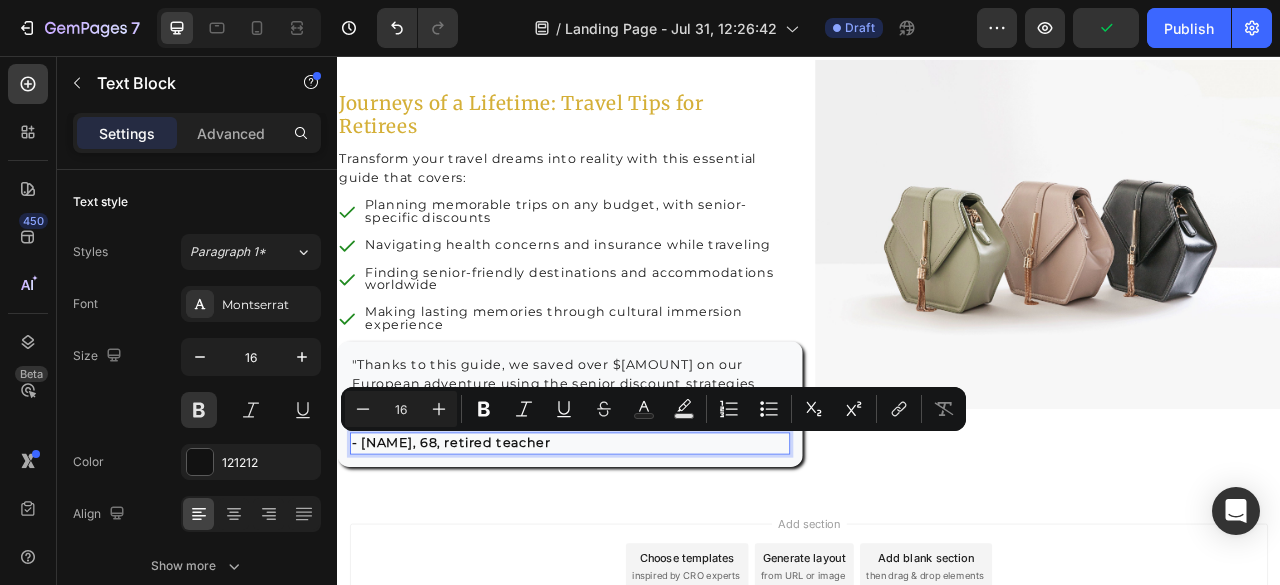 drag, startPoint x: 627, startPoint y: 546, endPoint x: 354, endPoint y: 538, distance: 273.1172 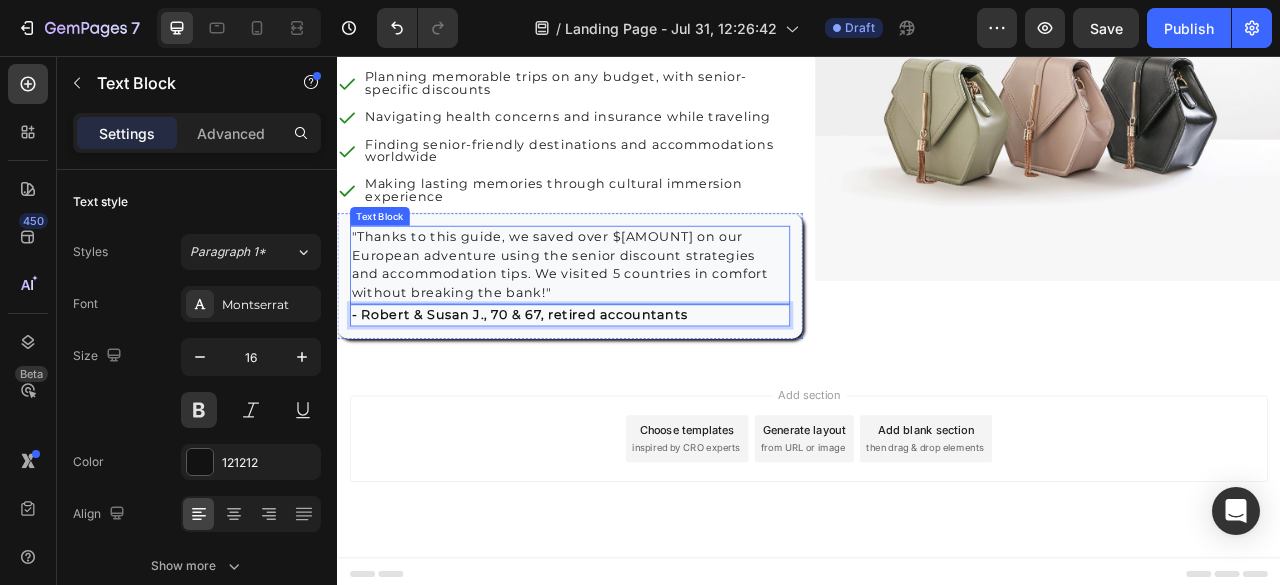 scroll, scrollTop: 1868, scrollLeft: 0, axis: vertical 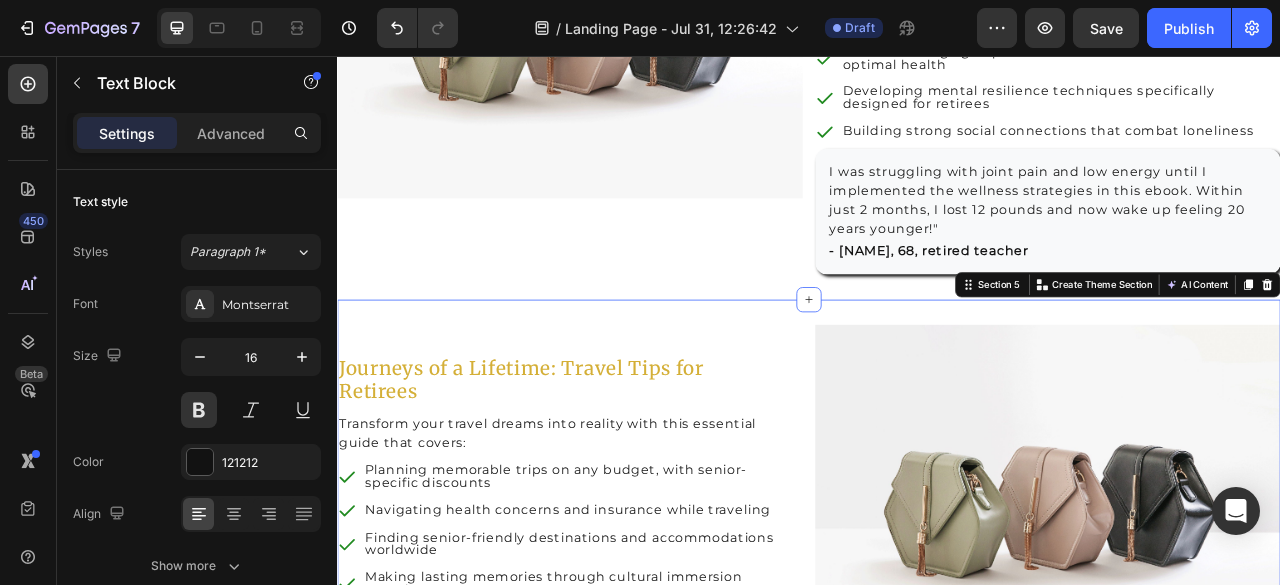 click on "Making lasting memories through cultural immersion experience Item List "Thanks to this guide, we saved over $3,200 on our European adventure using the senior discount strategies and accommodation tips. We visited 5 countries in comfort without breaking the bank!" Text Block - [NAME] & [NAME], 70 & 67, retired accountants Text Block Row Image Row Section 5 You can create reusable sections Create Theme Section AI Content Write with GemAI What would you like to describe here? Tone and Voice Persuasive Product Show more Generate" at bounding box center (937, 657) 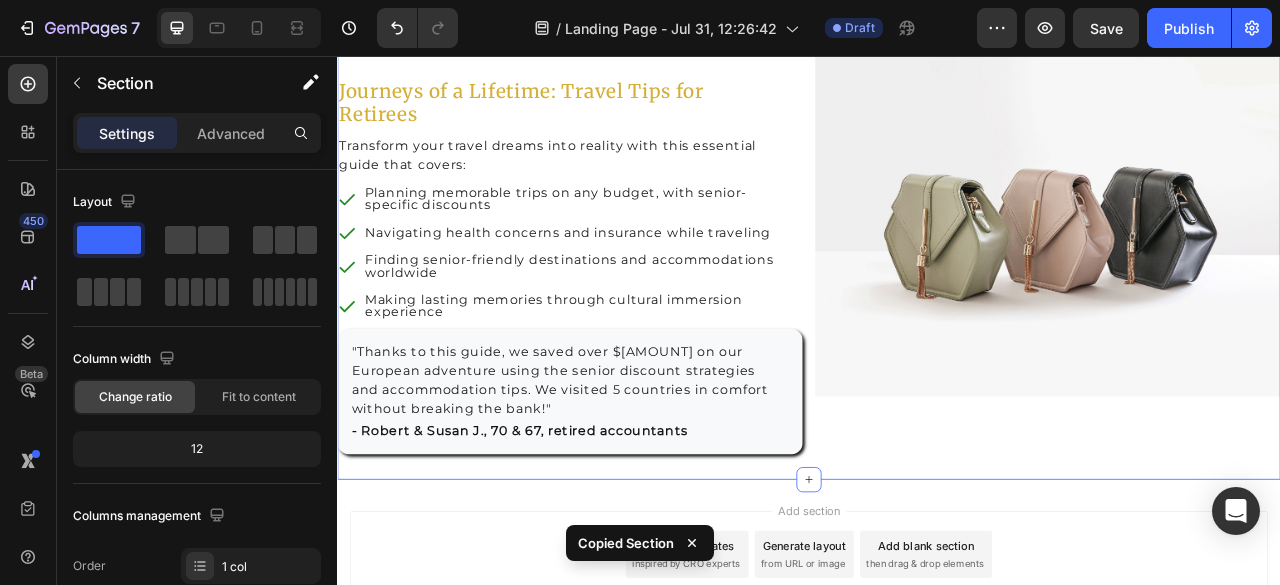 scroll, scrollTop: 2568, scrollLeft: 0, axis: vertical 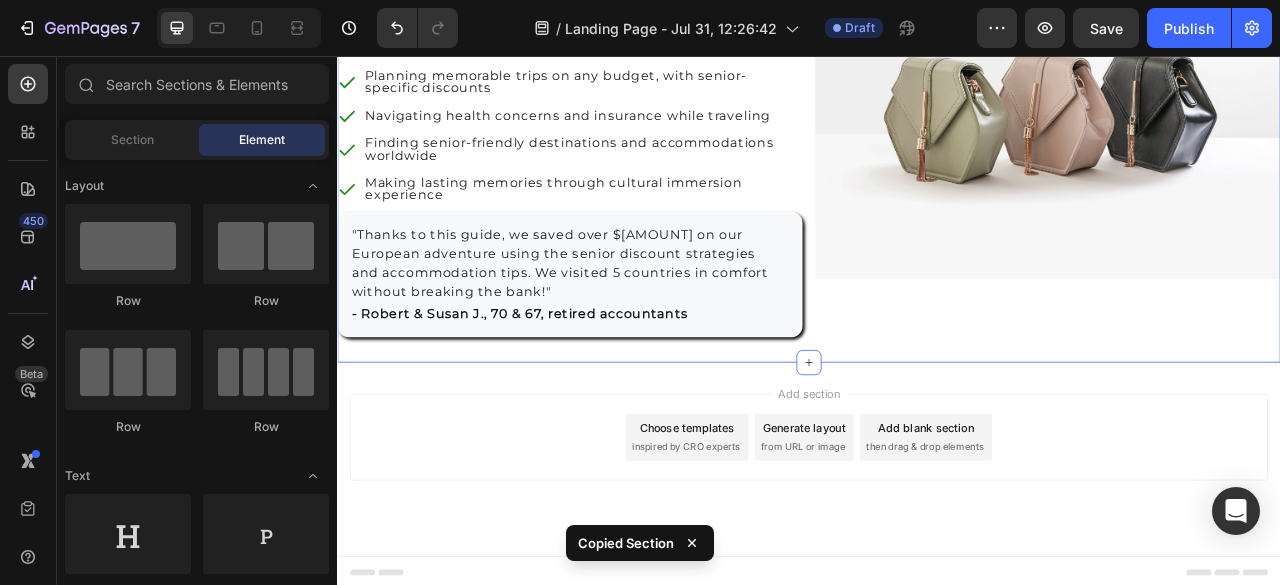 click on "Add section Choose templates inspired by CRO experts Generate layout from URL or image Add blank section then drag & drop elements" at bounding box center [937, 569] 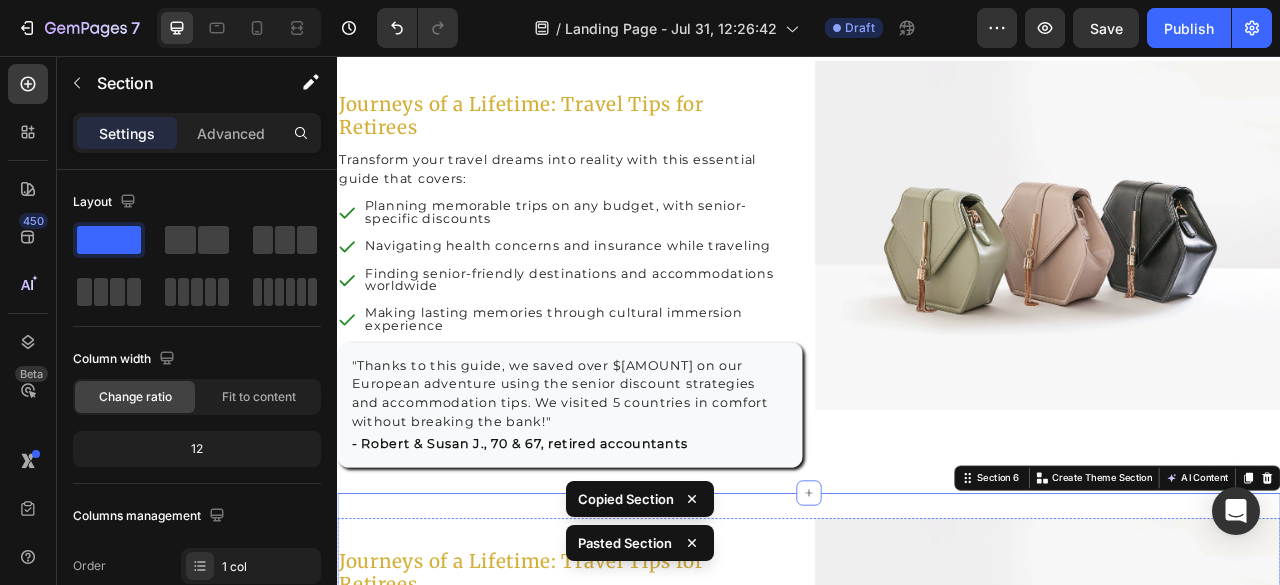 scroll, scrollTop: 2401, scrollLeft: 0, axis: vertical 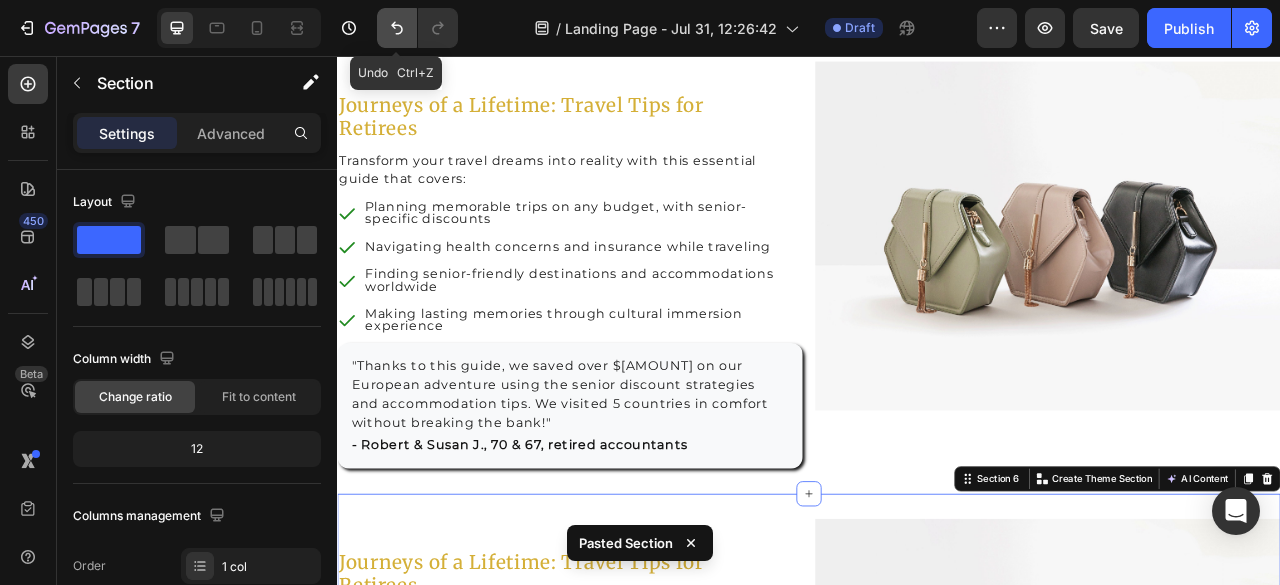click 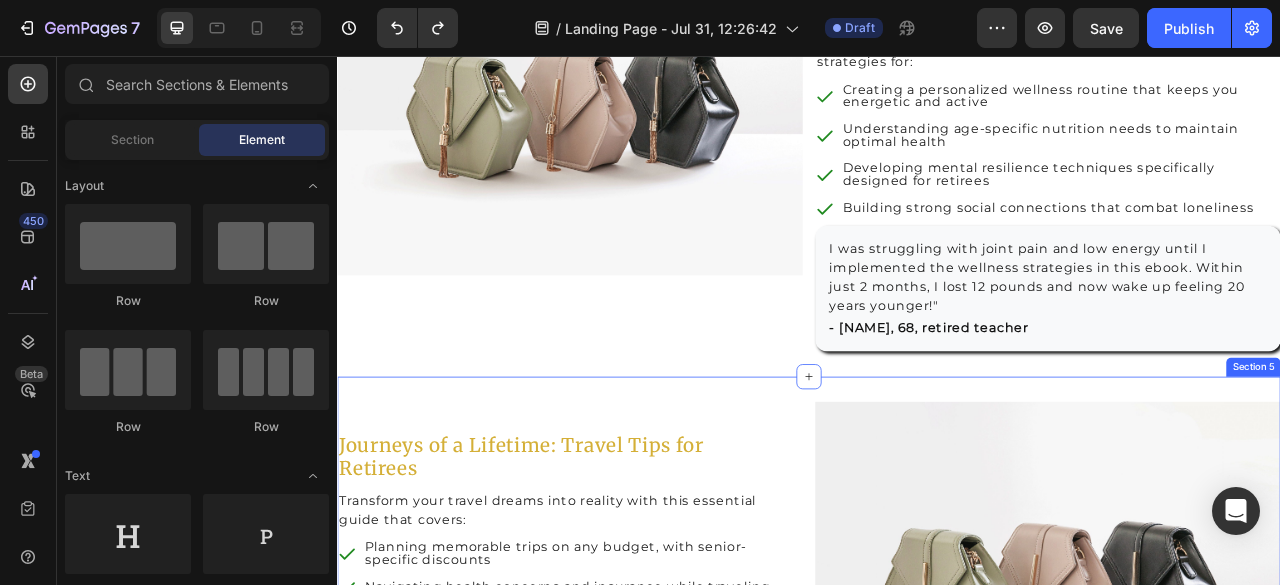 scroll, scrollTop: 2001, scrollLeft: 0, axis: vertical 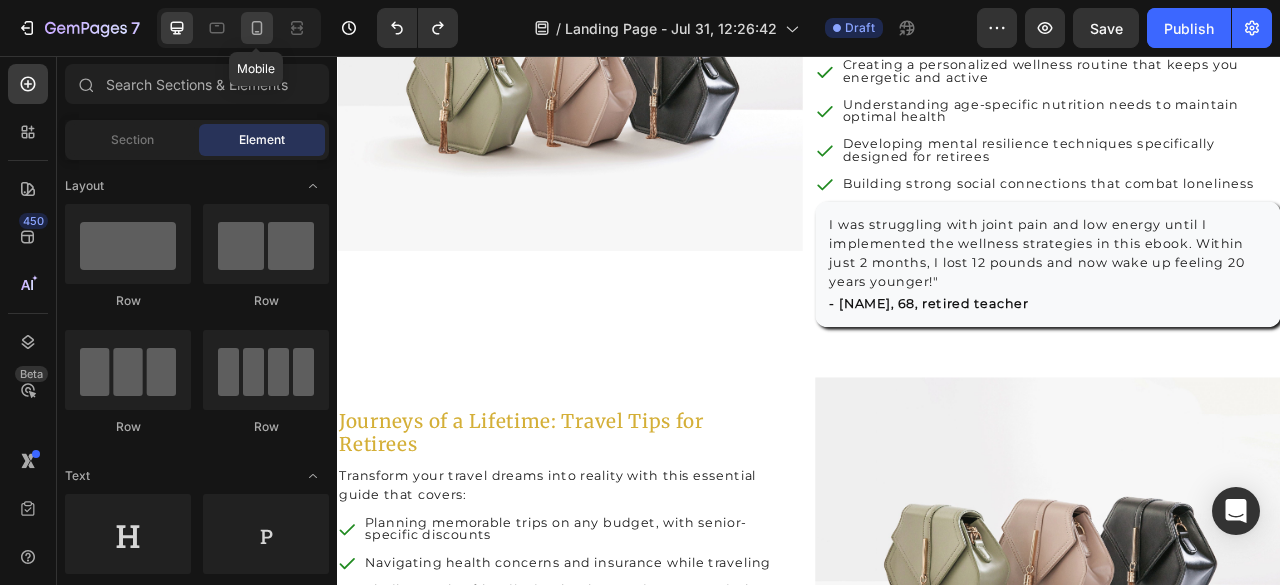 click 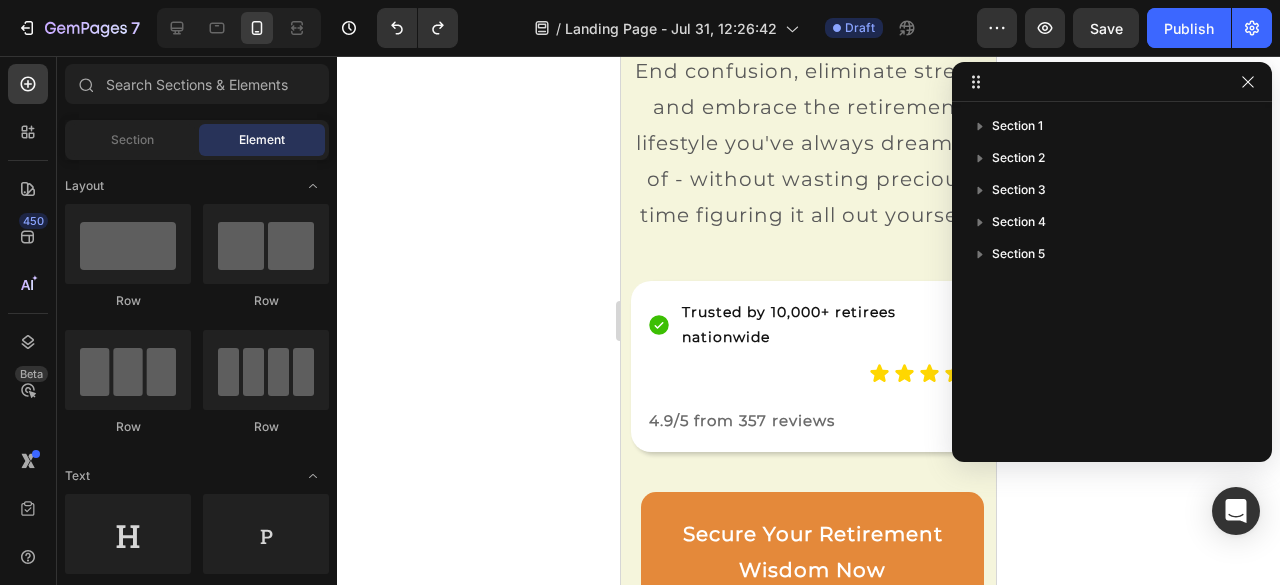 scroll, scrollTop: 78, scrollLeft: 0, axis: vertical 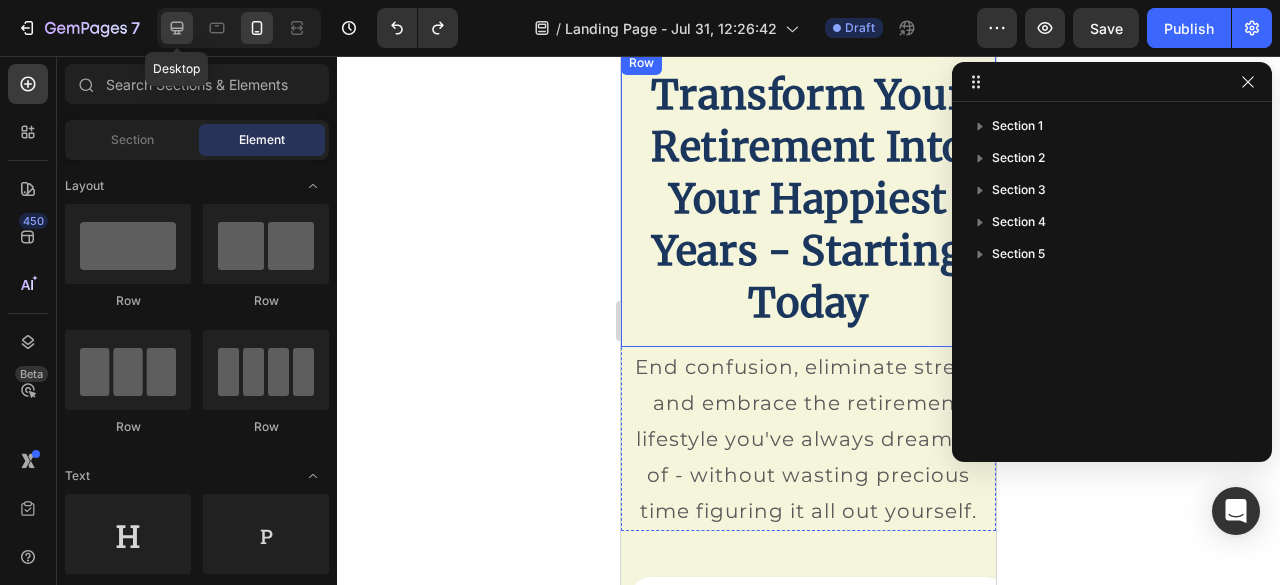 click 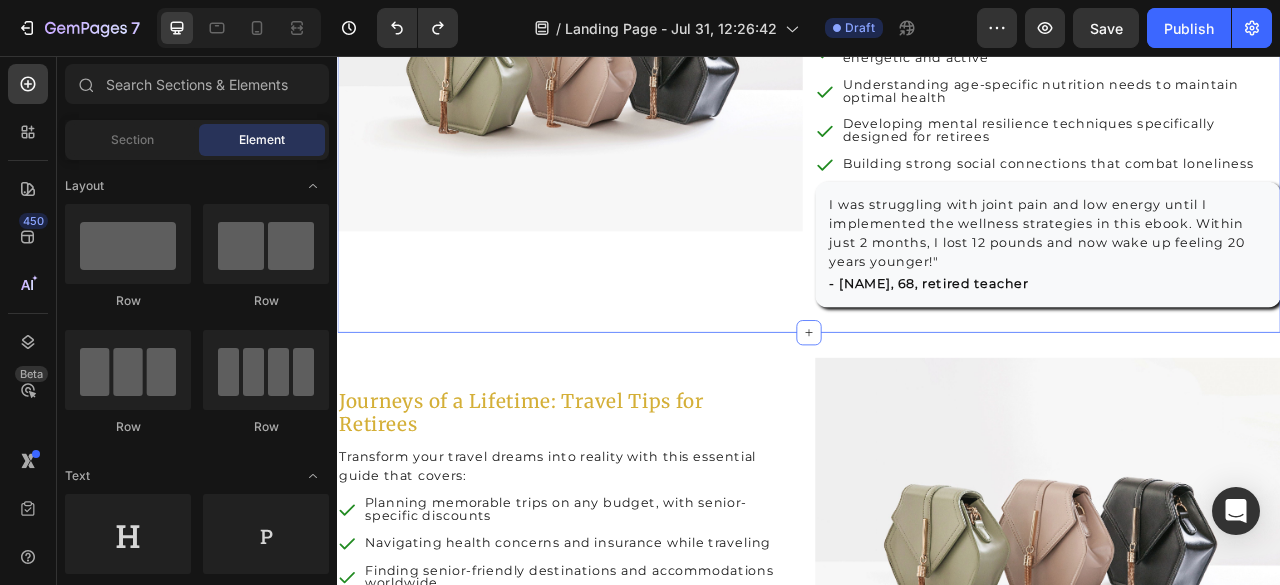 scroll, scrollTop: 2068, scrollLeft: 0, axis: vertical 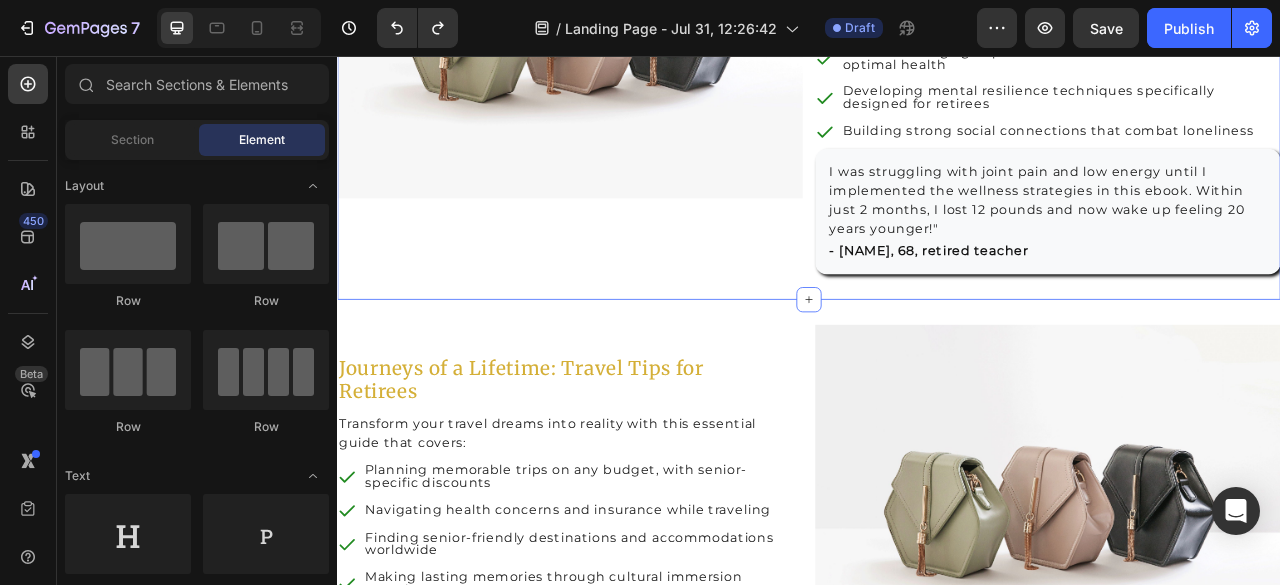 click on "Creating a personalized wellness routine that keeps you energetic and active
Understanding age-specific nutrition needs to maintain optimal health
Developing mental resilience techniques specifically designed for retirees
Building strong social connections that combat loneliness Item List "I was struggling with joint pain and low energy until I implemented the wellness strategies in this ebook. Within just 2 months, I lost 12 pounds and now wake up feeling 20 years younger!" Text Block - [FIRST] [LAST], [AGE], retired teacher Text Block Row Row" at bounding box center (937, -8) 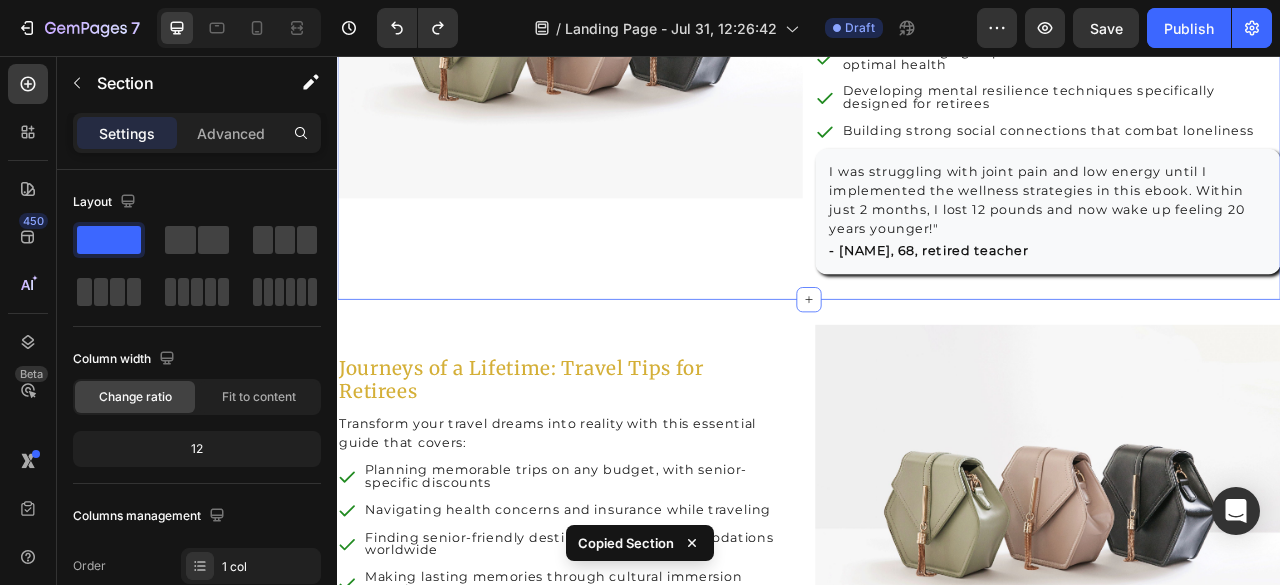 scroll, scrollTop: 2568, scrollLeft: 0, axis: vertical 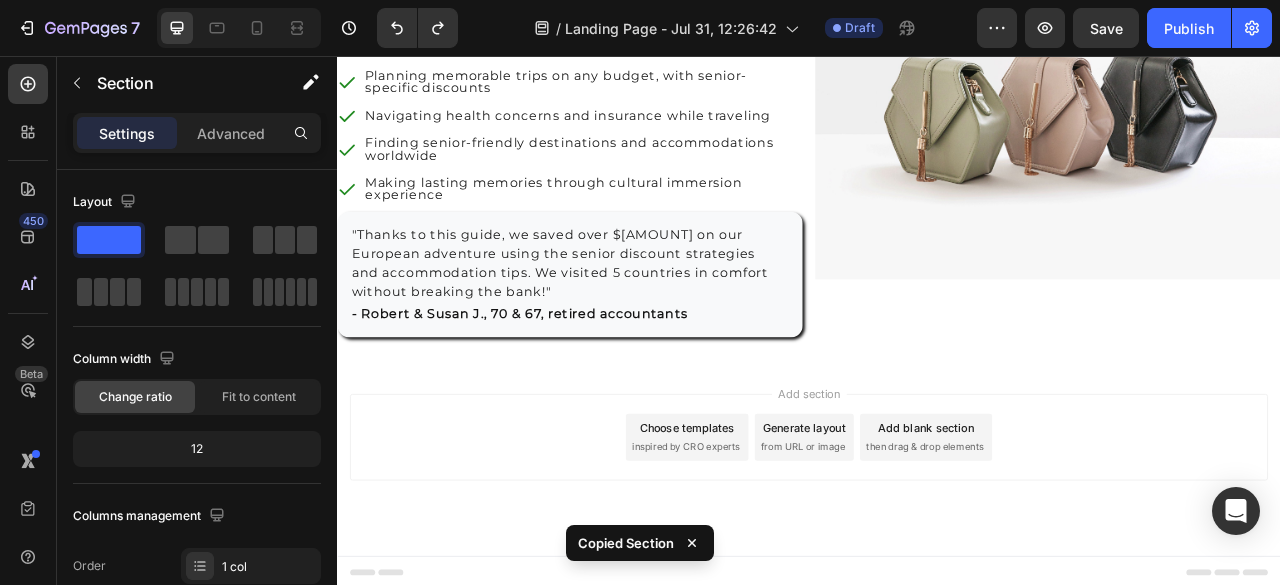 click on "Add section Choose templates inspired by CRO experts Generate layout from URL or image Add blank section then drag & drop elements" at bounding box center [937, 541] 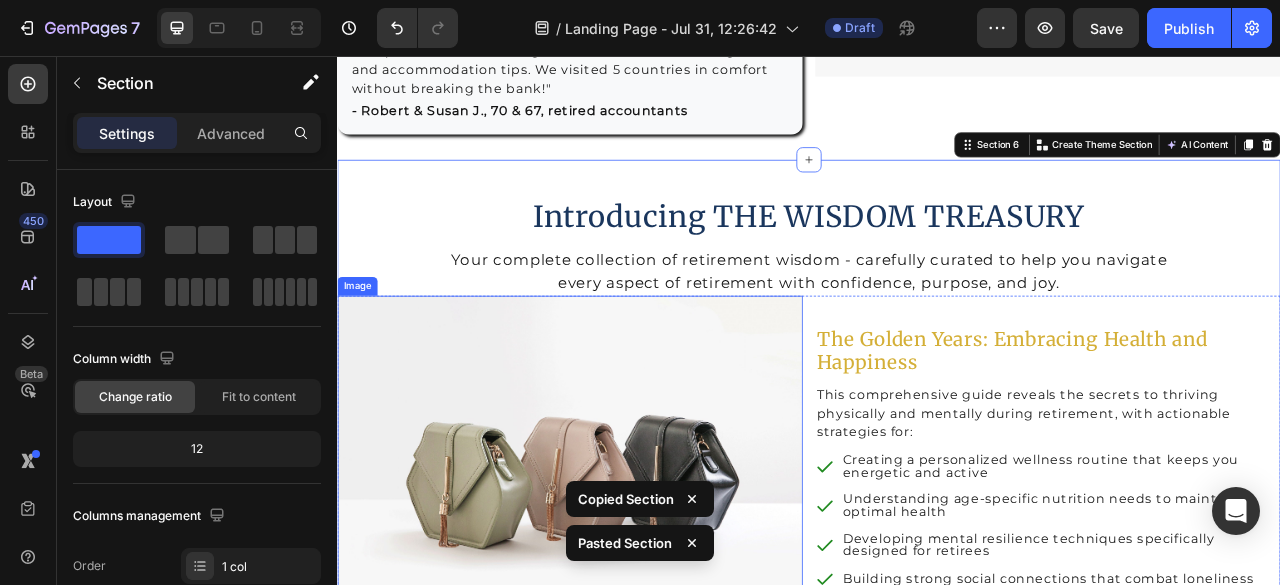 scroll, scrollTop: 2901, scrollLeft: 0, axis: vertical 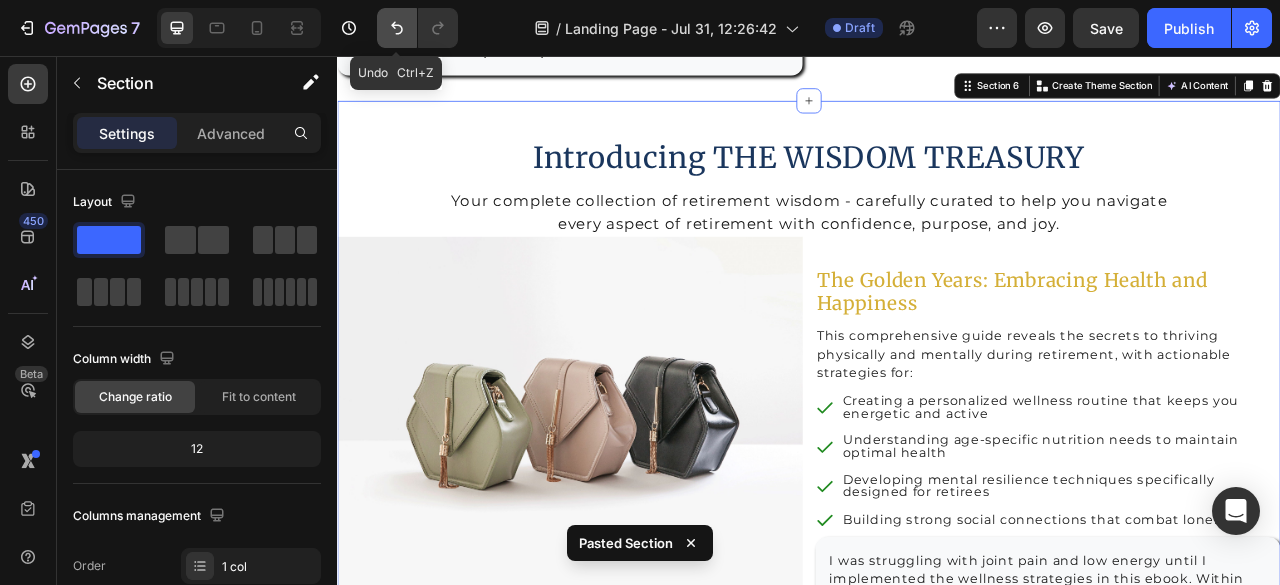 click 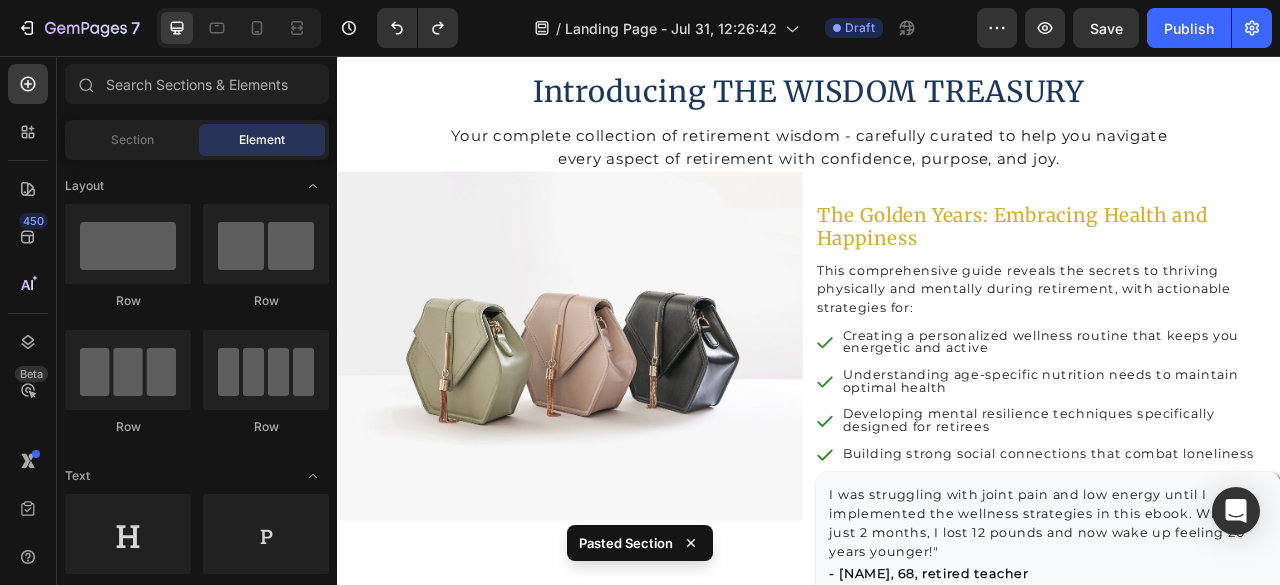 scroll, scrollTop: 1768, scrollLeft: 0, axis: vertical 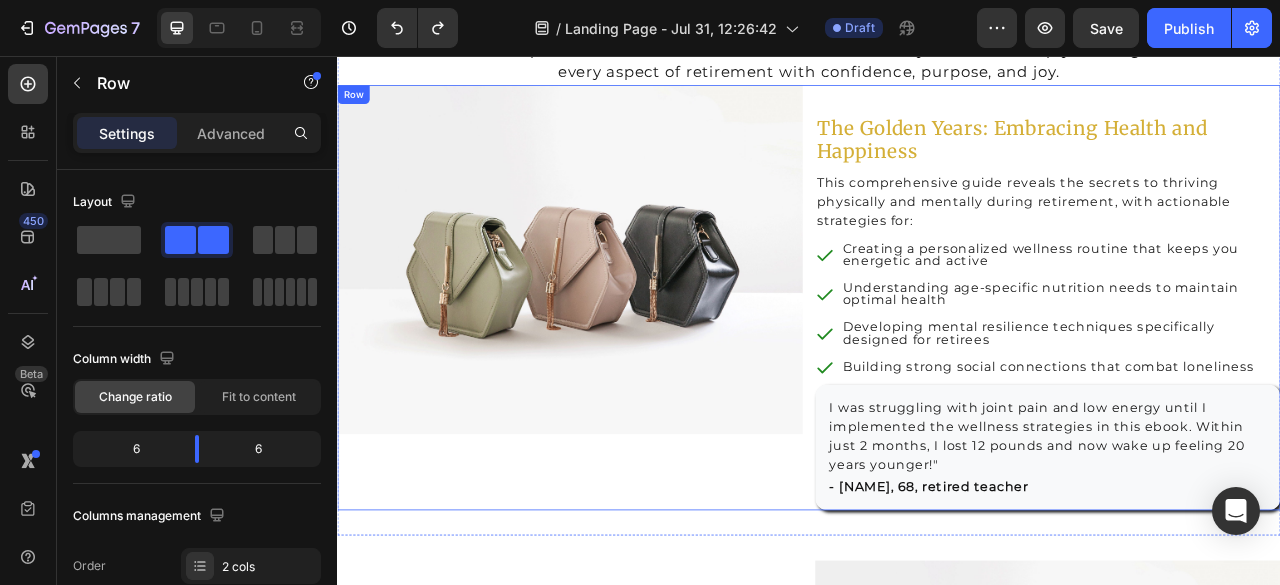 click on "Image" at bounding box center (633, 364) 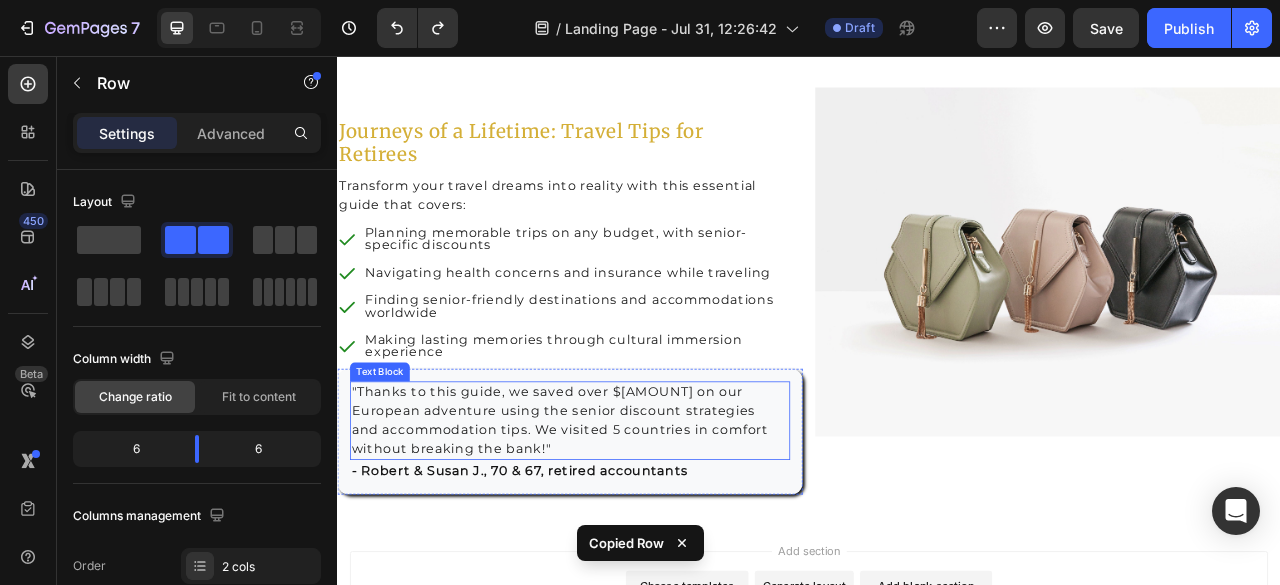 scroll, scrollTop: 2568, scrollLeft: 0, axis: vertical 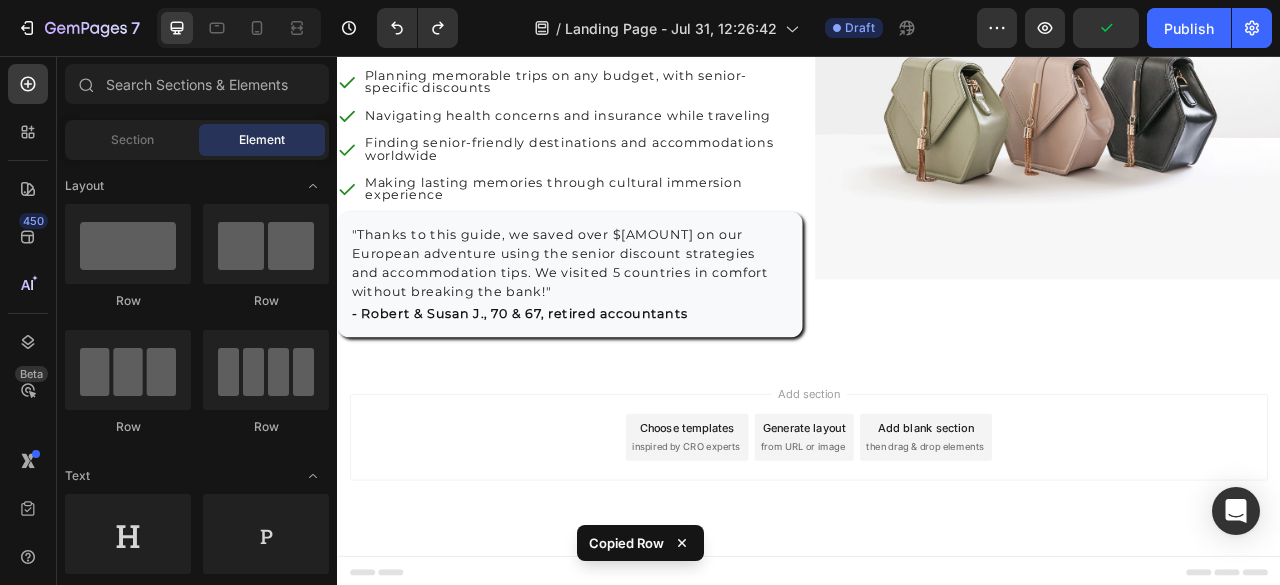 click on "Add section Choose templates inspired by CRO experts Generate layout from URL or image Add blank section then drag & drop elements" at bounding box center [937, 569] 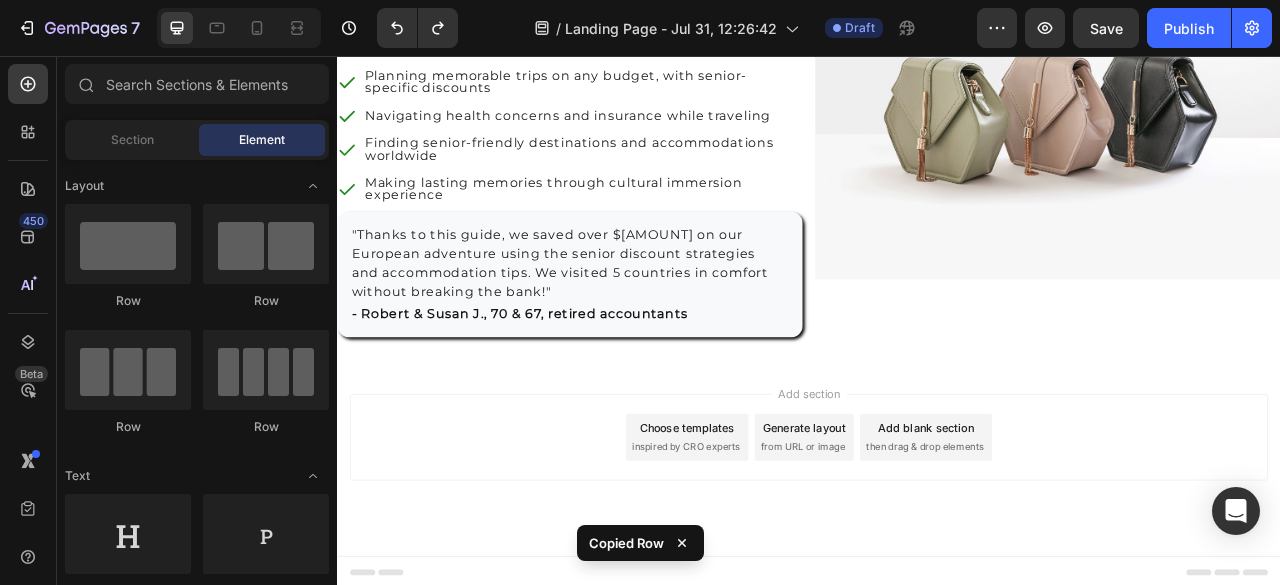 click on "Add section Choose templates inspired by CRO experts Generate layout from URL or image Add blank section then drag & drop elements" at bounding box center [937, 541] 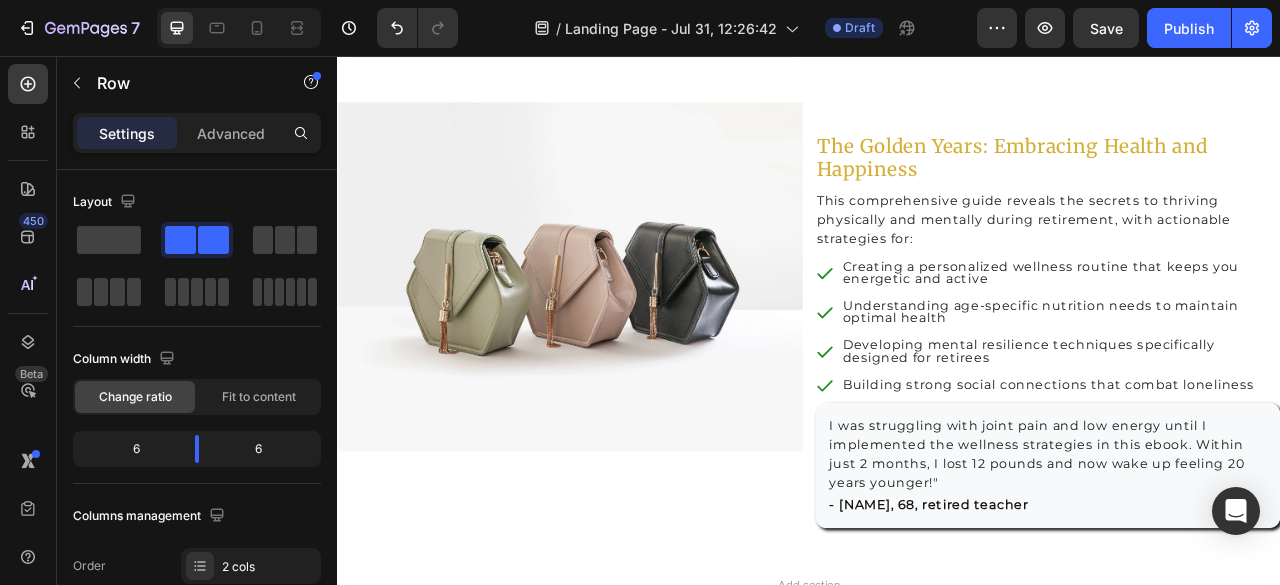 scroll, scrollTop: 2933, scrollLeft: 0, axis: vertical 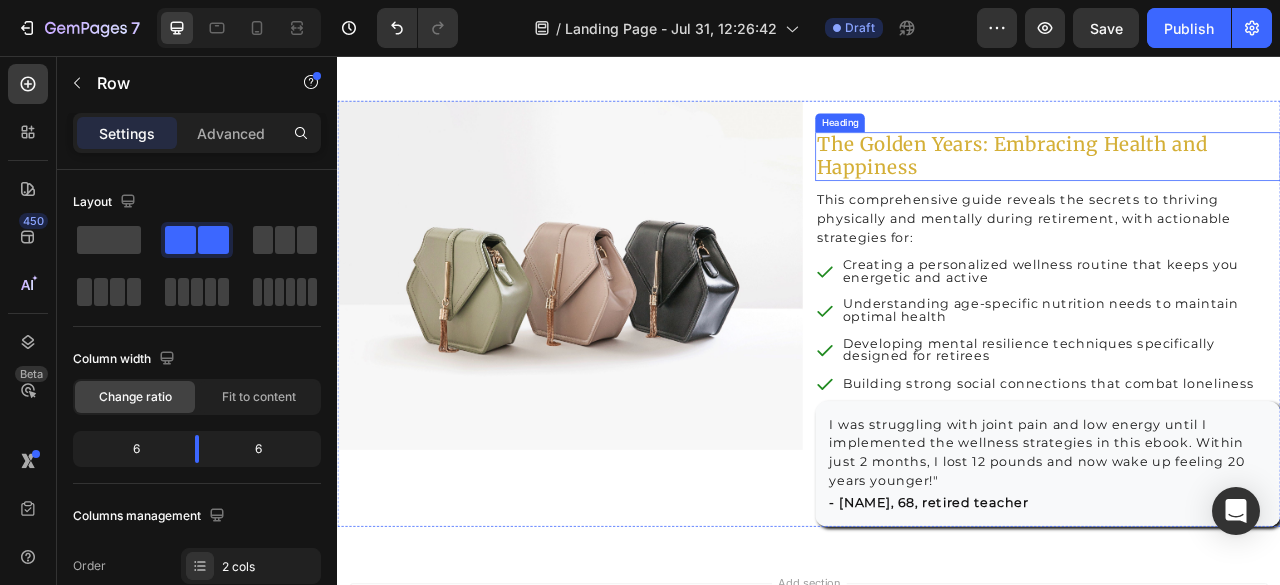 click on "The Golden Years: Embracing Health and Happiness" at bounding box center [1241, 184] 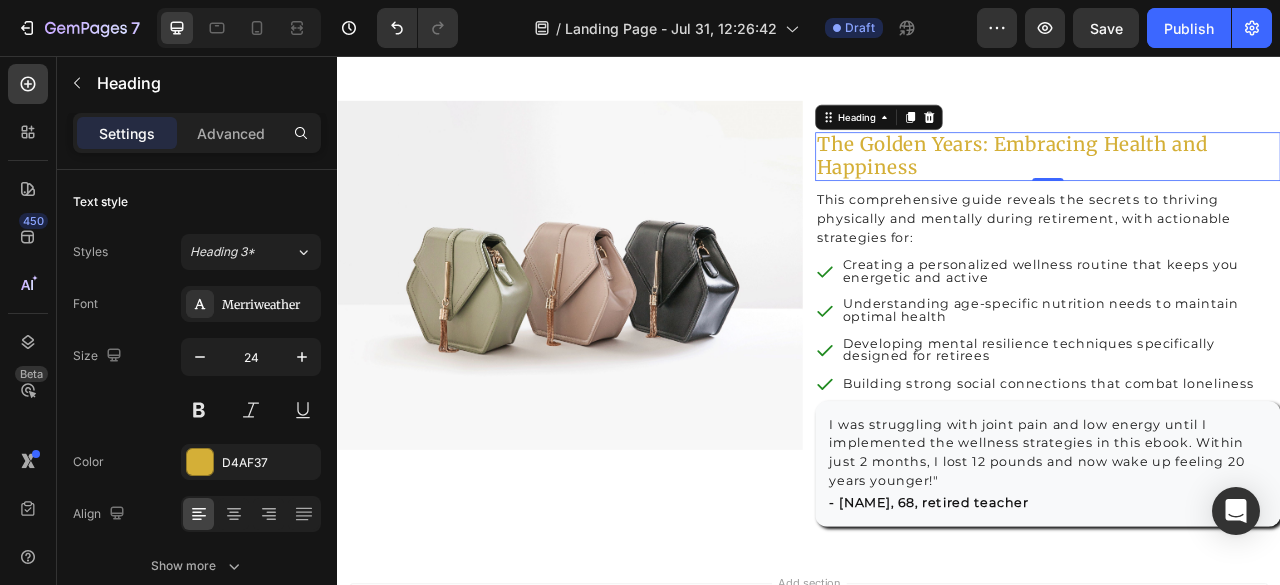 click on "The Golden Years: Embracing Health and Happiness" at bounding box center (1241, 184) 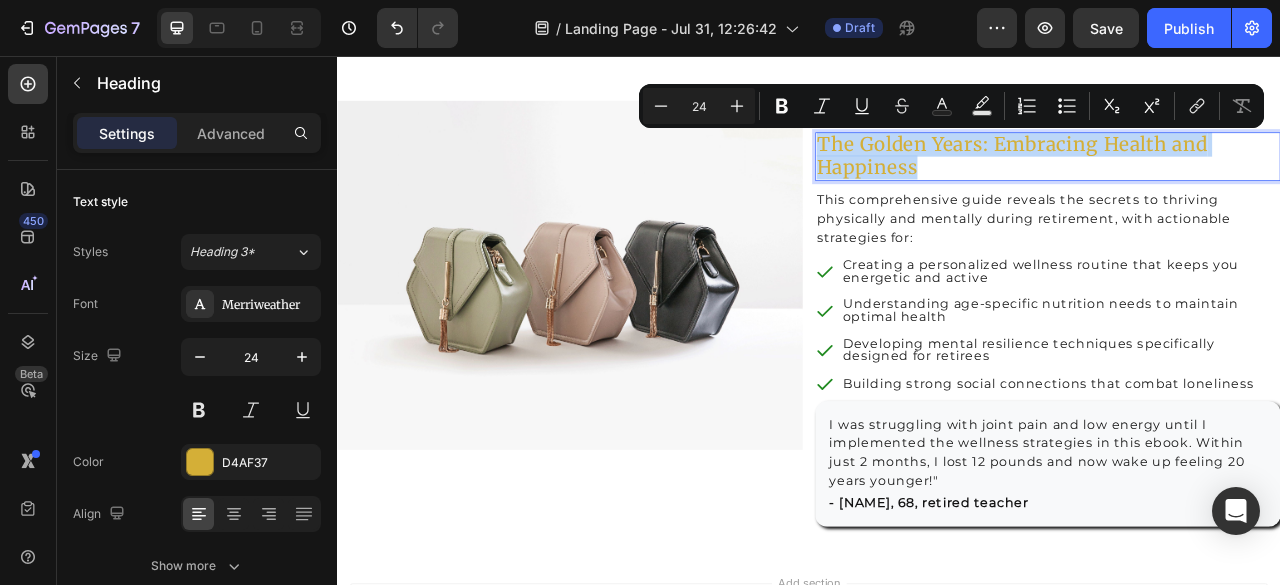 drag, startPoint x: 1066, startPoint y: 197, endPoint x: 938, endPoint y: 169, distance: 131.02672 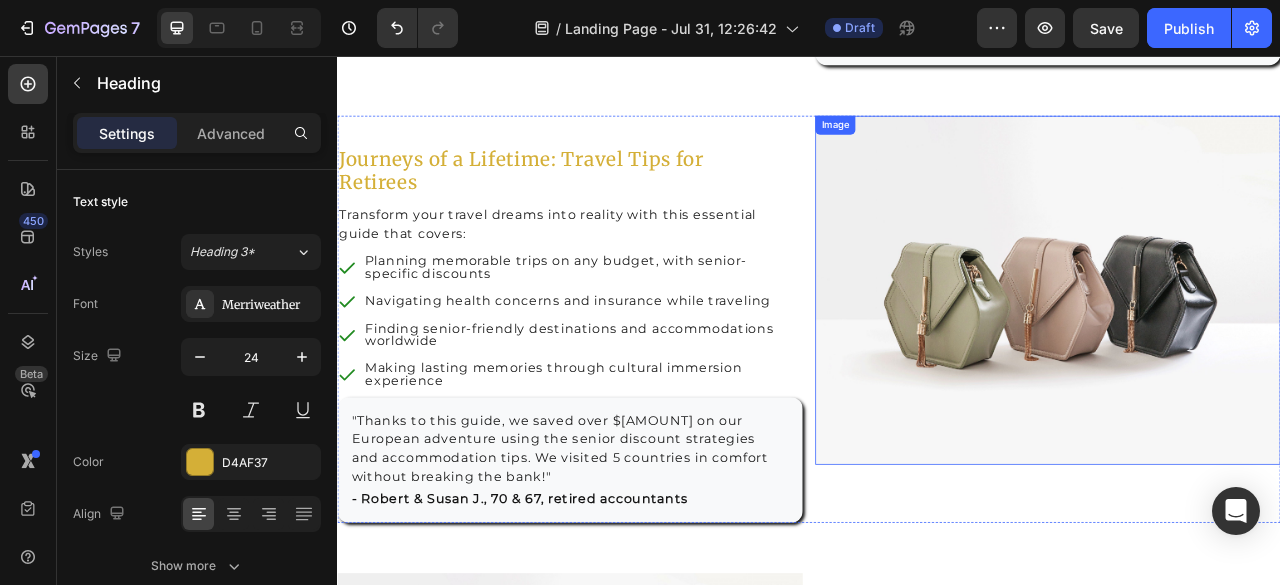 scroll, scrollTop: 2333, scrollLeft: 0, axis: vertical 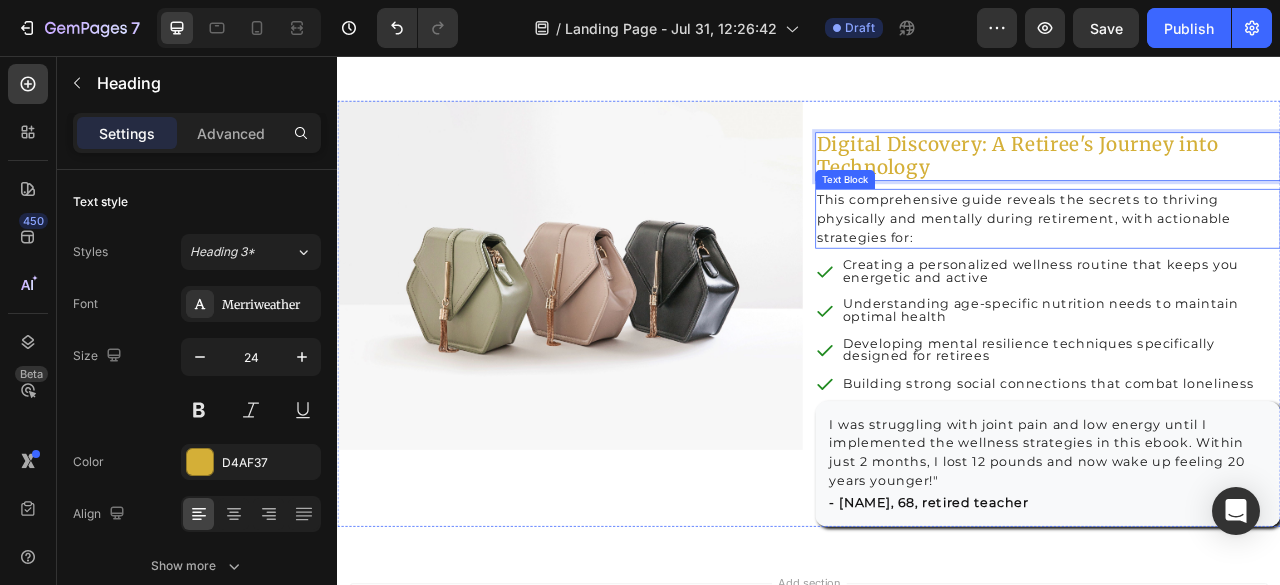 click on "This comprehensive guide reveals the secrets to thriving physically and mentally during retirement, with actionable strategies for:" at bounding box center [1241, 263] 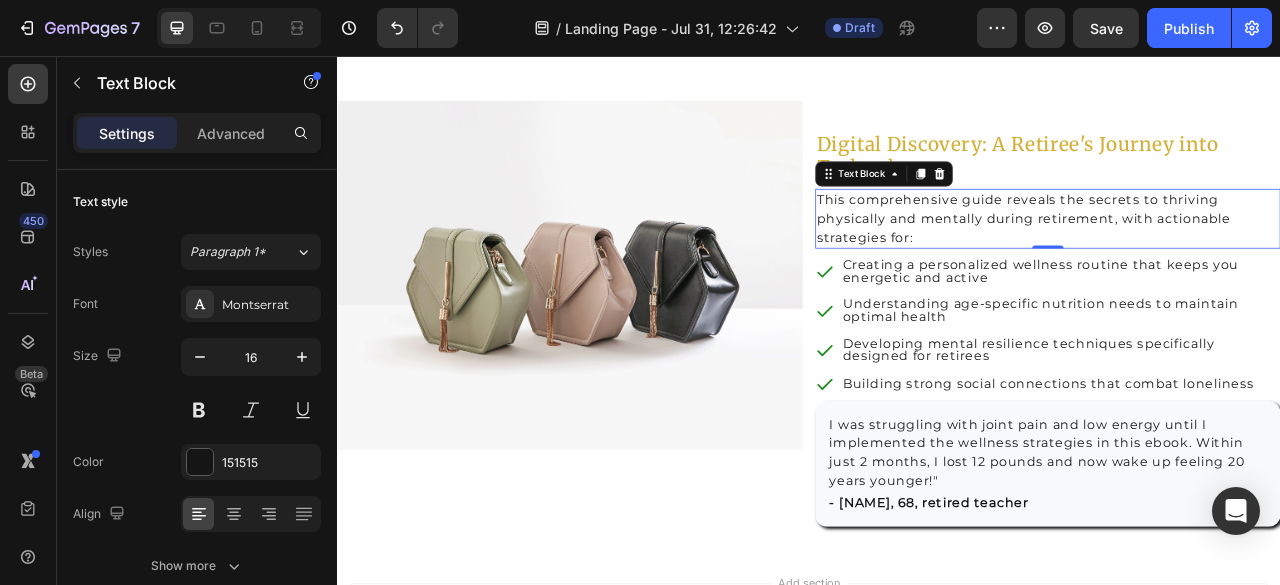 click on "This comprehensive guide reveals the secrets to thriving physically and mentally during retirement, with actionable strategies for:" at bounding box center [1241, 263] 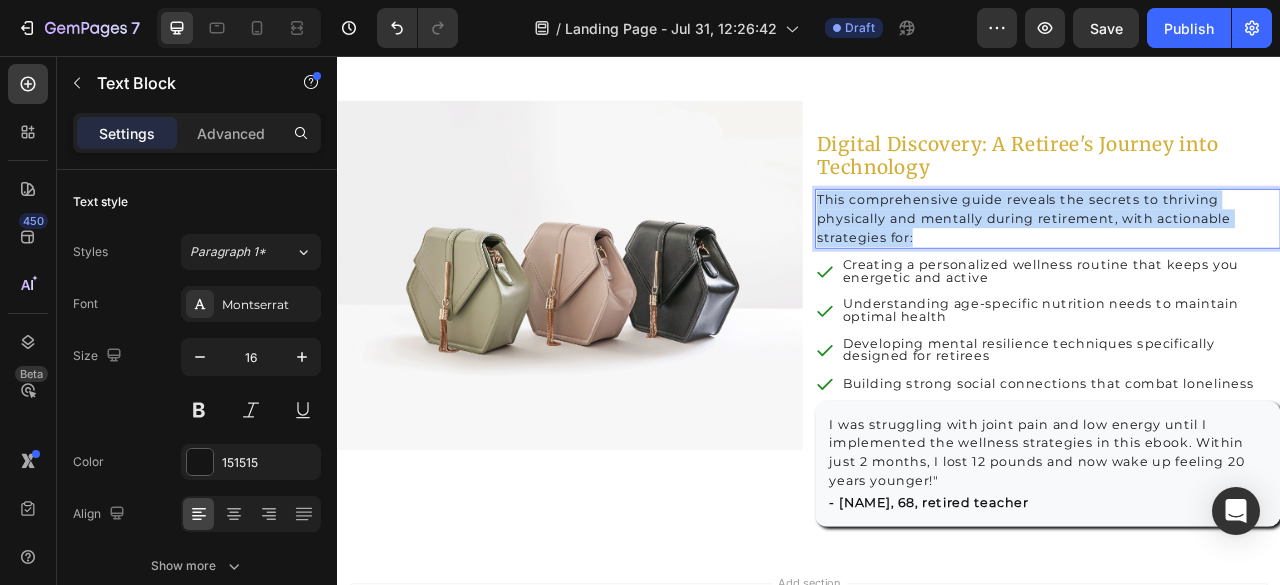 drag, startPoint x: 1061, startPoint y: 282, endPoint x: 943, endPoint y: 235, distance: 127.01575 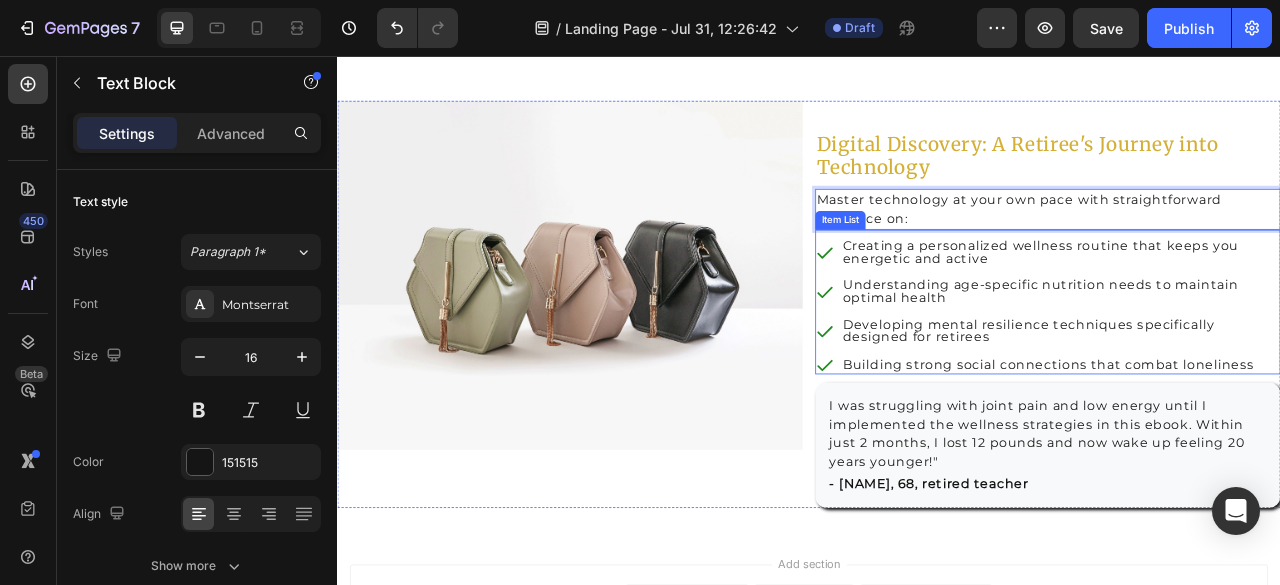 click on "Creating a personalized wellness routine that keeps you energetic and active" at bounding box center [1241, 306] 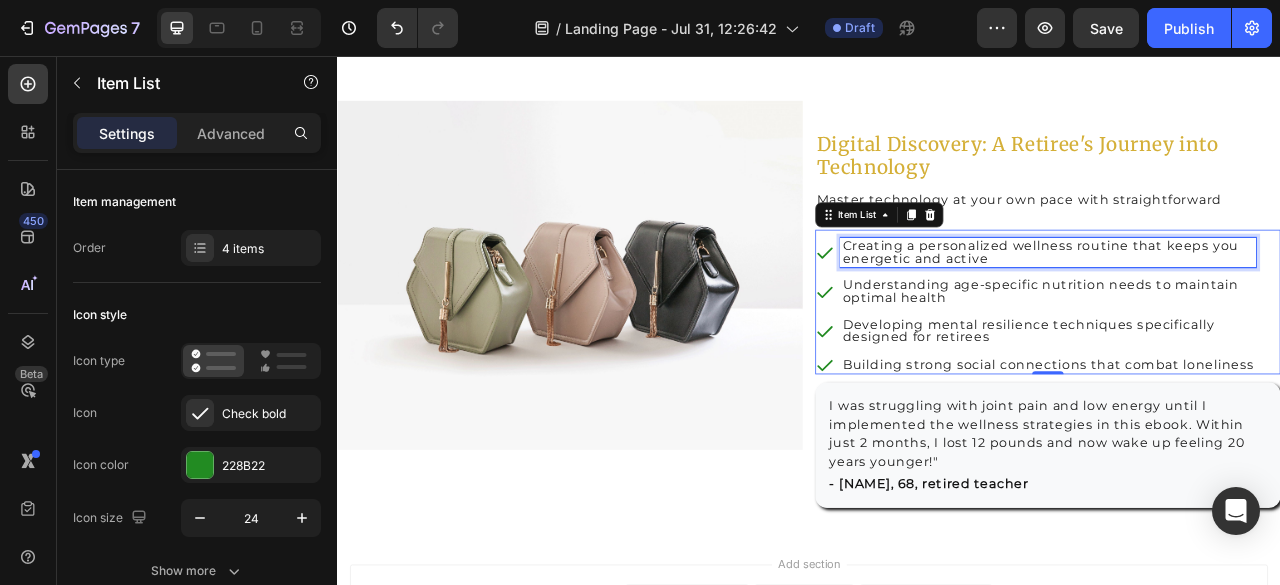 click on "Creating a personalized wellness routine that keeps you energetic and active" at bounding box center (1241, 306) 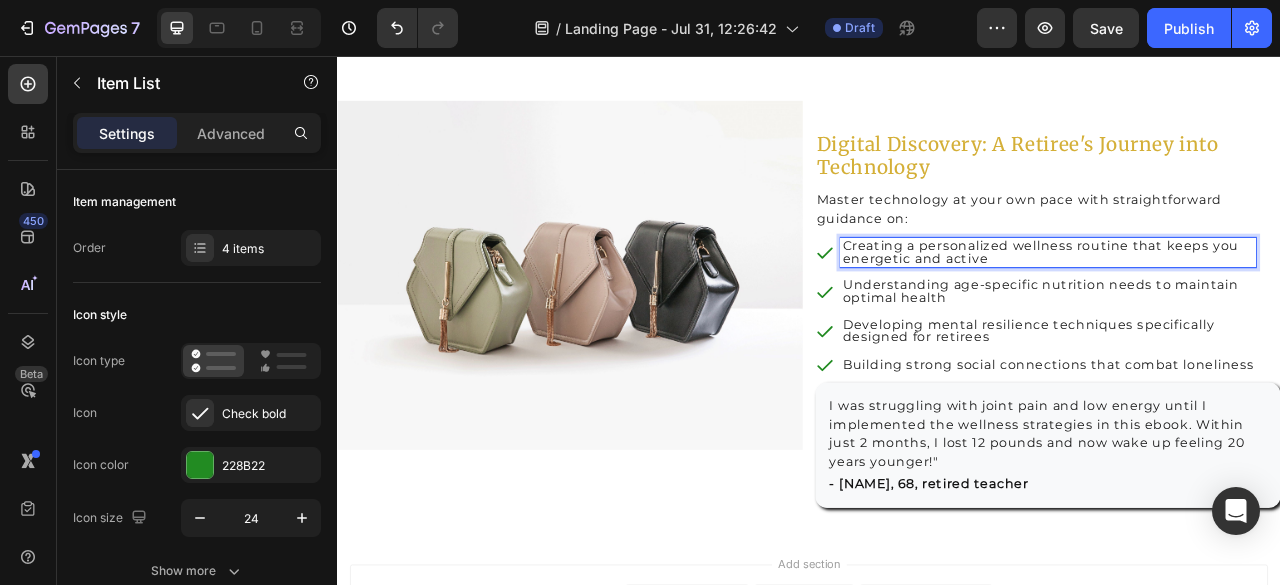 click on "Creating a personalized wellness routine that keeps you energetic and active" at bounding box center (1241, 306) 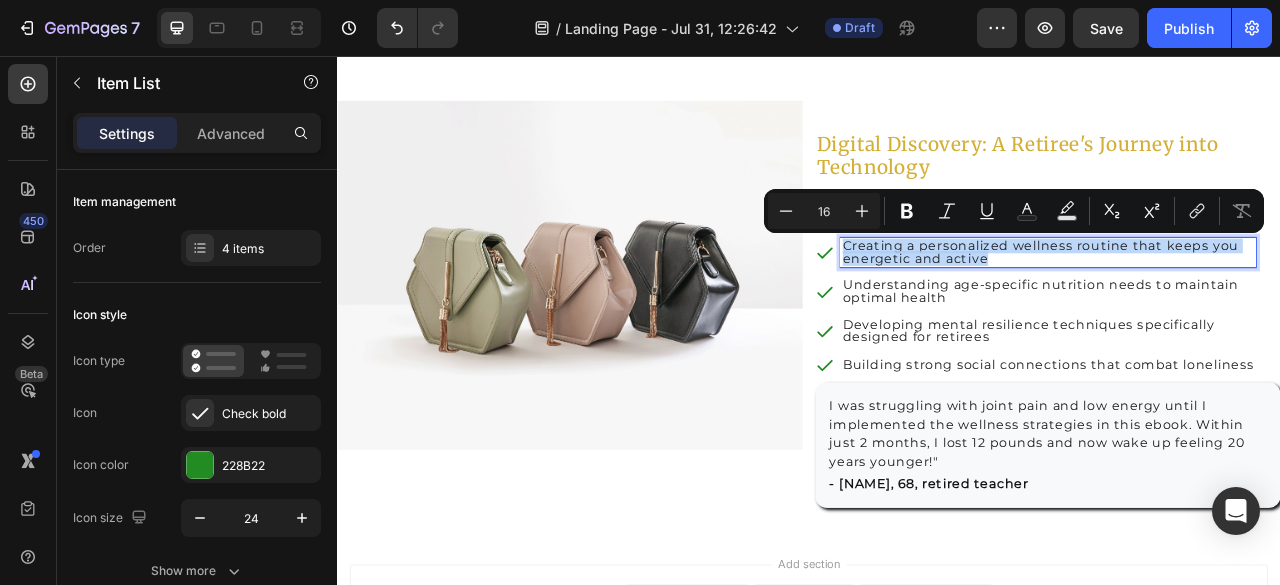 drag, startPoint x: 1152, startPoint y: 308, endPoint x: 969, endPoint y: 287, distance: 184.20097 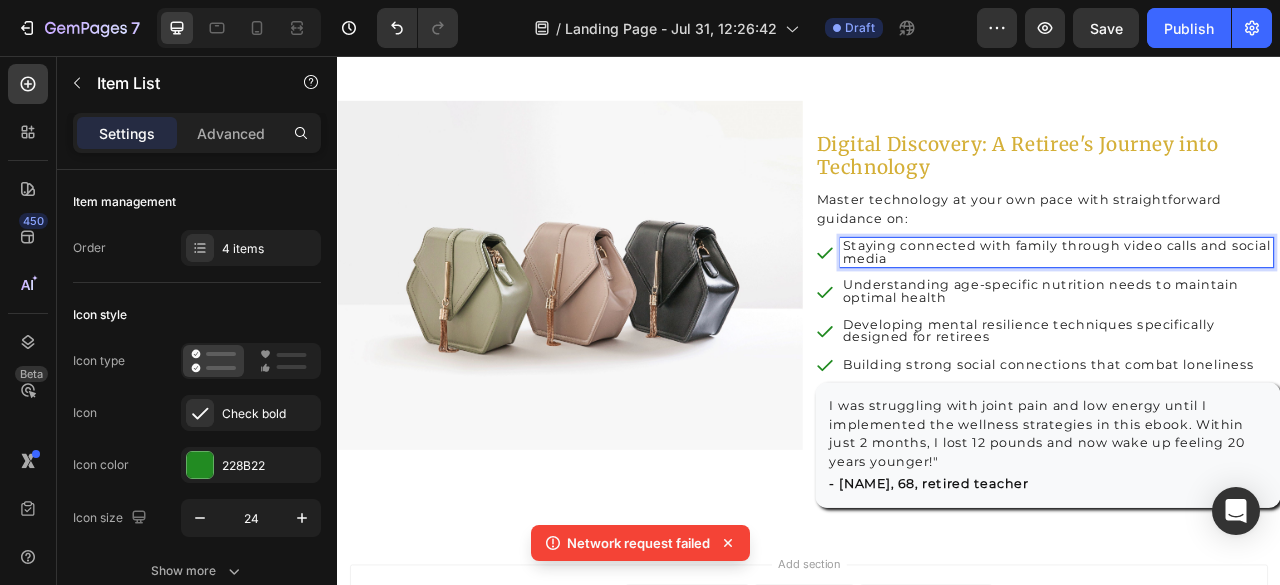 click on "Understanding age-specific nutrition needs to maintain optimal health" at bounding box center (1252, 356) 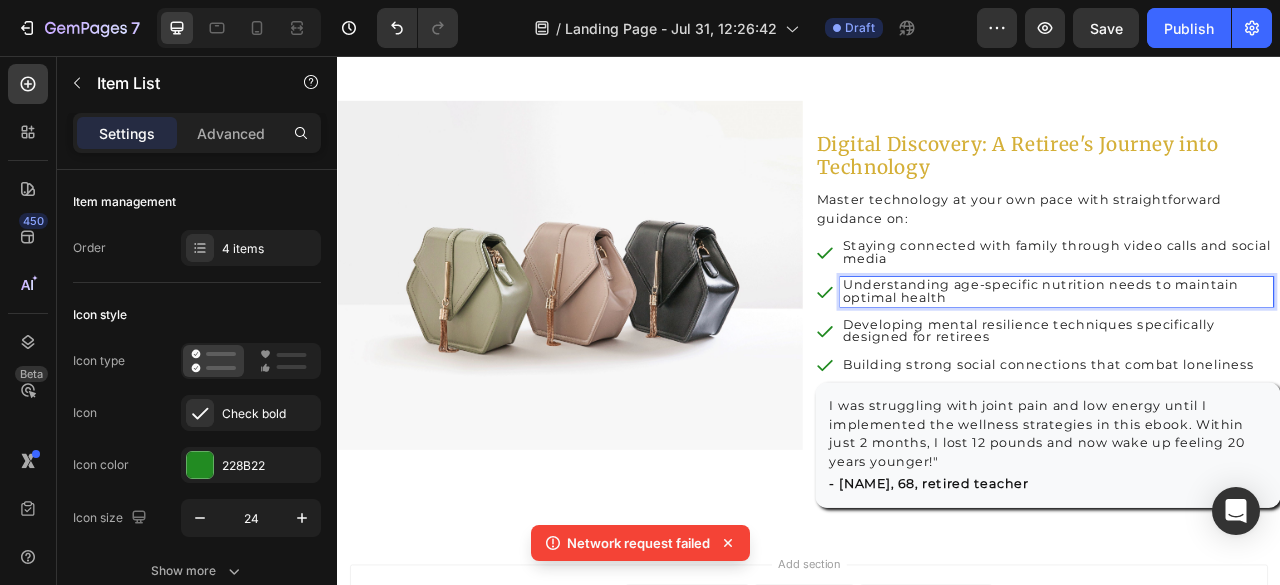 click on "Understanding age-specific nutrition needs to maintain optimal health" at bounding box center (1252, 356) 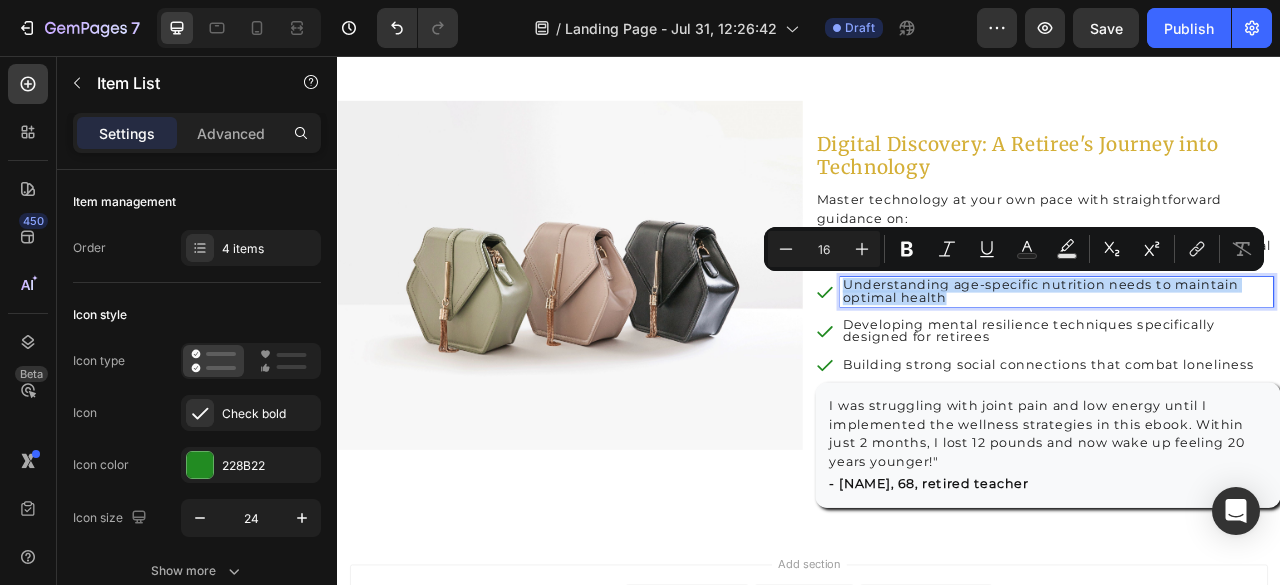drag, startPoint x: 1106, startPoint y: 360, endPoint x: 973, endPoint y: 340, distance: 134.49535 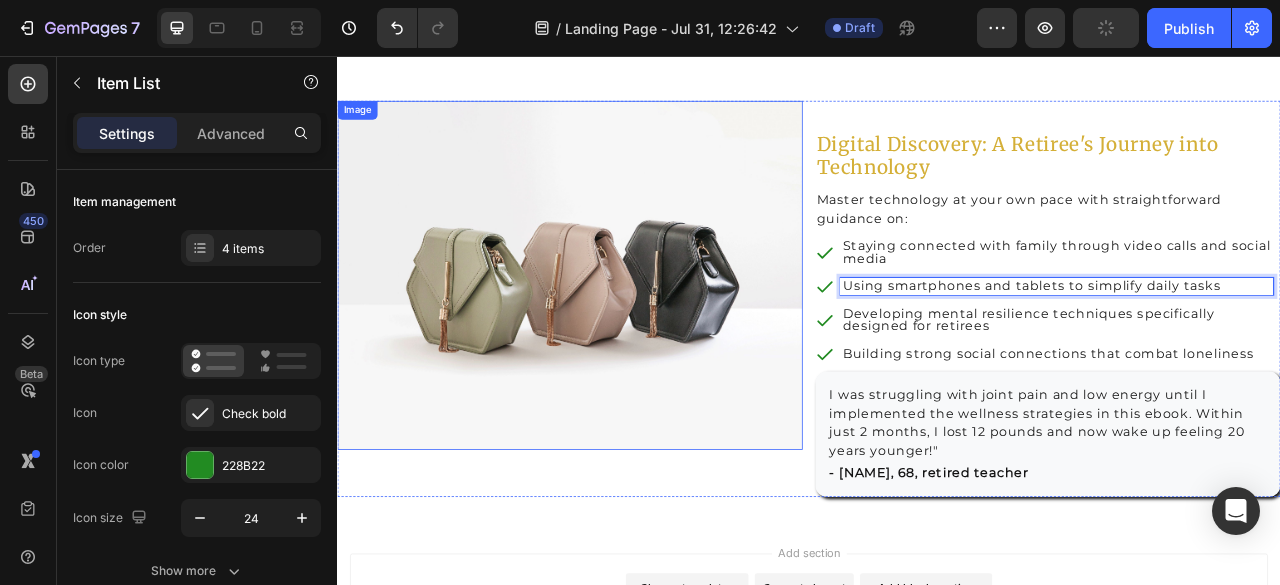 scroll, scrollTop: 2934, scrollLeft: 0, axis: vertical 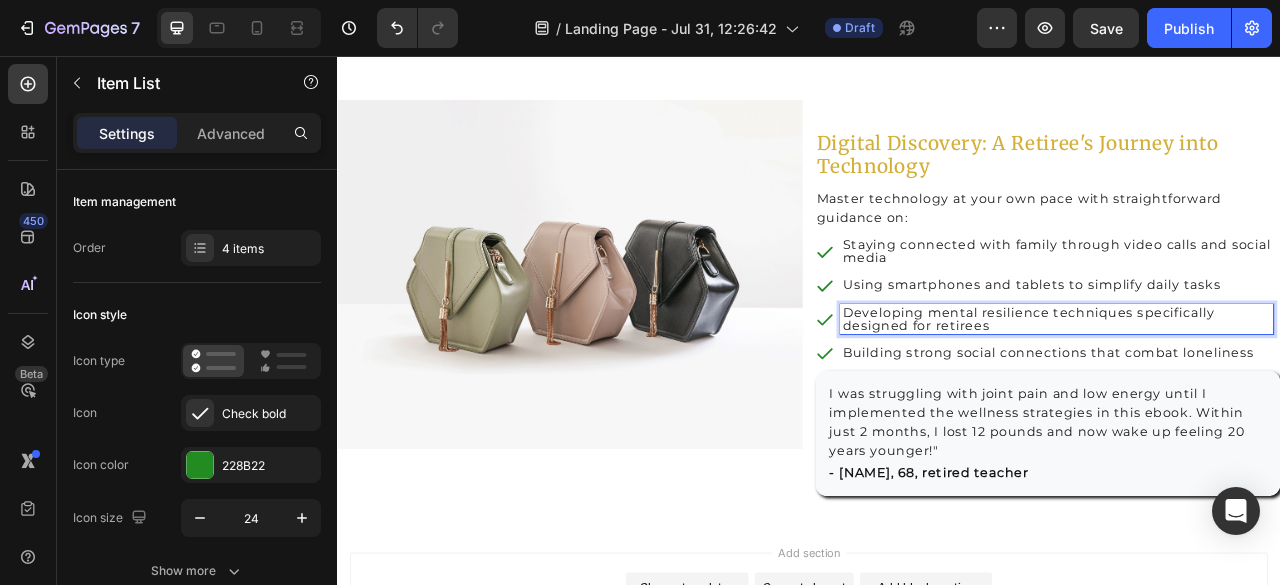drag, startPoint x: 1142, startPoint y: 391, endPoint x: 1173, endPoint y: 395, distance: 31.257 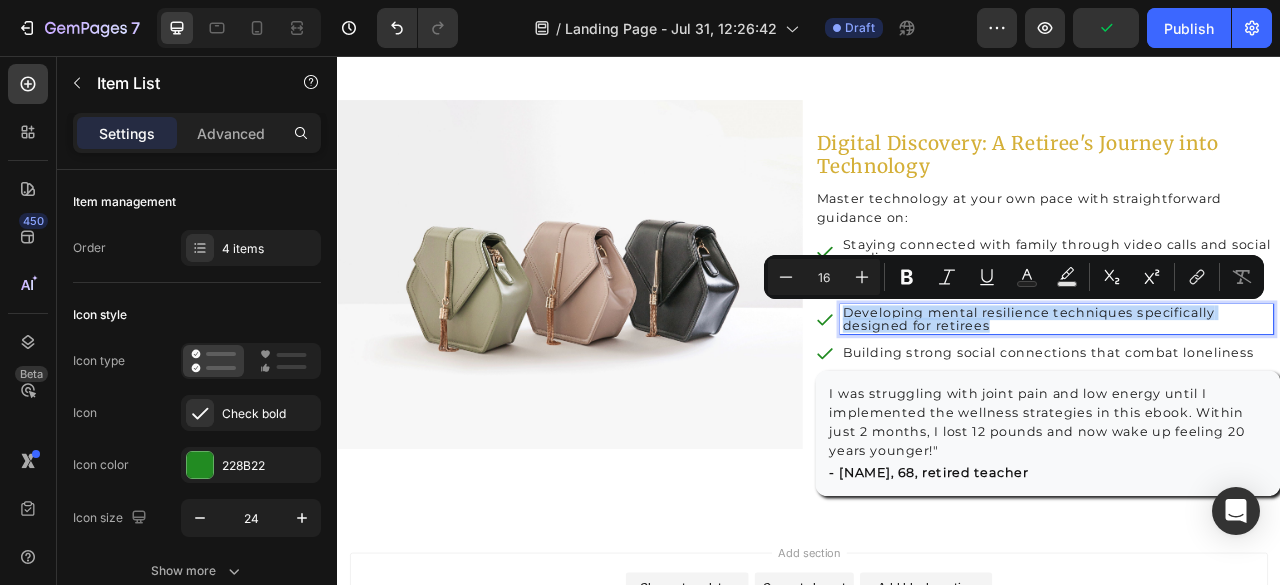 drag, startPoint x: 1163, startPoint y: 400, endPoint x: 978, endPoint y: 372, distance: 187.10692 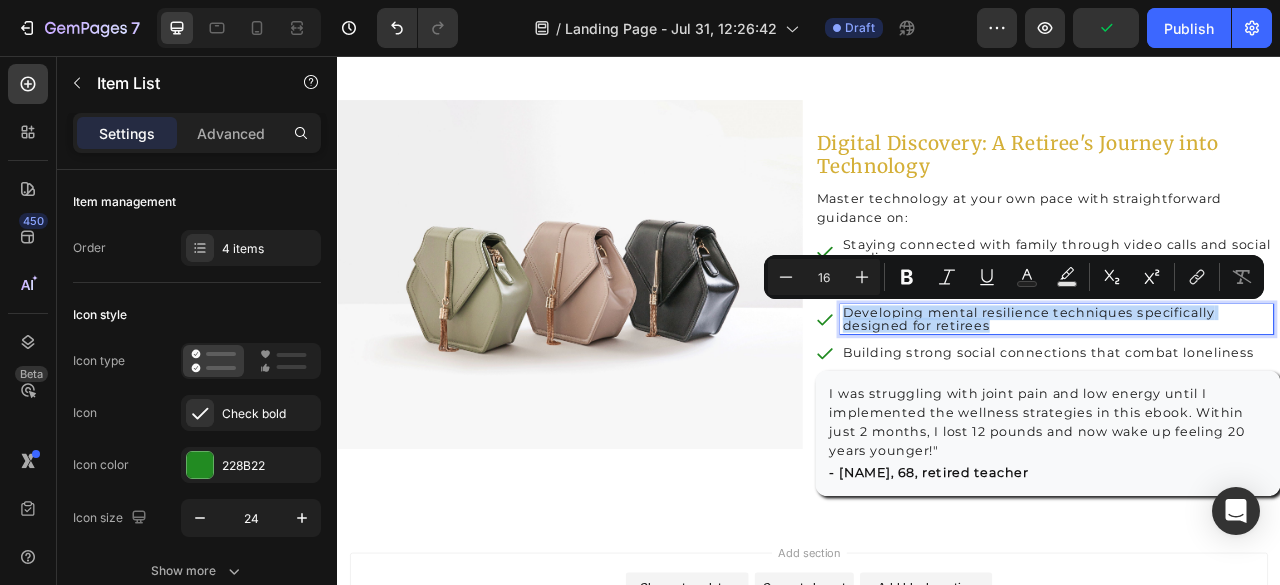click on "Developing mental resilience techniques specifically designed for retirees" at bounding box center (1252, 391) 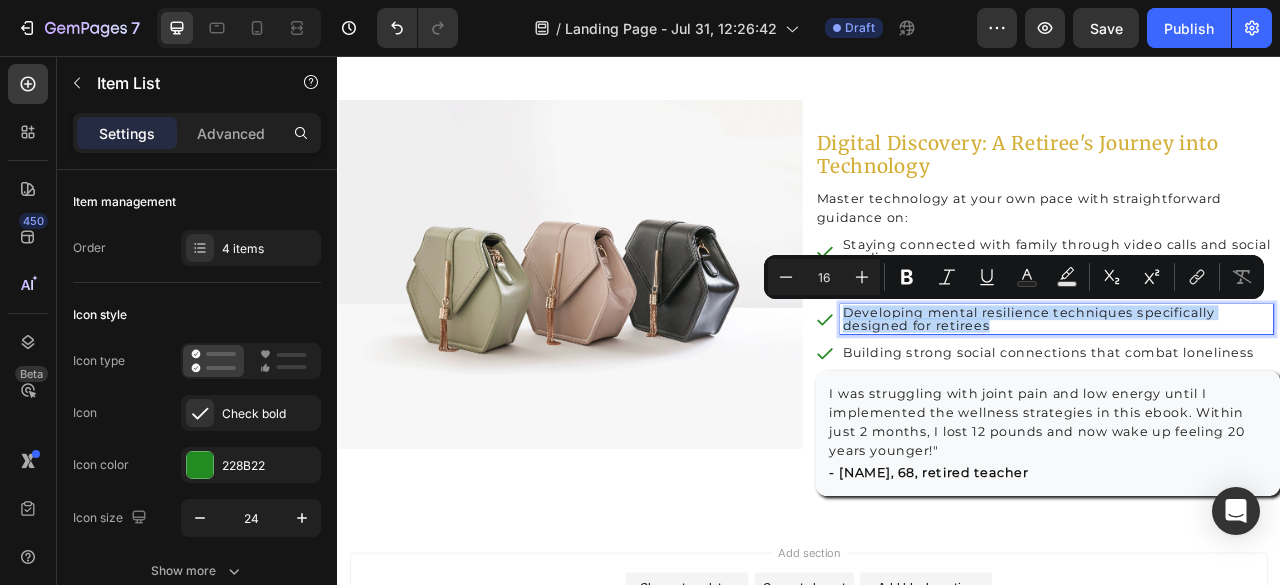 scroll, scrollTop: 2936, scrollLeft: 0, axis: vertical 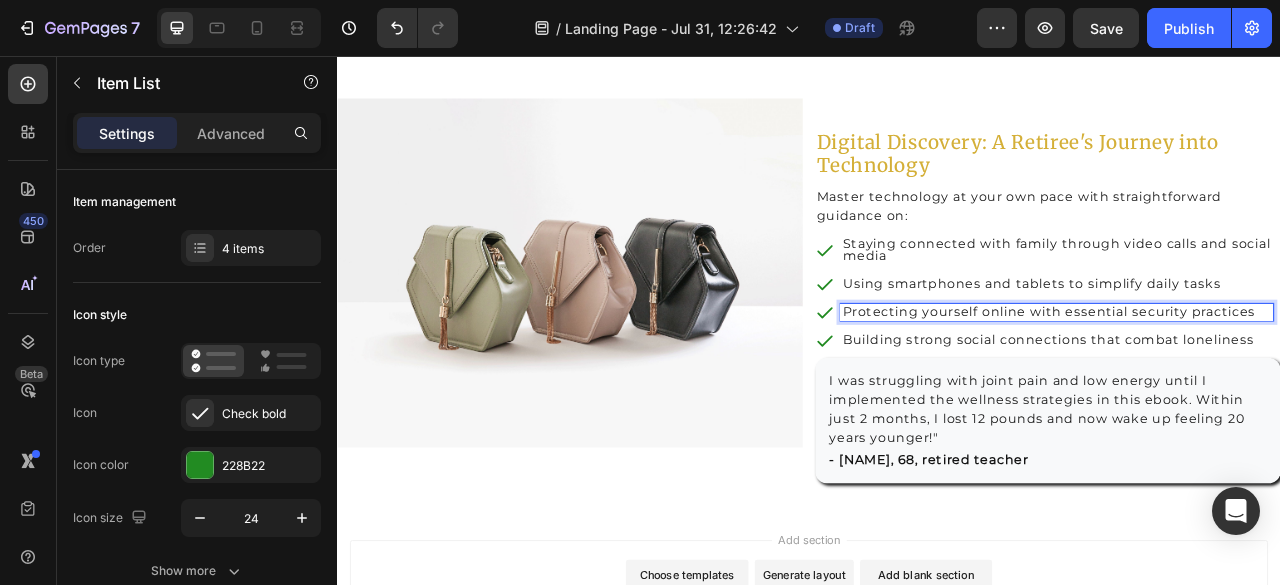 click on "Building strong social connections that combat loneliness" at bounding box center [1252, 418] 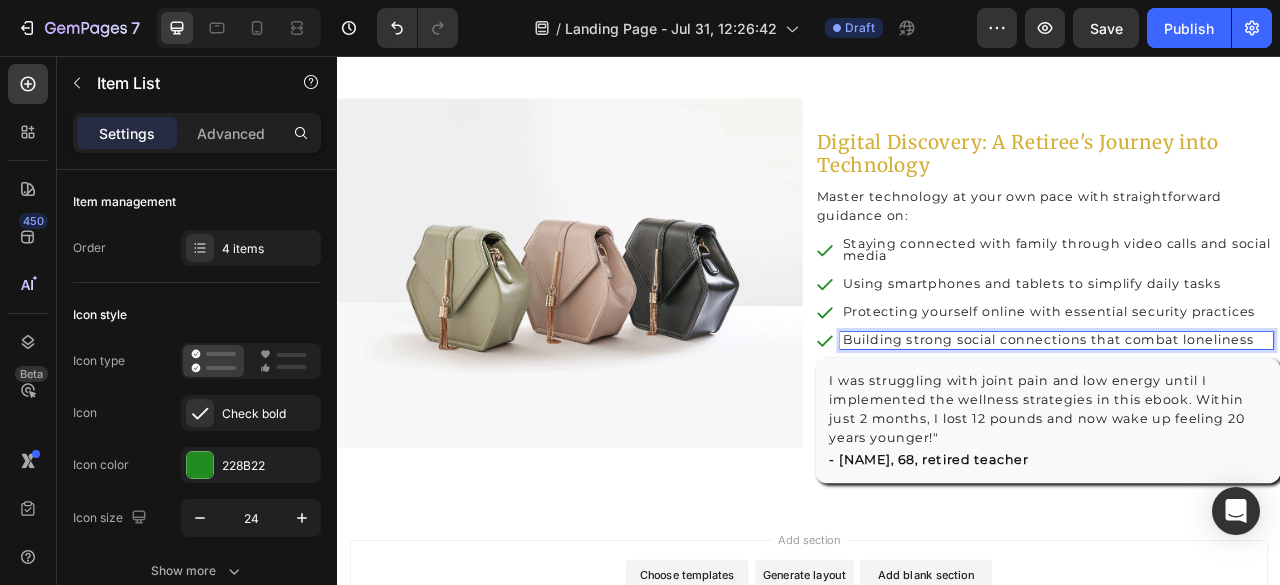 click on "Building strong social connections that combat loneliness" at bounding box center (1252, 418) 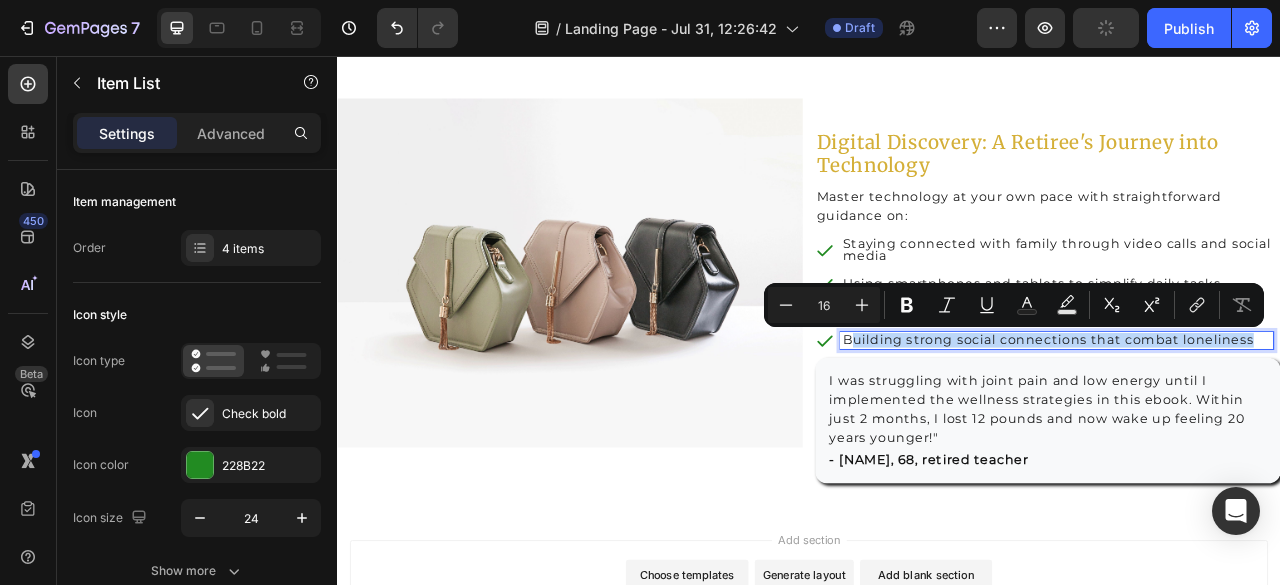 drag, startPoint x: 1492, startPoint y: 416, endPoint x: 982, endPoint y: 415, distance: 510.00098 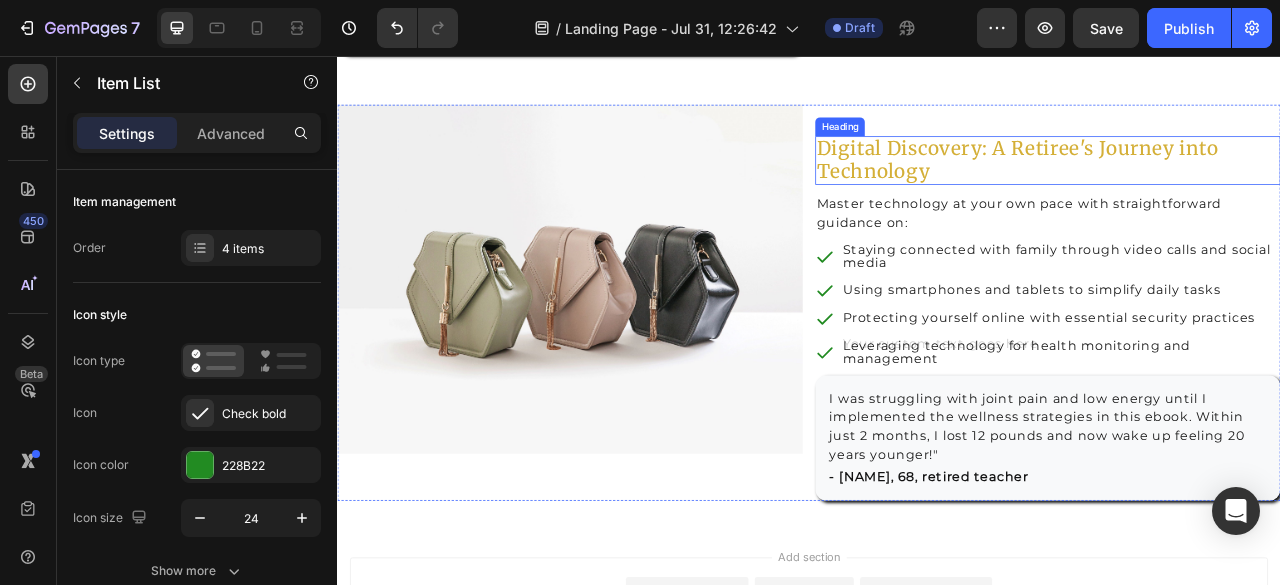 scroll, scrollTop: 2926, scrollLeft: 0, axis: vertical 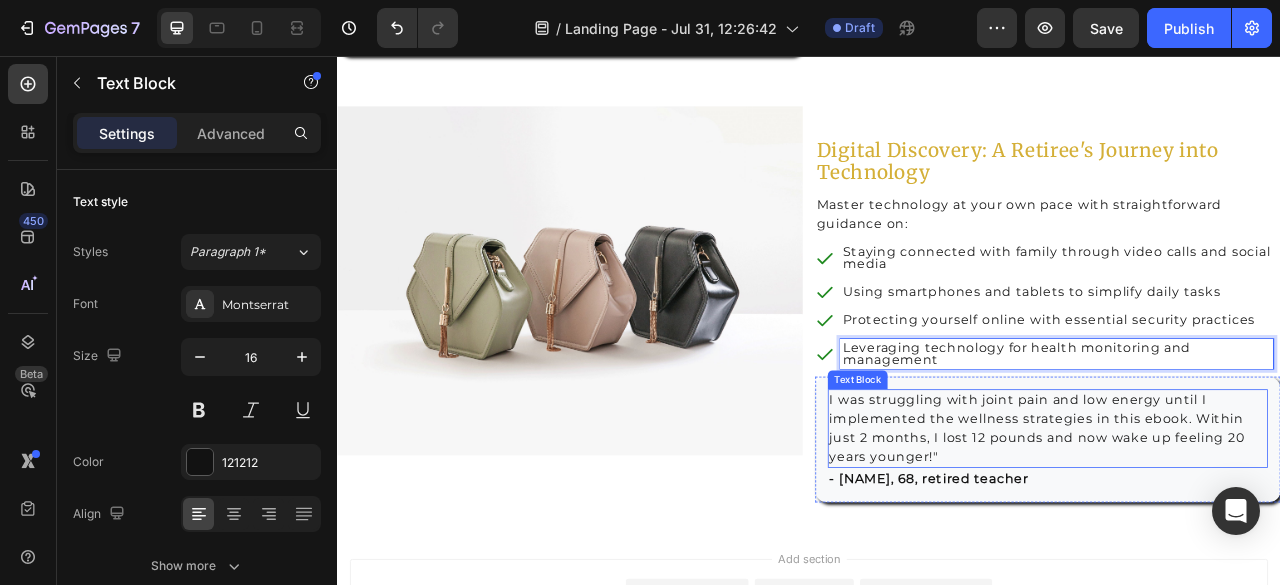 click on "I was struggling with joint pain and low energy until I implemented the wellness strategies in this ebook. Within just 2 months, I lost 12 pounds and now wake up feeling 20 years younger!"" at bounding box center (1241, 530) 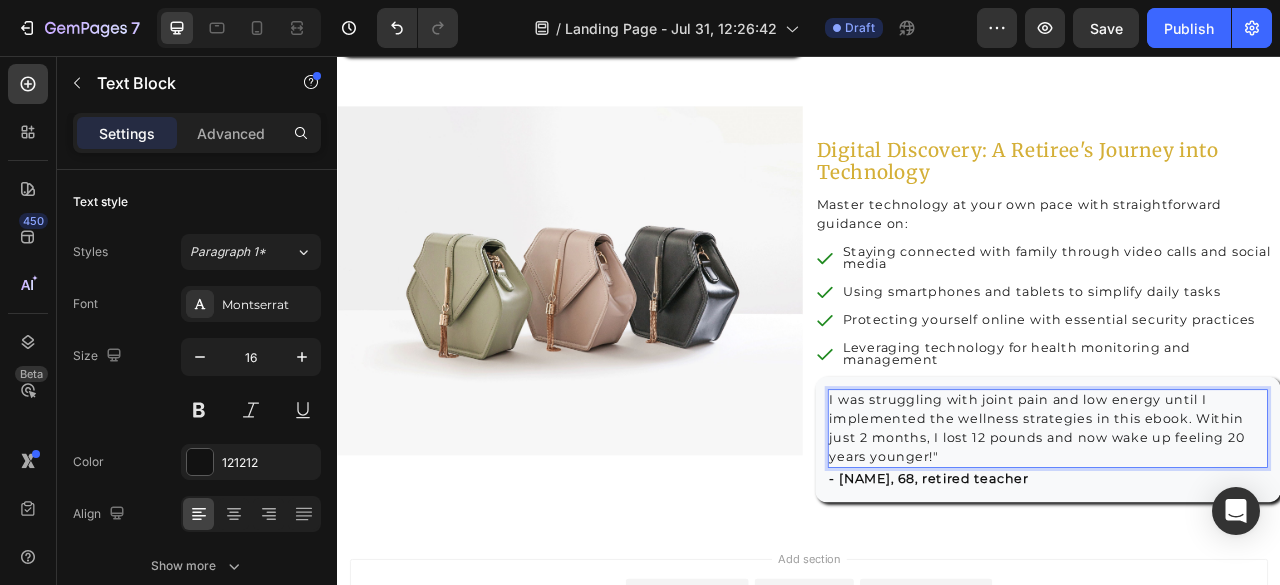 click on "I was struggling with joint pain and low energy until I implemented the wellness strategies in this ebook. Within just 2 months, I lost 12 pounds and now wake up feeling 20 years younger!"" at bounding box center [1241, 530] 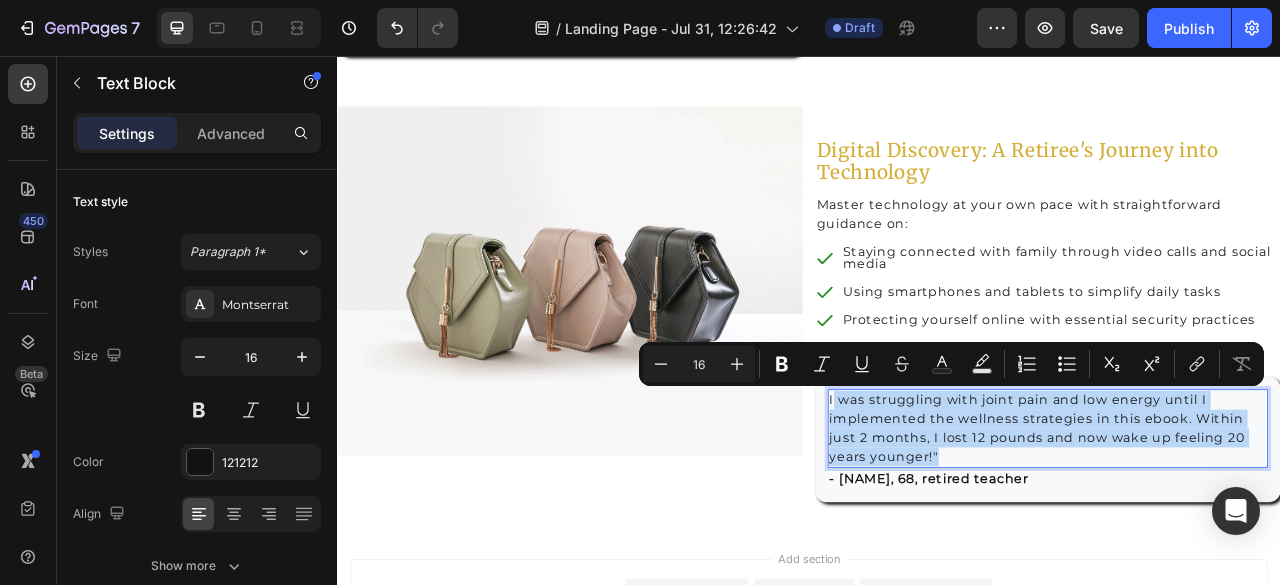 drag, startPoint x: 960, startPoint y: 488, endPoint x: 1096, endPoint y: 557, distance: 152.50246 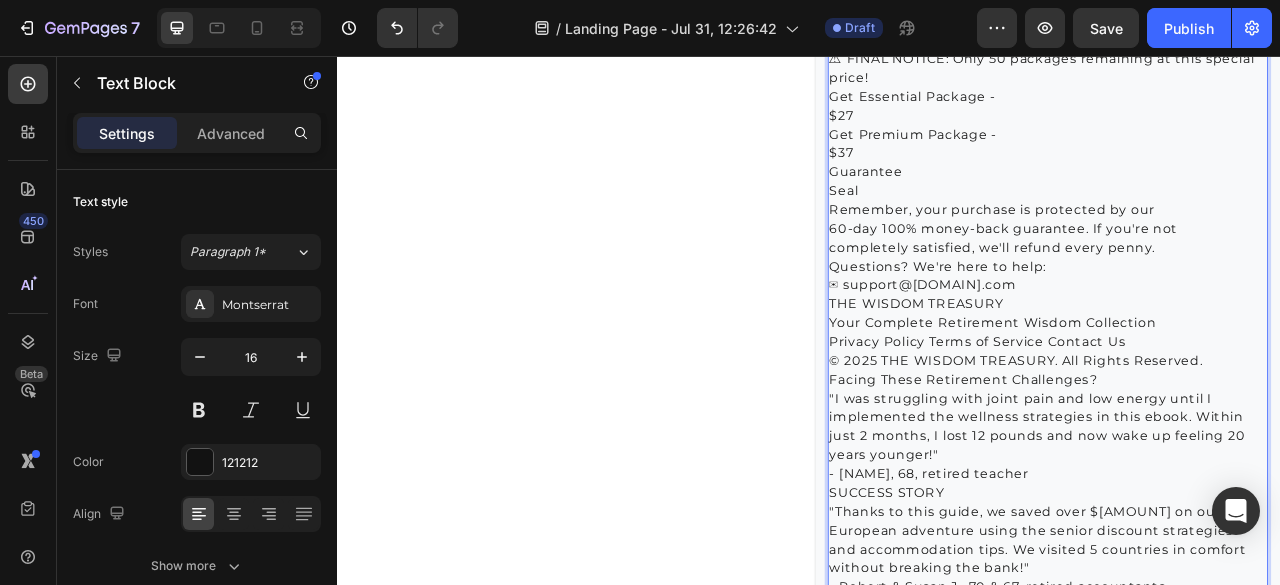 scroll, scrollTop: 6604, scrollLeft: 0, axis: vertical 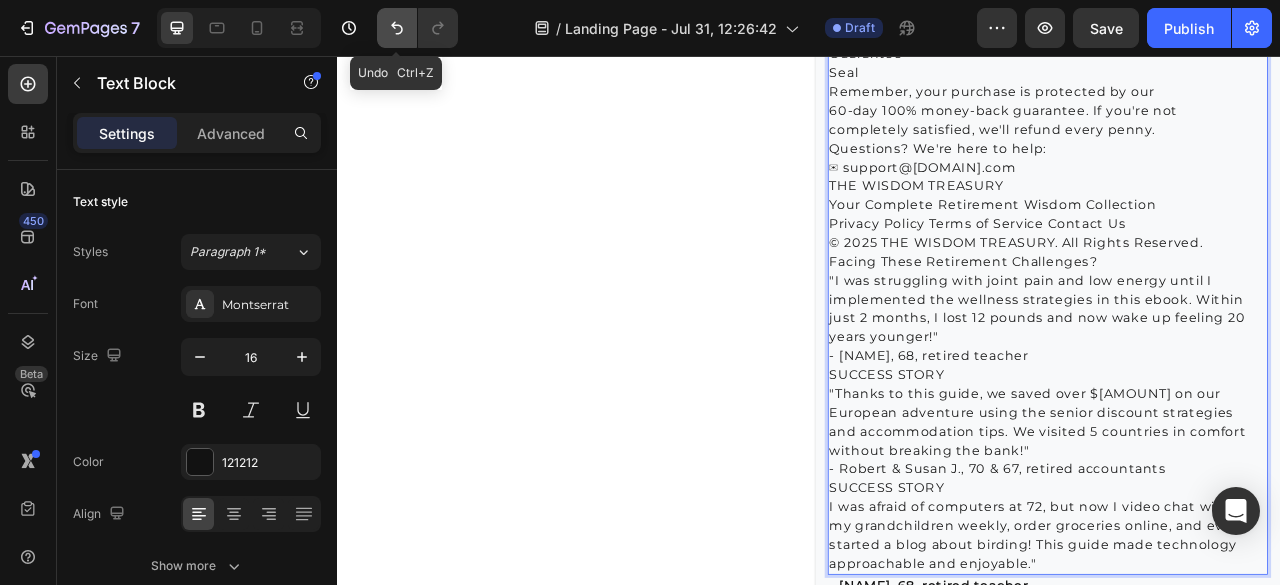 click 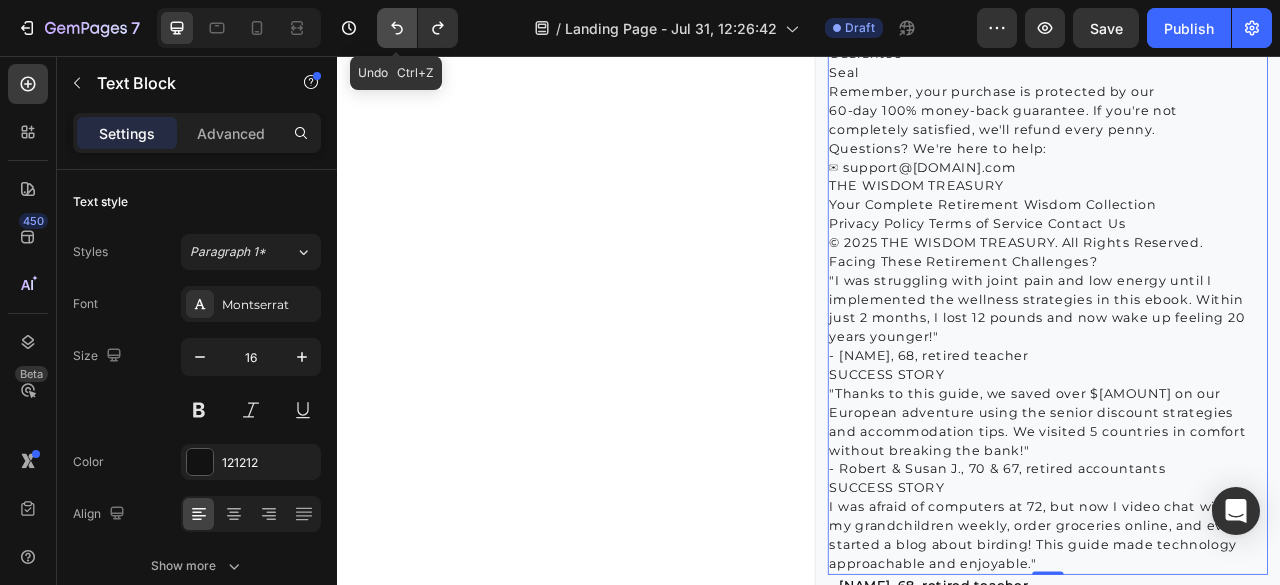 click 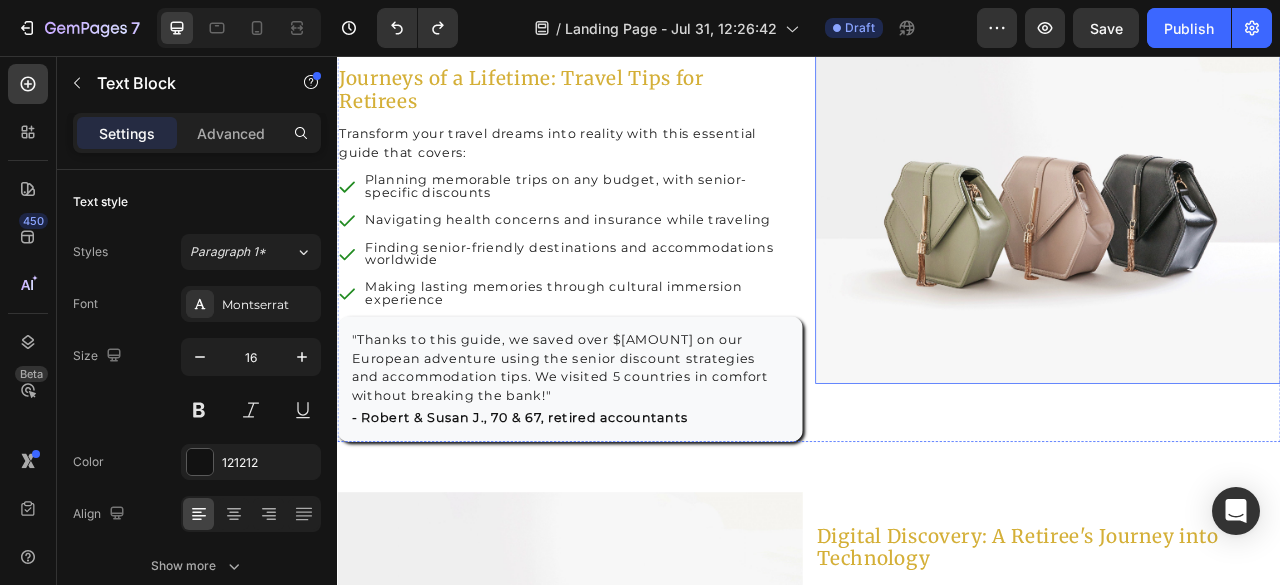 scroll, scrollTop: 3035, scrollLeft: 0, axis: vertical 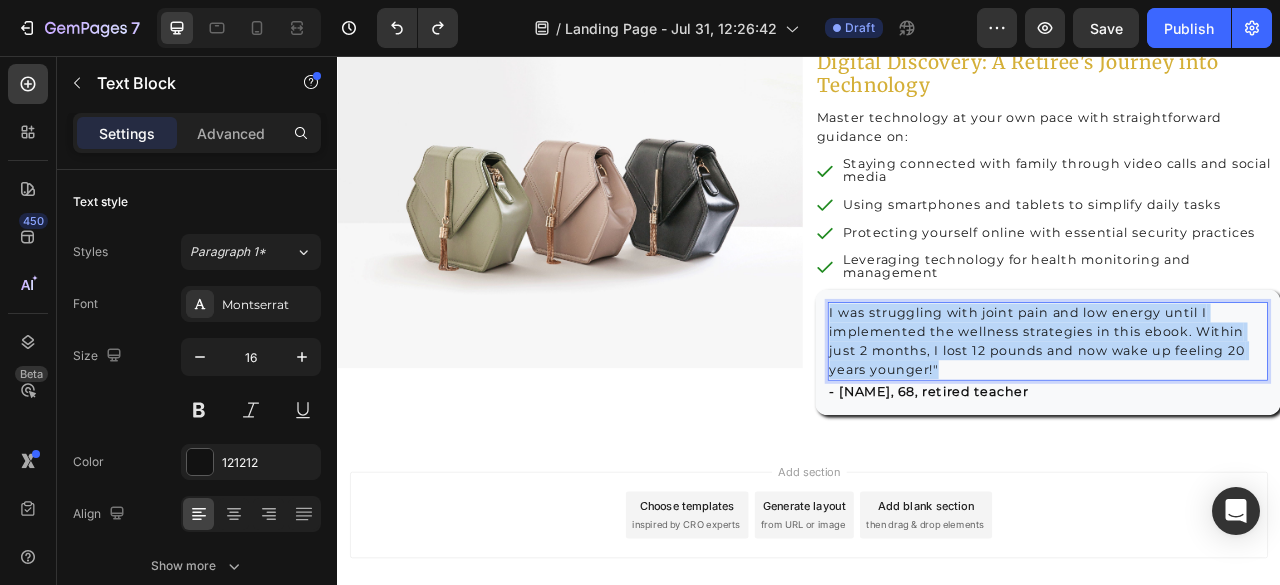 drag, startPoint x: 1095, startPoint y: 448, endPoint x: 955, endPoint y: 380, distance: 155.64061 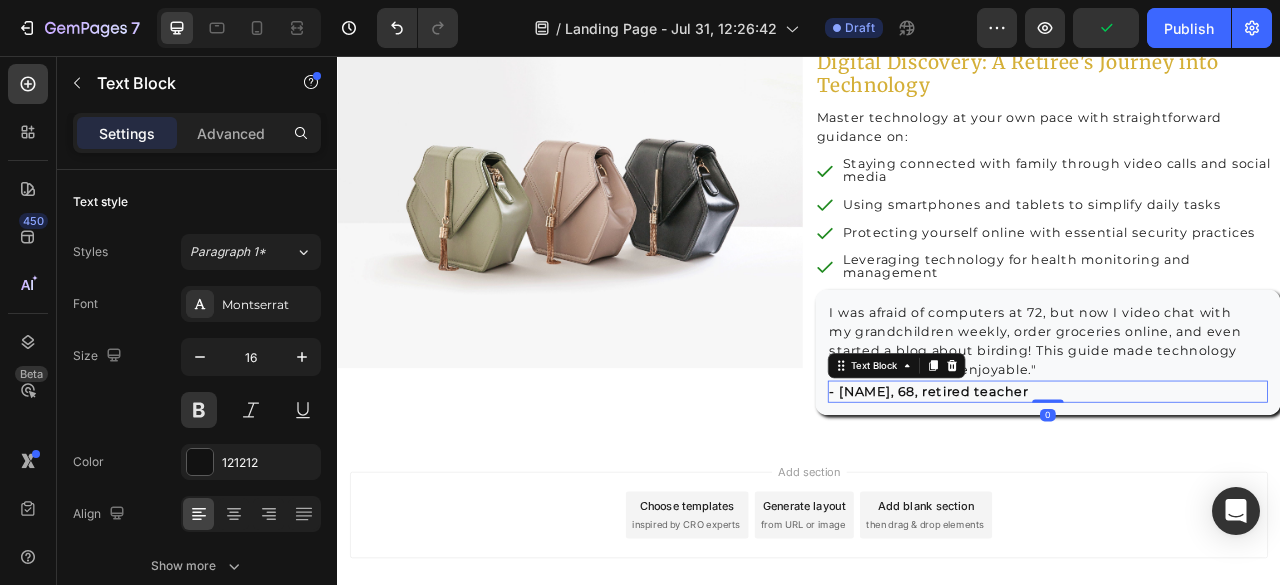 click on "- [NAME], 68, retired teacher" at bounding box center [1241, 483] 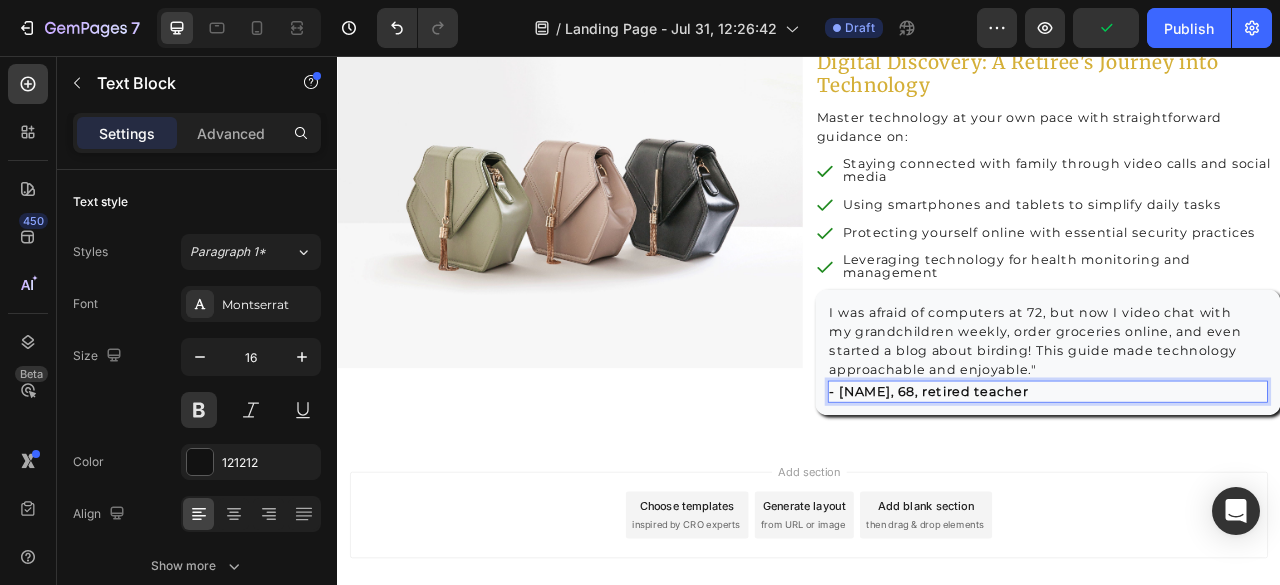 click on "- [NAME], 68, retired teacher" at bounding box center [1241, 483] 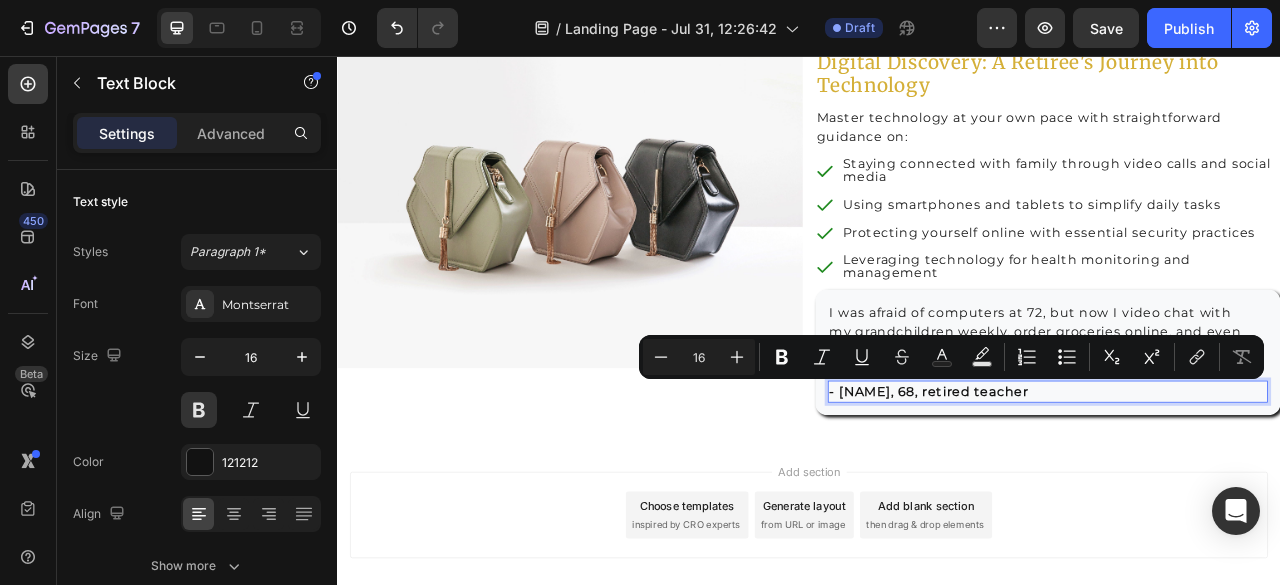 click on "- [NAME], 68, retired teacher" at bounding box center (1241, 483) 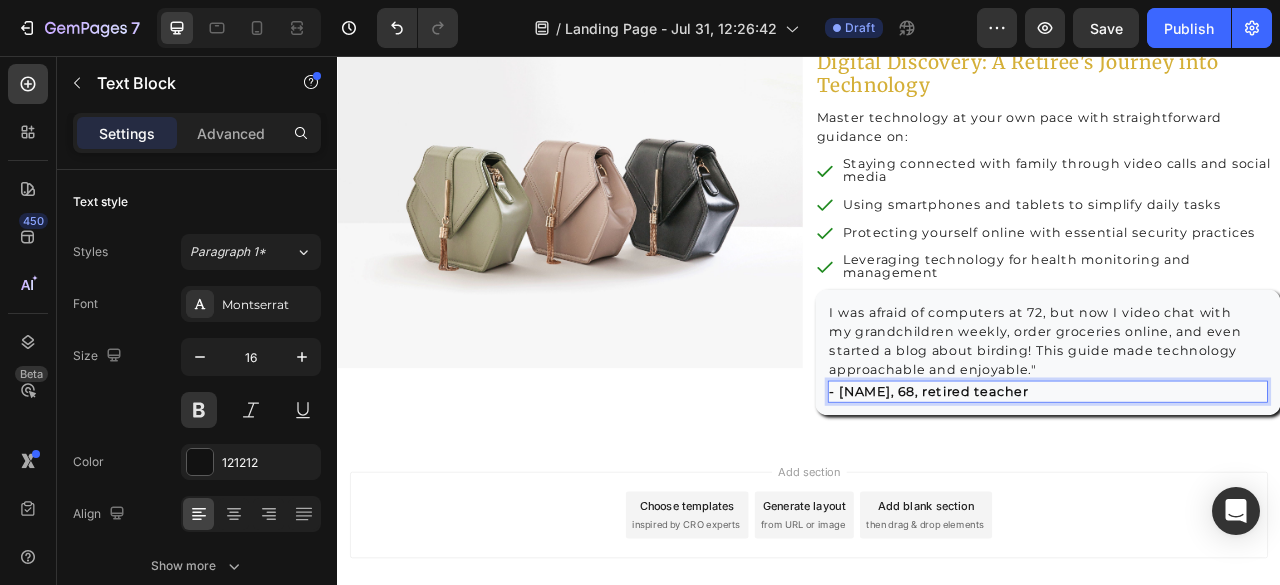 drag, startPoint x: 1226, startPoint y: 480, endPoint x: 957, endPoint y: 481, distance: 269.00186 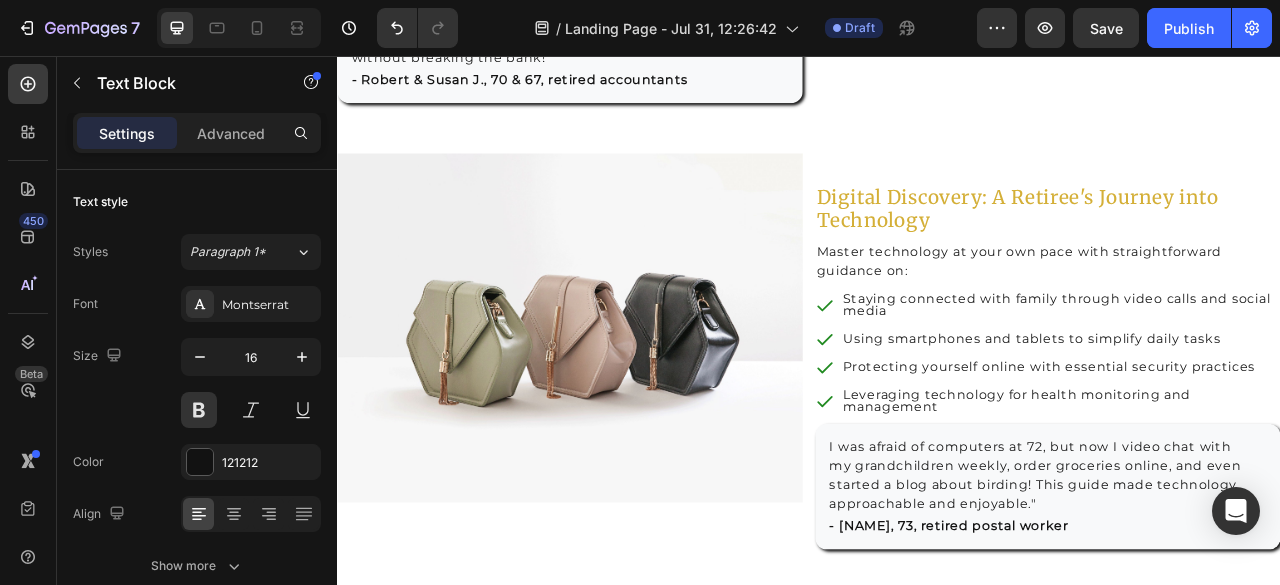 scroll, scrollTop: 2535, scrollLeft: 0, axis: vertical 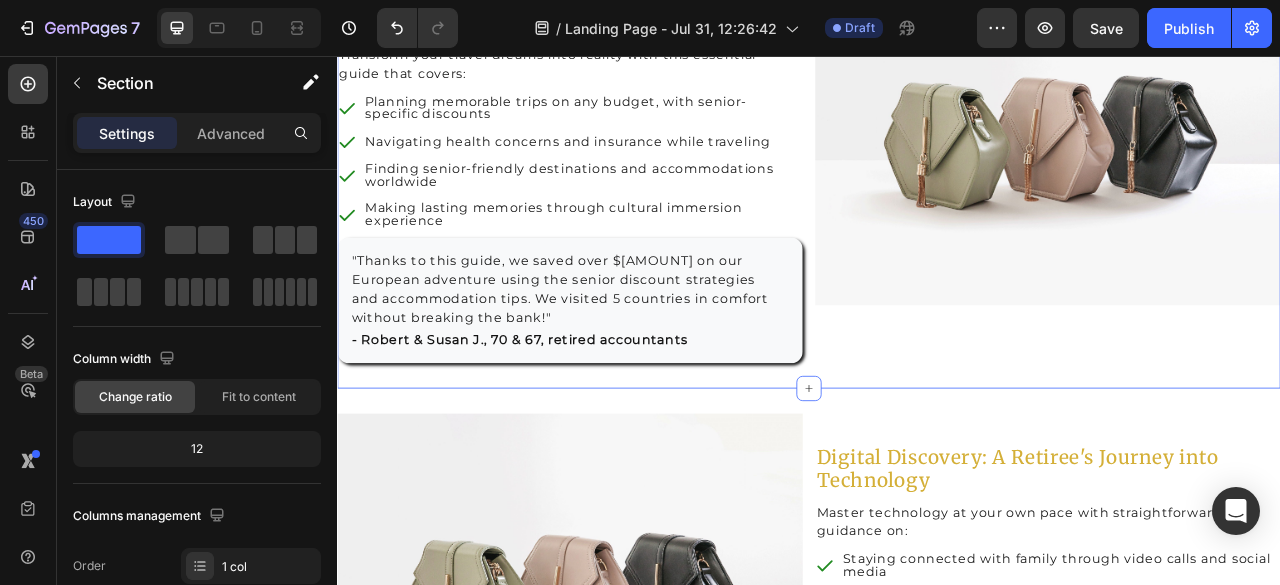 click on "Making lasting memories through cultural immersion experience Item List "Thanks to this guide, we saved over $3,200 on our European adventure using the senior discount strategies and accommodation tips. We visited 5 countries in comfort without breaking the bank!" Text Block - [NAME] & [NAME], 70 & 67, retired accountants Text Block Row Image Row Section 5 You can create reusable sections Create Theme Section AI Content Write with GemAI What would you like to describe here? Tone and Voice Persuasive Product Show more Generate" at bounding box center (937, 188) 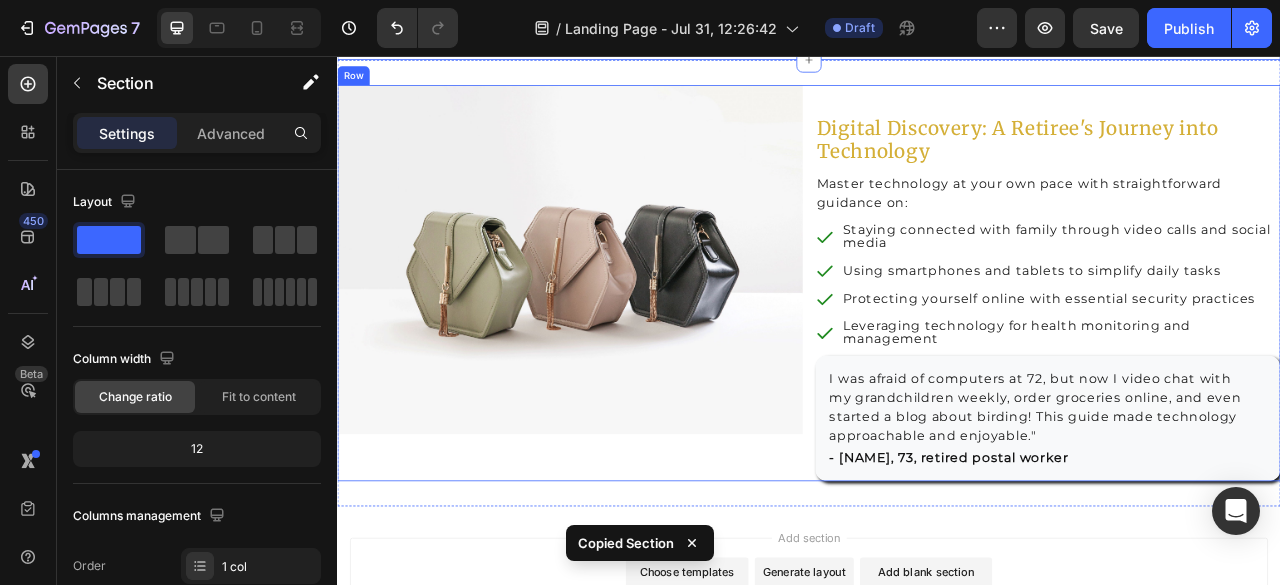 scroll, scrollTop: 3135, scrollLeft: 0, axis: vertical 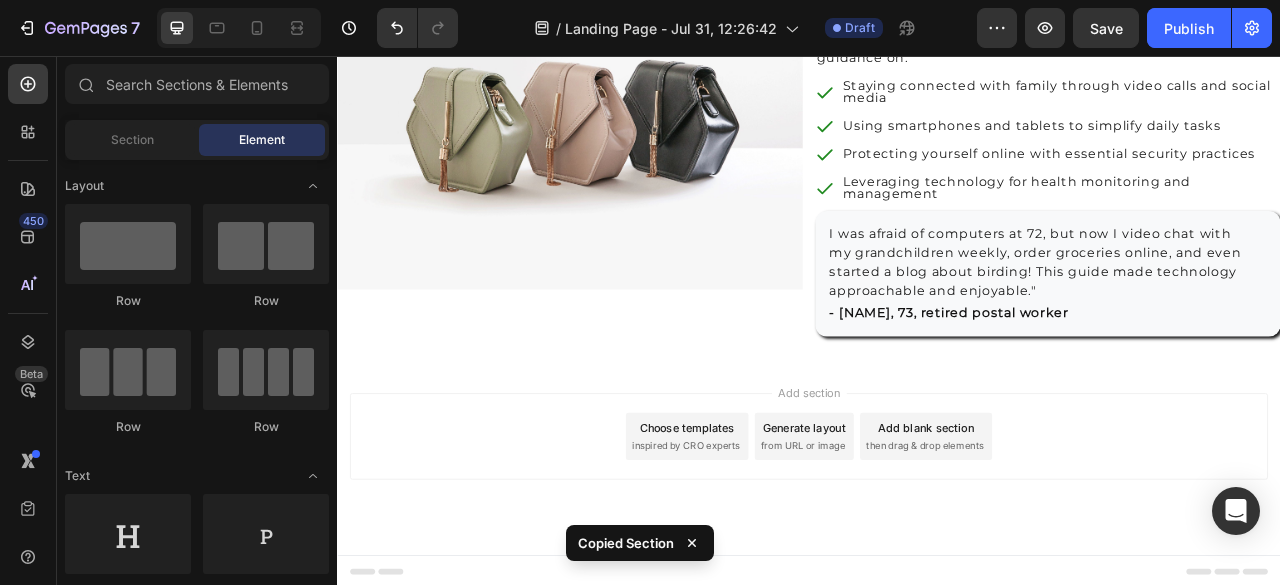 click on "Add section Choose templates inspired by CRO experts Generate layout from URL or image Add blank section then drag & drop elements" at bounding box center (937, 568) 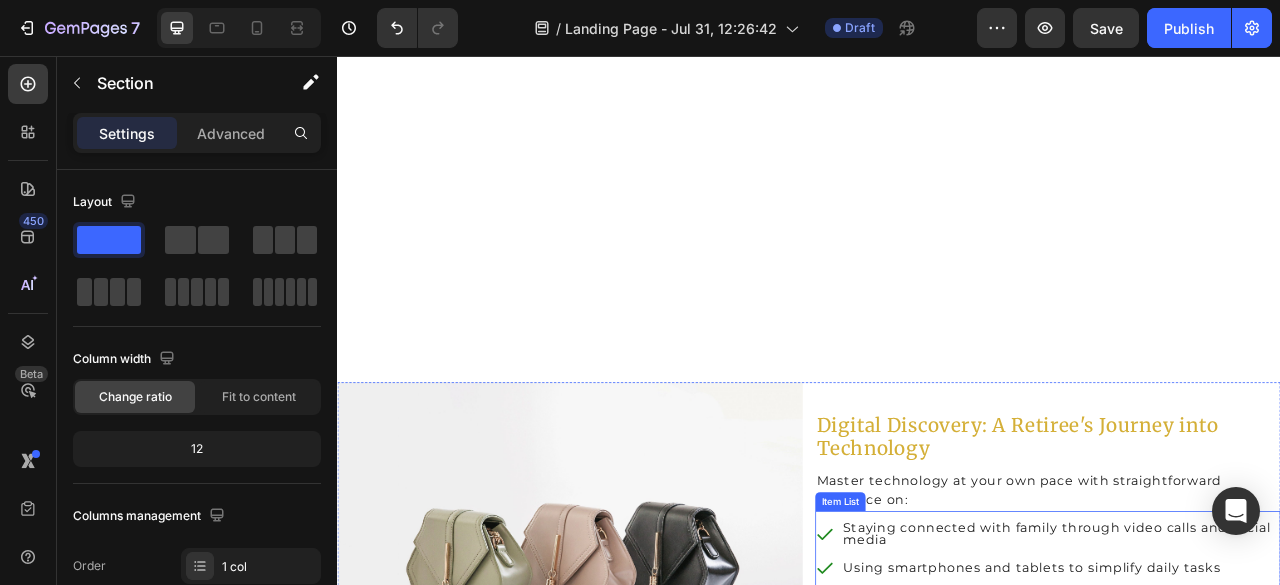 scroll, scrollTop: 3168, scrollLeft: 0, axis: vertical 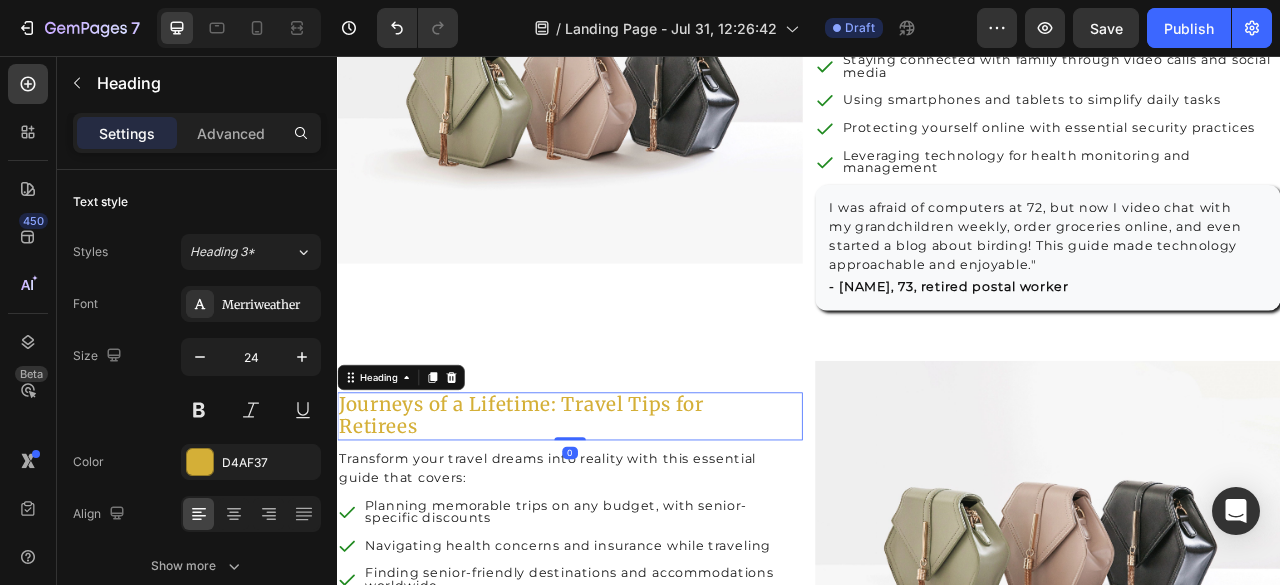 click on "Journeys of a Lifetime: Travel Tips for Retirees" at bounding box center [633, 515] 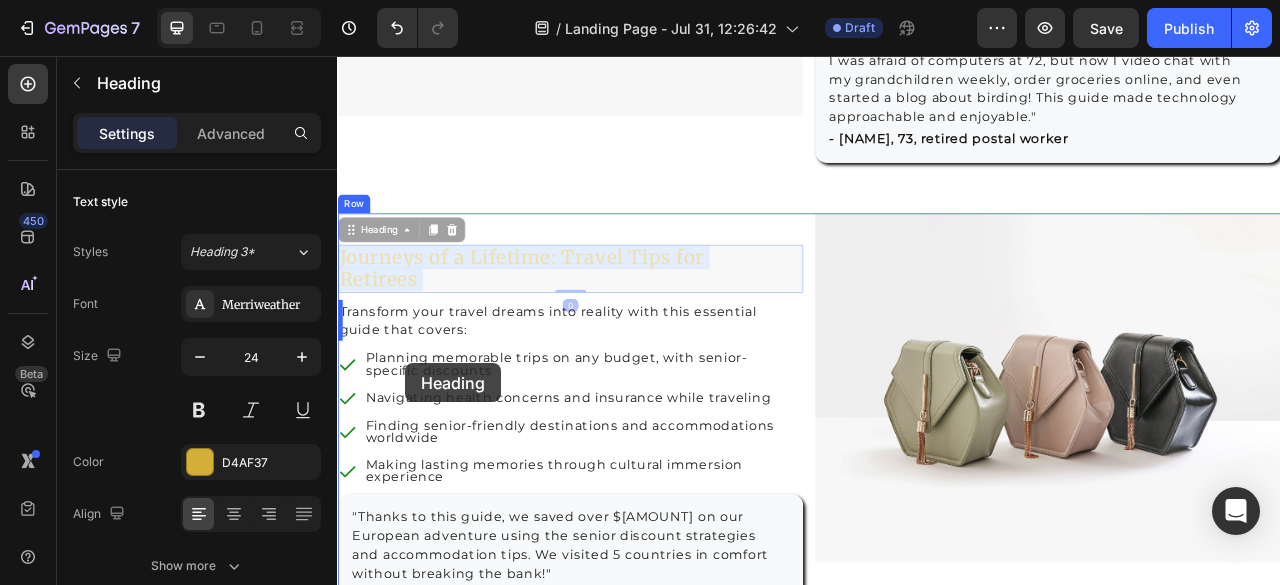 scroll, scrollTop: 3378, scrollLeft: 0, axis: vertical 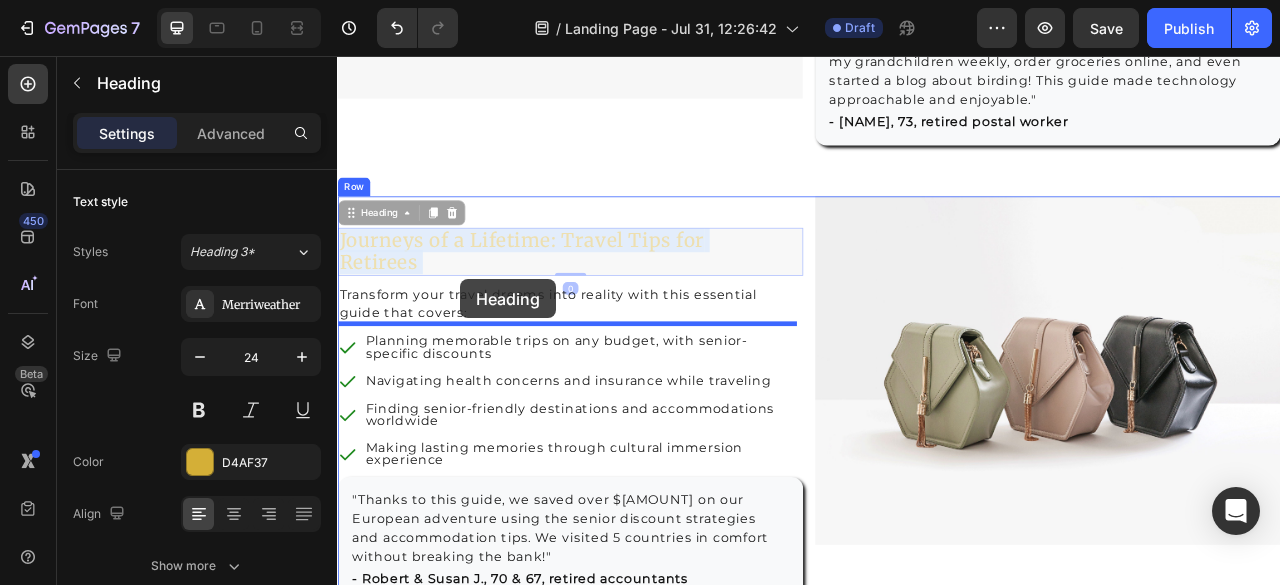 drag, startPoint x: 439, startPoint y: 529, endPoint x: 494, endPoint y: 340, distance: 196.84004 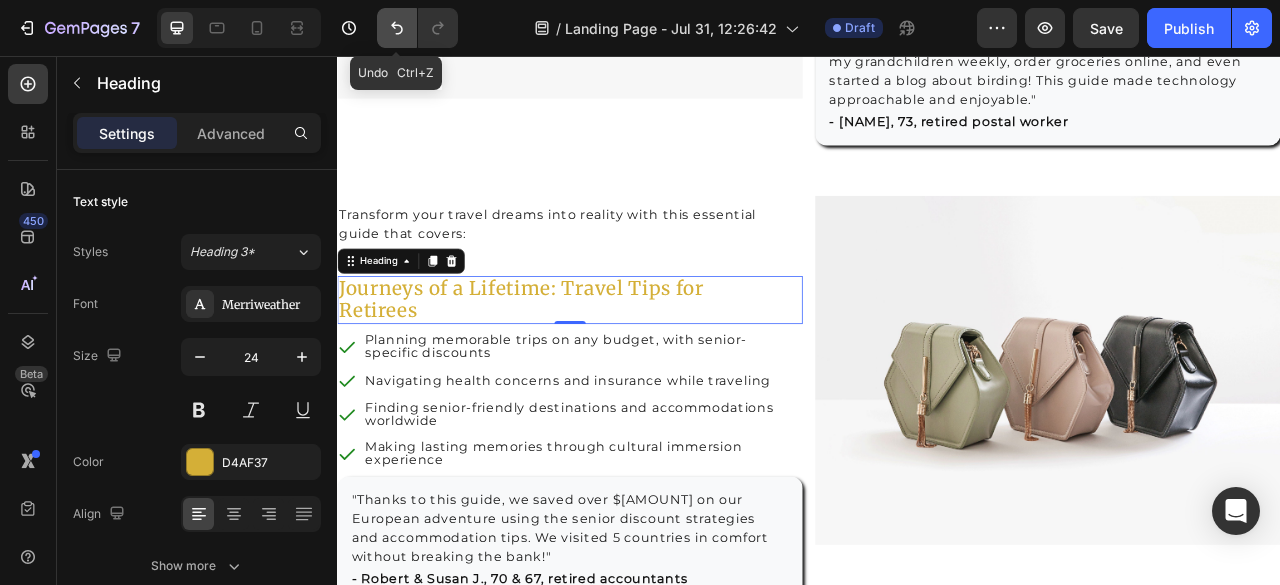 click 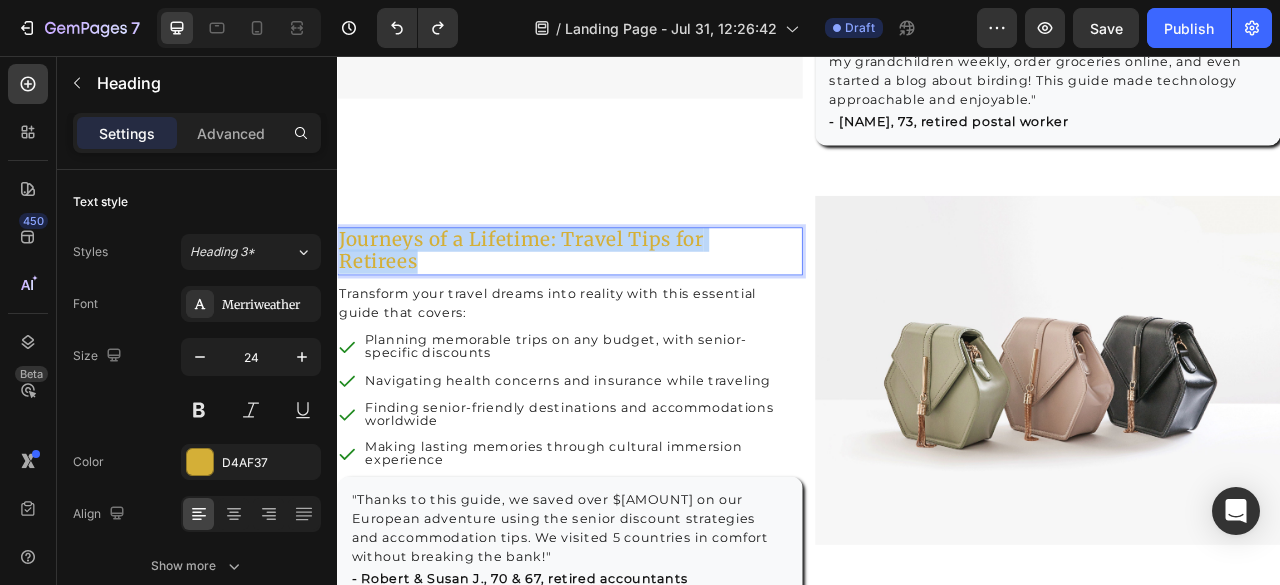 drag, startPoint x: 446, startPoint y: 313, endPoint x: 341, endPoint y: 289, distance: 107.70794 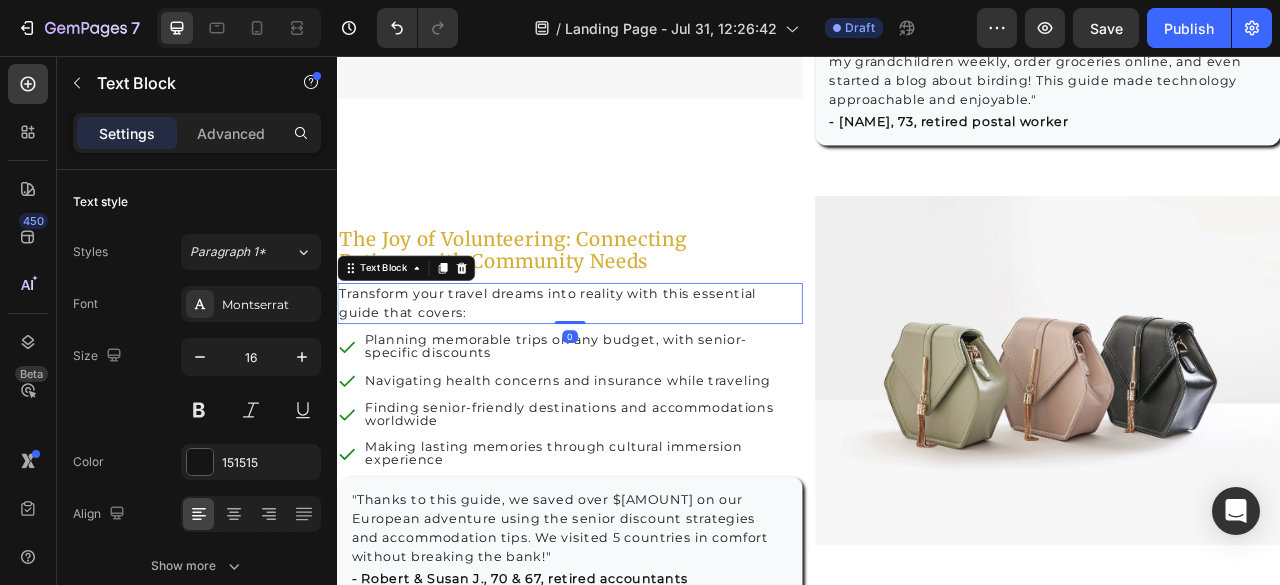 click on "Transform your travel dreams into reality with this essential guide that covers:" at bounding box center (633, 371) 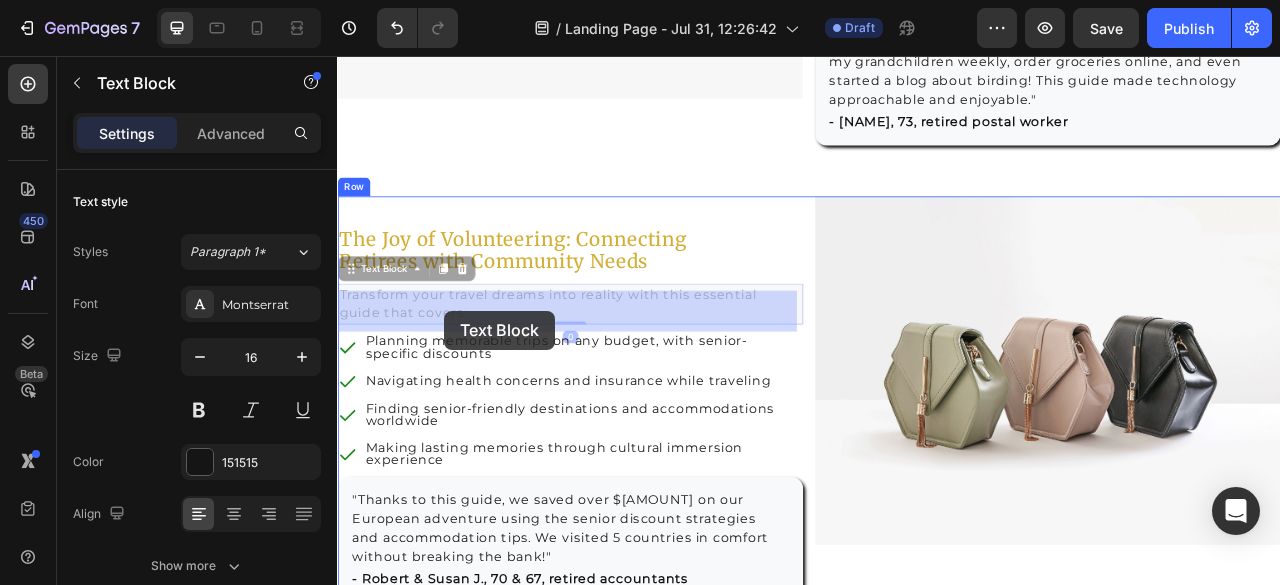 drag, startPoint x: 499, startPoint y: 383, endPoint x: 471, endPoint y: 379, distance: 28.284271 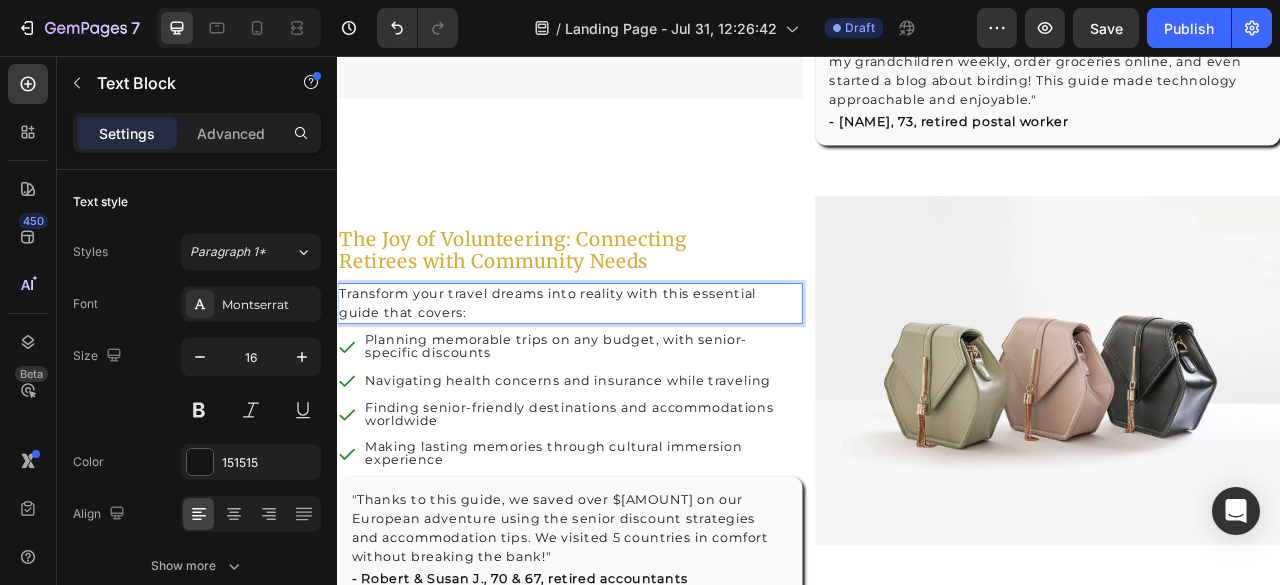 click on "Transform your travel dreams into reality with this essential guide that covers:" at bounding box center [633, 371] 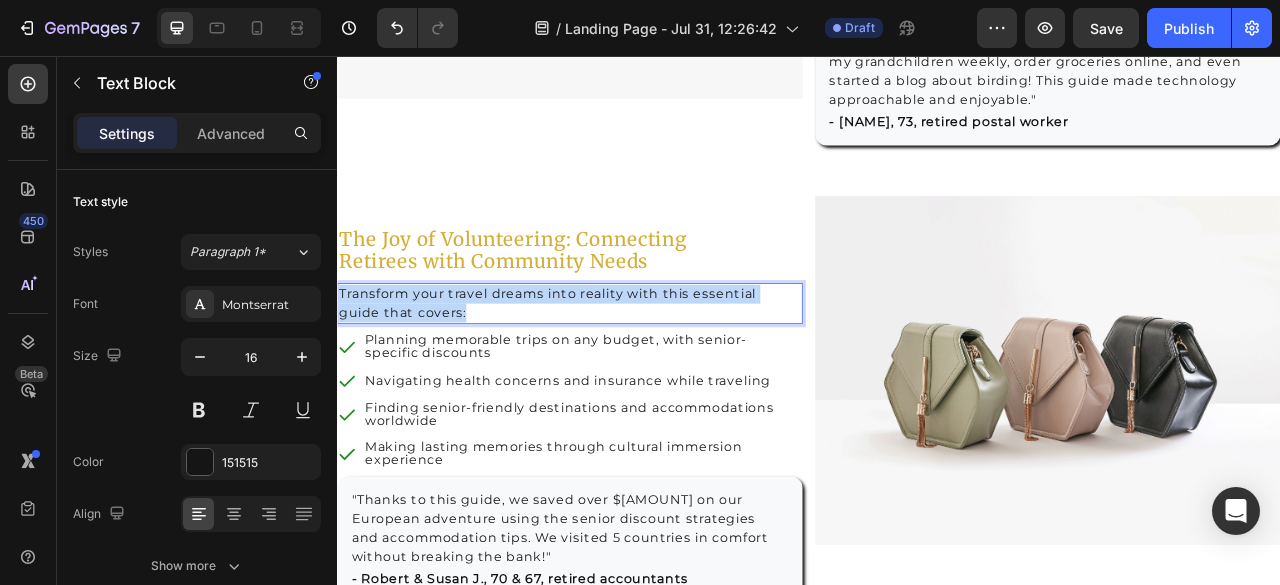 drag, startPoint x: 501, startPoint y: 378, endPoint x: 343, endPoint y: 357, distance: 159.38947 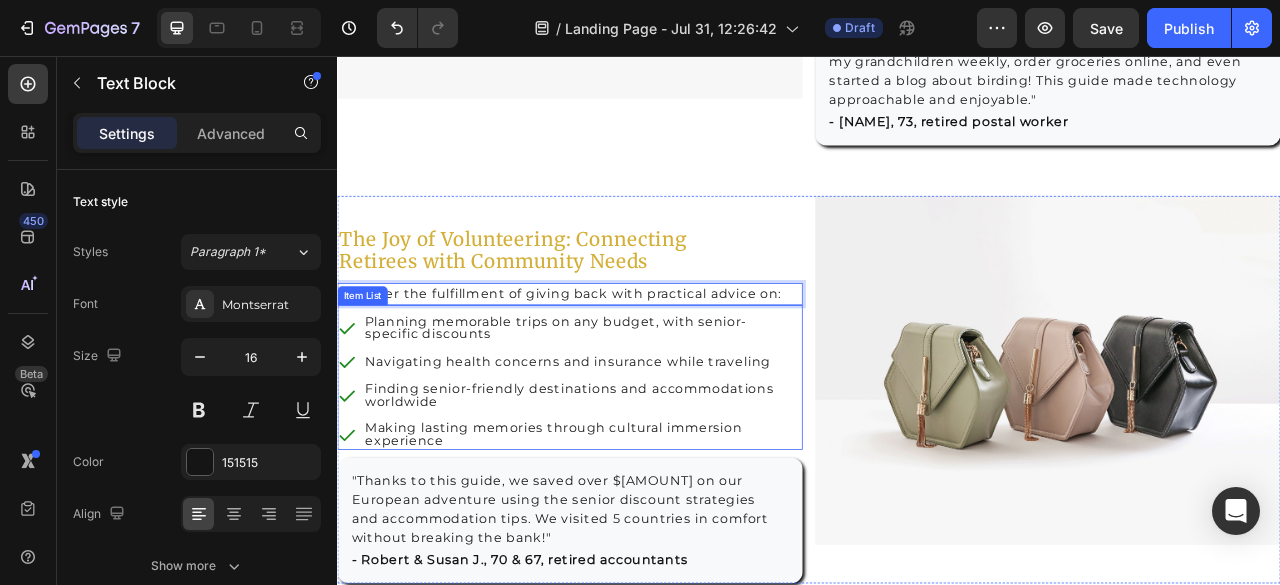 click on "Planning memorable trips on any budget, with senior- specific discounts" at bounding box center [649, 402] 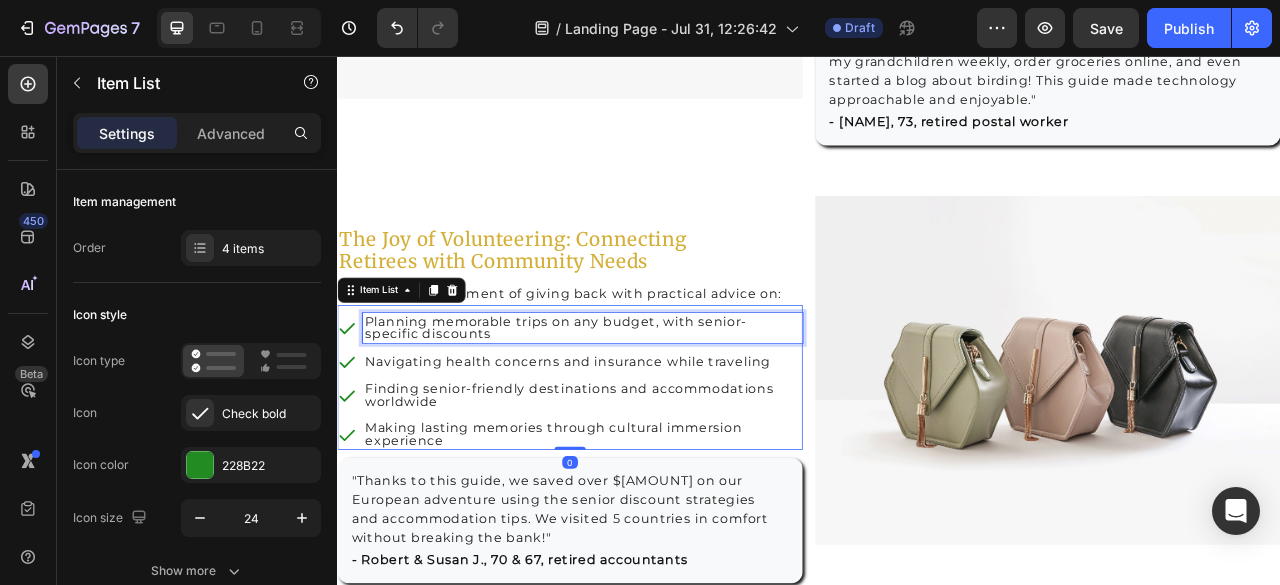 click on "Planning memorable trips on any budget, with senior- specific discounts" at bounding box center (649, 402) 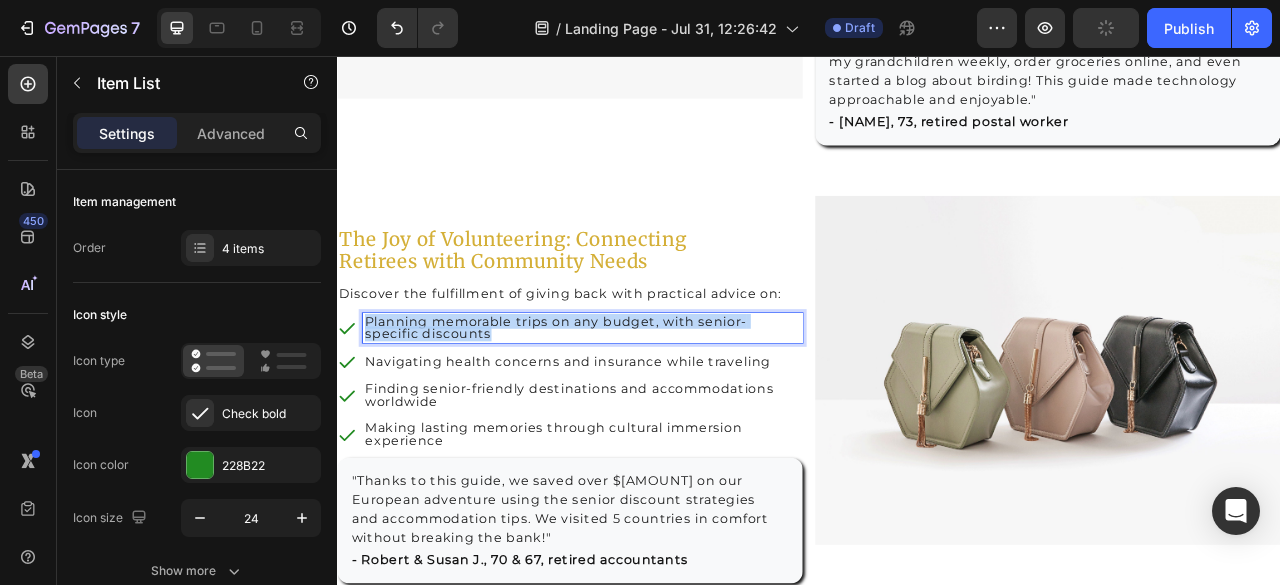 drag, startPoint x: 530, startPoint y: 405, endPoint x: 375, endPoint y: 381, distance: 156.84706 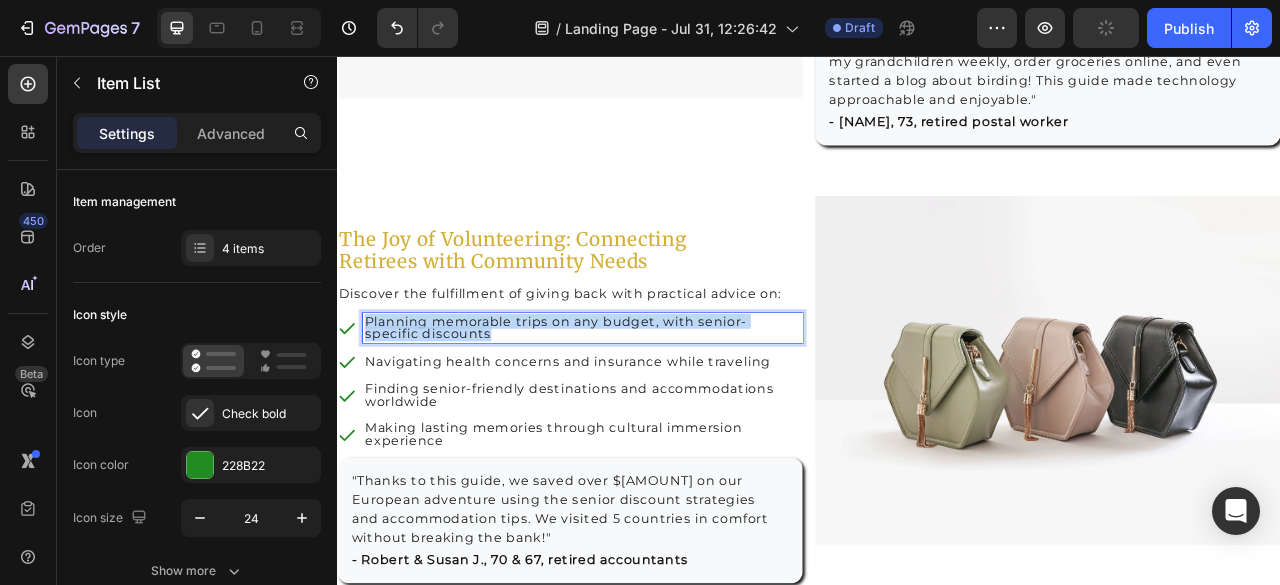 click on "Planning memorable trips on any budget, with senior- specific discounts" at bounding box center (649, 402) 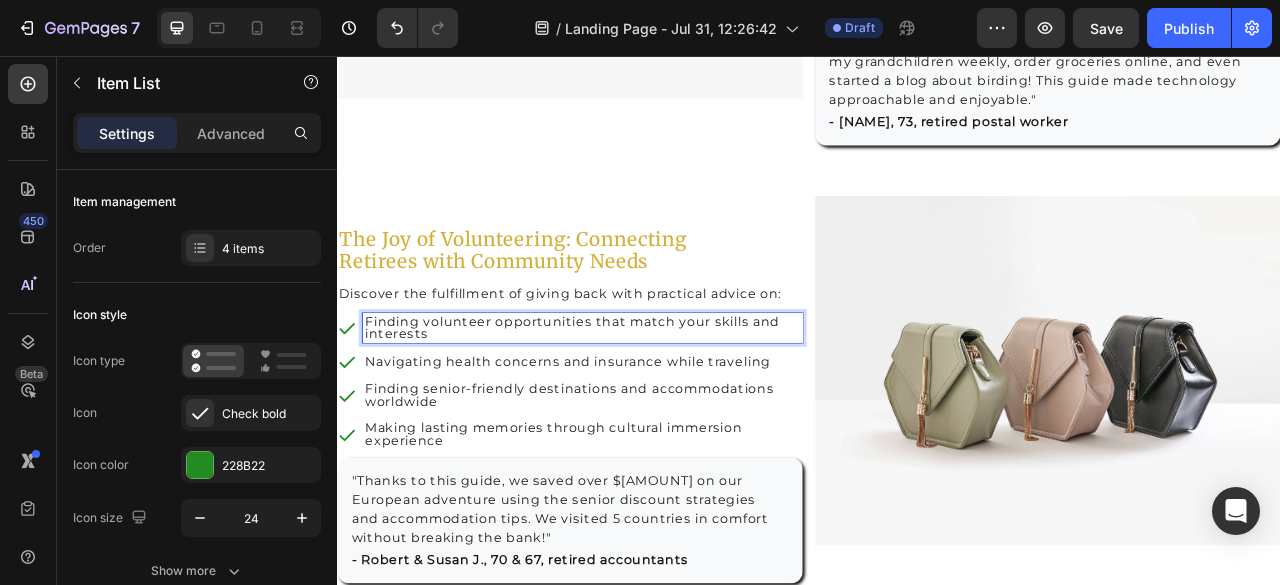 click on "Navigating health concerns and insurance while traveling" at bounding box center (649, 445) 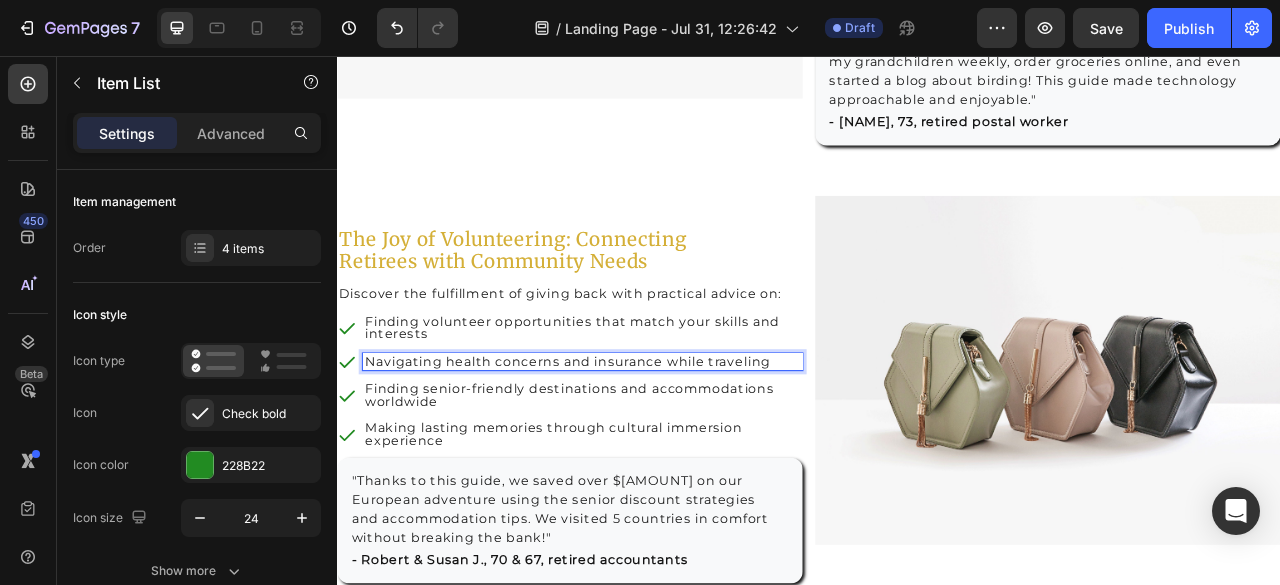 click on "Navigating health concerns and insurance while traveling" at bounding box center [649, 445] 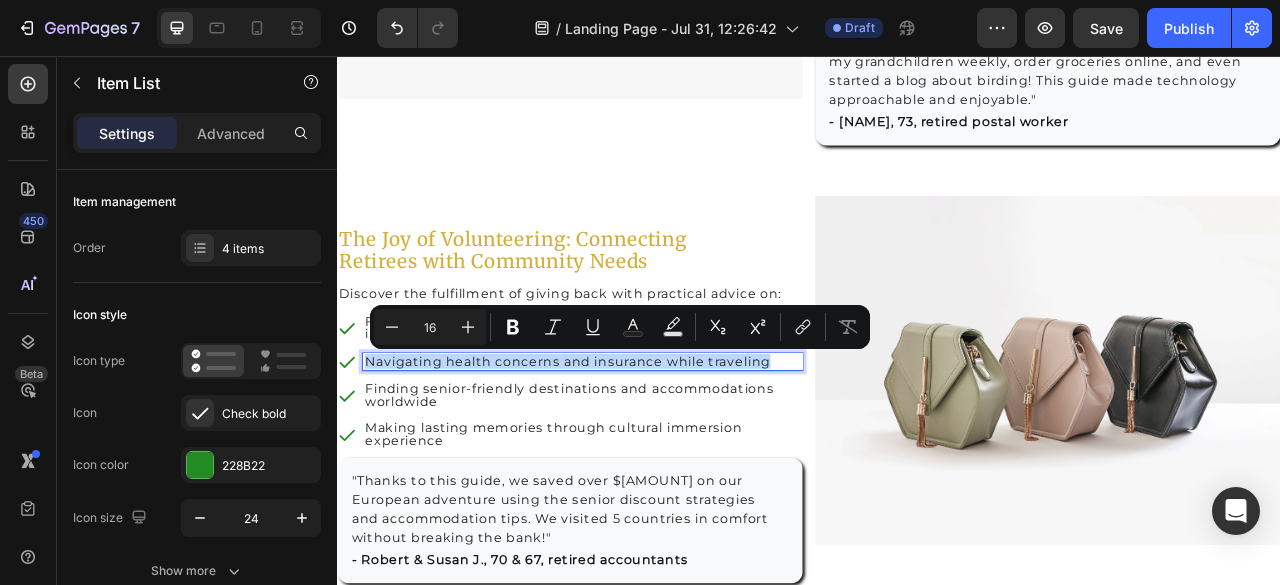 drag, startPoint x: 890, startPoint y: 441, endPoint x: 372, endPoint y: 441, distance: 518 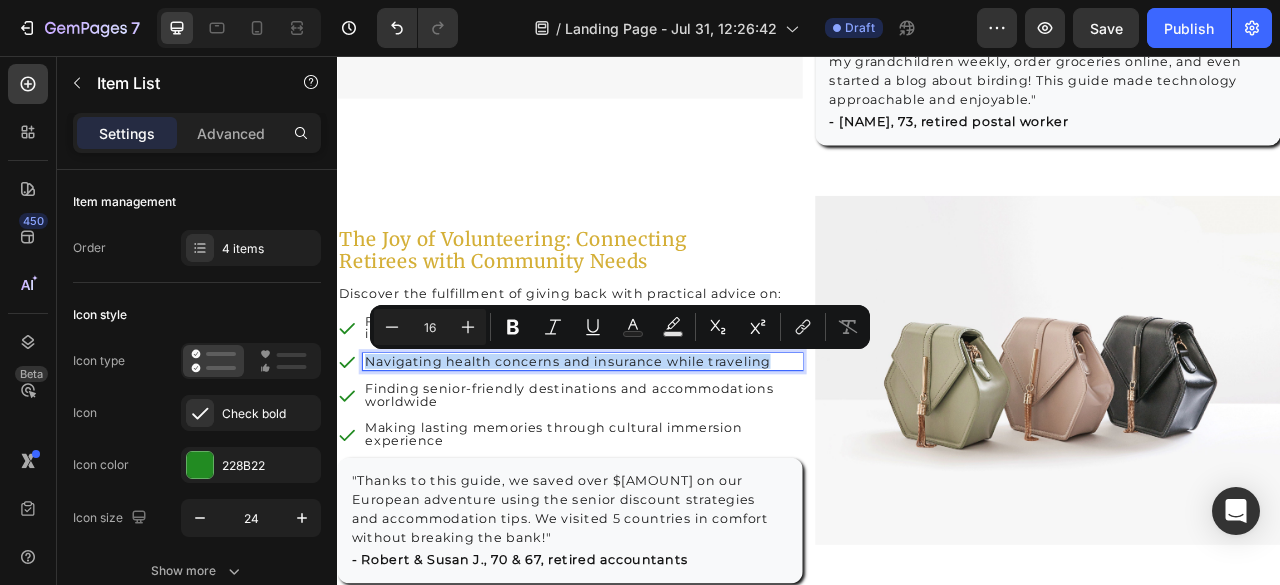 click on "Navigating health concerns and insurance while traveling" at bounding box center (649, 445) 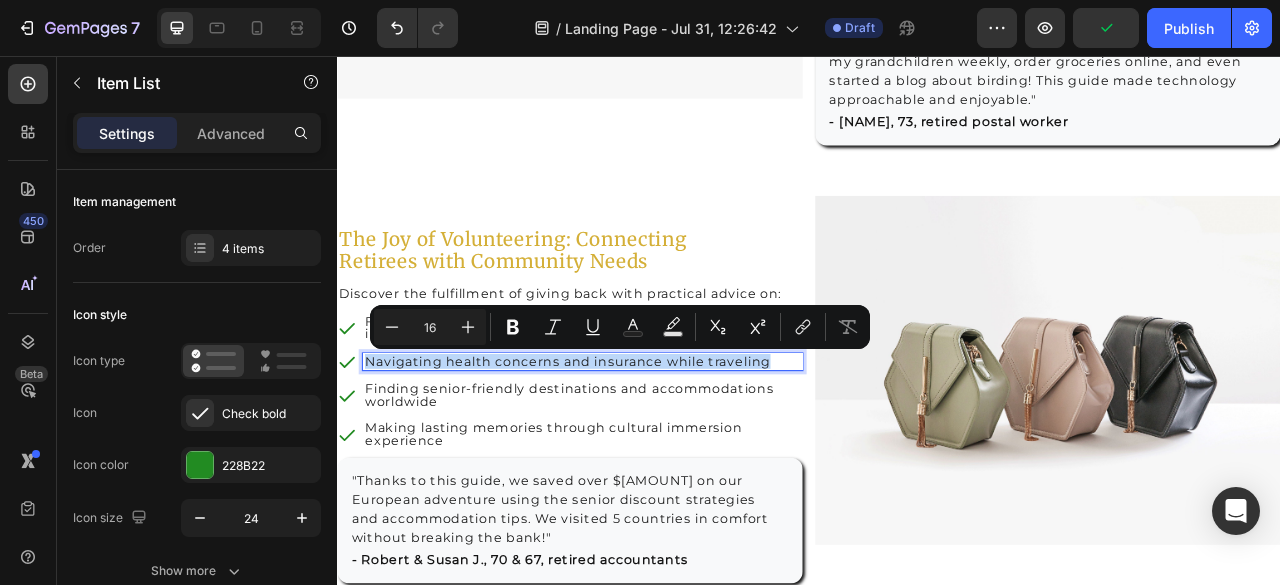 scroll, scrollTop: 3377, scrollLeft: 0, axis: vertical 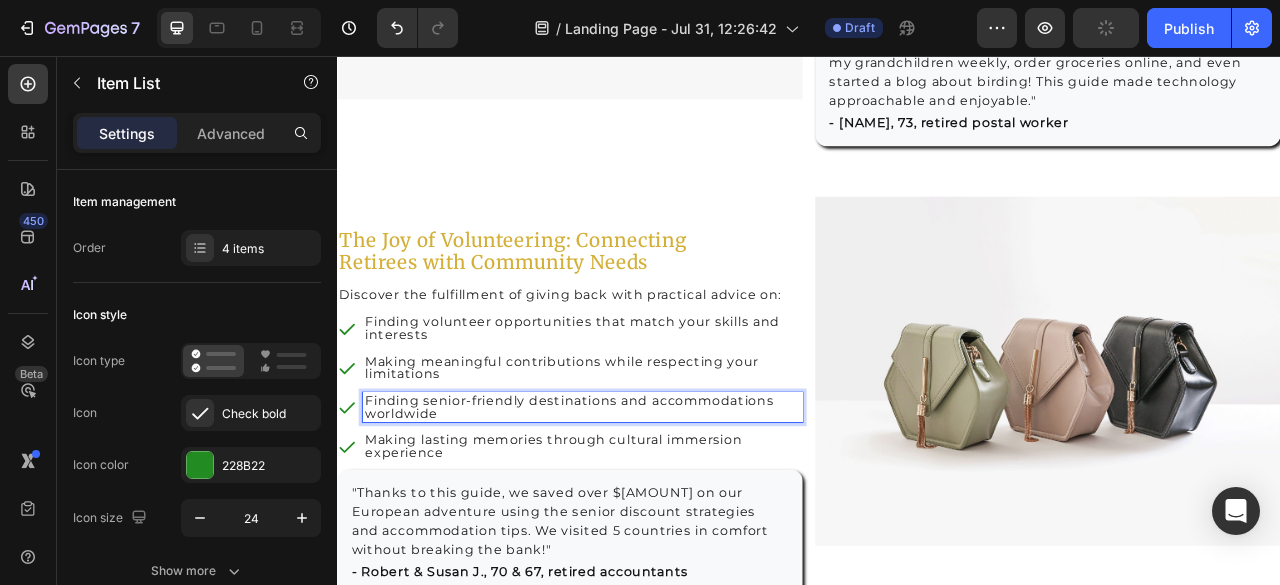 click on "Finding senior-friendly destinations and accommodations worldwide" at bounding box center [649, 503] 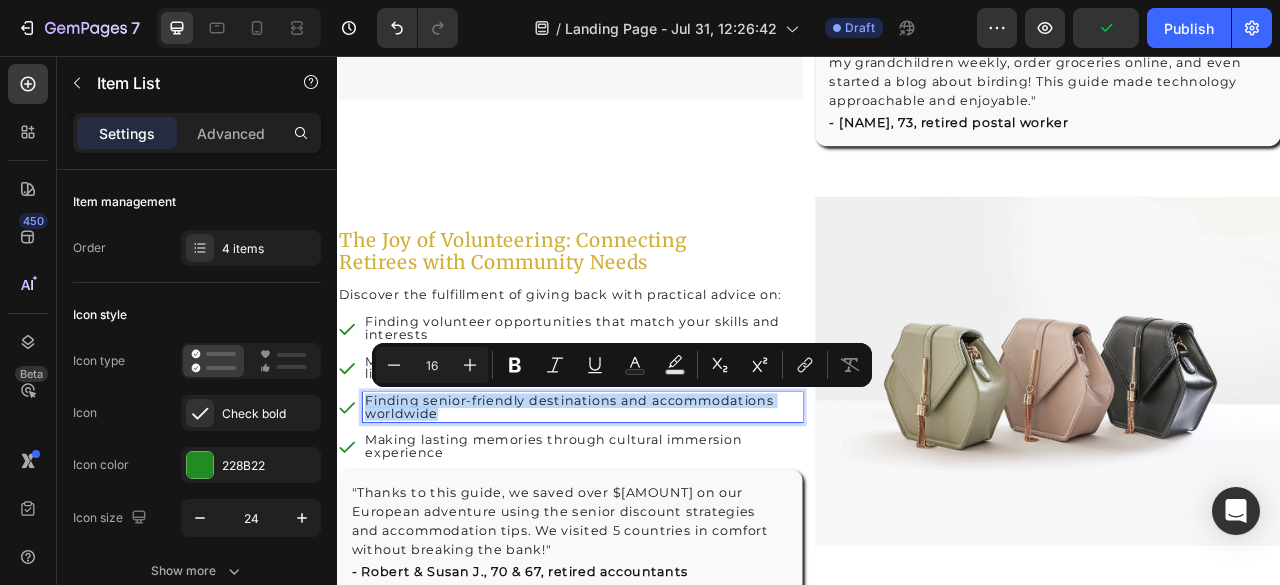 drag, startPoint x: 463, startPoint y: 506, endPoint x: 373, endPoint y: 493, distance: 90.934044 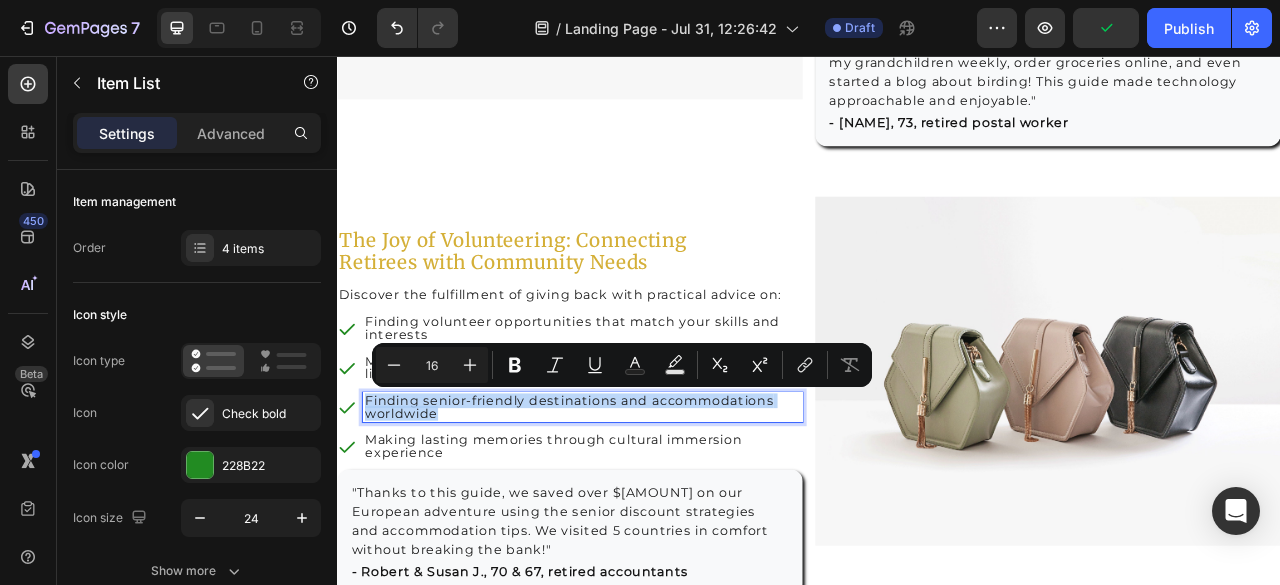 click on "Finding senior-friendly destinations and accommodations worldwide" at bounding box center [649, 503] 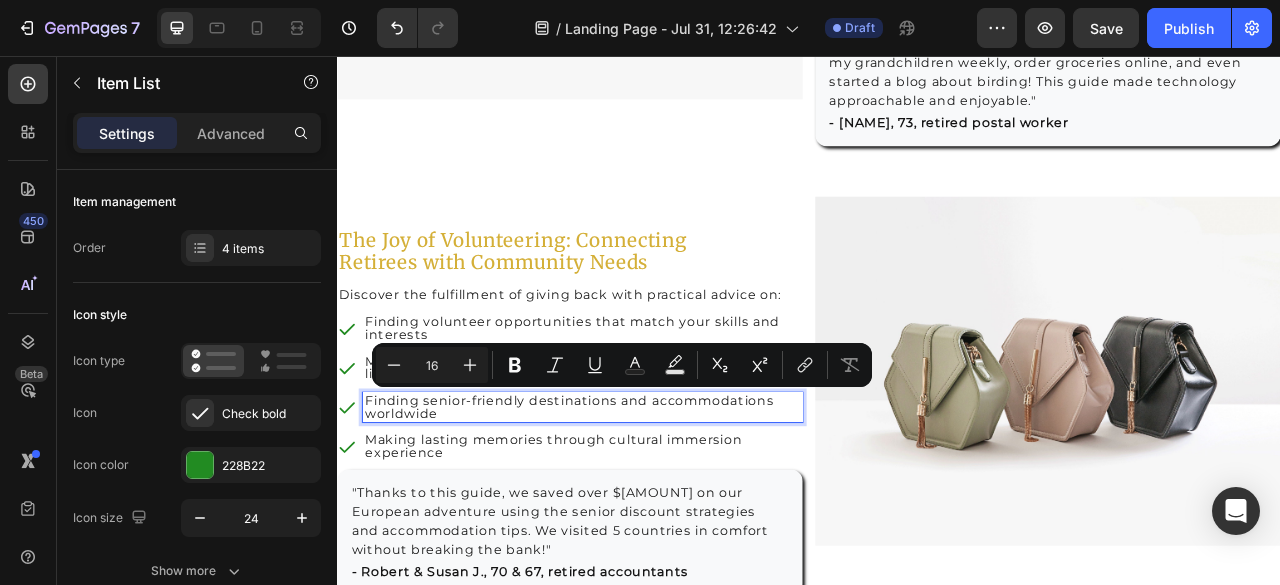 scroll, scrollTop: 3378, scrollLeft: 0, axis: vertical 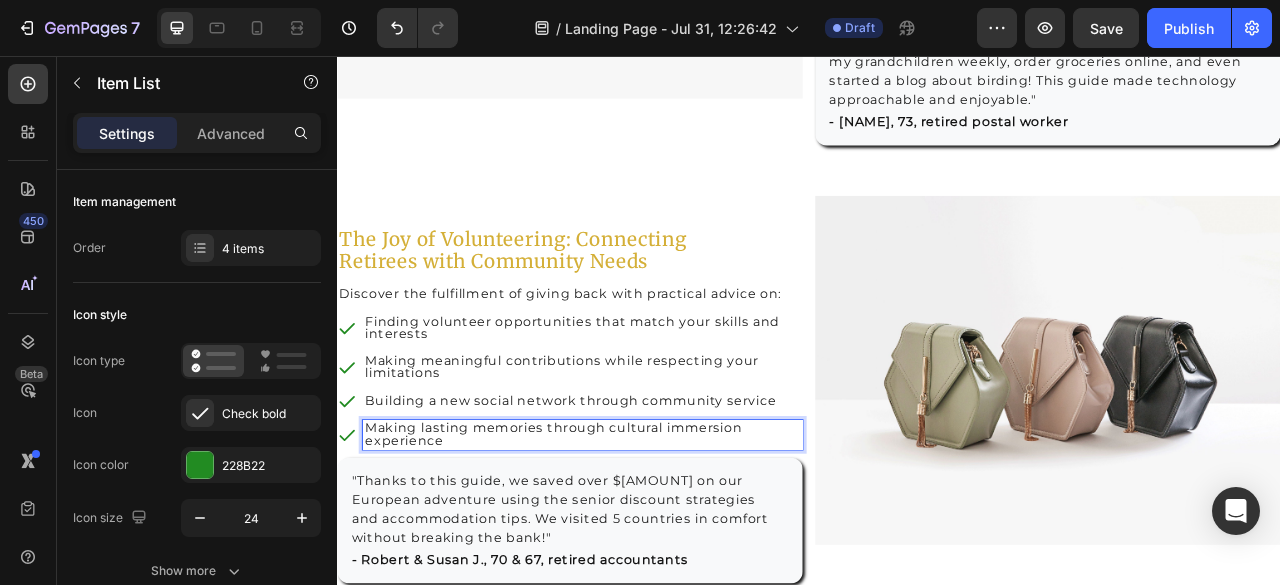 click on "Making lasting memories through cultural immersion experience" at bounding box center (649, 538) 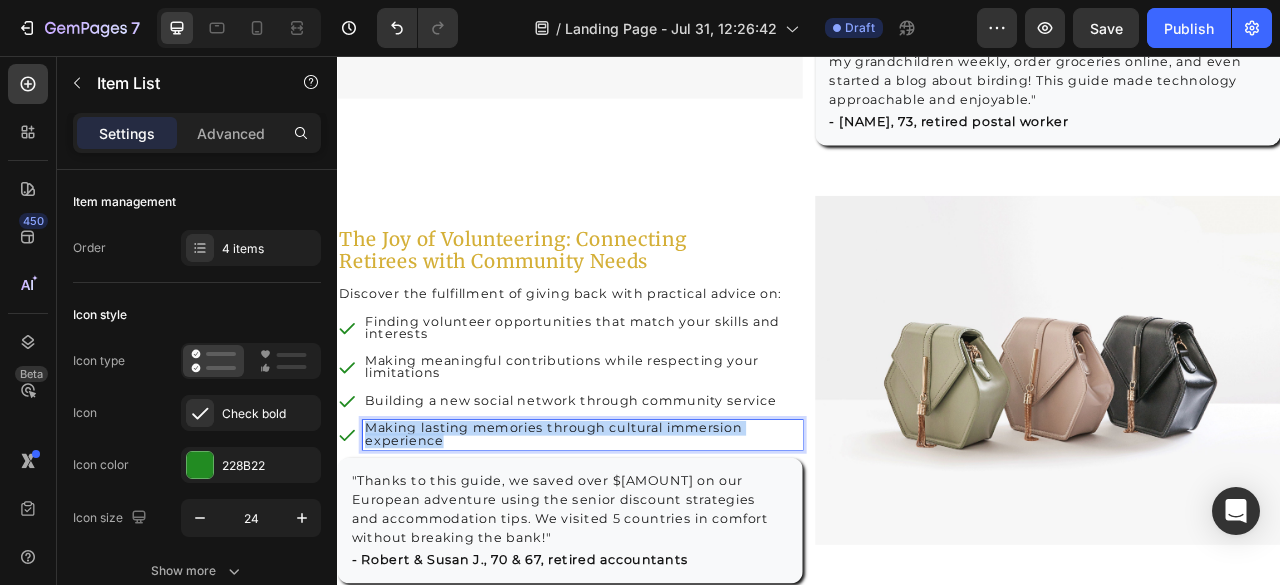 drag, startPoint x: 470, startPoint y: 541, endPoint x: 373, endPoint y: 528, distance: 97.867256 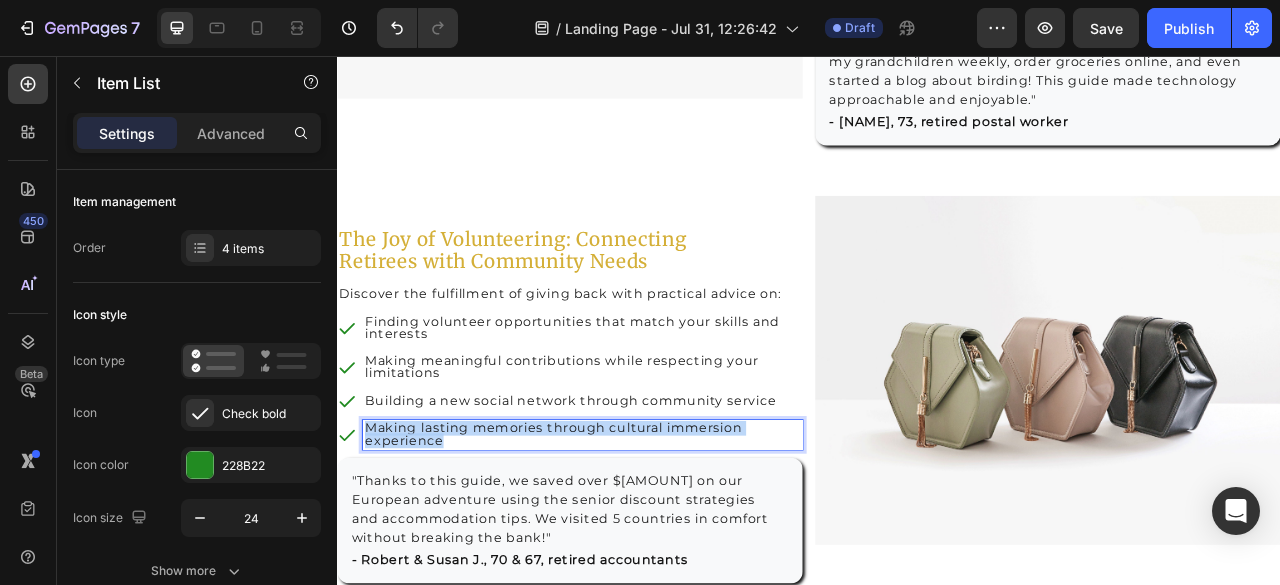 click on "Making lasting memories through cultural immersion experience" at bounding box center (649, 538) 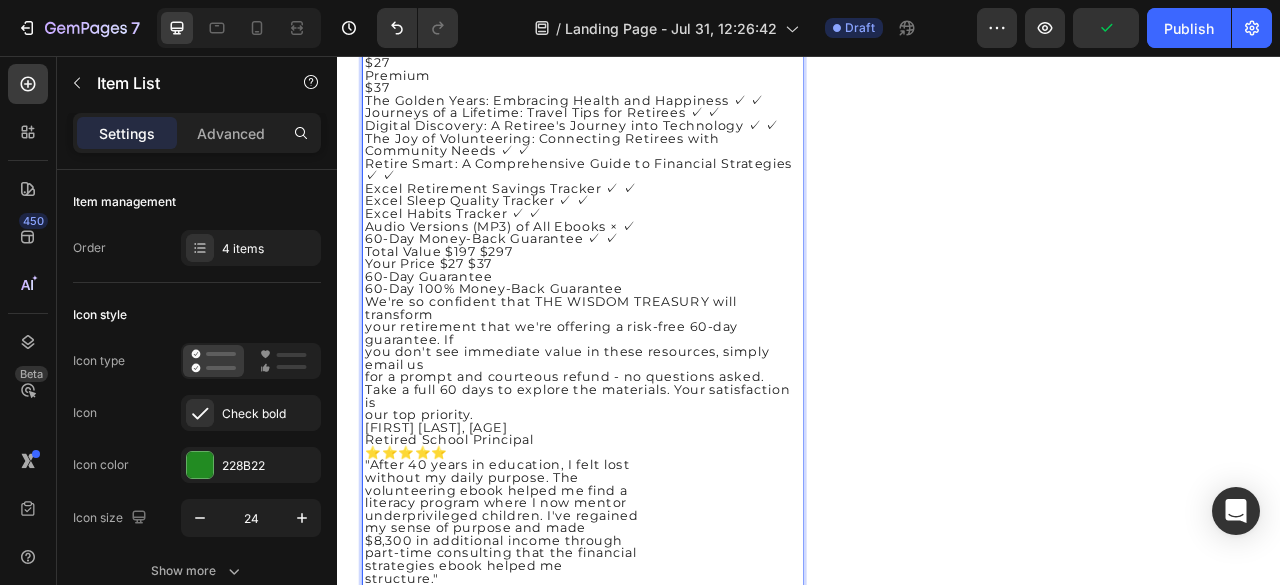 scroll, scrollTop: 4597, scrollLeft: 0, axis: vertical 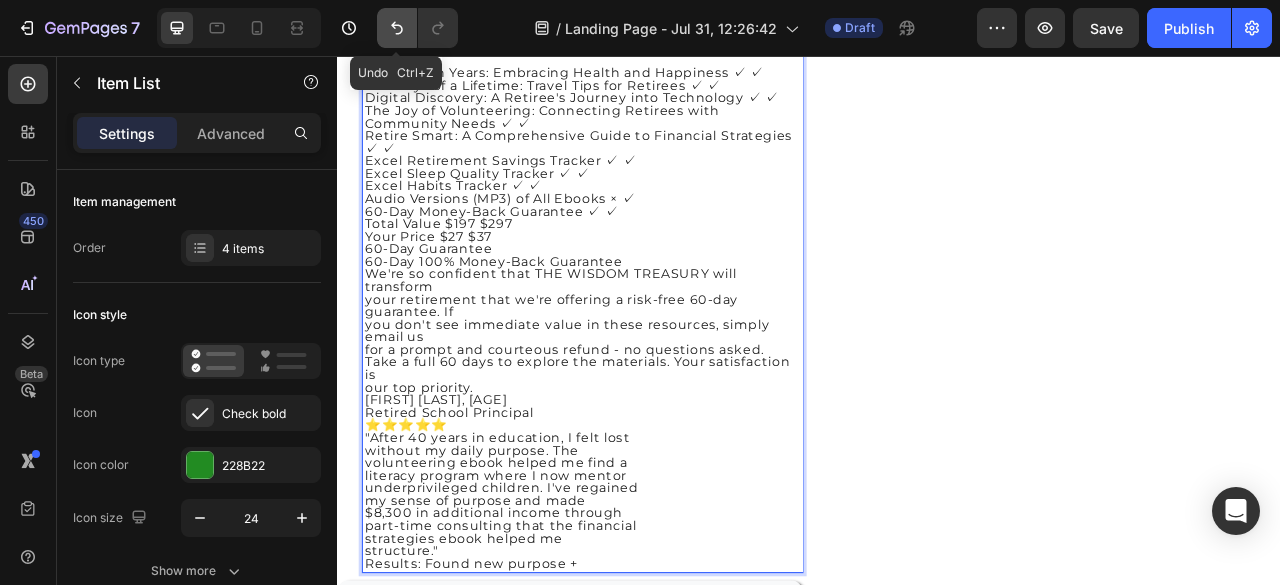 click 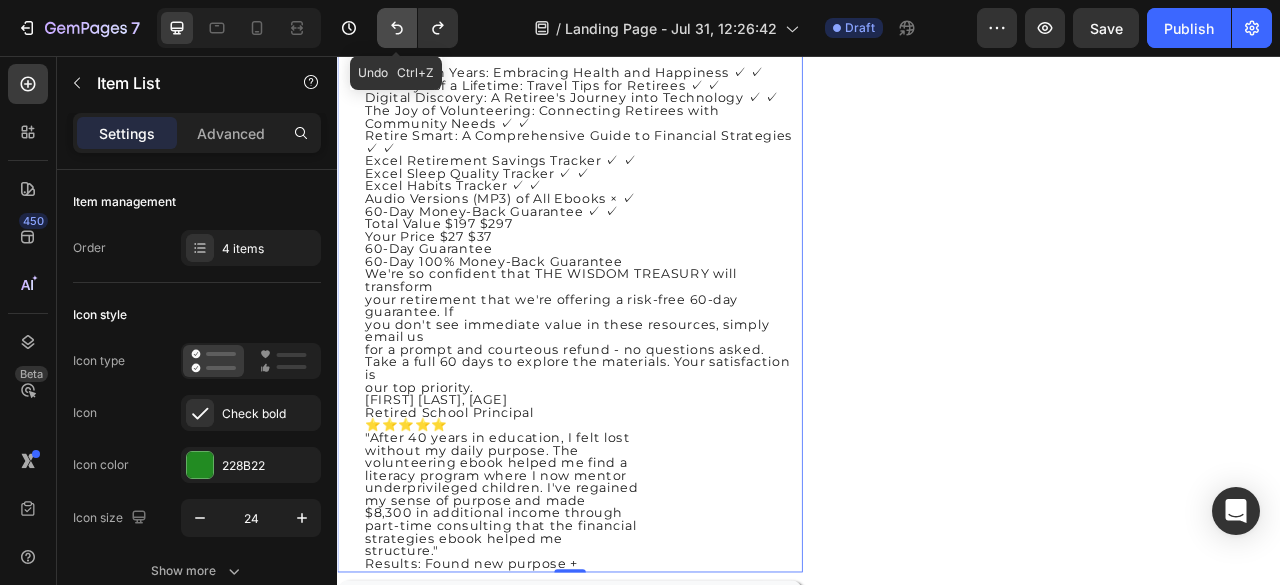 click 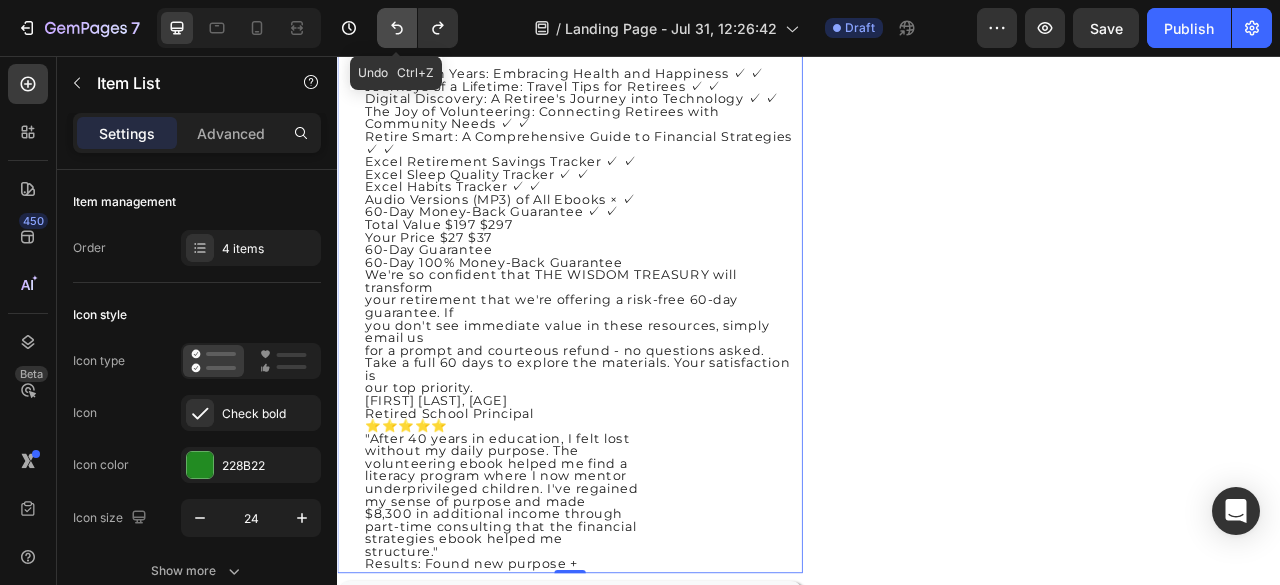 click 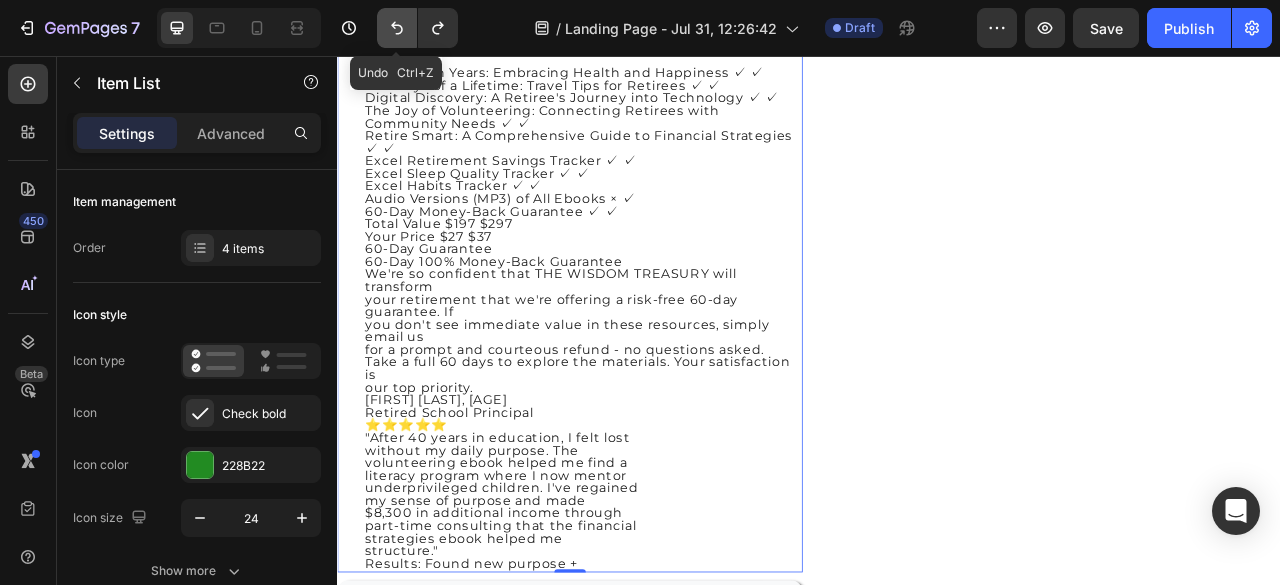 click 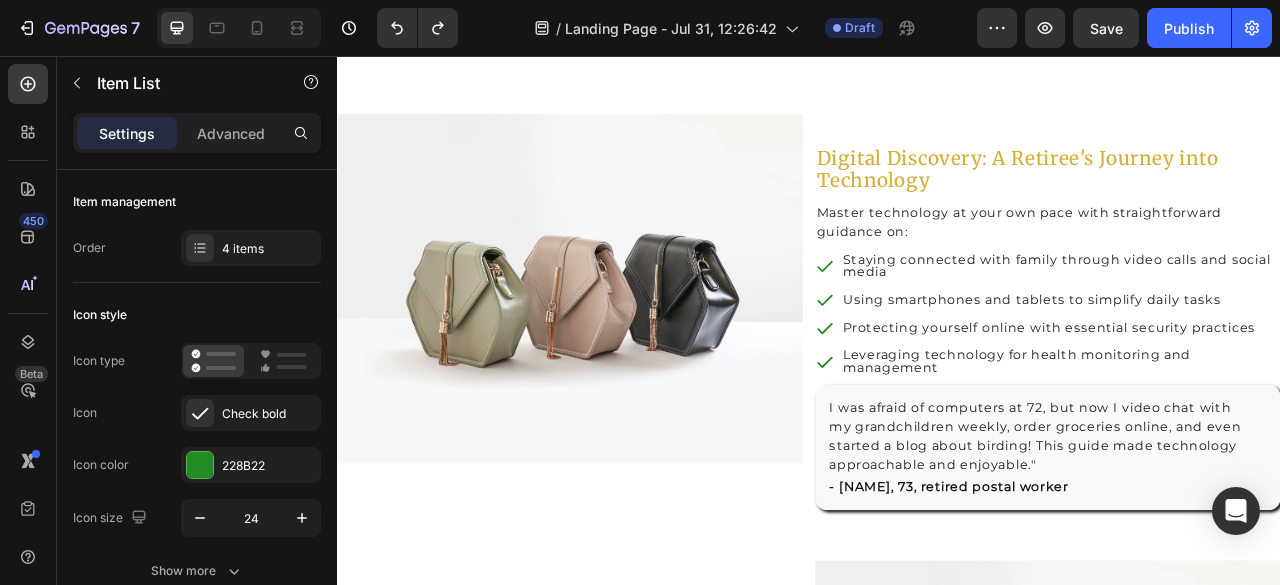 scroll, scrollTop: 3514, scrollLeft: 0, axis: vertical 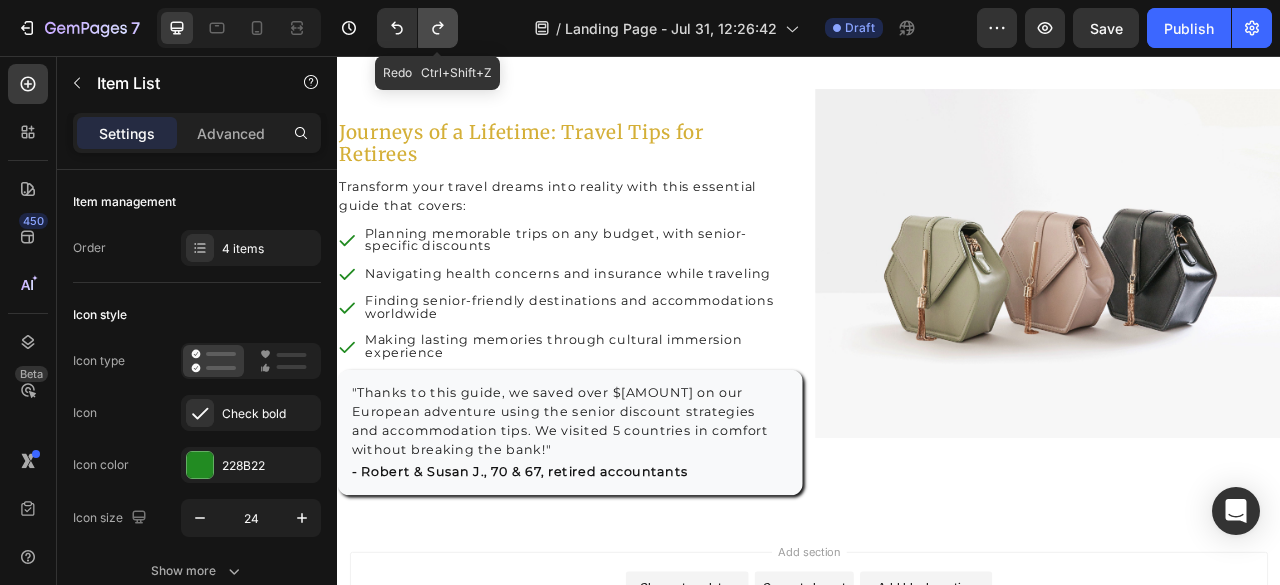 click 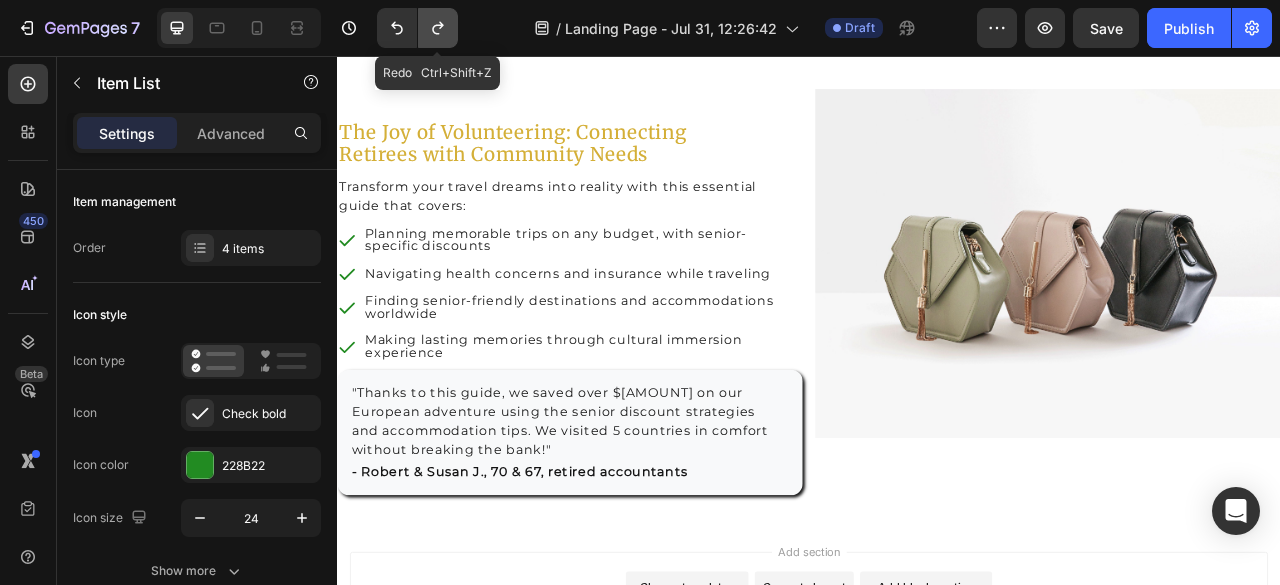 click 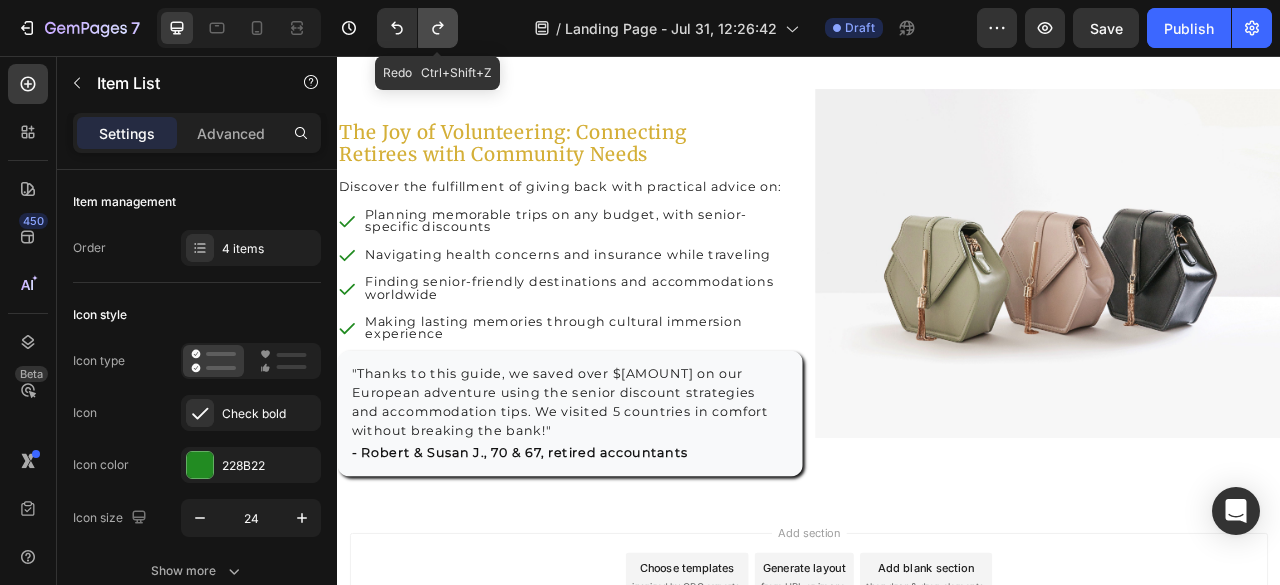 click 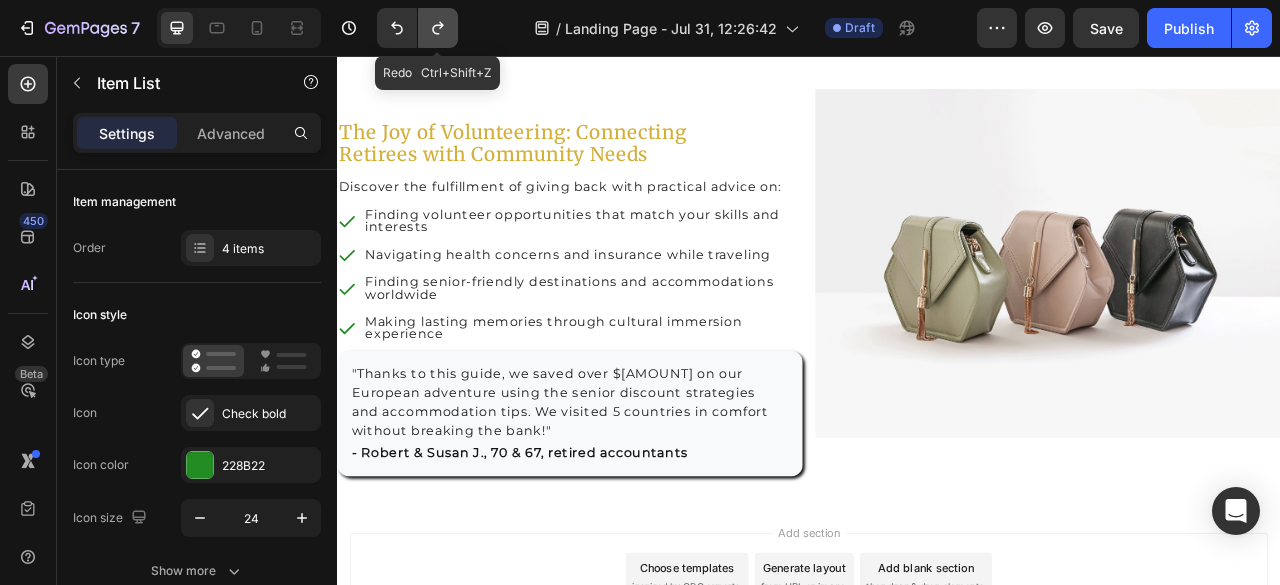 click 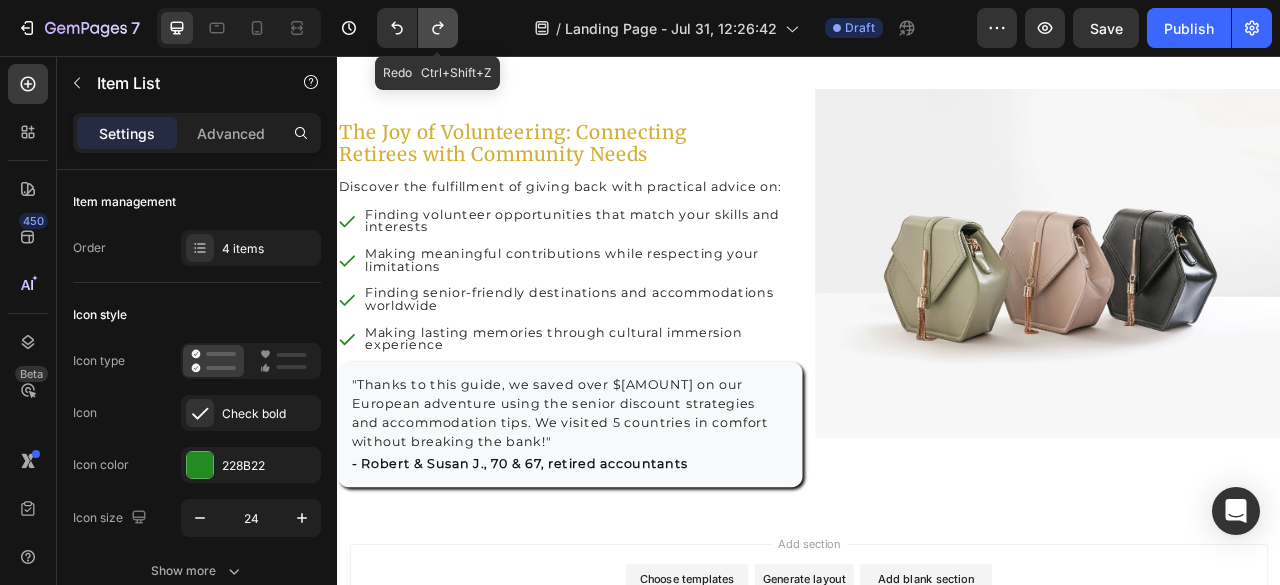 click 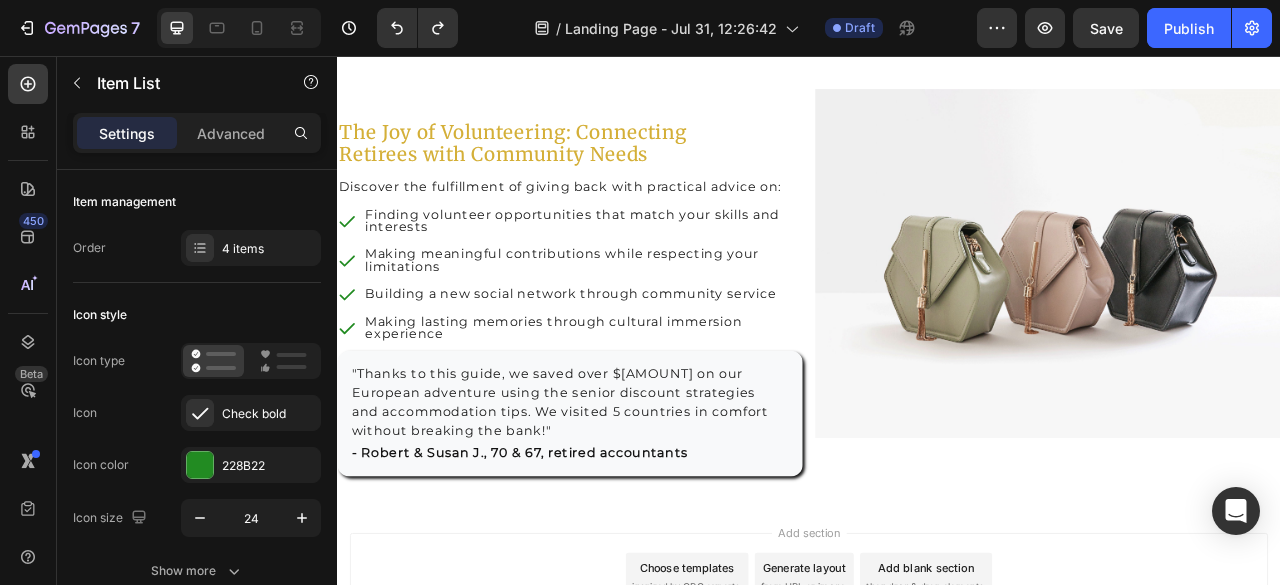 click on "Making lasting memories through cultural immersion experience" at bounding box center [649, 402] 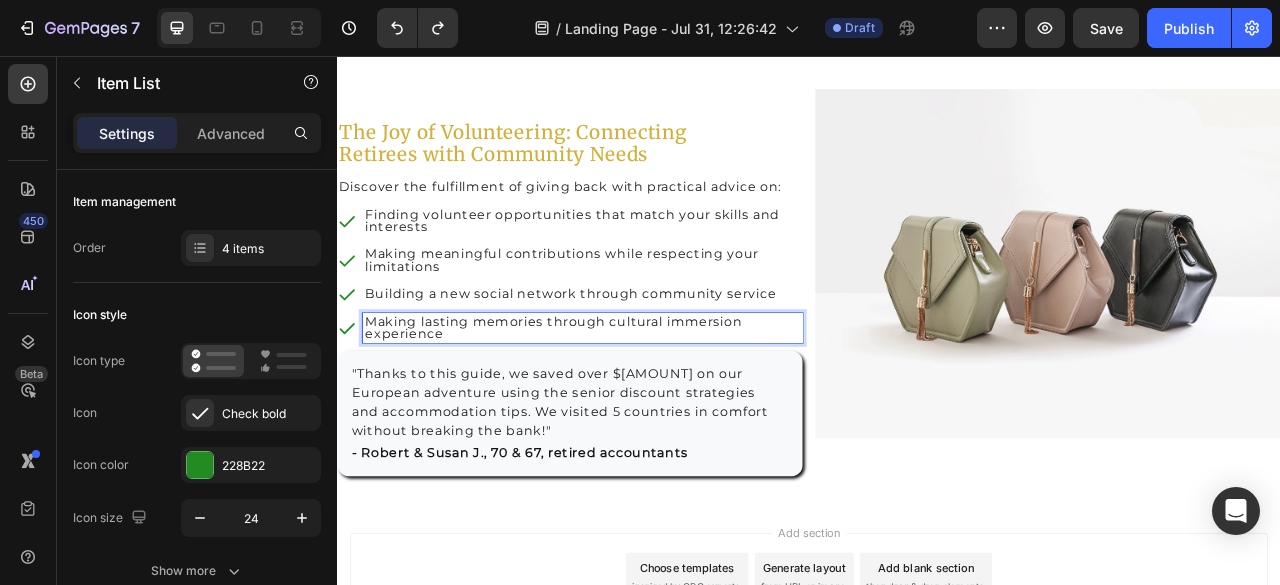 click on "Making lasting memories through cultural immersion experience" at bounding box center [649, 402] 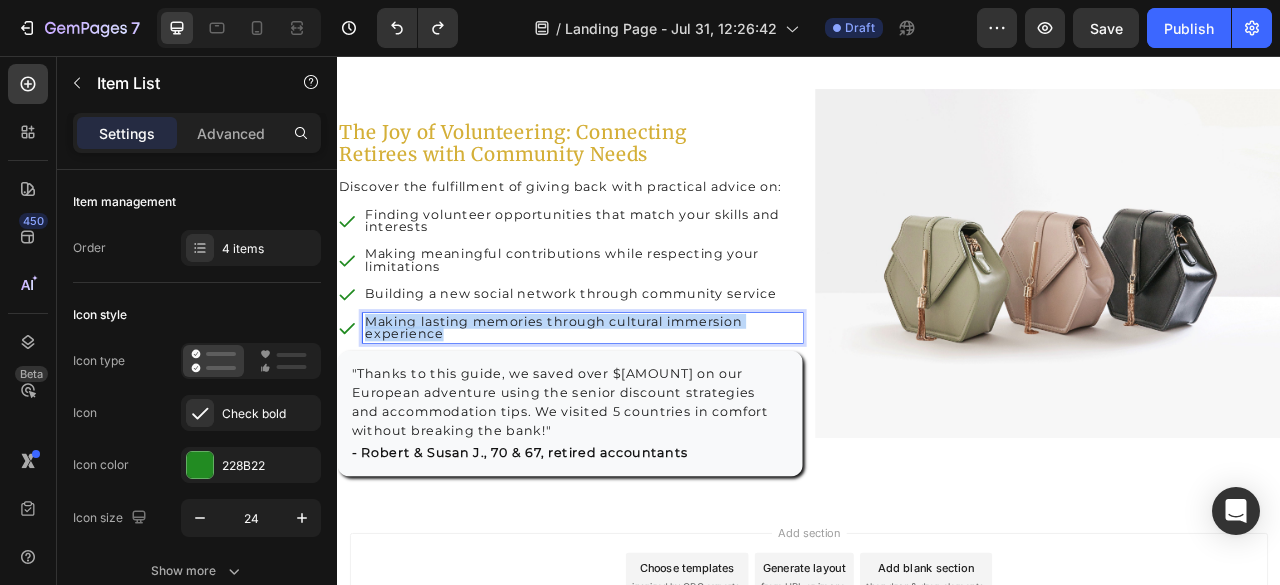 drag, startPoint x: 465, startPoint y: 406, endPoint x: 377, endPoint y: 393, distance: 88.95505 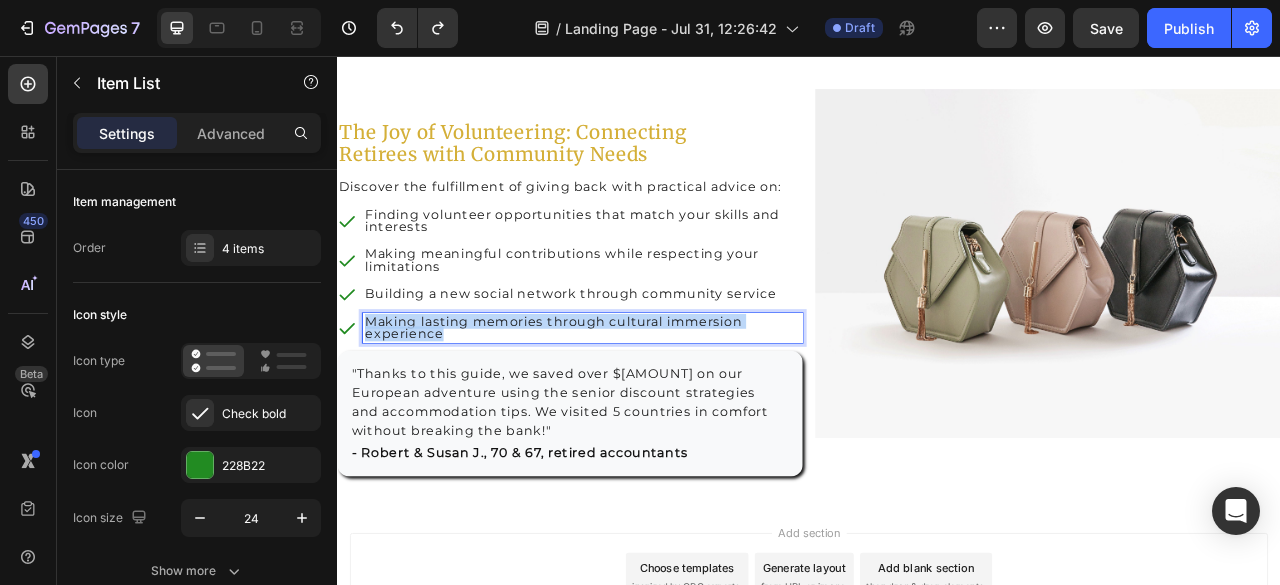 click on "Making lasting memories through cultural immersion experience" at bounding box center (649, 402) 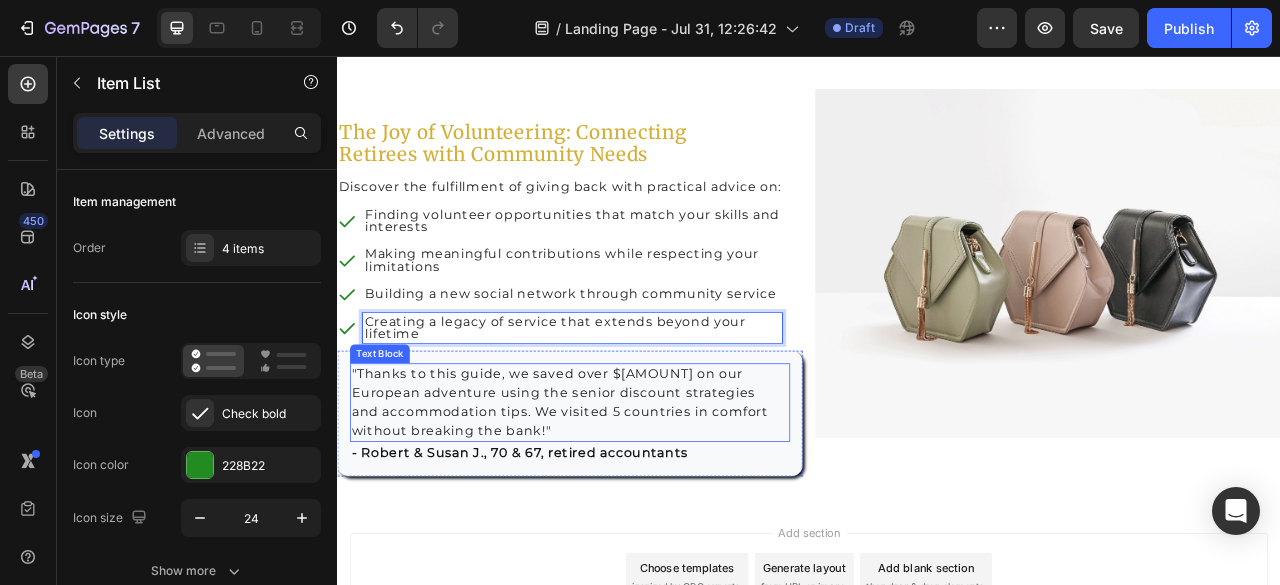 click on ""Thanks to this guide, we saved over $[AMOUNT] on our European adventure using the senior discount strategies and accommodation tips. We visited 5 countries in comfort without breaking the bank!"" at bounding box center [633, 497] 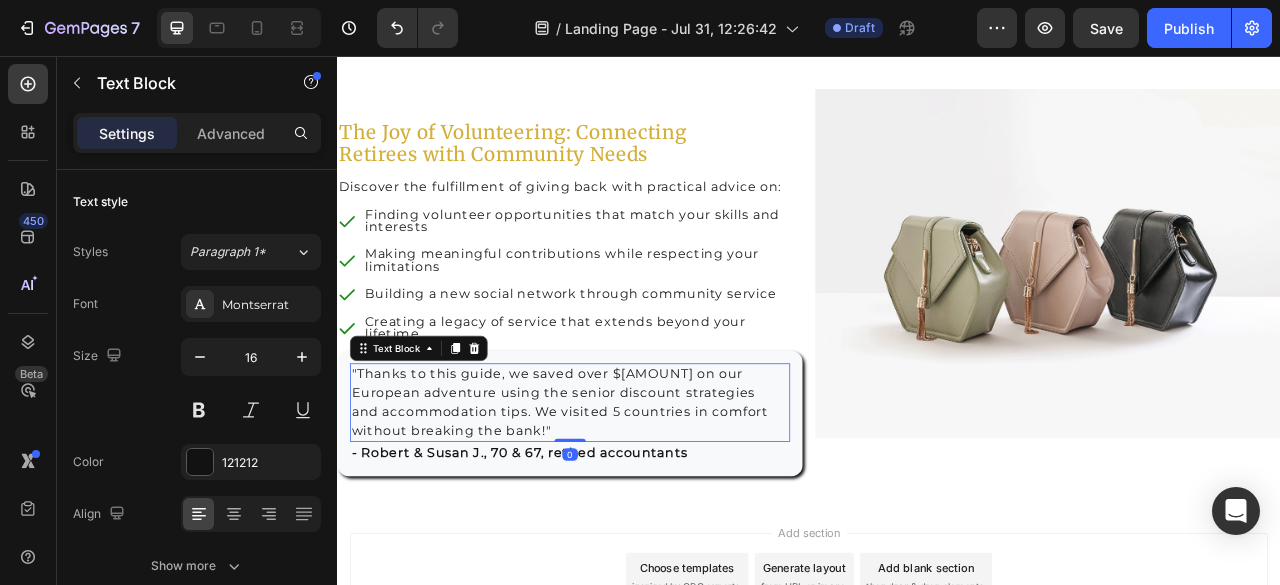 click on ""Thanks to this guide, we saved over $[AMOUNT] on our European adventure using the senior discount strategies and accommodation tips. We visited 5 countries in comfort without breaking the bank!"" at bounding box center (633, 497) 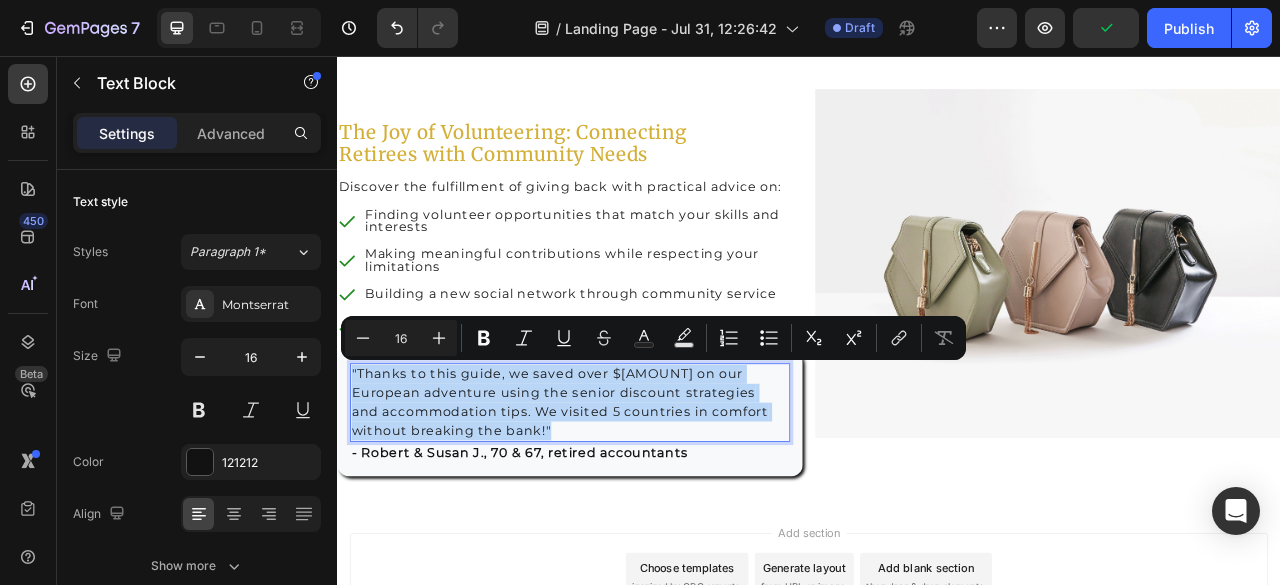 drag, startPoint x: 608, startPoint y: 526, endPoint x: 356, endPoint y: 453, distance: 262.36044 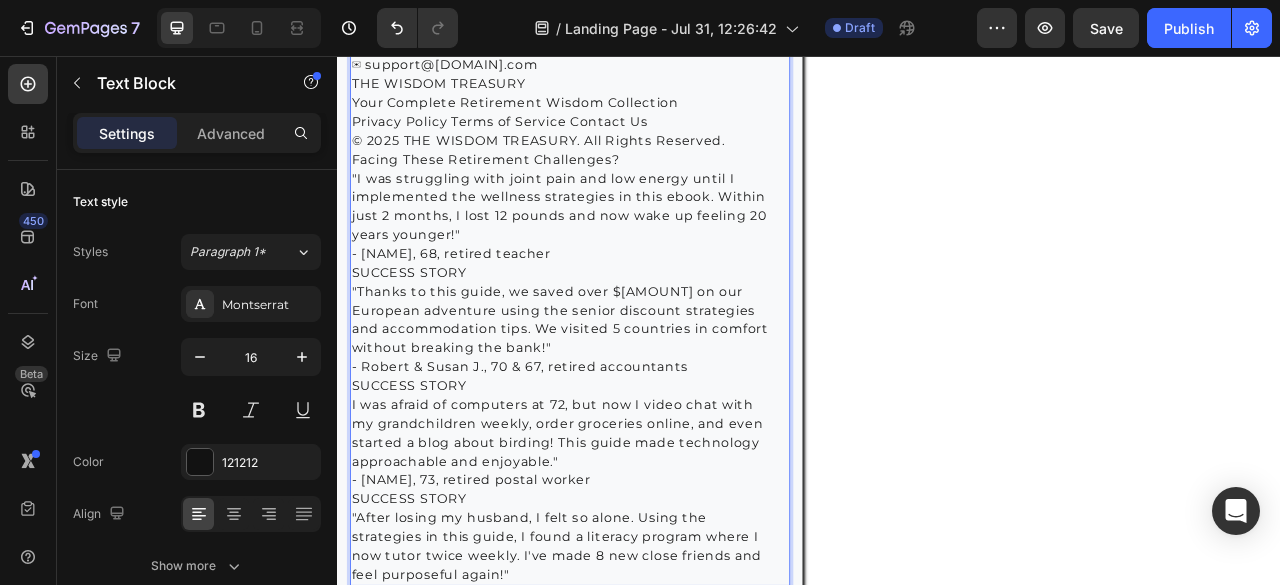 scroll, scrollTop: 6536, scrollLeft: 0, axis: vertical 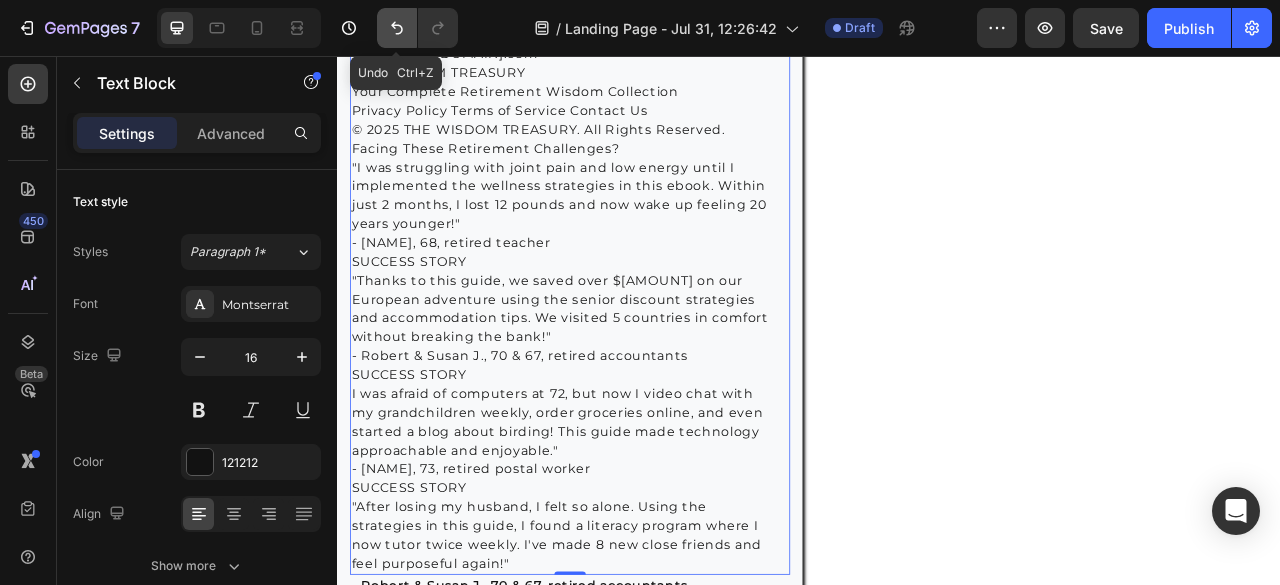 click 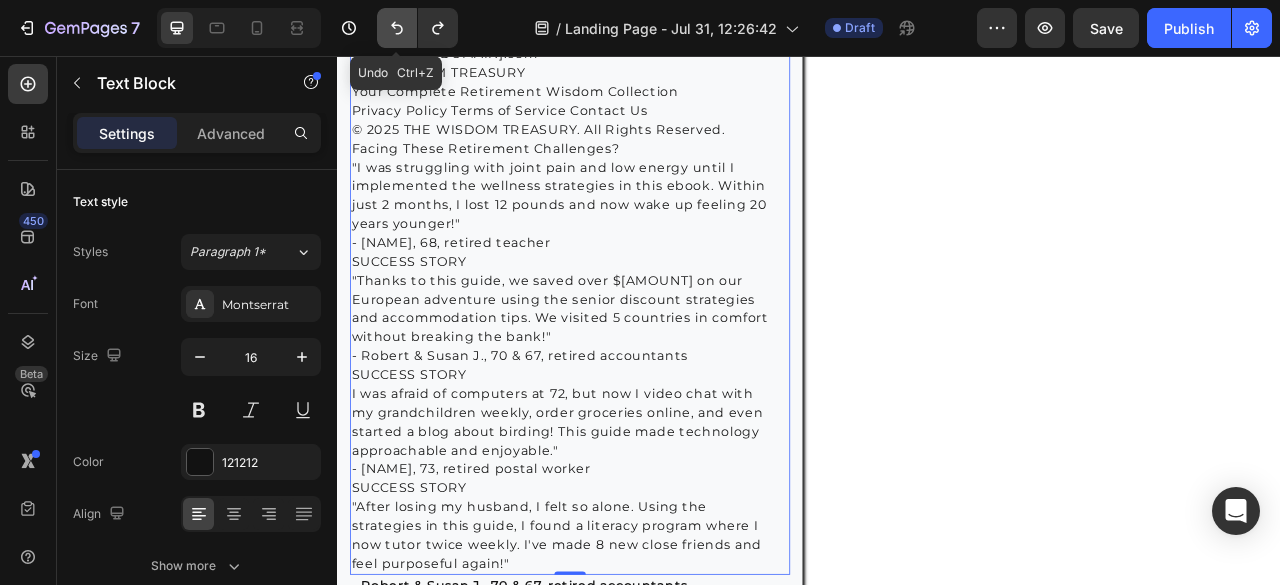 click 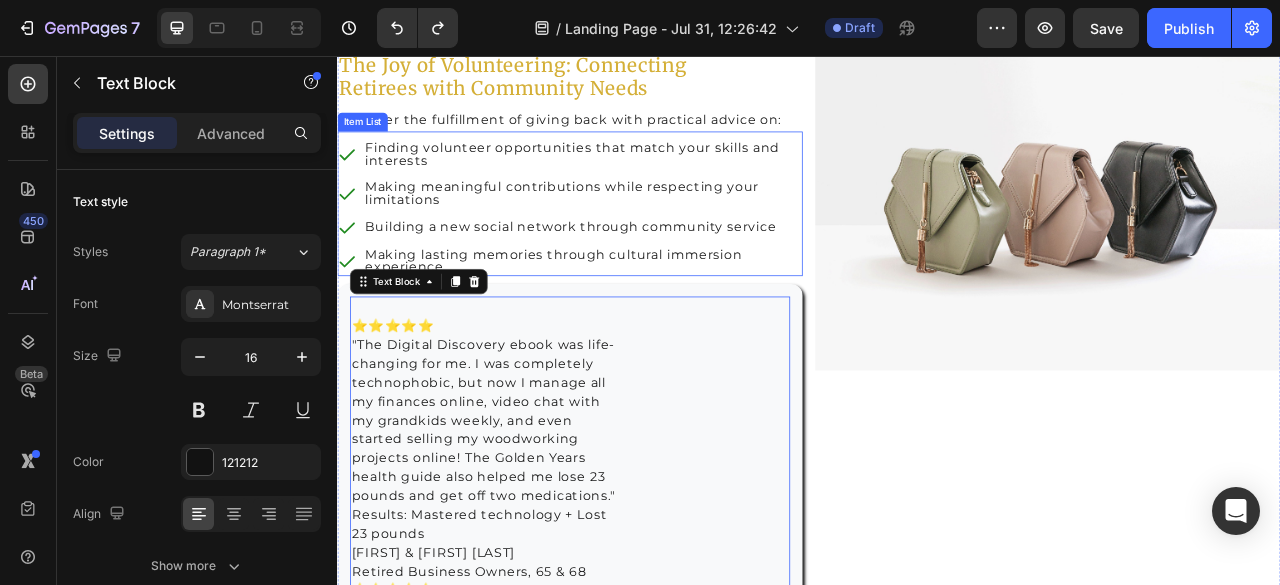 scroll, scrollTop: 3736, scrollLeft: 0, axis: vertical 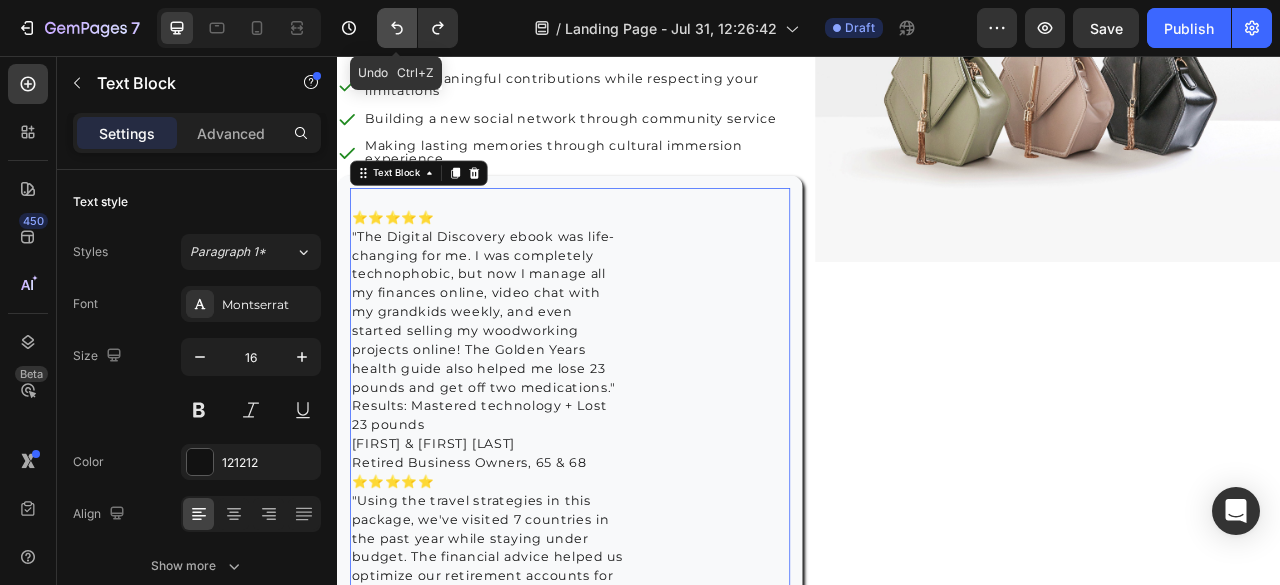 click 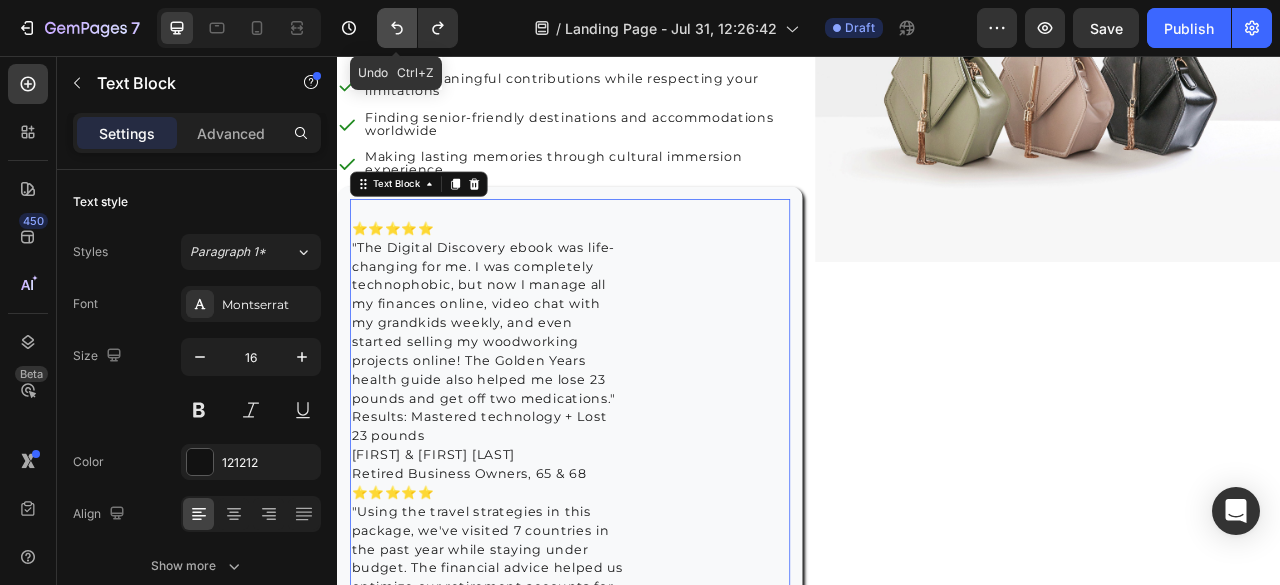 click 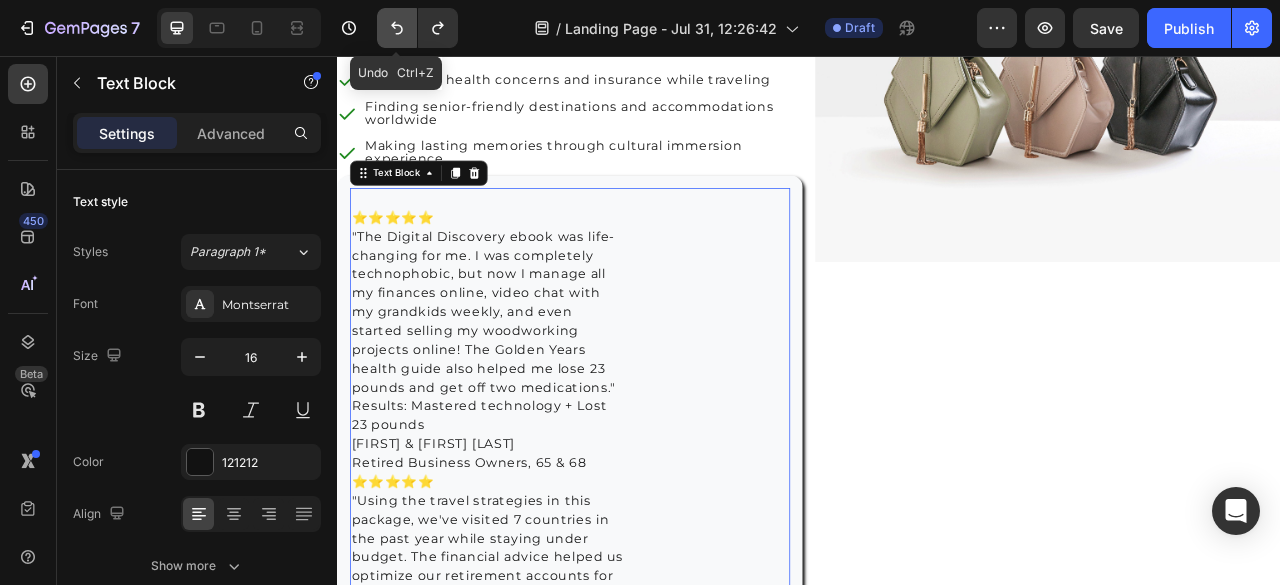 click 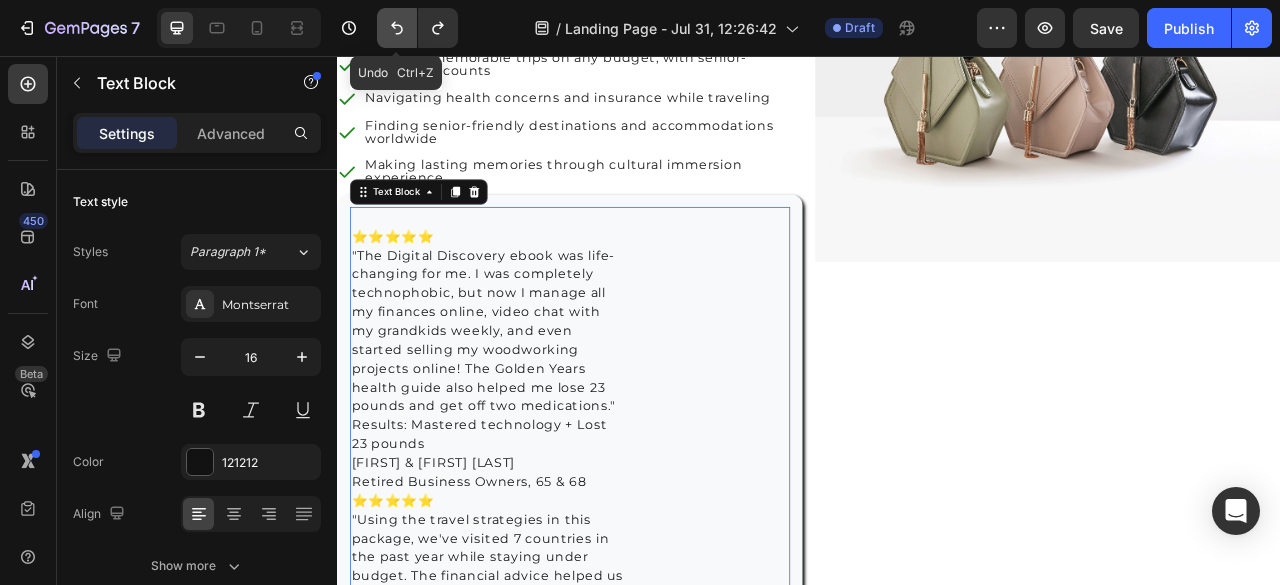 scroll, scrollTop: 3760, scrollLeft: 0, axis: vertical 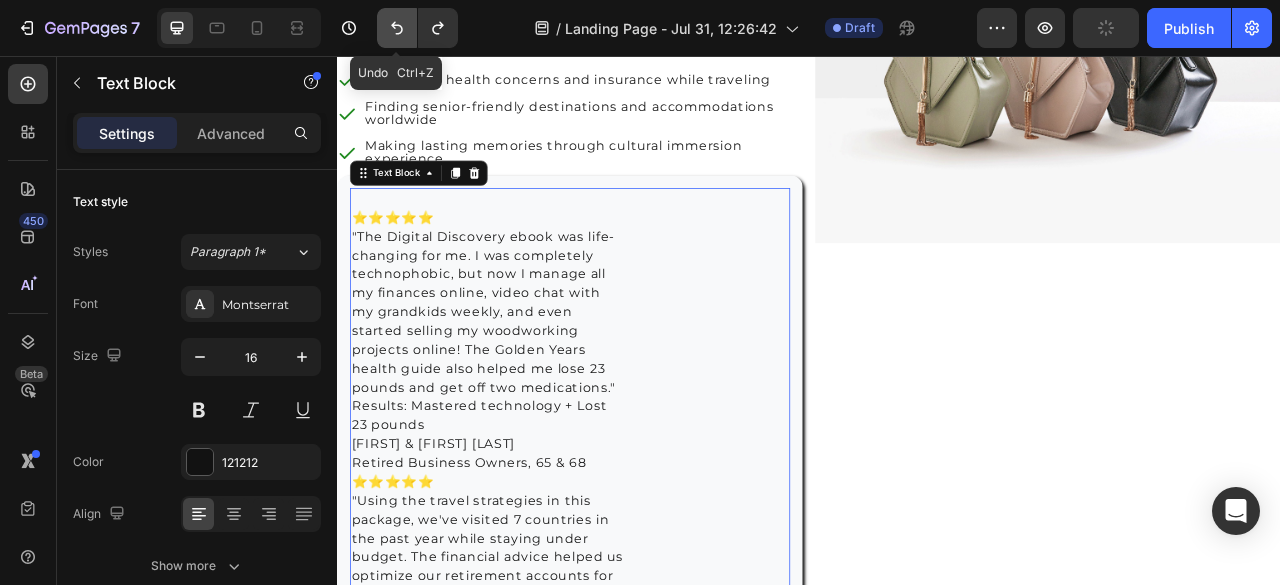 click 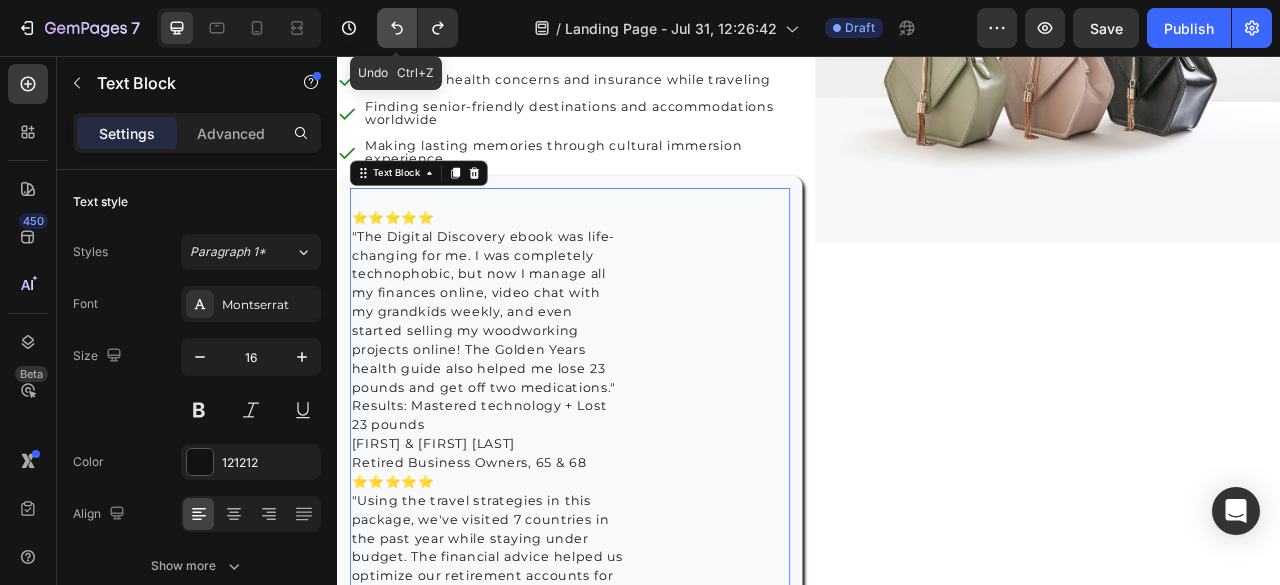 click 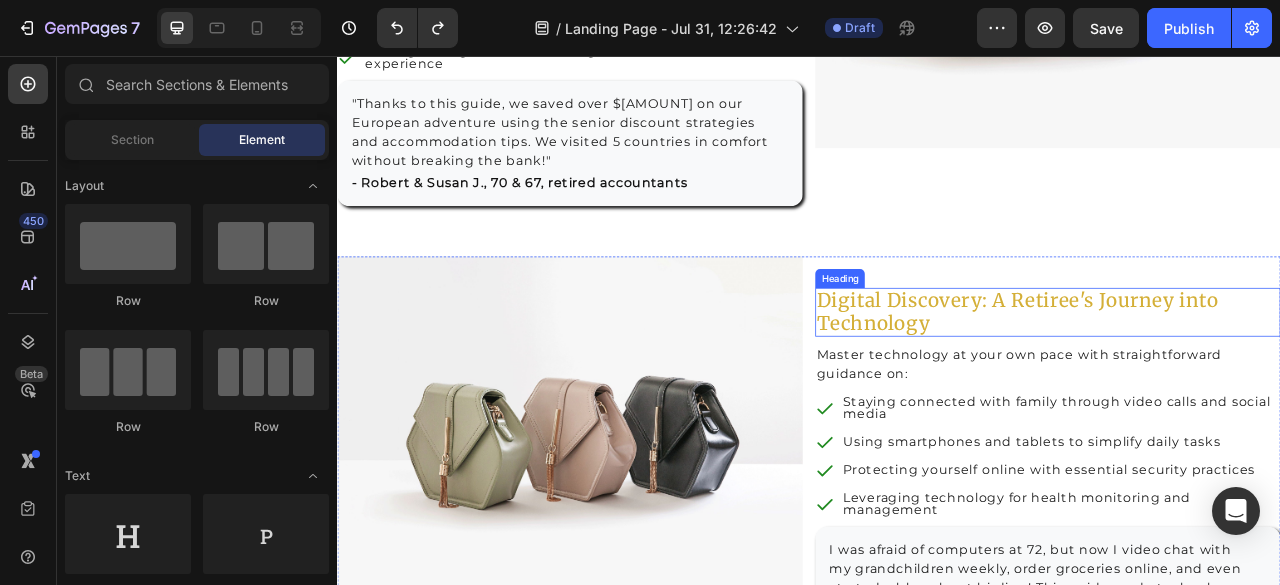 scroll, scrollTop: 3135, scrollLeft: 0, axis: vertical 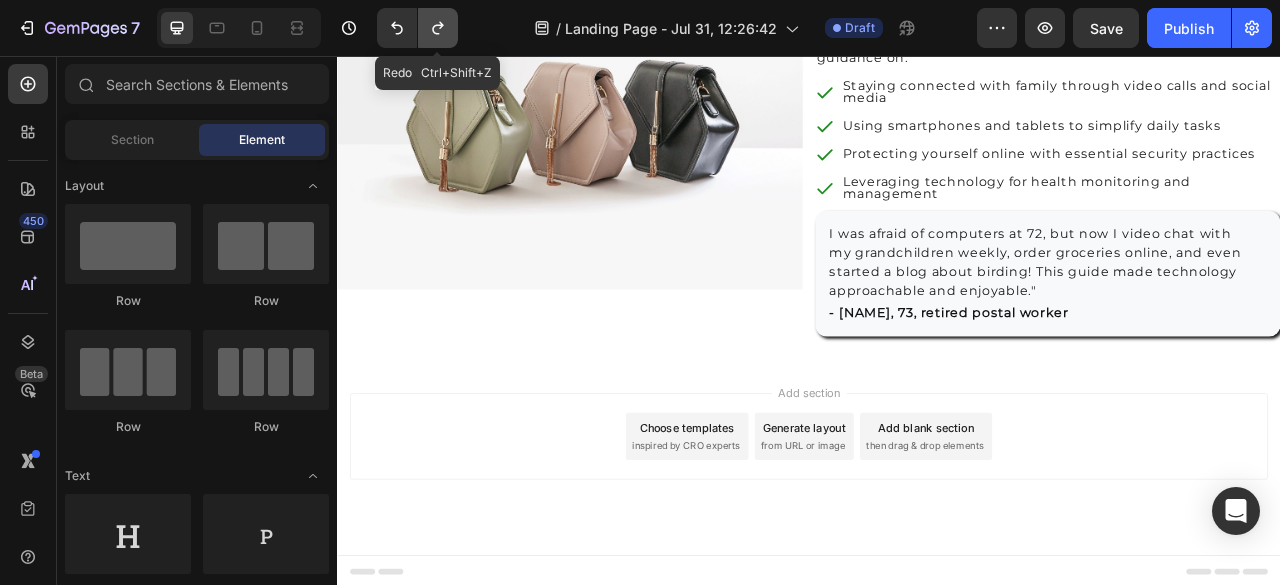 click 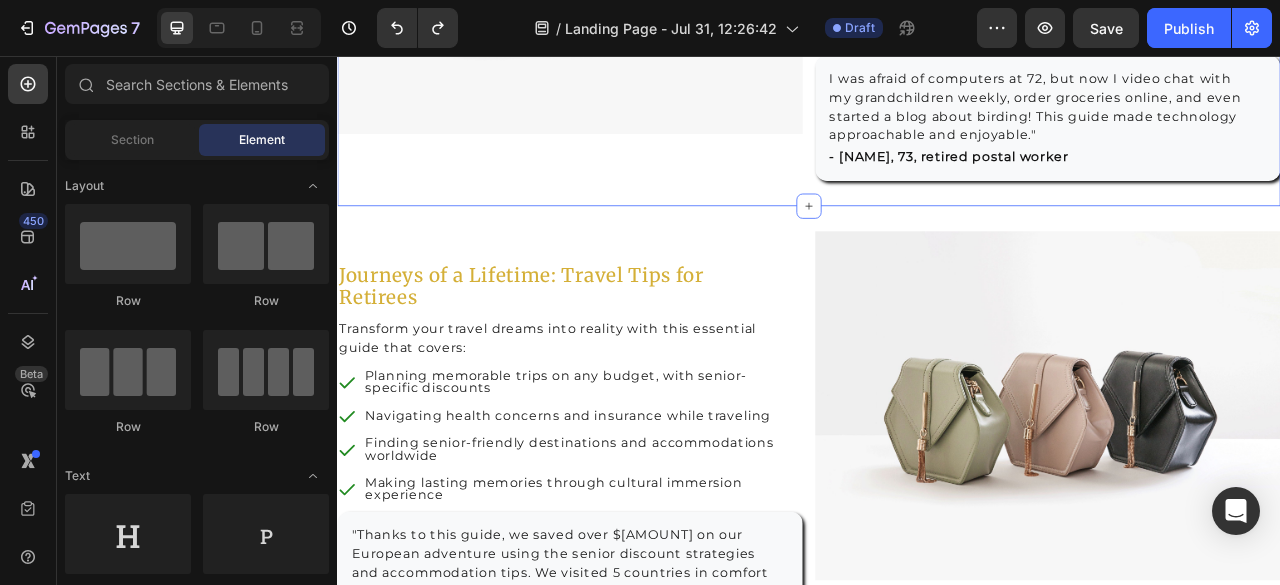 scroll, scrollTop: 3335, scrollLeft: 0, axis: vertical 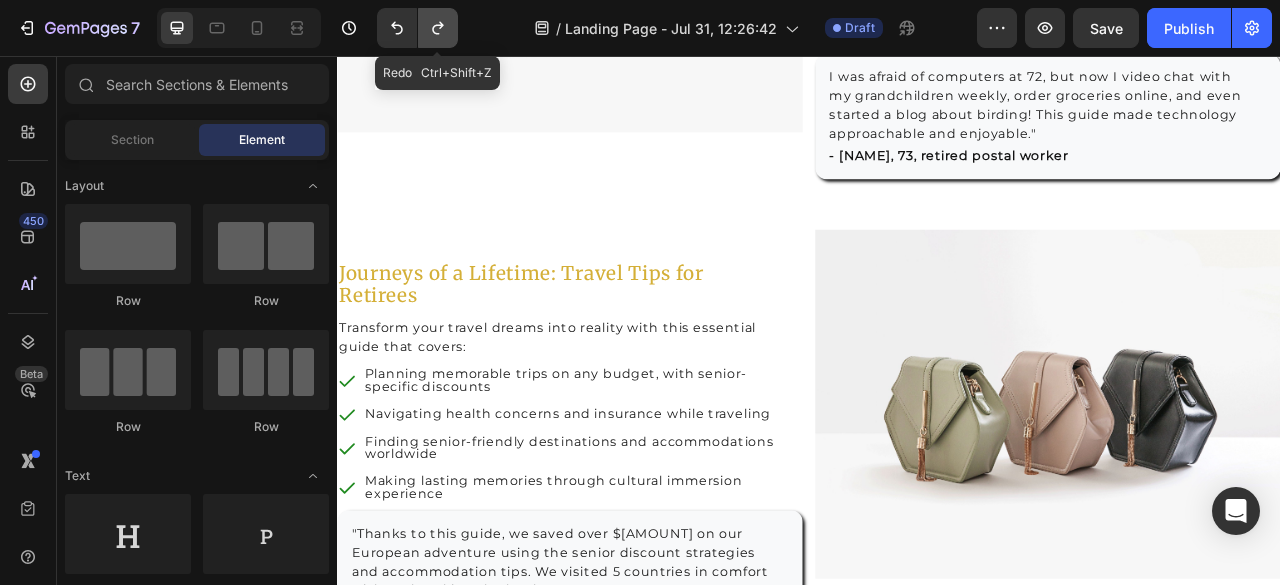 click 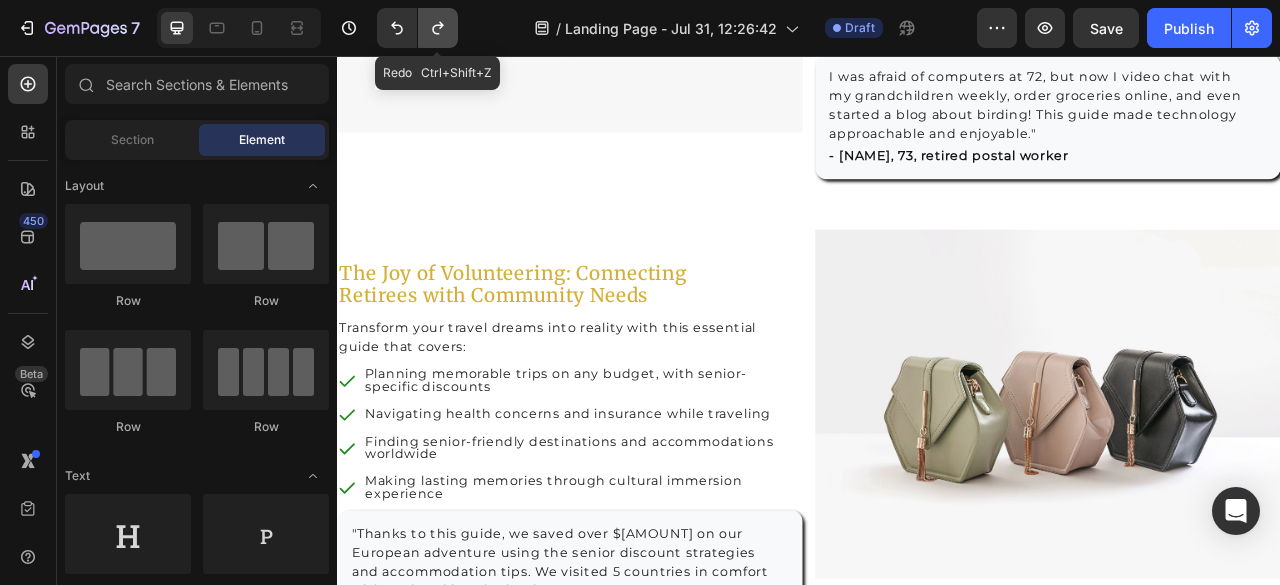 click 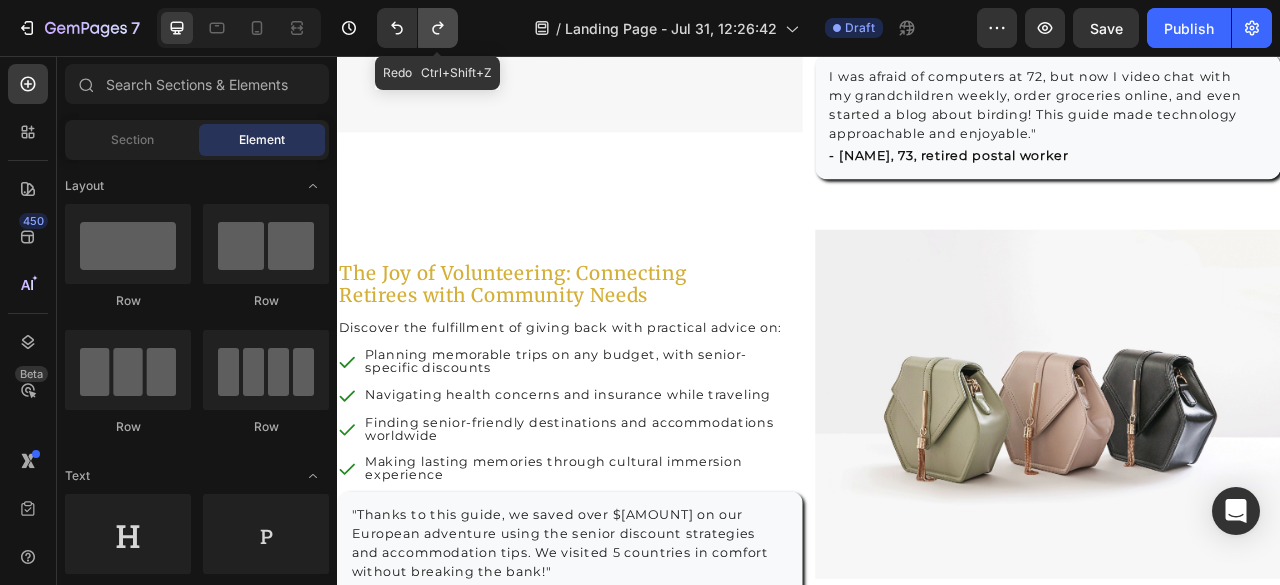 click 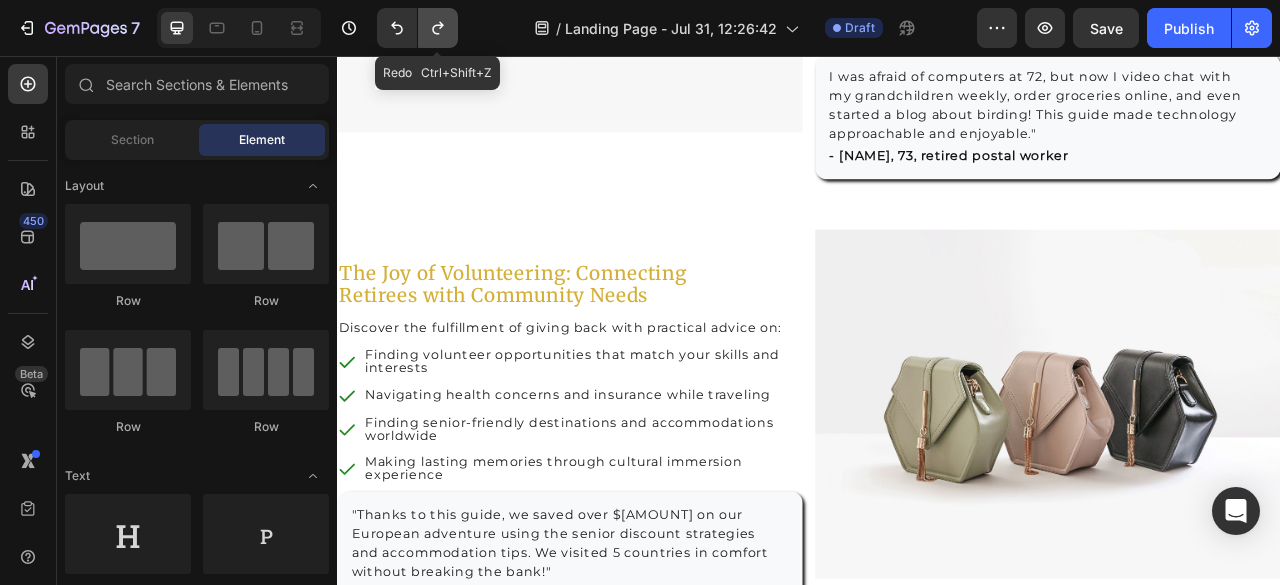 click 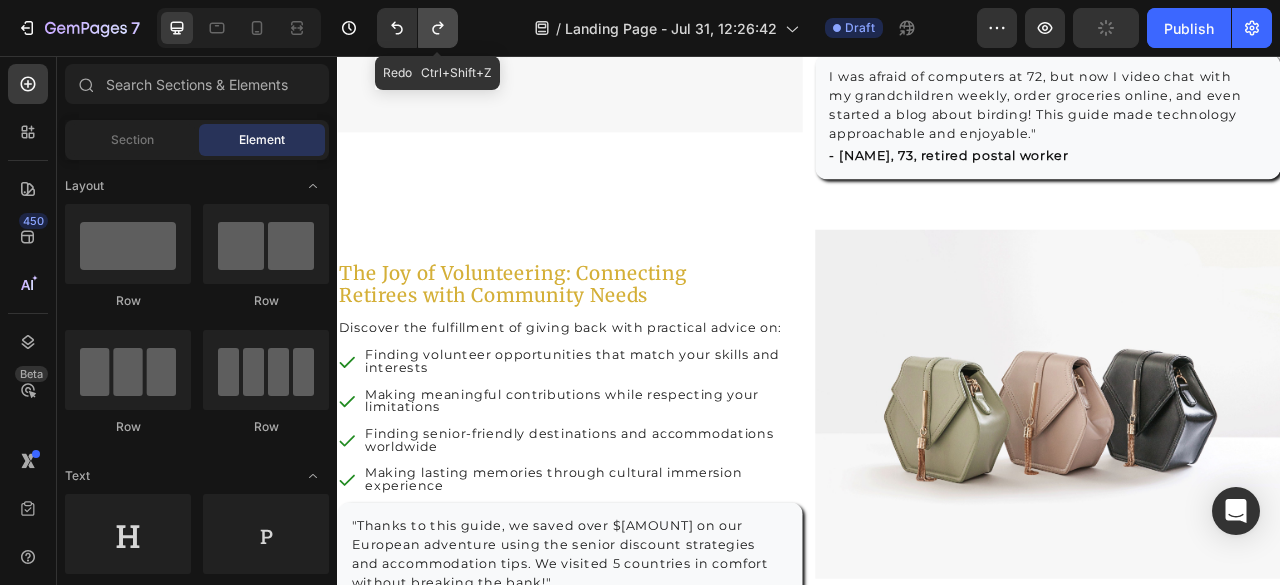 click 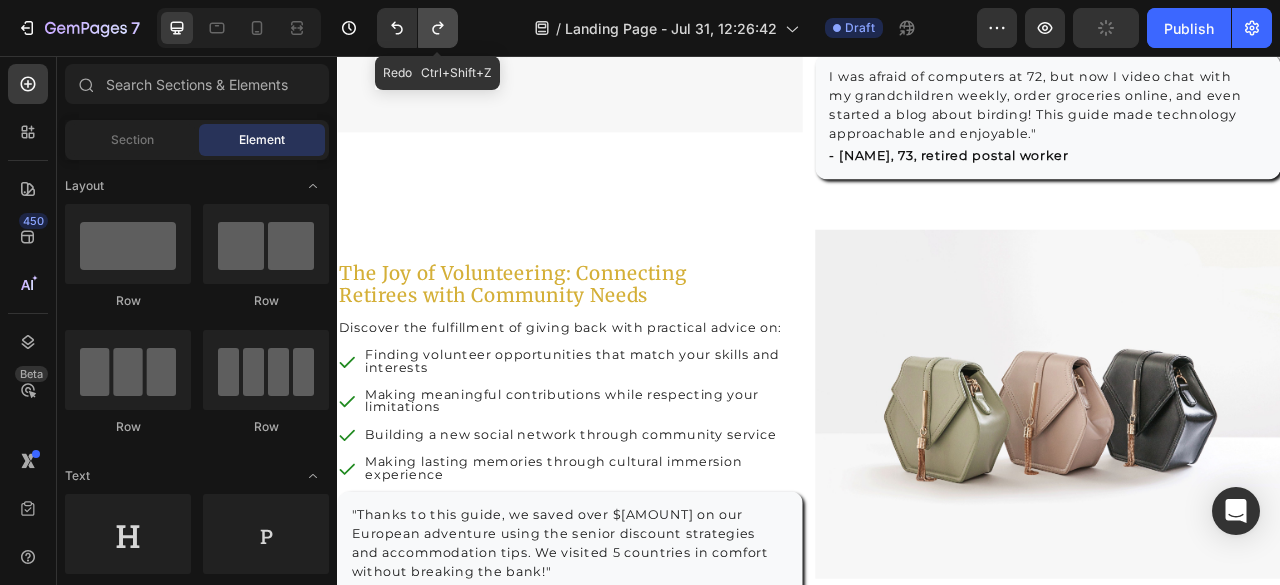 click 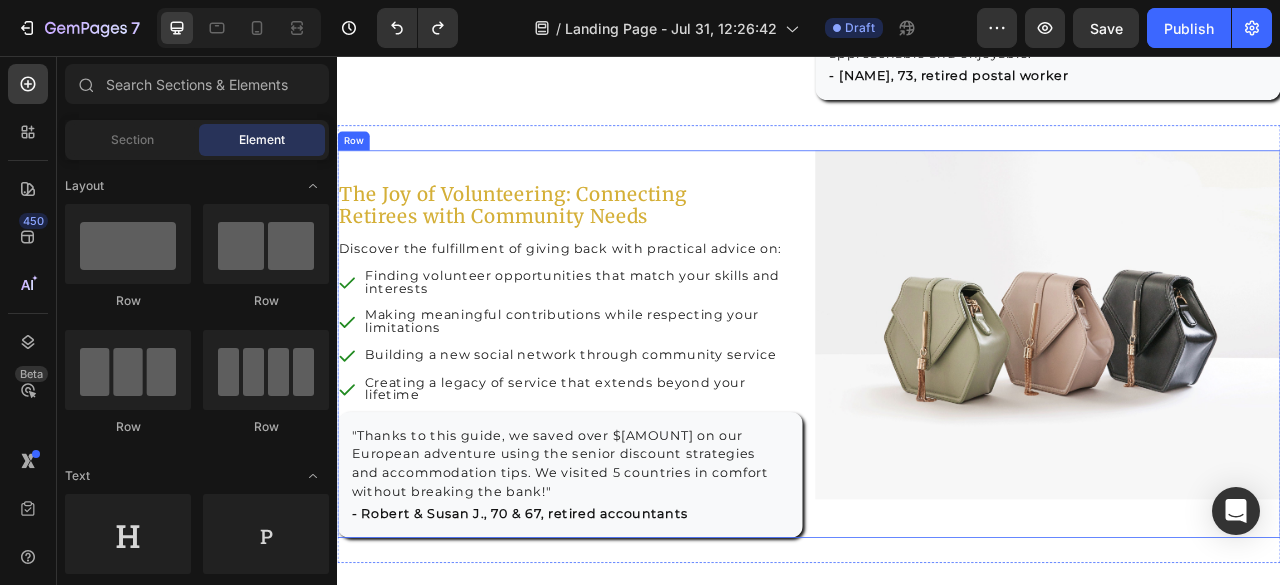 scroll, scrollTop: 3535, scrollLeft: 0, axis: vertical 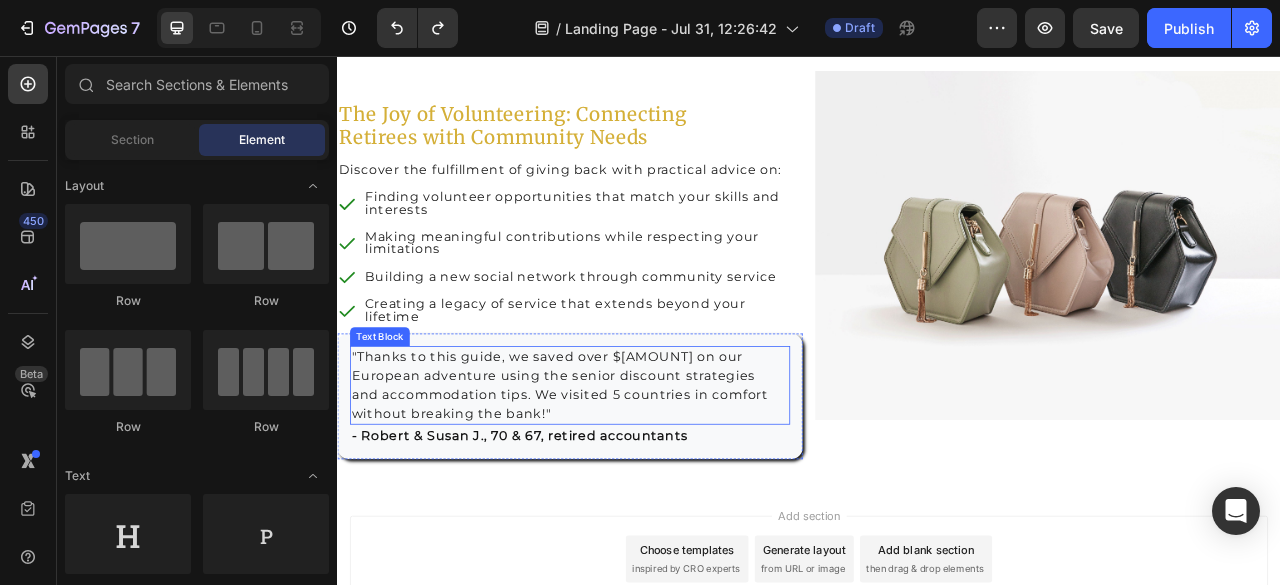 click on ""Thanks to this guide, we saved over $[AMOUNT] on our European adventure using the senior discount strategies and accommodation tips. We visited 5 countries in comfort without breaking the bank!"" at bounding box center [633, 475] 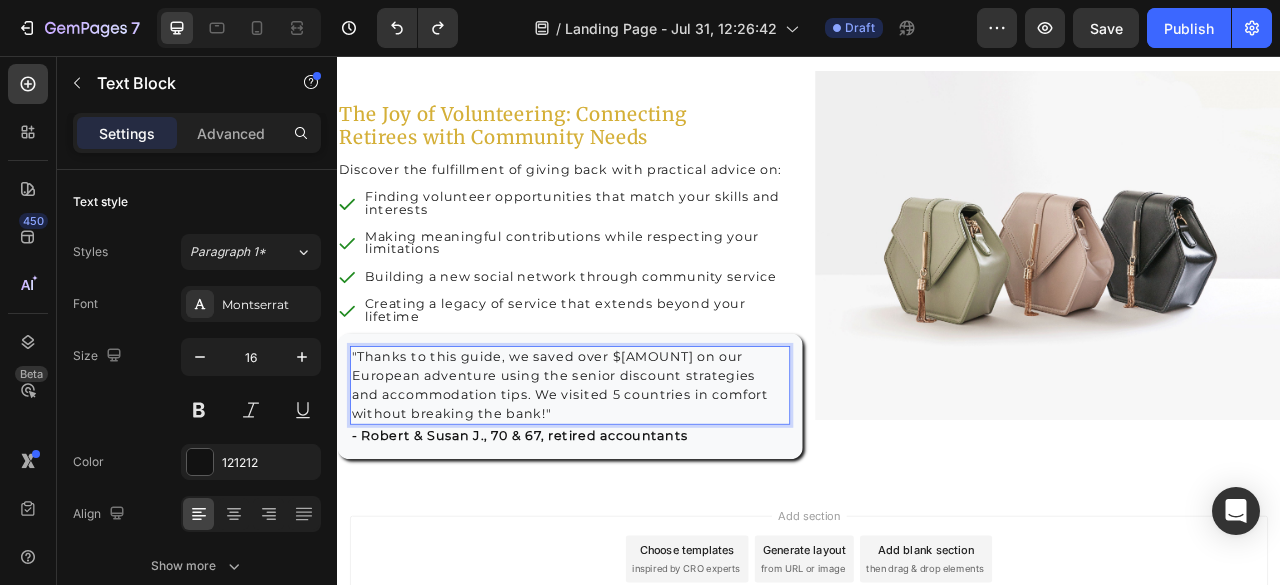 click on ""Thanks to this guide, we saved over $[AMOUNT] on our European adventure using the senior discount strategies and accommodation tips. We visited 5 countries in comfort without breaking the bank!"" at bounding box center [633, 475] 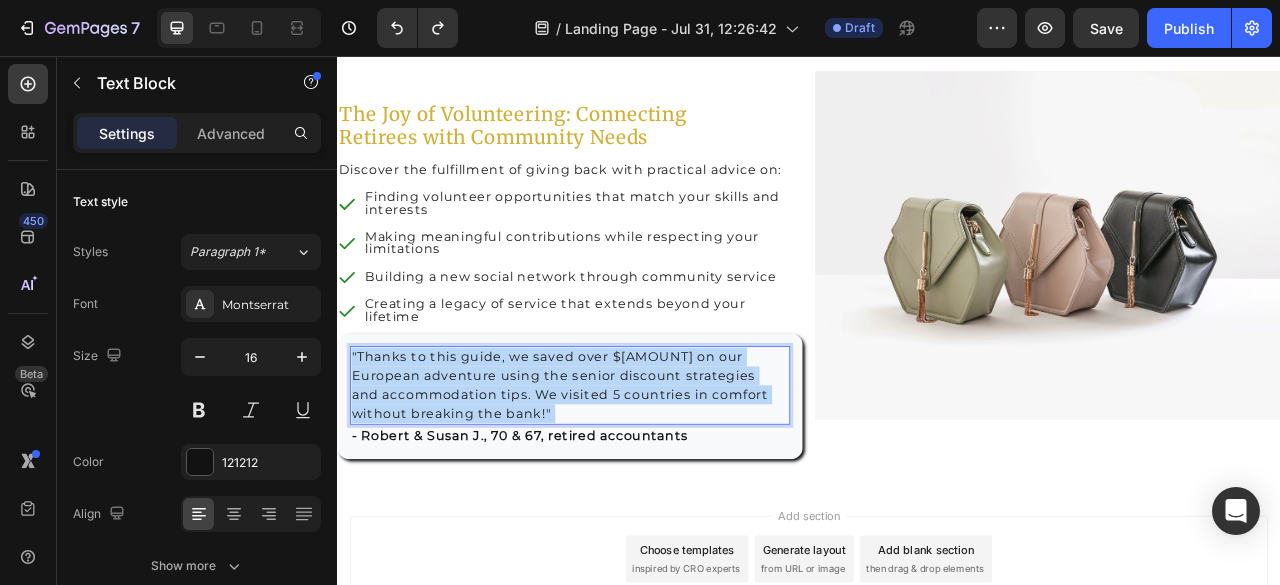 drag, startPoint x: 604, startPoint y: 500, endPoint x: 375, endPoint y: 428, distance: 240.05208 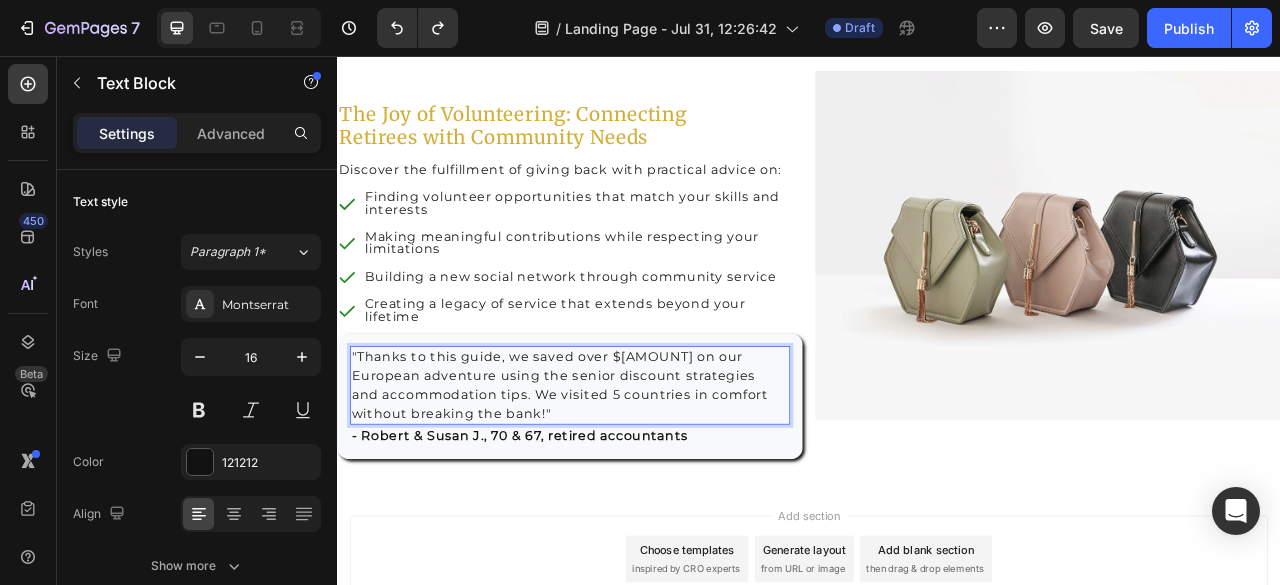 click on ""Thanks to this guide, we saved over $[AMOUNT] on our European adventure using the senior discount strategies and accommodation tips. We visited 5 countries in comfort without breaking the bank!"" at bounding box center (633, 475) 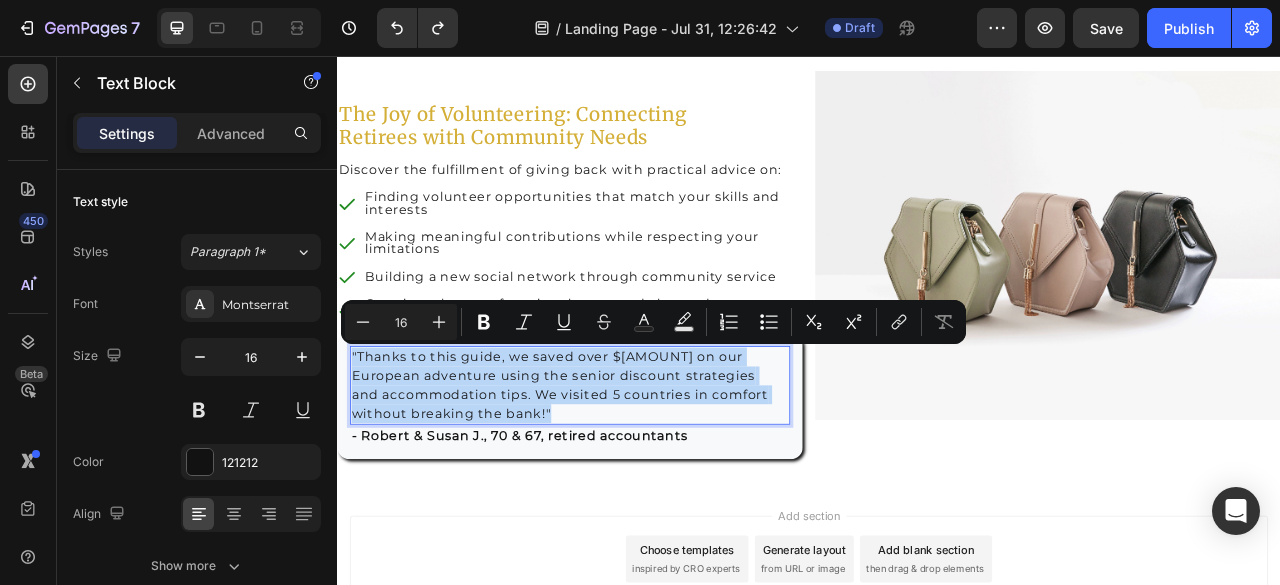 drag, startPoint x: 357, startPoint y: 433, endPoint x: 617, endPoint y: 513, distance: 272.02942 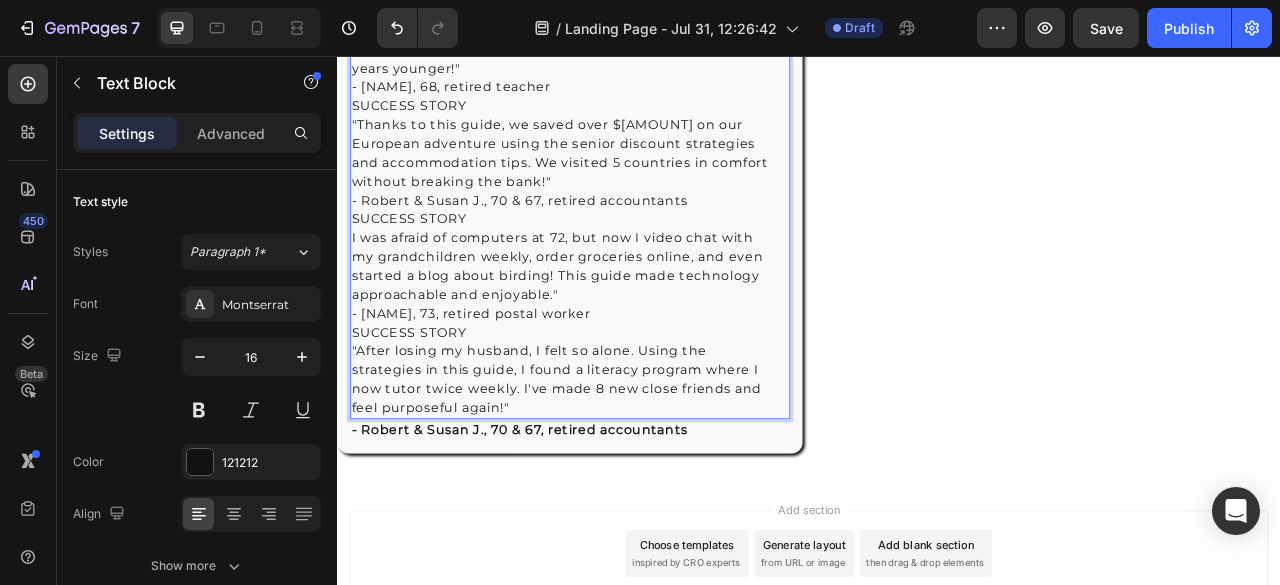 scroll, scrollTop: 6760, scrollLeft: 0, axis: vertical 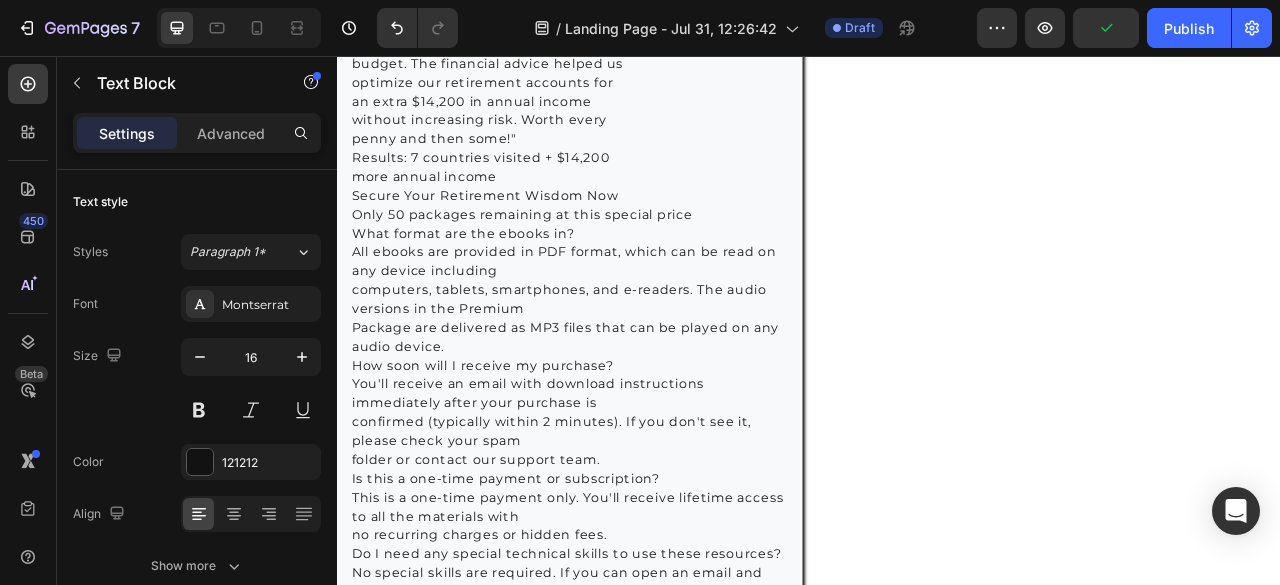 drag, startPoint x: 555, startPoint y: 499, endPoint x: 737, endPoint y: 87, distance: 450.4087 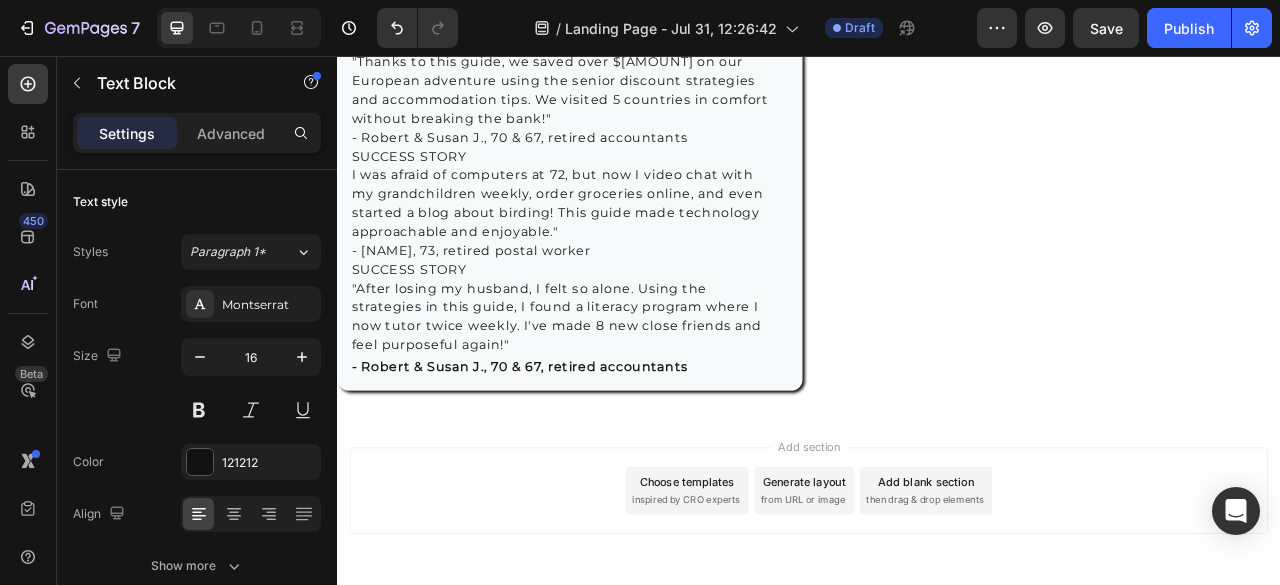 scroll, scrollTop: 6806, scrollLeft: 0, axis: vertical 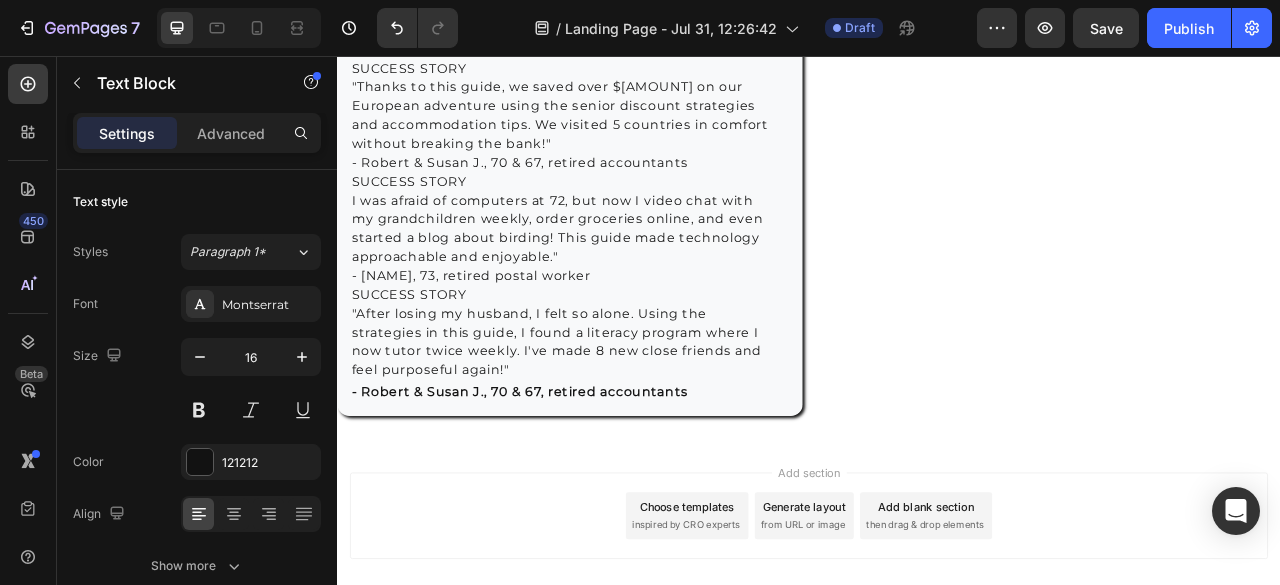 click on "Retired Engineer ⭐⭐⭐⭐⭐ "The Digital Discovery ebook was life- changing for me. I was completely technophobic, but now I manage all my finances online, video chat with my grandkids weekly, and even started selling my woodworking projects online! The Golden Years health guide also helped me lose 23 pounds and get off two medications." Results: Mastered technology + Lost 23 pounds [NAME] & [NAME] Retired Business Owners, 65 & 68 ⭐⭐⭐⭐⭐ "Using the travel strategies in this package, we've visited 7 countries in the past year while staying under budget. The financial advice helped us optimize our retirement accounts for an extra $14,200 in annual income without increasing risk. Worth every penny and then some!" Results: 7 countries visited + $14,200 more annual income Secure Your Retirement Wisdom Now Only 50 packages remaining at this special price What format are the ebooks in? All ebooks are provided in PDF format, which can be read on any device including files to your device. $27" at bounding box center [633, -1188] 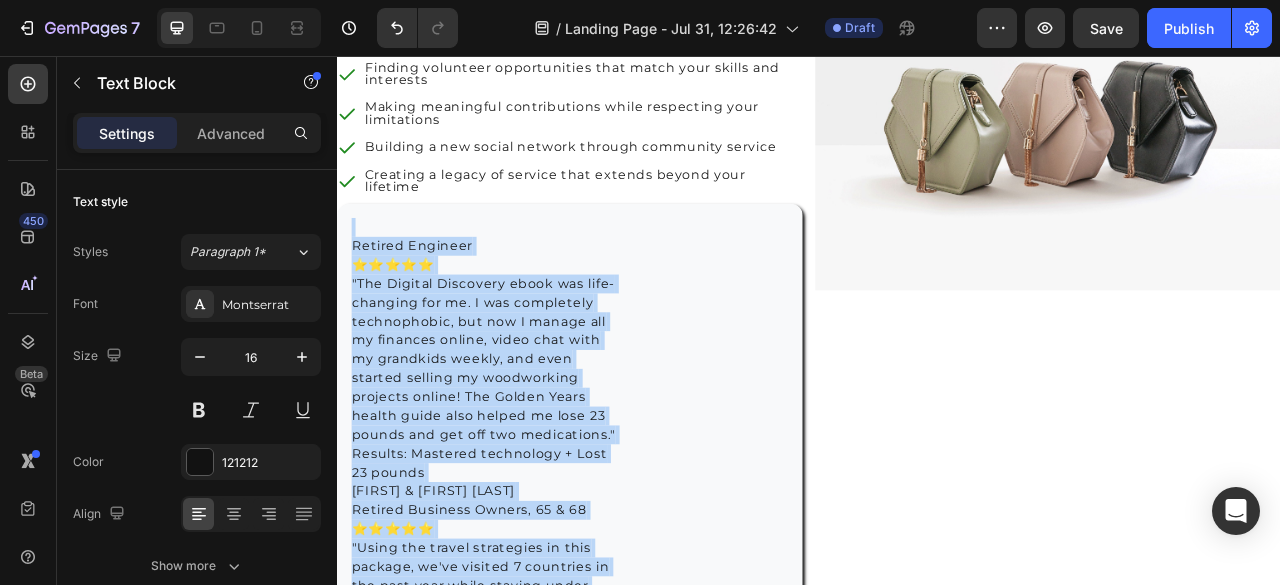 scroll, scrollTop: 3501, scrollLeft: 0, axis: vertical 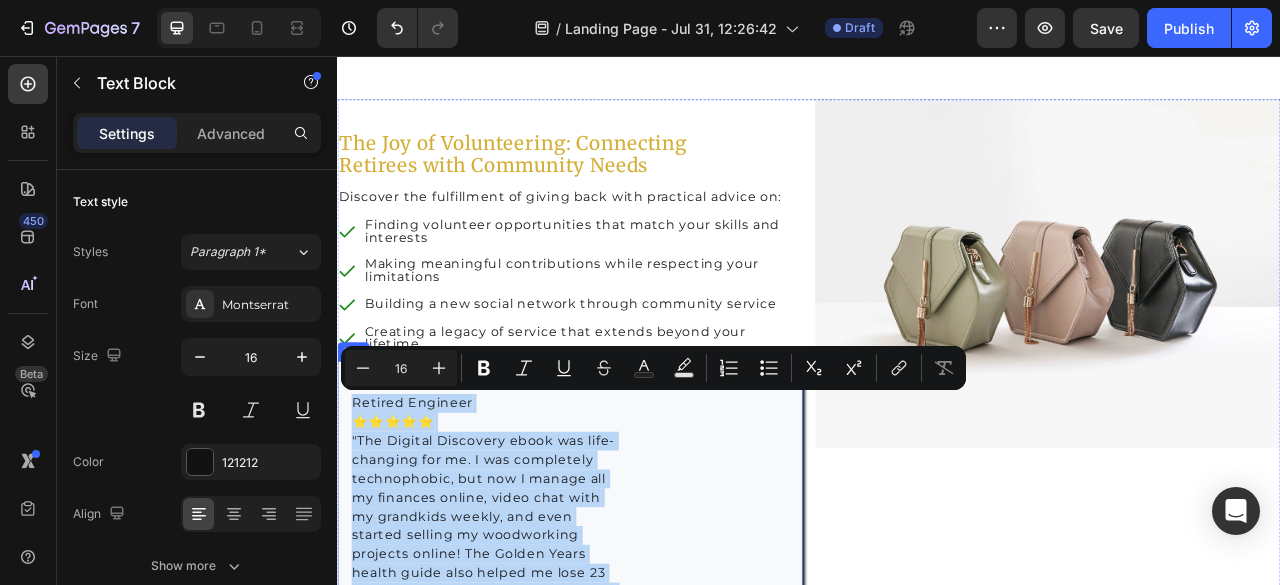 drag, startPoint x: 557, startPoint y: 449, endPoint x: 348, endPoint y: 501, distance: 215.37177 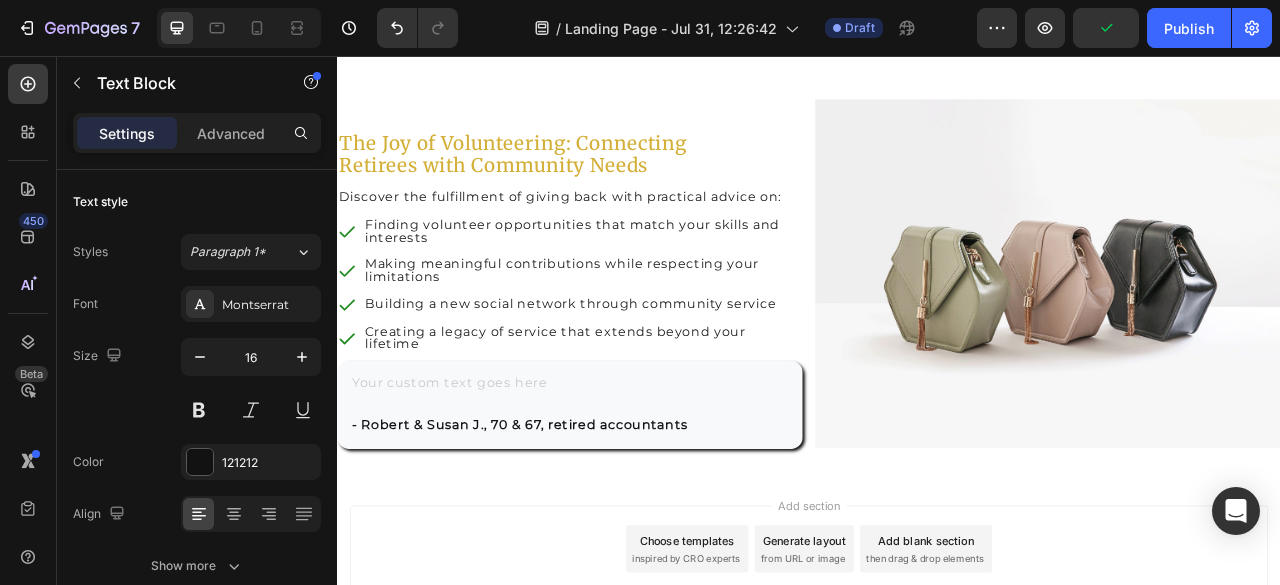 click at bounding box center (633, 486) 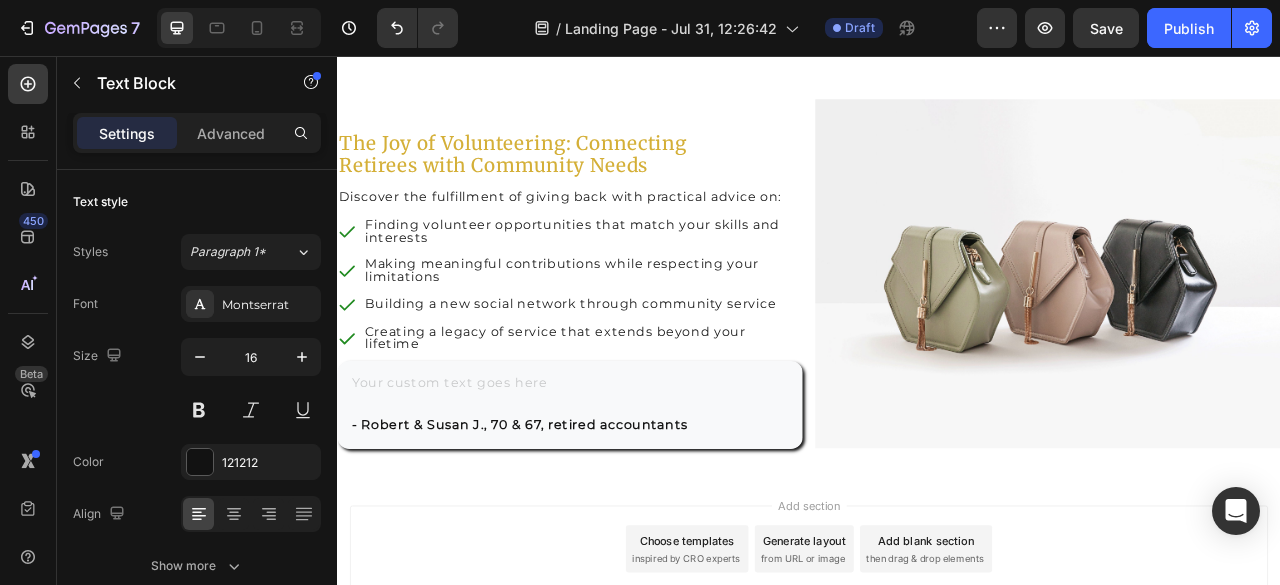 drag, startPoint x: 370, startPoint y: 487, endPoint x: 370, endPoint y: 469, distance: 18 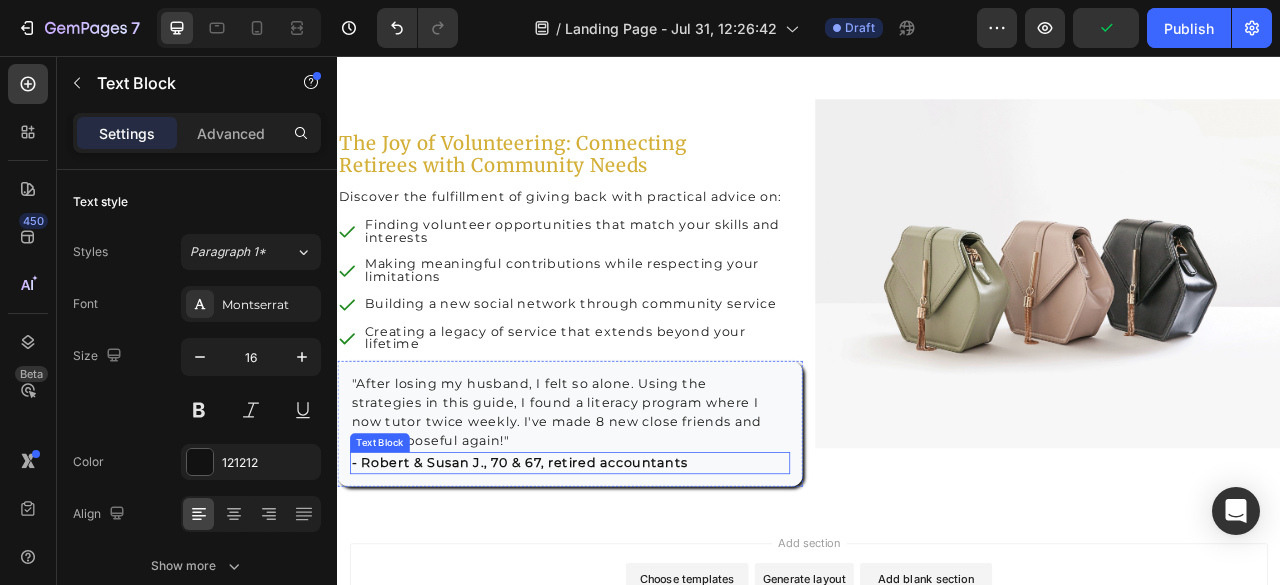 click on "- Robert & Susan J., 70 & 67, retired accountants" at bounding box center (633, 574) 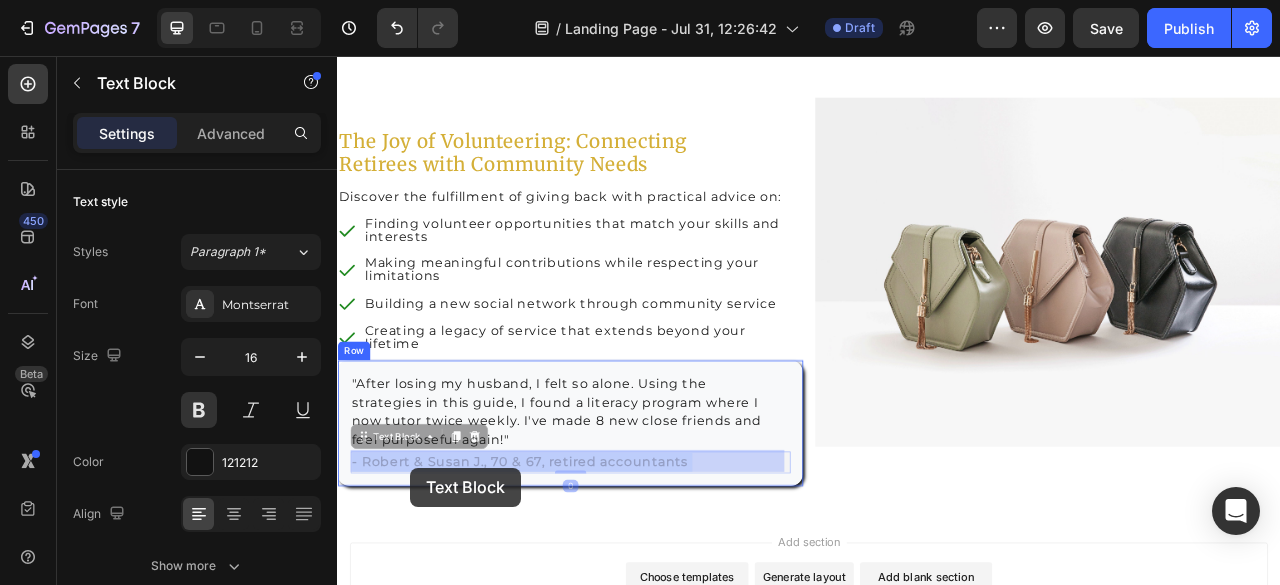 scroll, scrollTop: 3690, scrollLeft: 0, axis: vertical 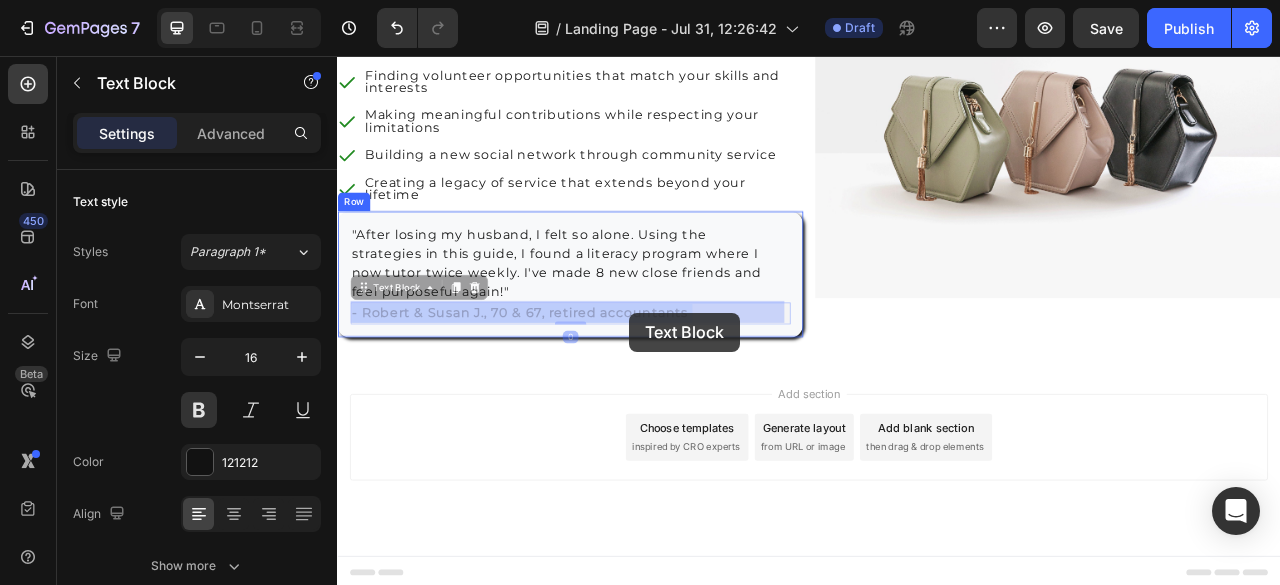 drag, startPoint x: 777, startPoint y: 567, endPoint x: 708, endPoint y: 383, distance: 196.51208 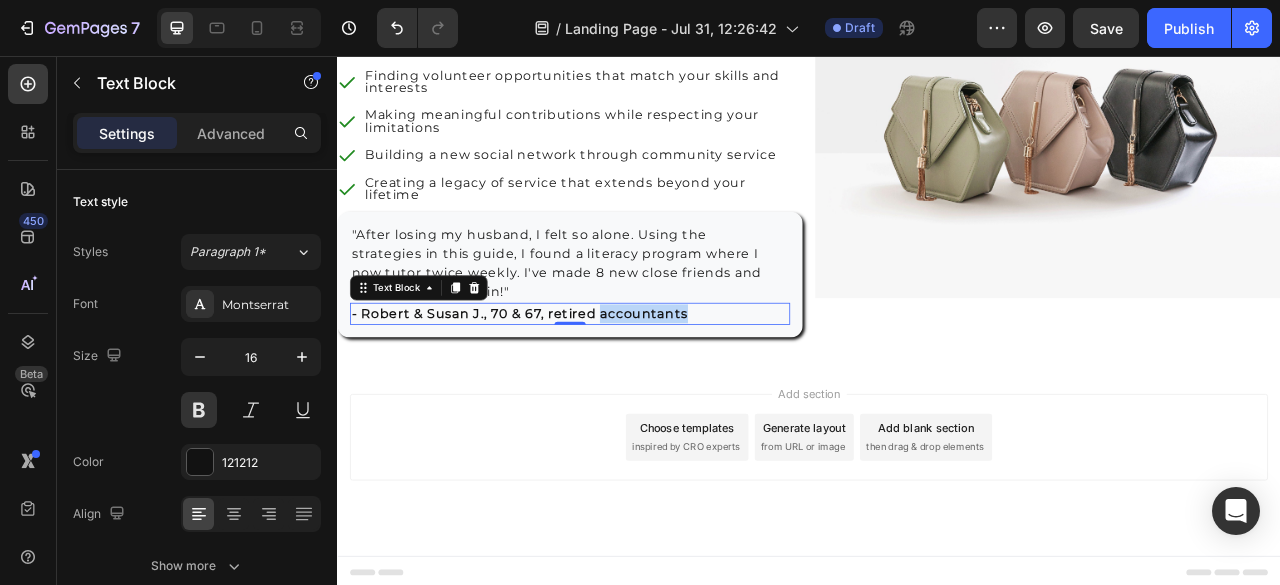 click on "- Robert & Susan J., 70 & 67, retired accountants" at bounding box center [633, 384] 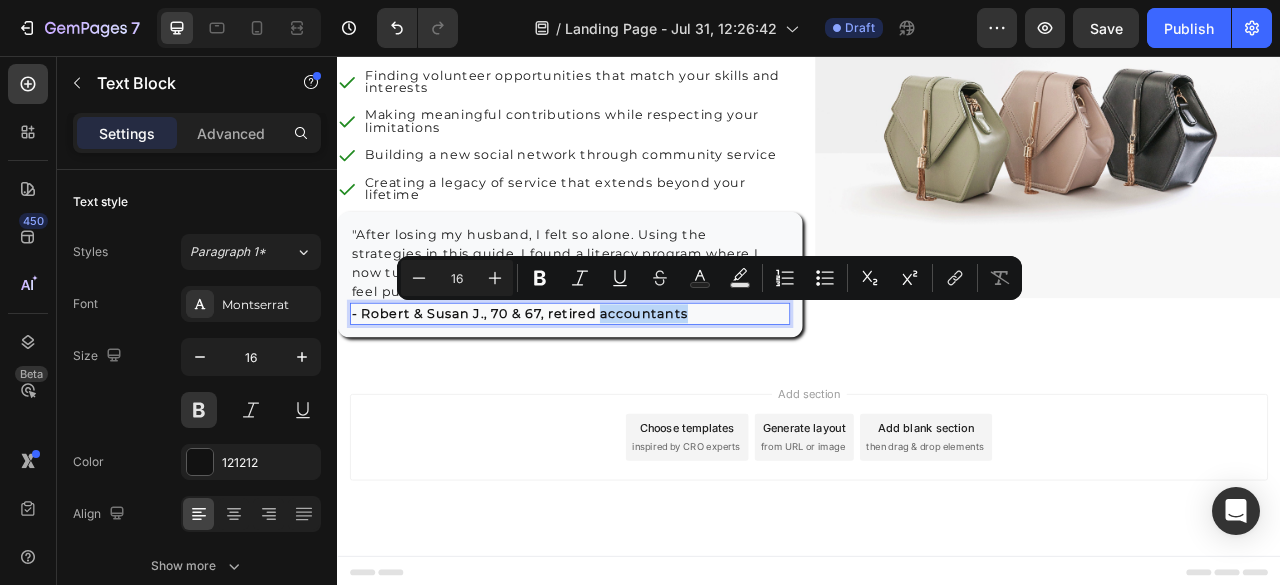 click on "- Robert & Susan J., 70 & 67, retired accountants" at bounding box center (633, 384) 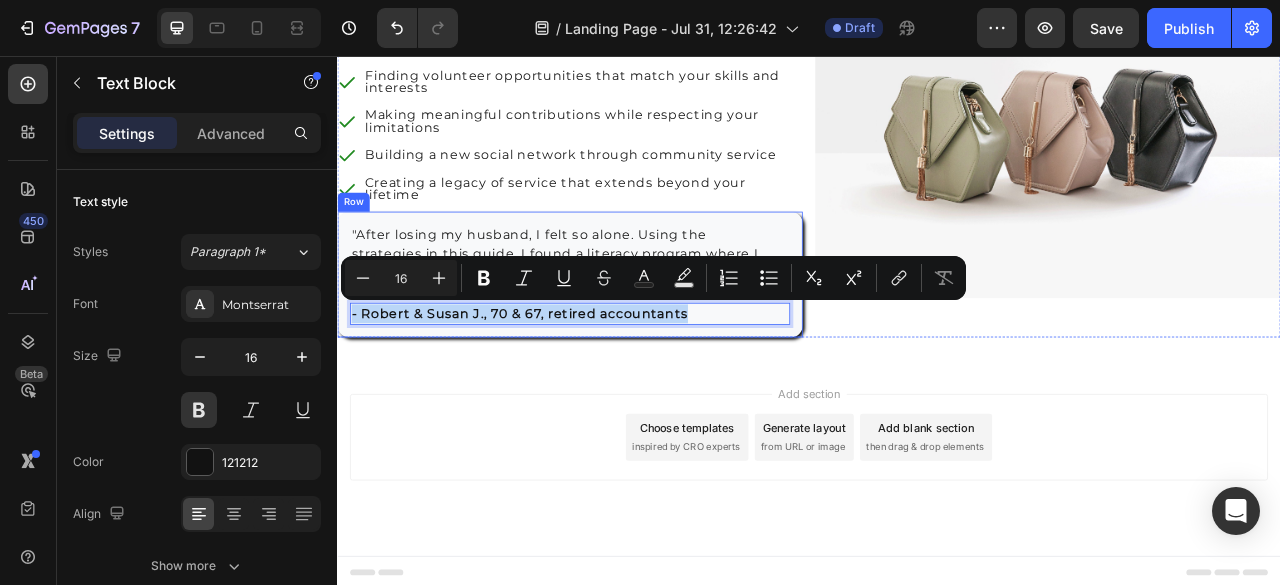 drag, startPoint x: 780, startPoint y: 381, endPoint x: 350, endPoint y: 383, distance: 430.00464 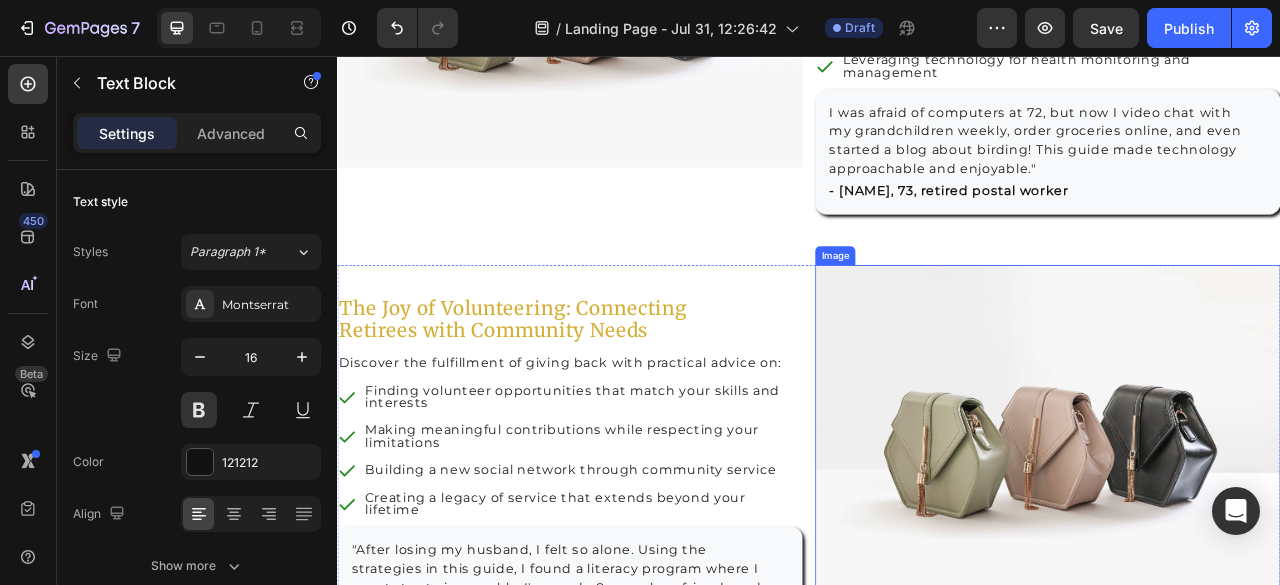 scroll, scrollTop: 2890, scrollLeft: 0, axis: vertical 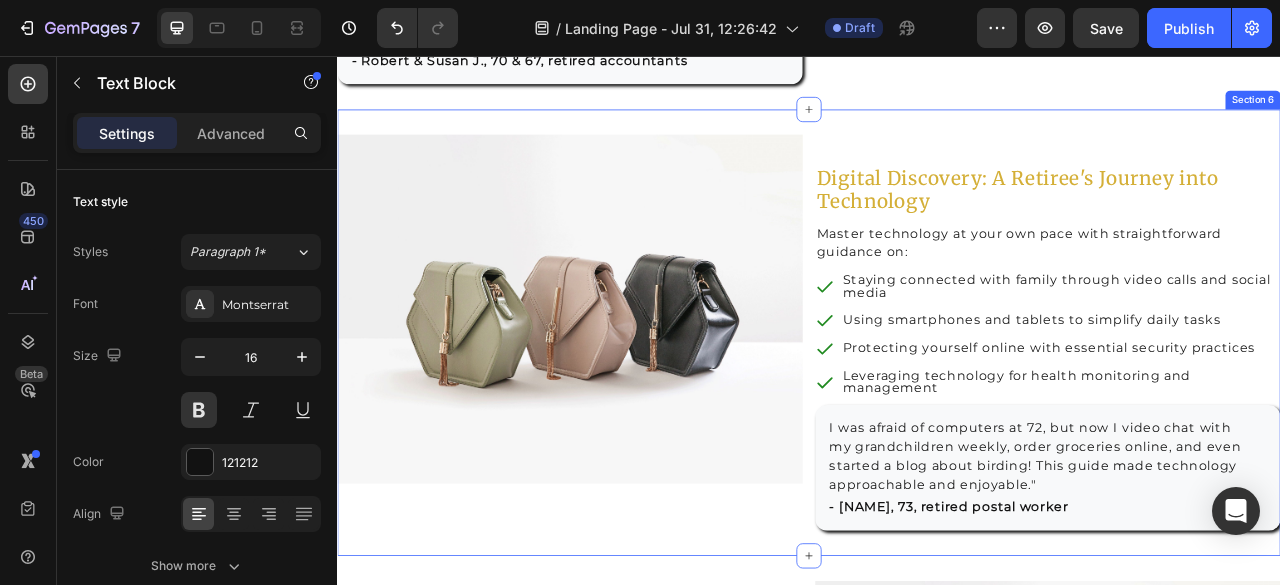 click on "Image Digital Discovery: A Retiree's Journey into Technology Heading Master technology at your own pace with straightforward guidance on: Text Block
Staying connected with family through video calls and social media
Using smartphones and tablets to simplify daily tasks
Protecting yourself online with essential security practices
Leveraging technology for health monitoring and management Item List "I was afraid of computers at 72, but now I video chat with my grandchildren weekly, order groceries online, and even started a blog about birding! This guide made technology approachable and enjoyable." Text Block - [FIRST] [LAST], [AGE], retired postal worker Text Block Row Row Section 6" at bounding box center (937, 408) 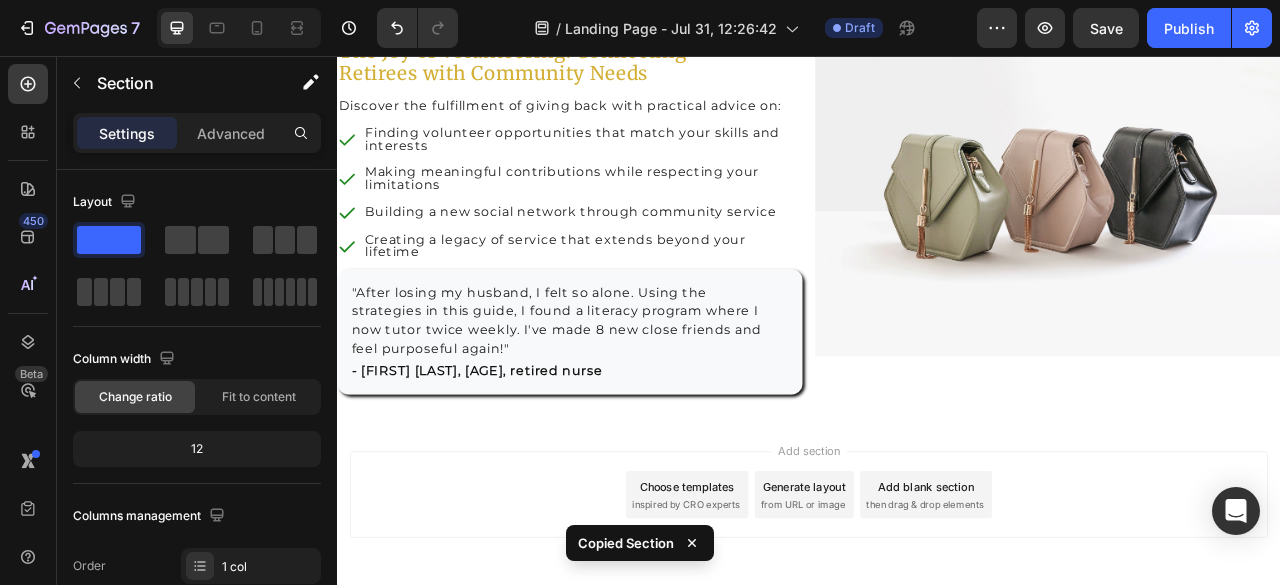 scroll, scrollTop: 3690, scrollLeft: 0, axis: vertical 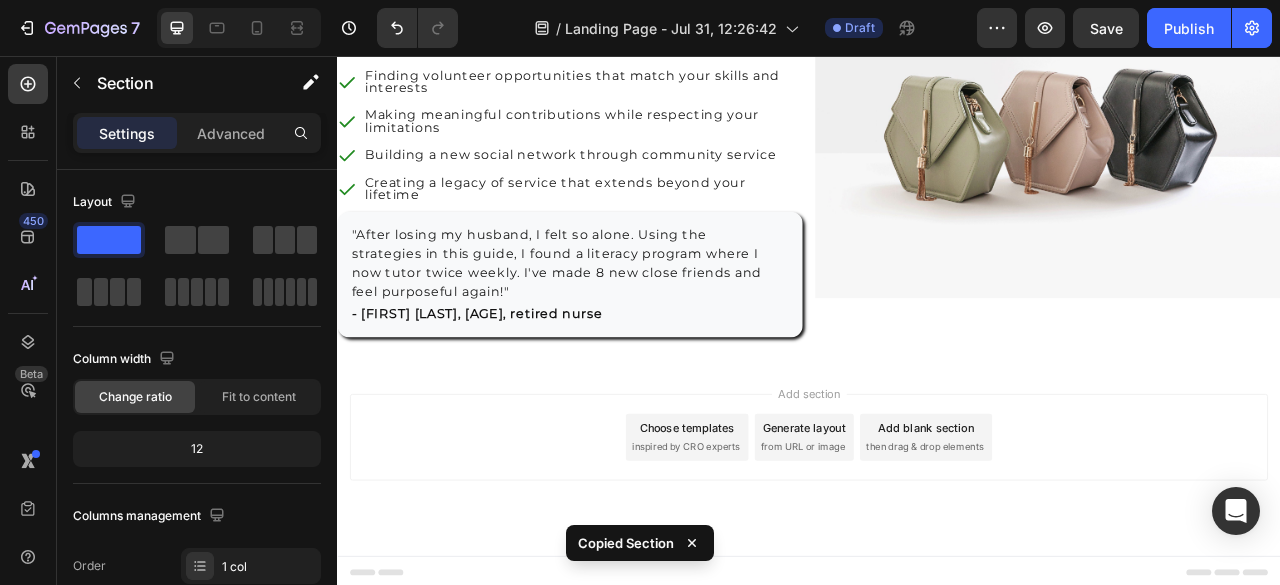 click on "Add section Choose templates inspired by CRO experts Generate layout from URL or image Add blank section then drag & drop elements" at bounding box center (937, 569) 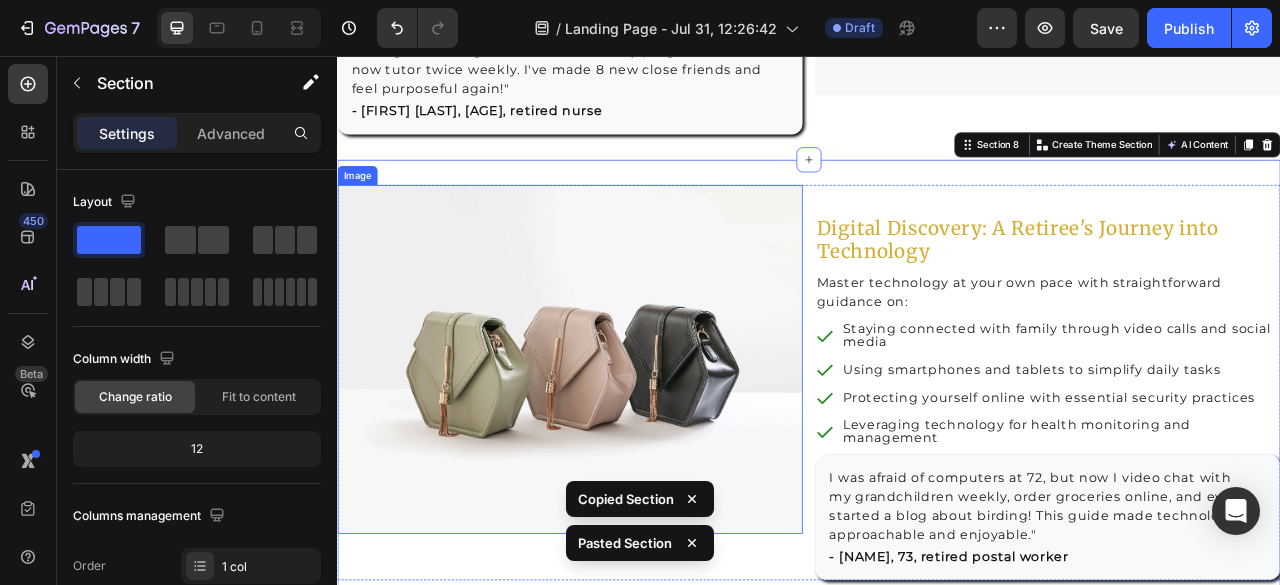 scroll, scrollTop: 4023, scrollLeft: 0, axis: vertical 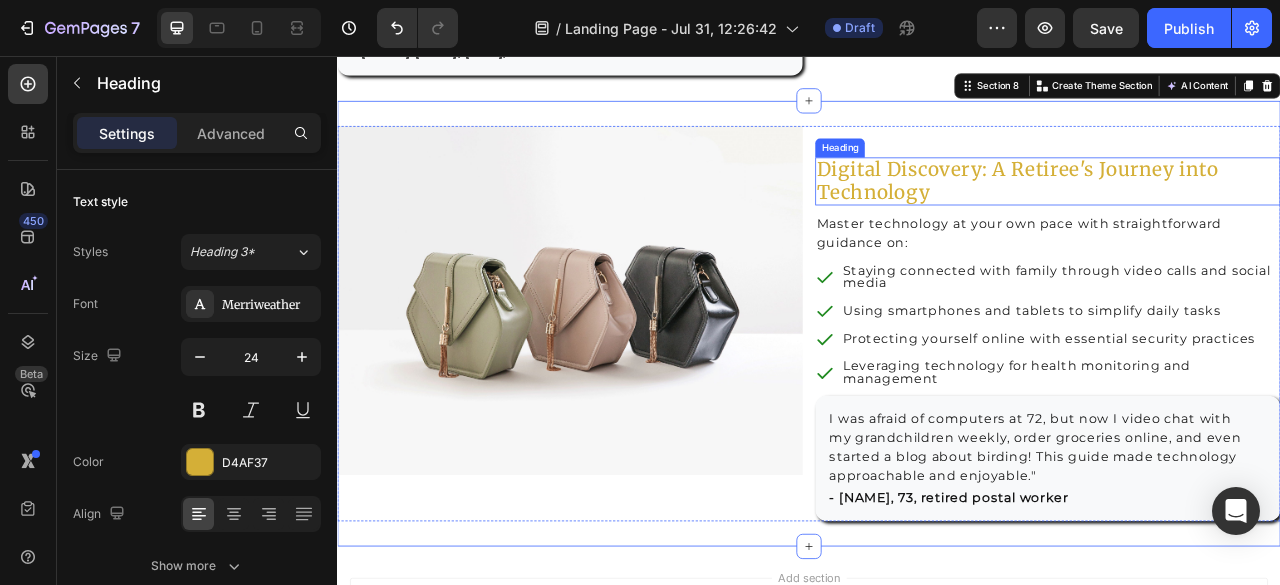 click on "Digital Discovery: A Retiree's Journey into Technology" at bounding box center [1241, 216] 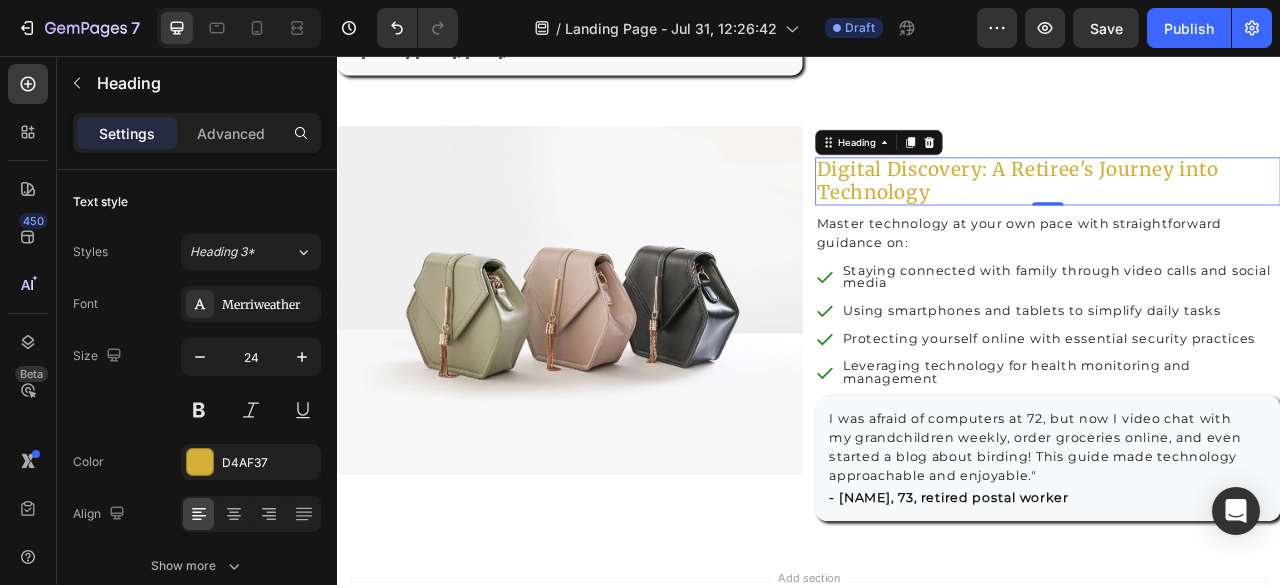 click on "Digital Discovery: A Retiree's Journey into Technology" at bounding box center (1241, 216) 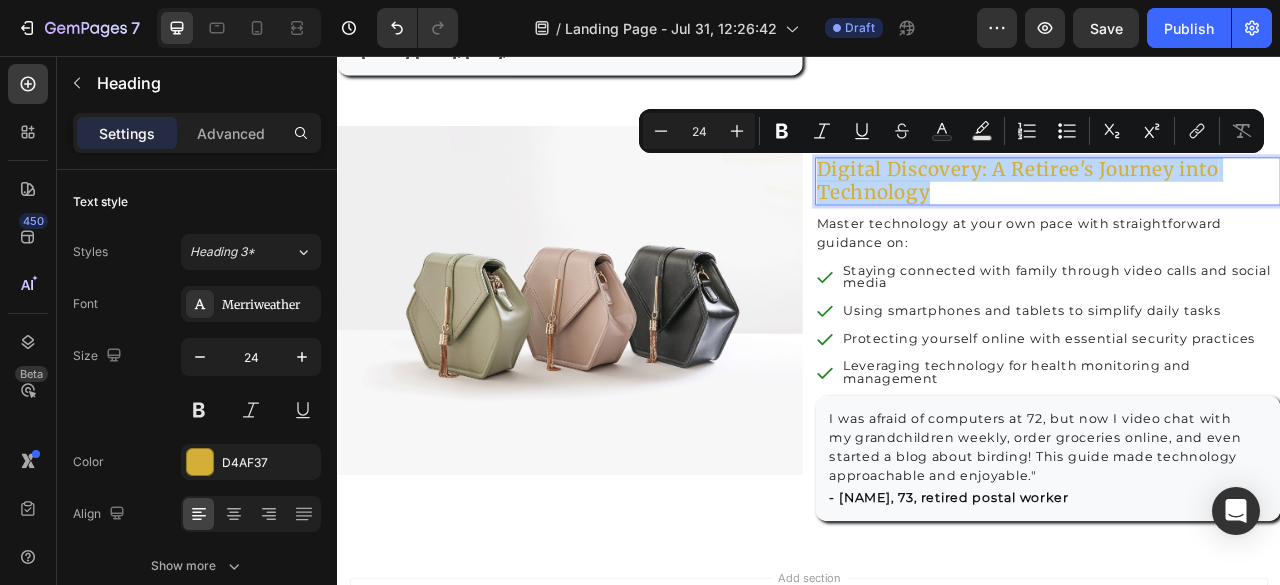 drag, startPoint x: 1079, startPoint y: 227, endPoint x: 948, endPoint y: 188, distance: 136.68211 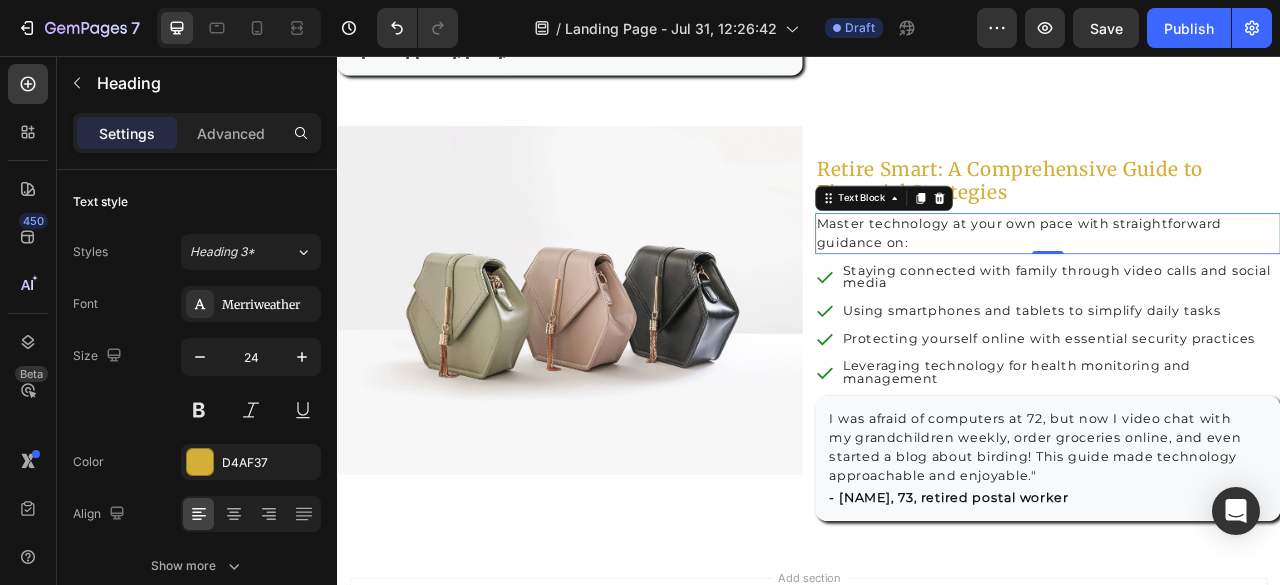 click on "Master technology at your own pace with straightforward guidance on:" at bounding box center [1241, 282] 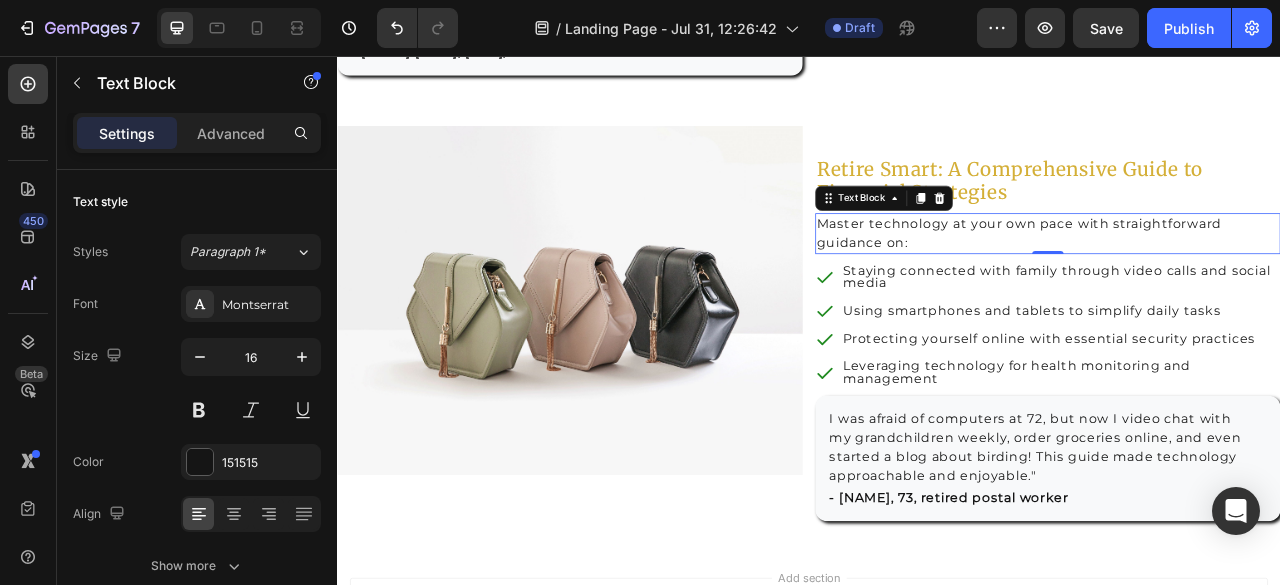 click on "Master technology at your own pace with straightforward guidance on:" at bounding box center [1241, 282] 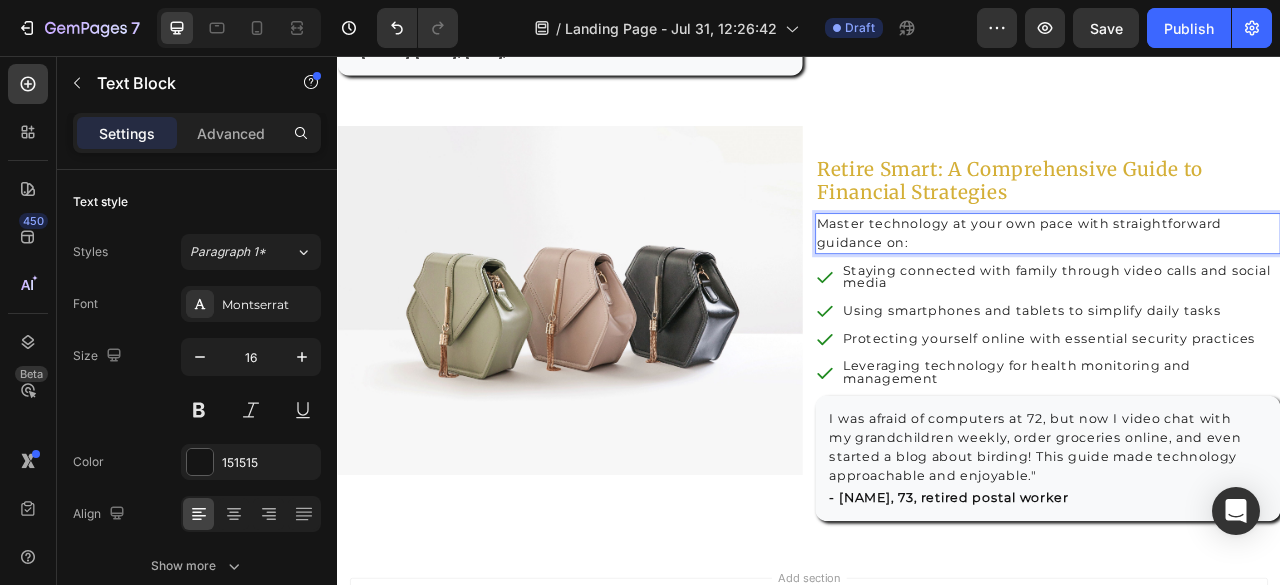 click on "Master technology at your own pace with straightforward guidance on:" at bounding box center [1241, 282] 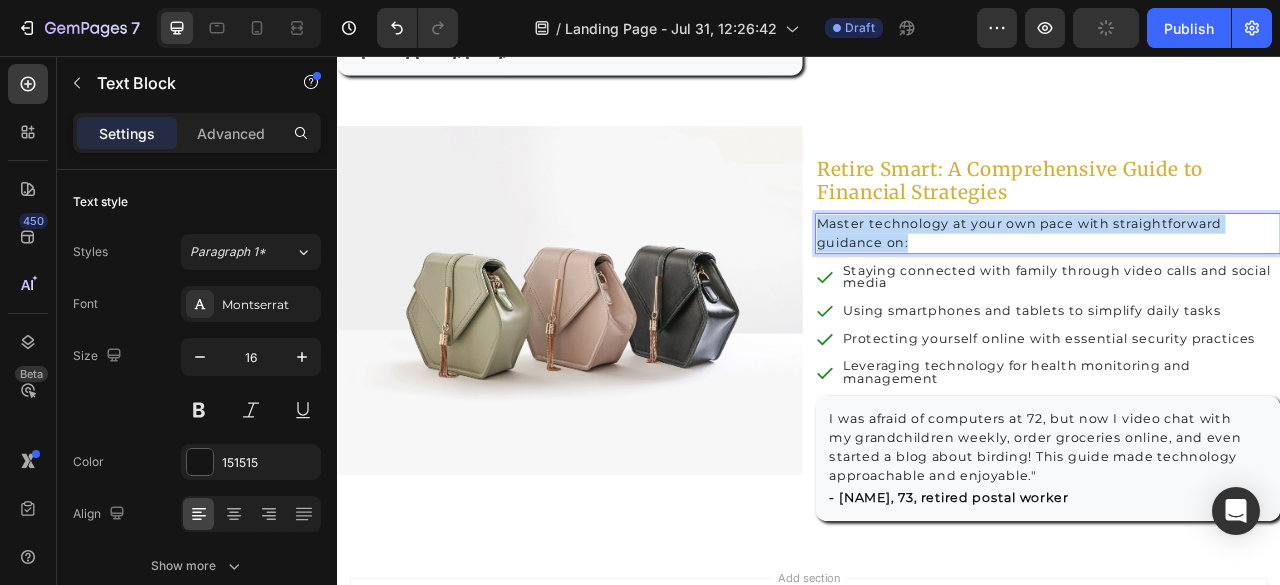 drag, startPoint x: 1055, startPoint y: 293, endPoint x: 939, endPoint y: 269, distance: 118.45674 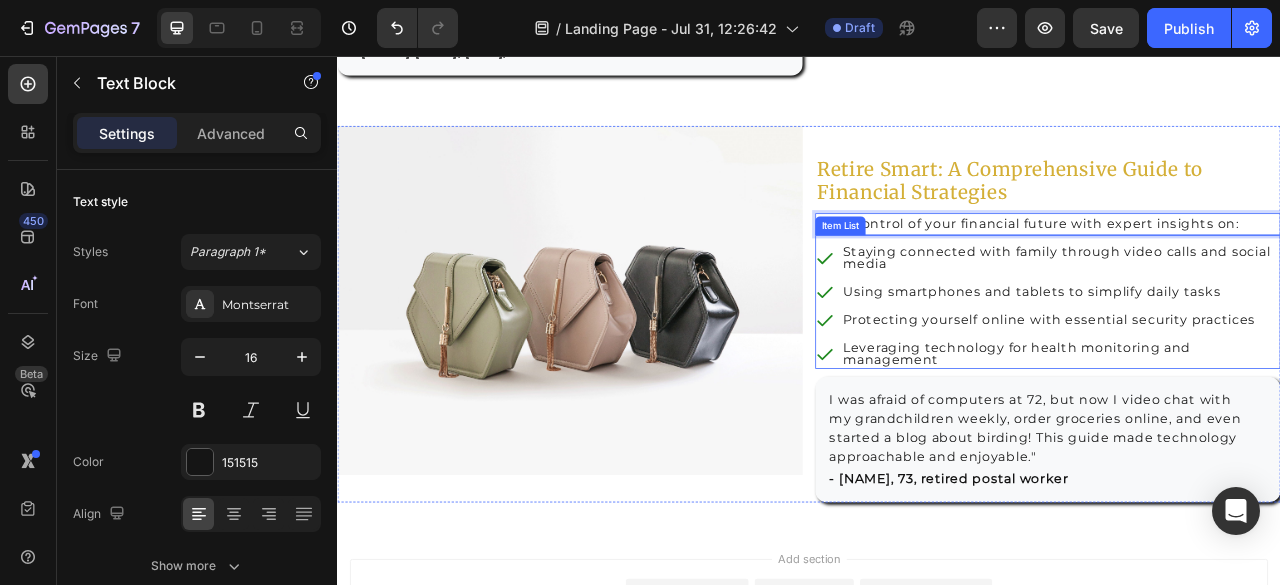 click on "Staying connected with family through video calls and social media" at bounding box center [1252, 313] 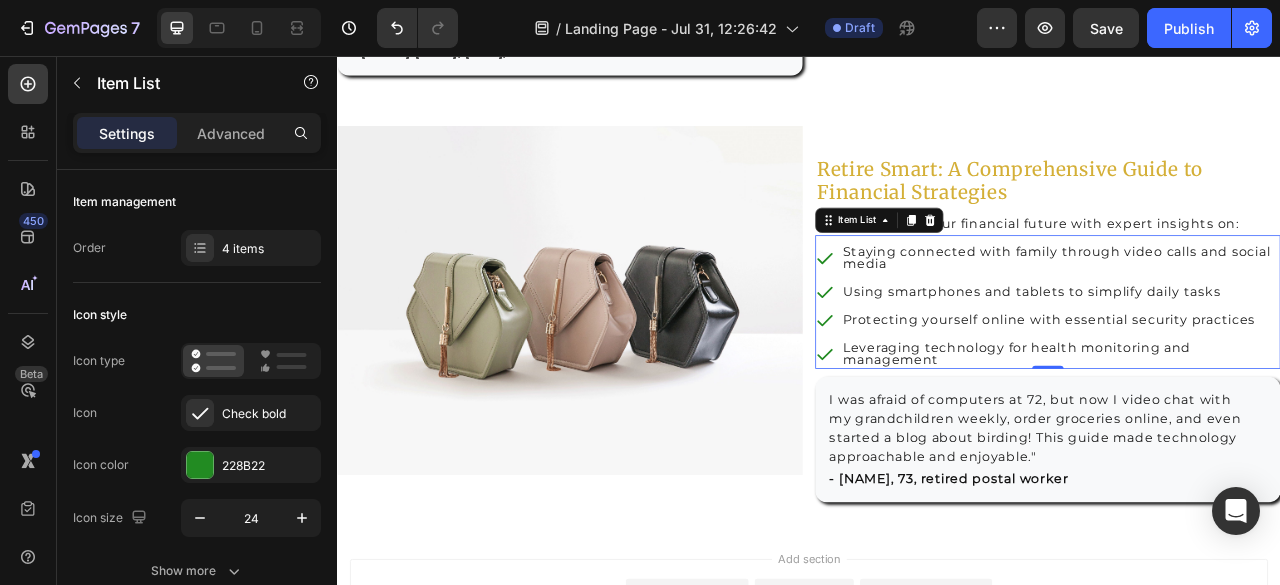 click on "Staying connected with family through video calls and social media" at bounding box center (1252, 313) 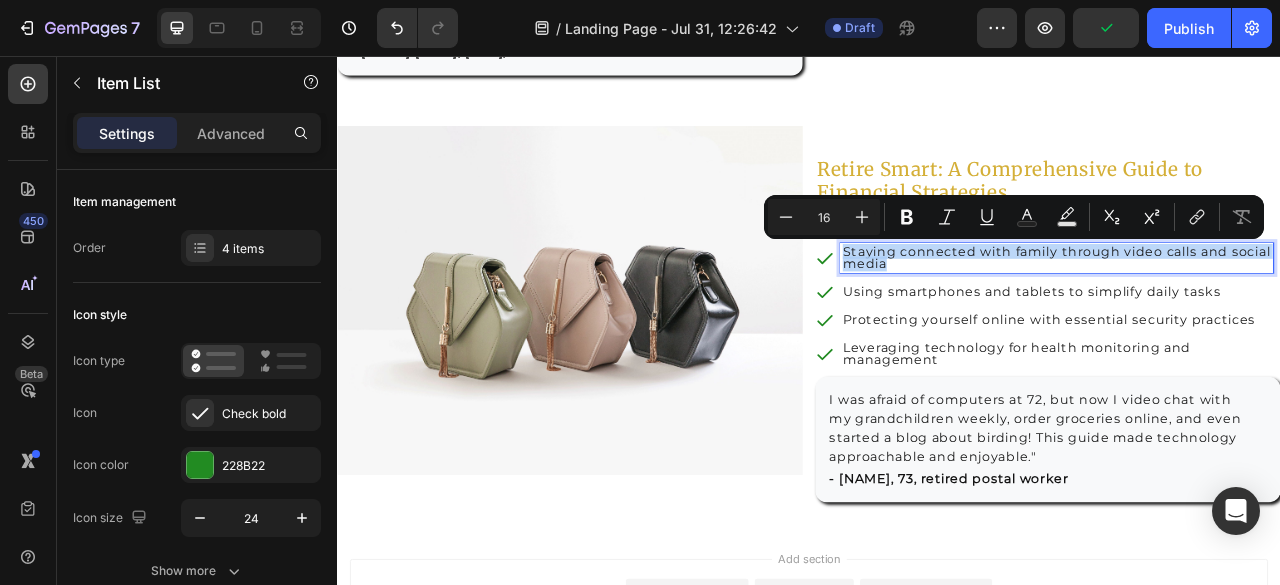 drag, startPoint x: 1030, startPoint y: 316, endPoint x: 975, endPoint y: 300, distance: 57.280014 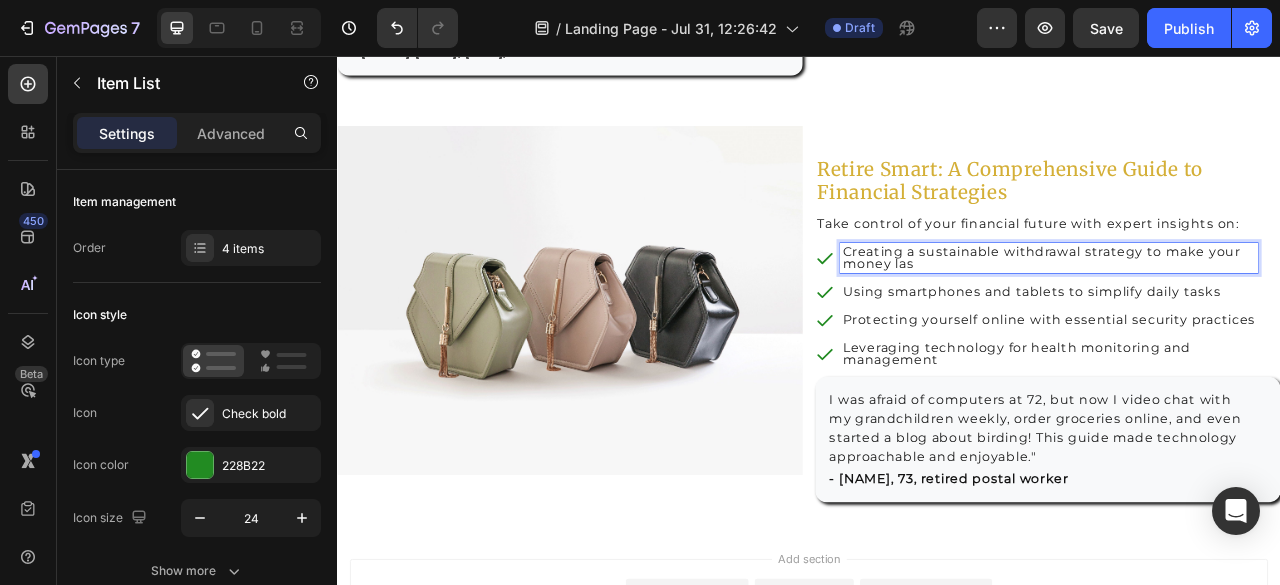 click on "Using smartphones and tablets to simplify daily tasks" at bounding box center (1242, 356) 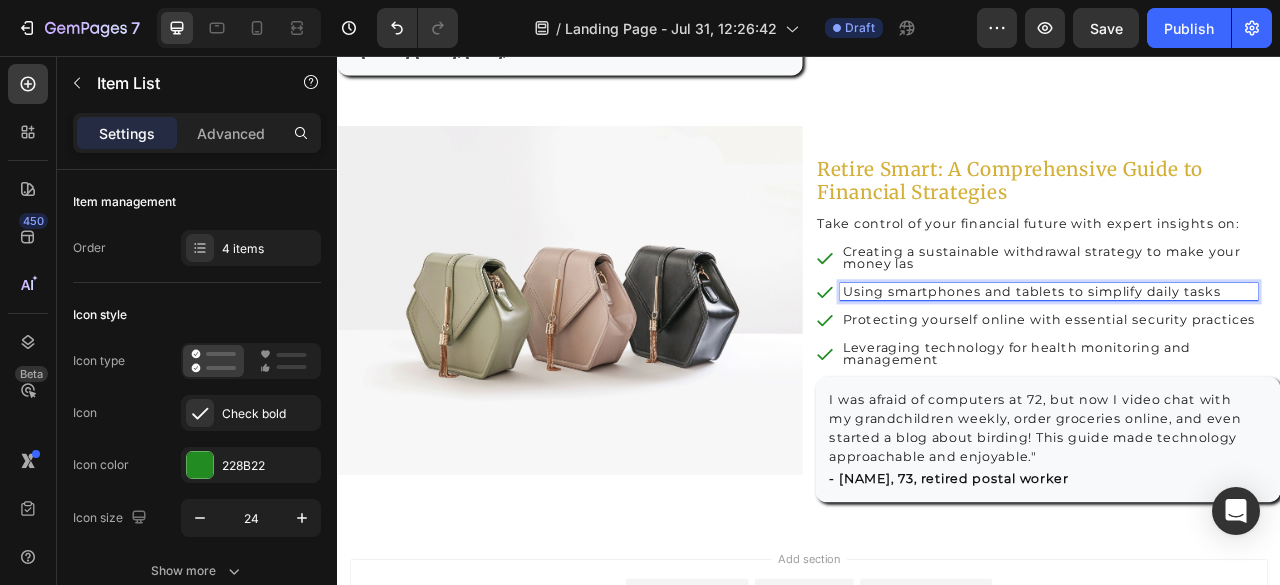 click on "Using smartphones and tablets to simplify daily tasks" at bounding box center [1242, 356] 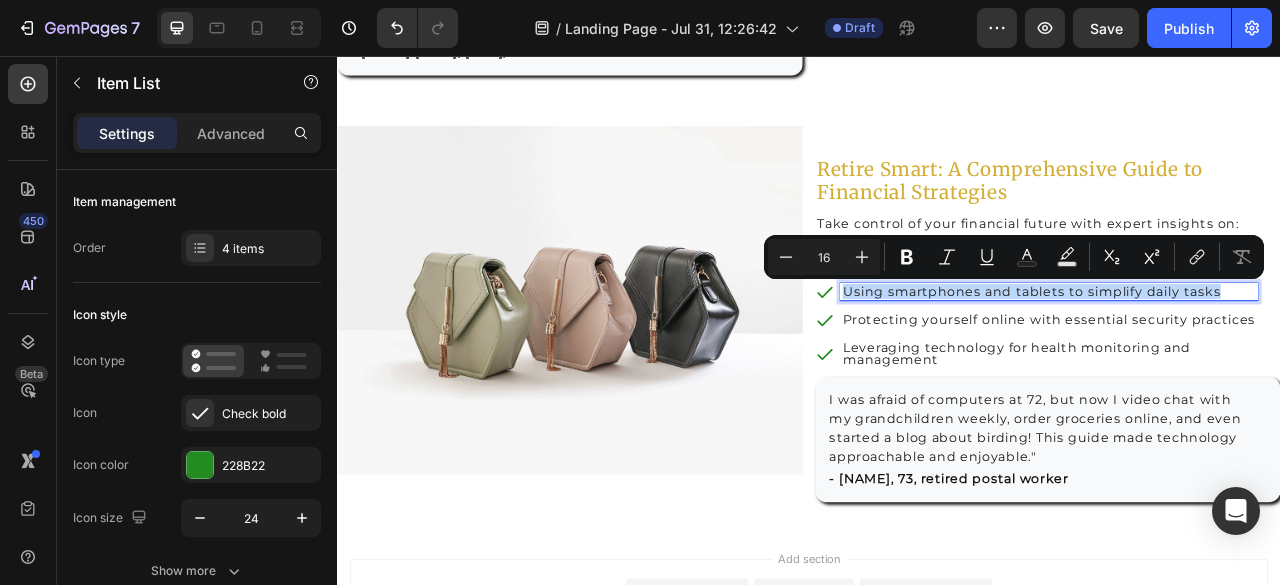 drag, startPoint x: 1449, startPoint y: 354, endPoint x: 977, endPoint y: 343, distance: 472.12817 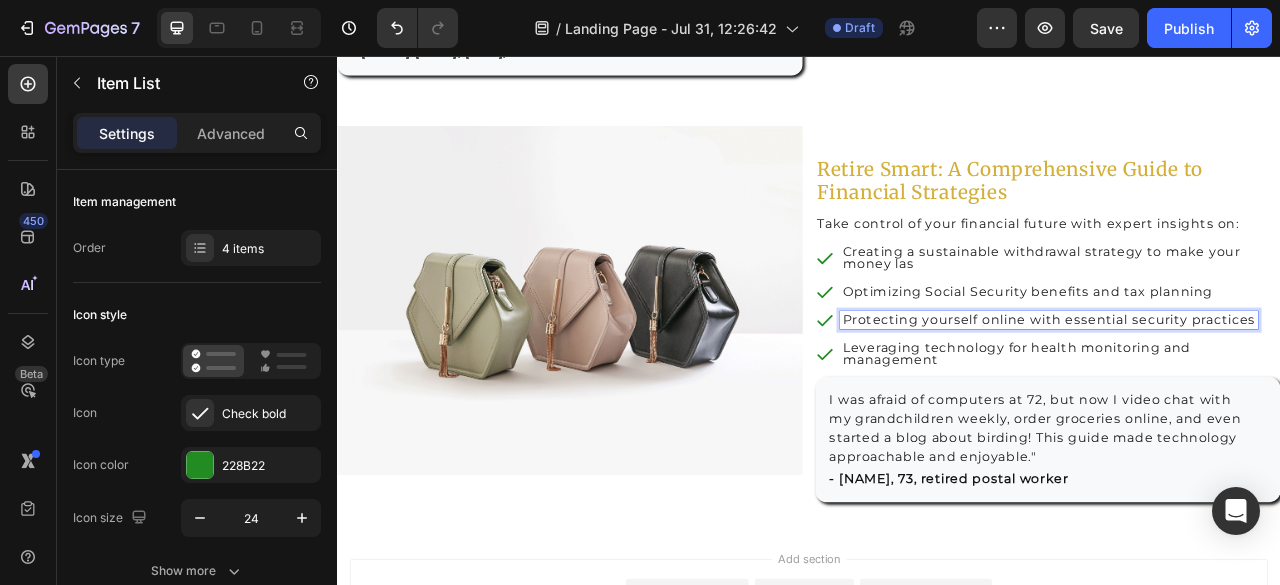 click on "Protecting yourself online with essential security practices" at bounding box center (1242, 392) 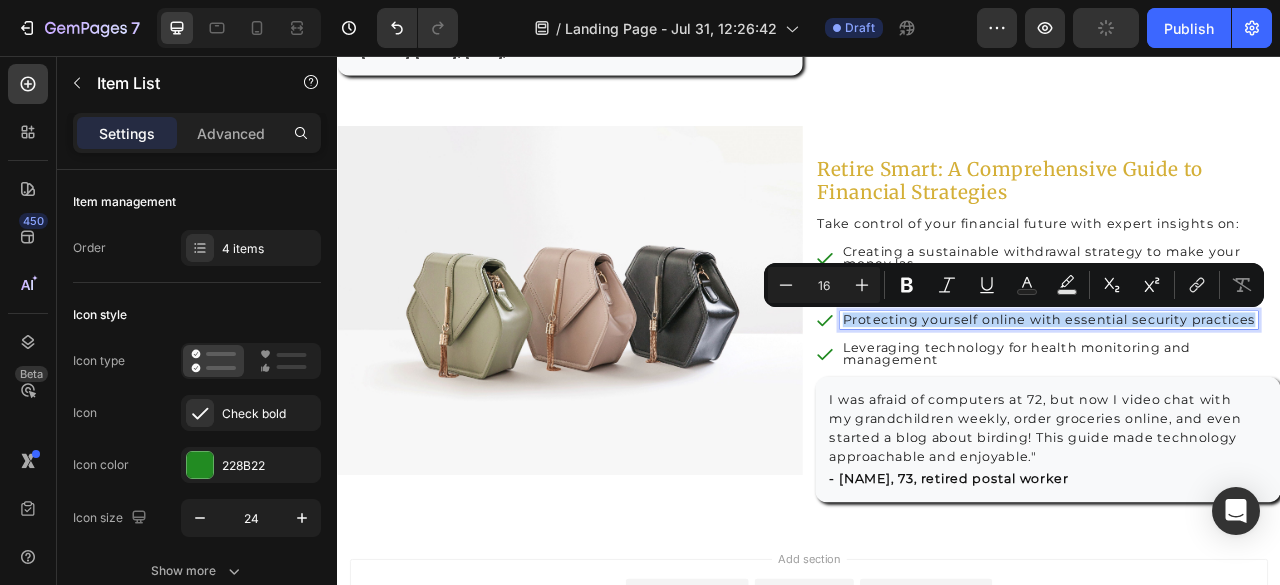 drag, startPoint x: 1492, startPoint y: 388, endPoint x: 1168, endPoint y: 361, distance: 325.12305 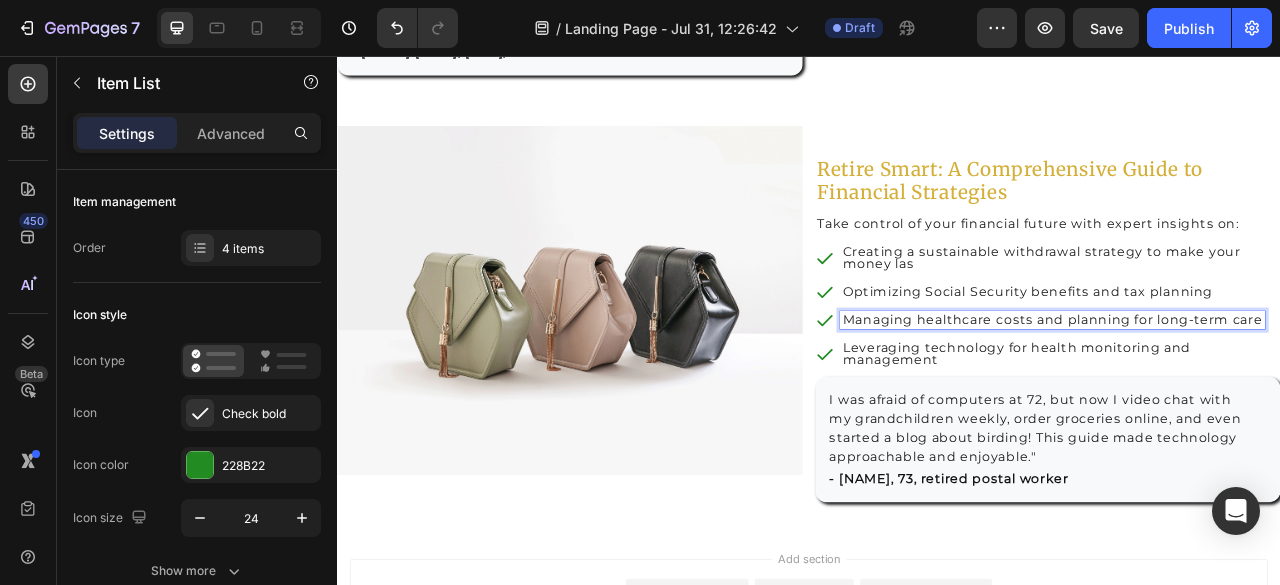 click on "Leveraging technology for health monitoring and management" at bounding box center (1247, 435) 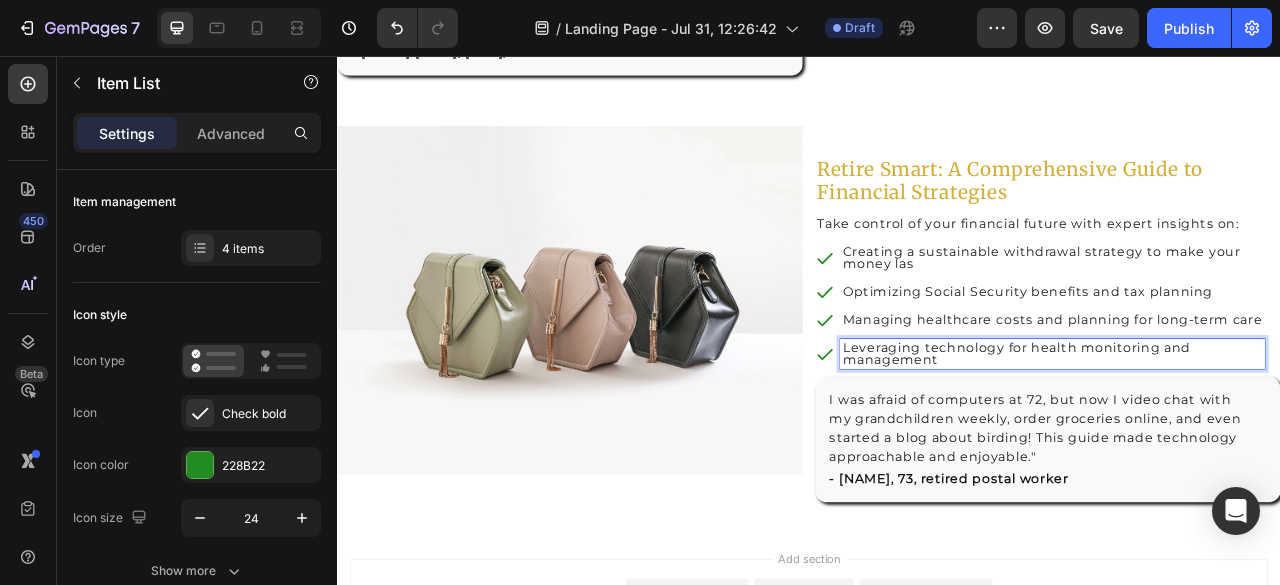 click on "Leveraging technology for health monitoring and management" at bounding box center [1247, 435] 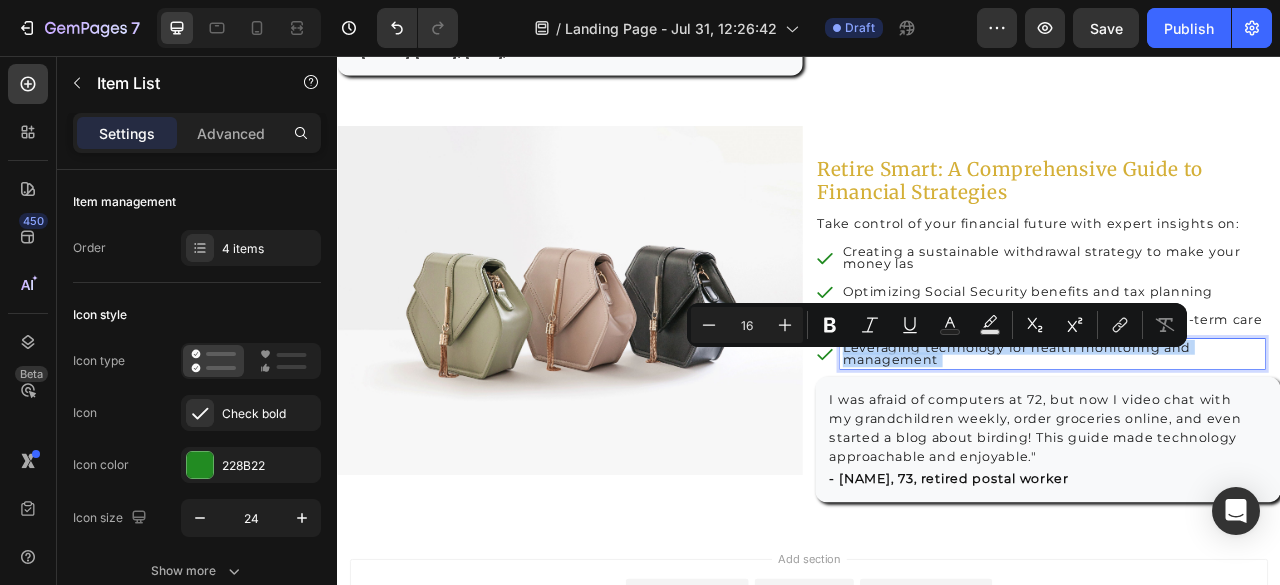 drag, startPoint x: 1091, startPoint y: 439, endPoint x: 1196, endPoint y: 399, distance: 112.36102 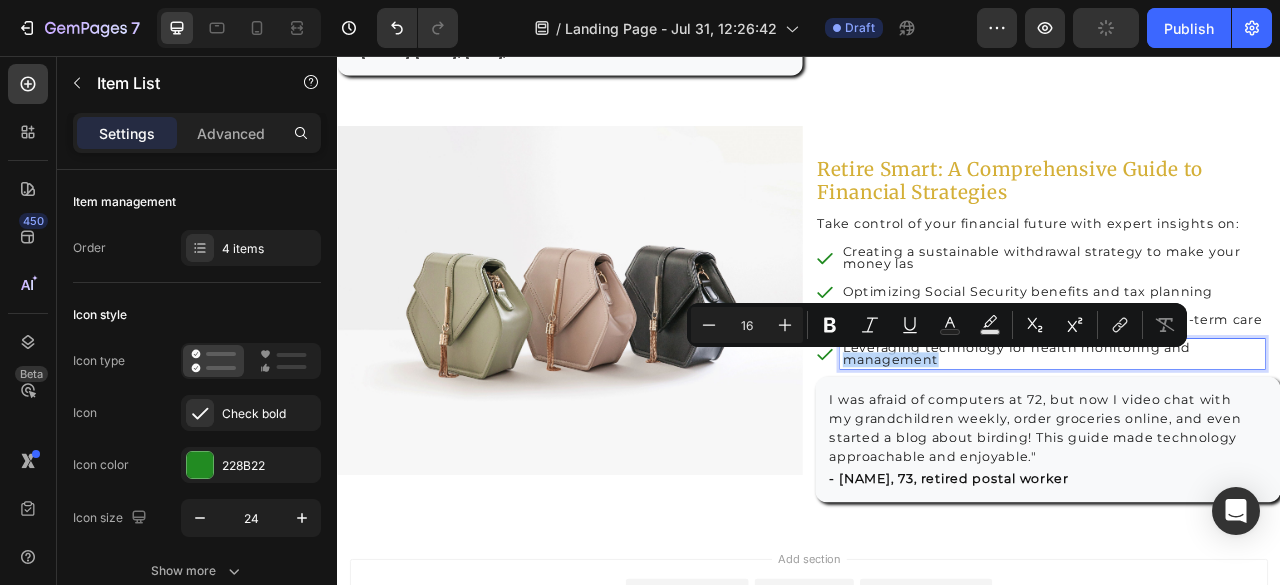 click on "Leveraging technology for health monitoring and management" at bounding box center [1247, 435] 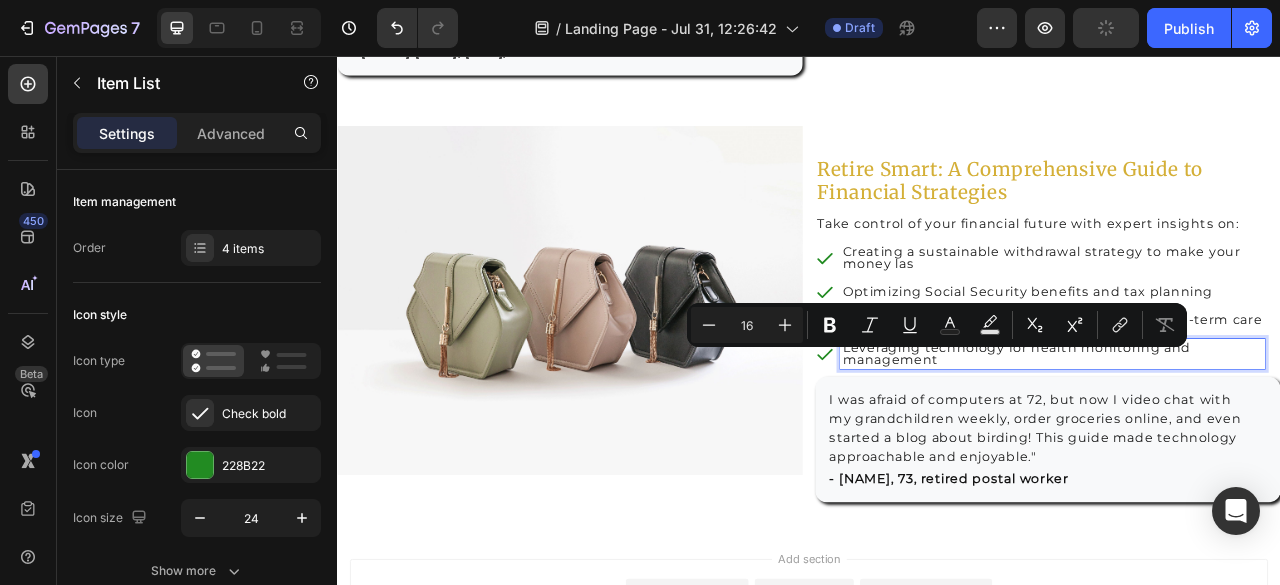 click on "Leveraging technology for health monitoring and management" at bounding box center (1247, 435) 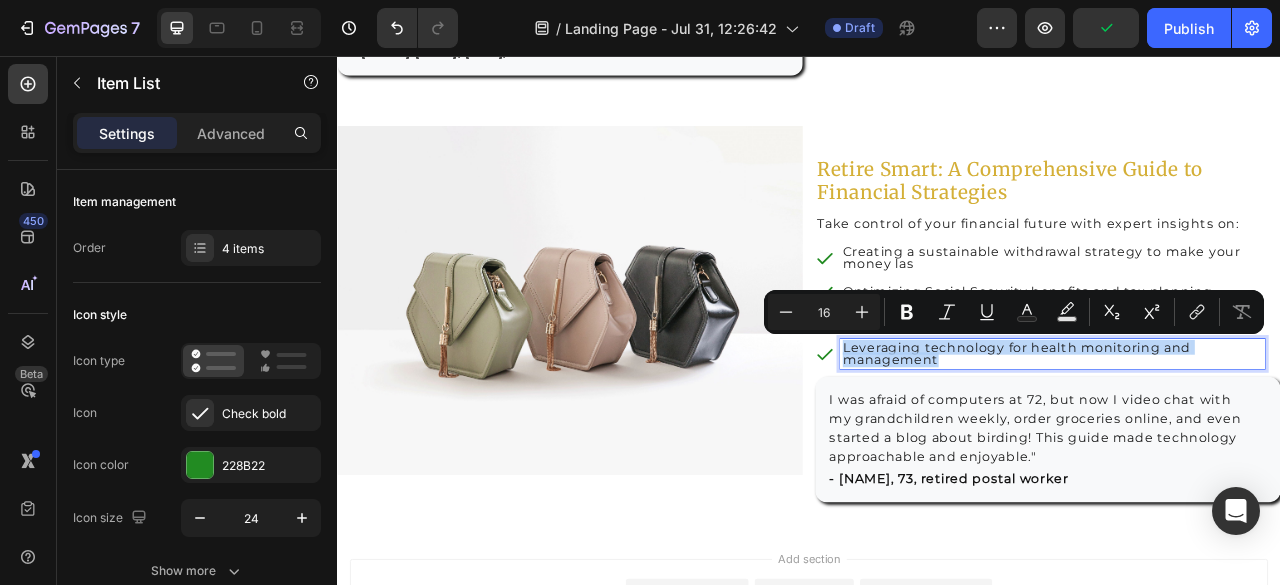 drag, startPoint x: 1097, startPoint y: 436, endPoint x: 971, endPoint y: 424, distance: 126.57014 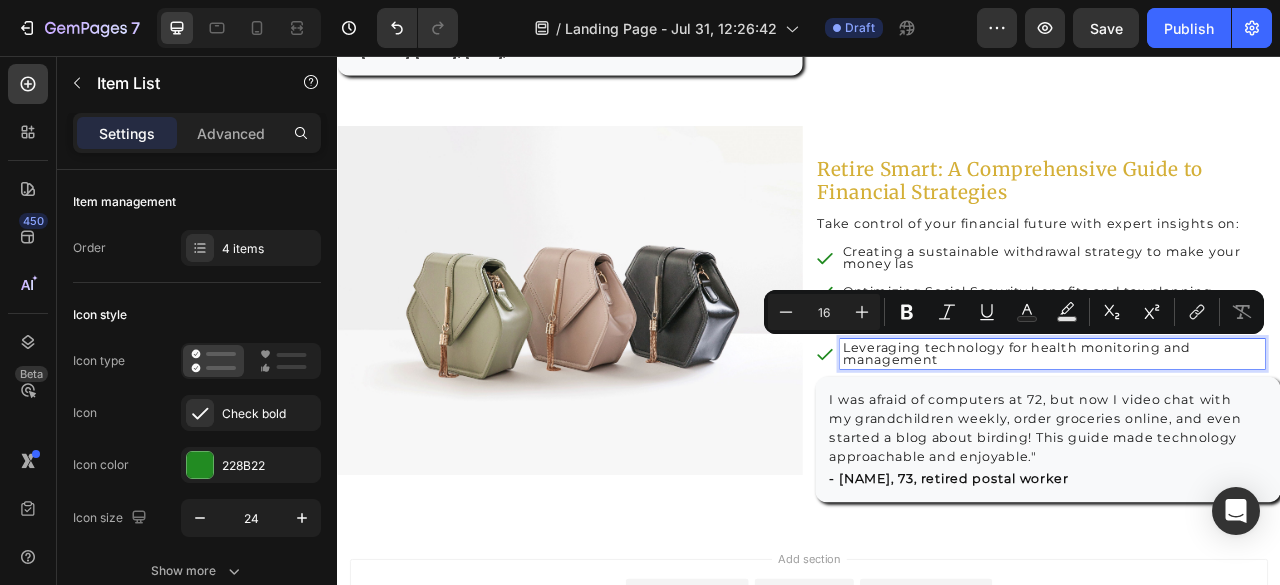 scroll, scrollTop: 4024, scrollLeft: 0, axis: vertical 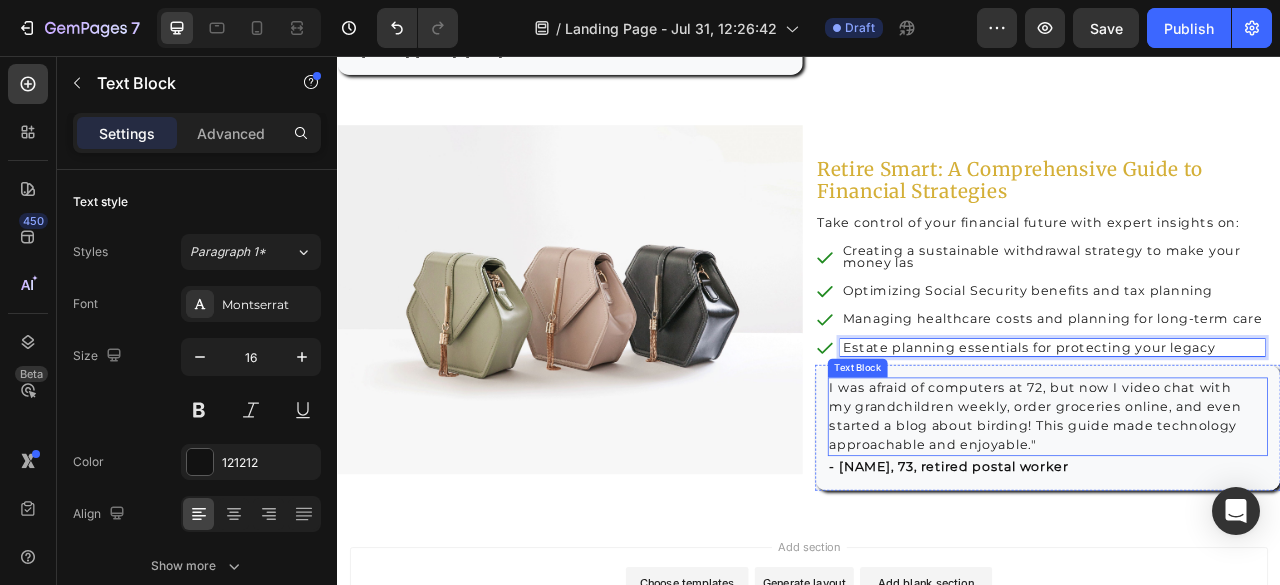 click on "I was afraid of computers at 72, but now I video chat with my grandchildren weekly, order groceries online, and even started a blog about birding! This guide made technology approachable and enjoyable." at bounding box center [1241, 515] 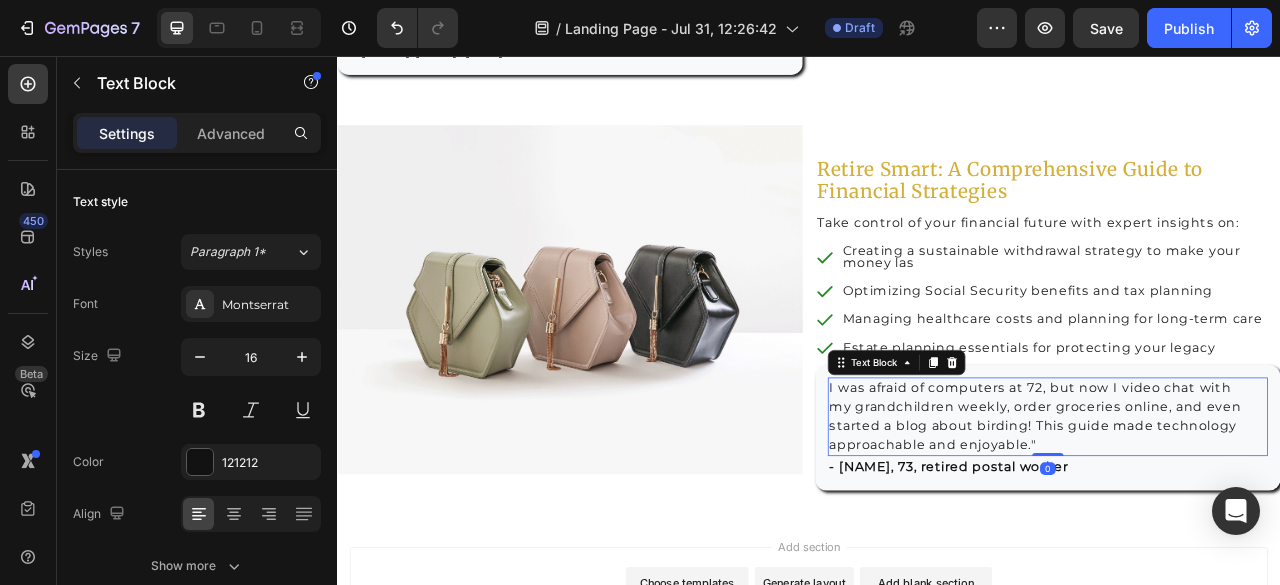 click on "I was afraid of computers at 72, but now I video chat with my grandchildren weekly, order groceries online, and even started a blog about birding! This guide made technology approachable and enjoyable." at bounding box center [1241, 515] 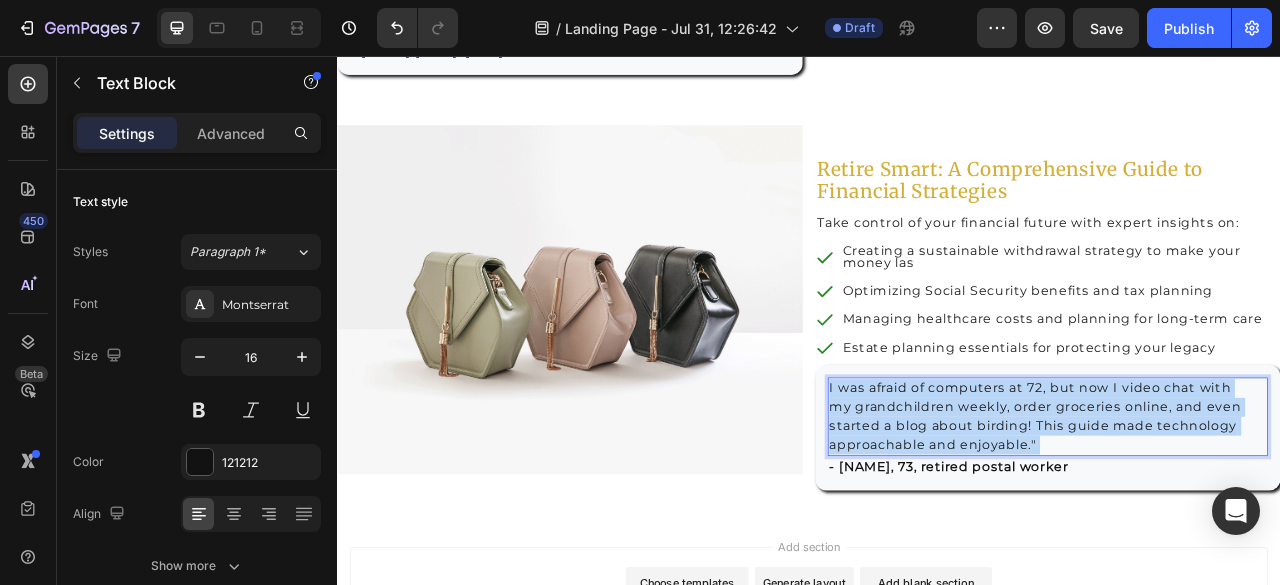 drag, startPoint x: 1218, startPoint y: 544, endPoint x: 979, endPoint y: 489, distance: 245.24681 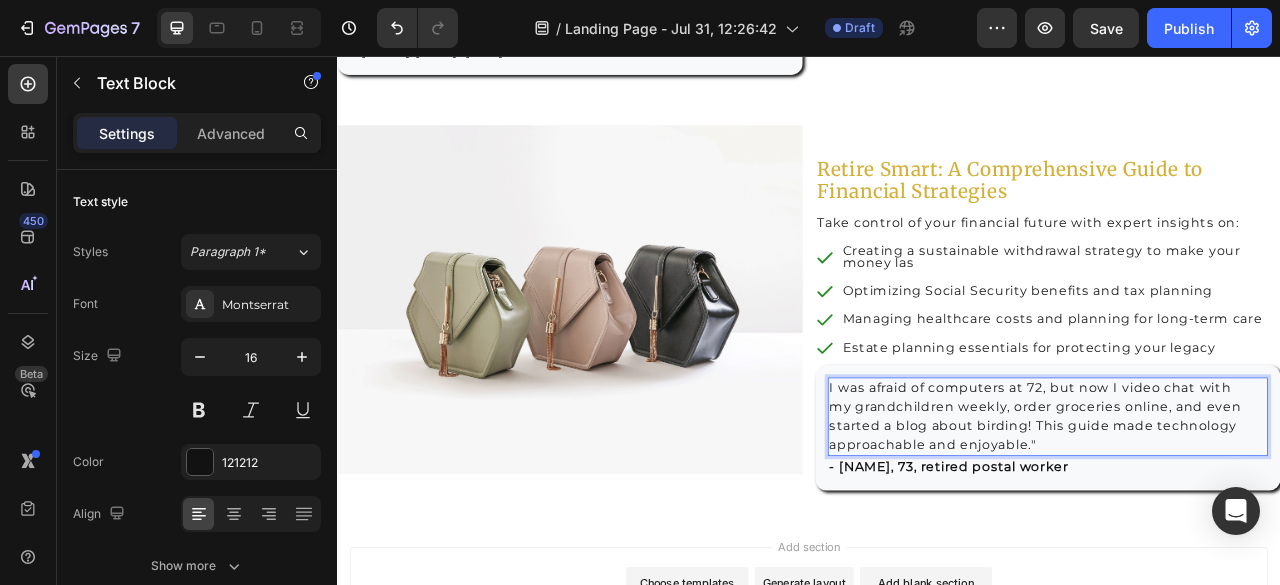 click on "I was afraid of computers at 72, but now I video chat with my grandchildren weekly, order groceries online, and even started a blog about birding! This guide made technology approachable and enjoyable." at bounding box center [1241, 515] 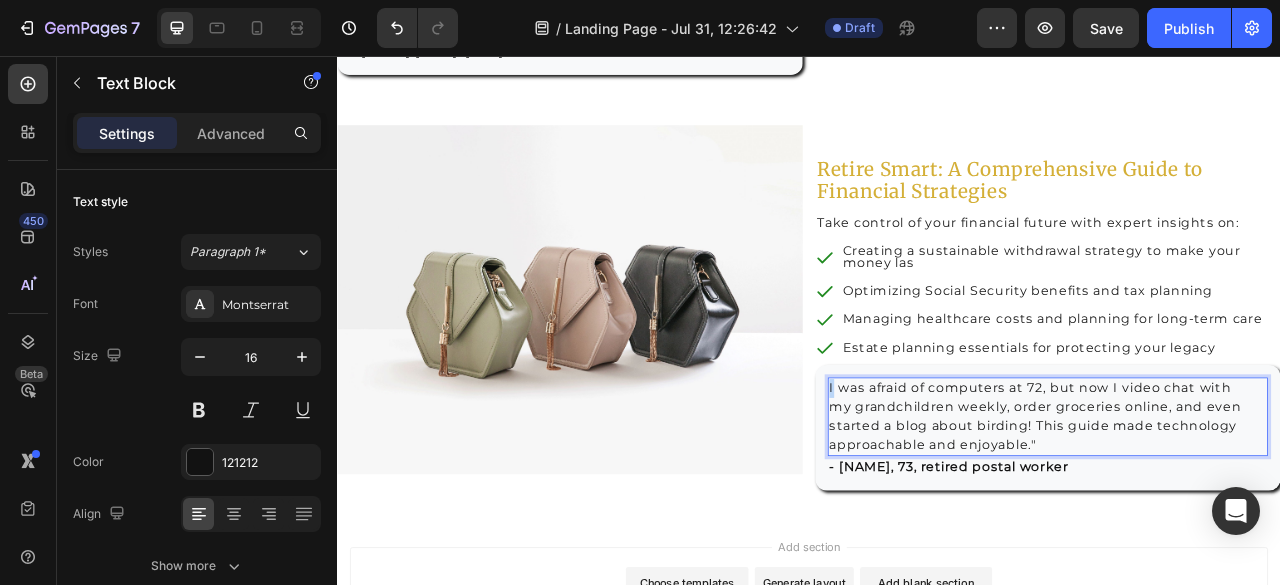 click on "I was afraid of computers at 72, but now I video chat with my grandchildren weekly, order groceries online, and even started a blog about birding! This guide made technology approachable and enjoyable." at bounding box center [1241, 515] 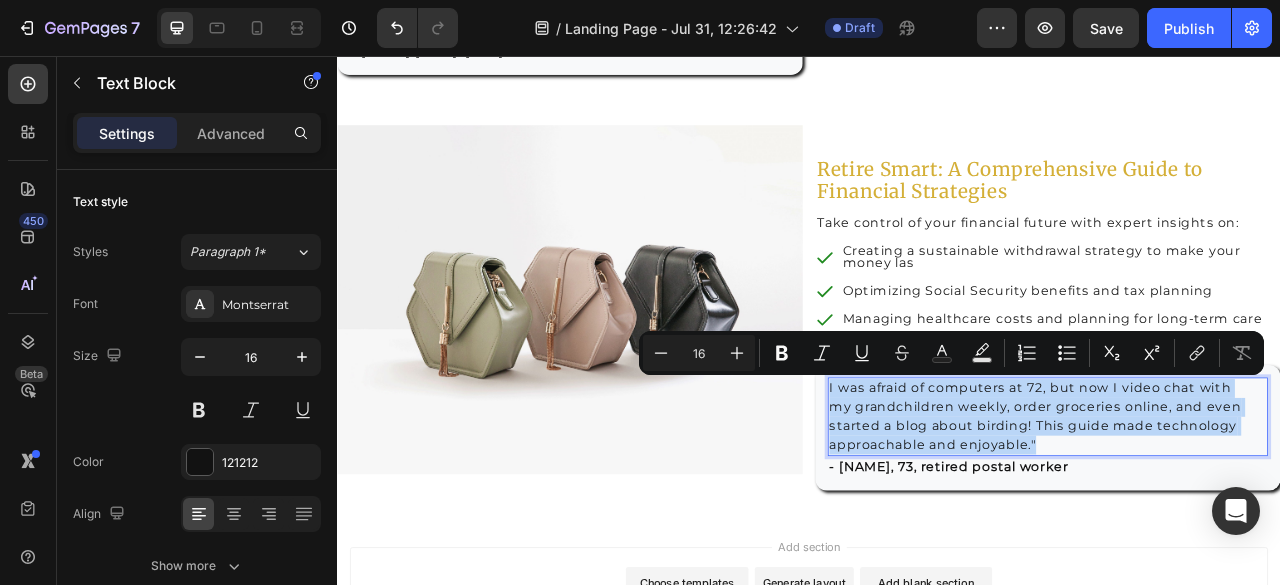 drag, startPoint x: 959, startPoint y: 473, endPoint x: 1215, endPoint y: 545, distance: 265.9323 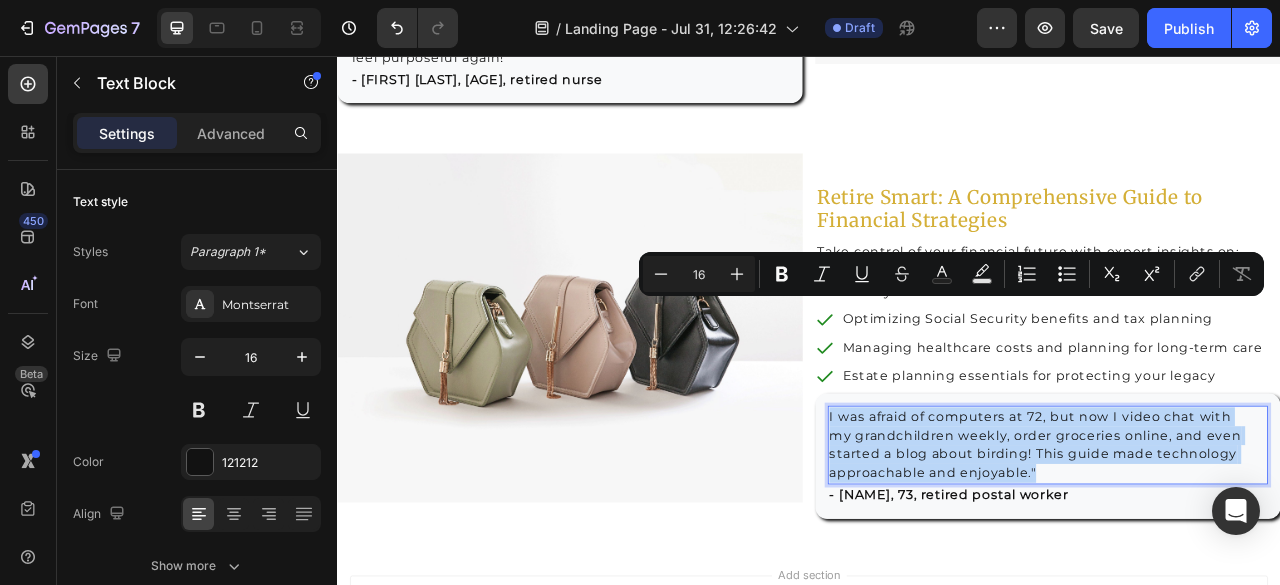 scroll, scrollTop: 4124, scrollLeft: 0, axis: vertical 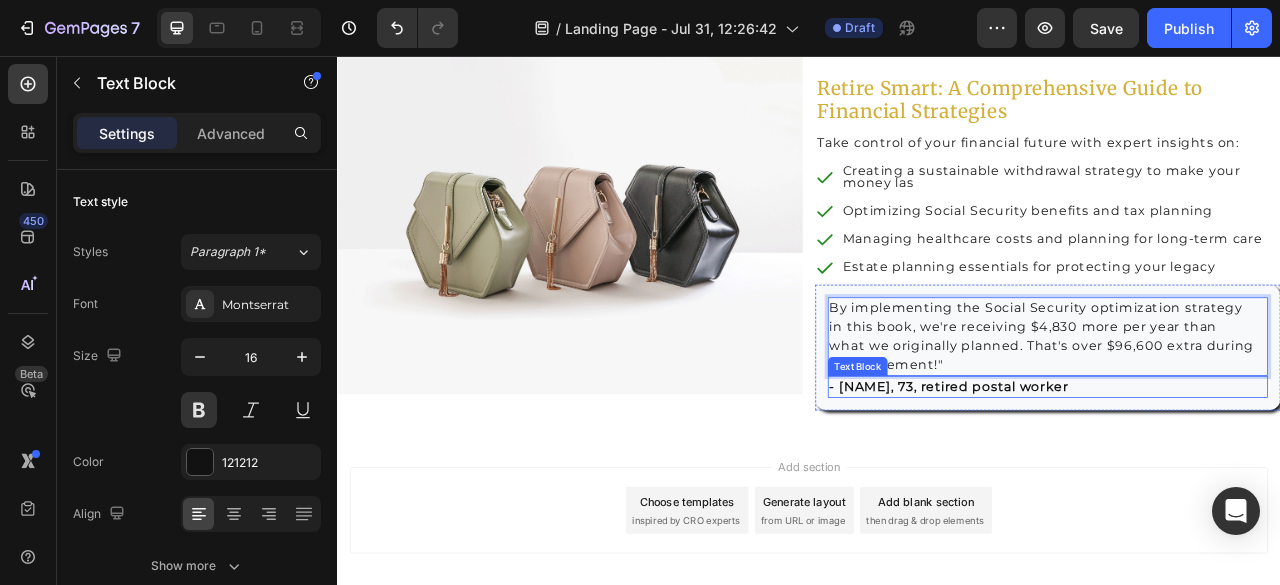 click on "- [NAME], 73, retired postal worker" at bounding box center (1241, 477) 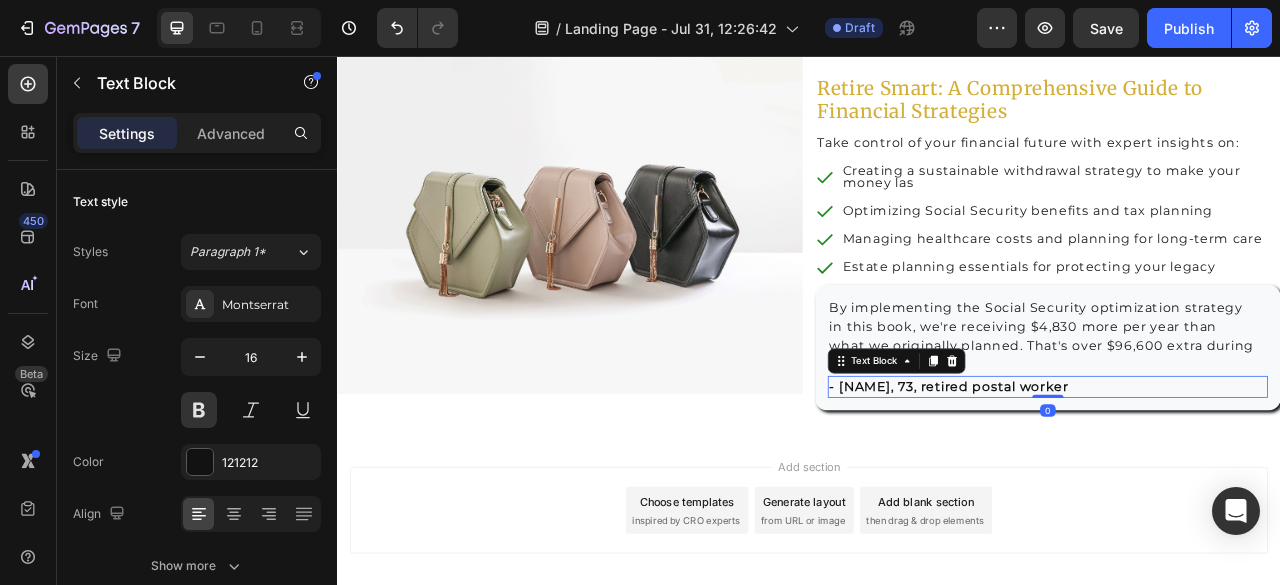 click on "- [NAME], 73, retired postal worker" at bounding box center [1241, 477] 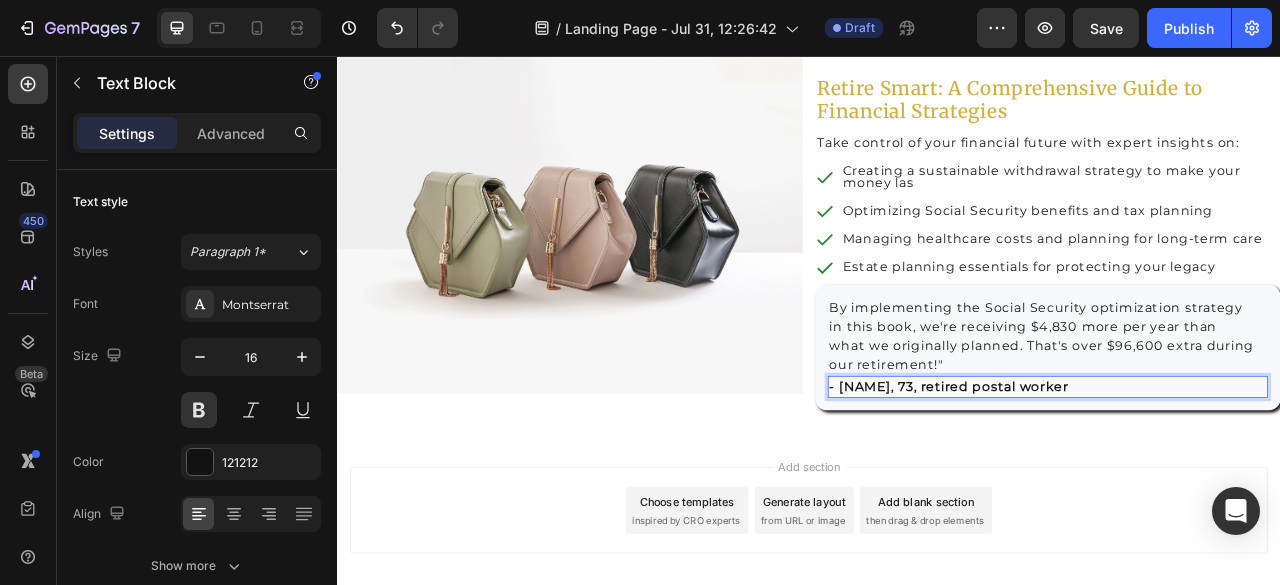 click on "- [NAME], 73, retired postal worker" at bounding box center [1241, 477] 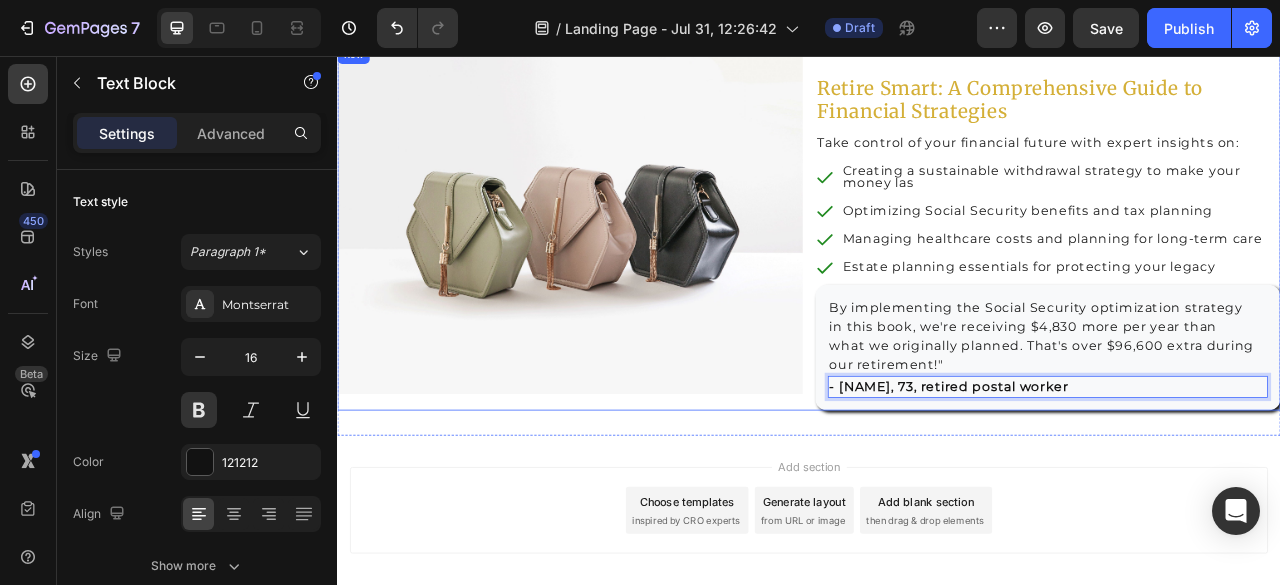 drag, startPoint x: 1279, startPoint y: 478, endPoint x: 936, endPoint y: 468, distance: 343.14575 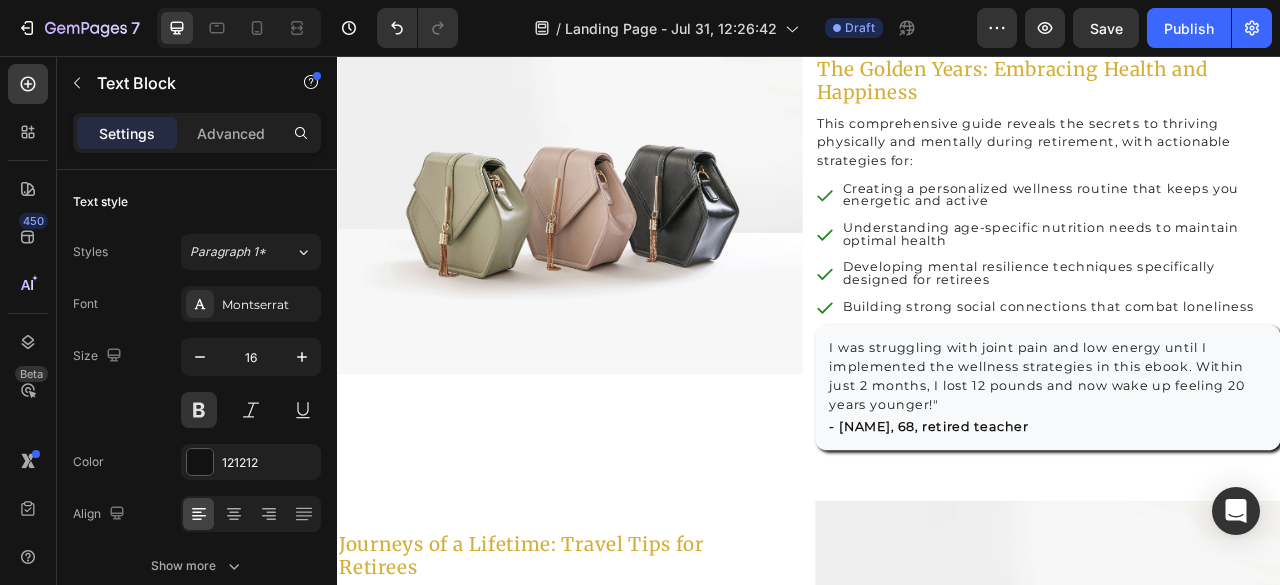 scroll, scrollTop: 1344, scrollLeft: 0, axis: vertical 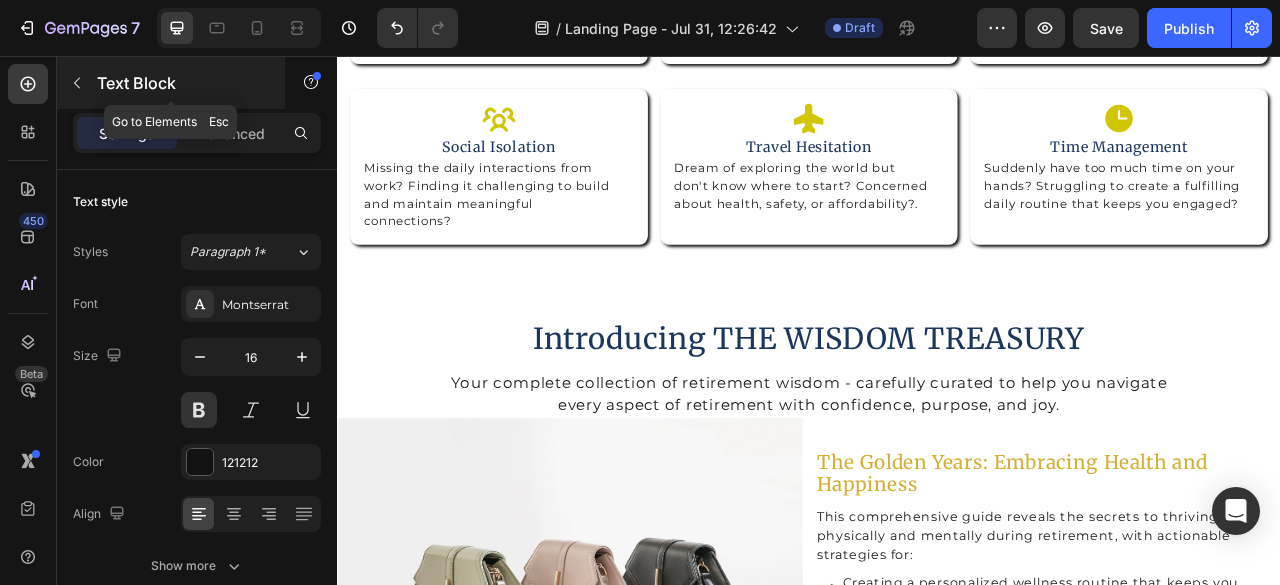 click 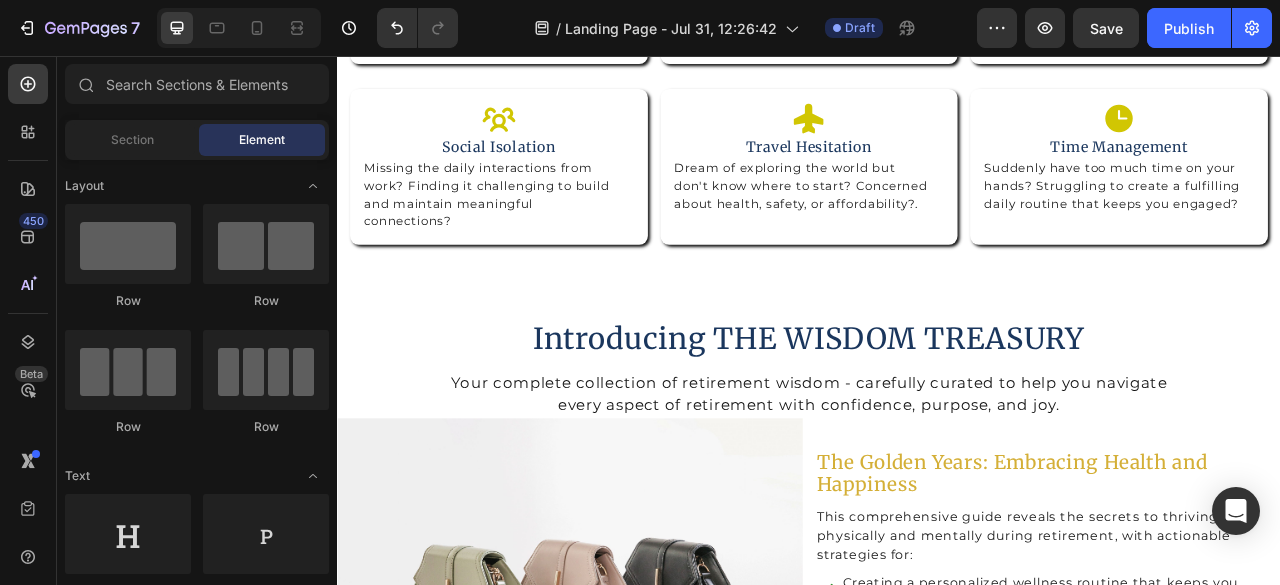 scroll, scrollTop: 500, scrollLeft: 0, axis: vertical 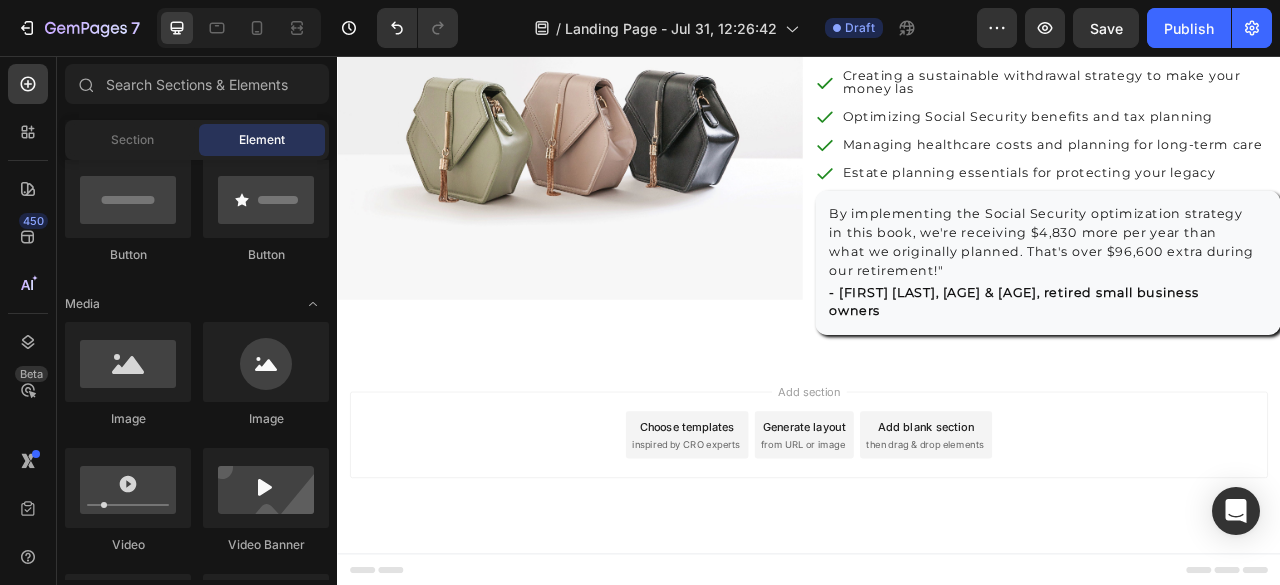 click on "then drag & drop elements" at bounding box center [1084, 551] 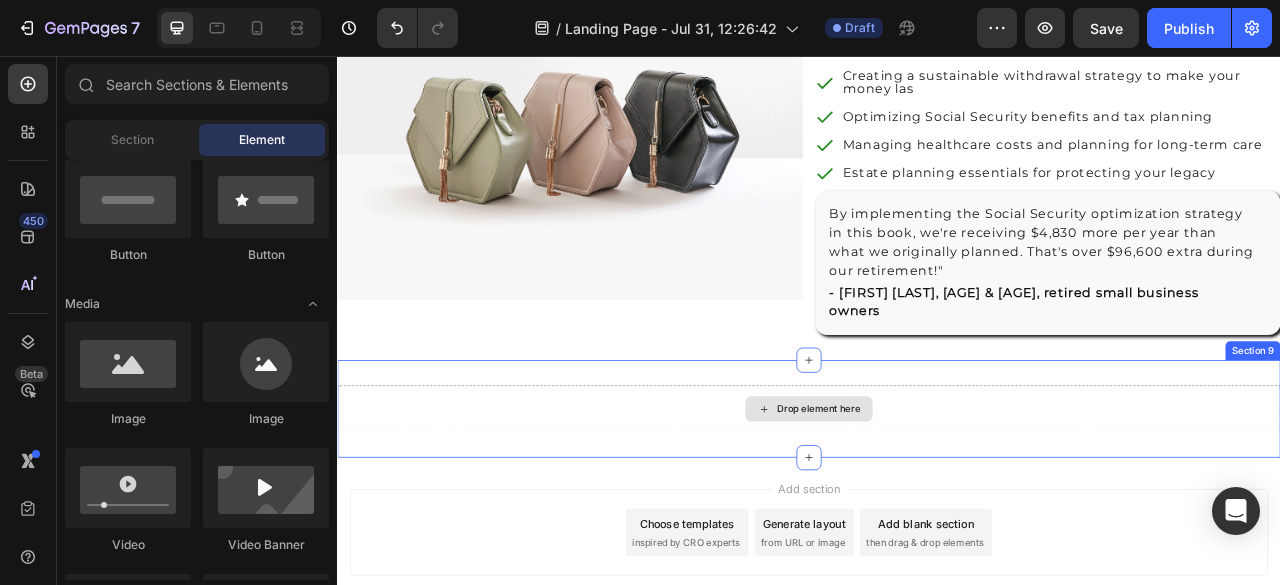 click on "Drop element here" at bounding box center (949, 505) 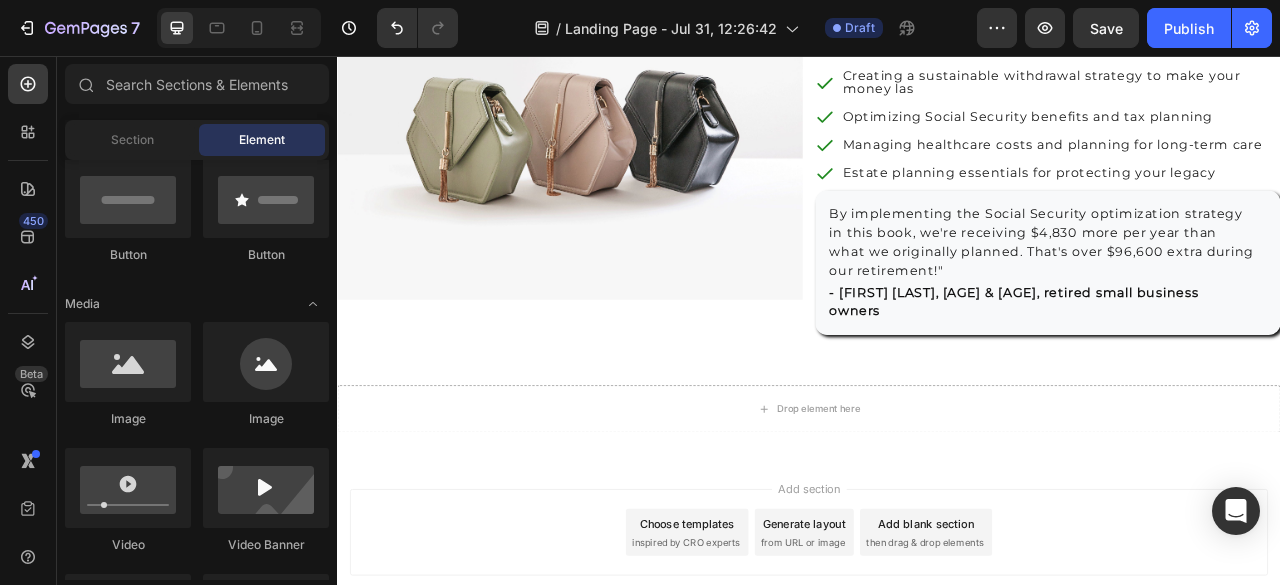 scroll, scrollTop: 0, scrollLeft: 0, axis: both 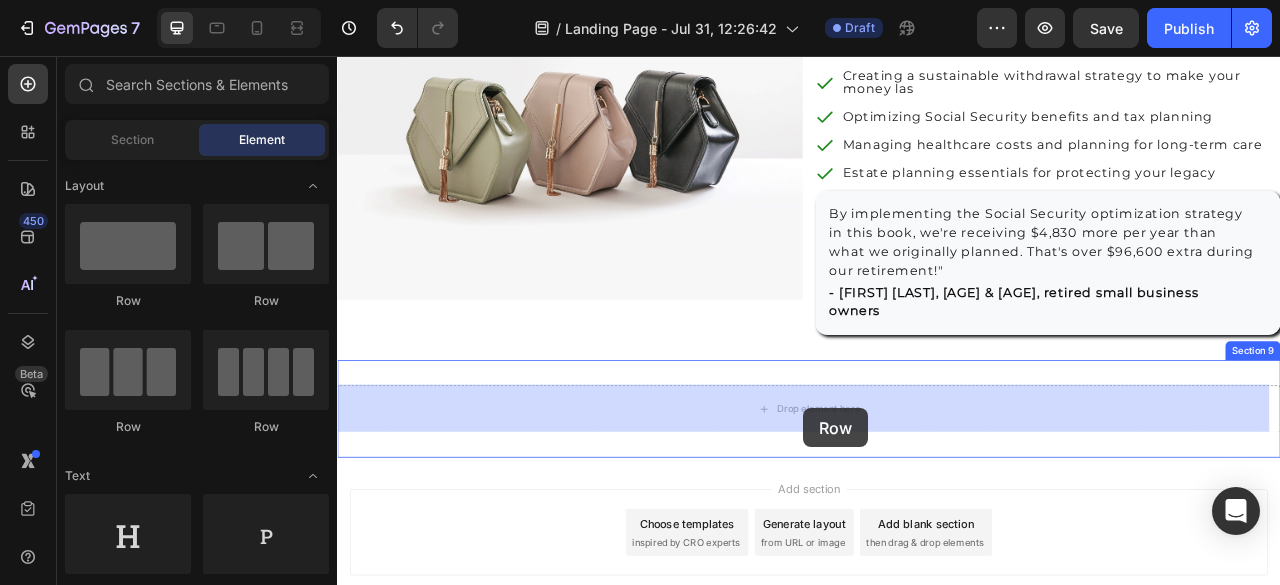 drag, startPoint x: 443, startPoint y: 313, endPoint x: 919, endPoint y: 503, distance: 512.5193 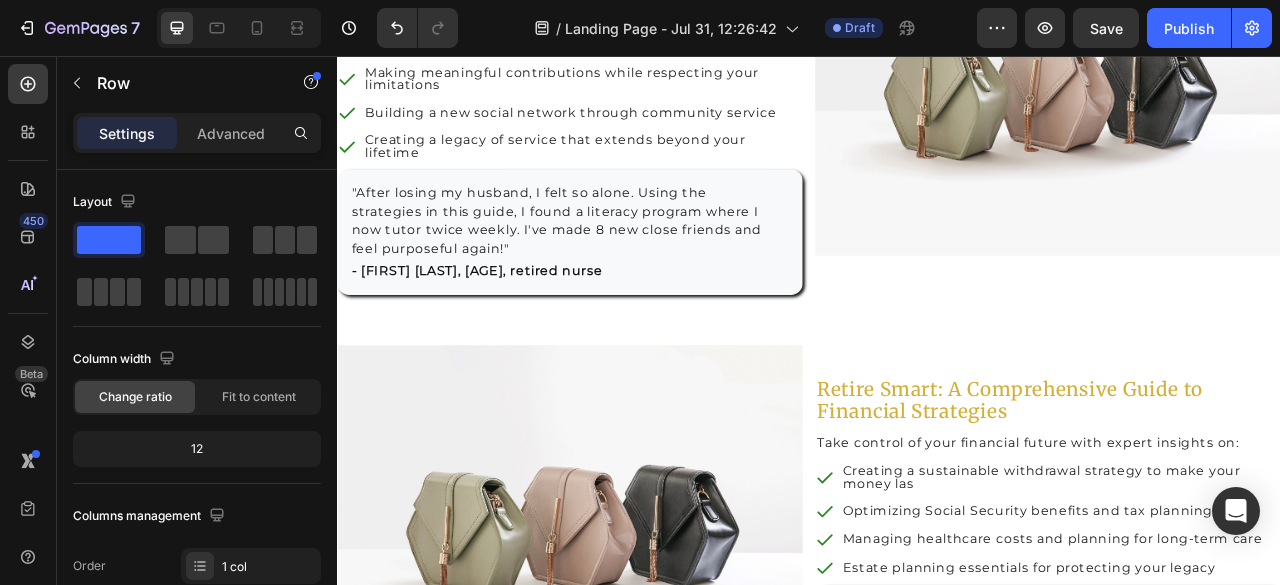 scroll, scrollTop: 4400, scrollLeft: 0, axis: vertical 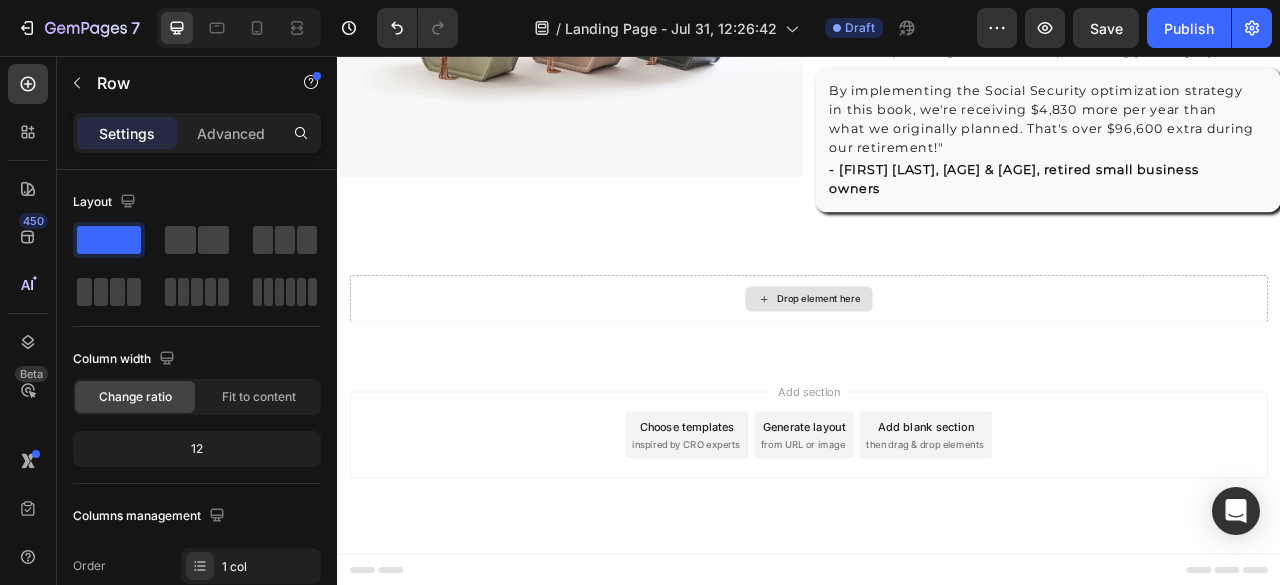 click on "Drop element here" at bounding box center (949, 365) 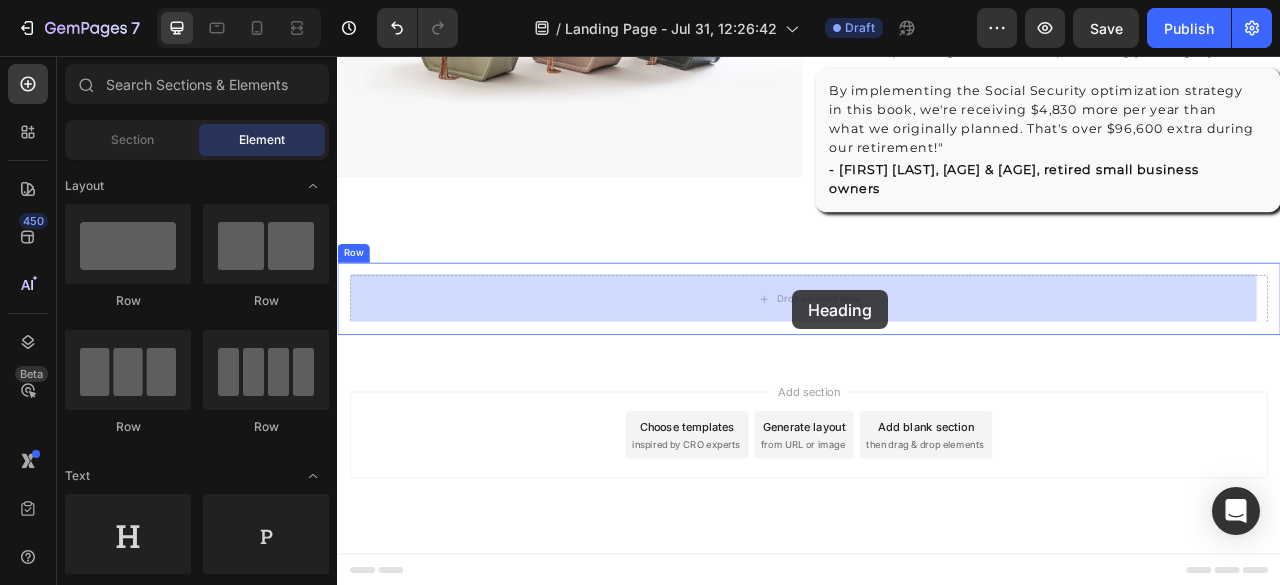 drag, startPoint x: 463, startPoint y: 582, endPoint x: 916, endPoint y: 354, distance: 507.142 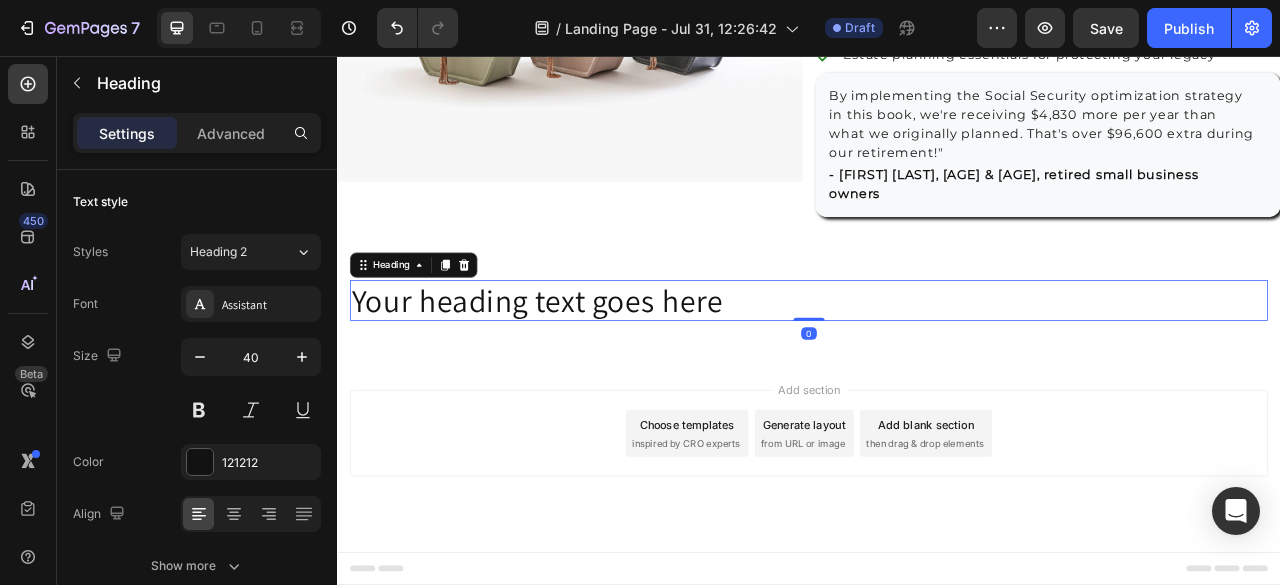 scroll, scrollTop: 4392, scrollLeft: 0, axis: vertical 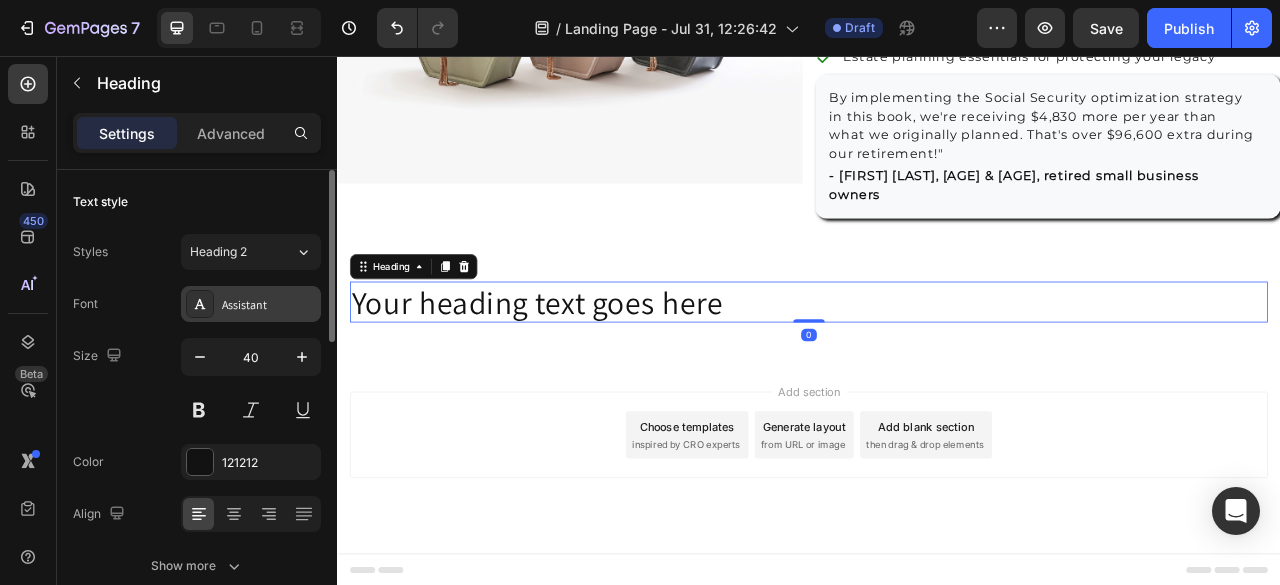 click on "Assistant" at bounding box center (269, 305) 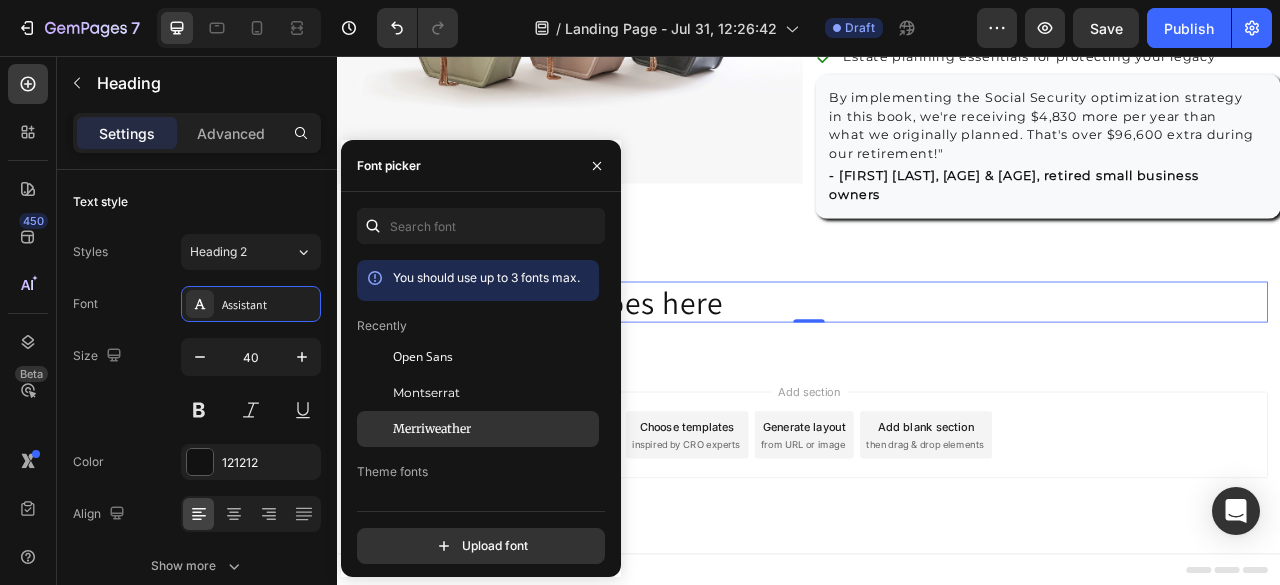 click on "Merriweather" 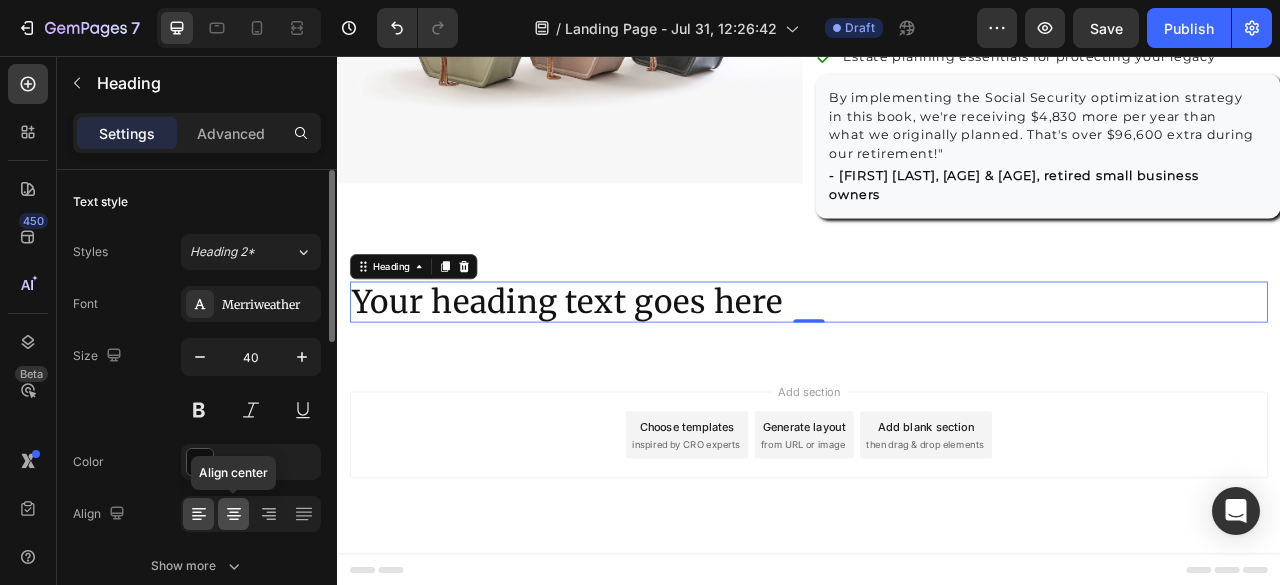 click 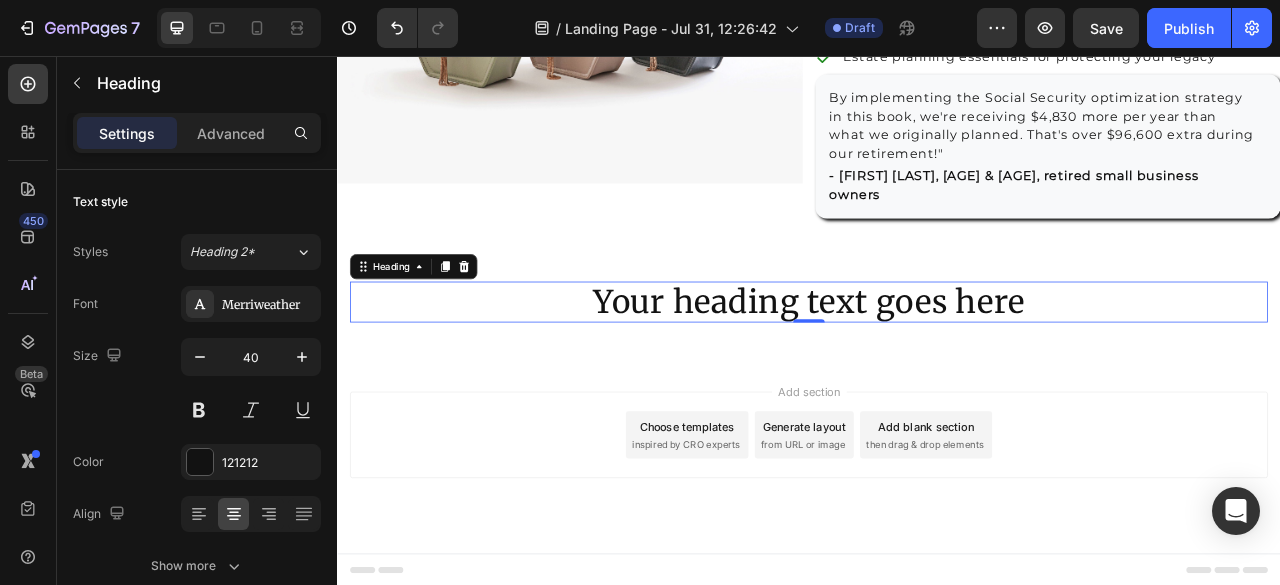click on "Your heading text goes here" at bounding box center [937, 369] 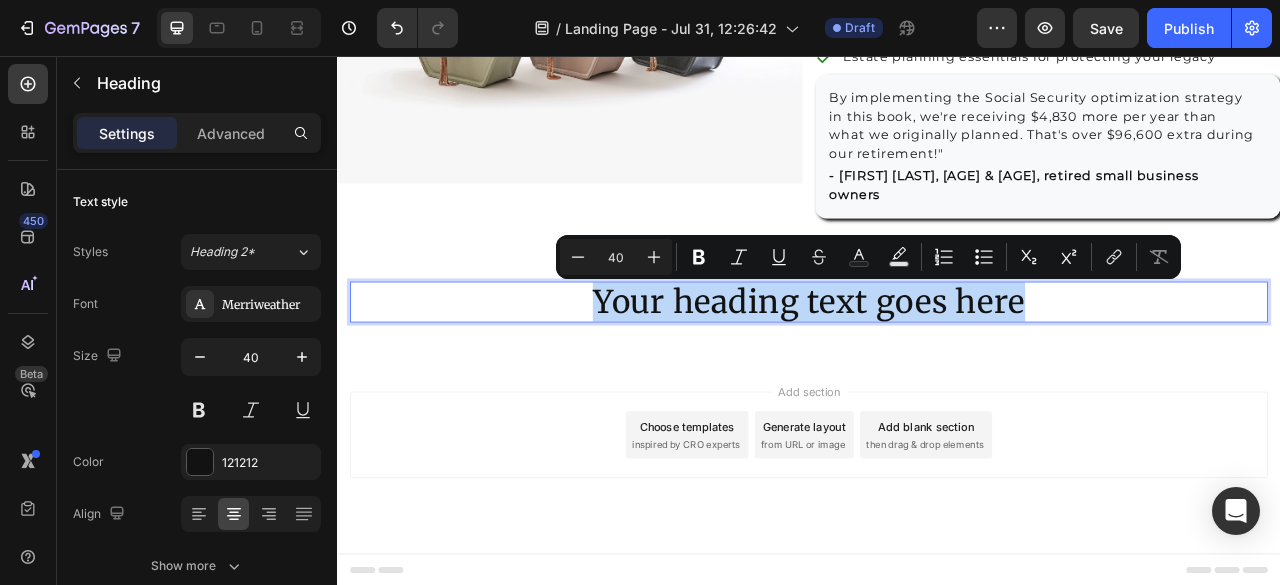 drag, startPoint x: 661, startPoint y: 364, endPoint x: 1186, endPoint y: 362, distance: 525.0038 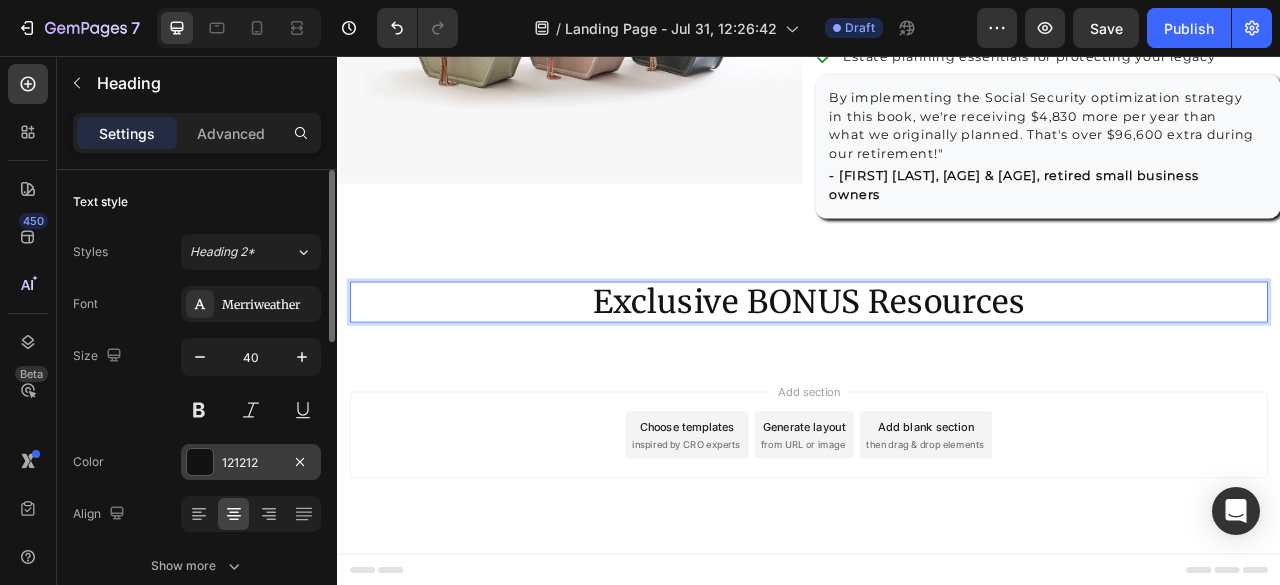click at bounding box center [200, 462] 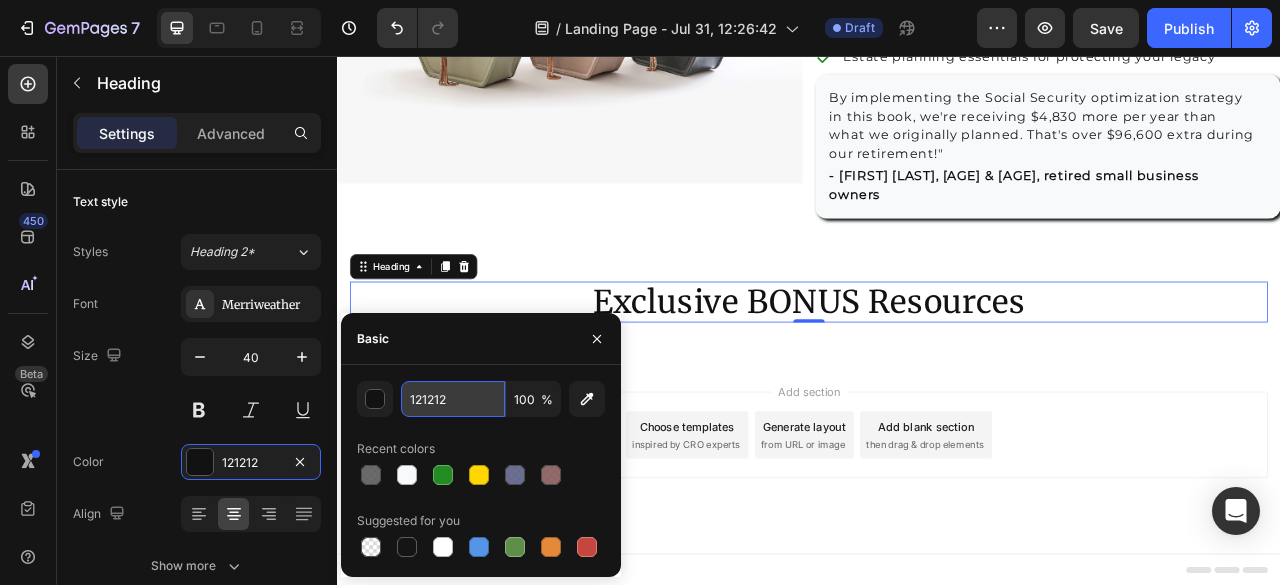 click on "121212" at bounding box center (453, 399) 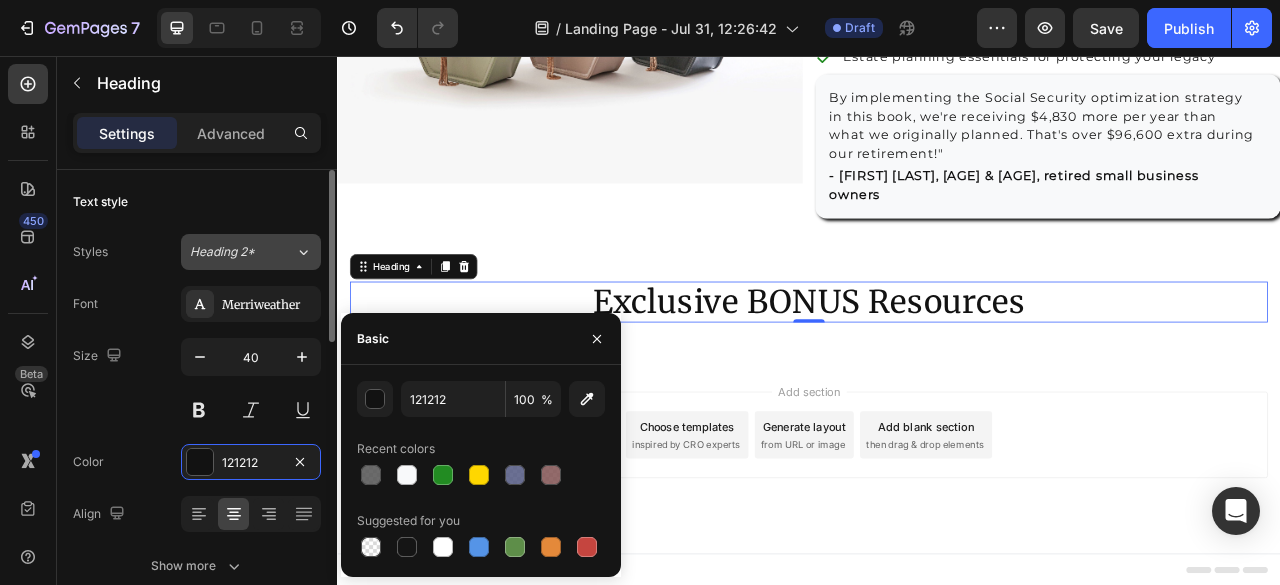 click on "Heading 2*" 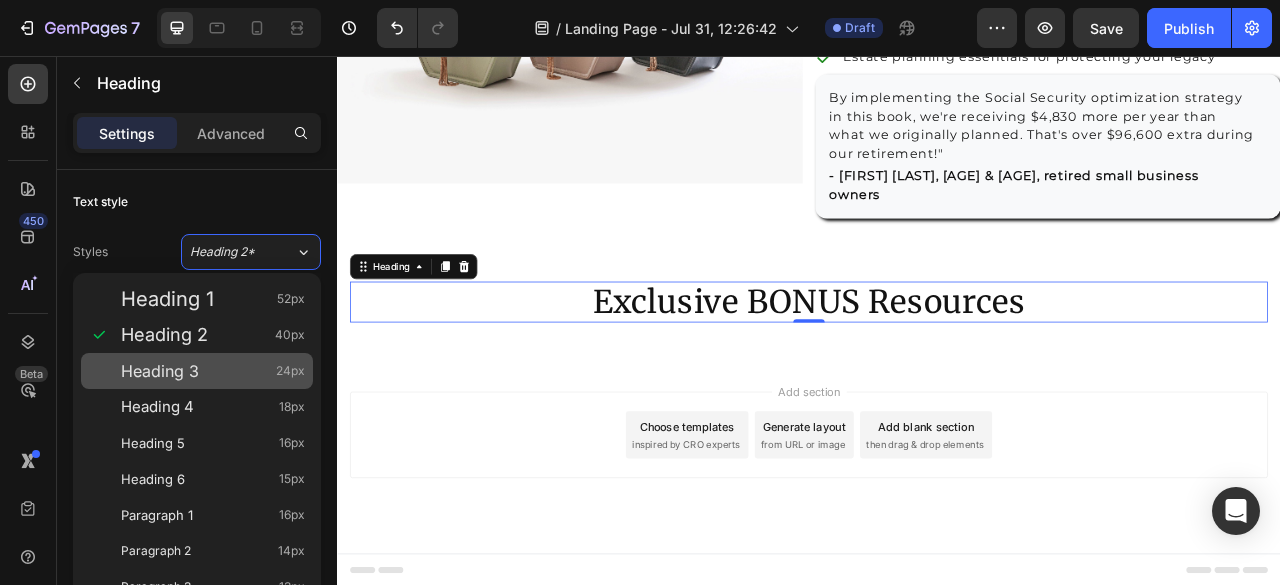 click on "Heading 3 24px" at bounding box center [213, 371] 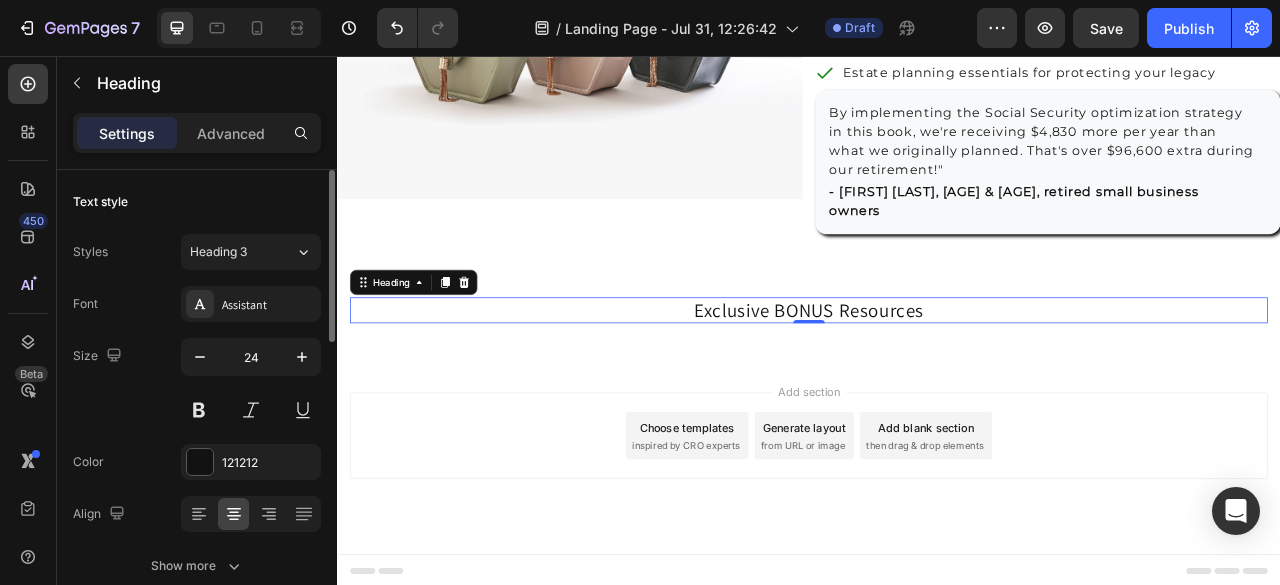 click on "Styles Heading 3 Font Assistant Size 24 Color 121212 Align Show more" at bounding box center (197, 407) 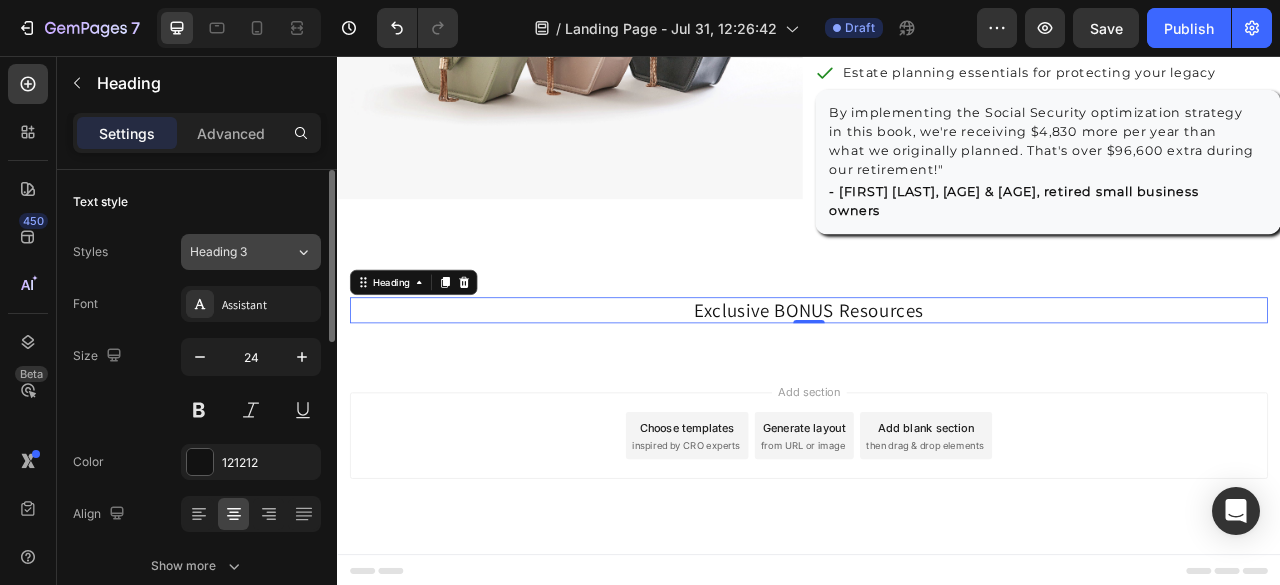 click on "Heading 3" at bounding box center (230, 252) 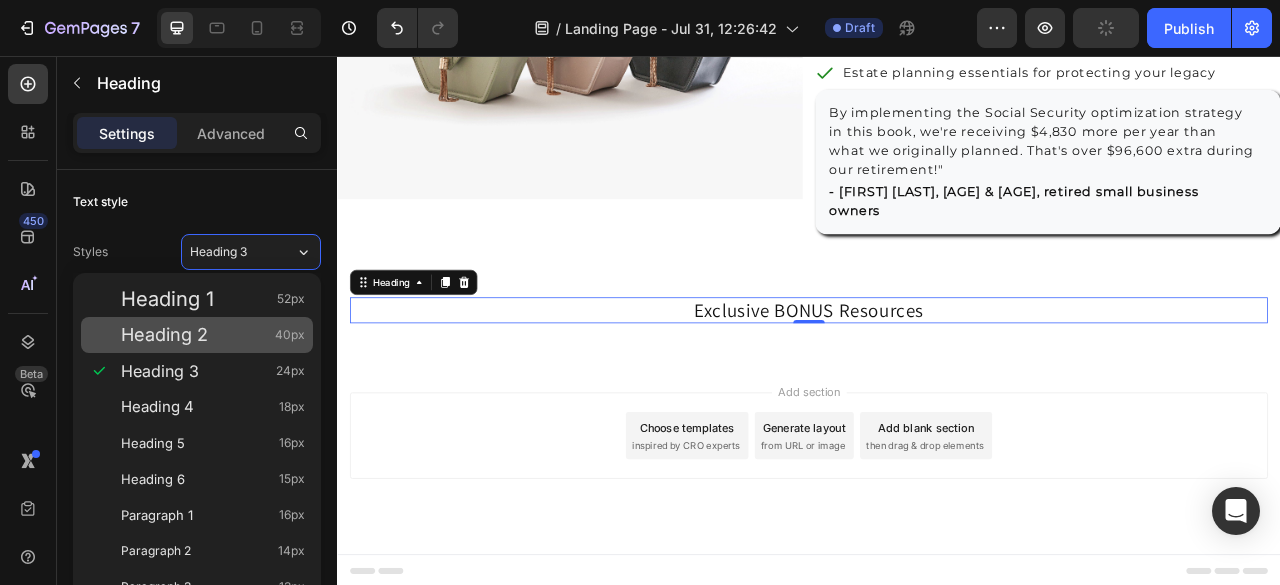click on "Heading 2 40px" at bounding box center [213, 335] 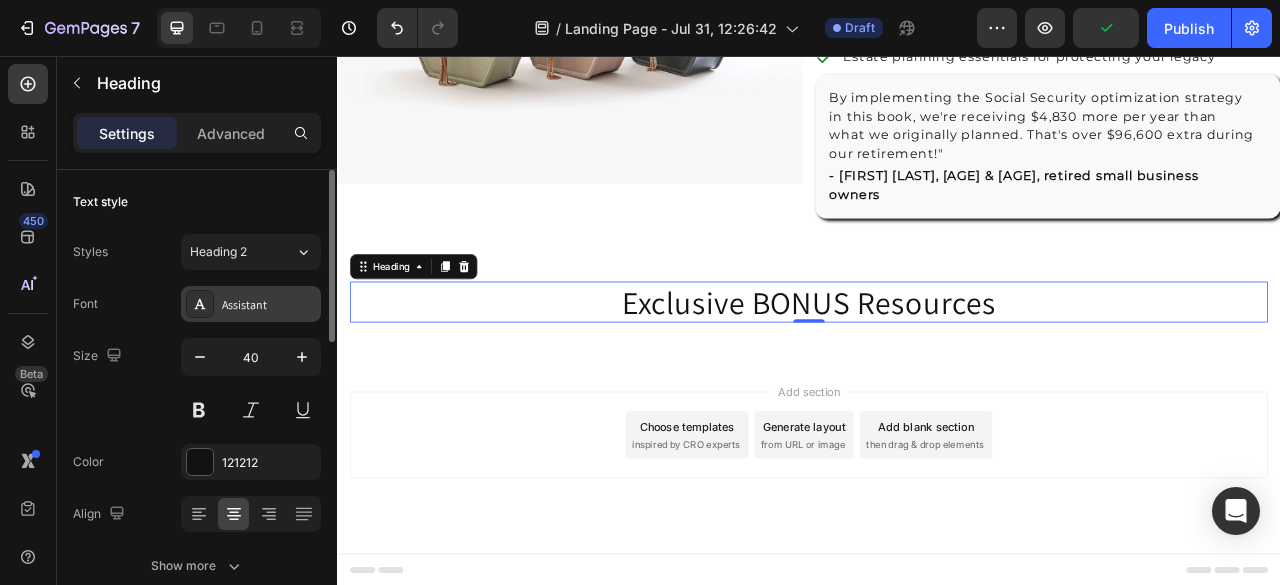 click on "Assistant" at bounding box center [269, 305] 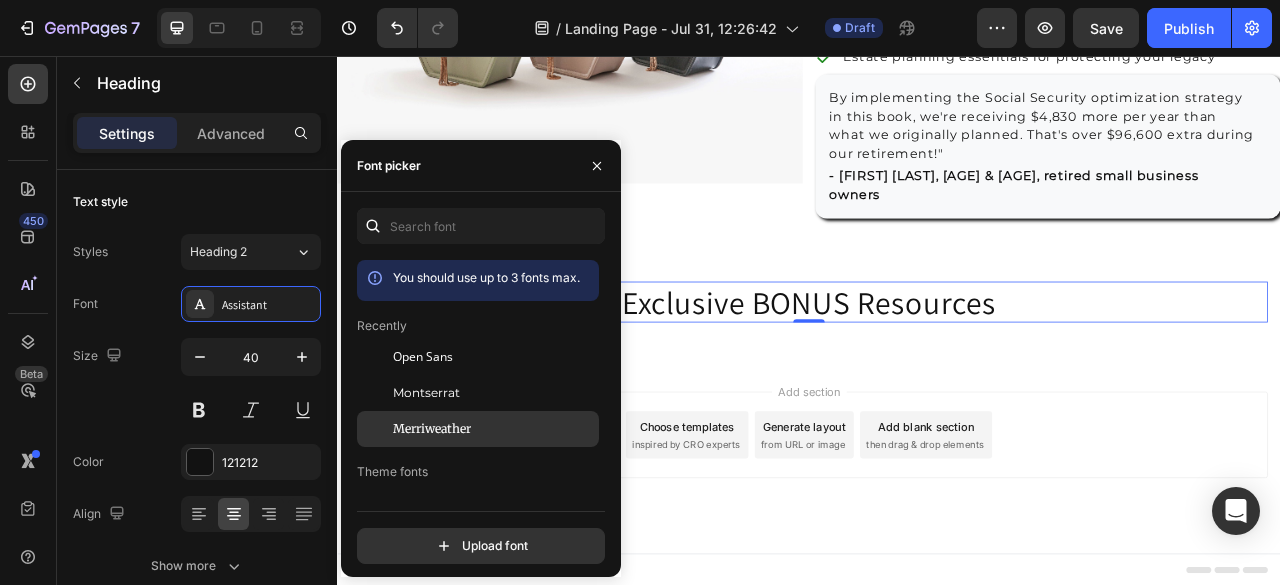 click on "Merriweather" 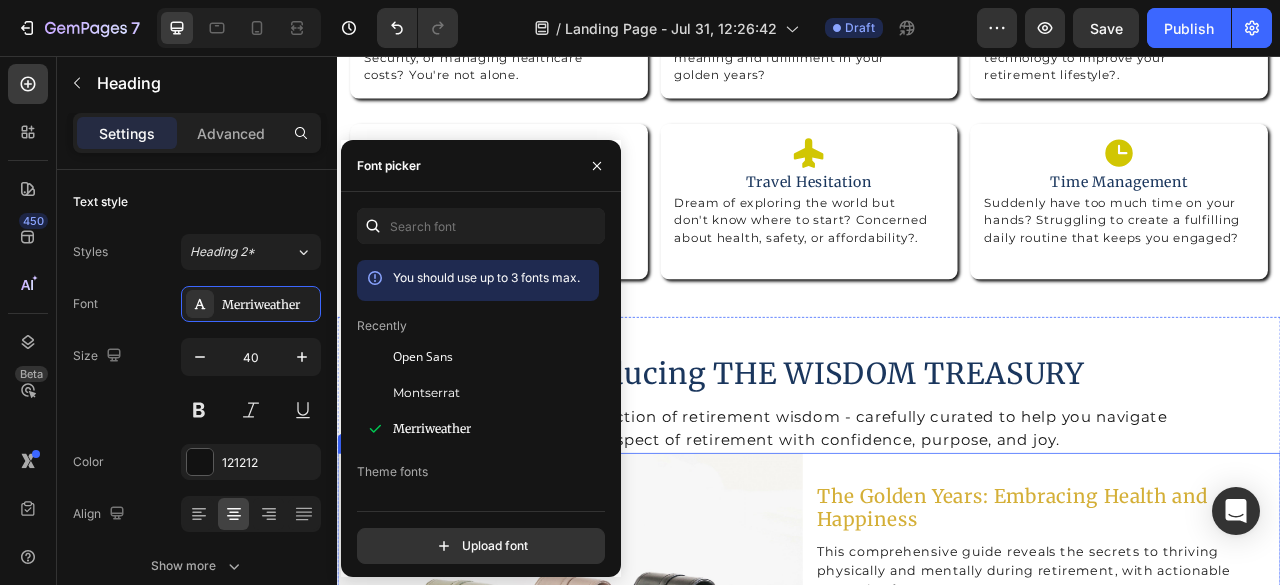 scroll, scrollTop: 1392, scrollLeft: 0, axis: vertical 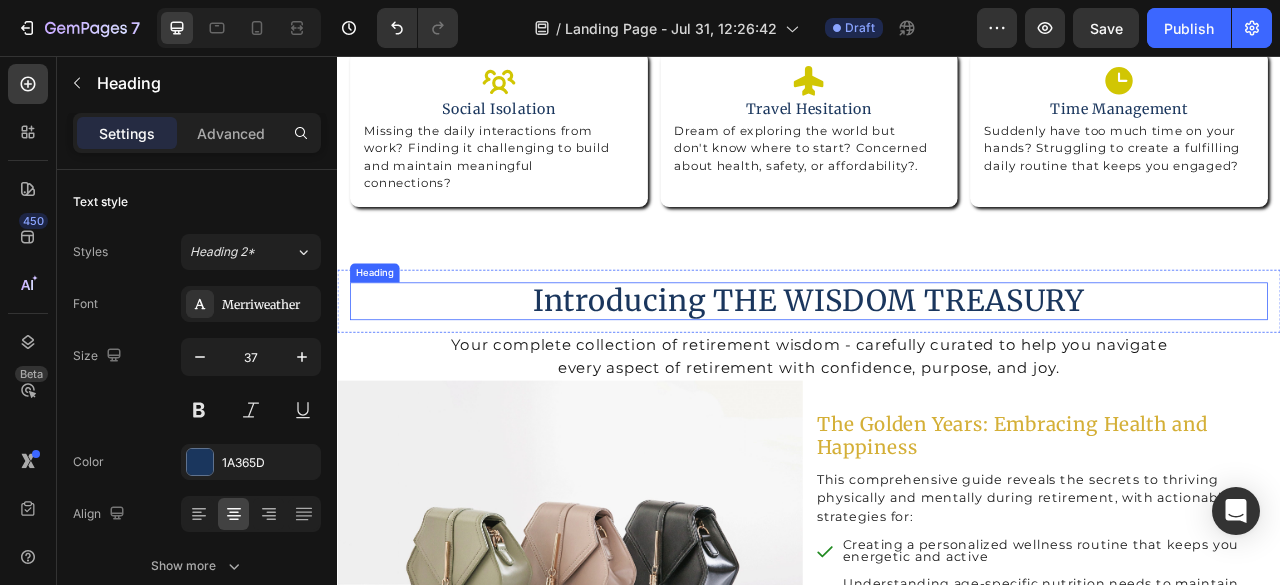 click on "Introducing THE WISDOM TREASURY" at bounding box center (937, 368) 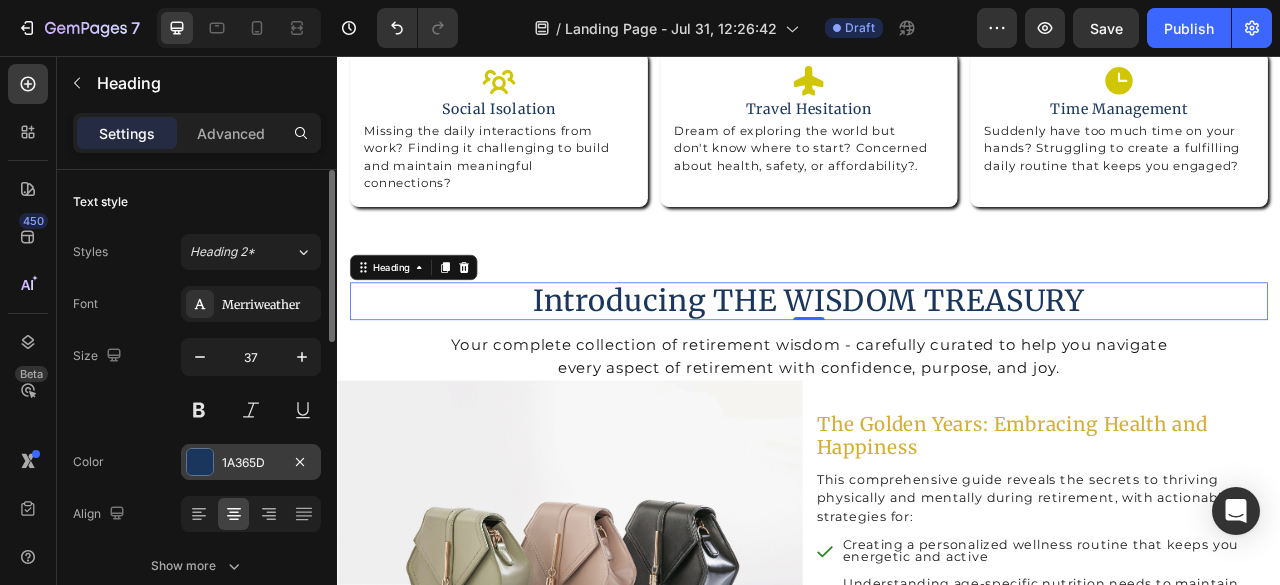 click on "1A365D" at bounding box center (251, 463) 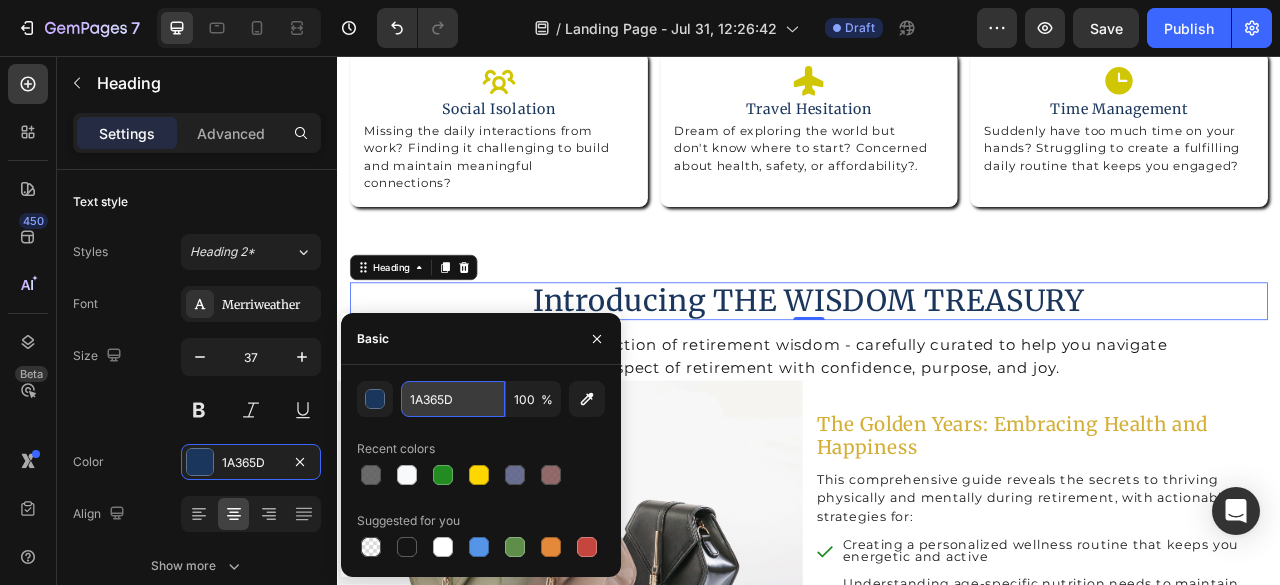 click on "1A365D" at bounding box center [453, 399] 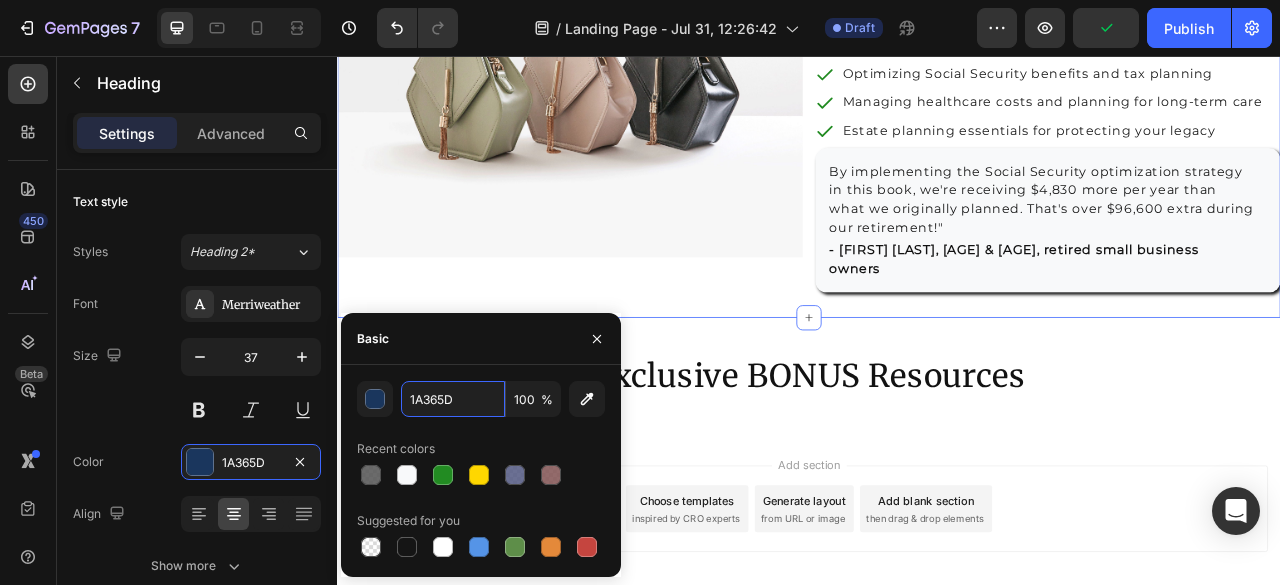 scroll, scrollTop: 4392, scrollLeft: 0, axis: vertical 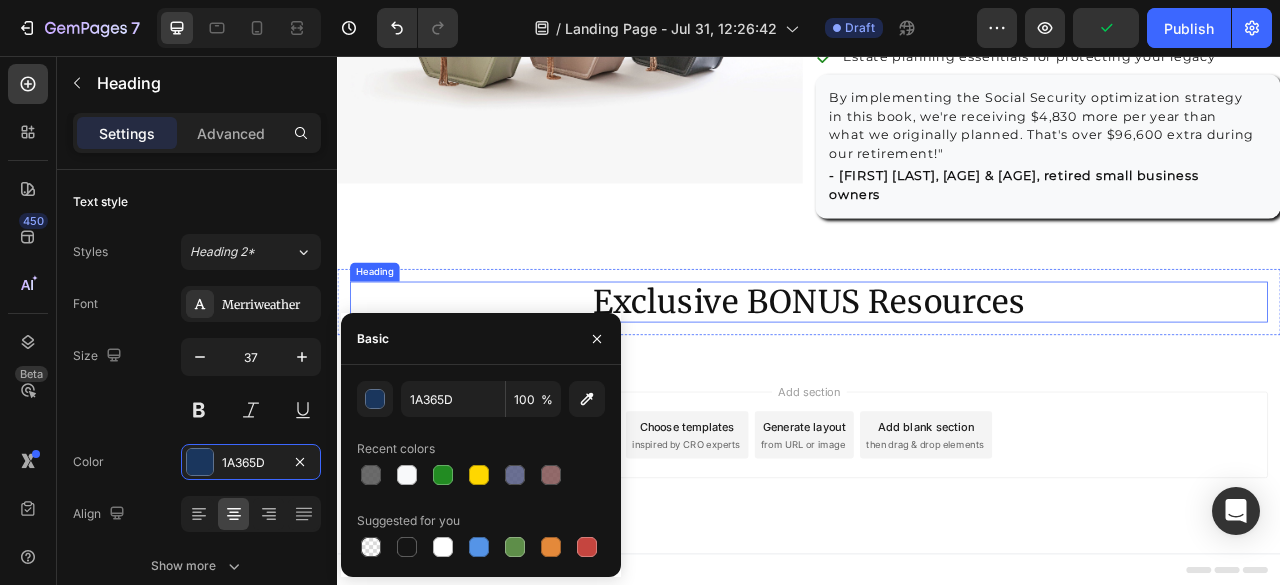 click on "Exclusive BONUS Resources" at bounding box center (937, 369) 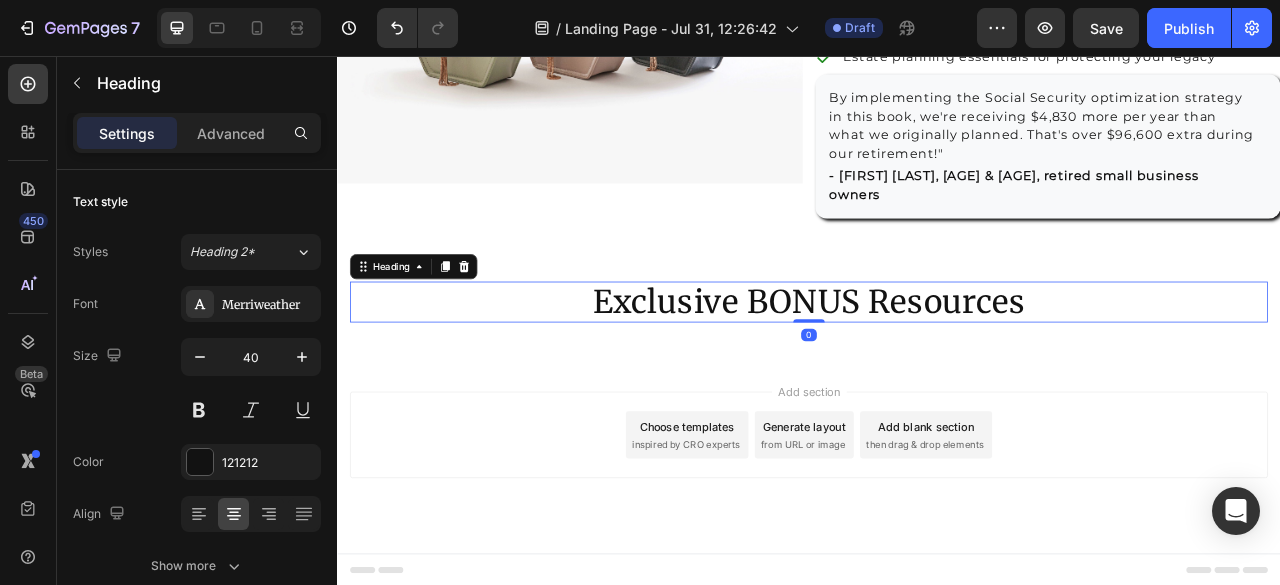 click on "Exclusive BONUS Resources" at bounding box center [937, 369] 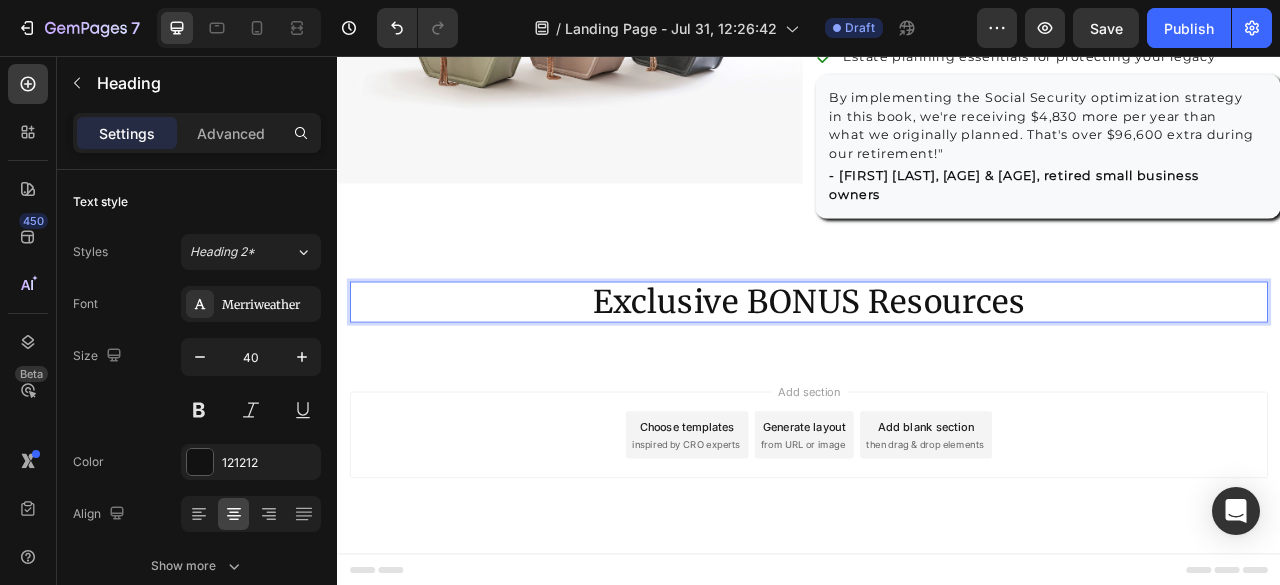 click on "Exclusive BONUS Resources" at bounding box center [937, 369] 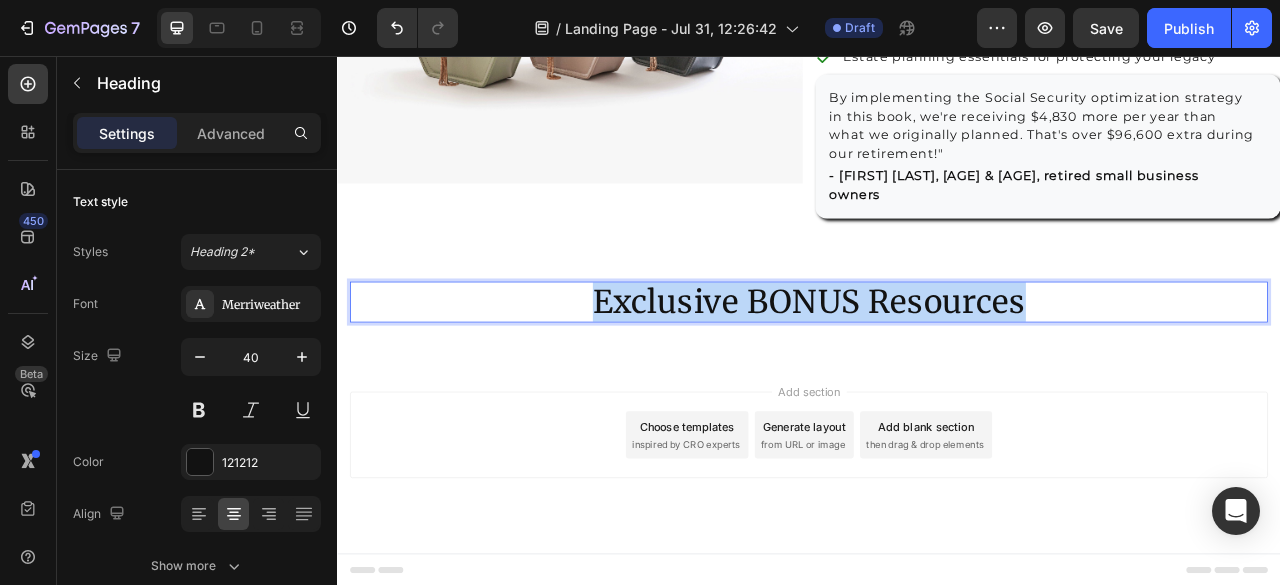 drag, startPoint x: 1201, startPoint y: 373, endPoint x: 643, endPoint y: 387, distance: 558.1756 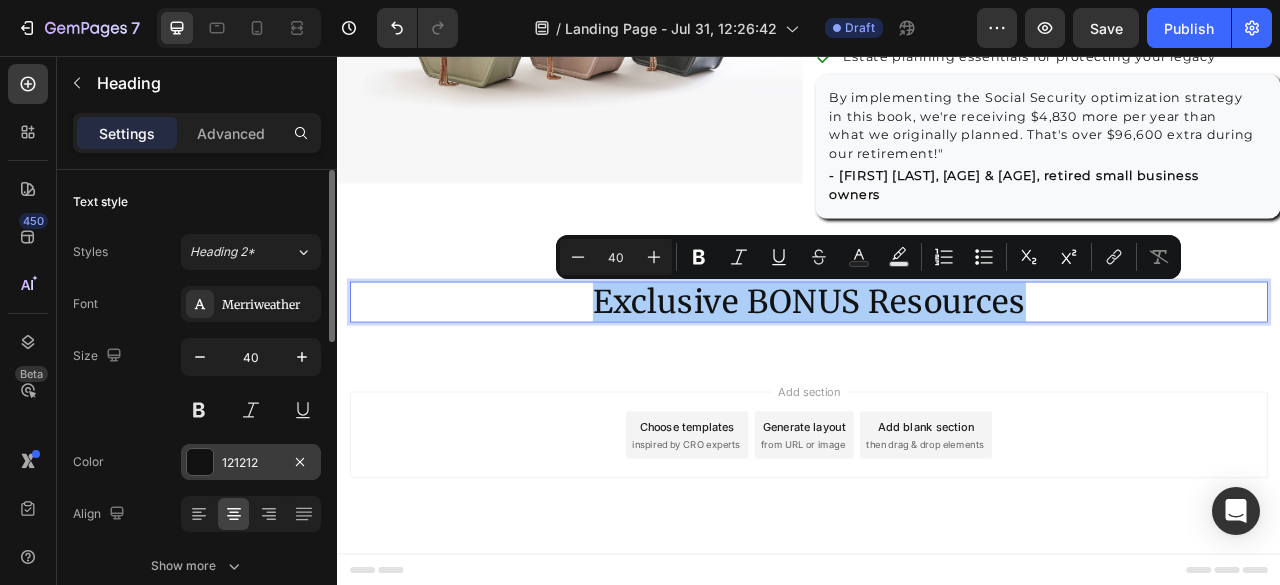 click on "121212" at bounding box center [251, 463] 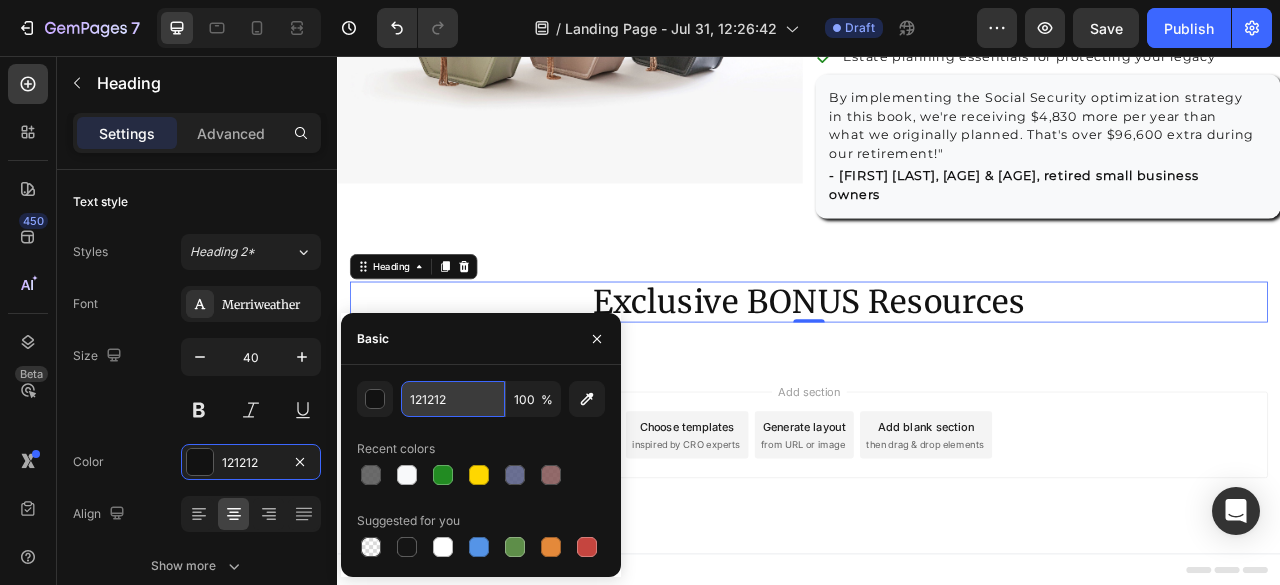 click on "121212" at bounding box center [453, 399] 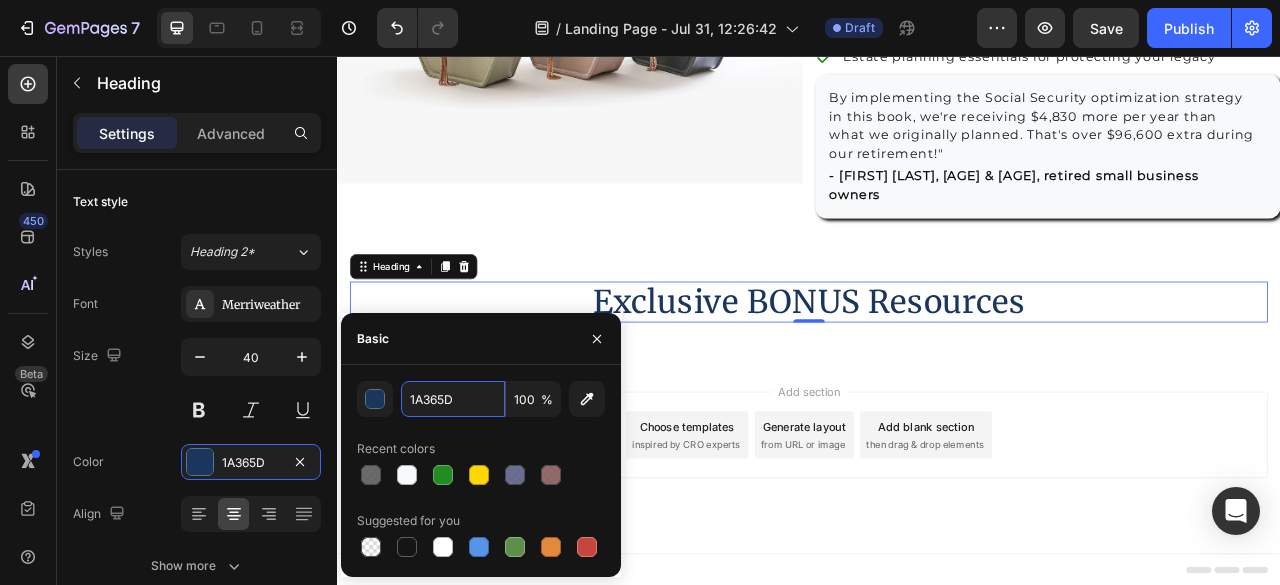 type on "1A365D" 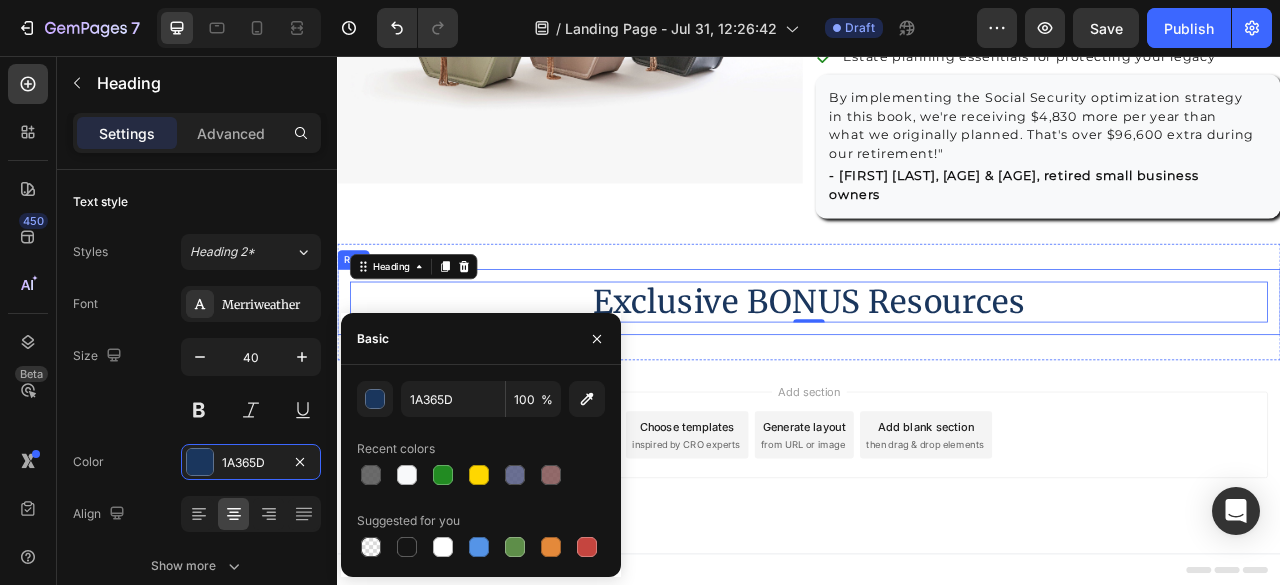 click on "Exclusive BONUS Resources Heading   0 Row" at bounding box center (937, 369) 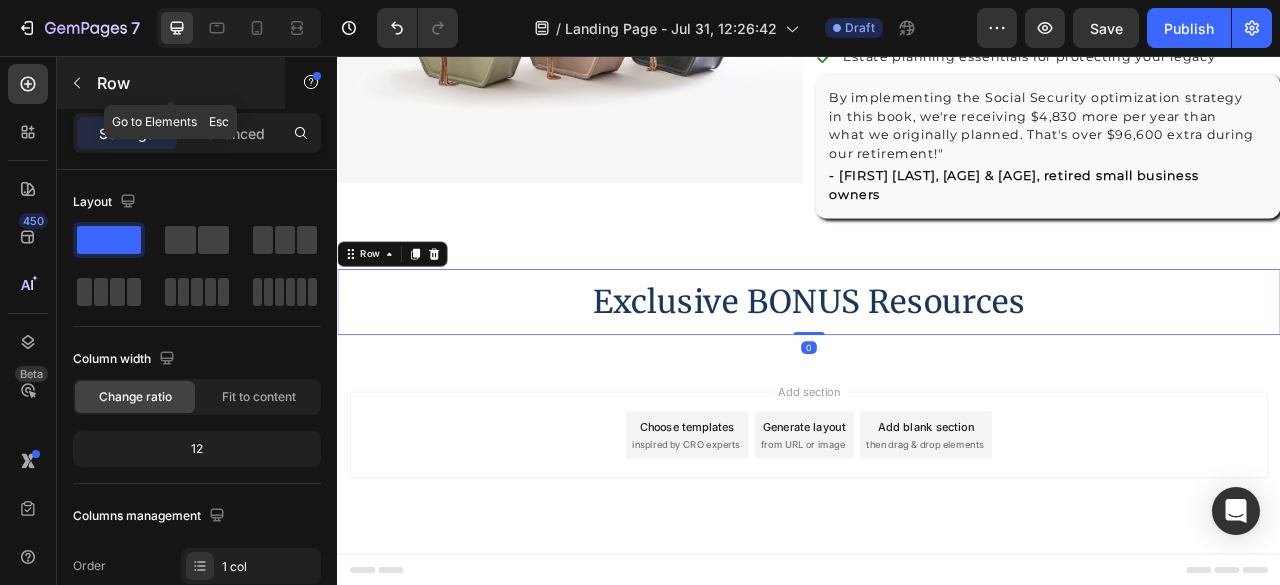 click 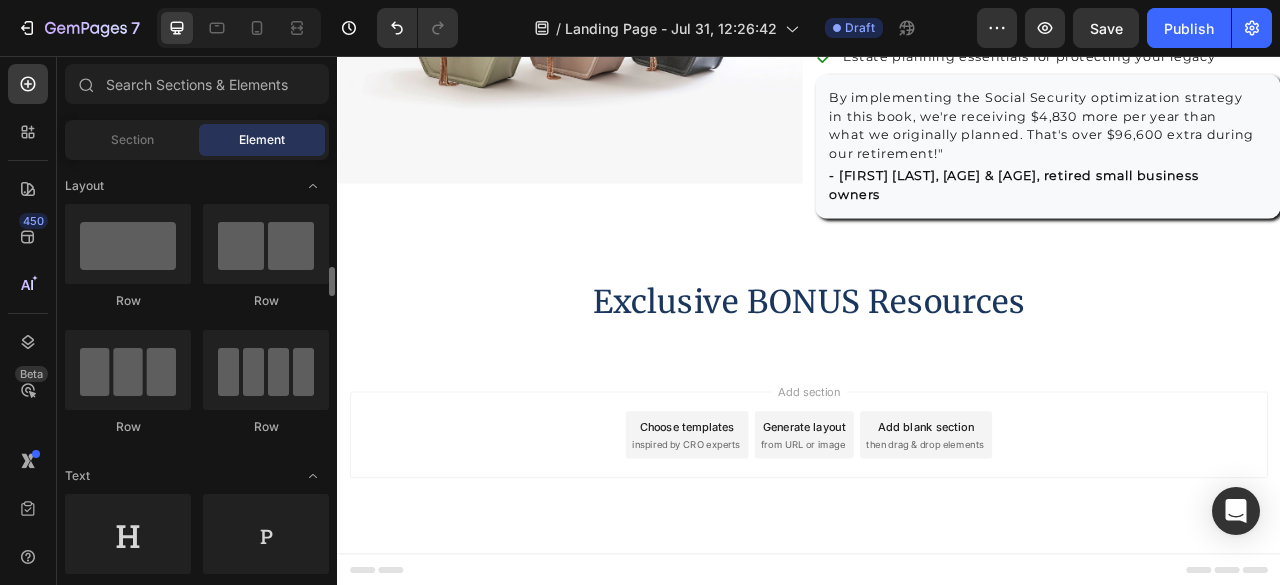 scroll, scrollTop: 200, scrollLeft: 0, axis: vertical 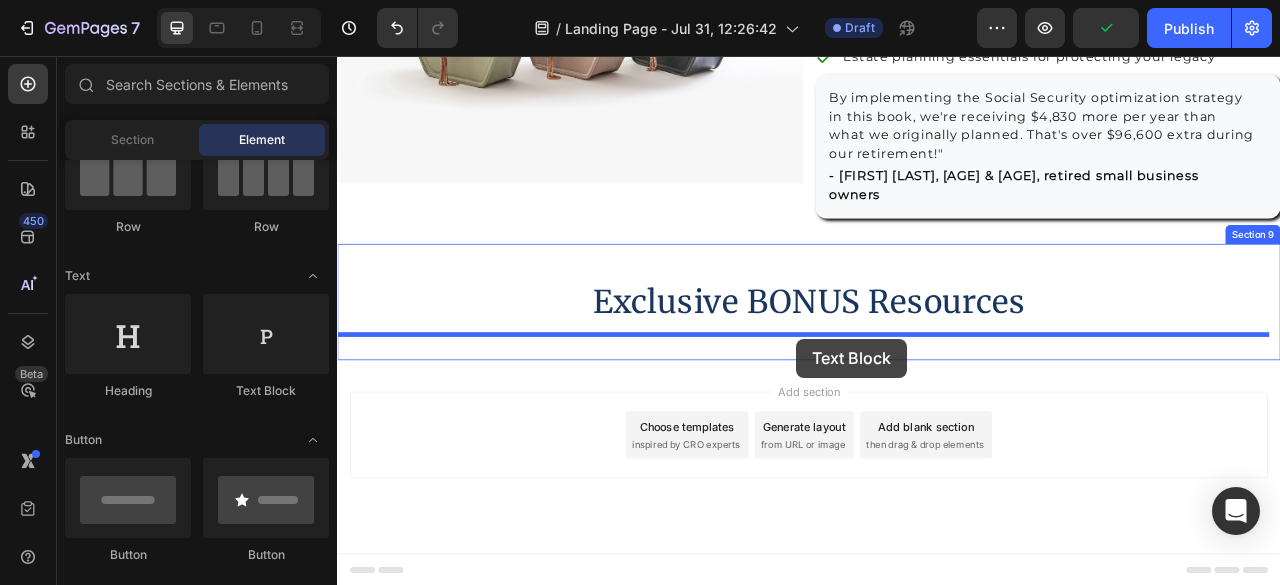 drag, startPoint x: 613, startPoint y: 396, endPoint x: 921, endPoint y: 416, distance: 308.64868 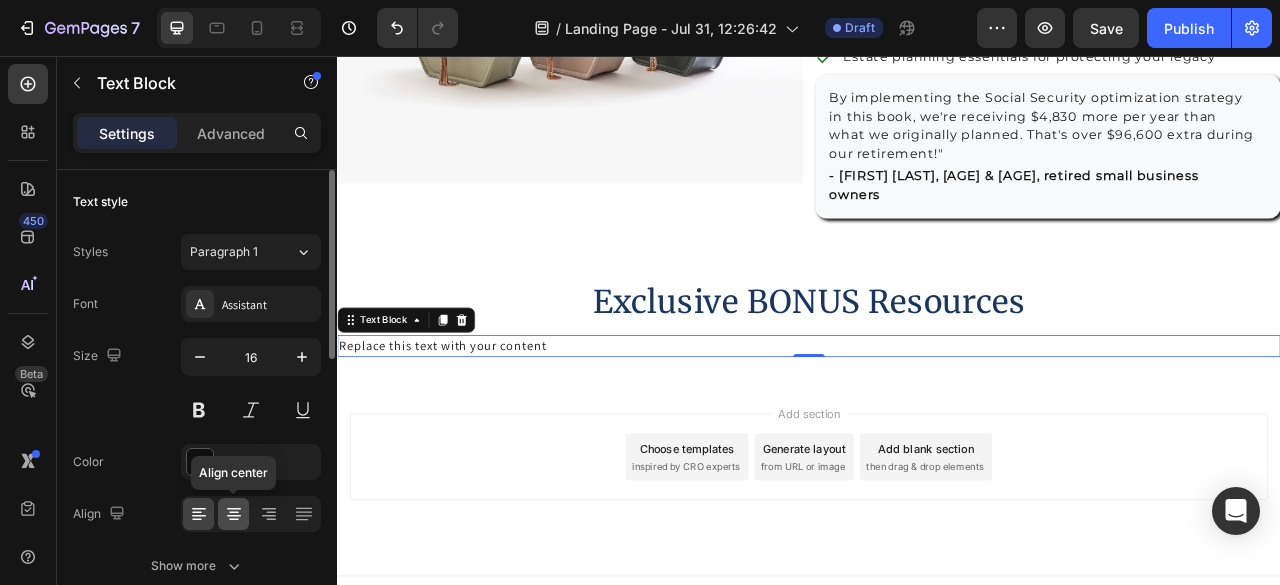click 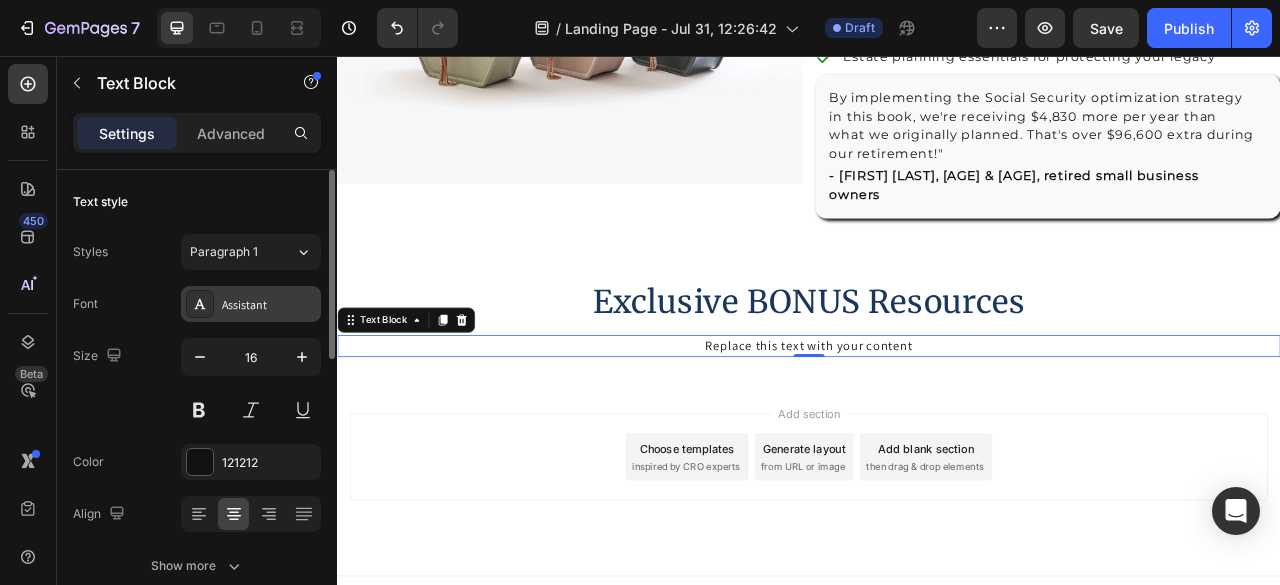 click on "Assistant" at bounding box center [269, 305] 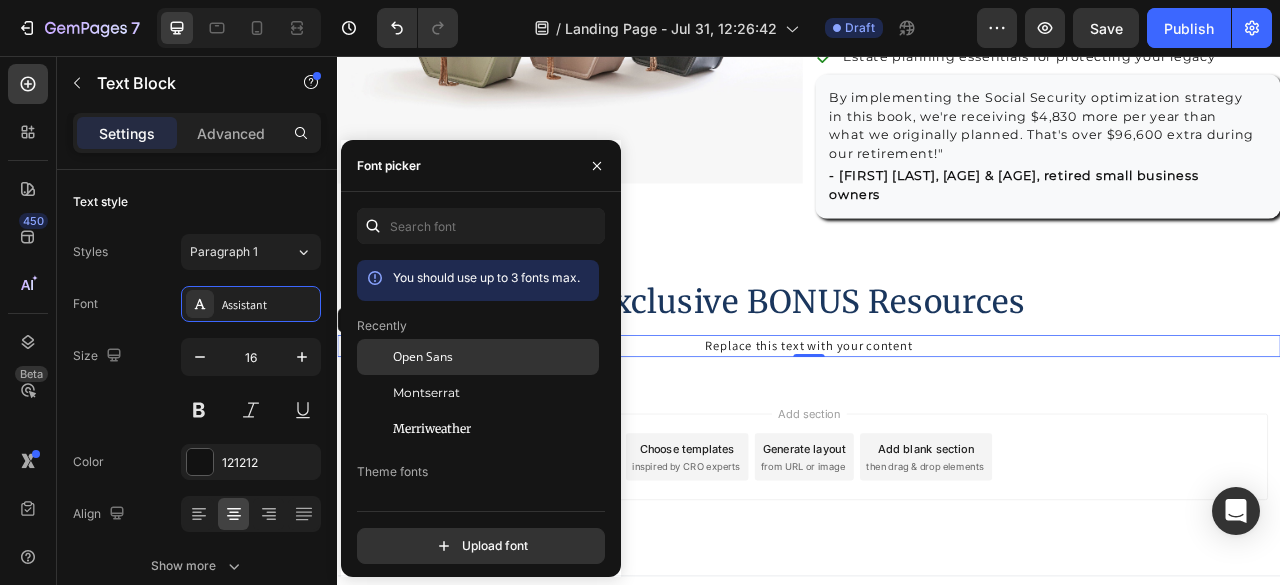 click on "Open Sans" at bounding box center (423, 357) 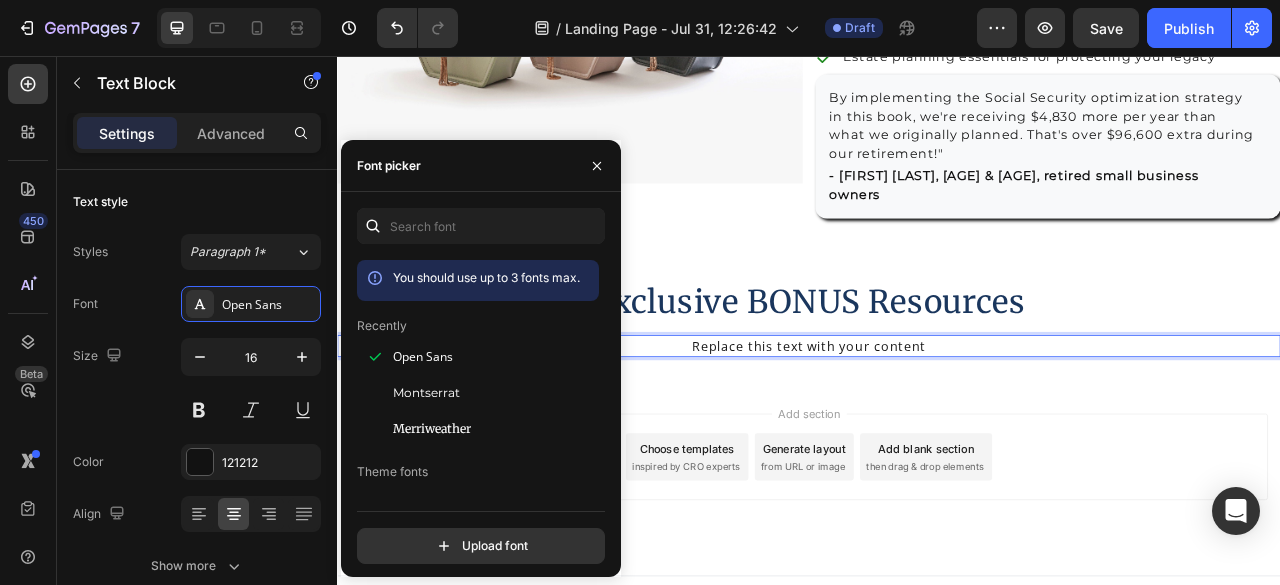 click on "Replace this text with your content" at bounding box center [937, 425] 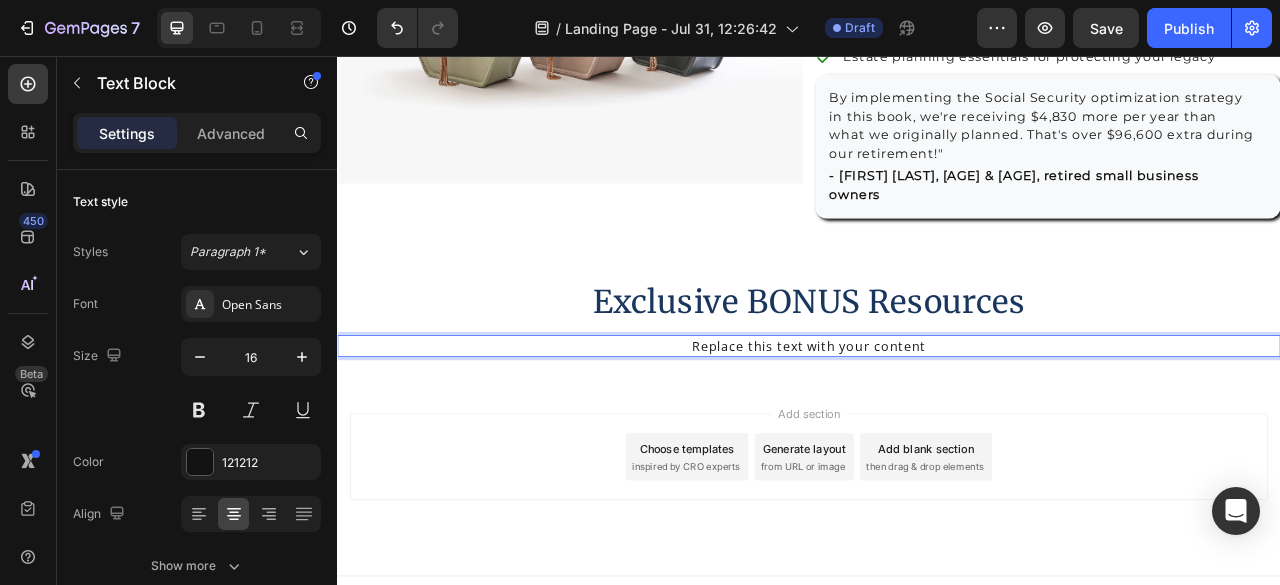 click on "Replace this text with your content" at bounding box center (937, 425) 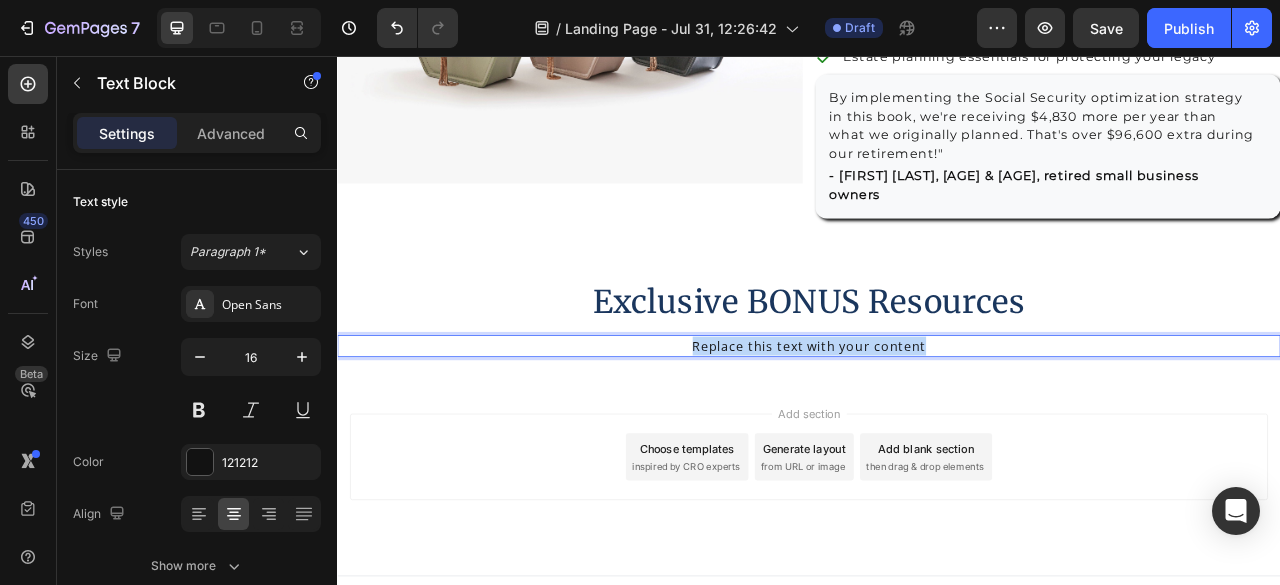 drag, startPoint x: 1078, startPoint y: 421, endPoint x: 787, endPoint y: 415, distance: 291.06186 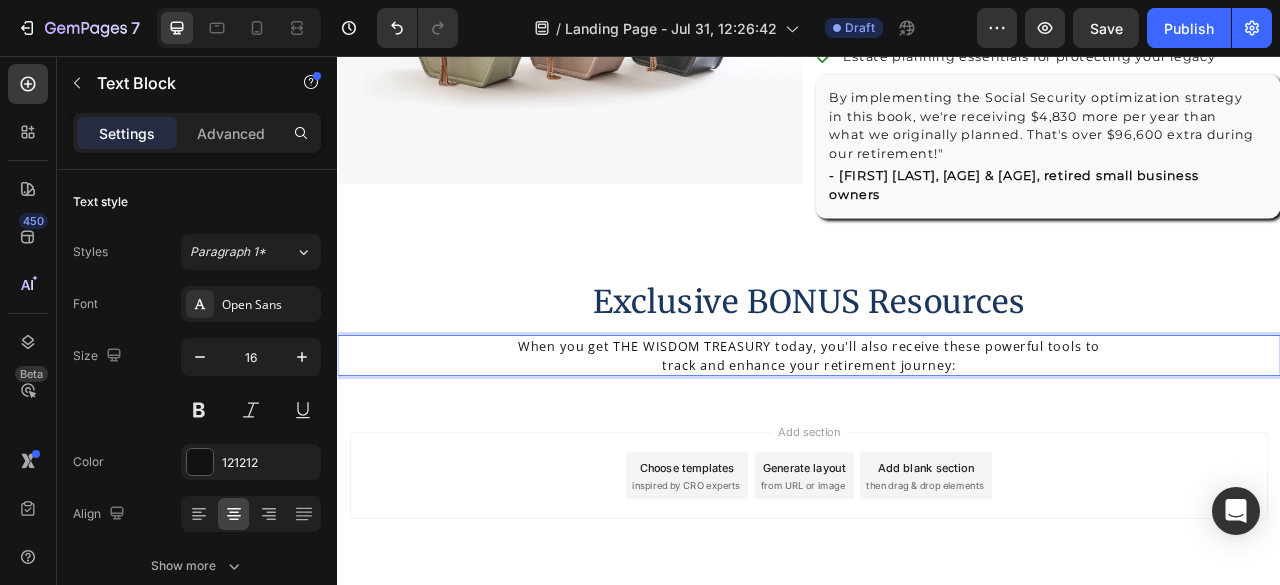 click on "When you get THE WISDOM TREASURY today, you'll also receive these powerful tools to track and enhance your retirement journey:" at bounding box center [937, 437] 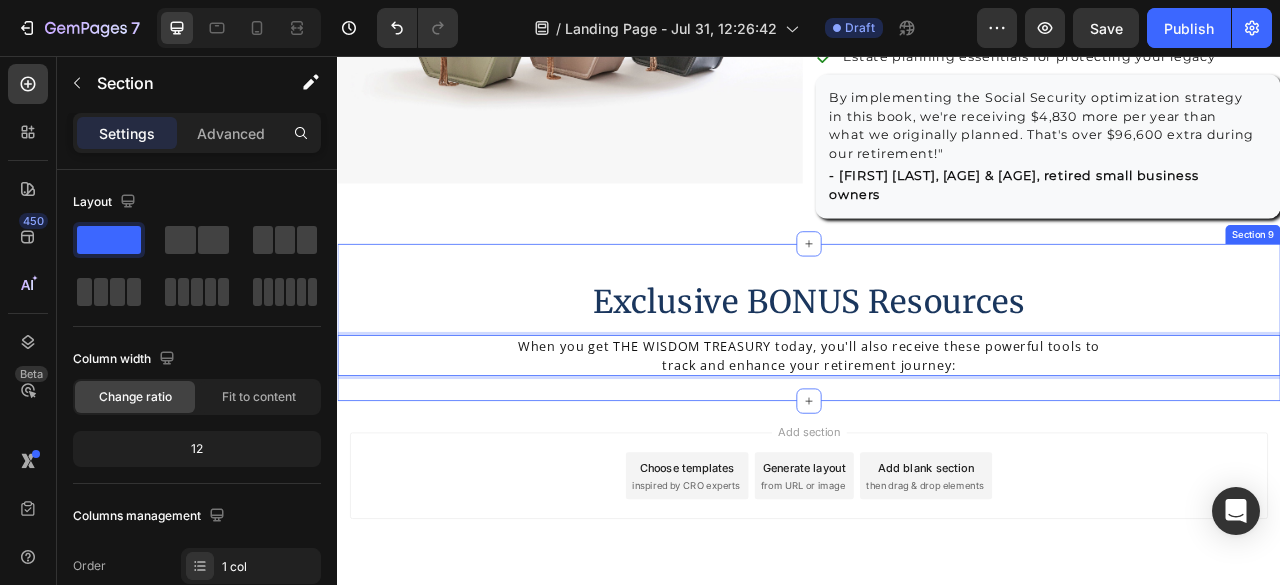 click on "Exclusive BONUS Resources Heading Row When you get THE WISDOM TREASURY today, you'll also receive these powerful tools to track and enhance your retirement journey: Text Block   0 Section 9" at bounding box center (937, 395) 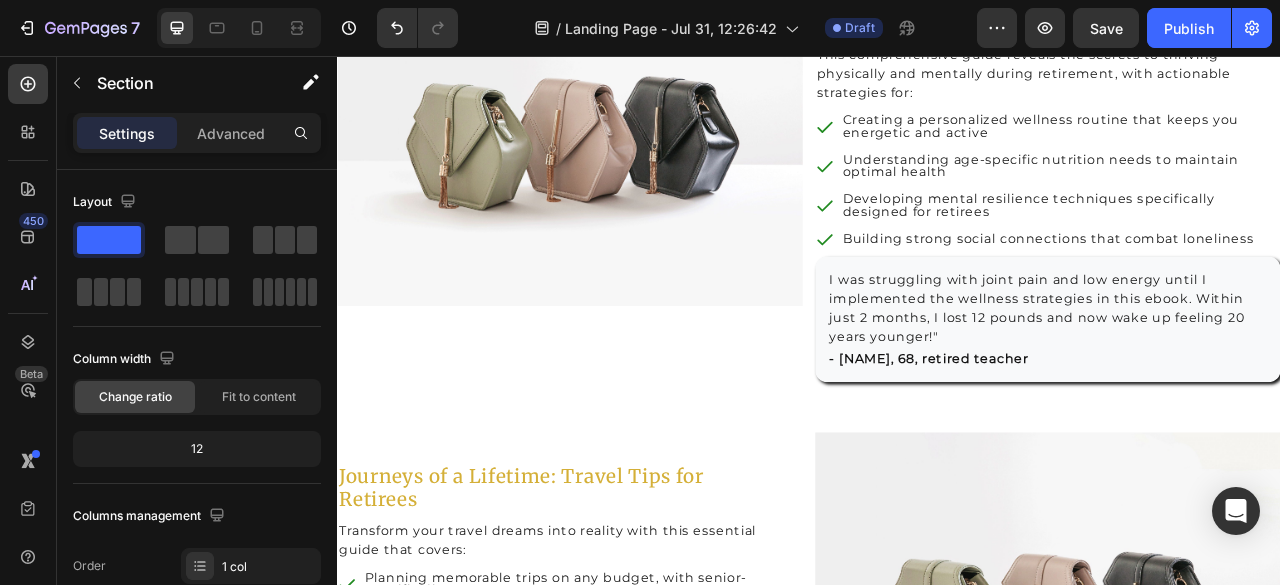 scroll, scrollTop: 1392, scrollLeft: 0, axis: vertical 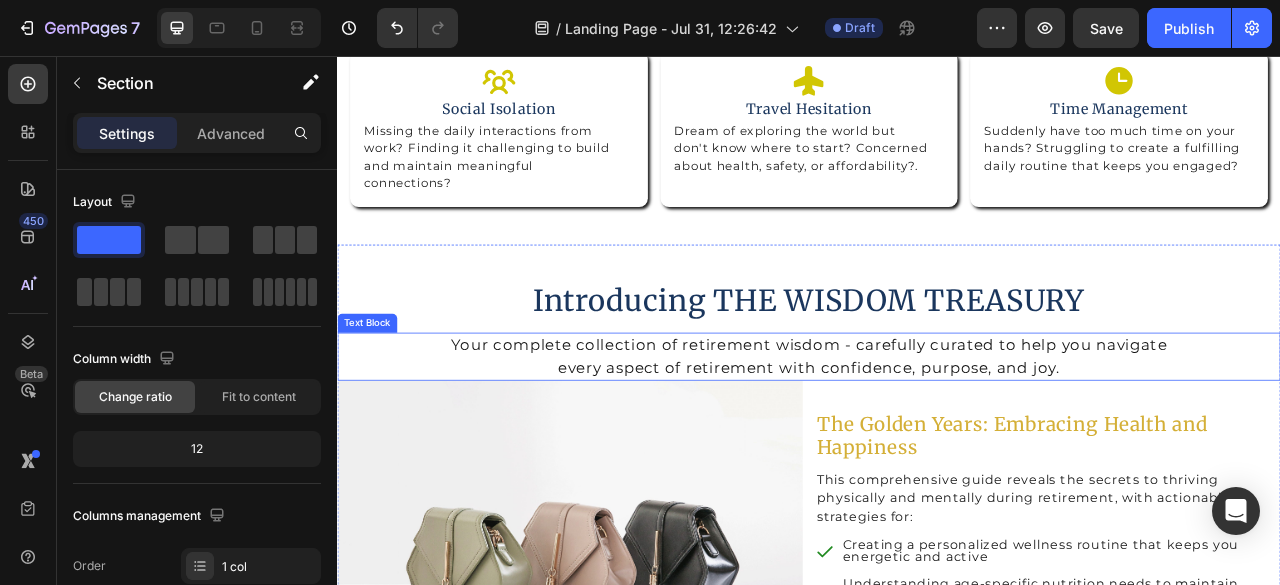 click on "Your complete collection of retirement wisdom - carefully curated to help you navigate every aspect of retirement with confidence, purpose, and joy." at bounding box center [937, 438] 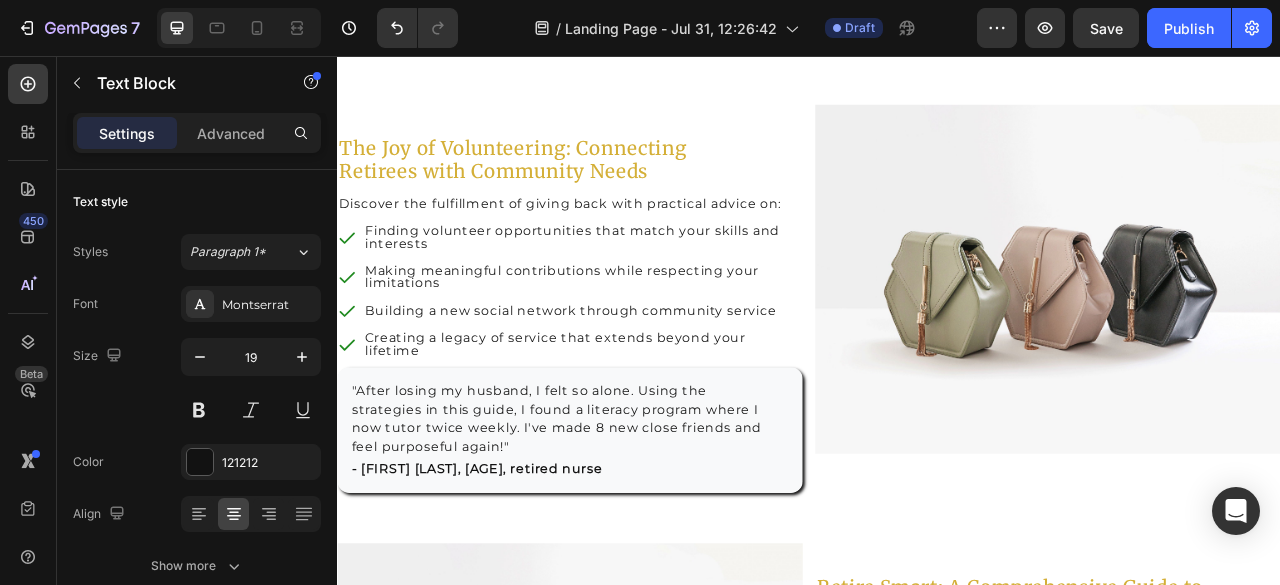 scroll, scrollTop: 4292, scrollLeft: 0, axis: vertical 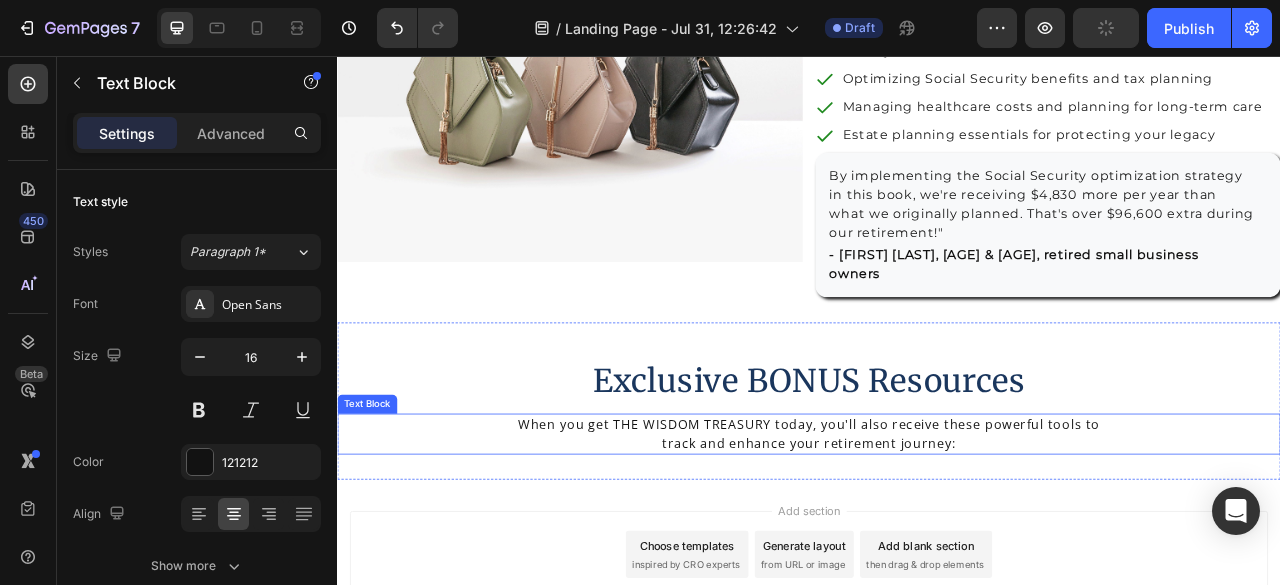 click on "When you get THE WISDOM TREASURY today, you'll also receive these powerful tools to track and enhance your retirement journey:" at bounding box center [937, 537] 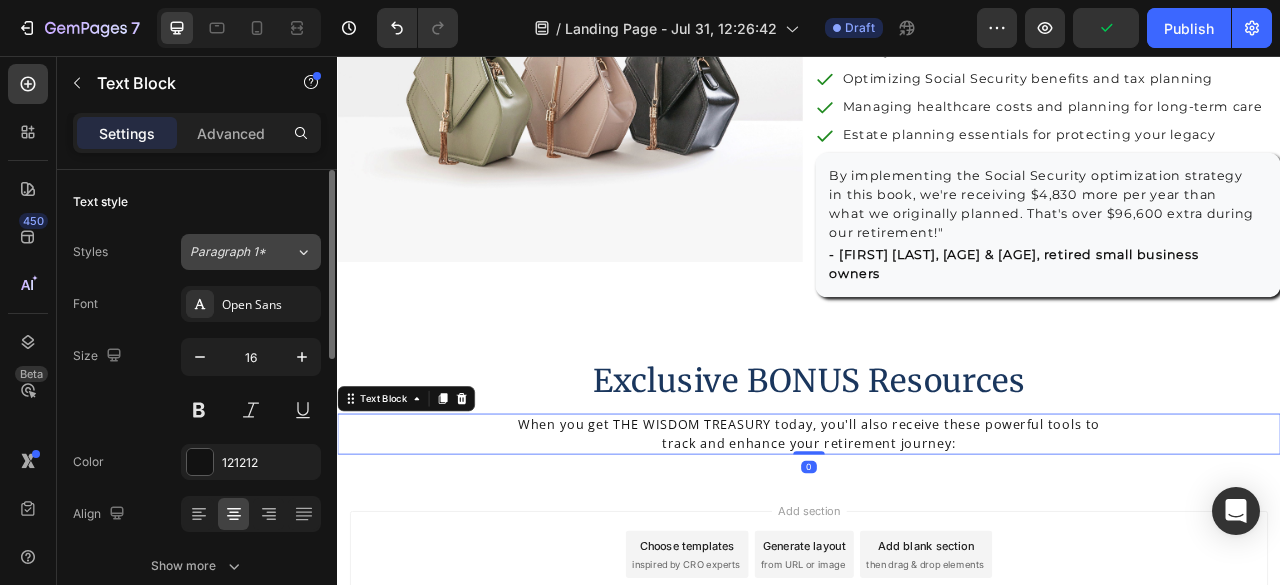 click on "Paragraph 1*" 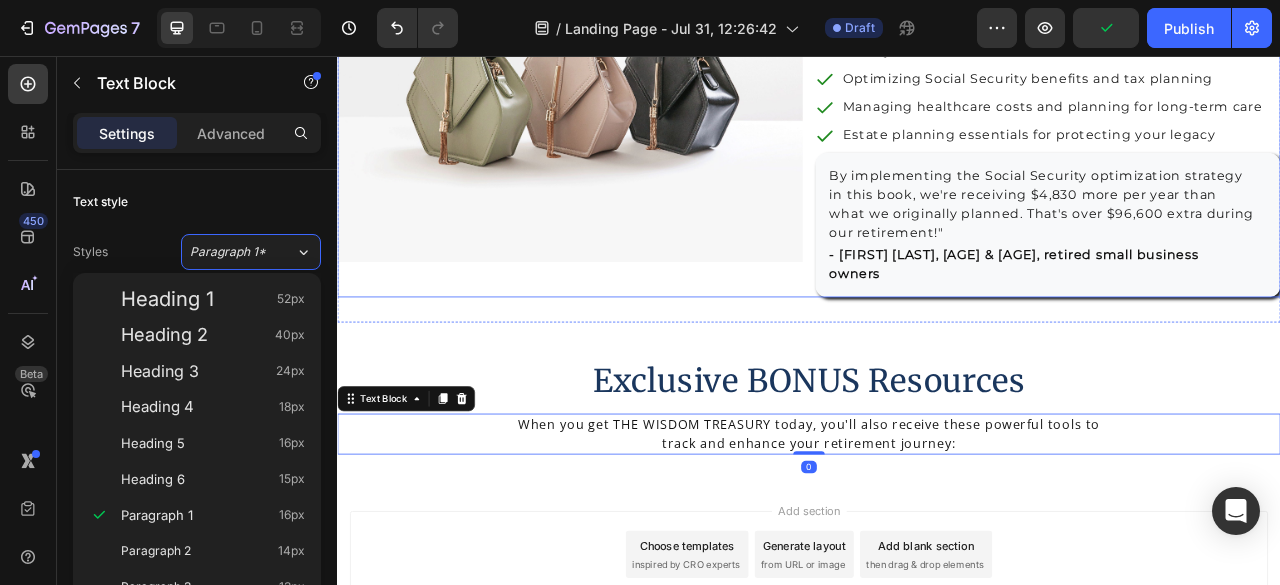 click on "Image" at bounding box center [633, 119] 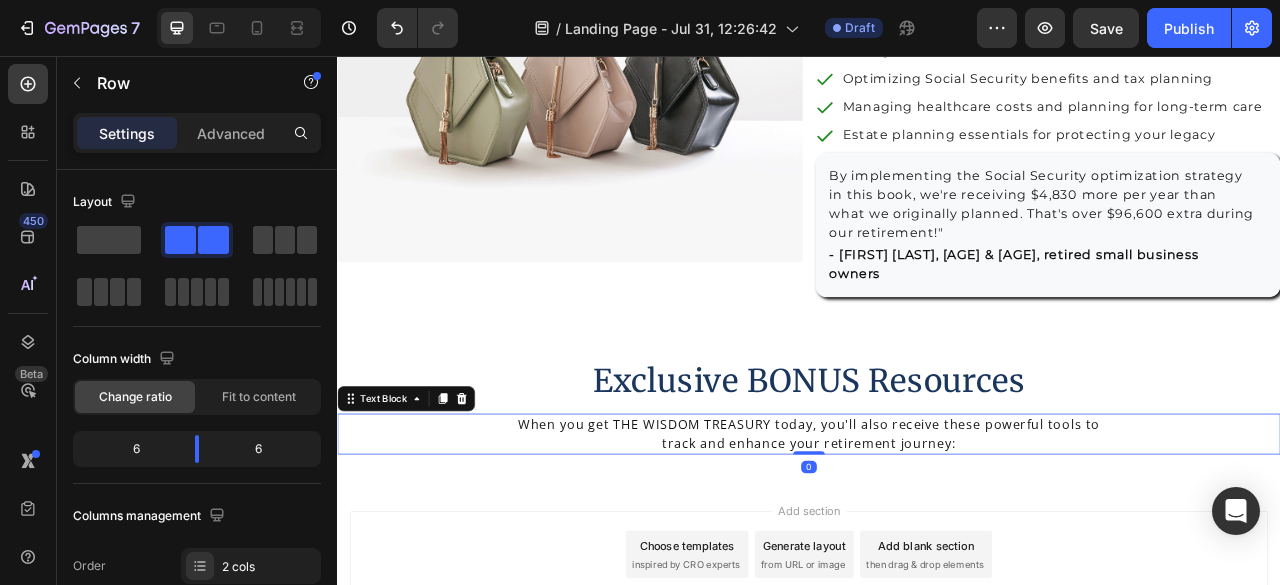 click on "When you get THE WISDOM TREASURY today, you'll also receive these powerful tools to track and enhance your retirement journey:" at bounding box center (937, 537) 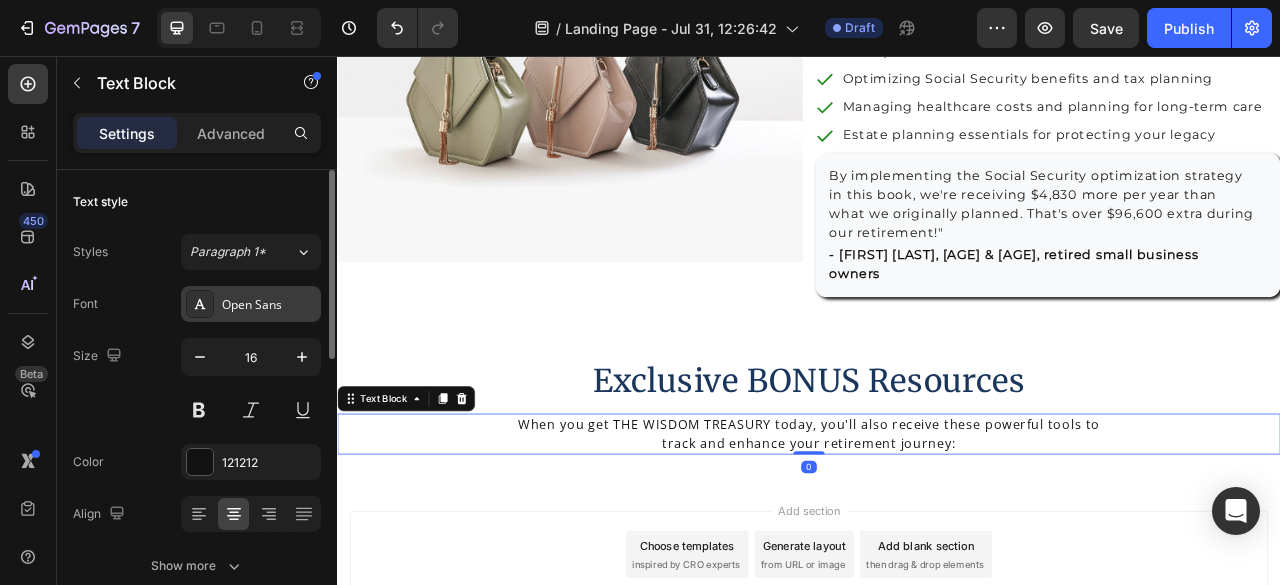 click on "Open Sans" at bounding box center [269, 305] 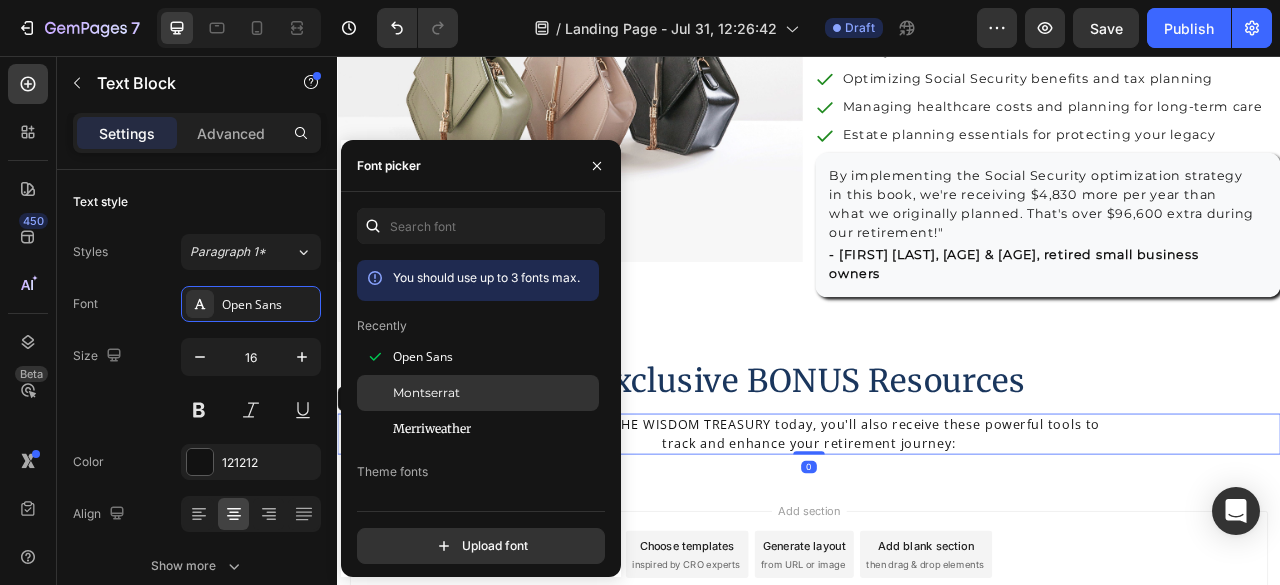click on "Montserrat" at bounding box center (426, 393) 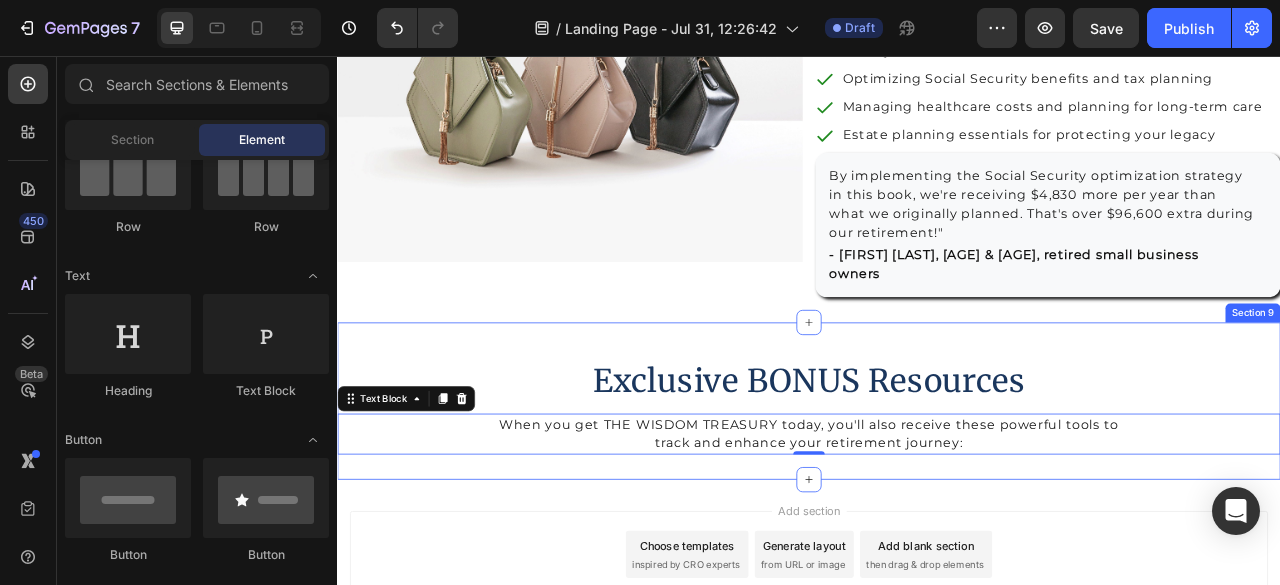 click on "Add section Choose templates inspired by CRO experts Generate layout from URL or image Add blank section then drag & drop elements" at bounding box center [937, 718] 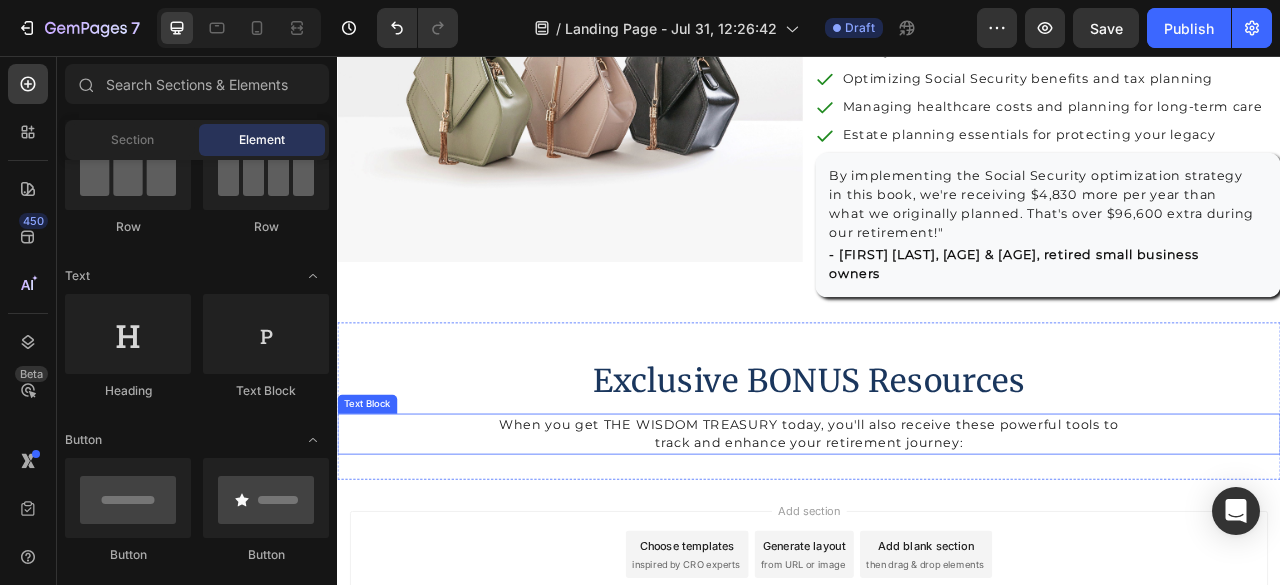click on "When you get THE WISDOM TREASURY today, you'll also receive these powerful tools to track and enhance your retirement journey:" at bounding box center [937, 537] 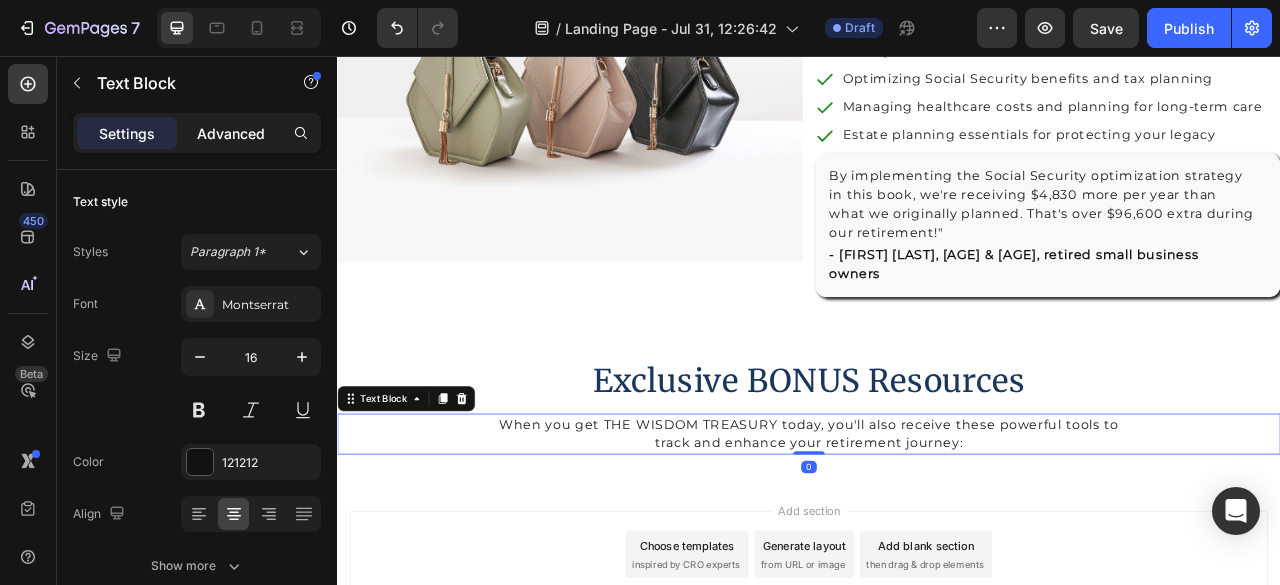 click on "Advanced" at bounding box center (231, 133) 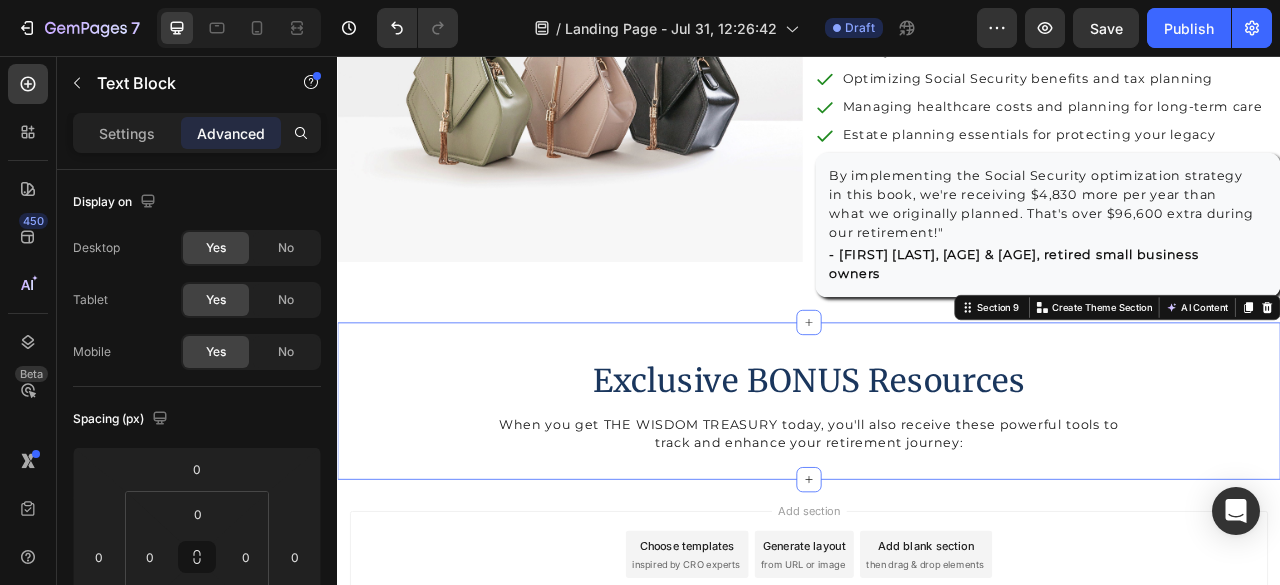 click on "Exclusive BONUS Resources Heading Row When you get THE WISDOM TREASURY today, you'll also receive these powerful tools to track and enhance your retirement journey: Text Block Section 9   You can create reusable sections Create Theme Section AI Content Write with GemAI What would you like to describe here? Tone and Voice Persuasive Product Show more Generate" at bounding box center (937, 495) 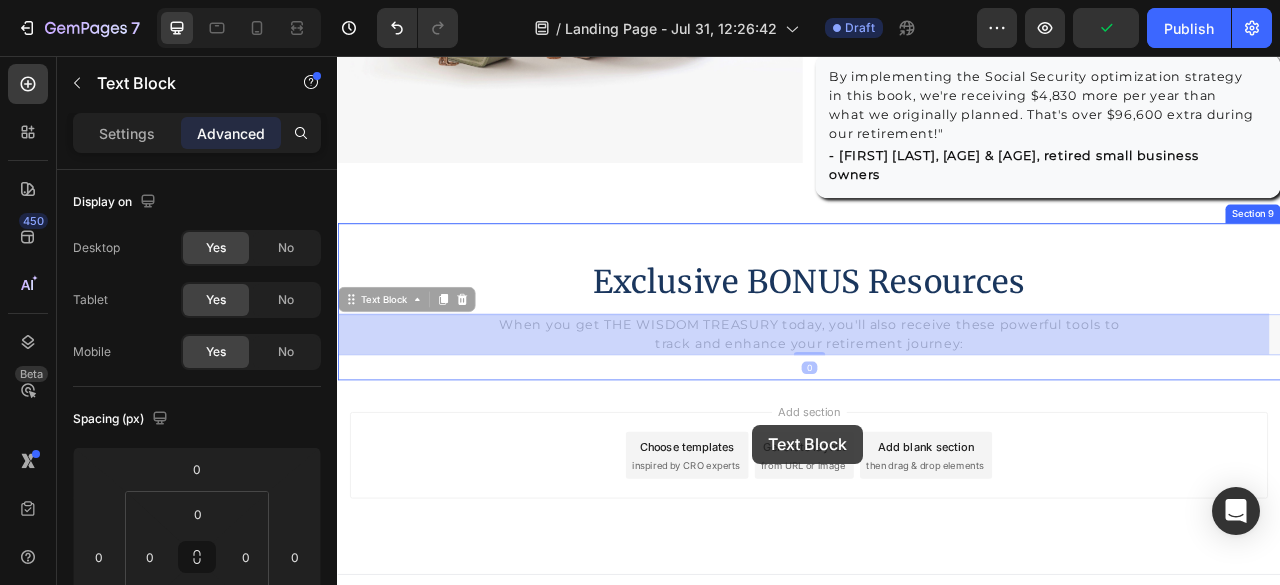 scroll, scrollTop: 4435, scrollLeft: 0, axis: vertical 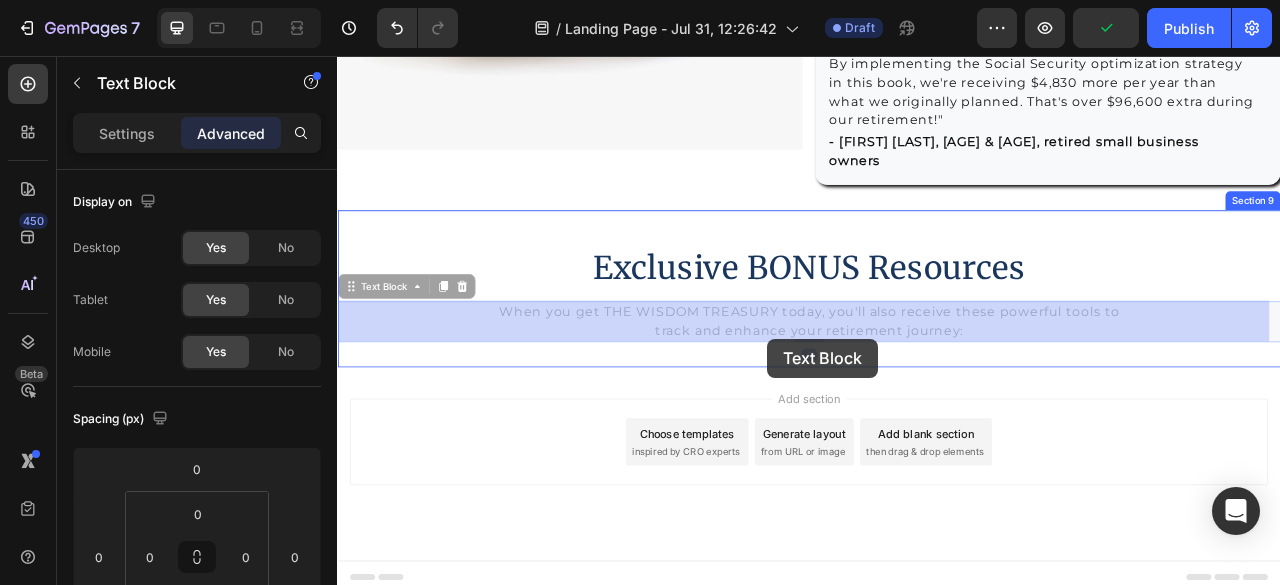 drag, startPoint x: 864, startPoint y: 533, endPoint x: 884, endPoint y: 416, distance: 118.69709 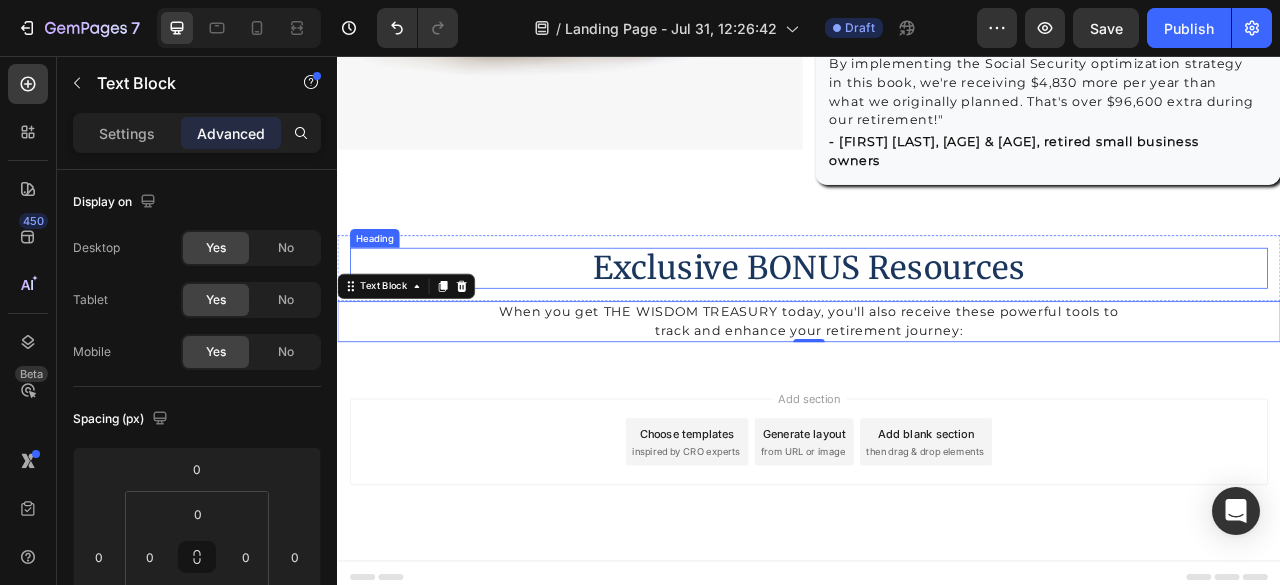 click on "Exclusive BONUS Resources" at bounding box center (937, 326) 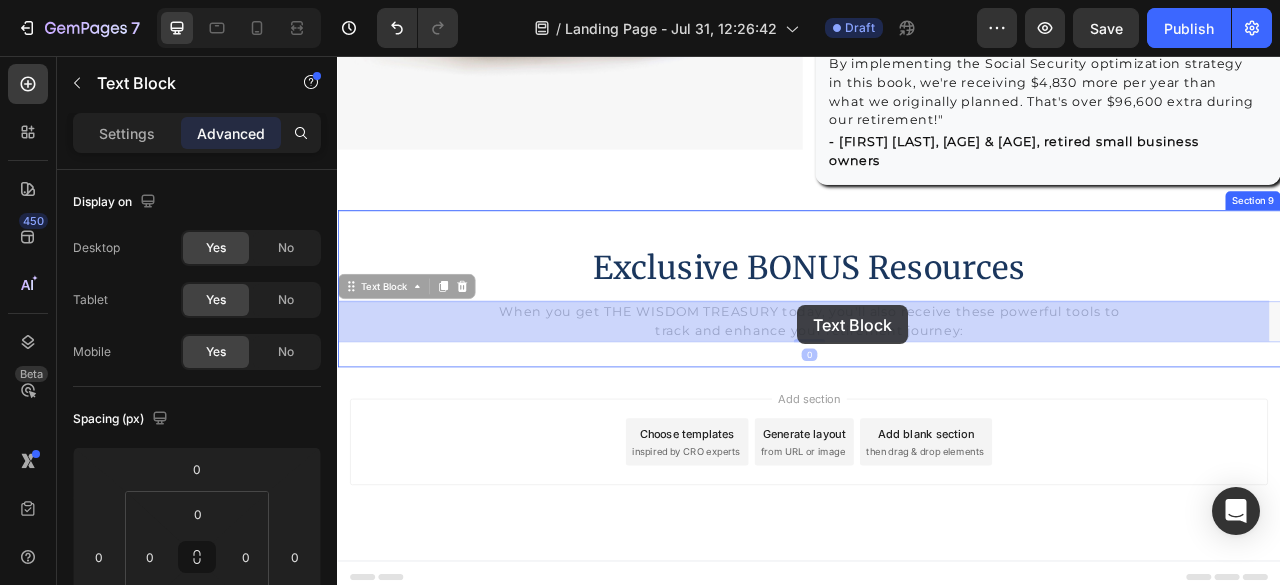 drag, startPoint x: 916, startPoint y: 383, endPoint x: 923, endPoint y: 373, distance: 12.206555 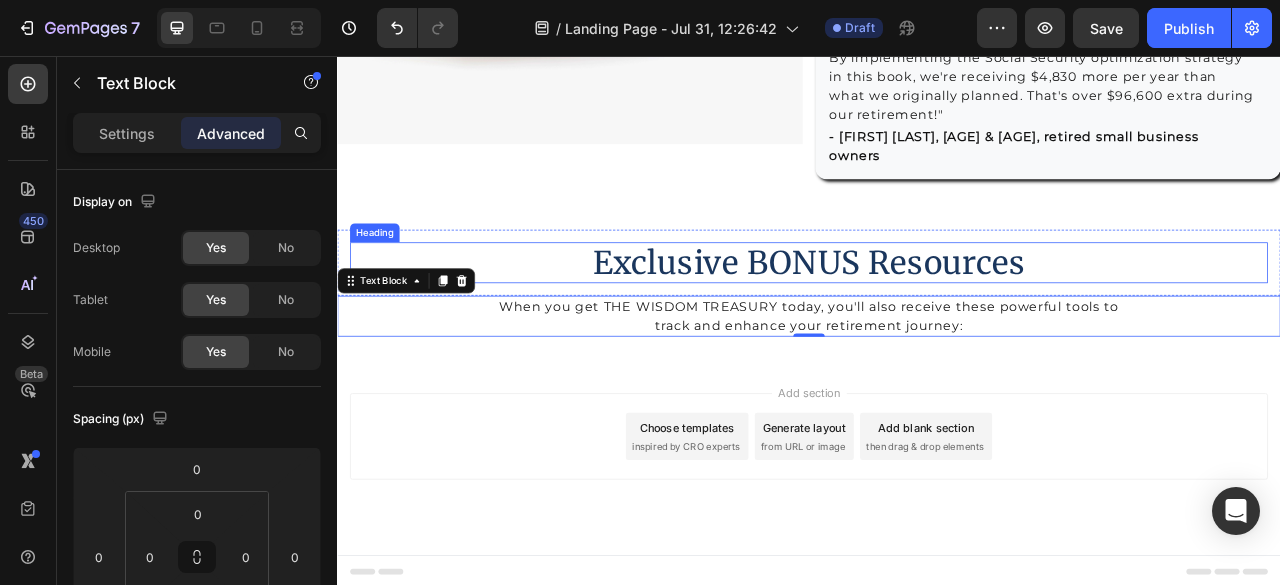 scroll, scrollTop: 4444, scrollLeft: 0, axis: vertical 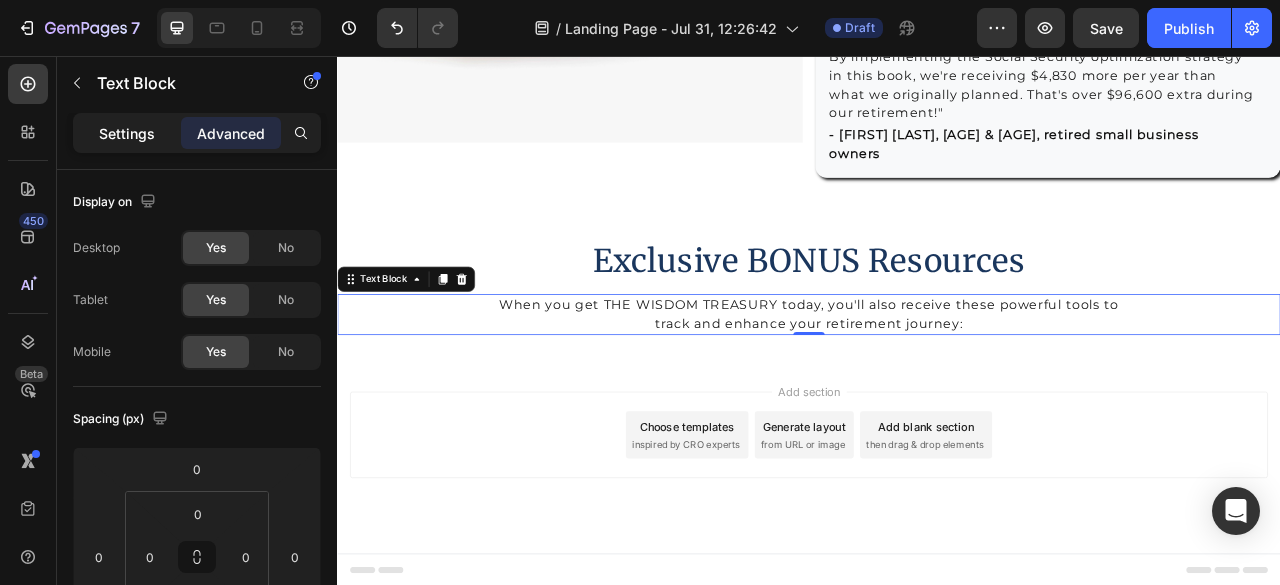 click on "Settings" at bounding box center [127, 133] 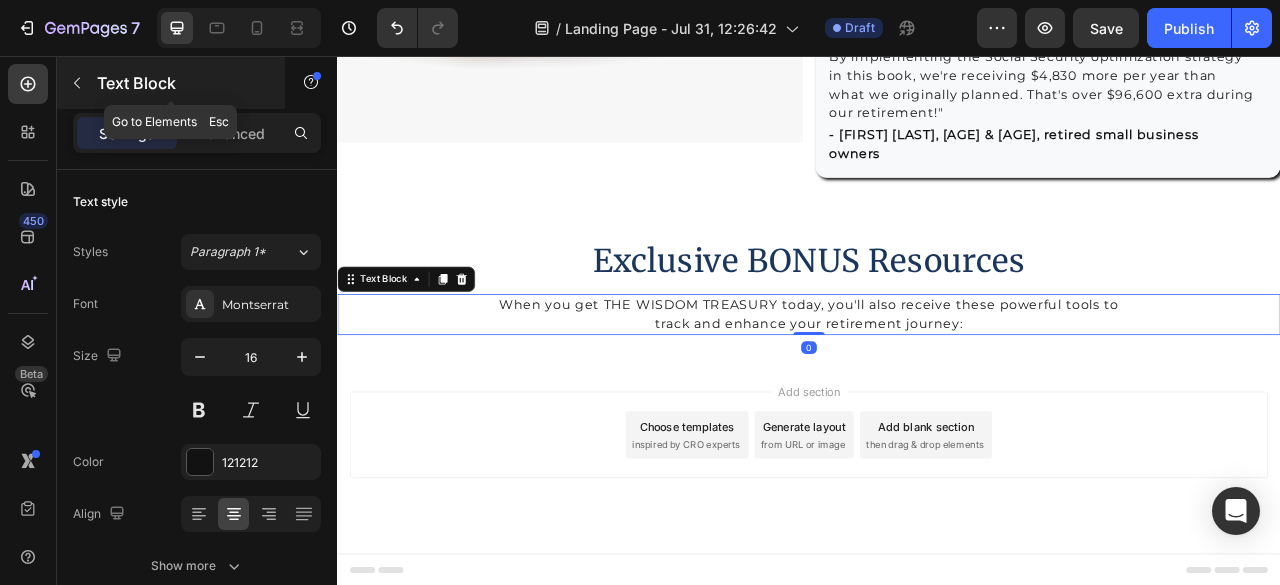 click 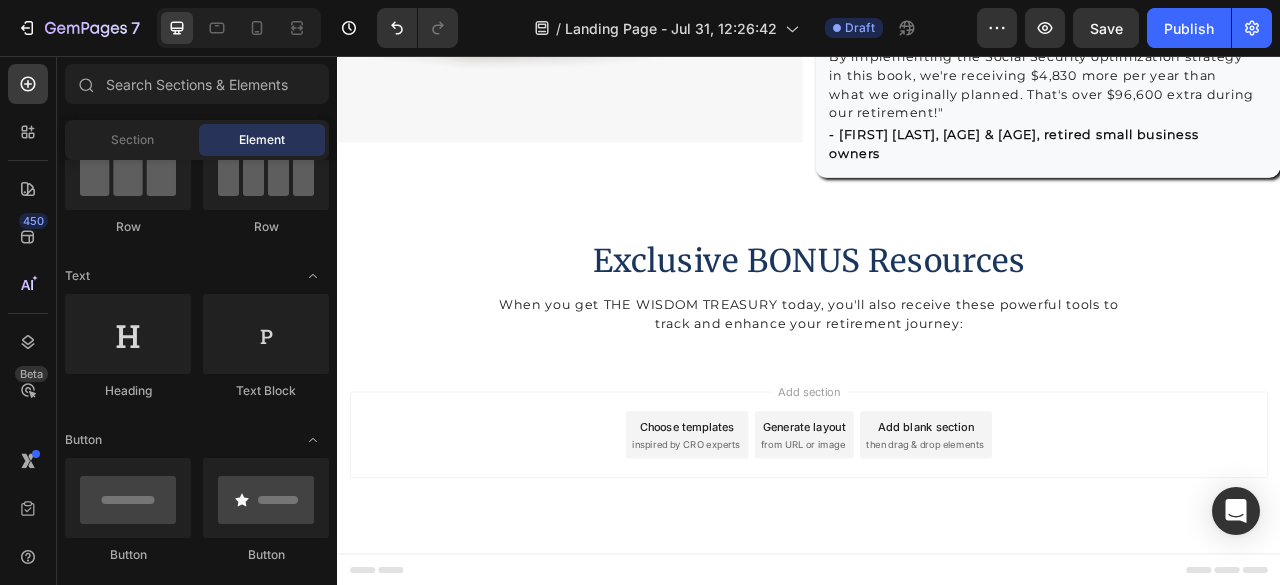 scroll, scrollTop: 0, scrollLeft: 0, axis: both 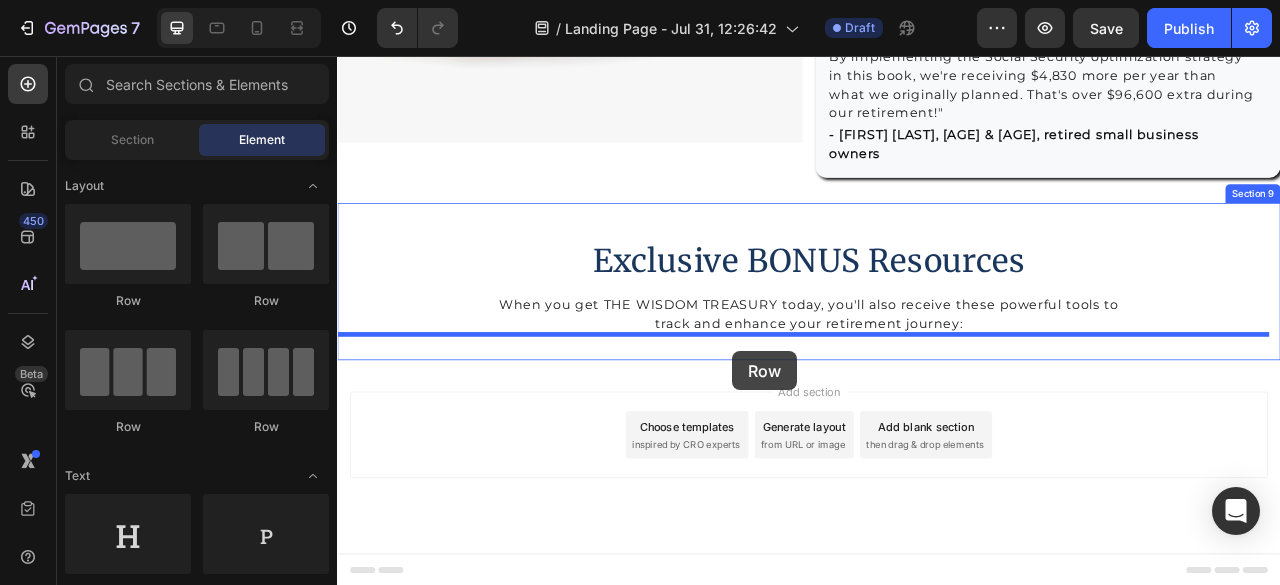 drag, startPoint x: 478, startPoint y: 432, endPoint x: 841, endPoint y: 426, distance: 363.0496 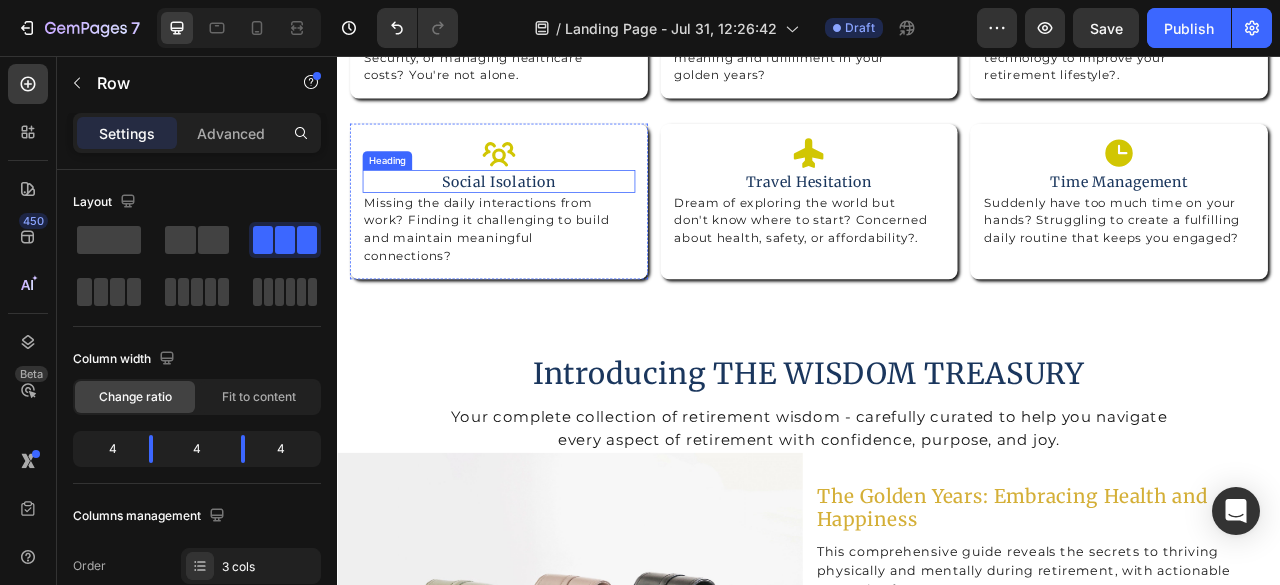 scroll, scrollTop: 1000, scrollLeft: 0, axis: vertical 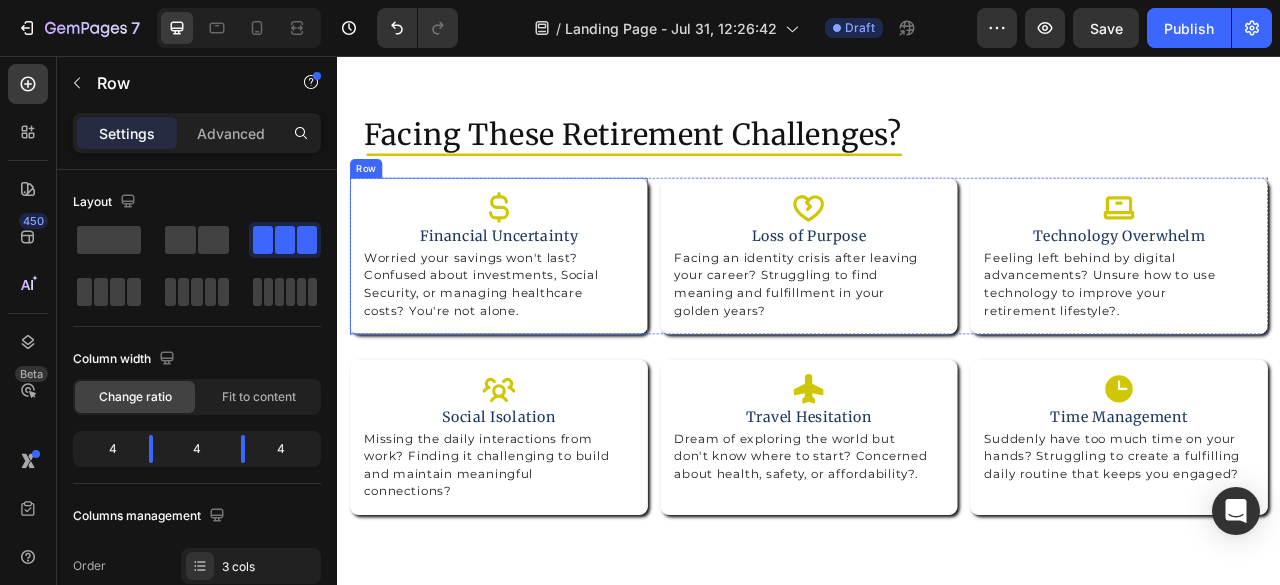 click on "Icon Financial Uncertainty Heading Worried your savings won't last? Confused about investments, Social Security, or managing healthcare costs? You're not alone. Text Block Row" at bounding box center (542, 310) 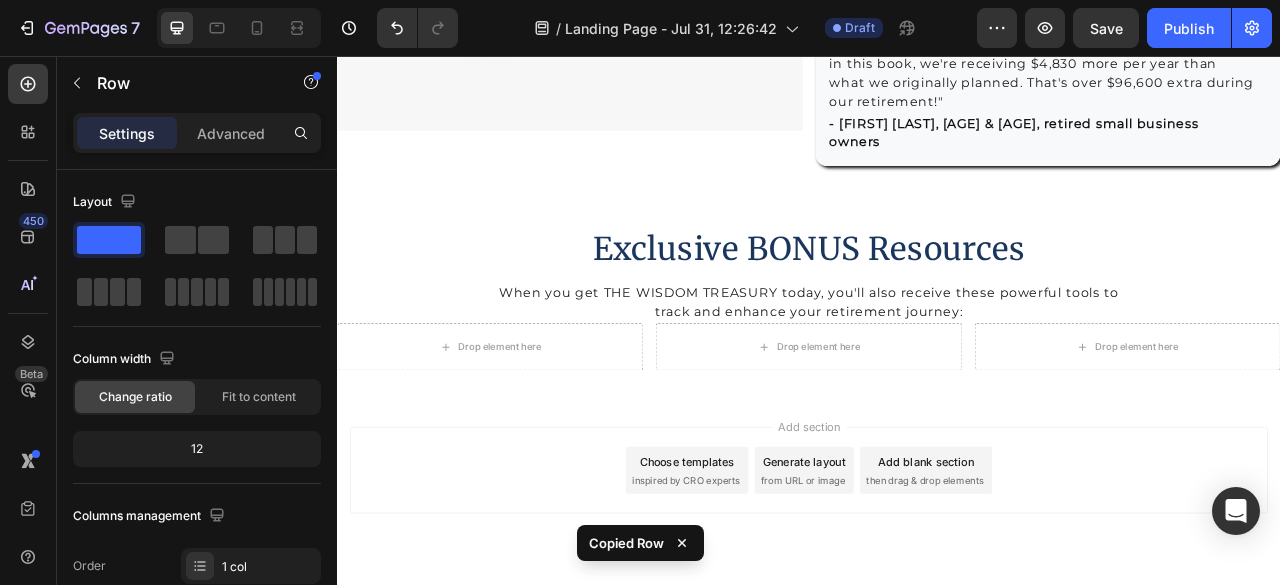 scroll, scrollTop: 4504, scrollLeft: 0, axis: vertical 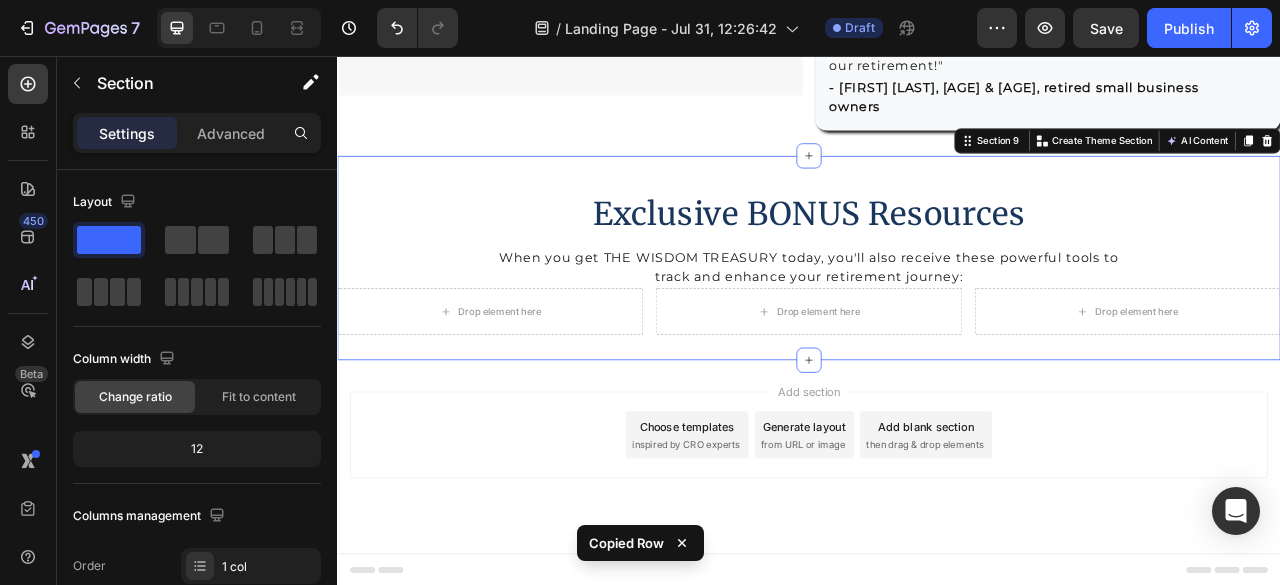 click on "Exclusive BONUS Resources Heading Row When you get THE WISDOM TREASURY today, you'll also receive these powerful tools to track and enhance your retirement journey: Text Block
Drop element here
Drop element here
Drop element here Row Section 9   You can create reusable sections Create Theme Section AI Content Write with GemAI What would you like to describe here? Tone and Voice Persuasive Product Show more Generate" at bounding box center [937, 313] 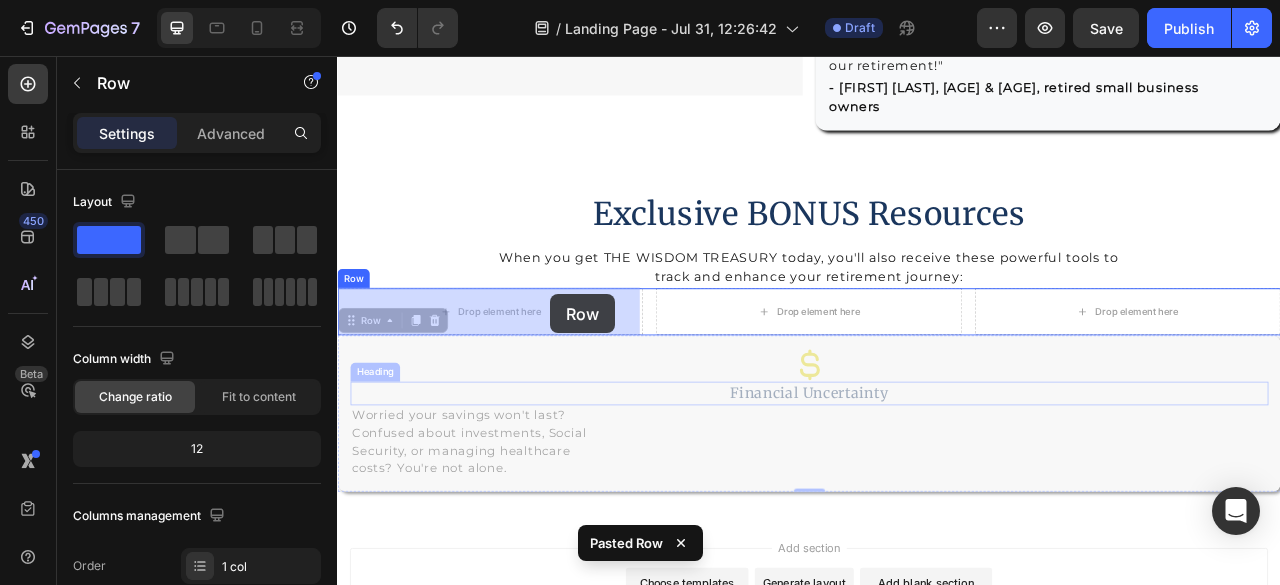 drag, startPoint x: 952, startPoint y: 597, endPoint x: 608, endPoint y: 359, distance: 418.30612 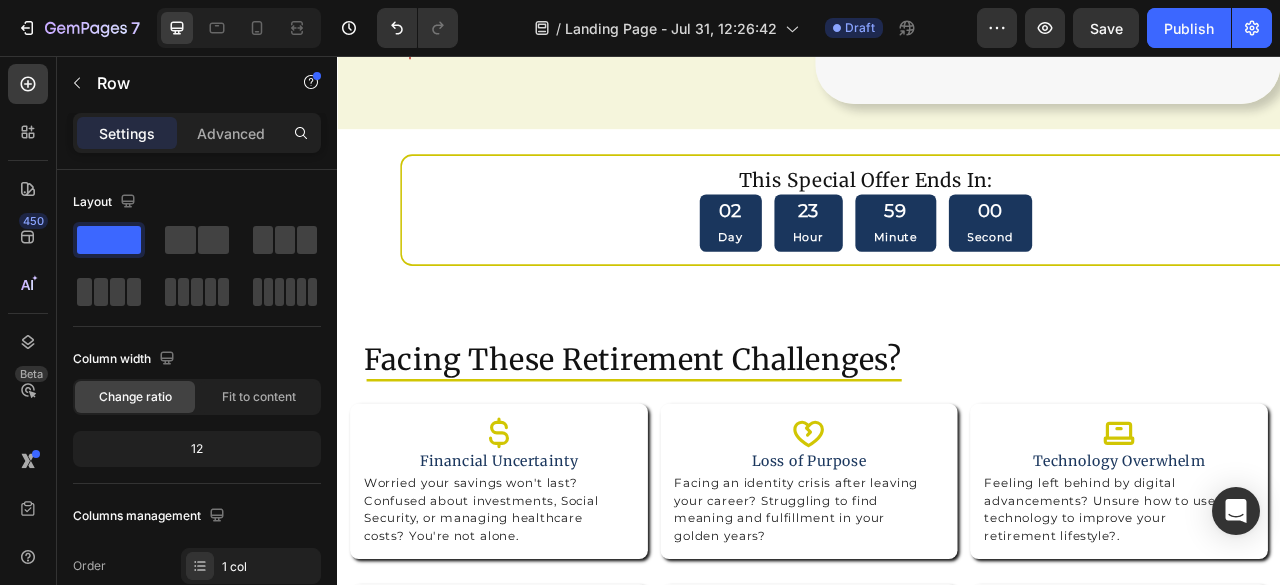 scroll, scrollTop: 1004, scrollLeft: 0, axis: vertical 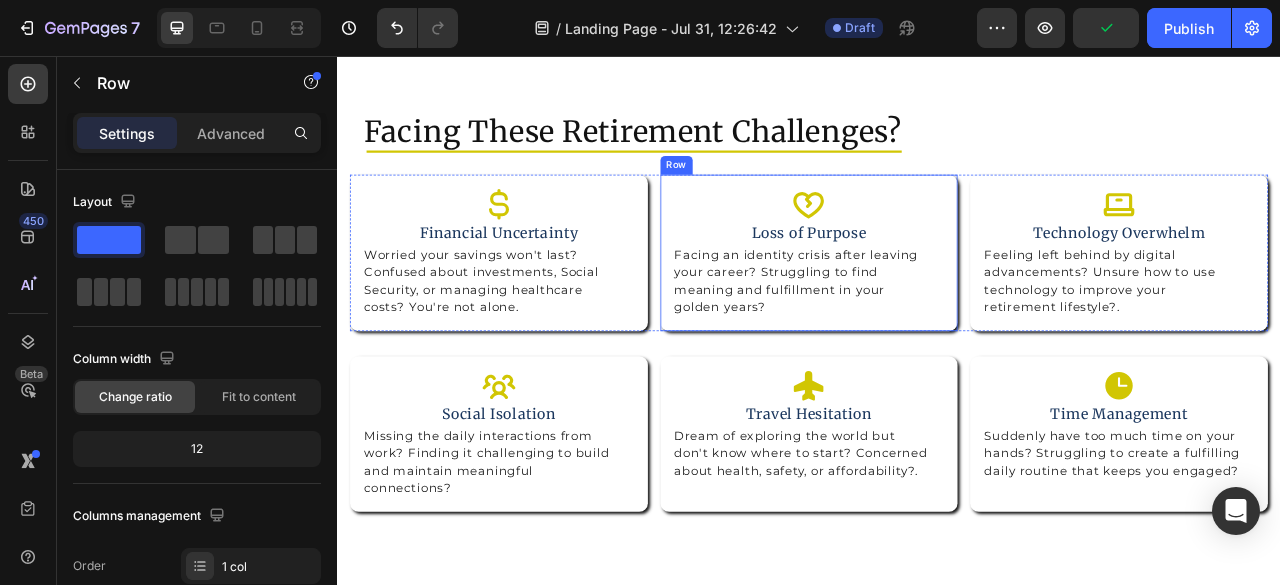 click on "Icon Loss of Purpose Heading Facing an identity crisis after leaving your career? Struggling to find meaning and fulfillment in your golden years? Text Block Row" at bounding box center (937, 306) 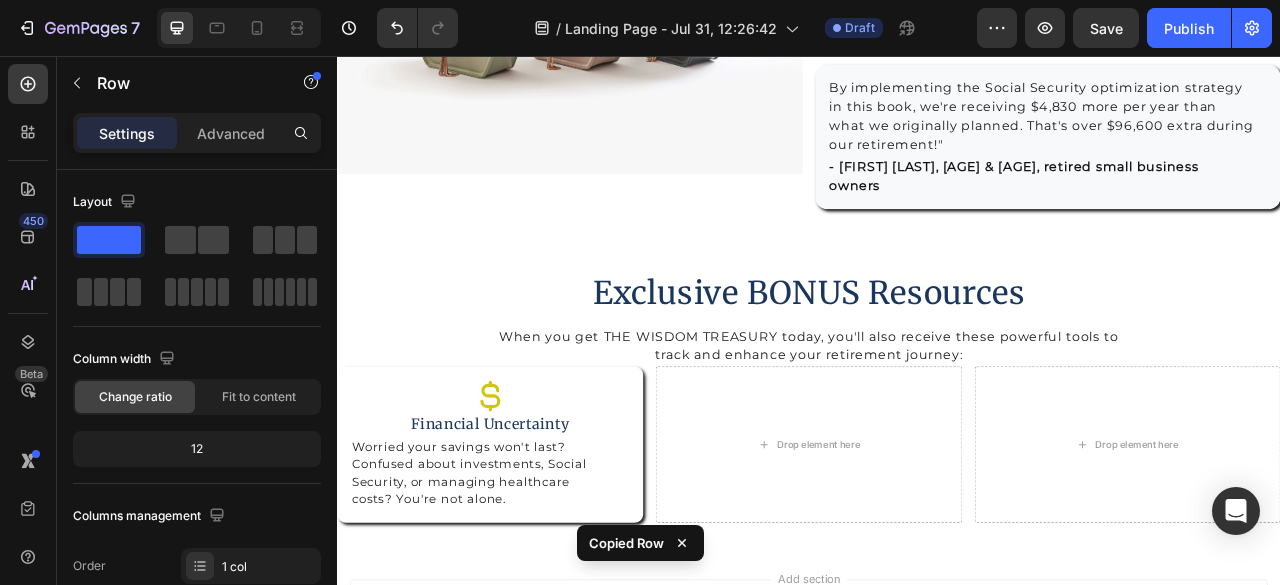 scroll, scrollTop: 4642, scrollLeft: 0, axis: vertical 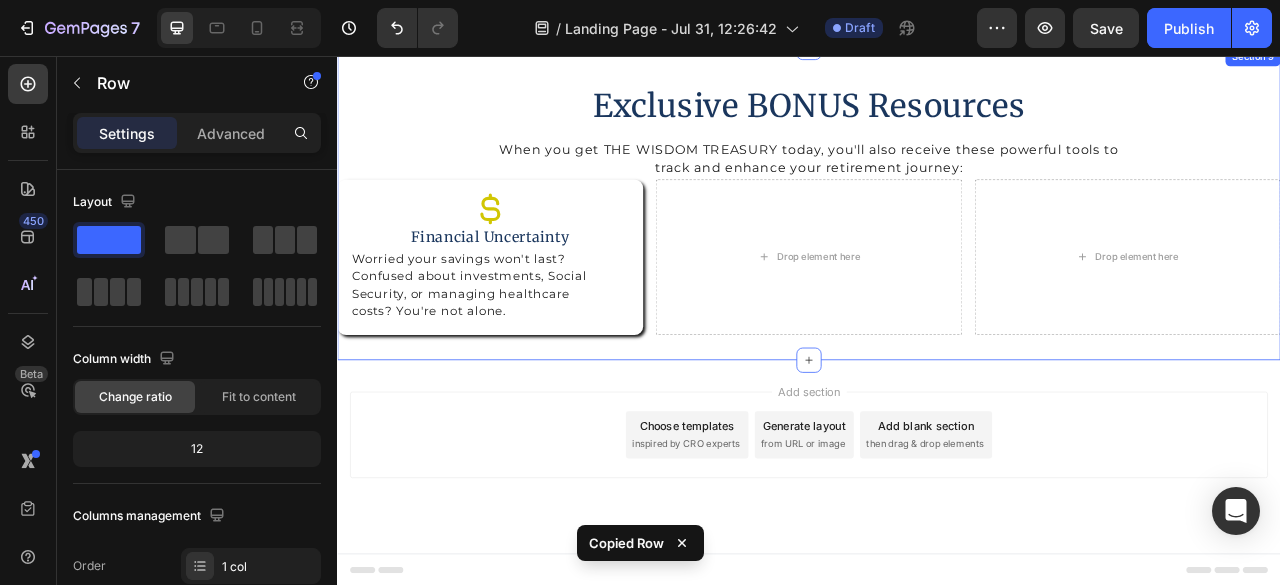click on "Icon Financial Uncertainty Heading Worried your savings won't last? Confused about investments, Social Security, or managing healthcare costs? You're not alone. Text Block Row
Drop element here
Drop element here Row Section 9" at bounding box center (937, 244) 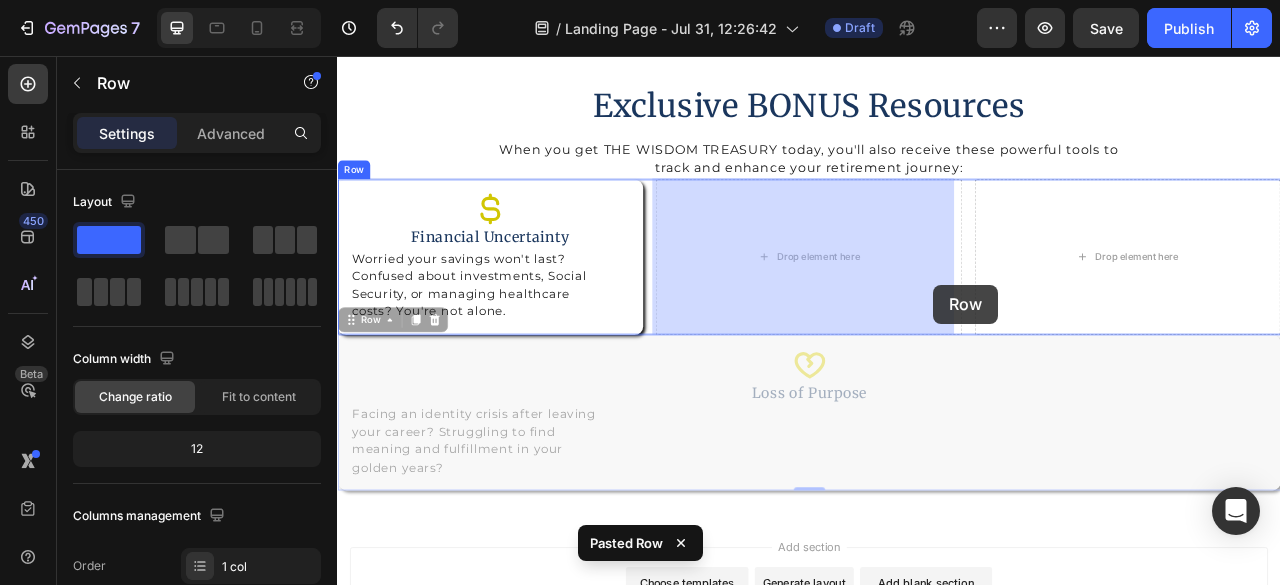 drag, startPoint x: 1218, startPoint y: 596, endPoint x: 1096, endPoint y: 347, distance: 277.28143 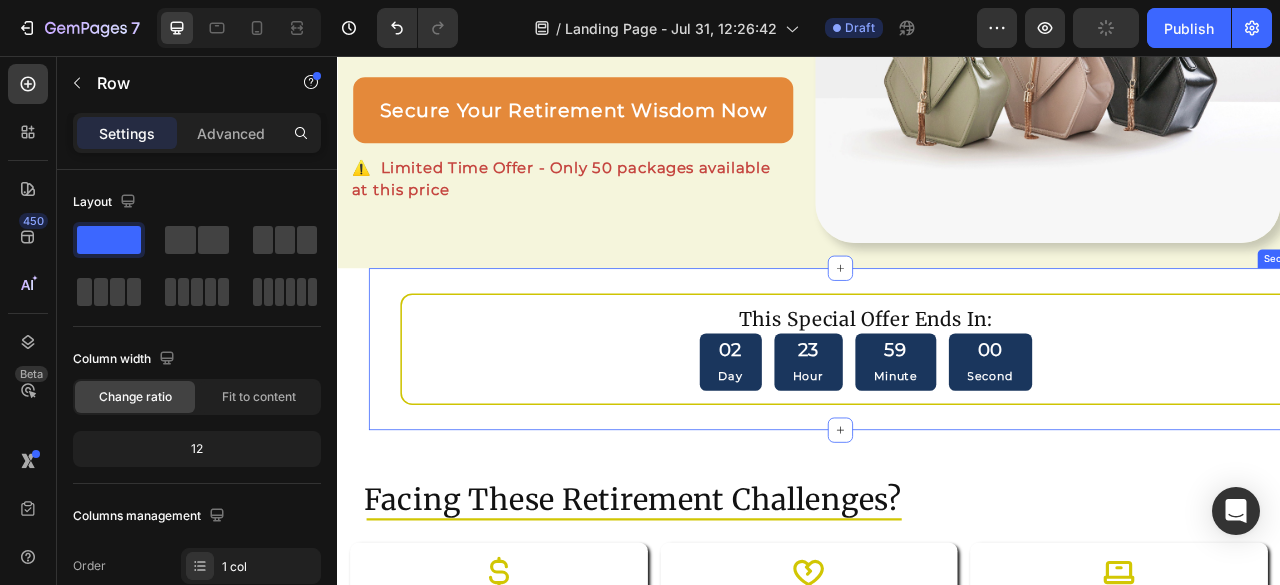 scroll, scrollTop: 842, scrollLeft: 0, axis: vertical 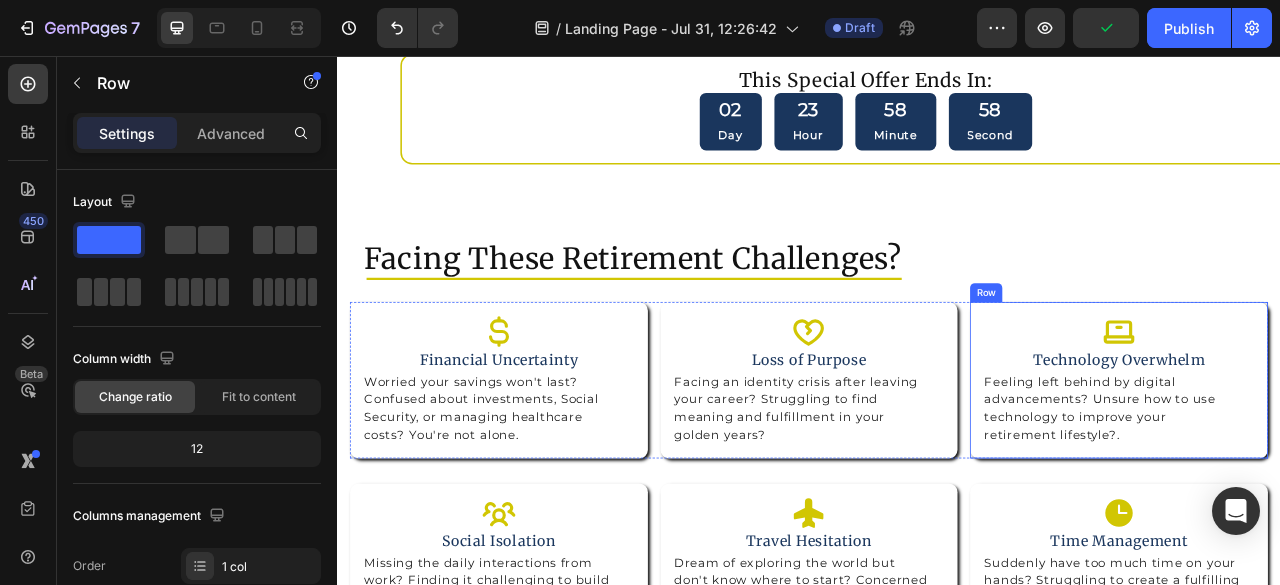 click on "Icon Technology Overwhelm Heading Feeling left behind by digital advancements? Unsure how to use technology to improve your retirement lifestyle?. Text Block Row" at bounding box center (1331, 468) 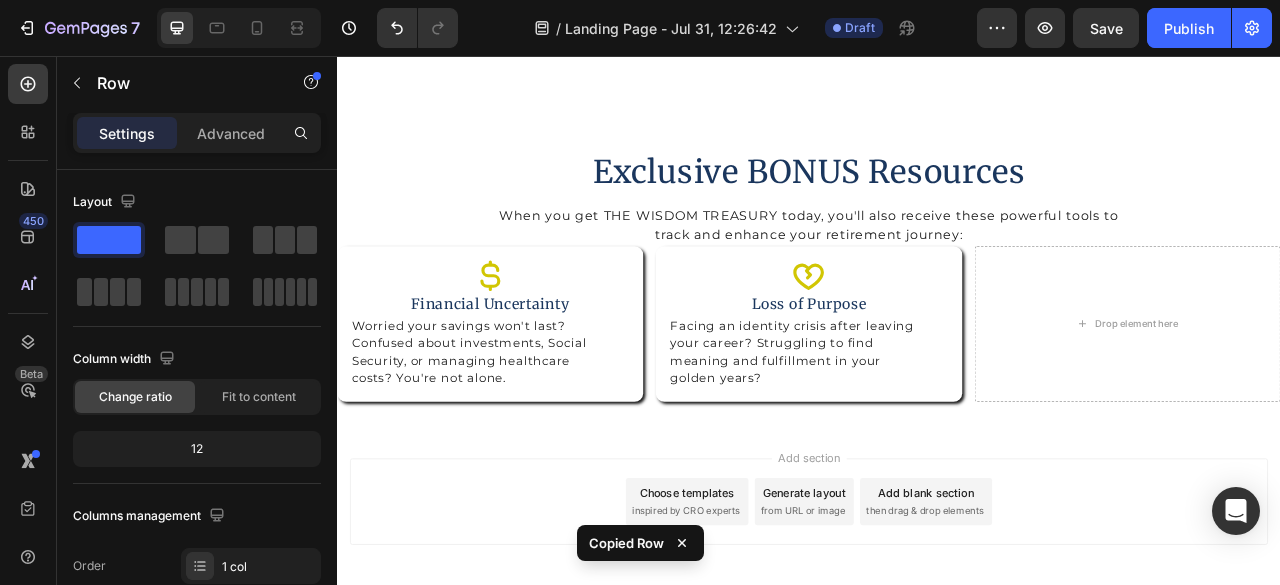 scroll, scrollTop: 4642, scrollLeft: 0, axis: vertical 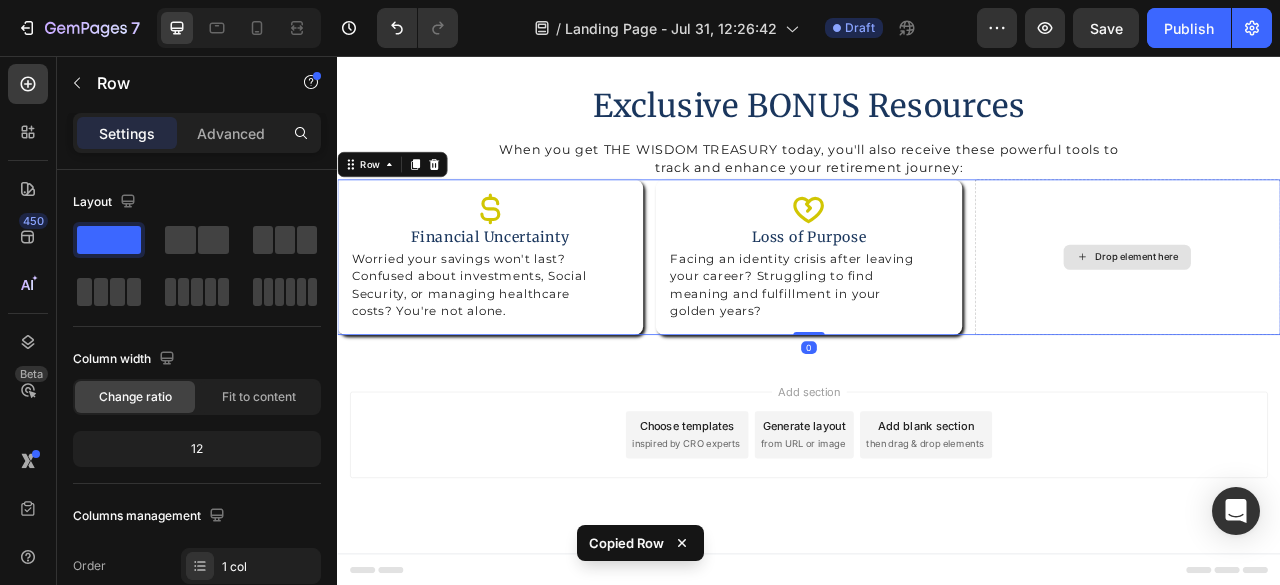 click on "Drop element here" at bounding box center (1342, 312) 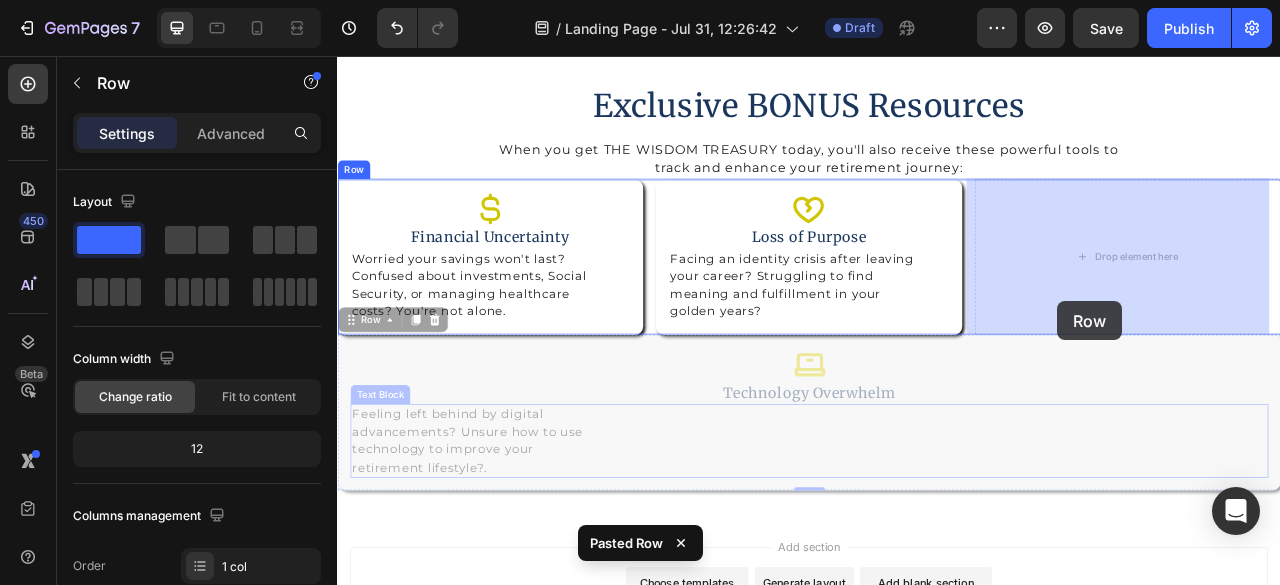 drag, startPoint x: 1110, startPoint y: 598, endPoint x: 1253, endPoint y: 368, distance: 270.8302 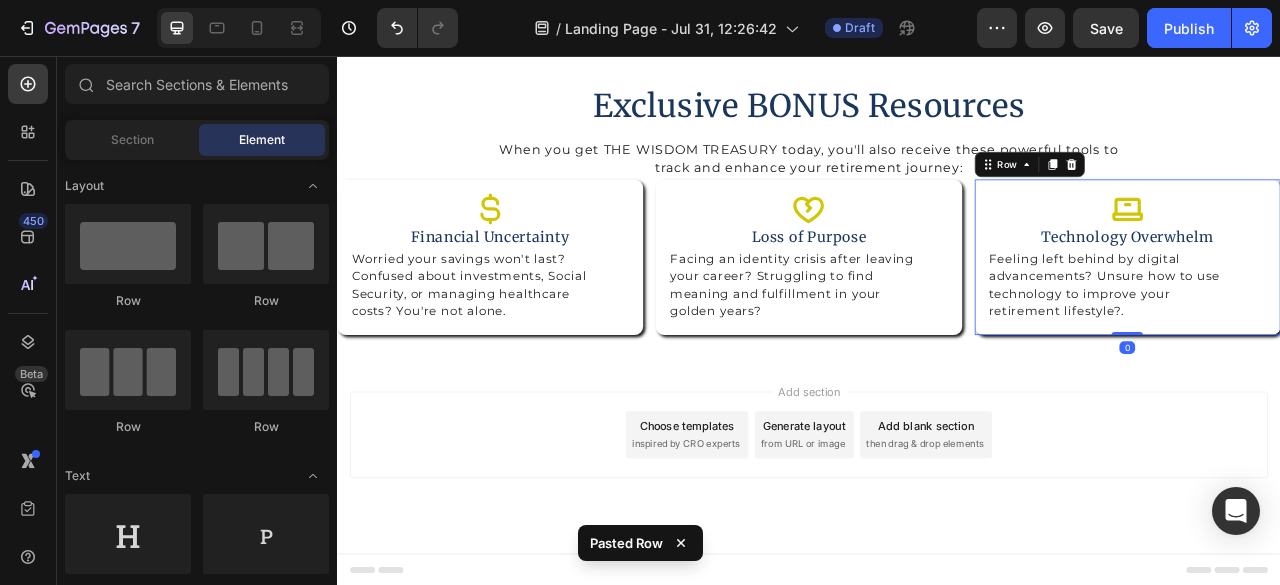 click on "Add section Choose templates inspired by CRO experts Generate layout from URL or image Add blank section then drag & drop elements" at bounding box center [937, 538] 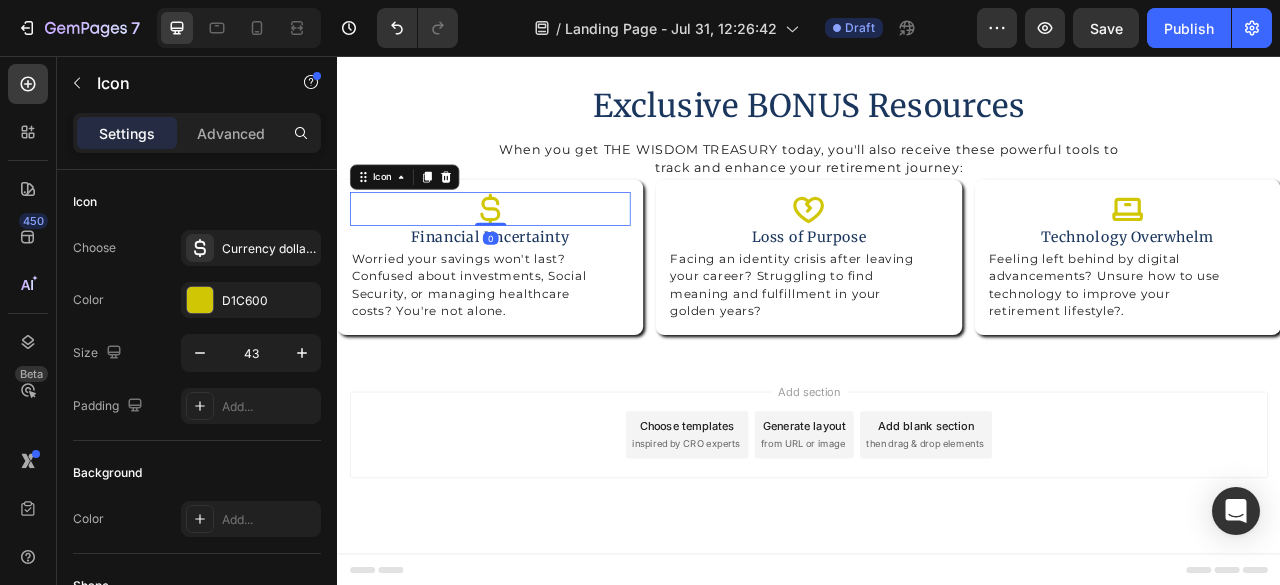 click 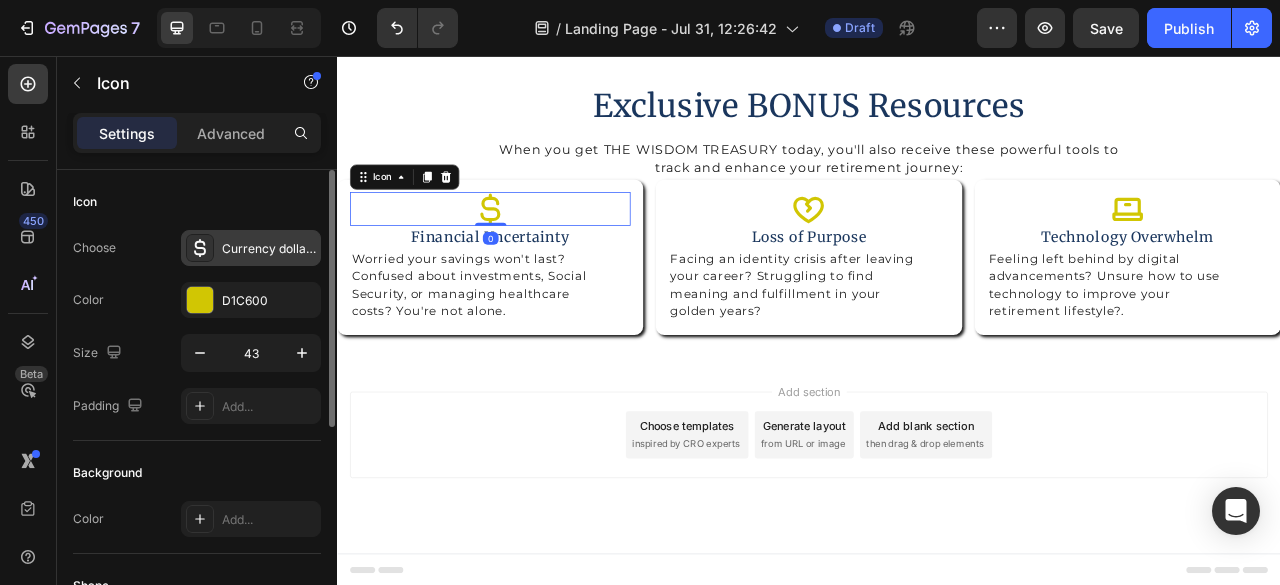 click on "Currency dollar simple bold" at bounding box center [269, 249] 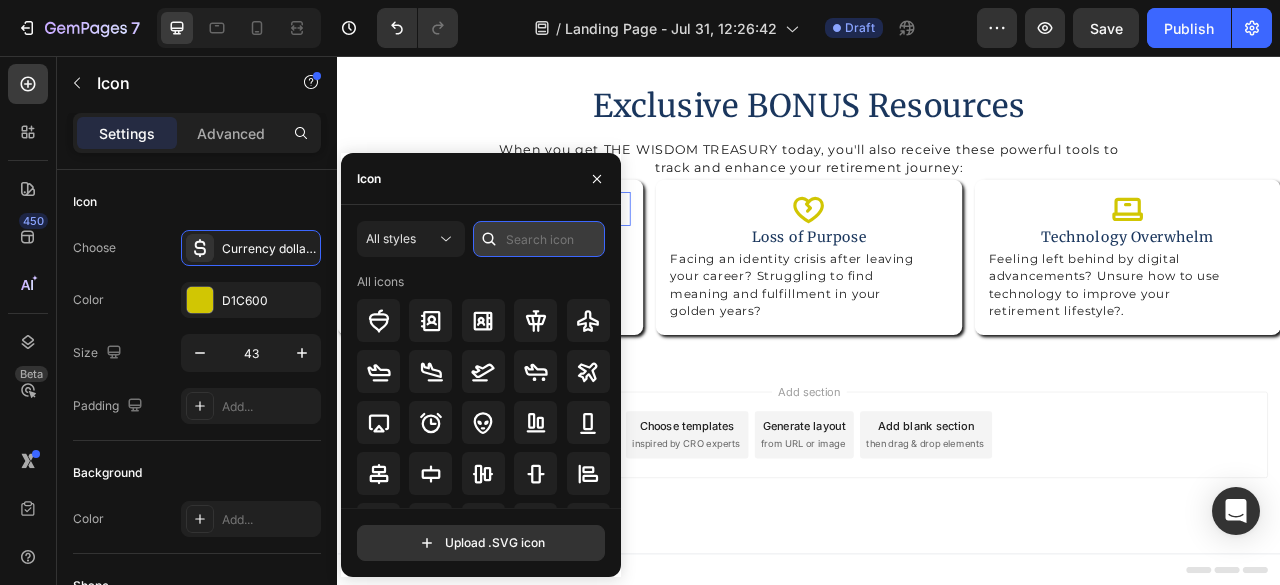 click at bounding box center (539, 239) 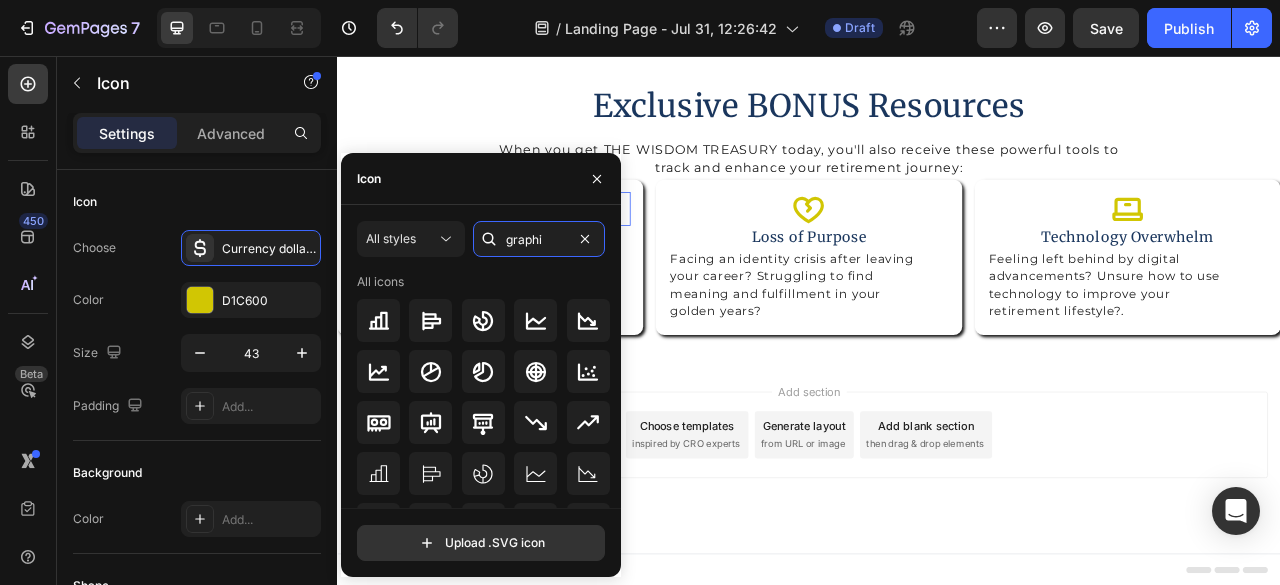 type on "graphi" 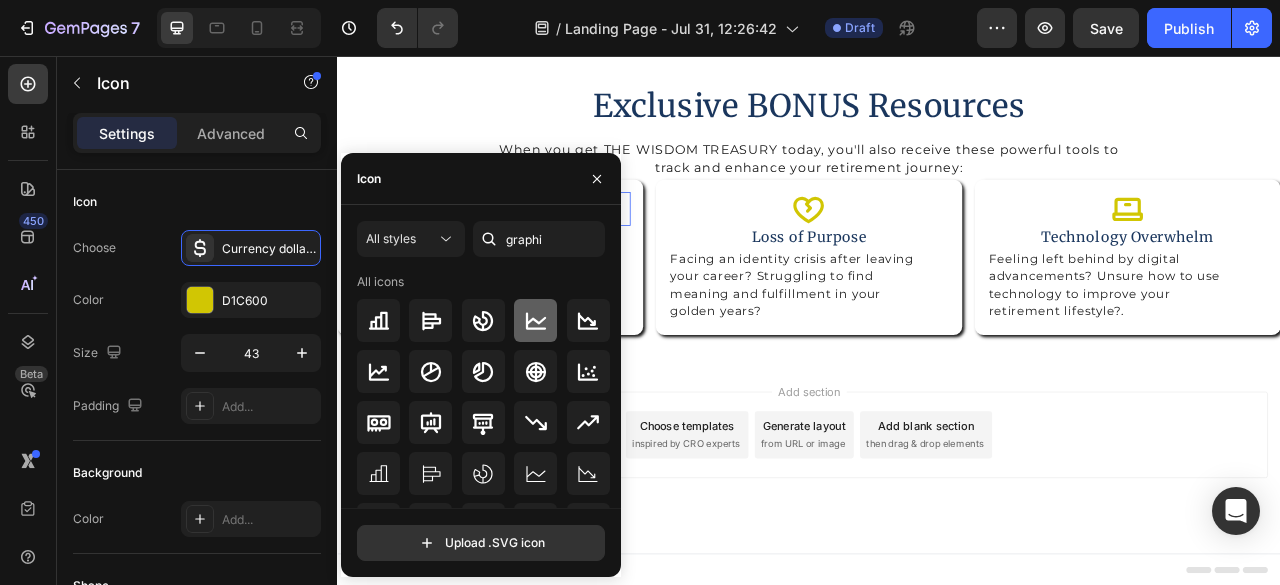 click 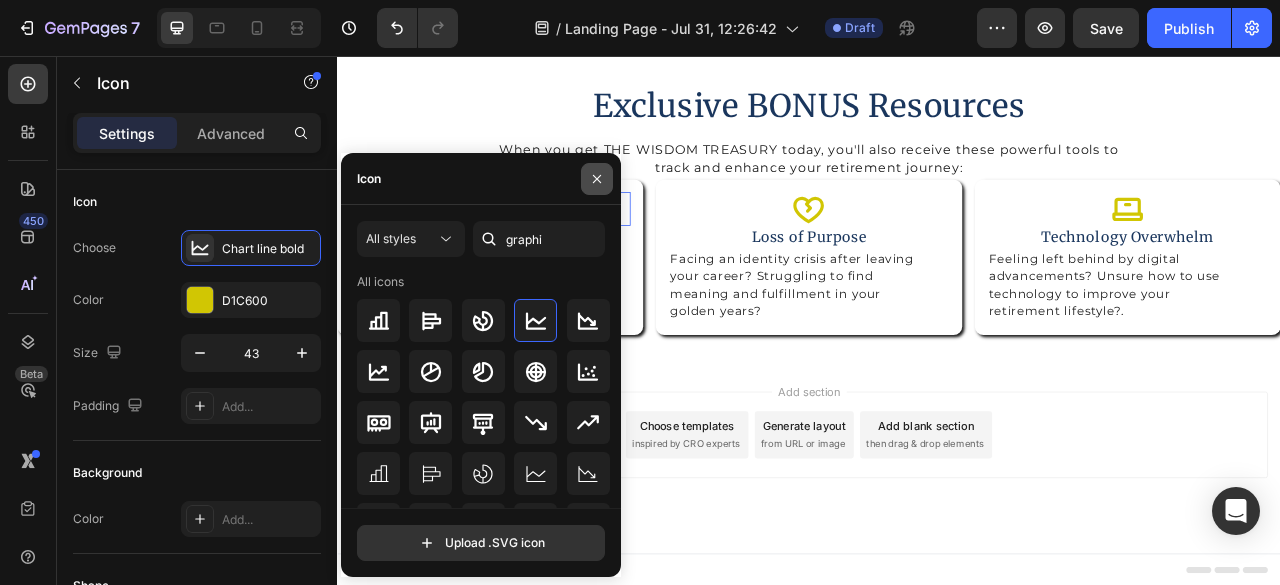 click 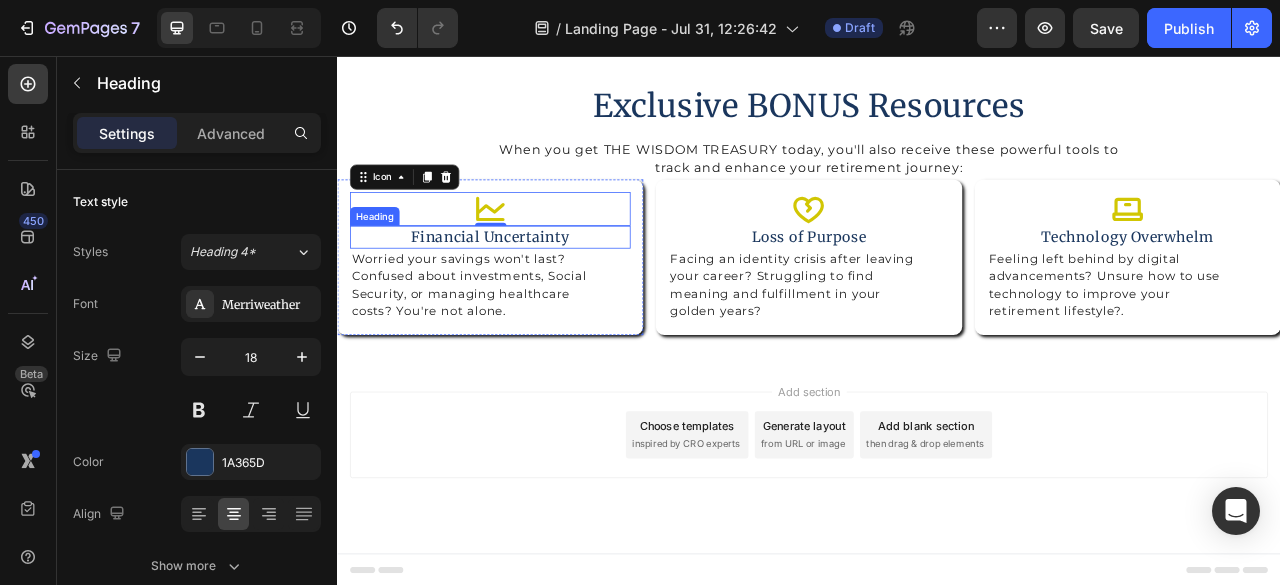 click on "Financial Uncertainty" at bounding box center (531, 286) 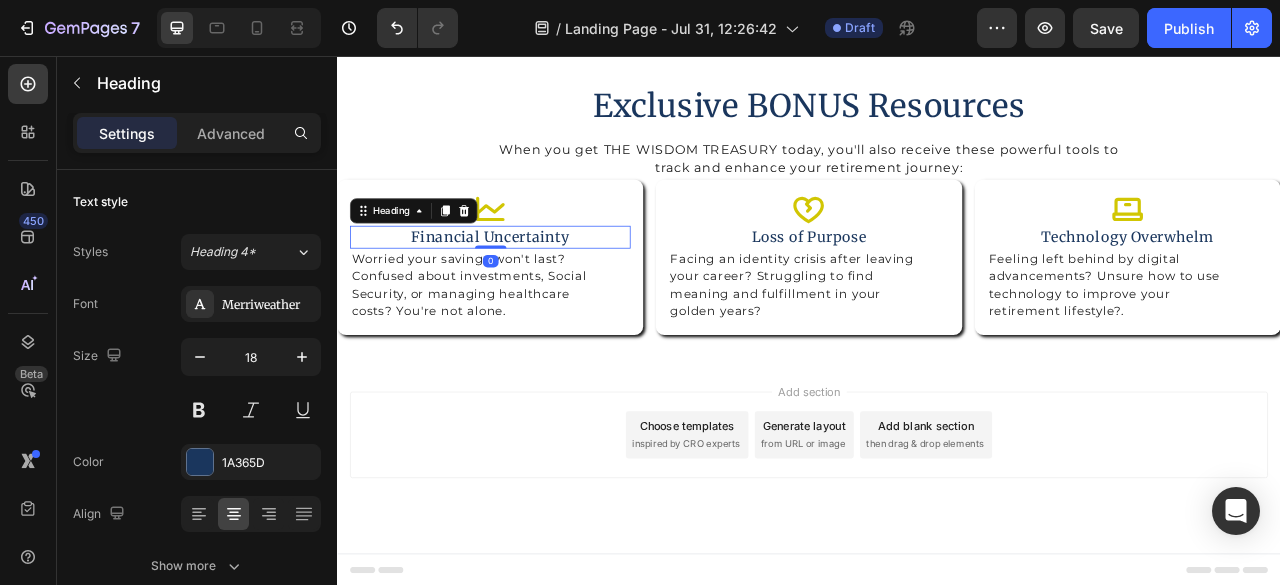 click on "Financial Uncertainty" at bounding box center [531, 286] 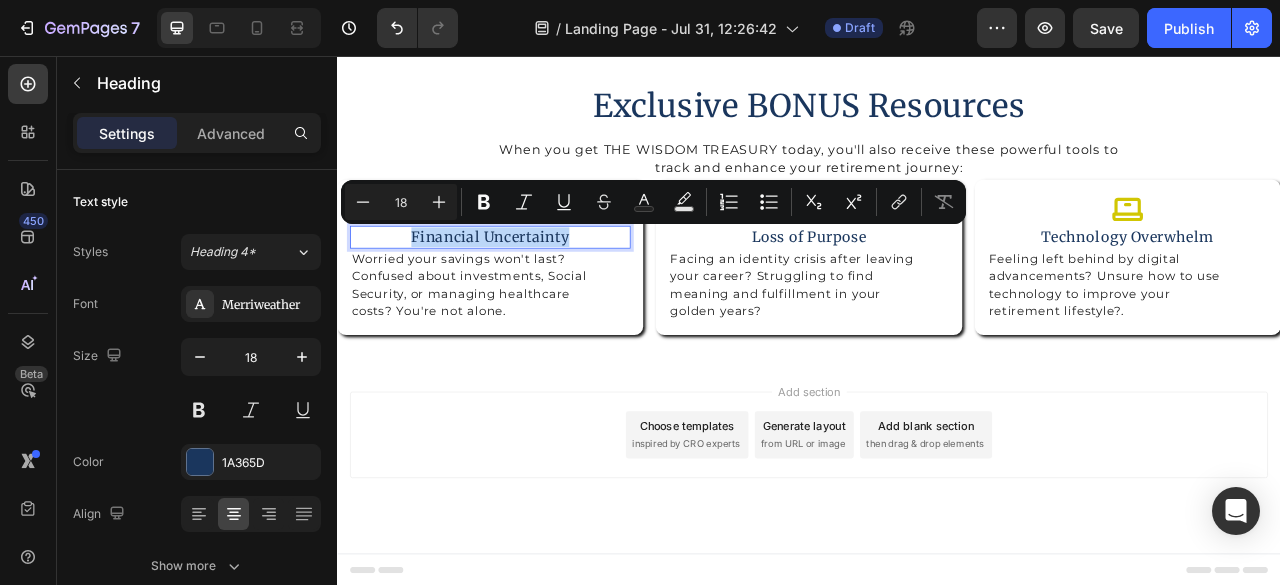 drag, startPoint x: 429, startPoint y: 286, endPoint x: 630, endPoint y: 295, distance: 201.20139 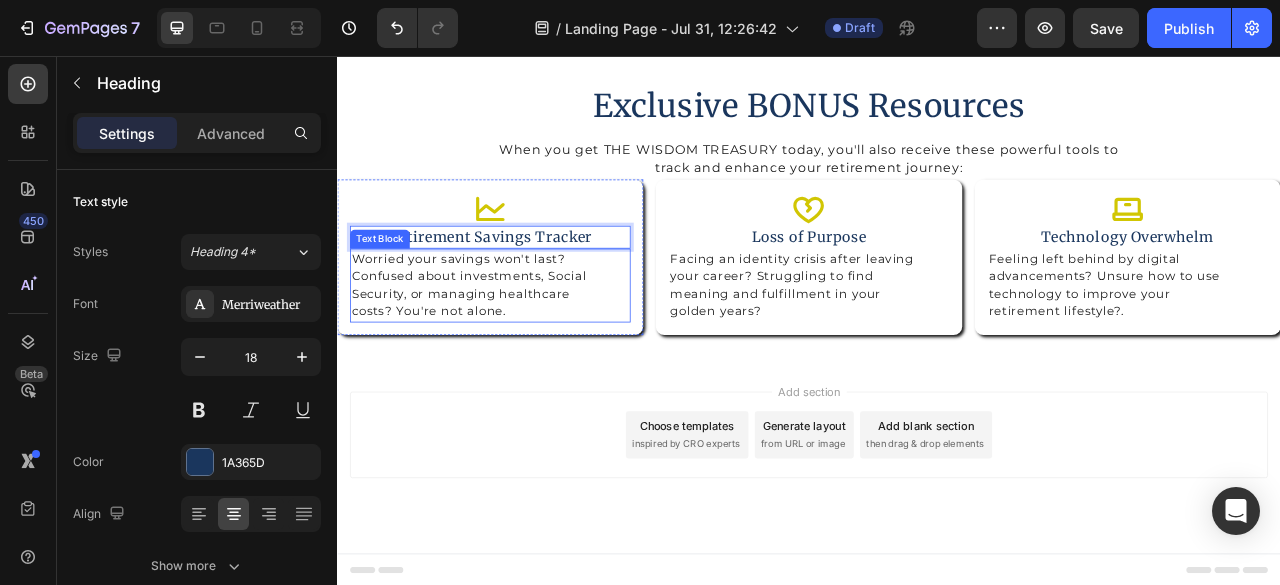 click on "Worried your savings won't last? Confused about investments, Social Security, or managing healthcare costs? You're not alone." at bounding box center (531, 348) 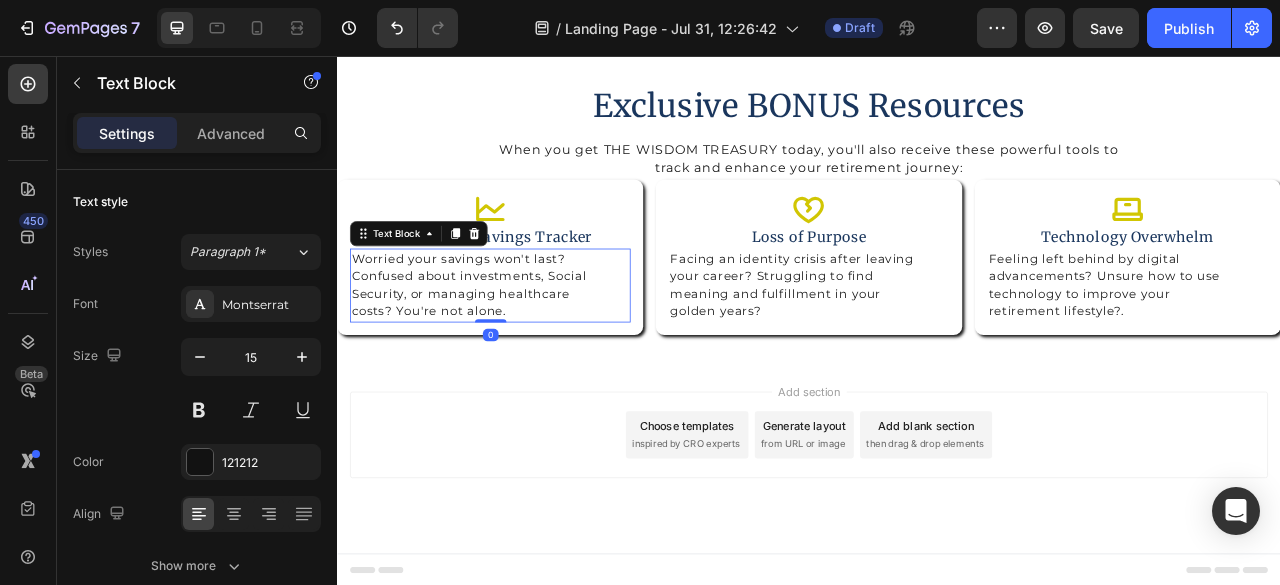 click on "Worried your savings won't last? Confused about investments, Social Security, or managing healthcare costs? You're not alone." at bounding box center [531, 348] 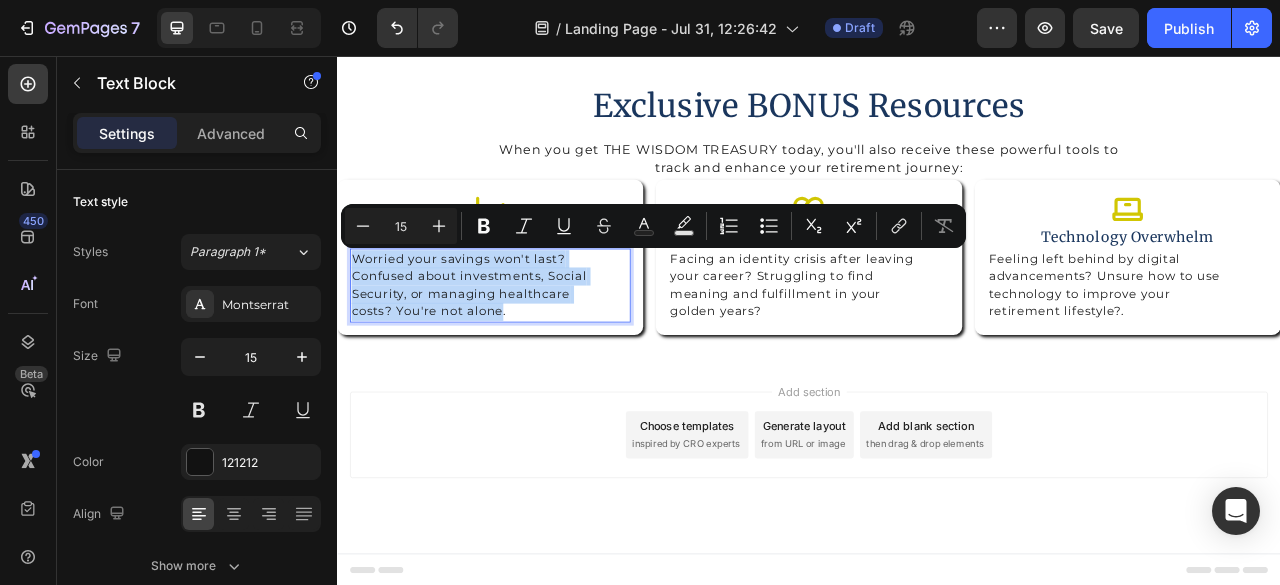 drag, startPoint x: 548, startPoint y: 381, endPoint x: 356, endPoint y: 308, distance: 205.40935 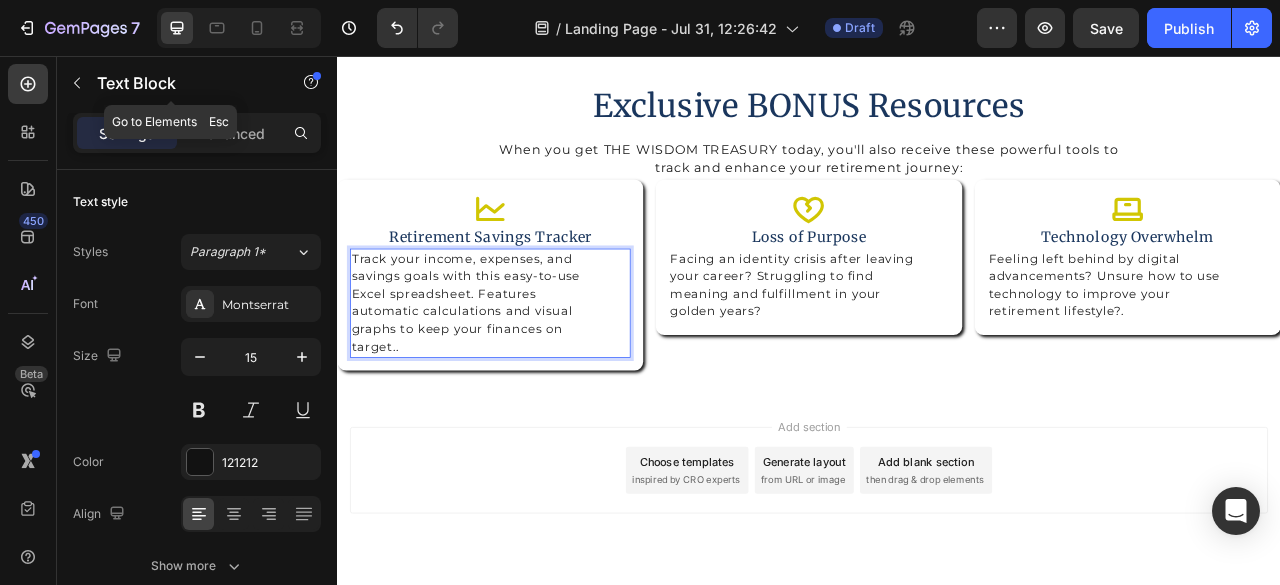click at bounding box center [77, 83] 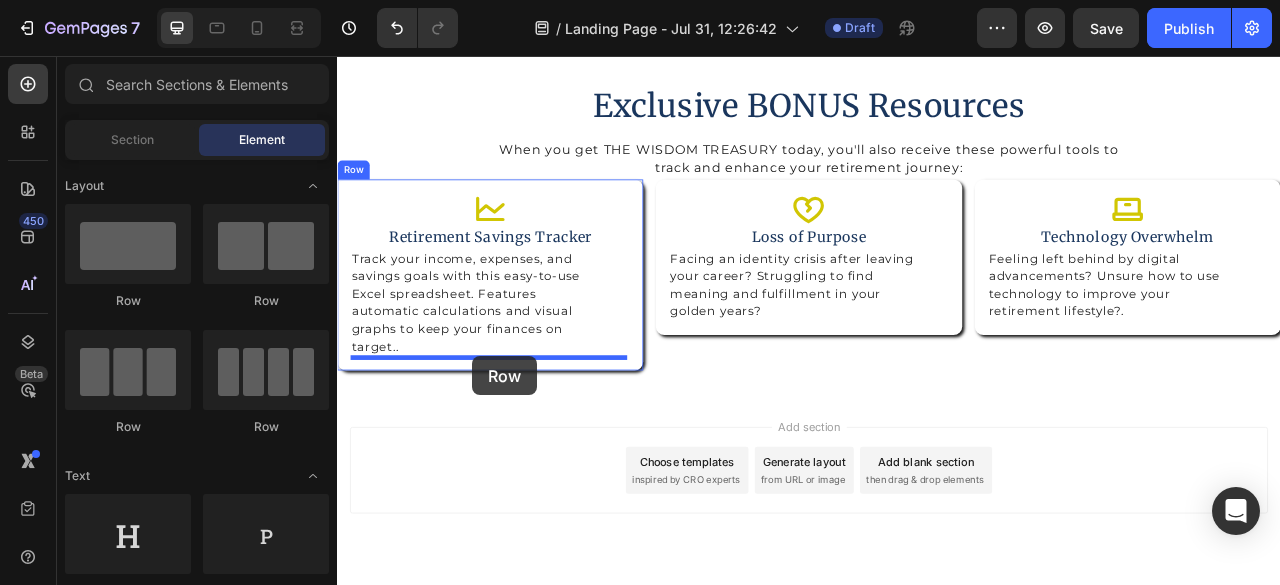 drag, startPoint x: 489, startPoint y: 309, endPoint x: 507, endPoint y: 438, distance: 130.24976 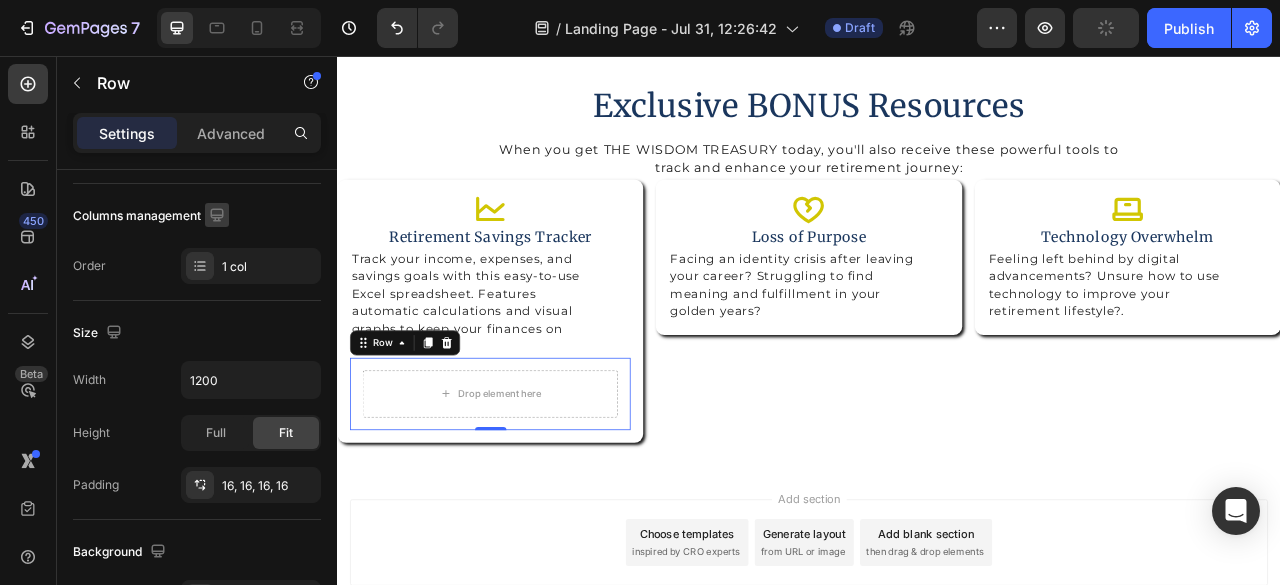 scroll, scrollTop: 0, scrollLeft: 0, axis: both 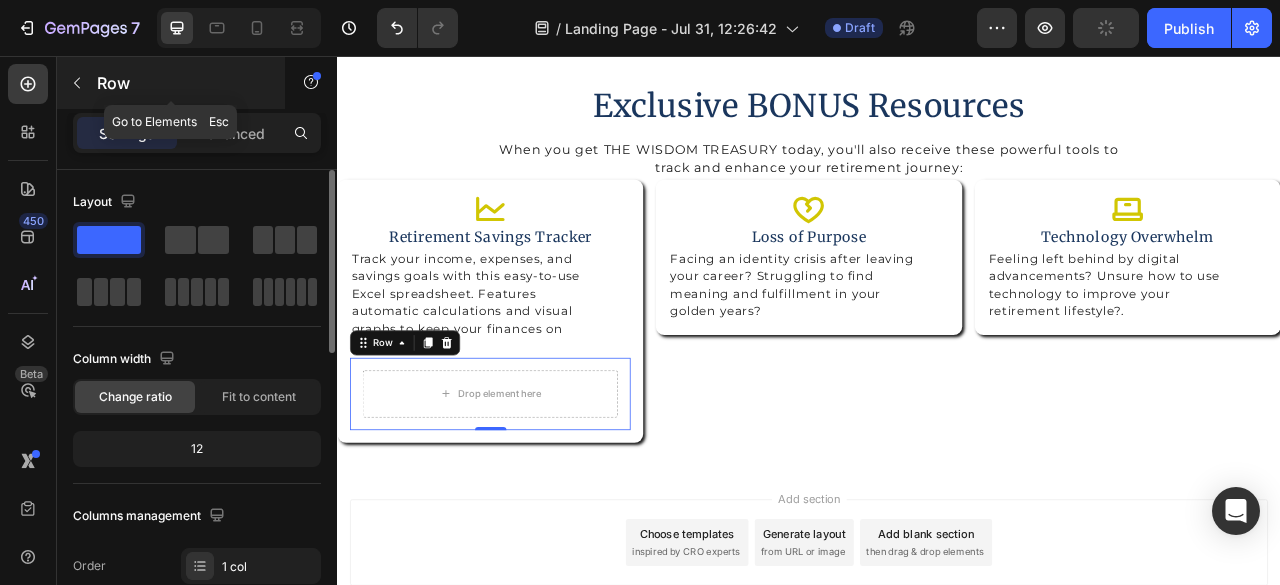 click 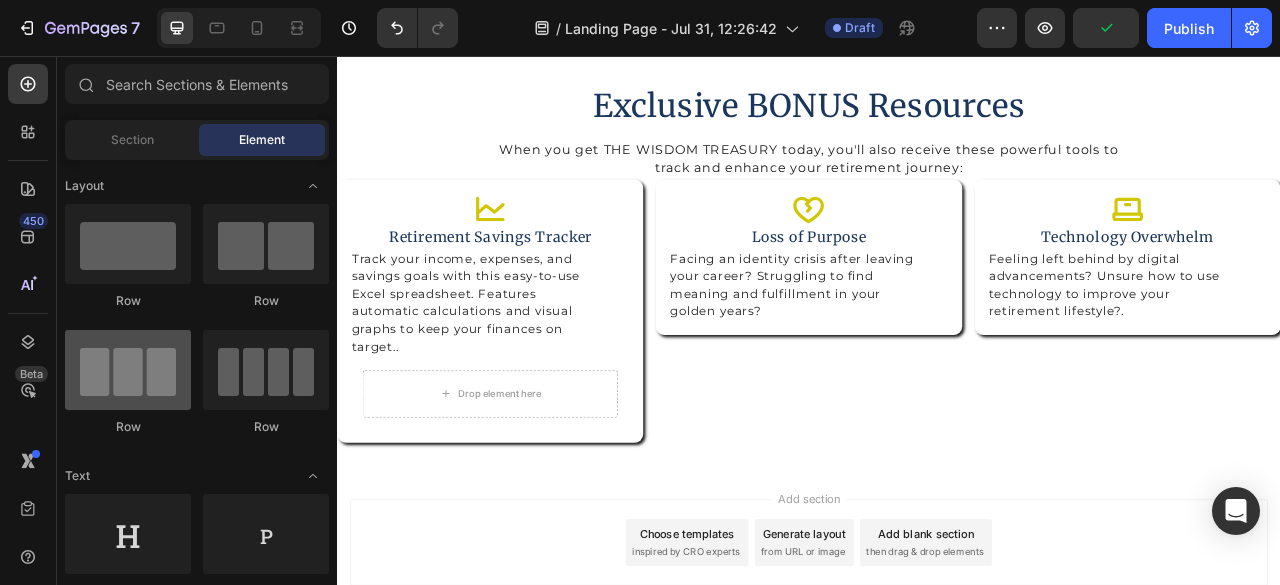 scroll, scrollTop: 100, scrollLeft: 0, axis: vertical 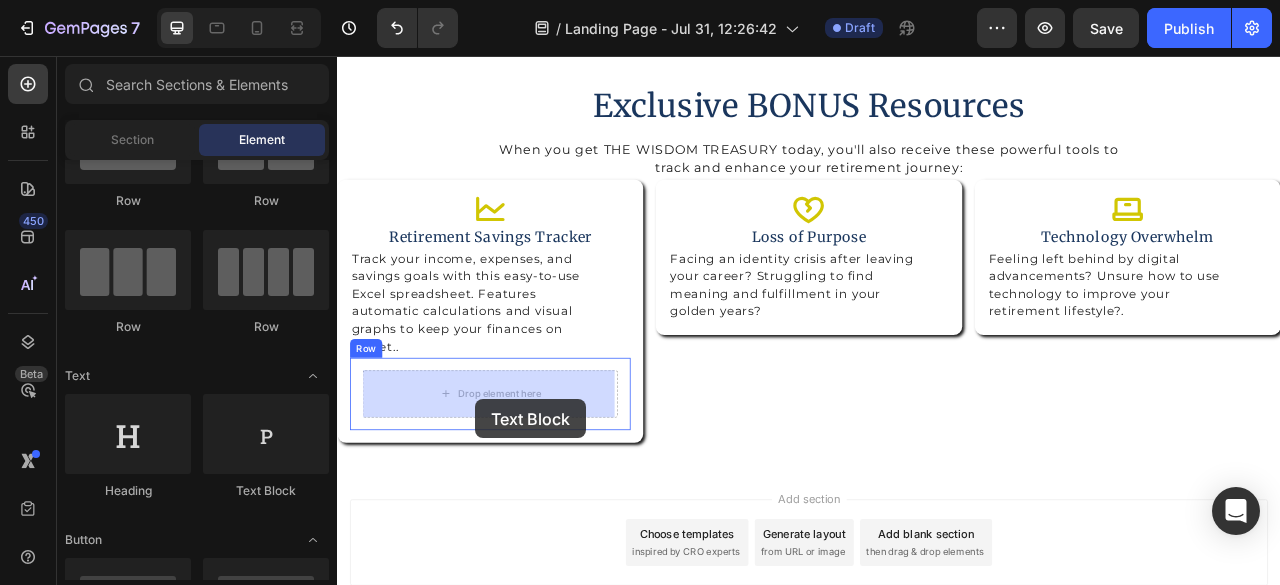 drag, startPoint x: 574, startPoint y: 494, endPoint x: 513, endPoint y: 493, distance: 61.008198 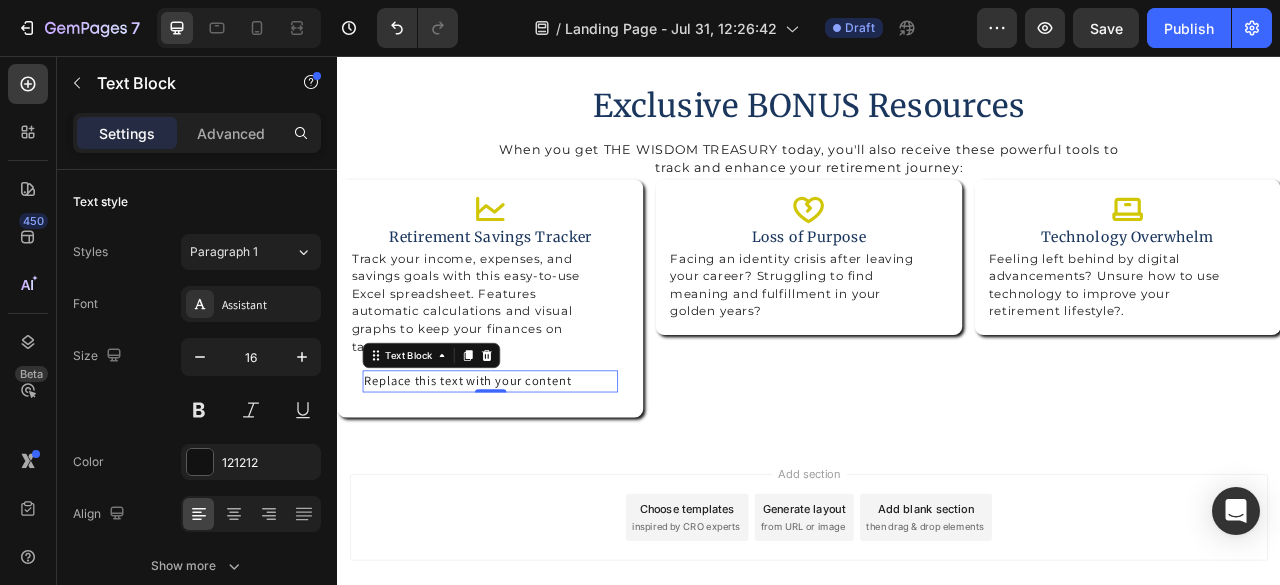 click on "Replace this text with your content" at bounding box center [531, 470] 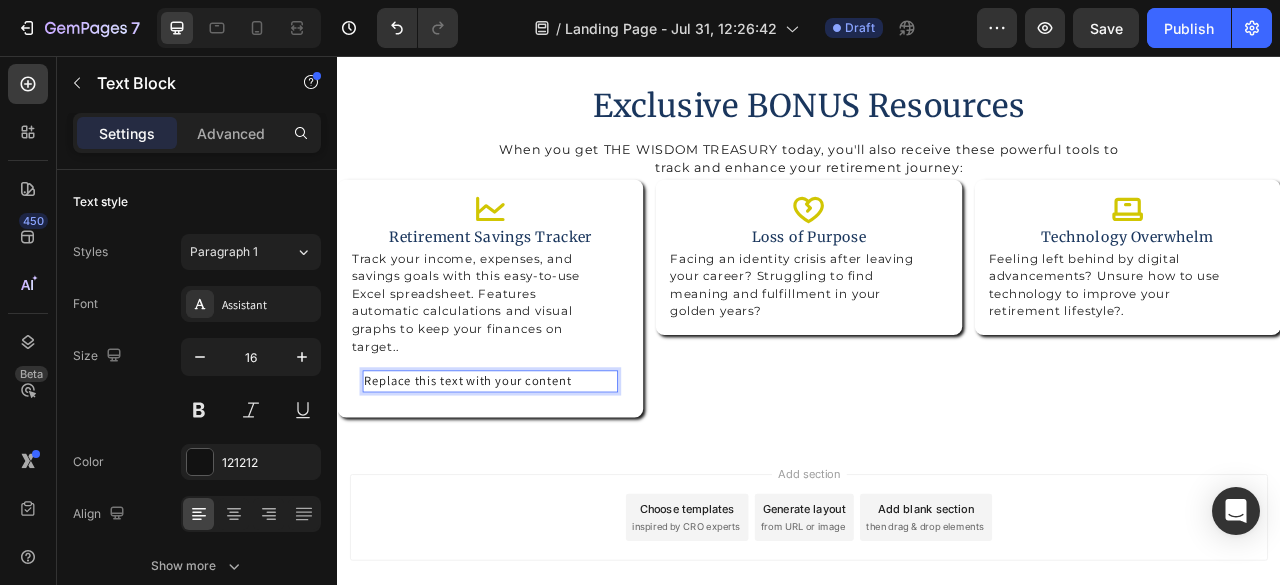 drag, startPoint x: 653, startPoint y: 462, endPoint x: 644, endPoint y: 467, distance: 10.29563 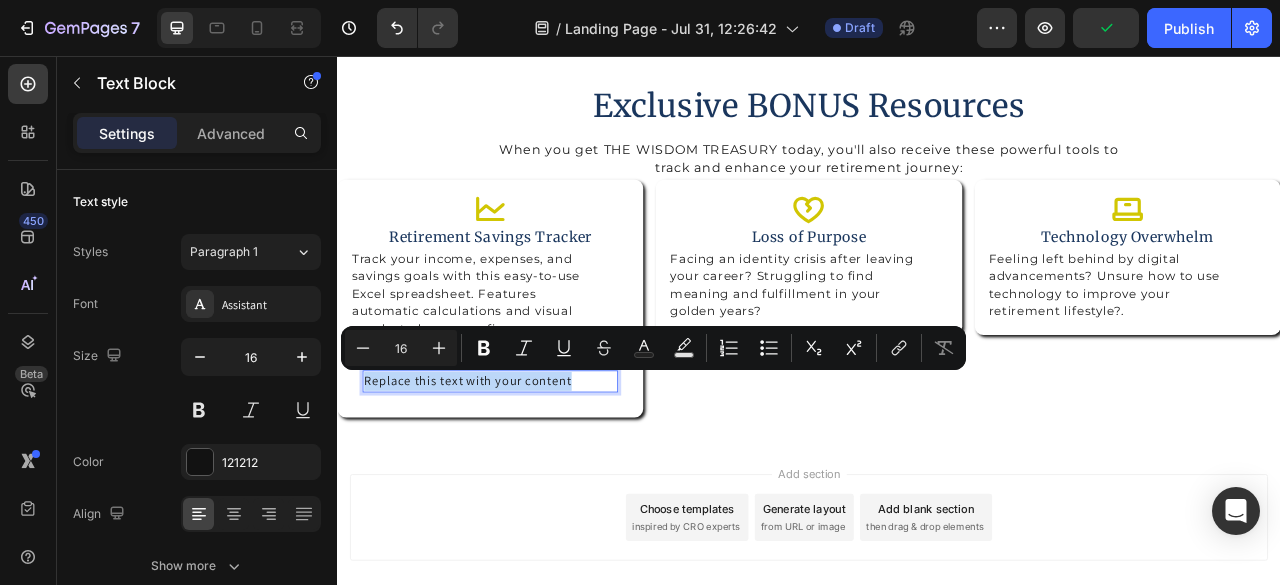 drag, startPoint x: 637, startPoint y: 472, endPoint x: 373, endPoint y: 468, distance: 264.0303 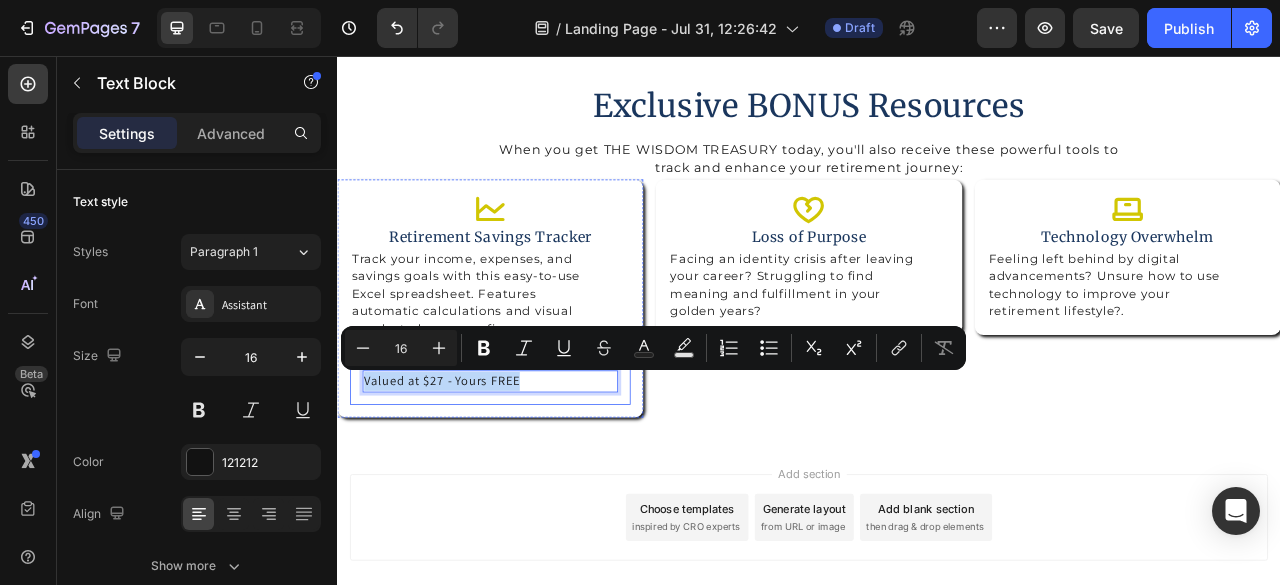 drag, startPoint x: 570, startPoint y: 470, endPoint x: 367, endPoint y: 458, distance: 203.35437 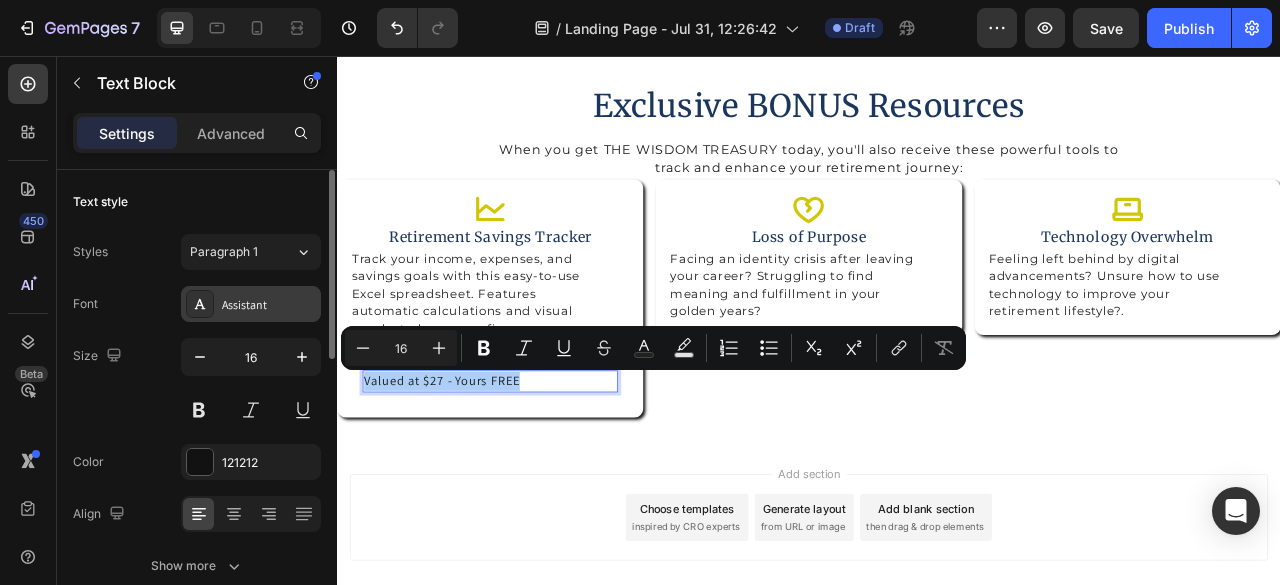 click on "Assistant" at bounding box center (269, 305) 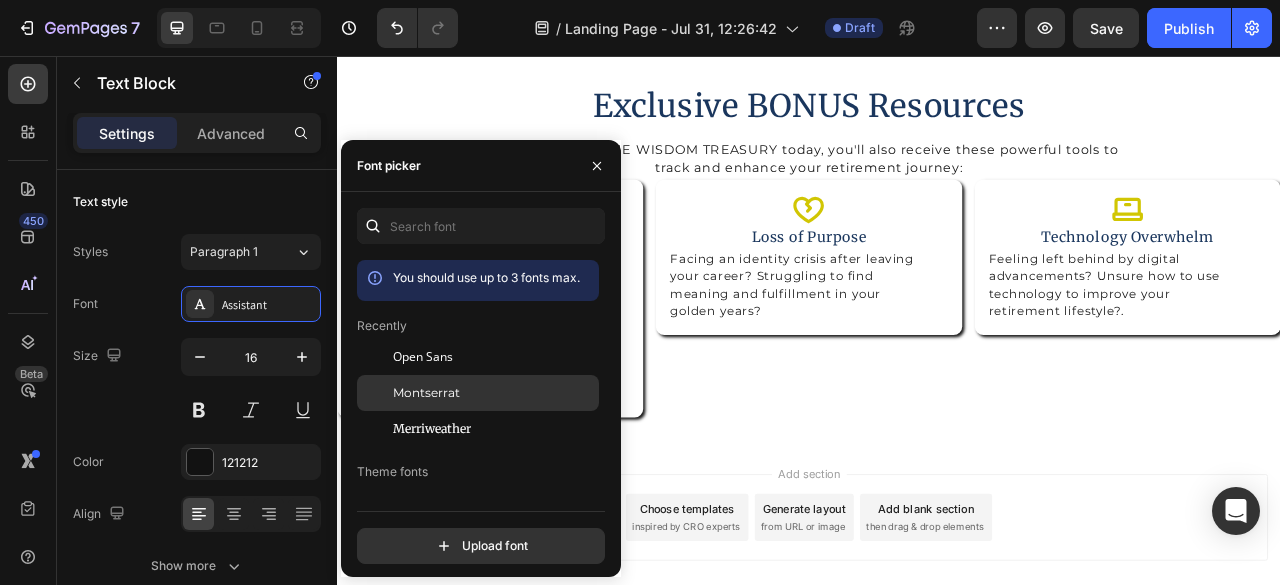 click on "Montserrat" at bounding box center [426, 393] 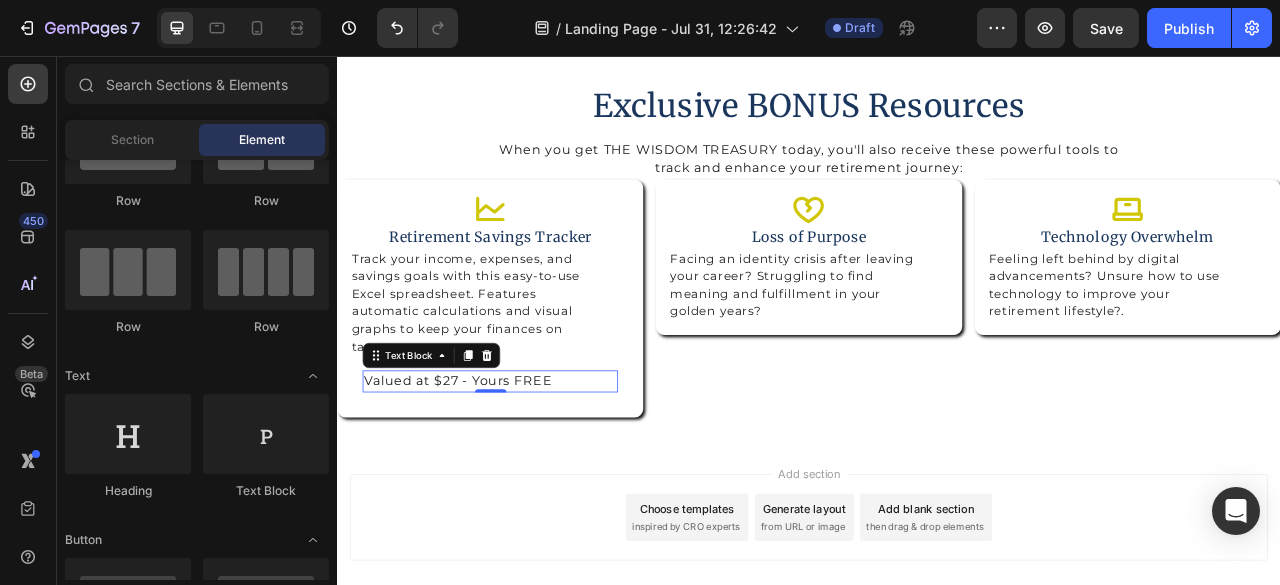 click on "Add section Choose templates inspired by CRO experts Generate layout from URL or image Add blank section then drag & drop elements" at bounding box center [937, 671] 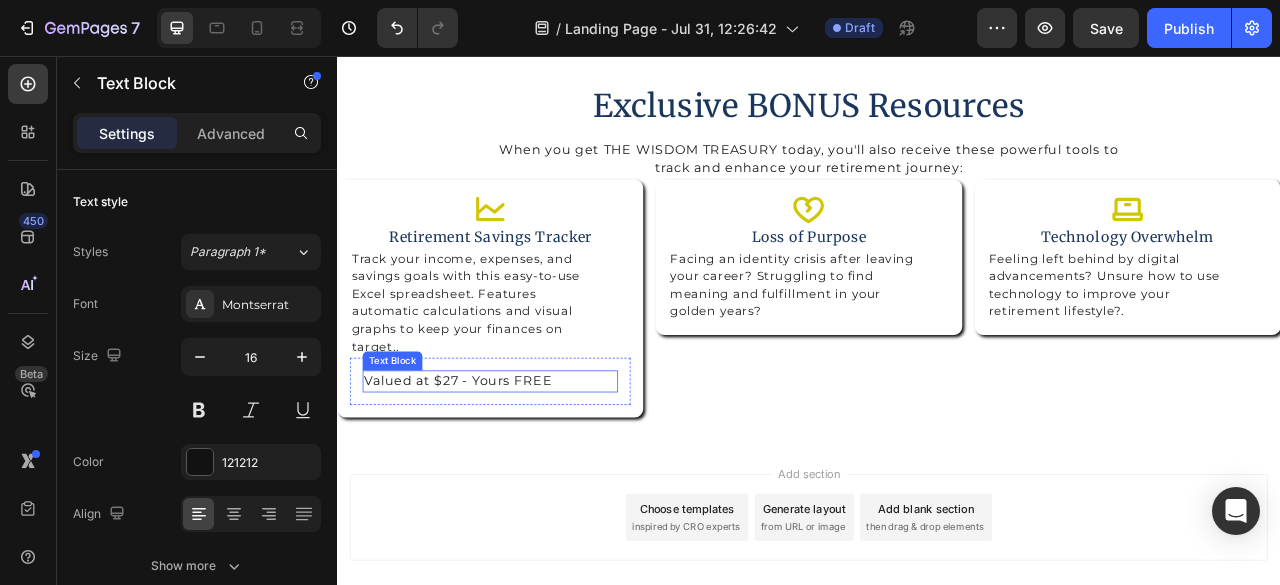 click on "Valued at $27 - Yours FREE" at bounding box center (531, 470) 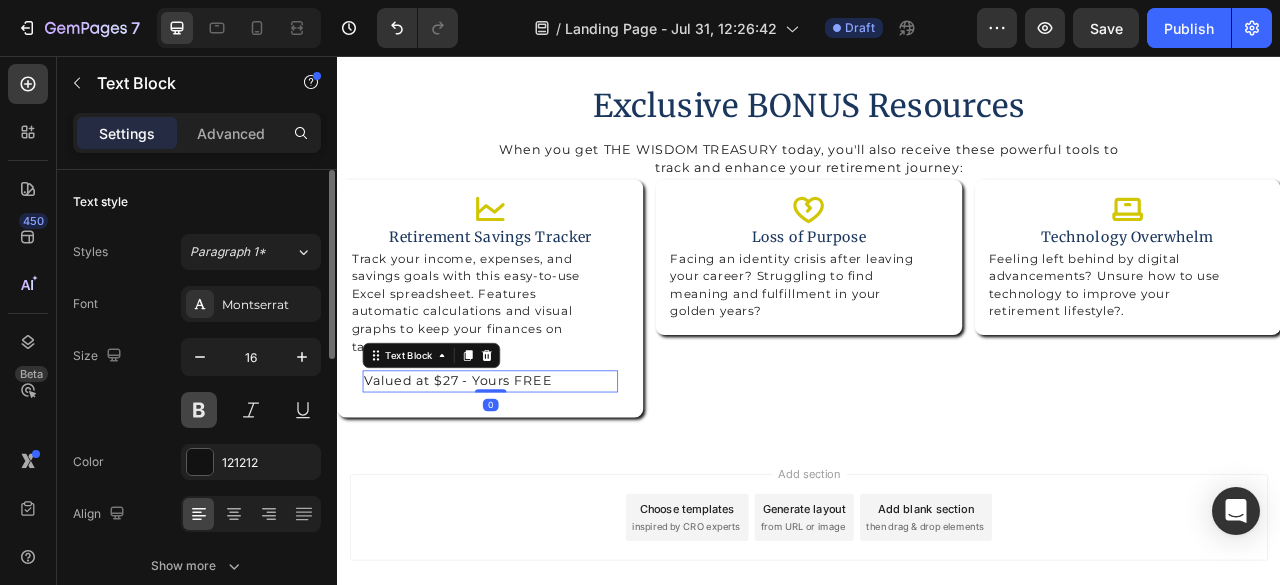click at bounding box center [199, 410] 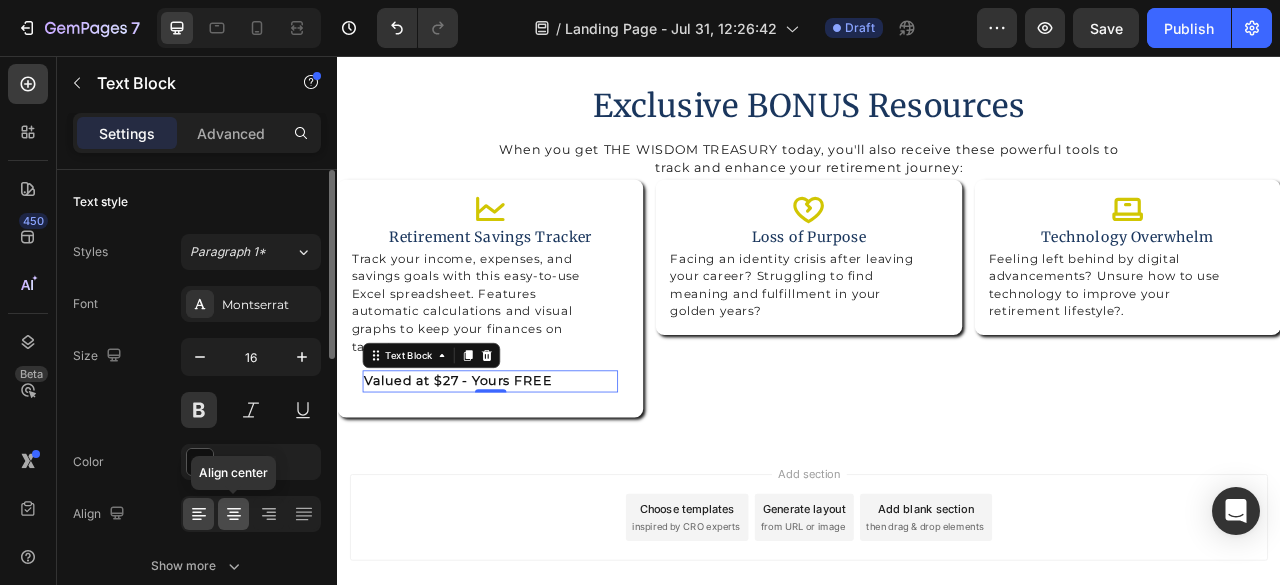 click 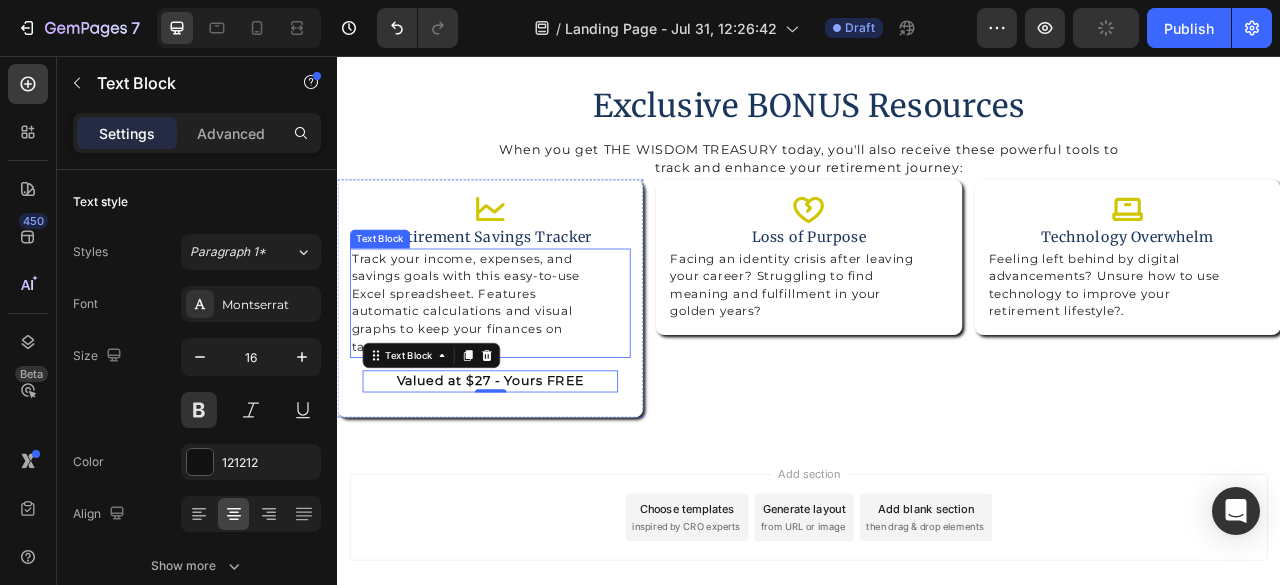 click on "Track your income, expenses, and savings goals with this easy-to-use Excel spreadsheet. Features automatic calculations and visual graphs to keep your finances on target.." at bounding box center [531, 370] 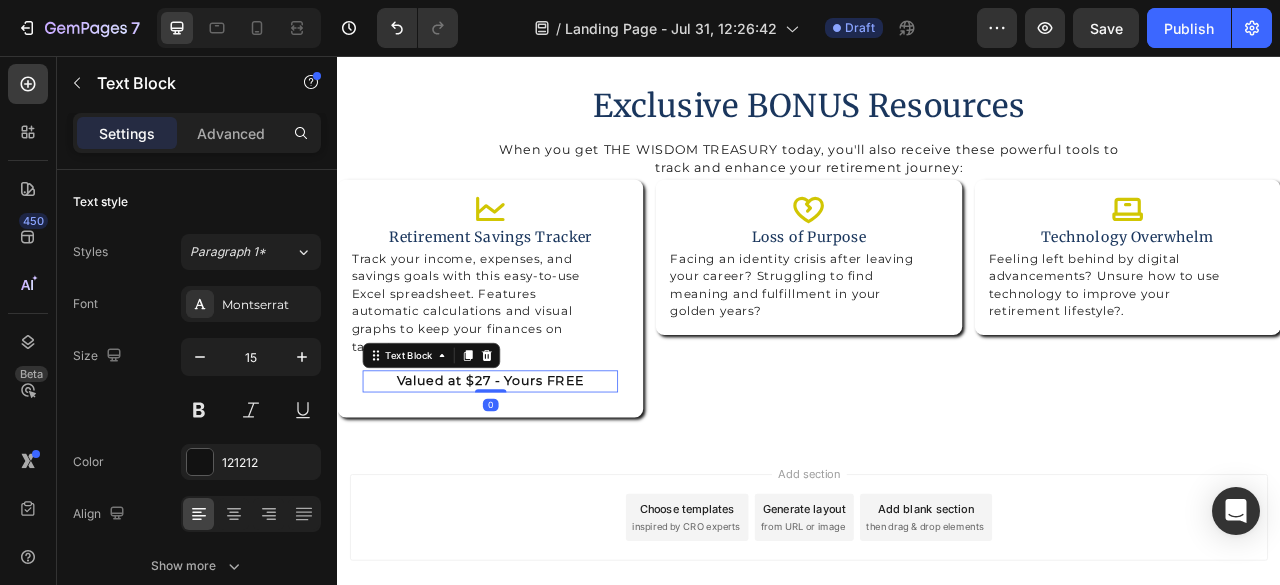 click on "Valued at $27 - Yours FREE" at bounding box center (531, 470) 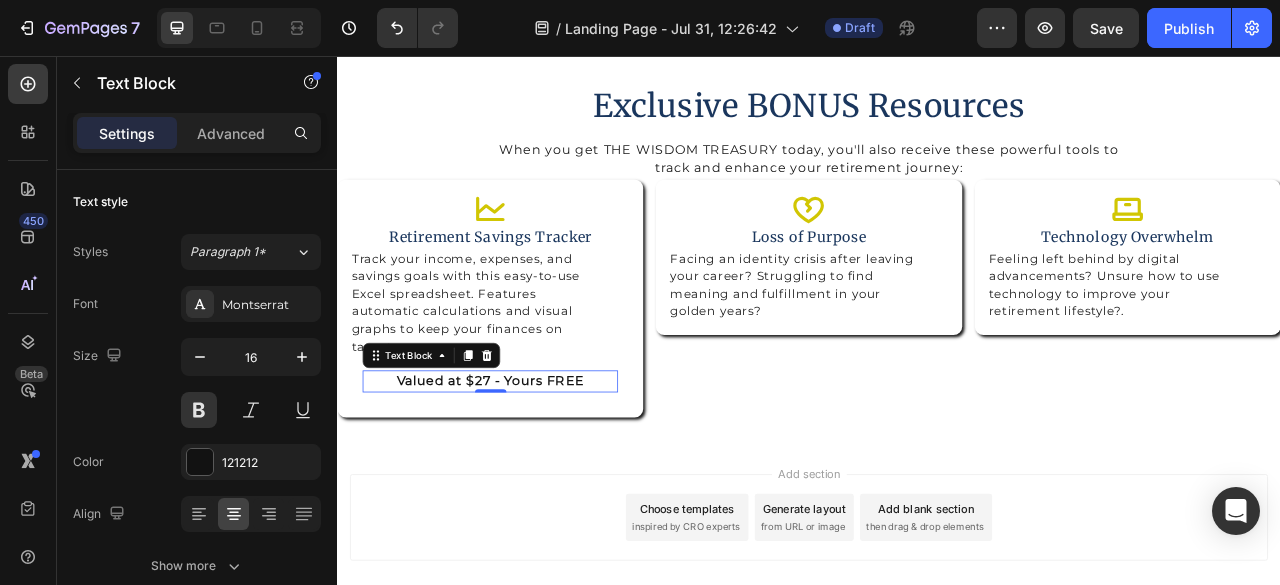 click on "Add section Choose templates inspired by CRO experts Generate layout from URL or image Add blank section then drag & drop elements" at bounding box center [937, 671] 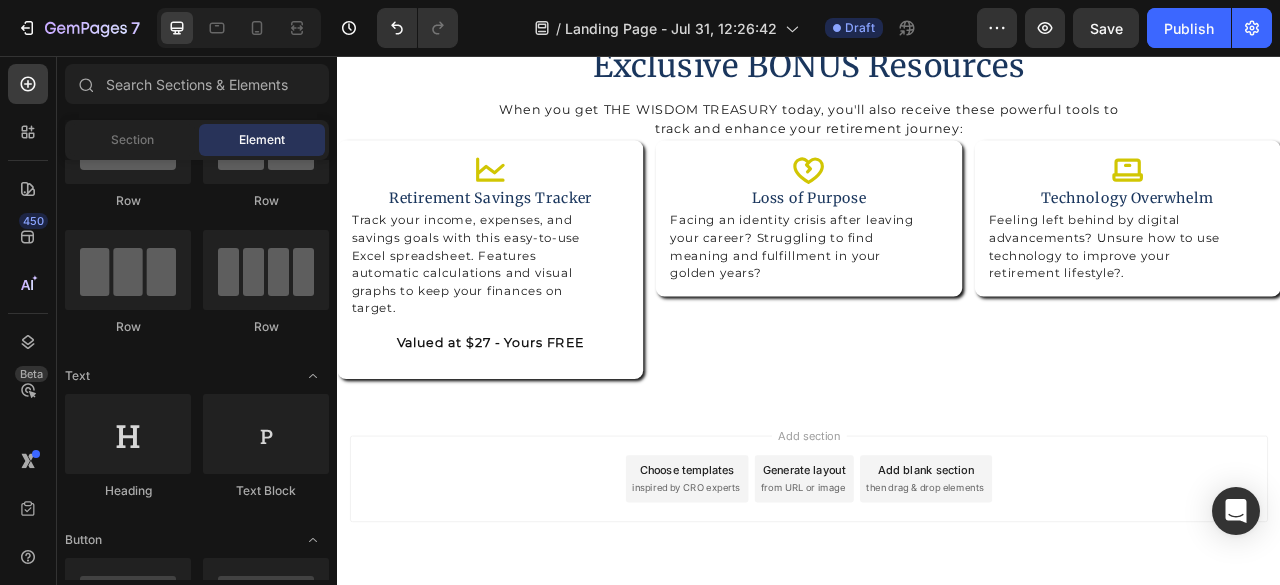 scroll, scrollTop: 4747, scrollLeft: 0, axis: vertical 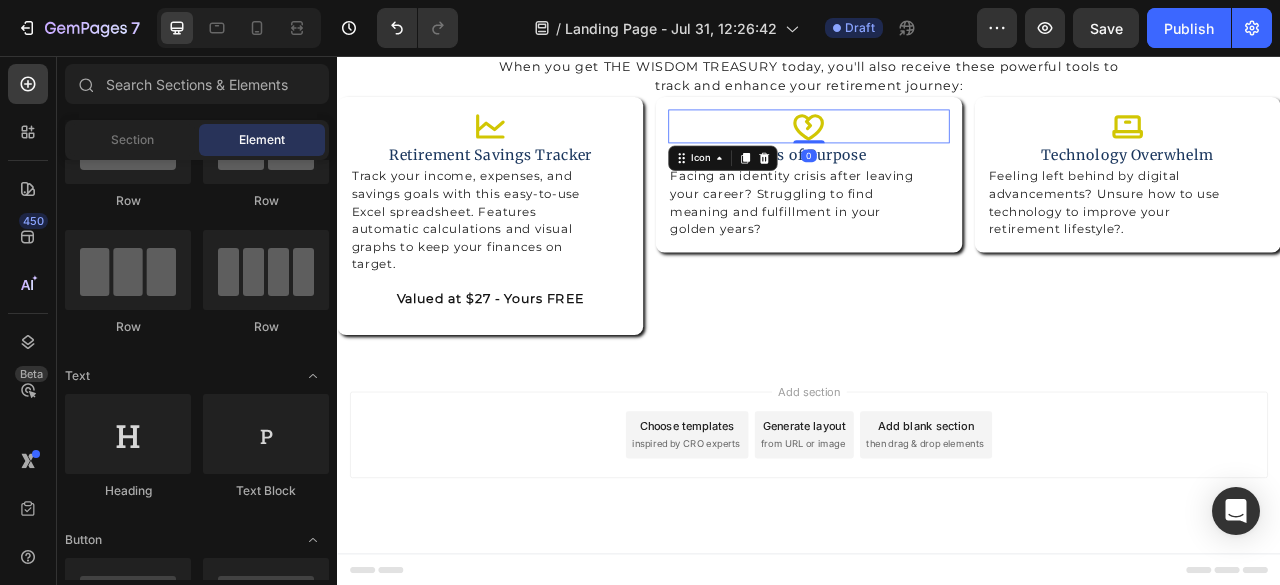 click 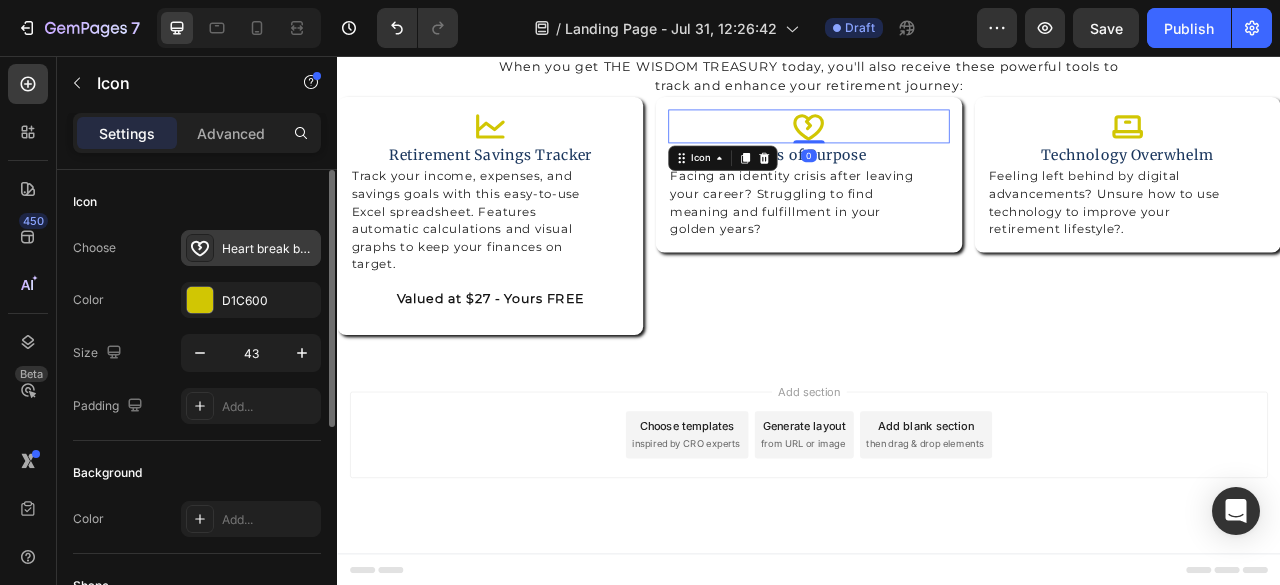 click on "Heart break bold" at bounding box center [269, 249] 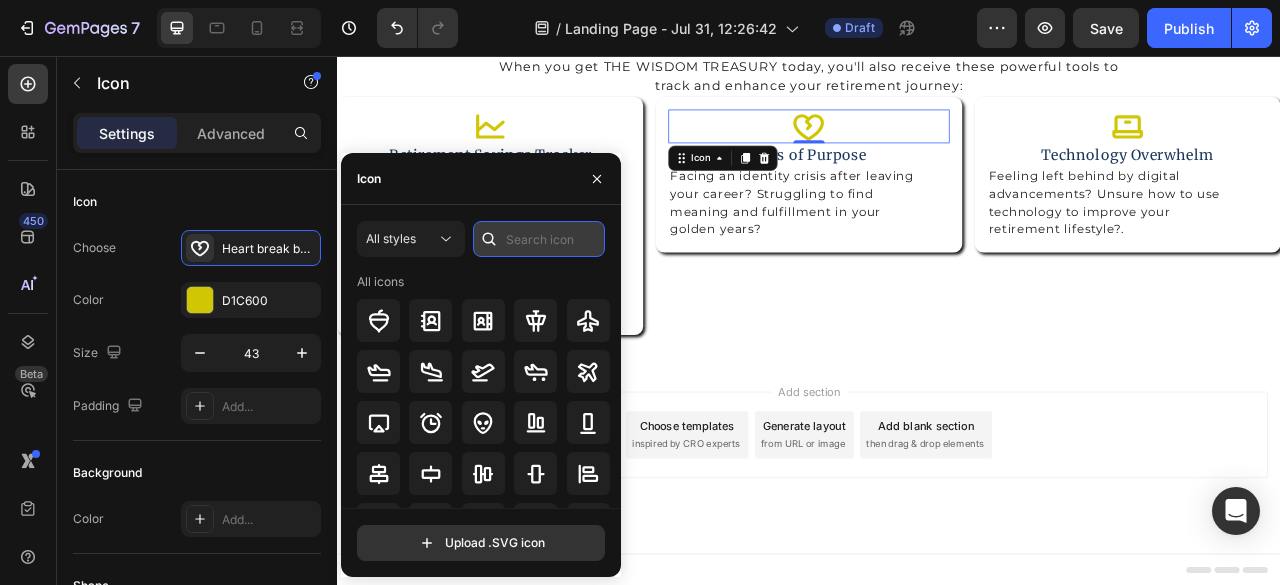 click at bounding box center [539, 239] 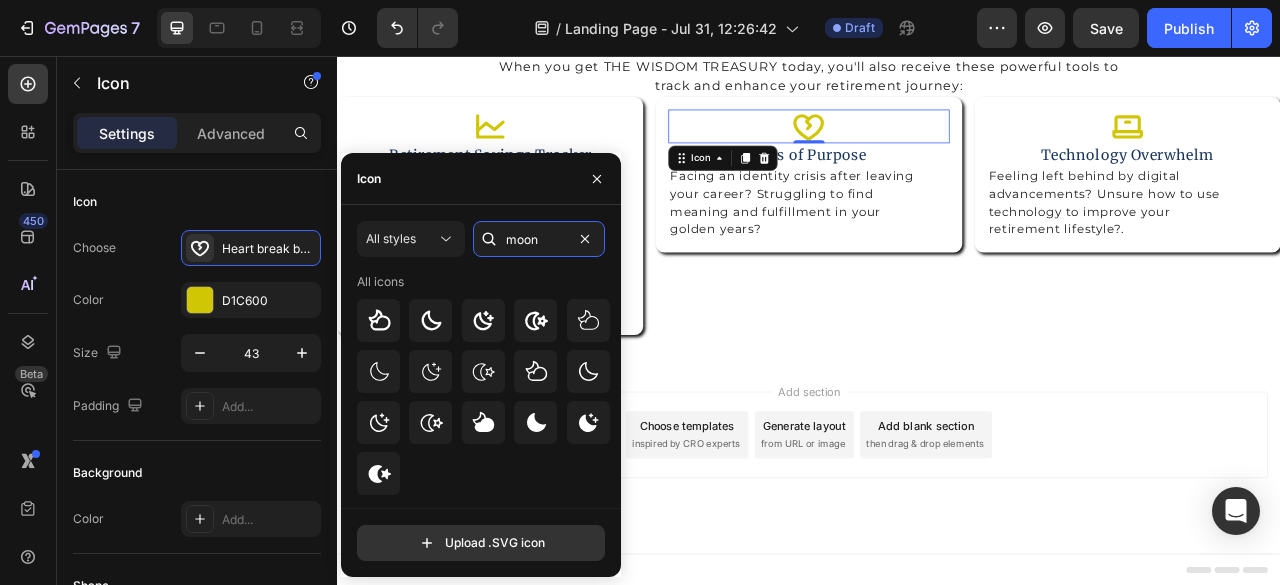 type on "moon" 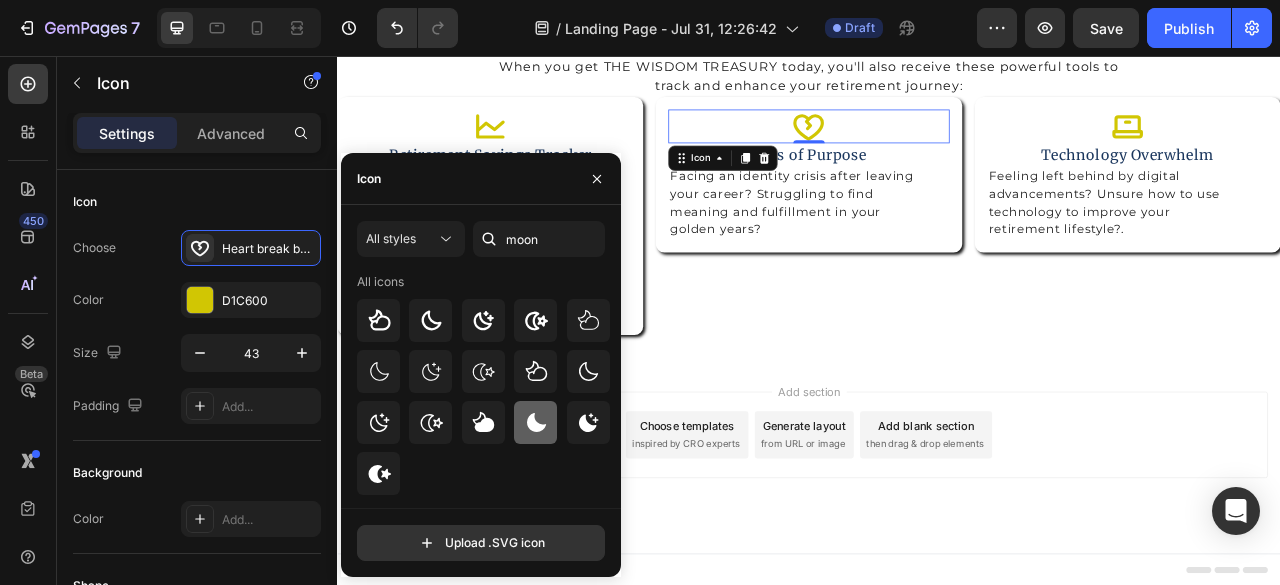 click 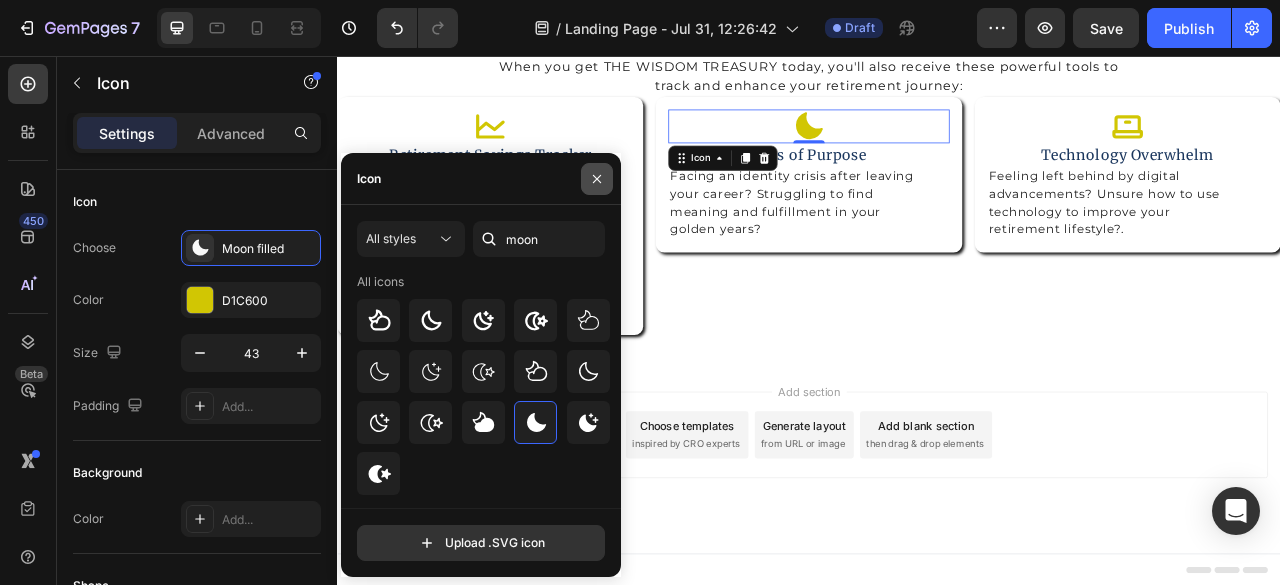 click 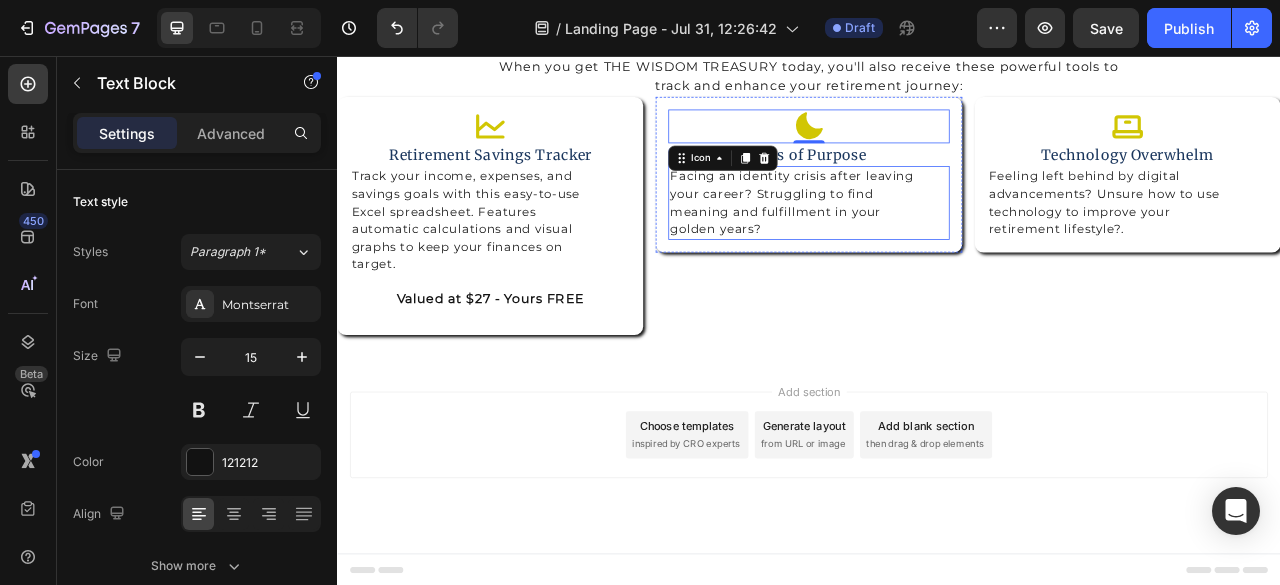 click on "Facing an identity crisis after leaving your career? Struggling to find meaning and fulfillment in your golden years?" at bounding box center (936, 243) 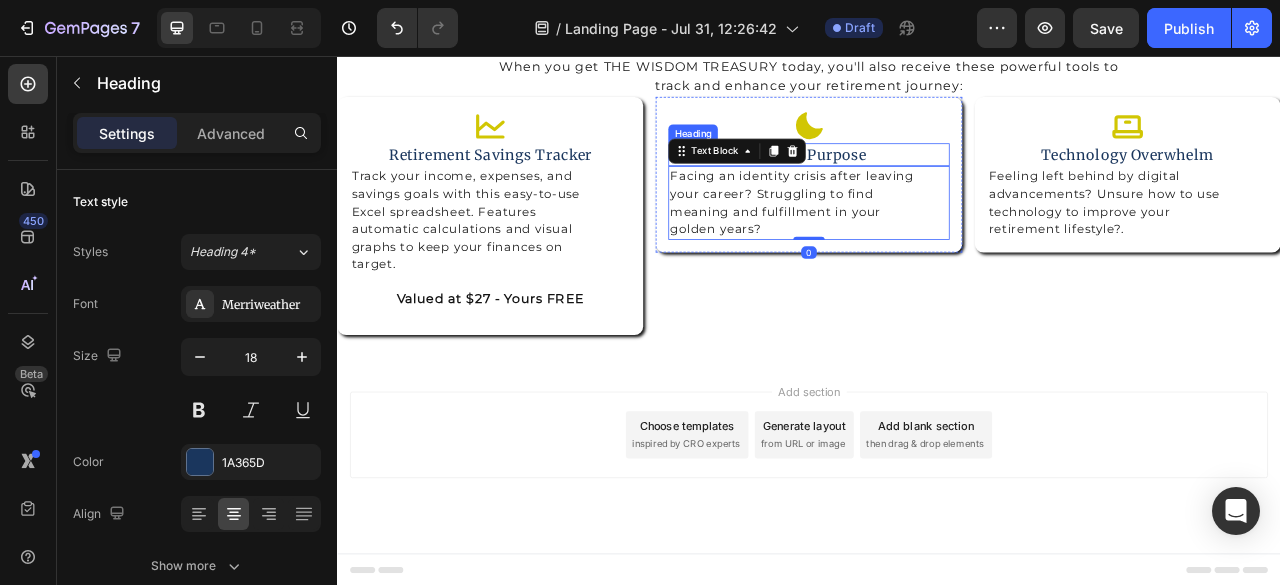 click on "Loss of Purpose" at bounding box center (936, 181) 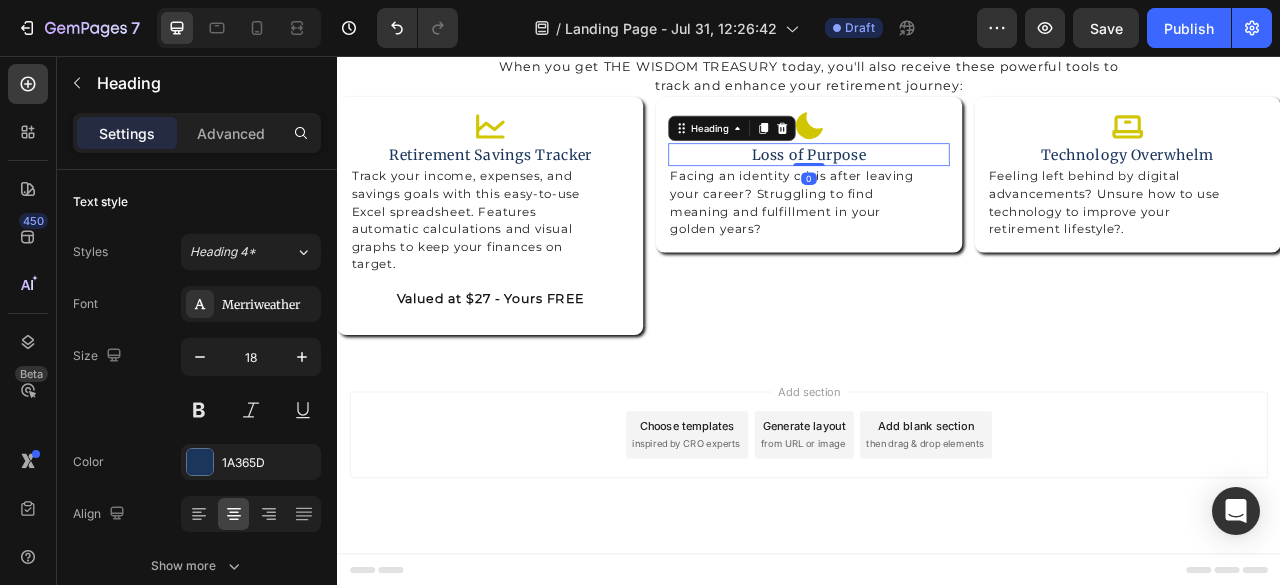 click on "Loss of Purpose" at bounding box center (936, 181) 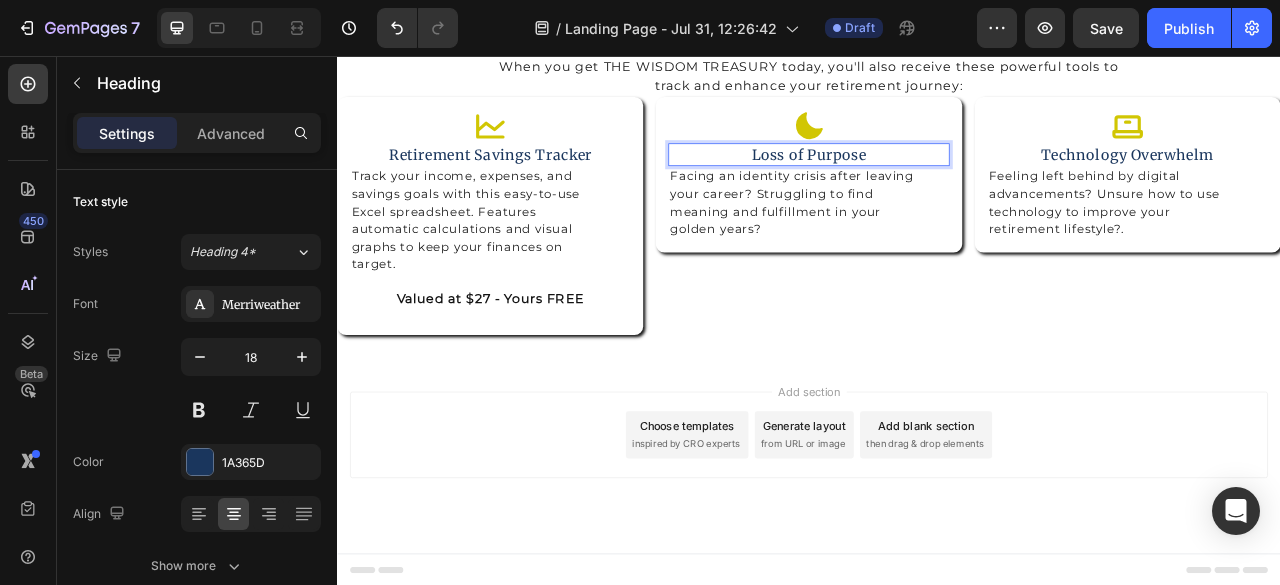click on "Loss of Purpose" at bounding box center [936, 181] 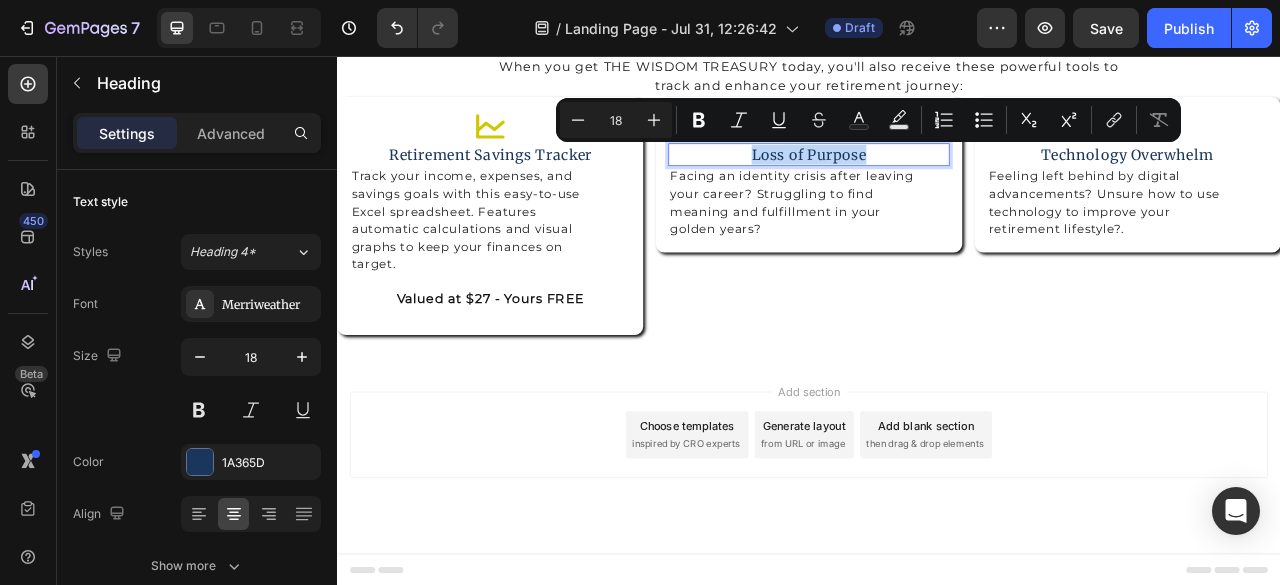 drag, startPoint x: 1004, startPoint y: 176, endPoint x: 851, endPoint y: 170, distance: 153.1176 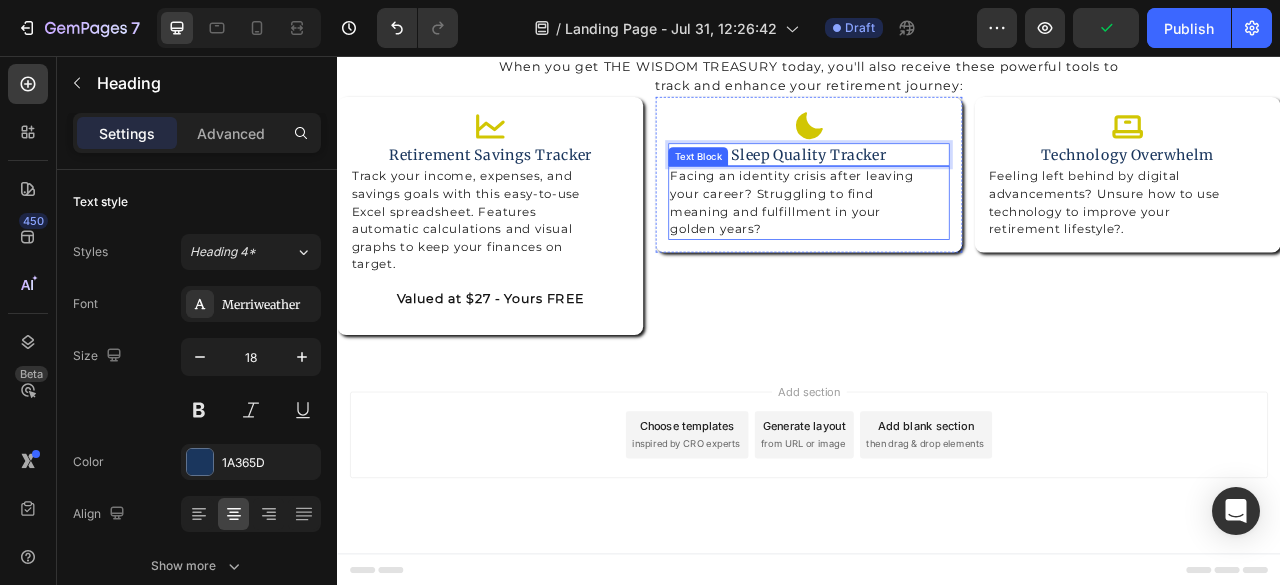 click on "Facing an identity crisis after leaving your career? Struggling to find meaning and fulfillment in your golden years?" at bounding box center [936, 243] 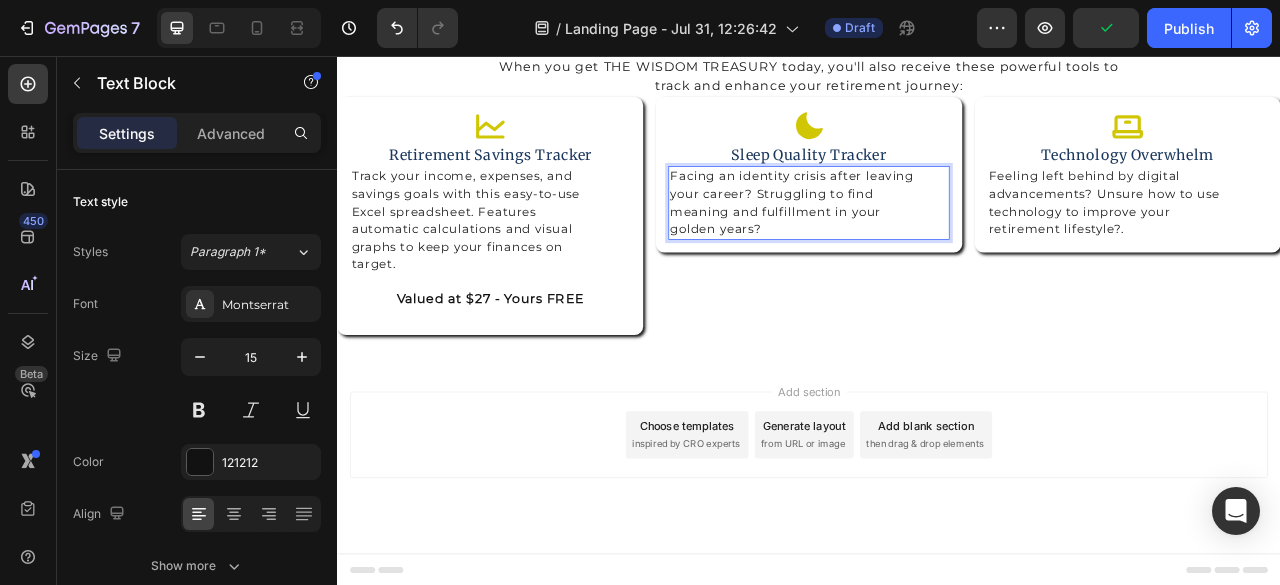 click on "Facing an identity crisis after leaving your career? Struggling to find meaning and fulfillment in your golden years?" at bounding box center [936, 243] 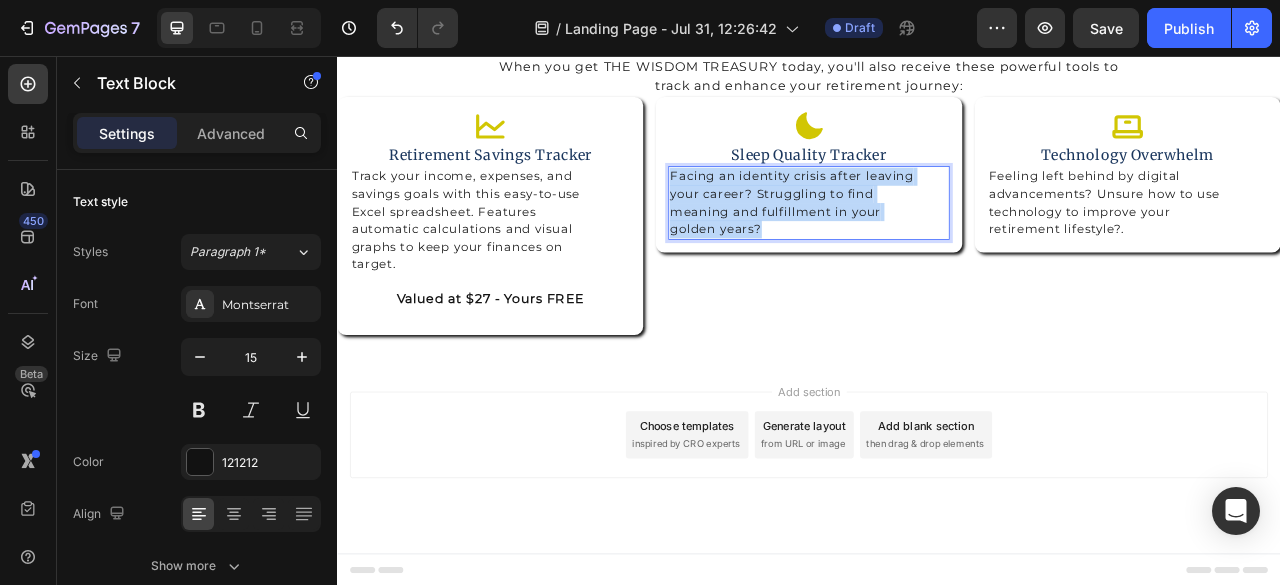 drag, startPoint x: 870, startPoint y: 273, endPoint x: 759, endPoint y: 201, distance: 132.30646 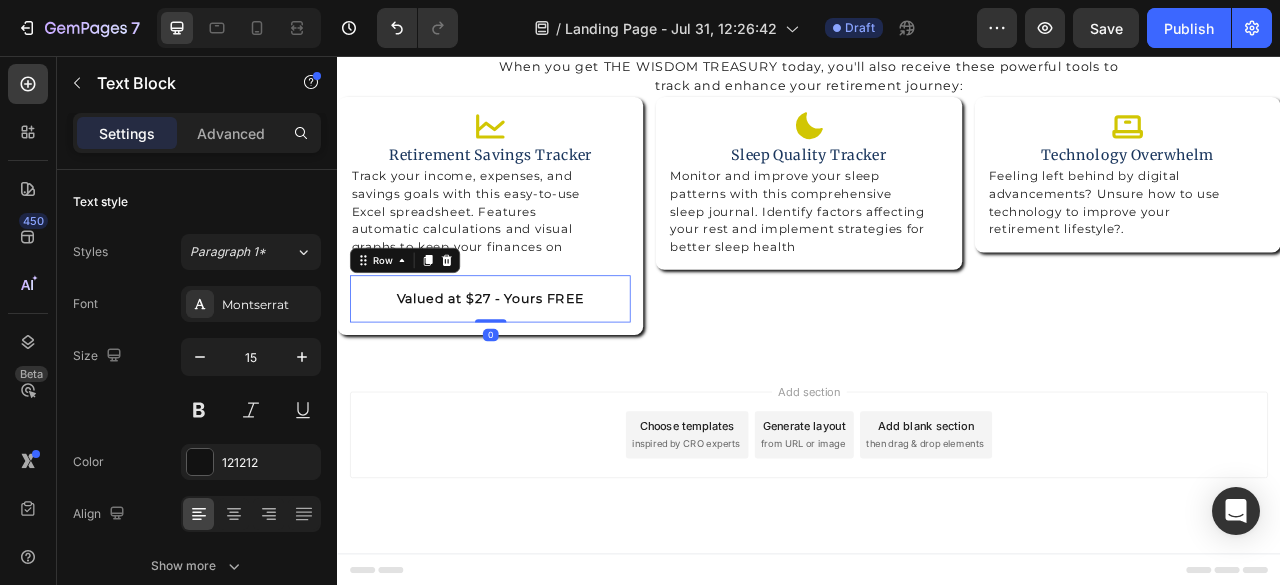 click on "Valued at $27 - Yours FREE Text Block Row   0" at bounding box center (531, 365) 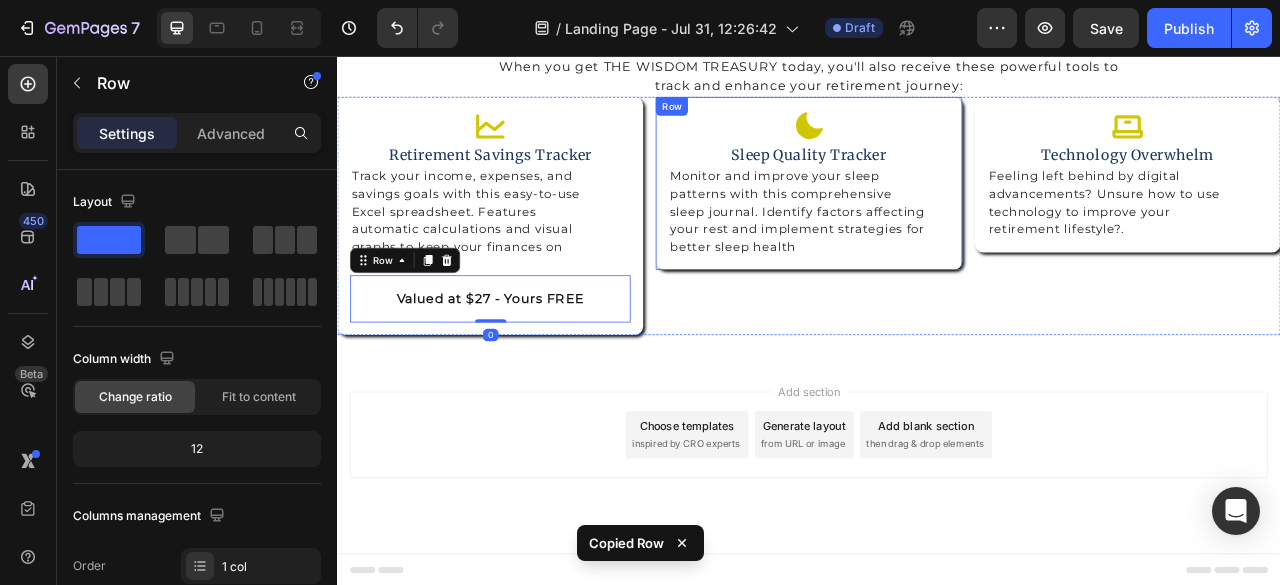 click on "Icon Sleep Quality Tracker Heading Monitor and improve your sleep patterns with this comprehensive sleep journal. Identify factors affecting your rest and implement strategies for better sleep health Text Block Row" at bounding box center [936, 218] 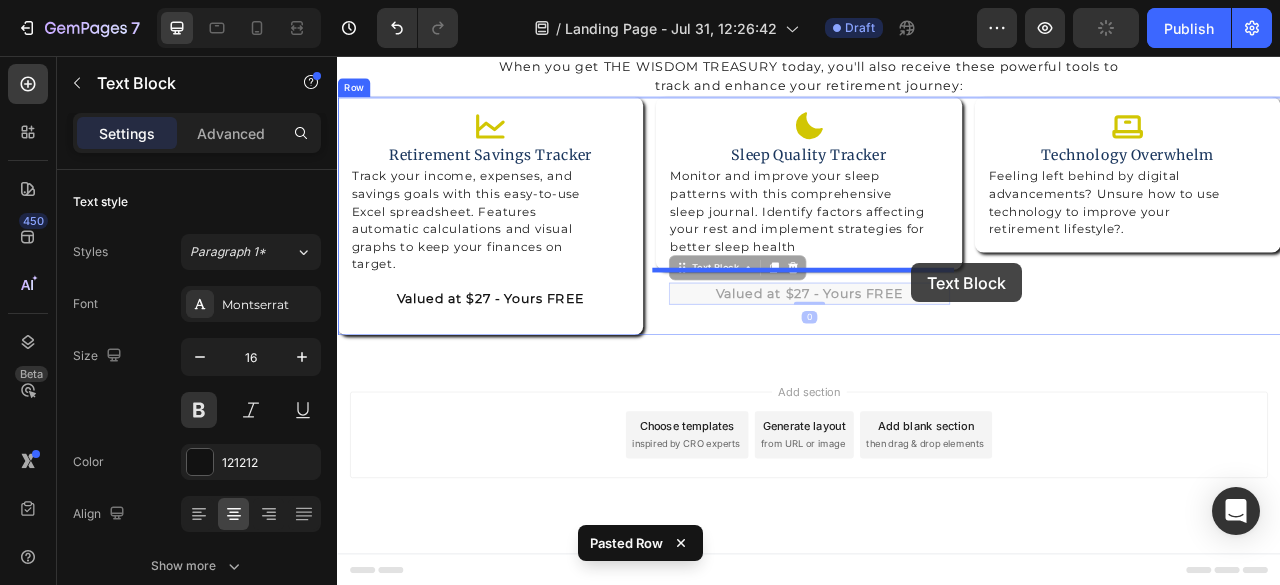 drag, startPoint x: 1091, startPoint y: 356, endPoint x: 1068, endPoint y: 321, distance: 41.880783 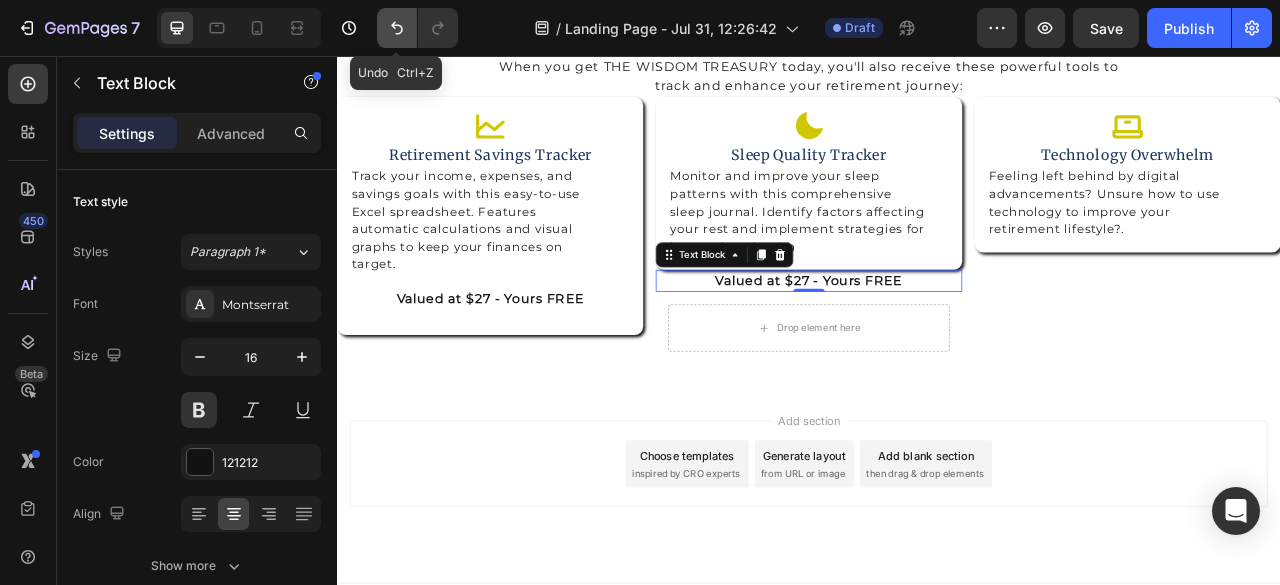 click 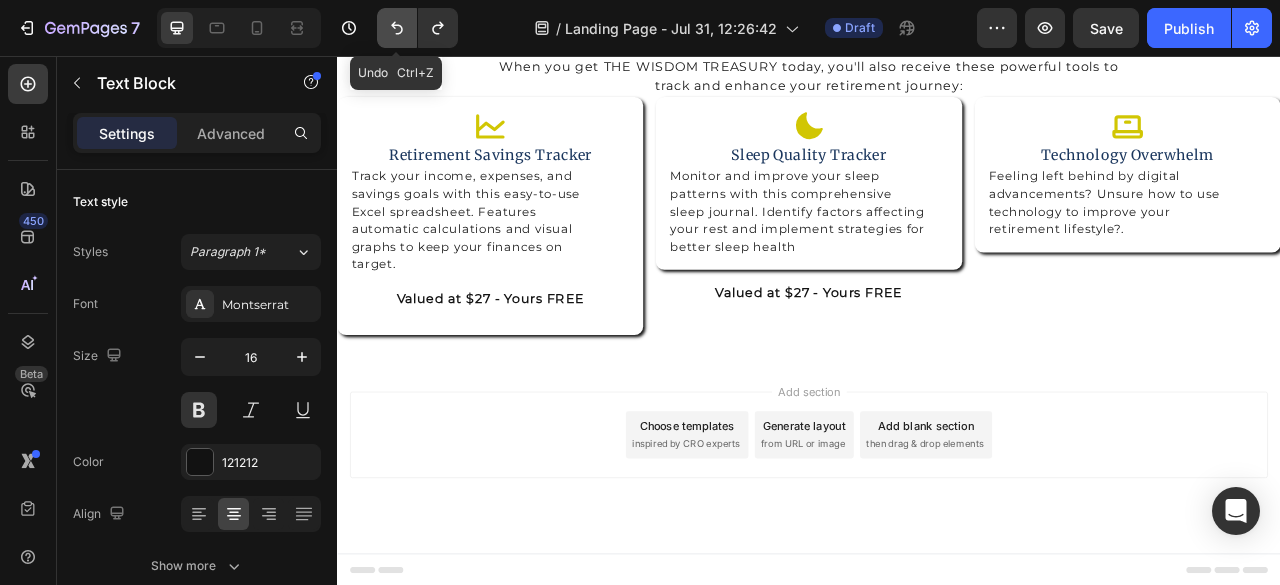 click 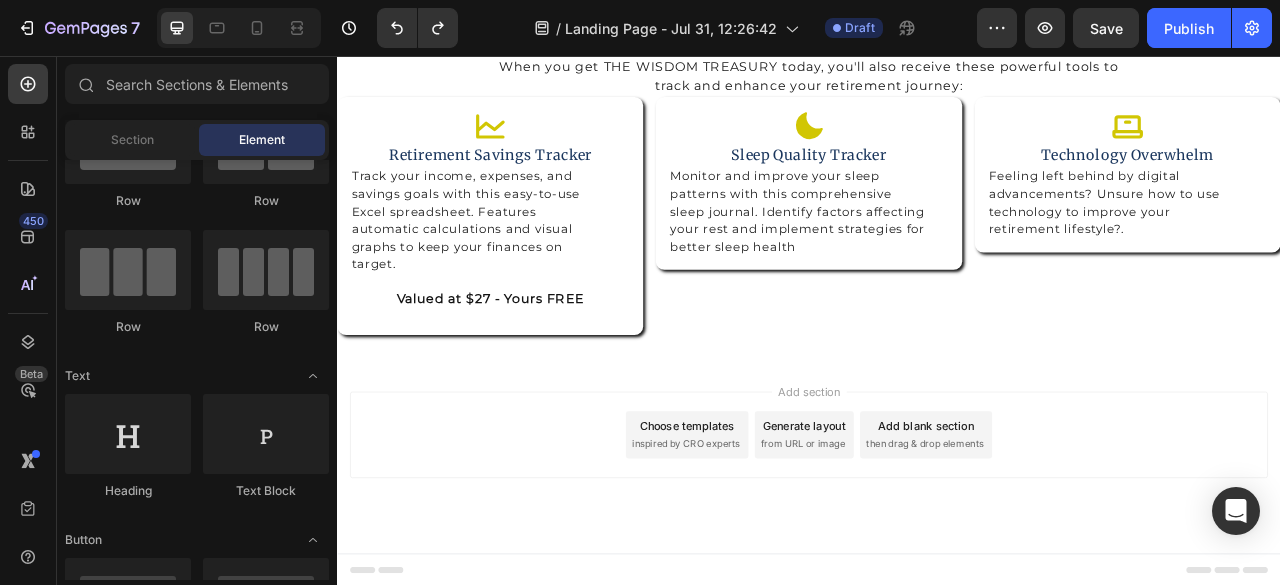 scroll, scrollTop: 0, scrollLeft: 0, axis: both 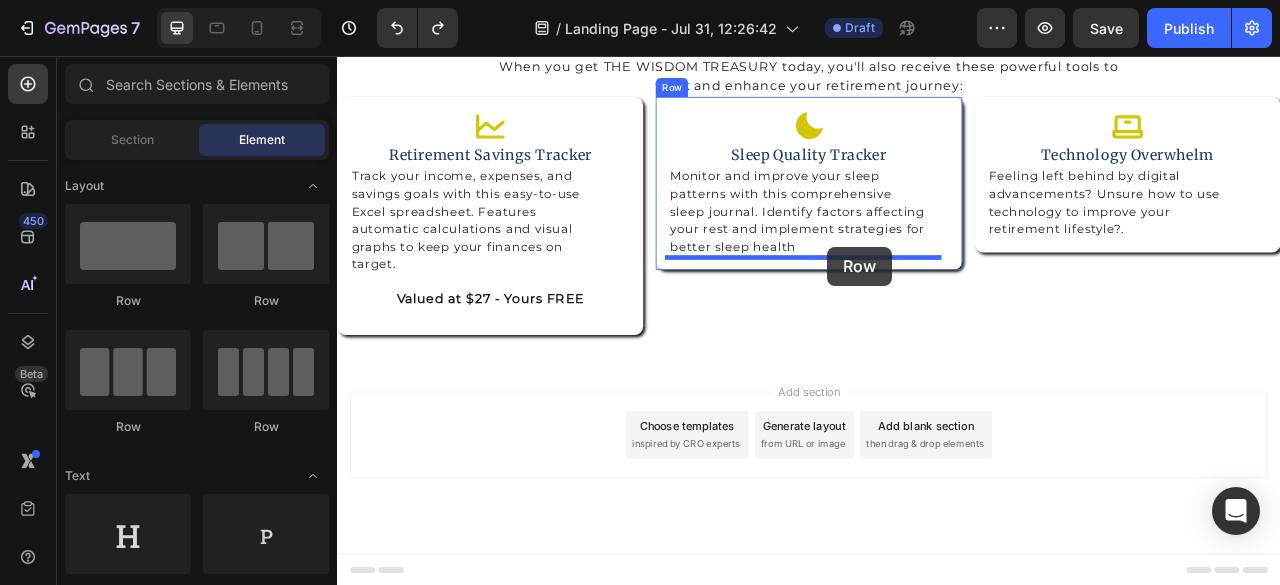 drag, startPoint x: 459, startPoint y: 284, endPoint x: 960, endPoint y: 299, distance: 501.2245 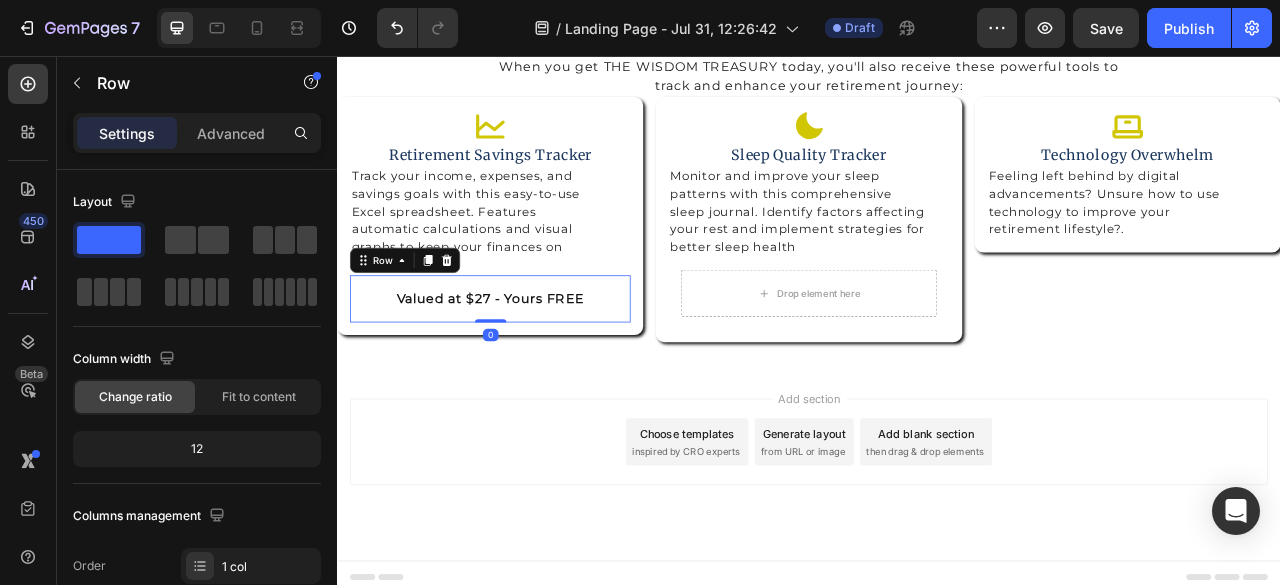click on "Valued at $27 - Yours FREE Text Block Row   0" at bounding box center (531, 365) 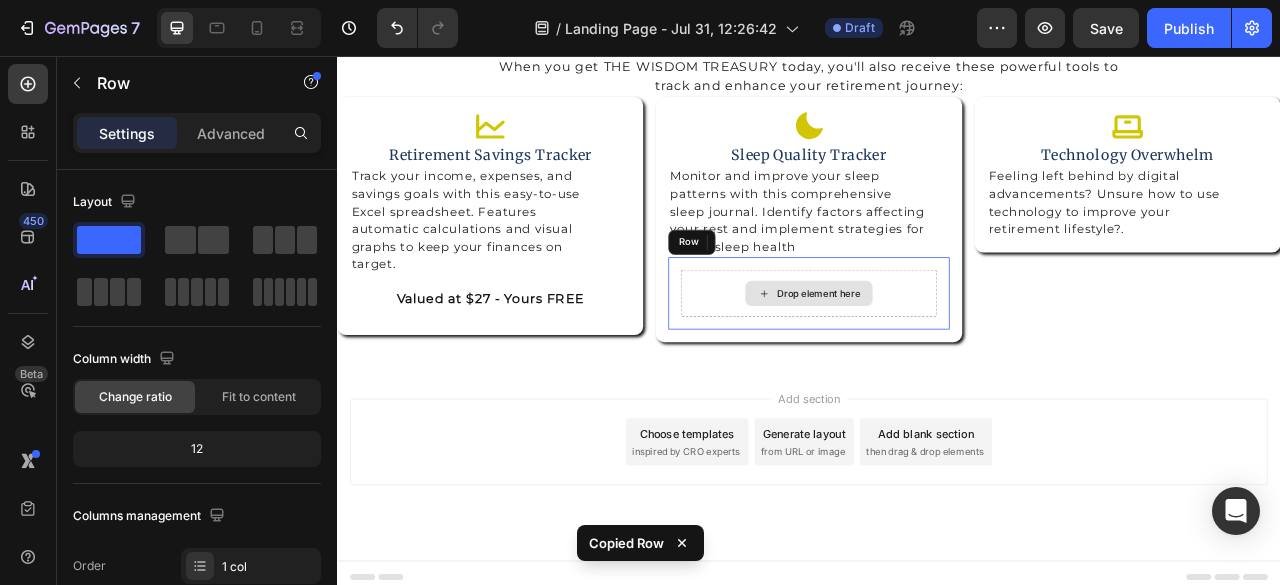 click on "Drop element here" at bounding box center (936, 358) 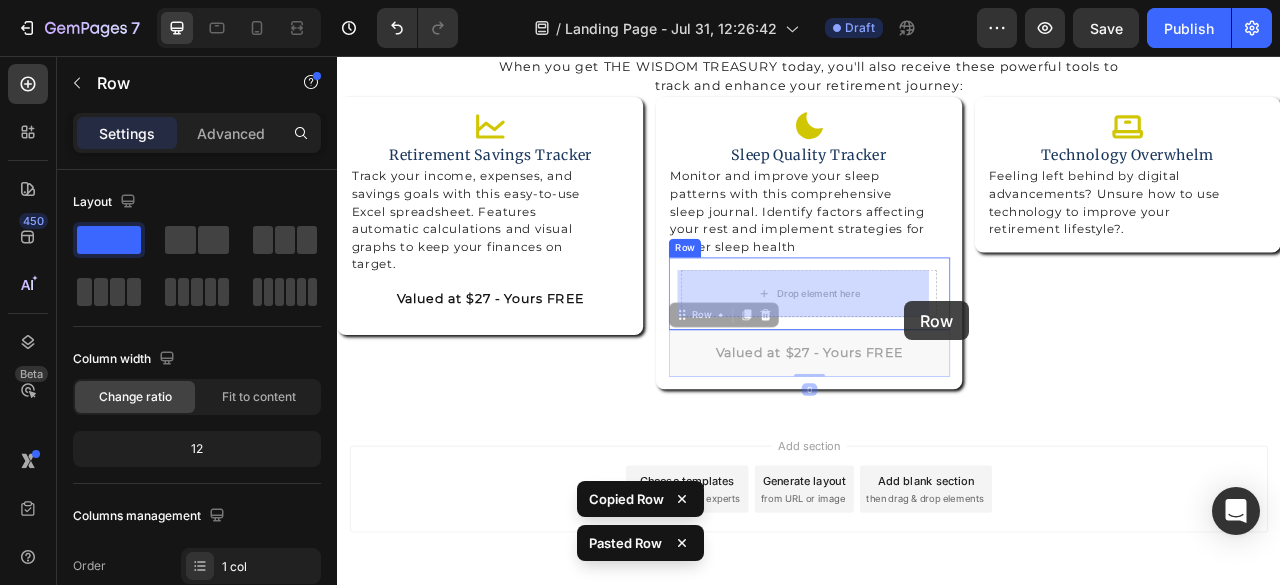 drag, startPoint x: 1075, startPoint y: 416, endPoint x: 1059, endPoint y: 368, distance: 50.596443 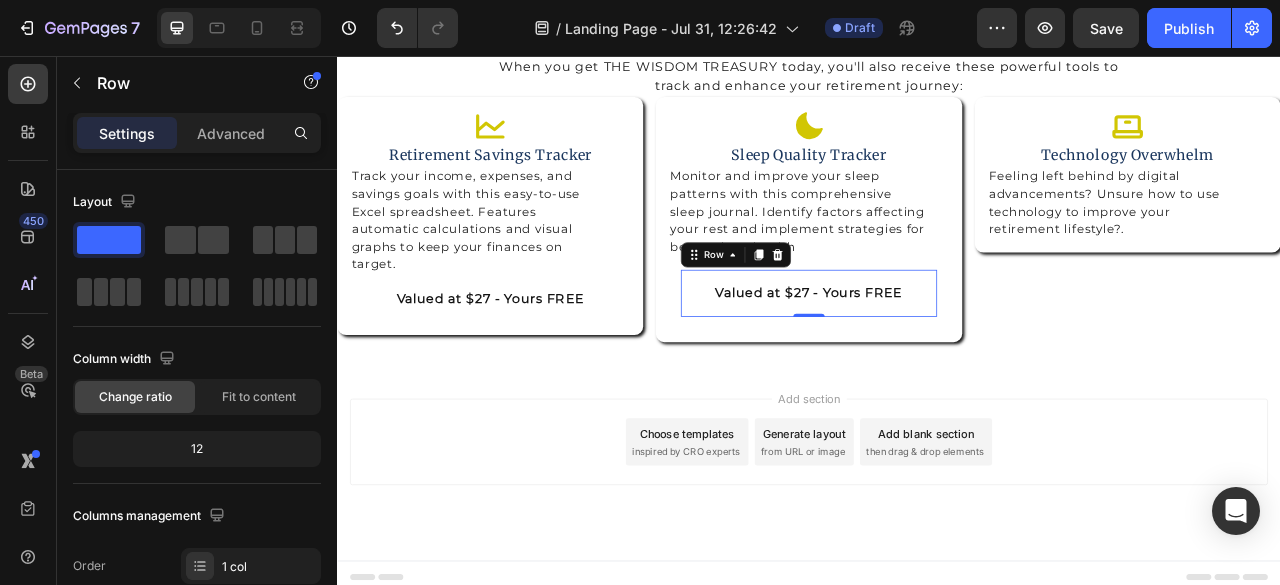 click on "Add section Choose templates inspired by CRO experts Generate layout from URL or image Add blank section then drag & drop elements" at bounding box center (937, 575) 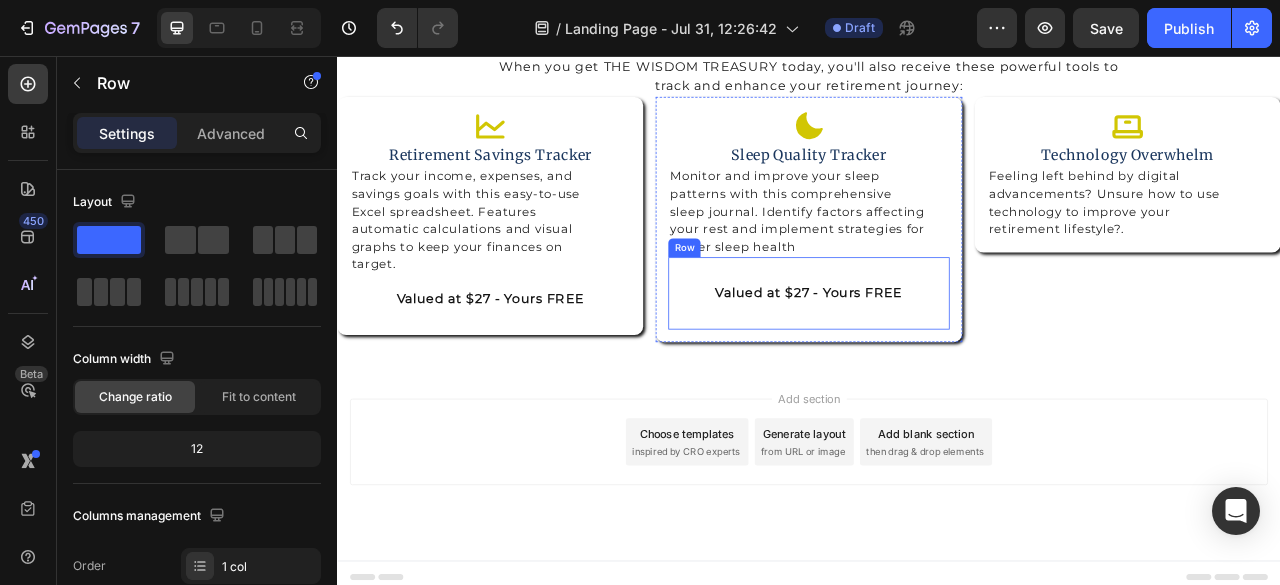click on "Valued at $27 - Yours FREE Text Block Row Row" at bounding box center [936, 358] 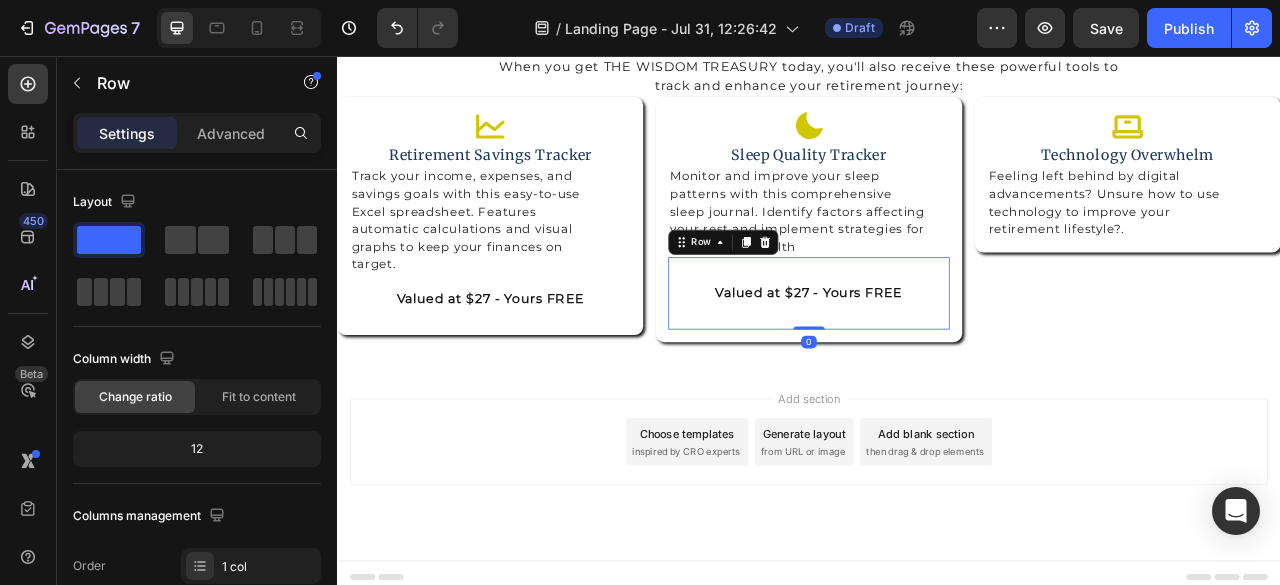 drag, startPoint x: 920, startPoint y: 403, endPoint x: 921, endPoint y: 379, distance: 24.020824 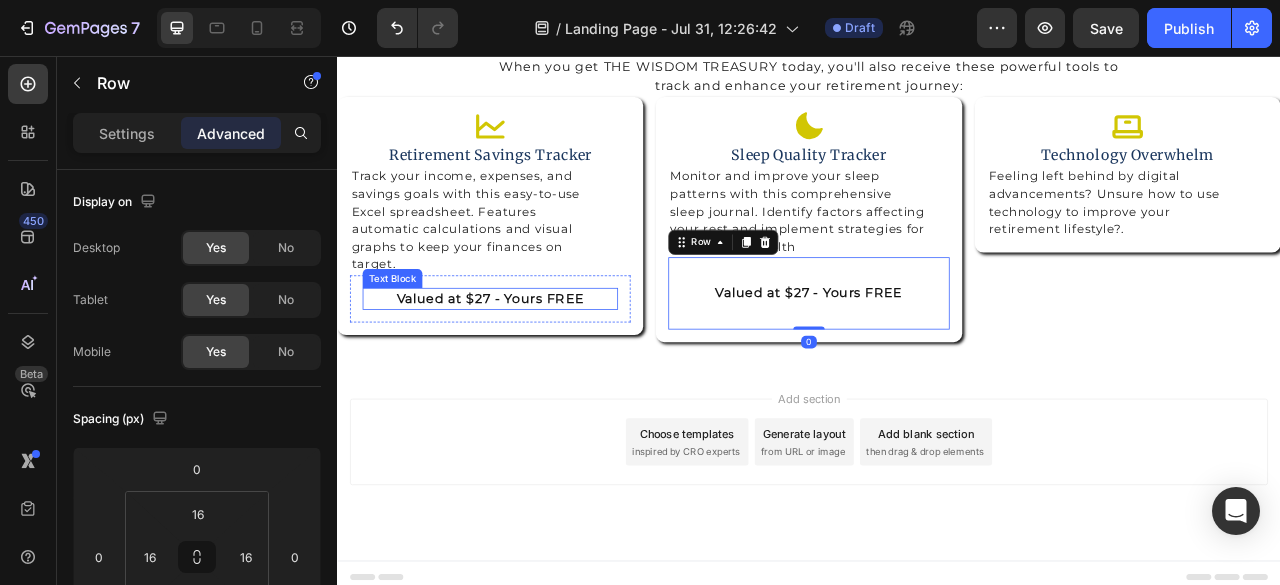 click on "Valued at $27 - Yours FREE" at bounding box center [531, 365] 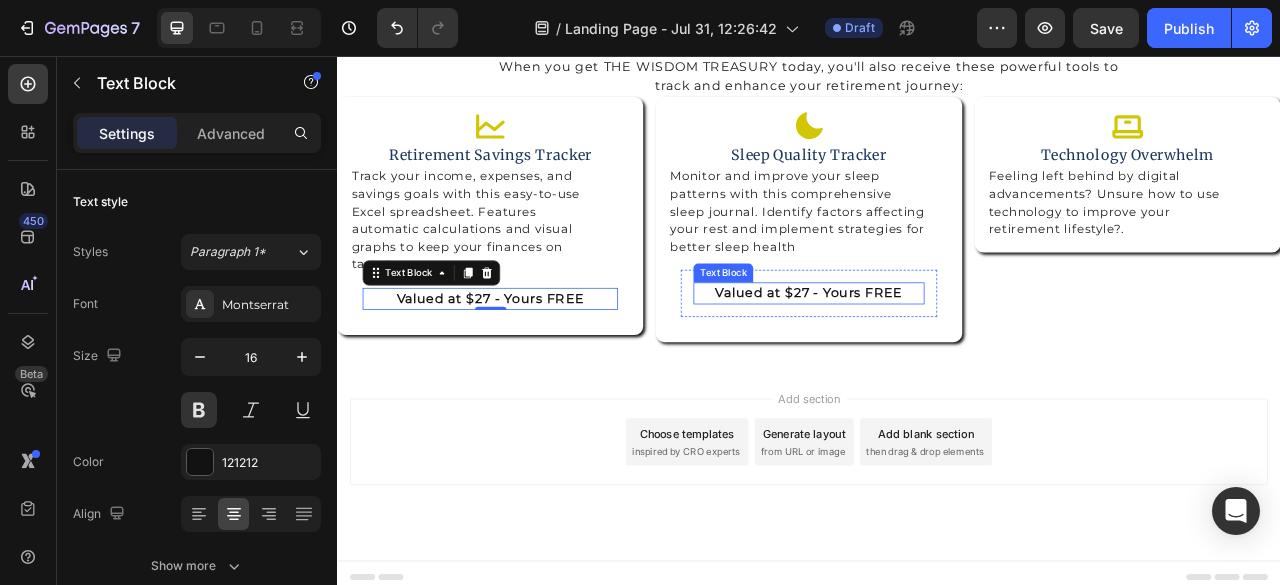 click on "Valued at $27 - Yours FREE" at bounding box center [936, 358] 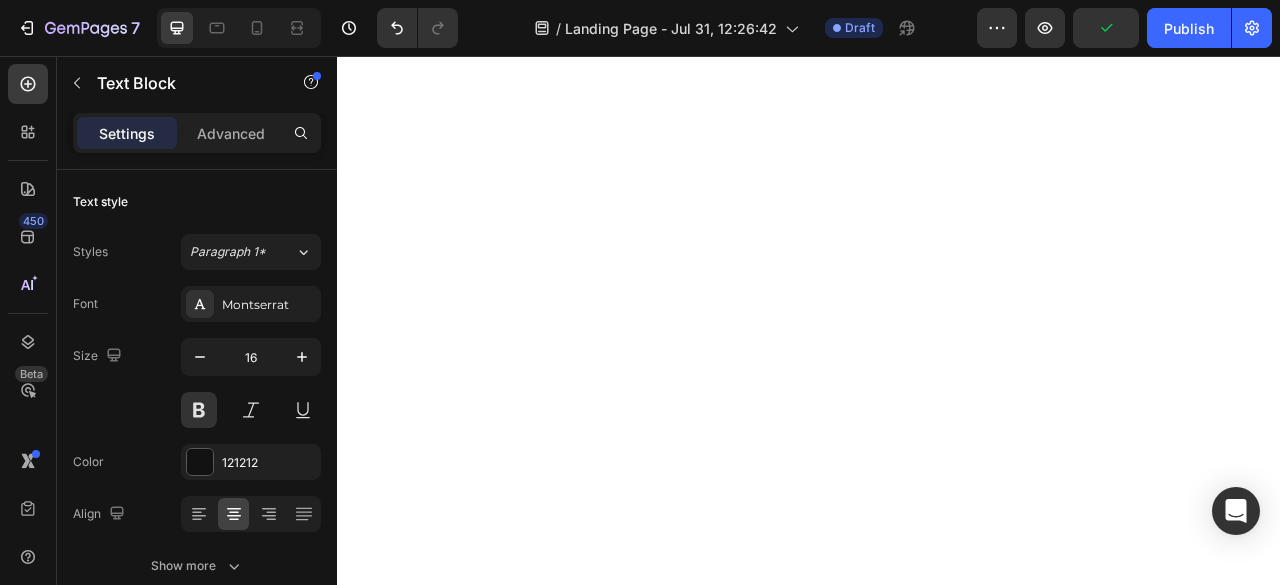 scroll, scrollTop: 0, scrollLeft: 0, axis: both 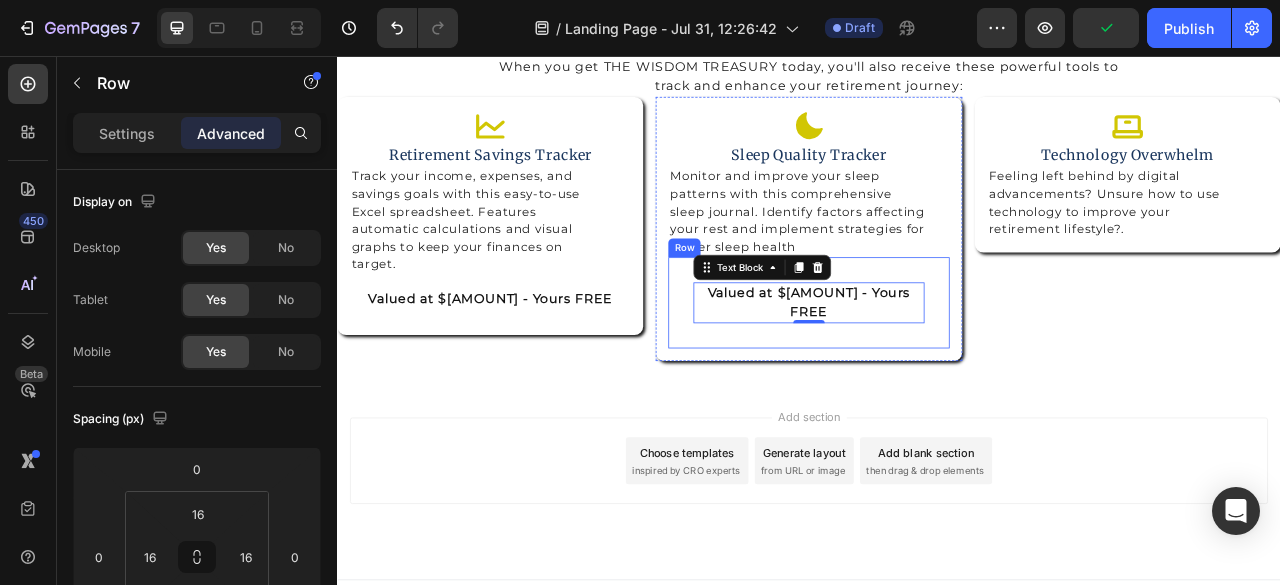 click on "Valued at $27 - Yours FREE Text Block   0 Row Row" at bounding box center (936, 370) 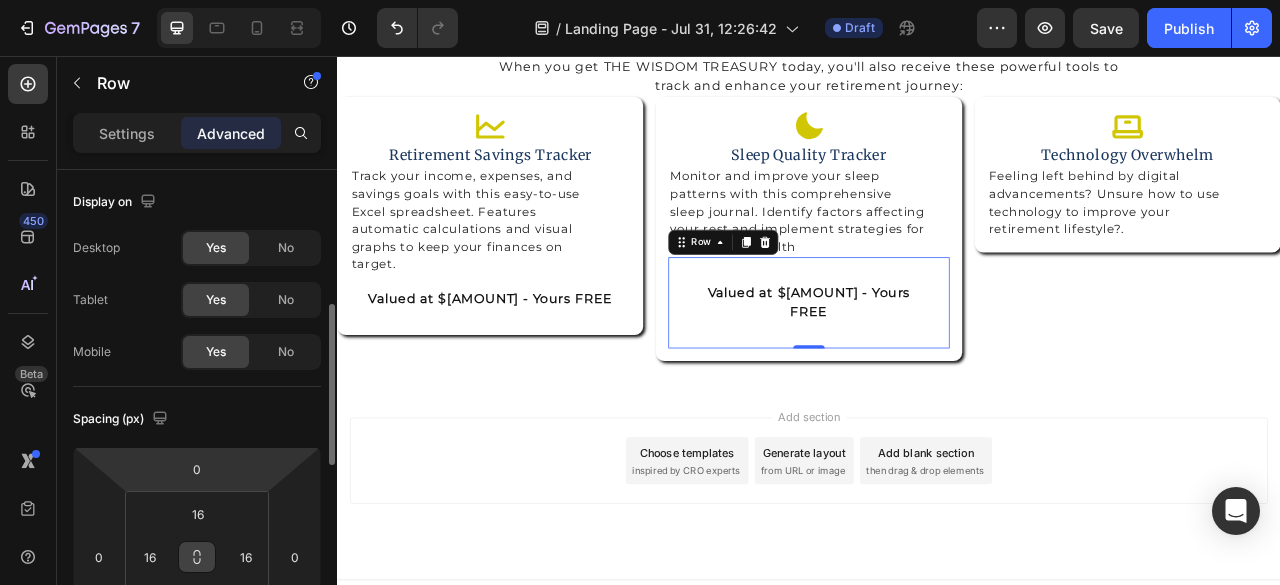 scroll, scrollTop: 100, scrollLeft: 0, axis: vertical 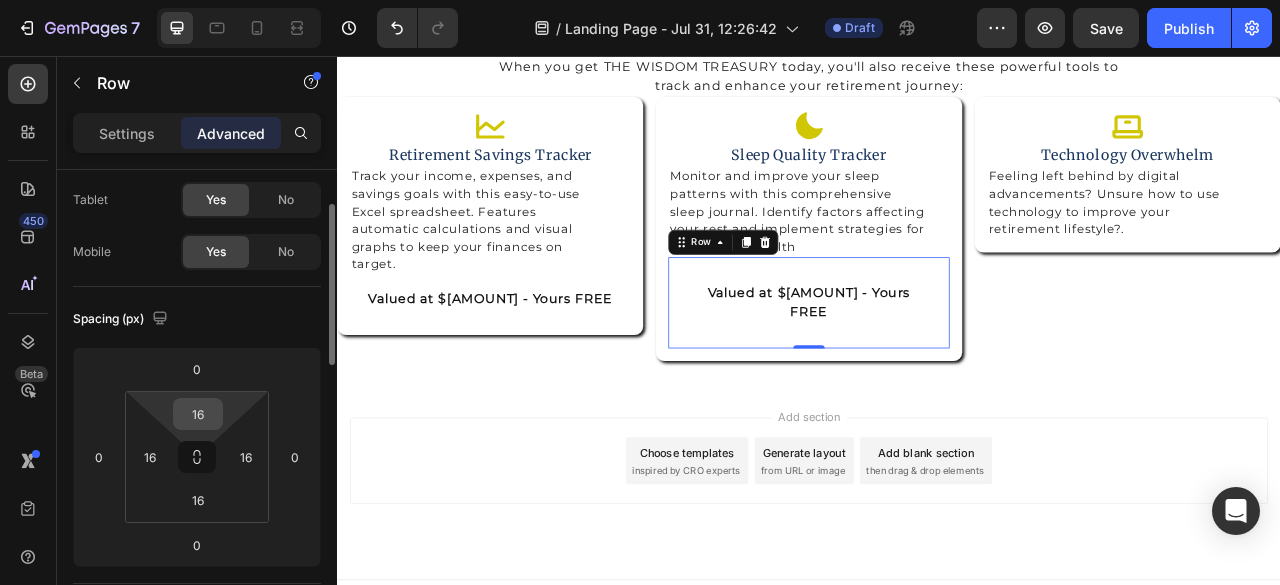 click on "16" at bounding box center (198, 414) 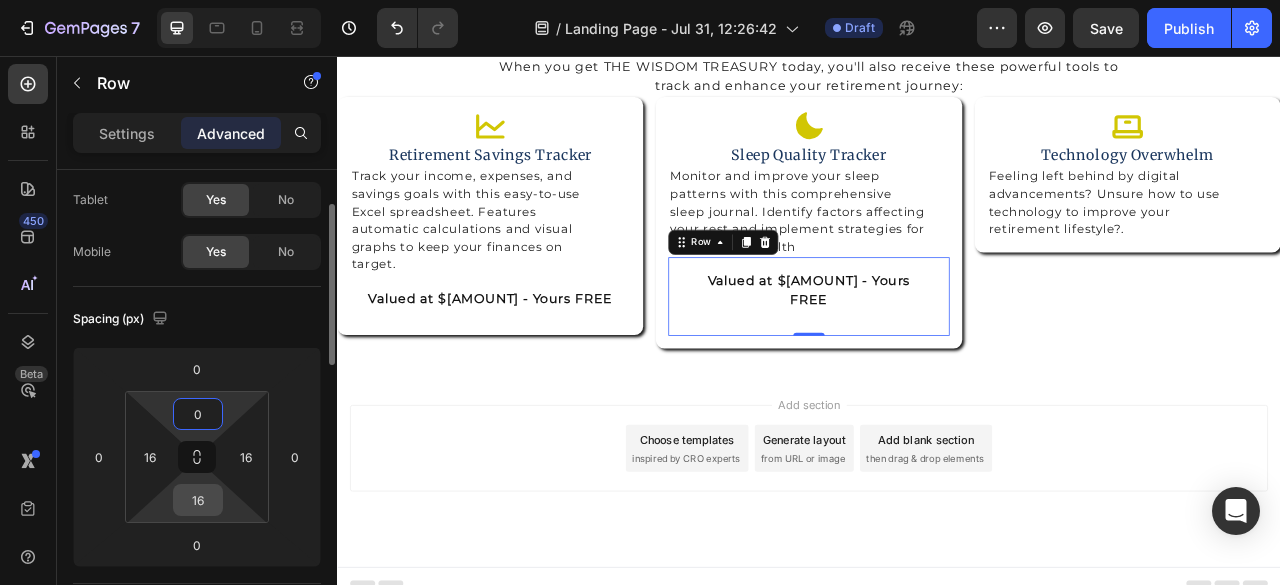 type on "0" 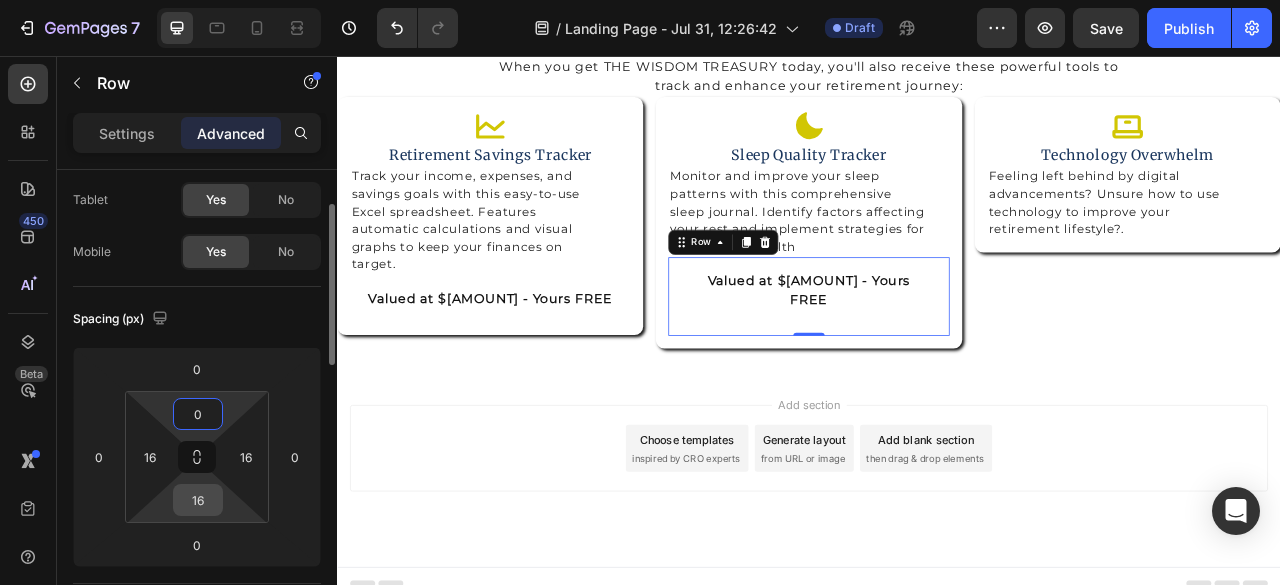 click on "16" at bounding box center [198, 500] 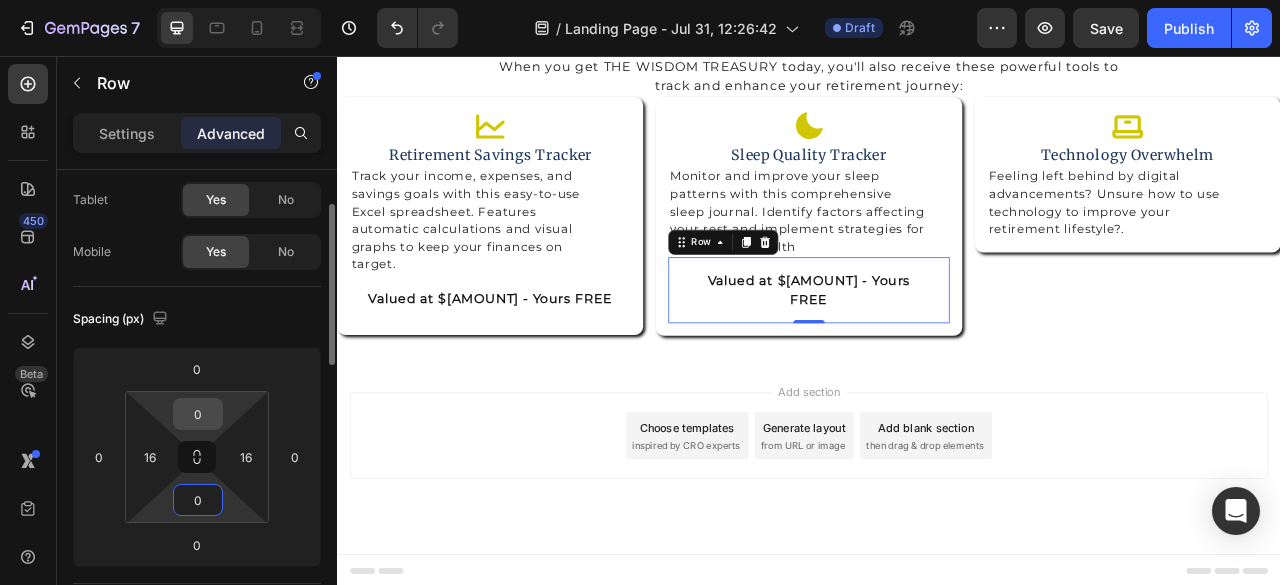 type on "0" 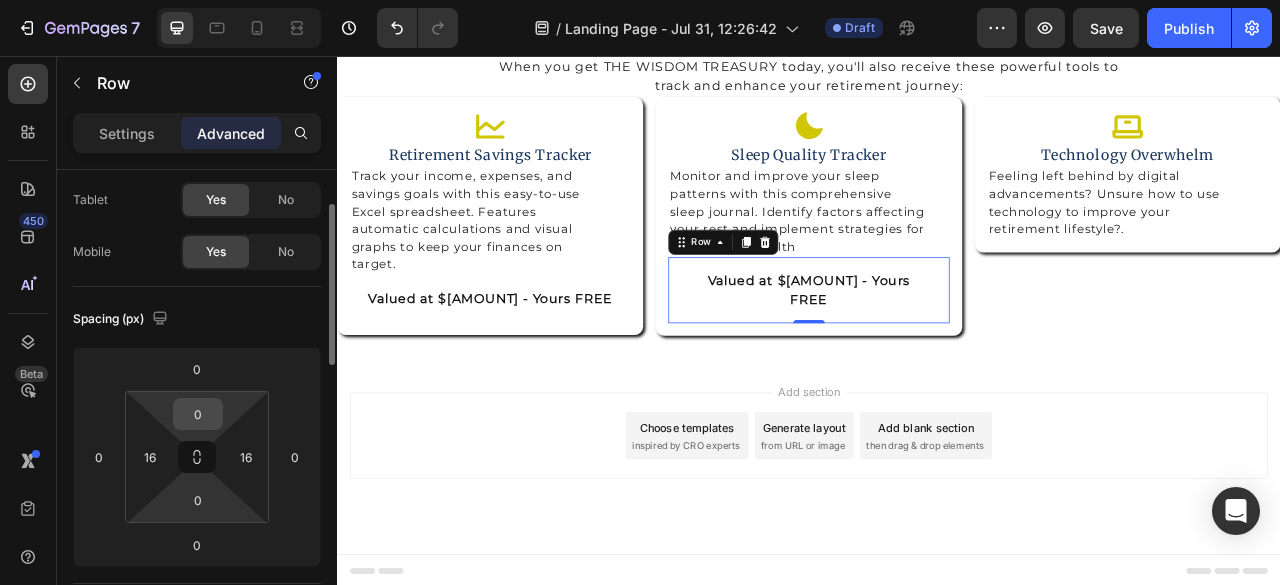 click on "0" at bounding box center [198, 414] 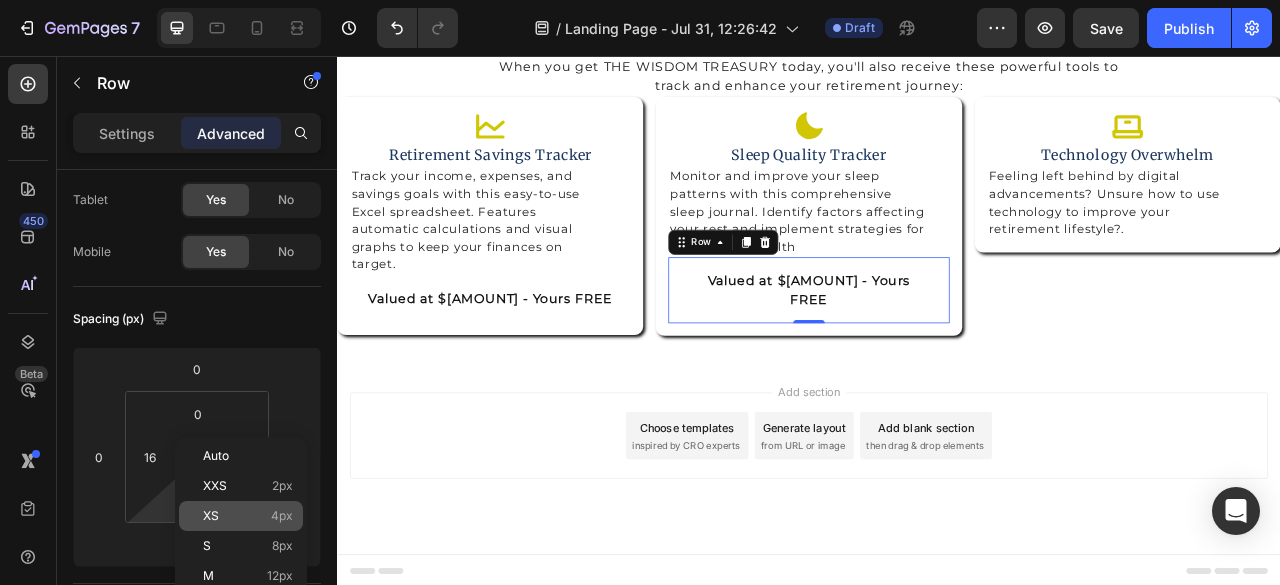 click on "XS 4px" 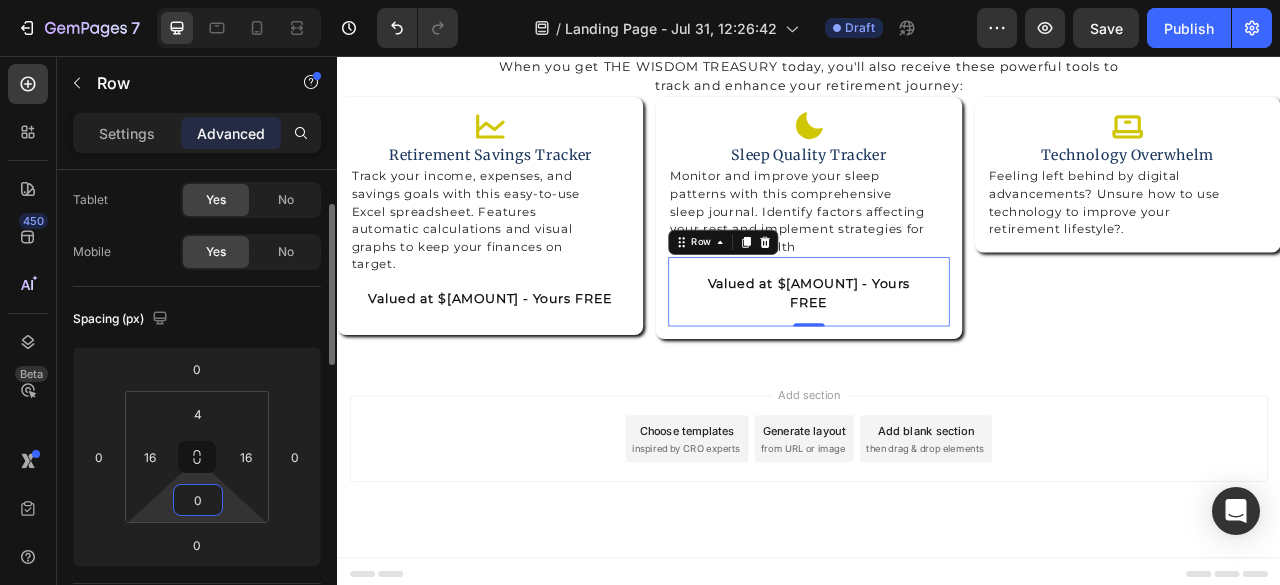 click on "0" at bounding box center (198, 500) 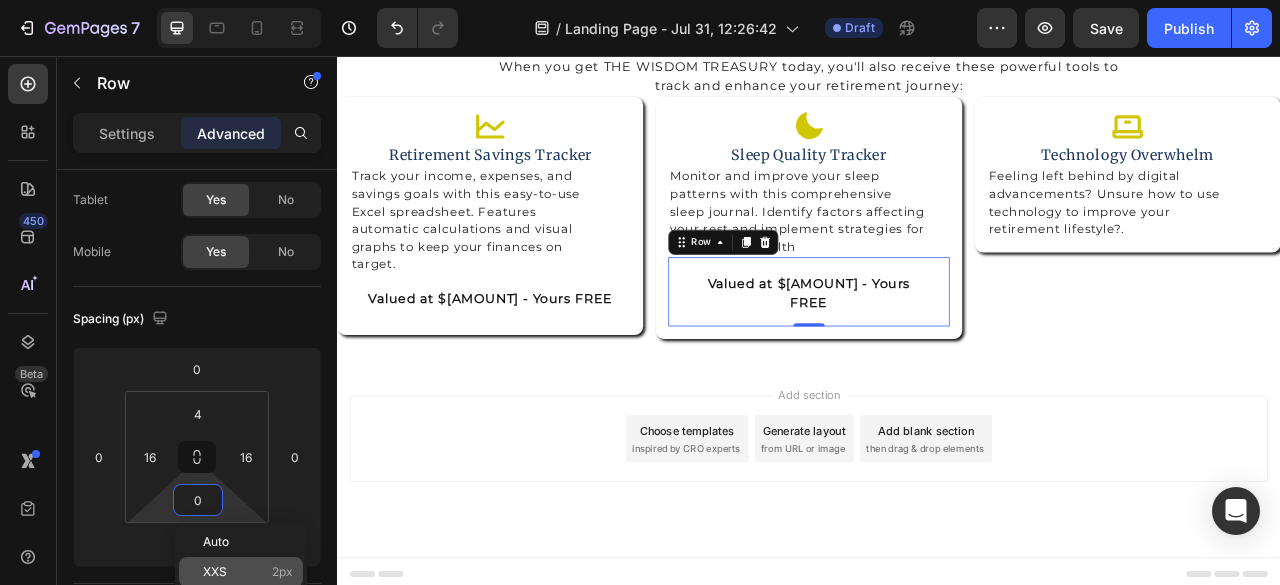 click on "XXS 2px" at bounding box center (248, 572) 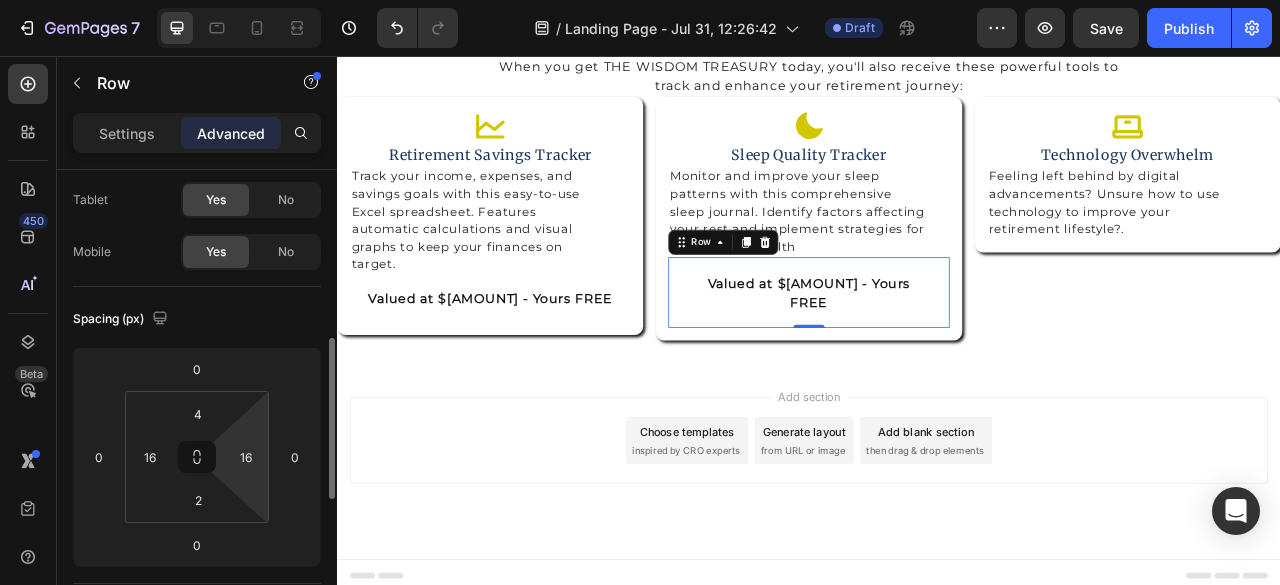 scroll, scrollTop: 300, scrollLeft: 0, axis: vertical 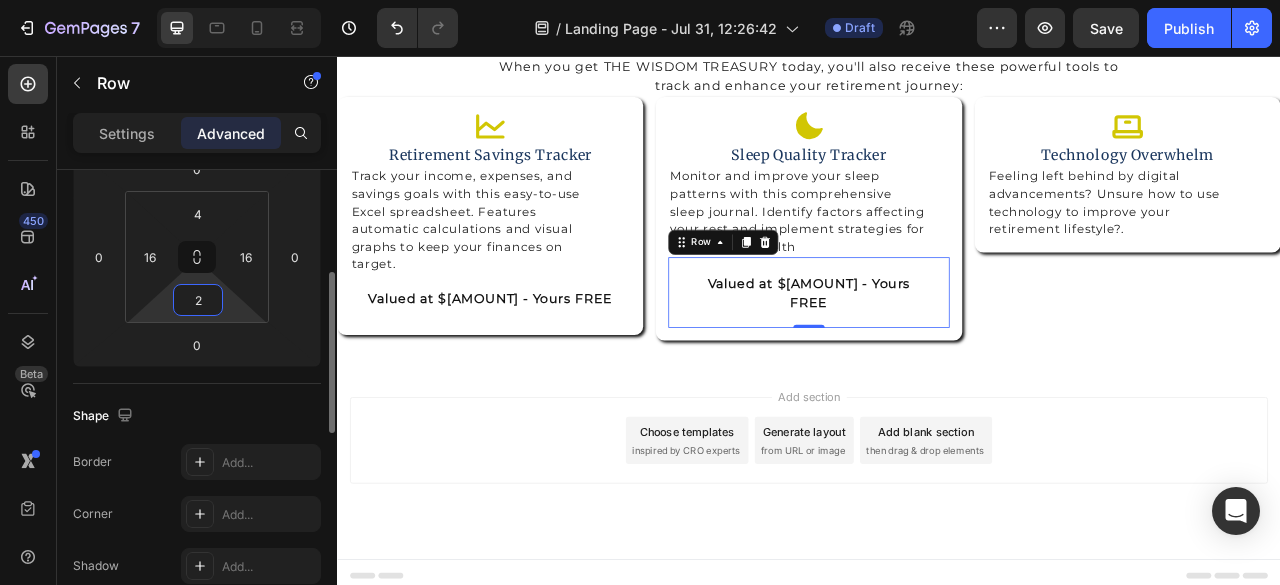click on "2" at bounding box center [198, 300] 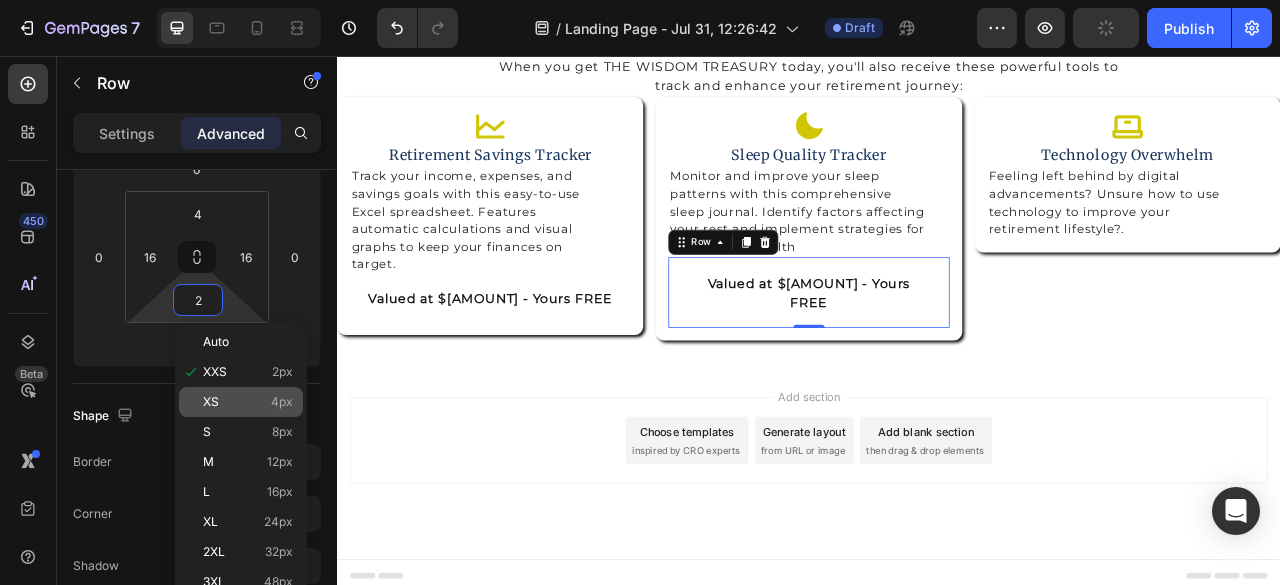 click on "XS 4px" at bounding box center (248, 402) 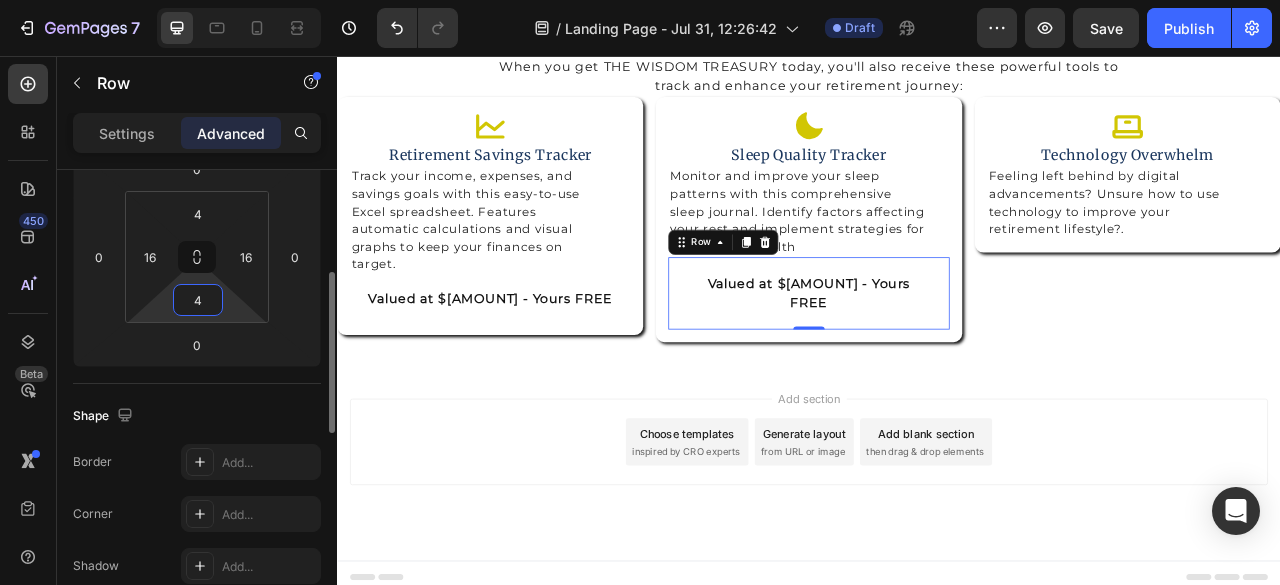 click on "4" at bounding box center [198, 300] 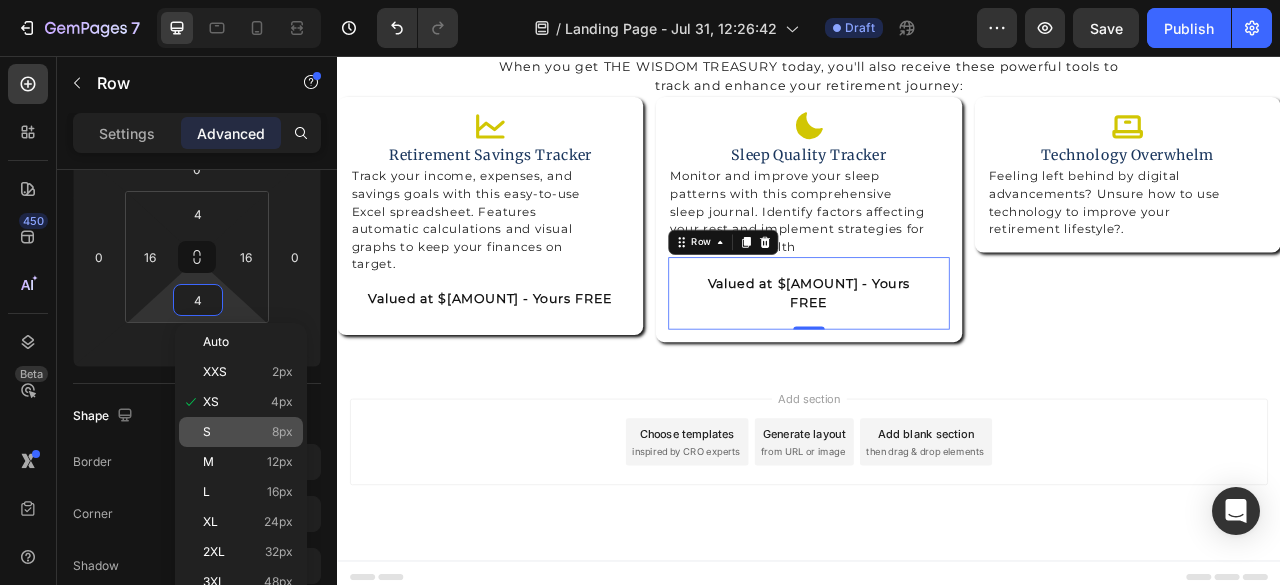 click on "S 8px" at bounding box center (248, 432) 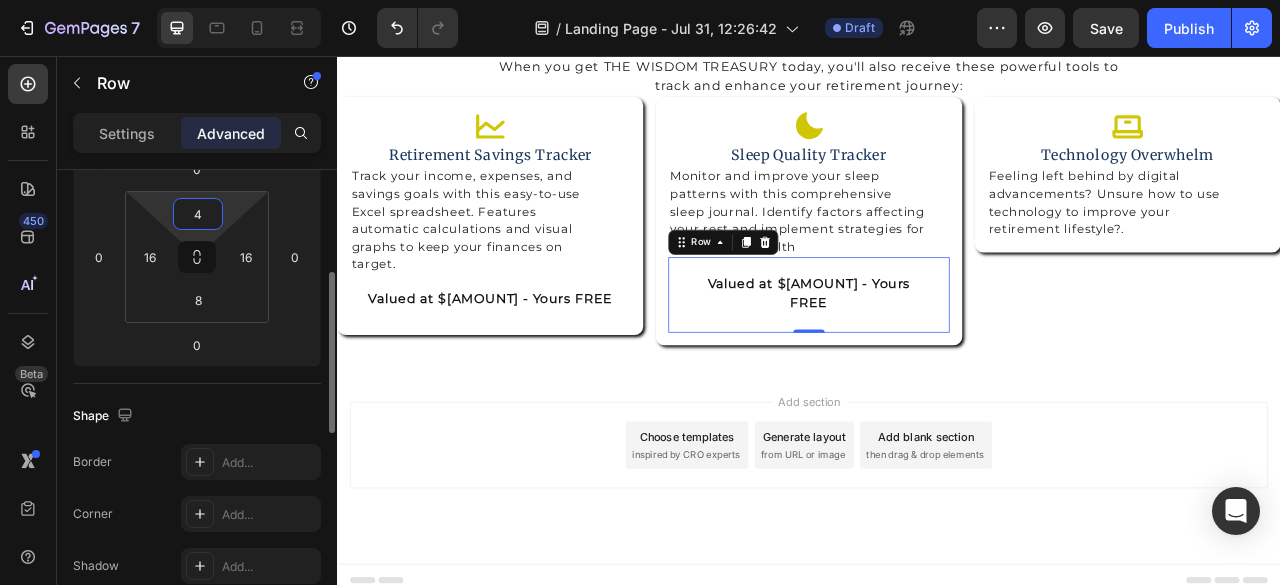 click on "4" at bounding box center [198, 214] 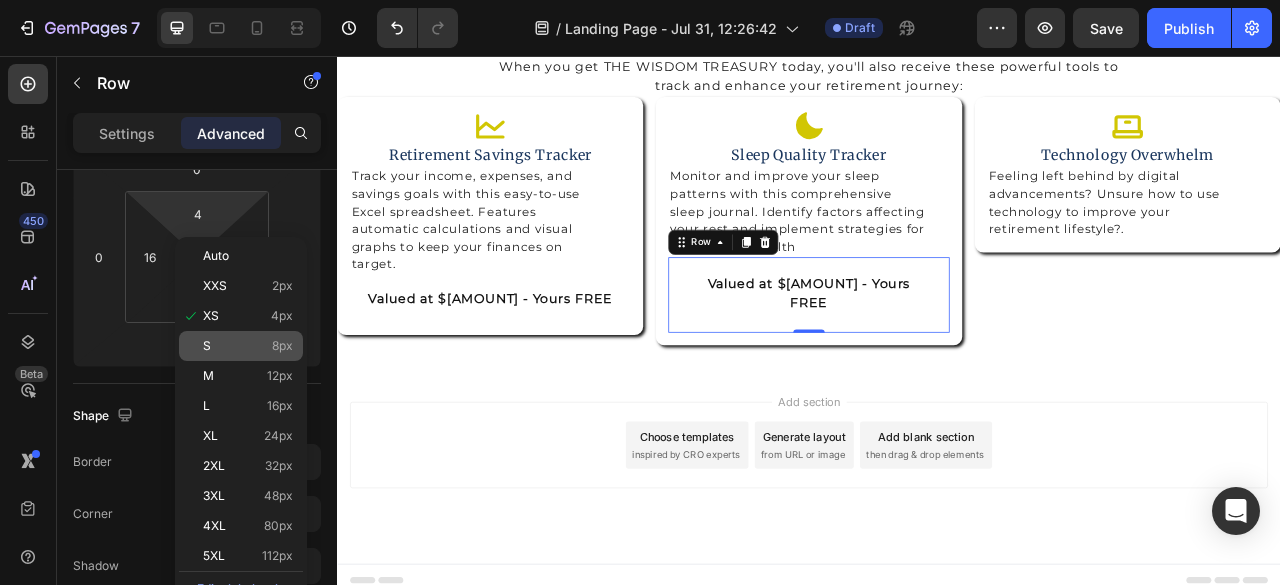 click on "S 8px" at bounding box center [248, 346] 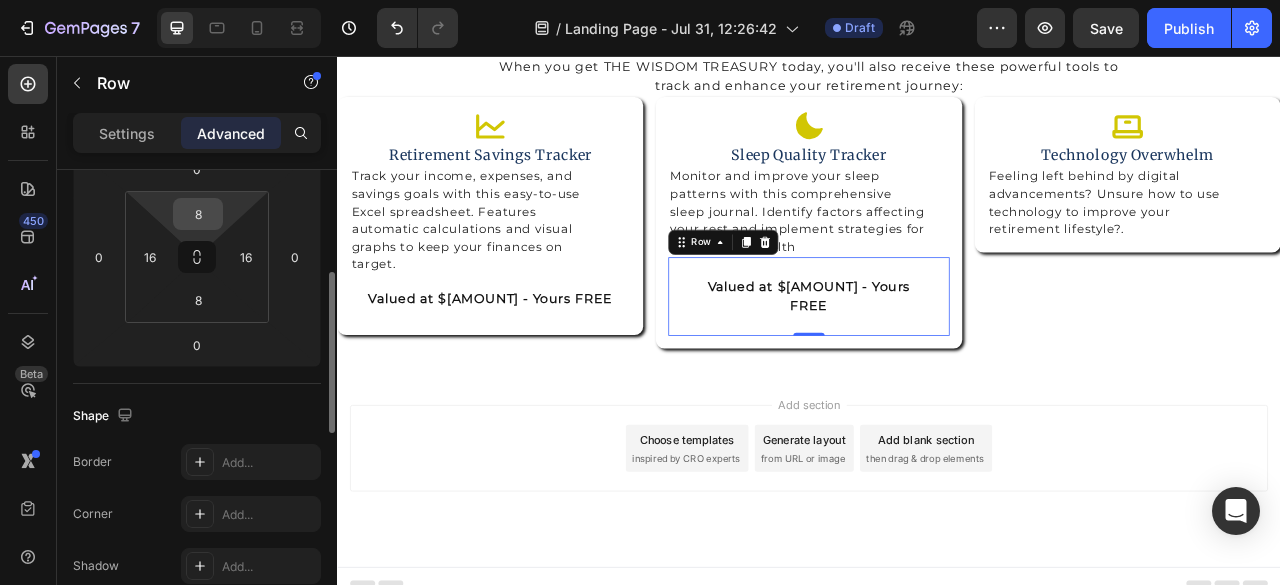 click on "8" at bounding box center [198, 214] 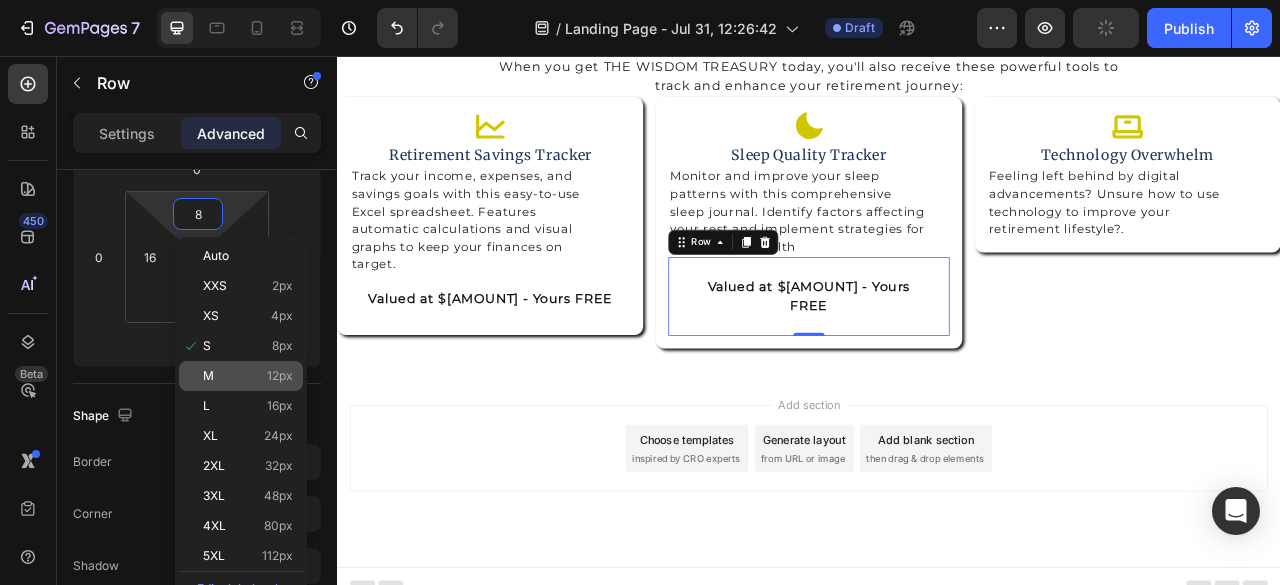 click on "M 12px" at bounding box center (248, 376) 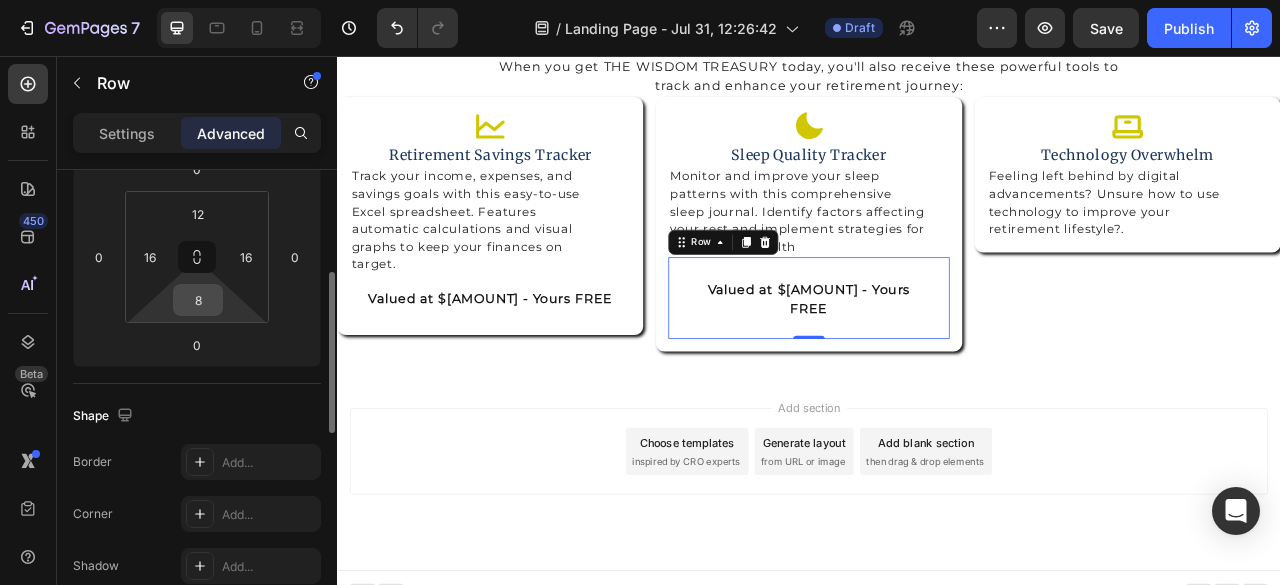 click on "8" at bounding box center (198, 300) 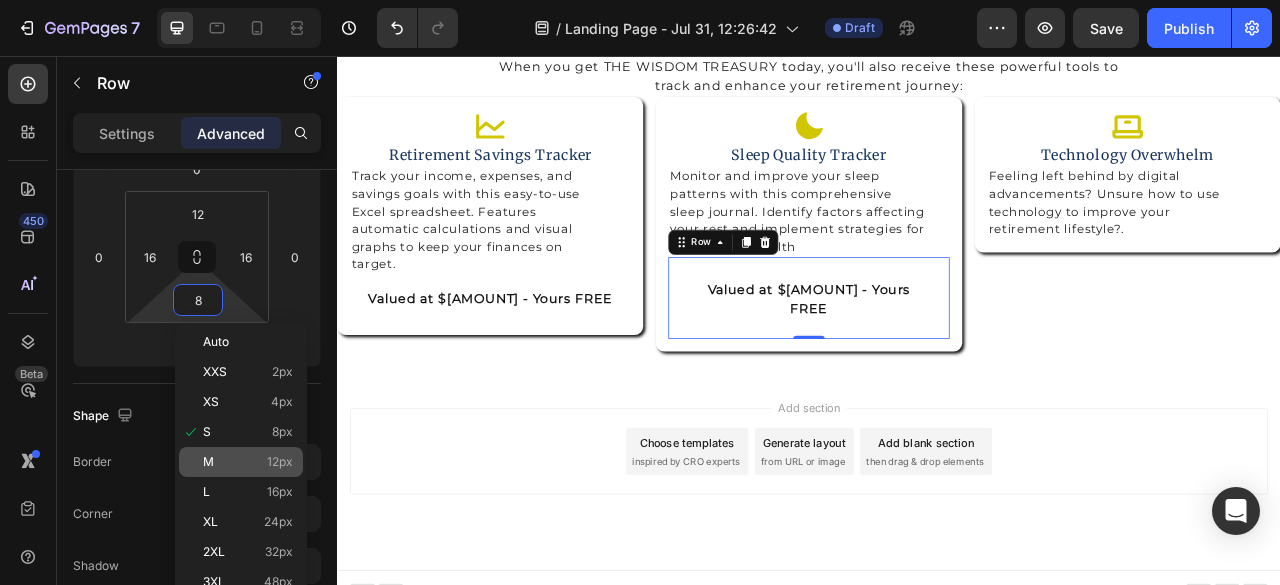 click on "M 12px" 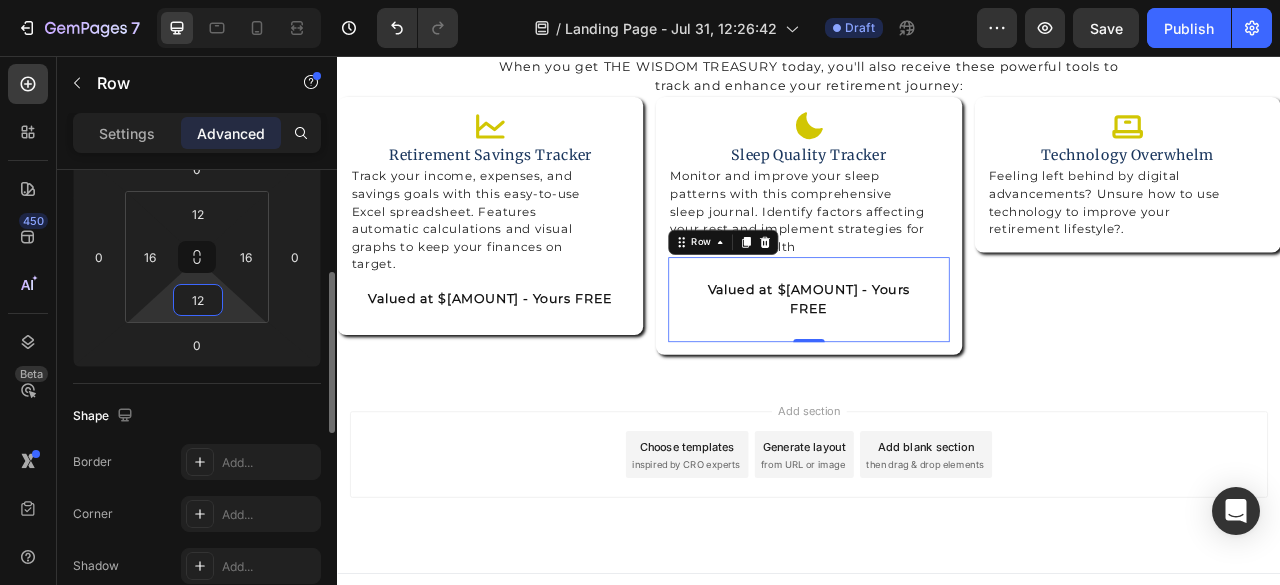 click on "12" at bounding box center [198, 300] 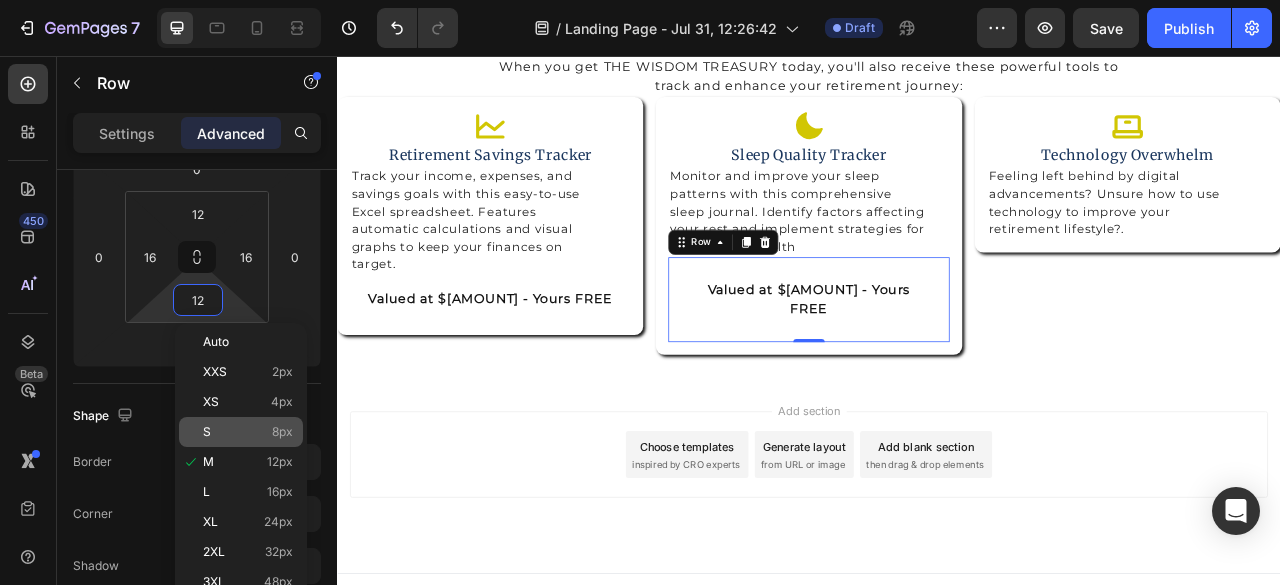 click on "S 8px" at bounding box center (248, 432) 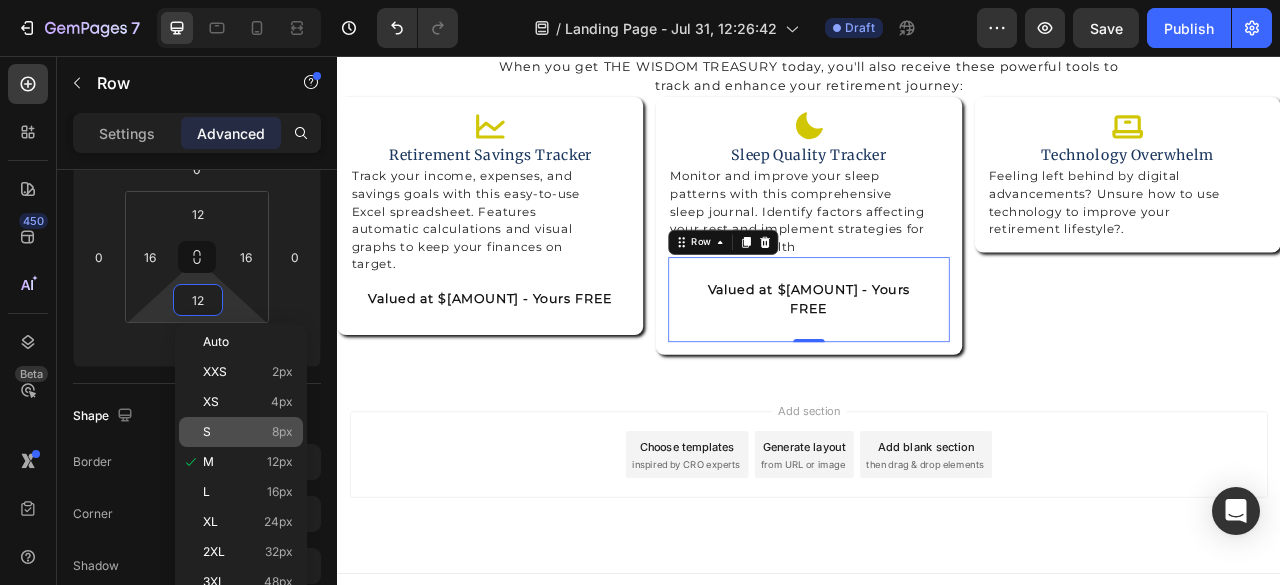 type on "8" 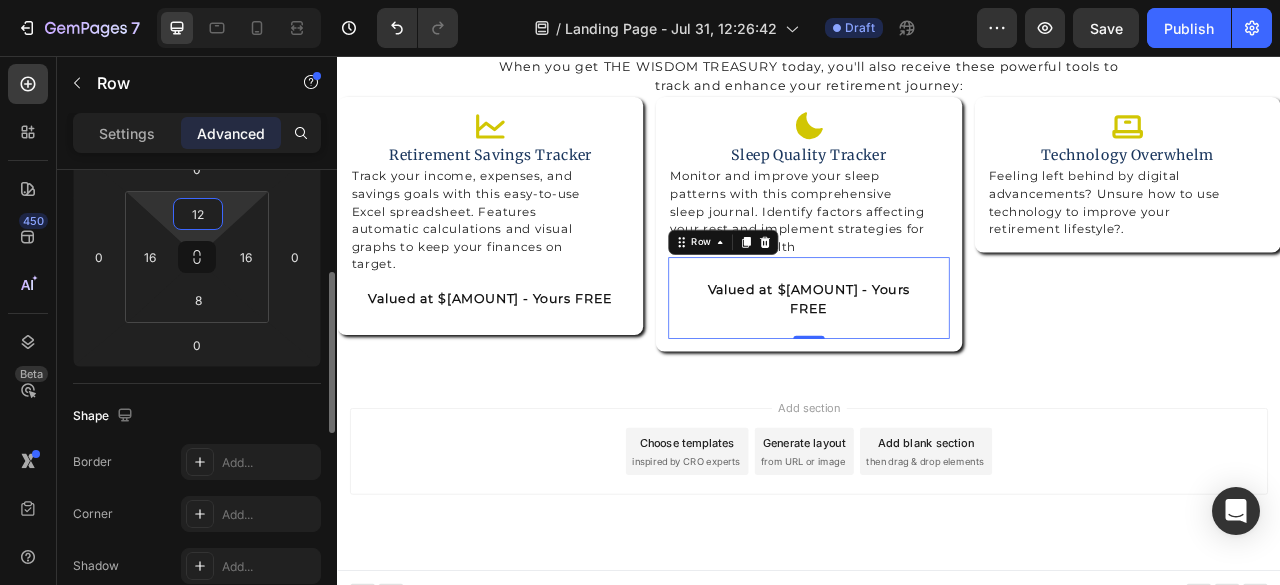 click on "12" at bounding box center [198, 214] 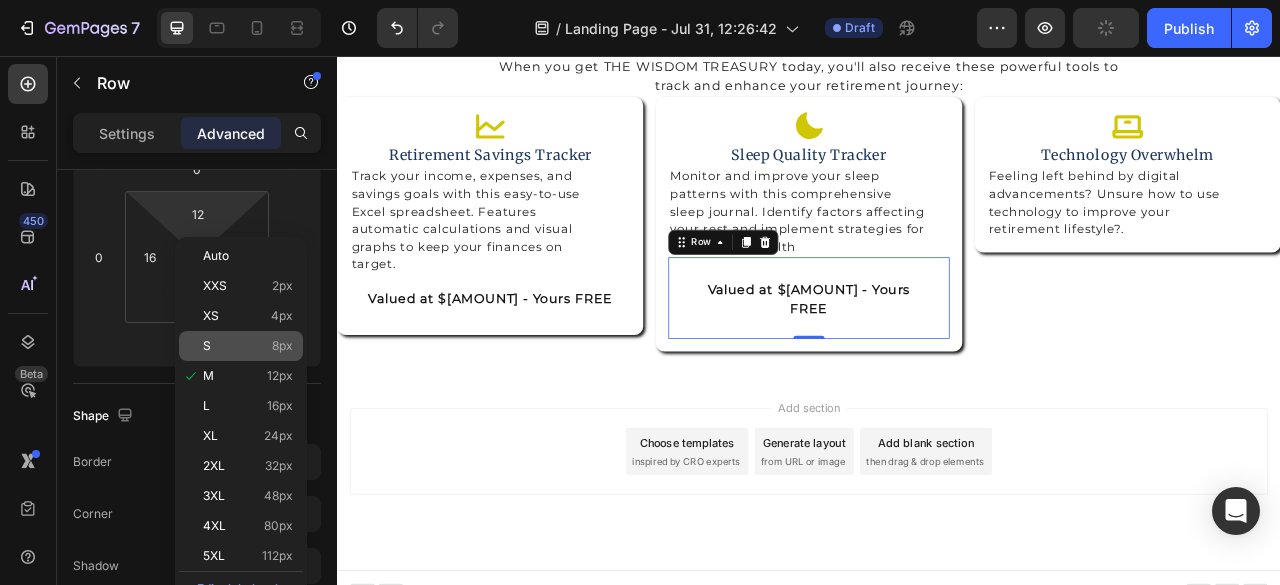 click on "S 8px" 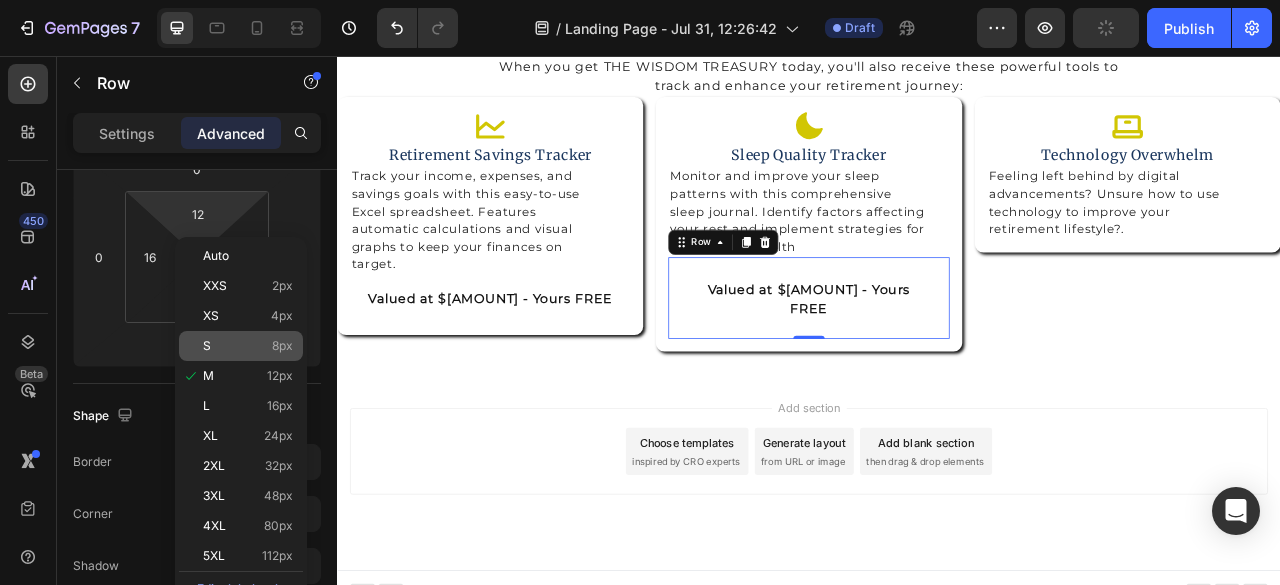 type on "8" 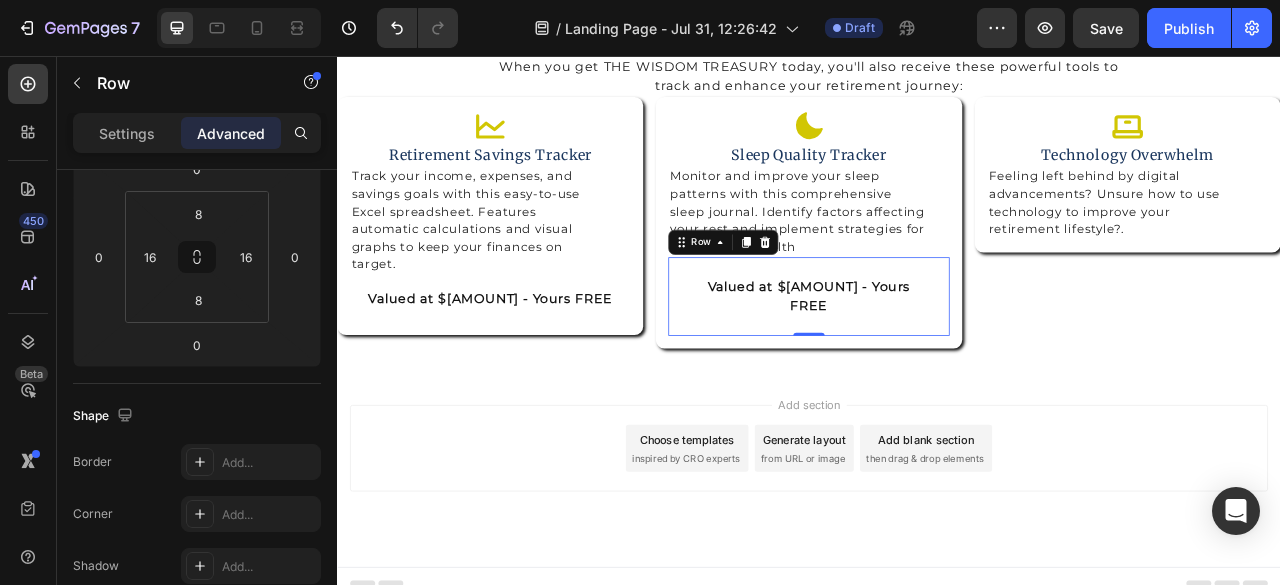 click on "Add section Choose templates inspired by CRO experts Generate layout from URL or image Add blank section then drag & drop elements" at bounding box center [937, 555] 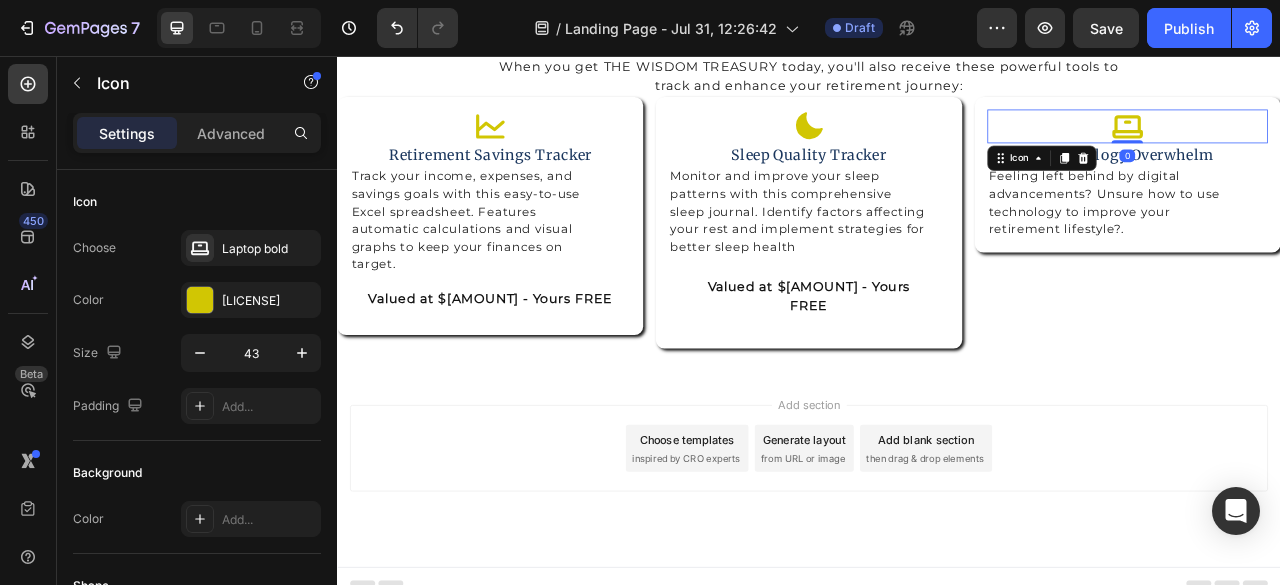 click 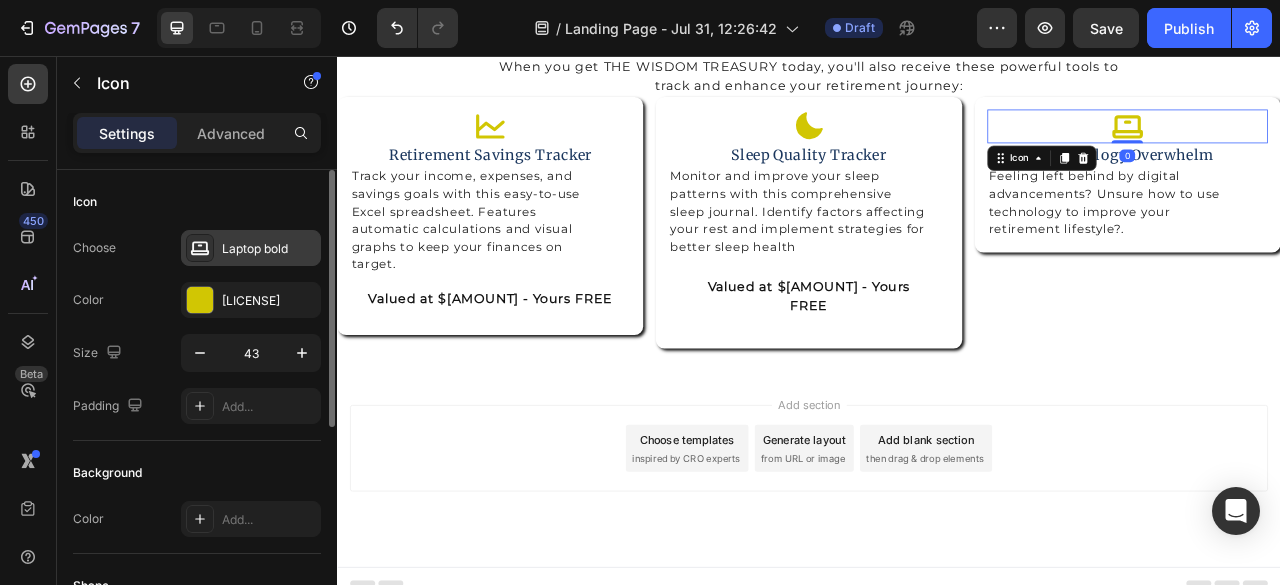 click on "Laptop bold" at bounding box center [251, 248] 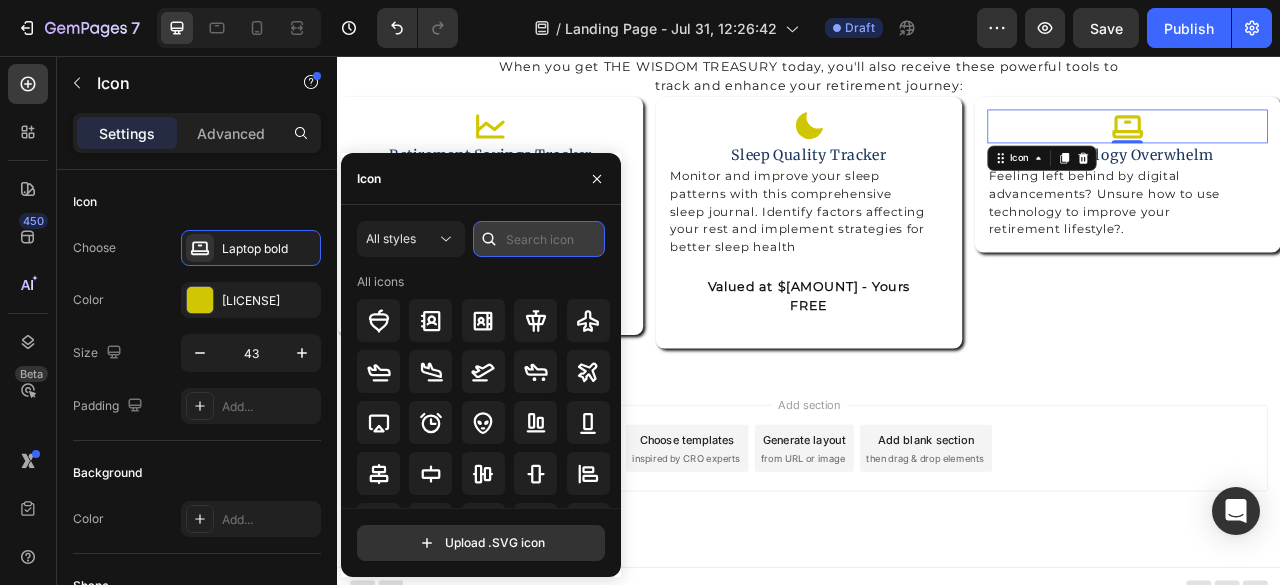 click at bounding box center [539, 239] 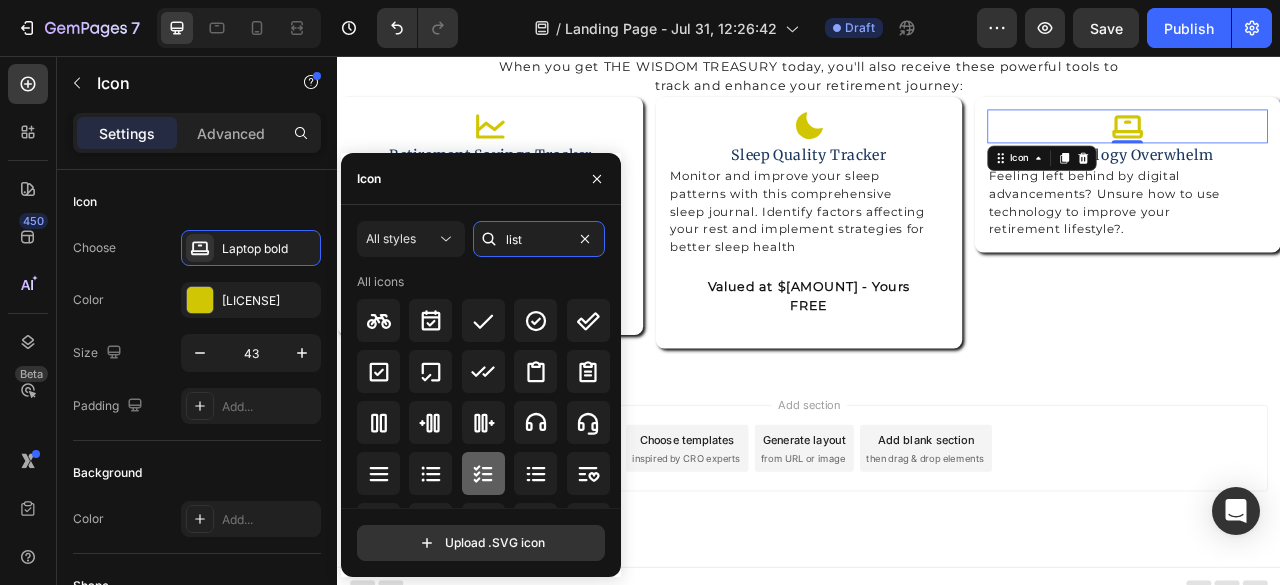 type on "list" 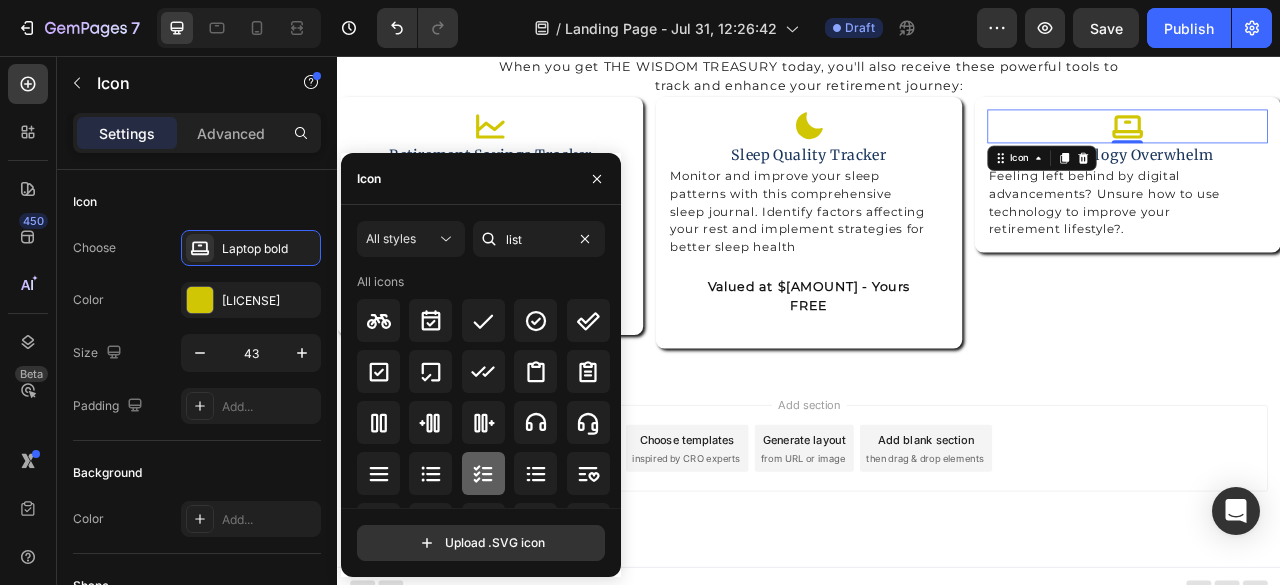 click 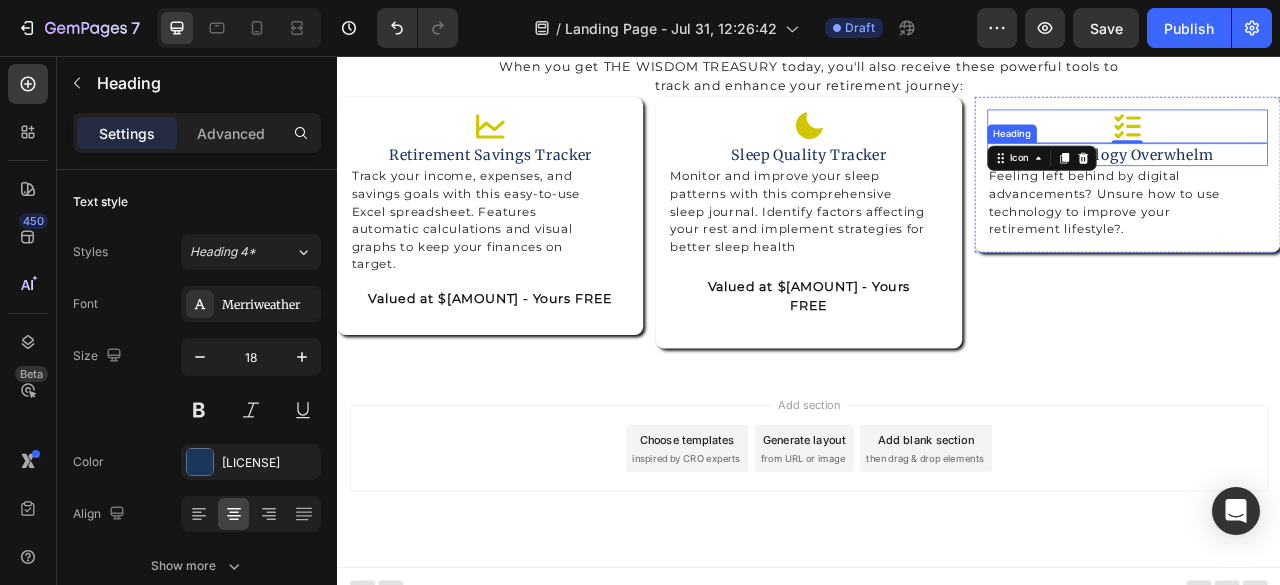 click on "Technology Overwhelm" at bounding box center [1342, 181] 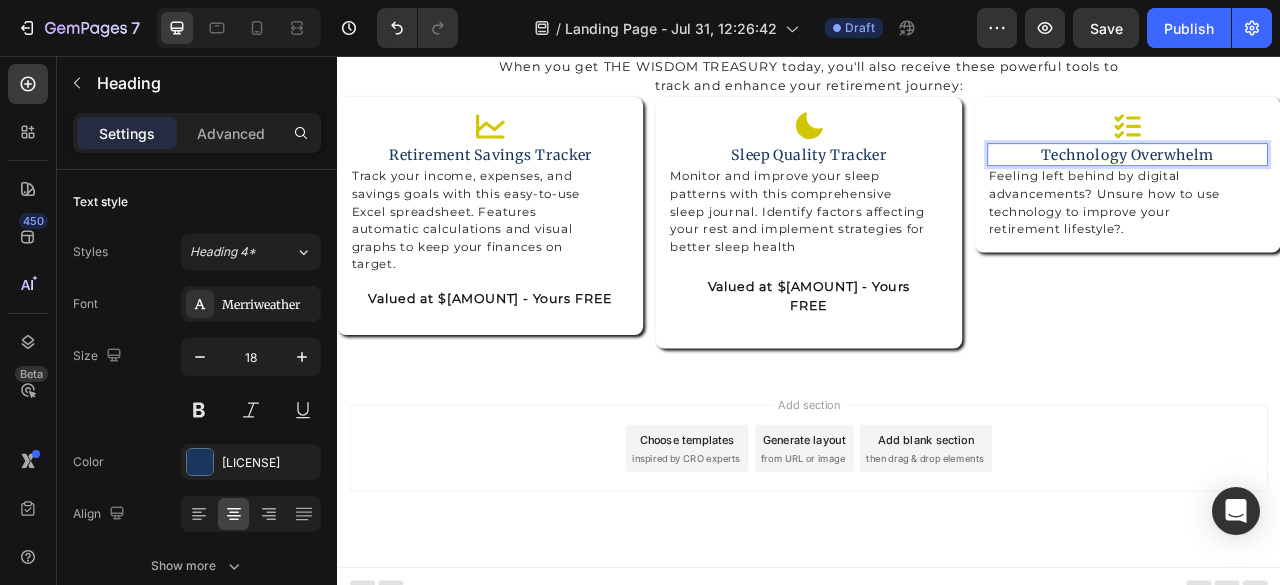 click on "Technology Overwhelm" at bounding box center [1342, 181] 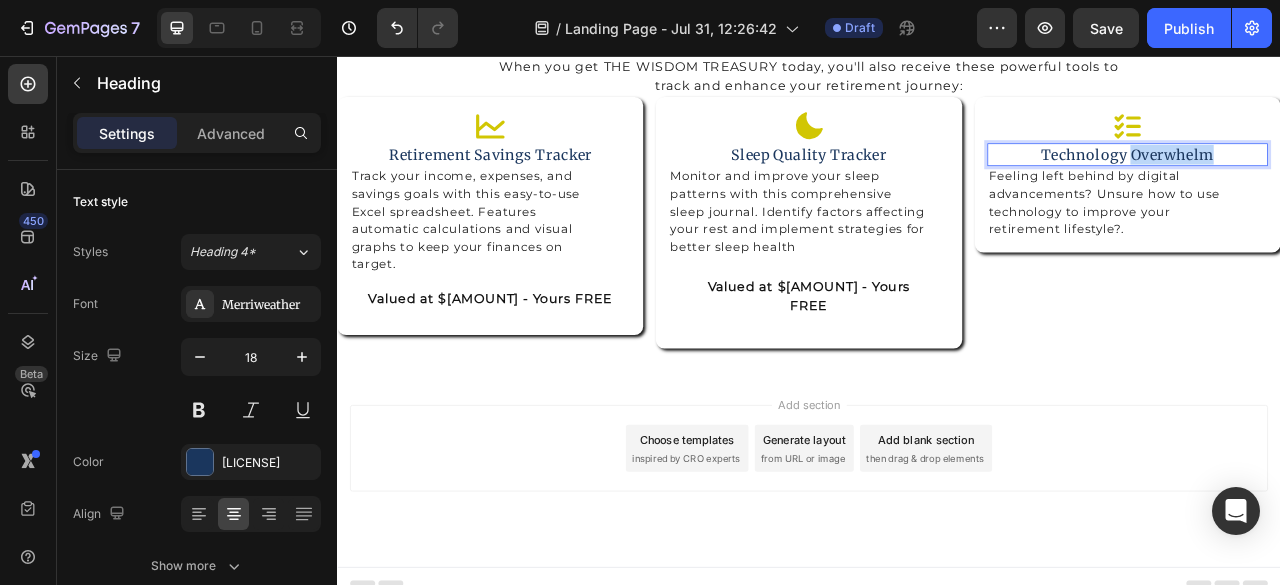 click on "Technology Overwhelm" at bounding box center (1342, 181) 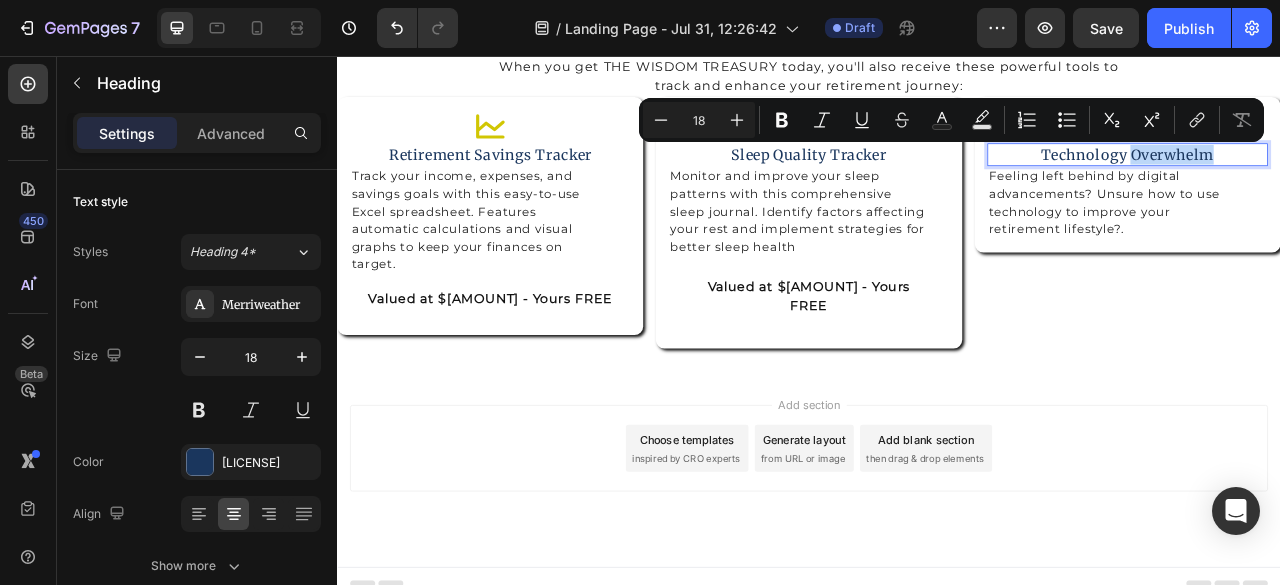 click on "Technology Overwhelm" at bounding box center [1342, 181] 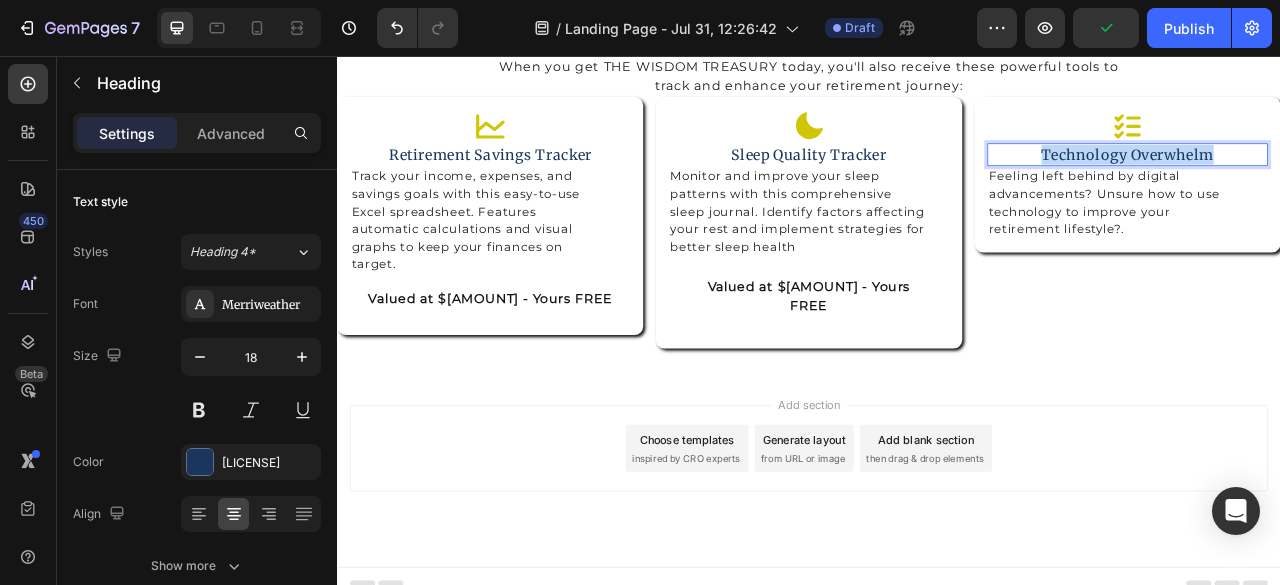 drag, startPoint x: 1436, startPoint y: 179, endPoint x: 1218, endPoint y: 175, distance: 218.0367 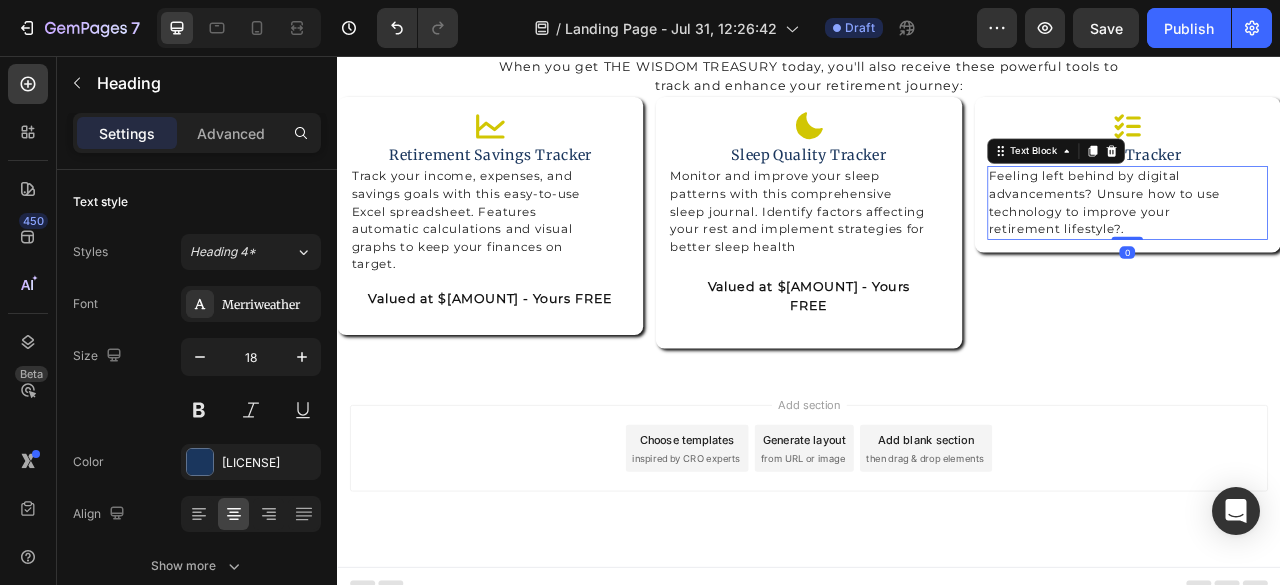 click on "Feeling left behind by digital advancements? Unsure how to use technology to improve your retirement lifestyle?." at bounding box center (1342, 243) 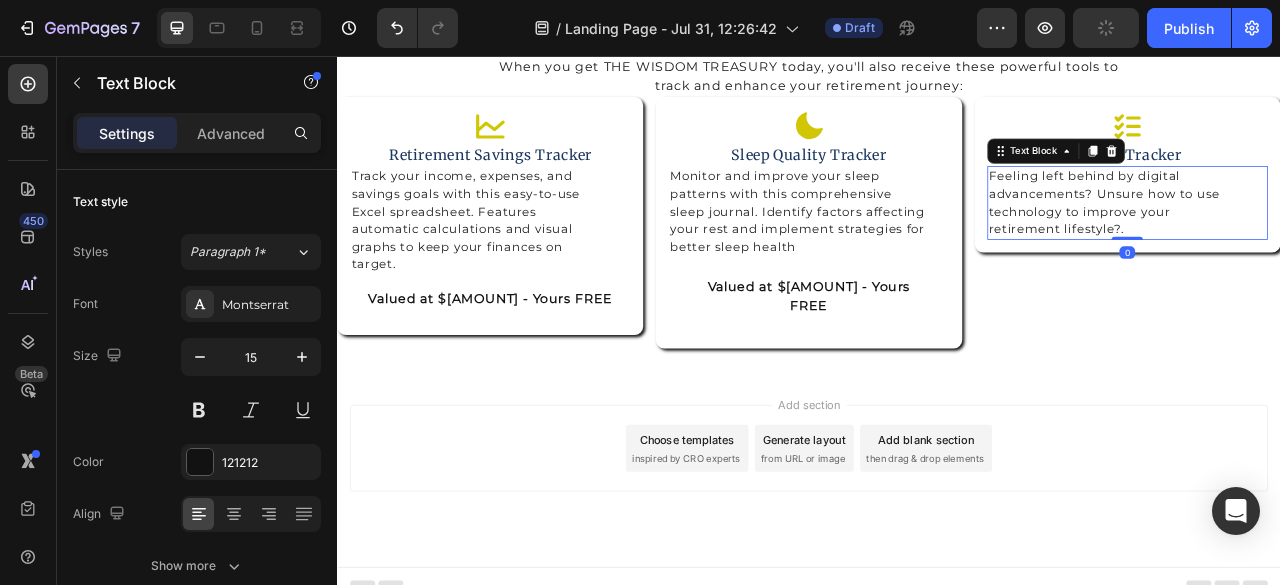 click on "Feeling left behind by digital advancements? Unsure how to use technology to improve your retirement lifestyle?." at bounding box center (1342, 243) 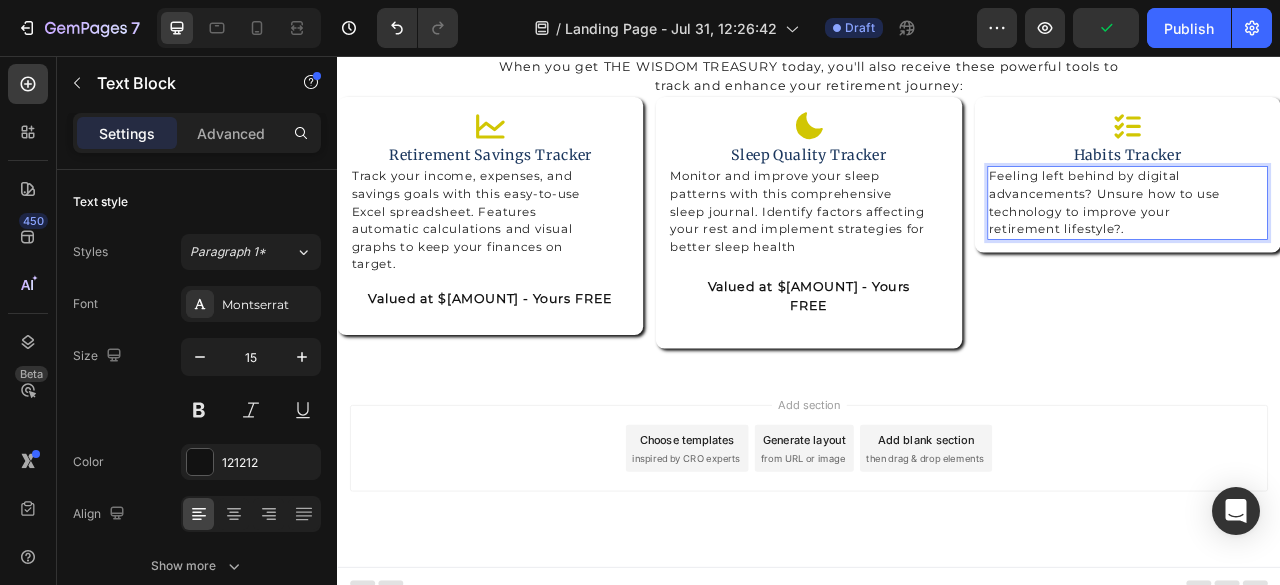 drag, startPoint x: 1324, startPoint y: 275, endPoint x: 1292, endPoint y: 266, distance: 33.24154 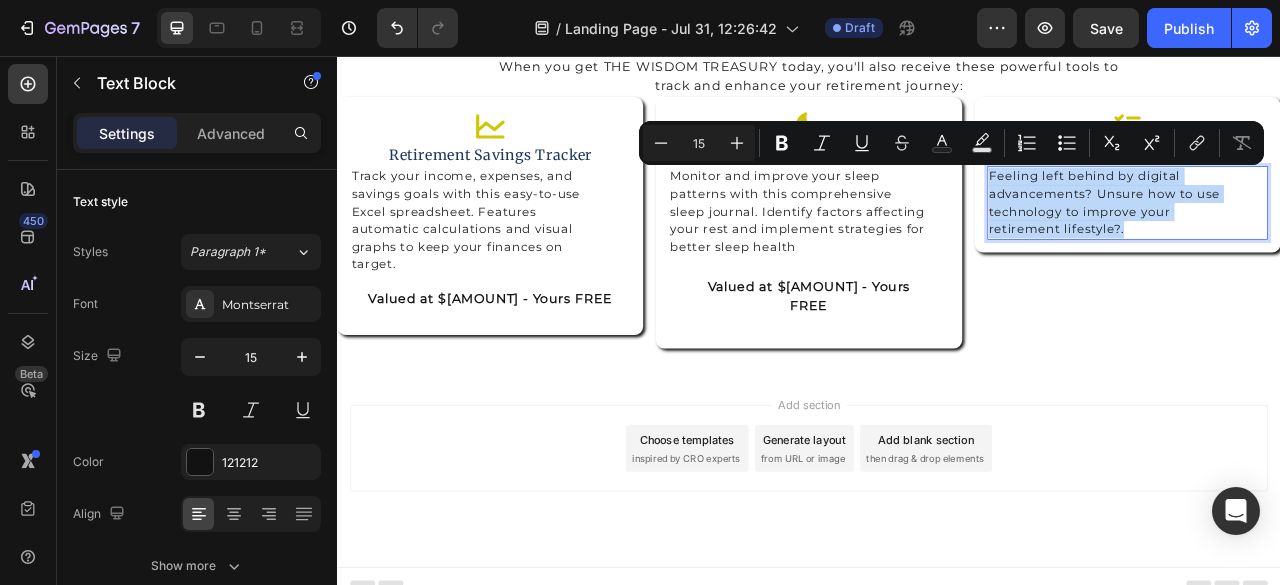 drag, startPoint x: 1331, startPoint y: 270, endPoint x: 1159, endPoint y: 210, distance: 182.16476 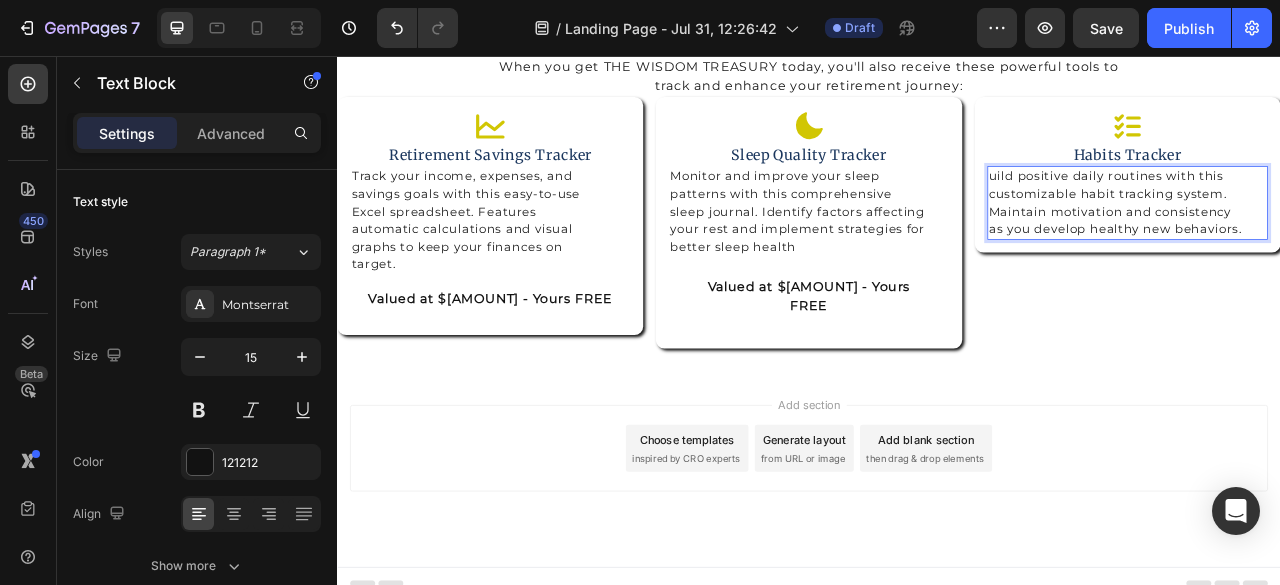 click on "uild positive daily routines with this customizable habit tracking system. Maintain motivation and consistency as you develop healthy new behaviors." at bounding box center (1342, 243) 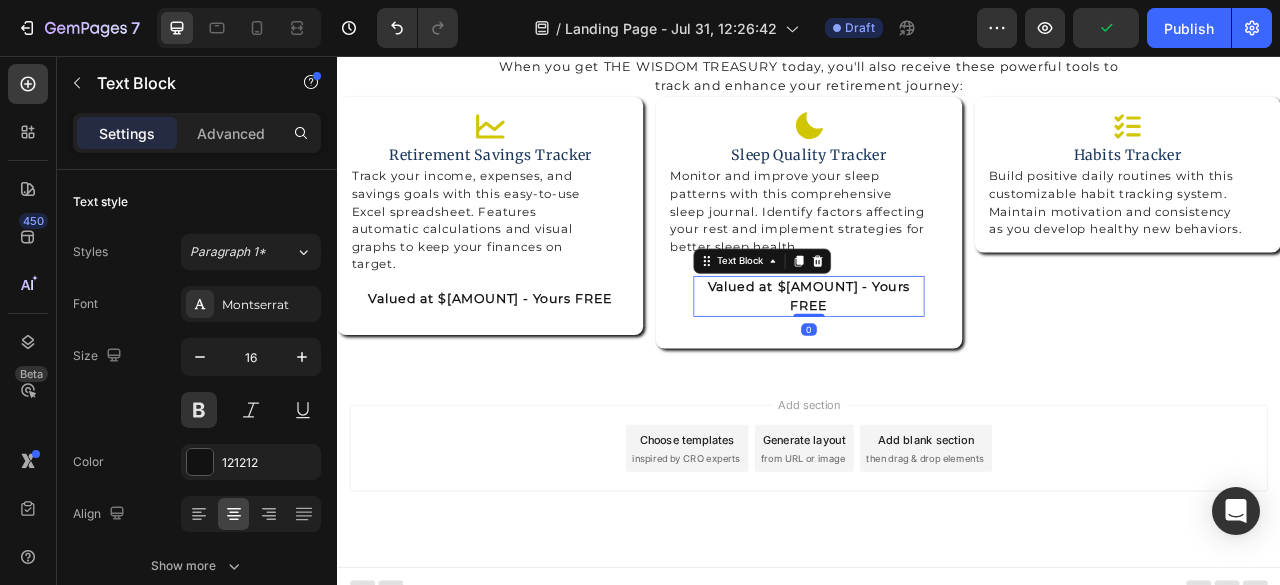 click on "Valued at $27 - Yours FREE" at bounding box center (936, 362) 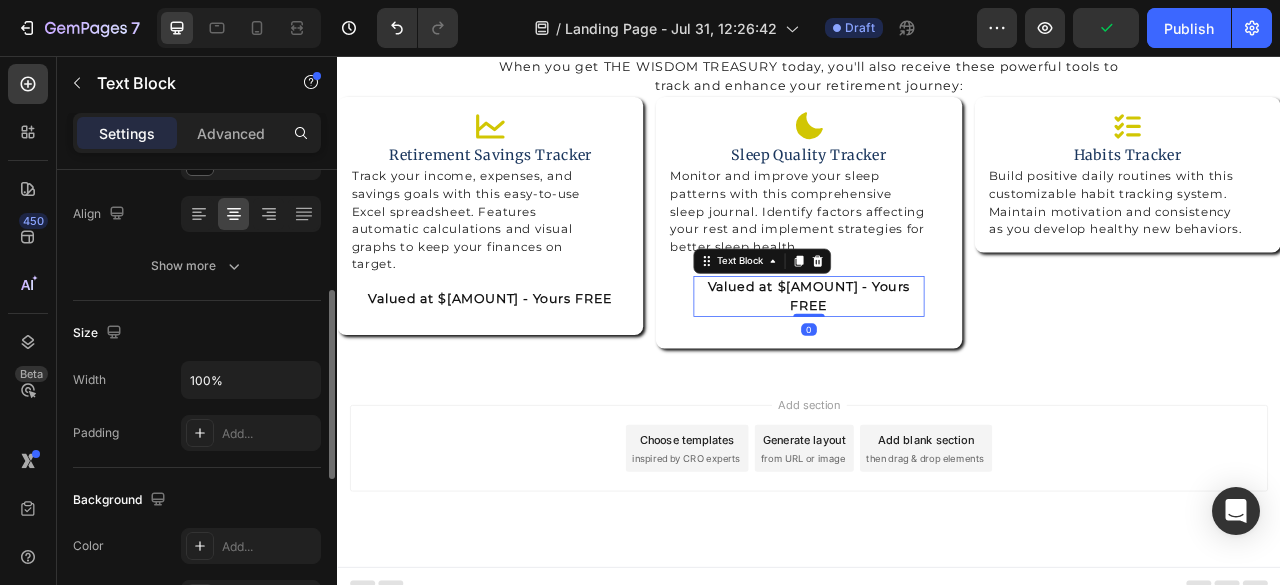 click on "Valued at $27 - Yours FREE" at bounding box center [936, 362] 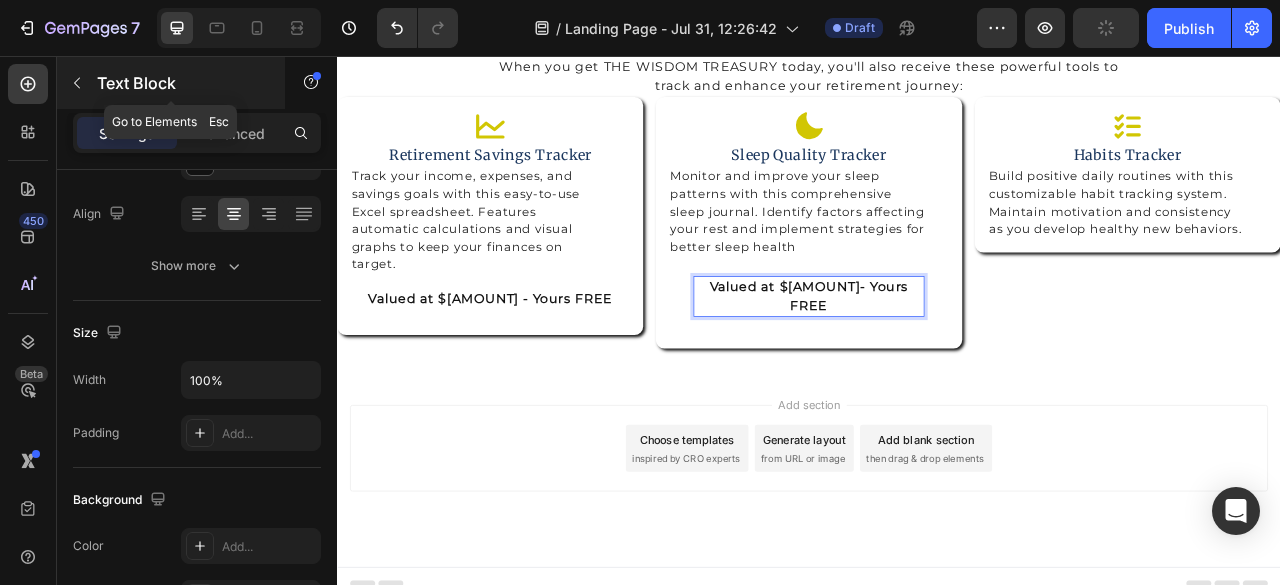 click 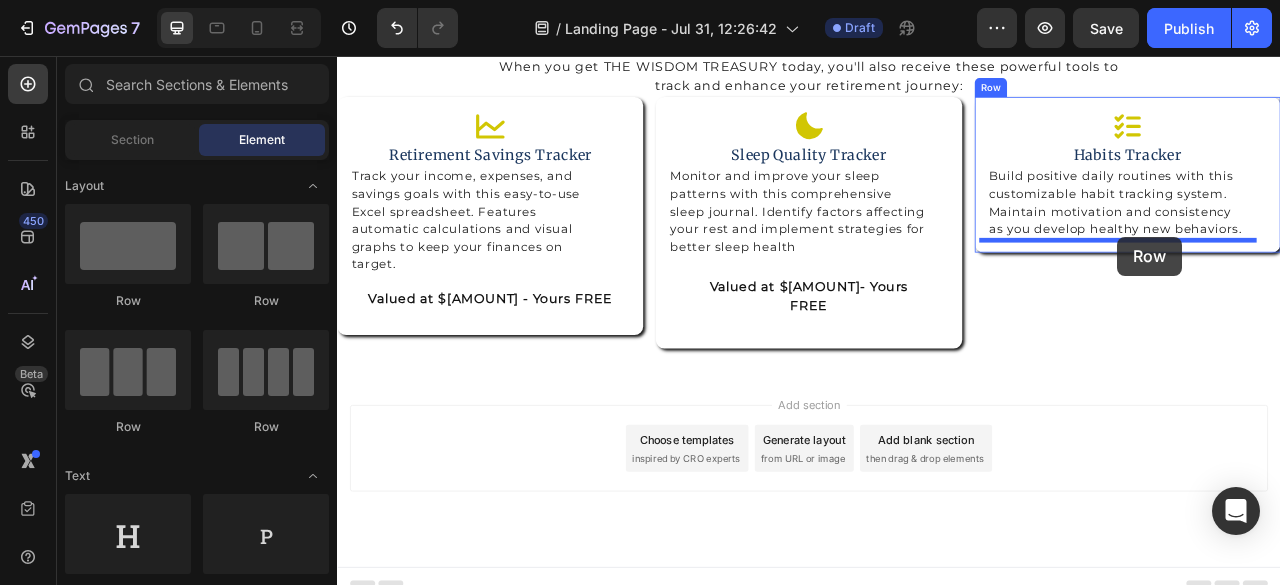 drag, startPoint x: 483, startPoint y: 293, endPoint x: 1329, endPoint y: 286, distance: 846.02893 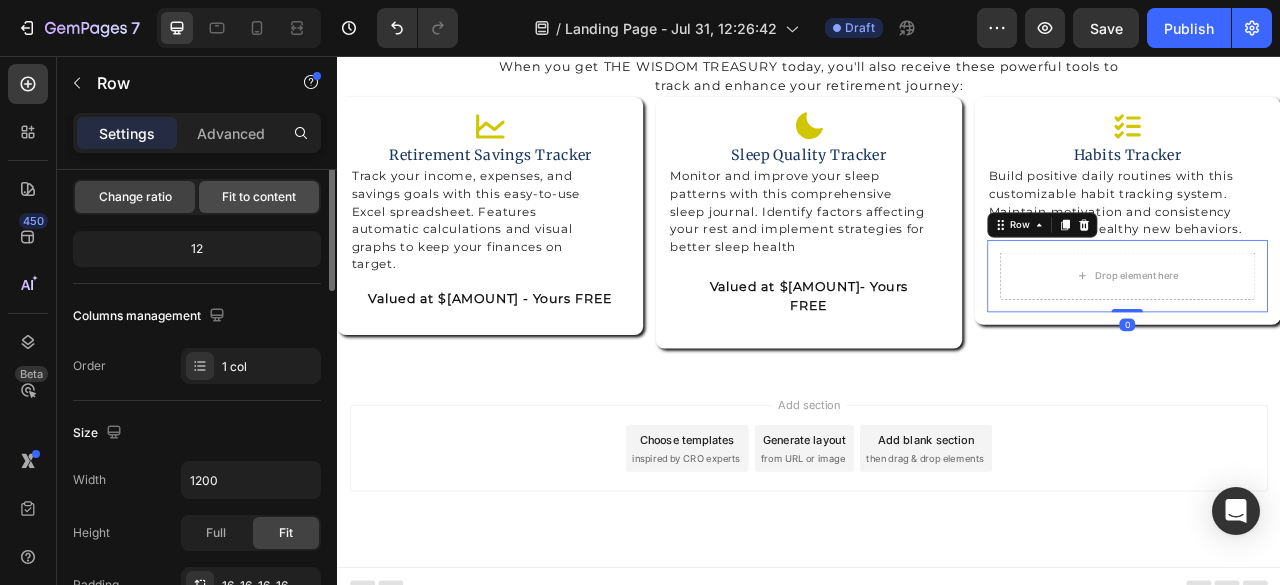 scroll, scrollTop: 300, scrollLeft: 0, axis: vertical 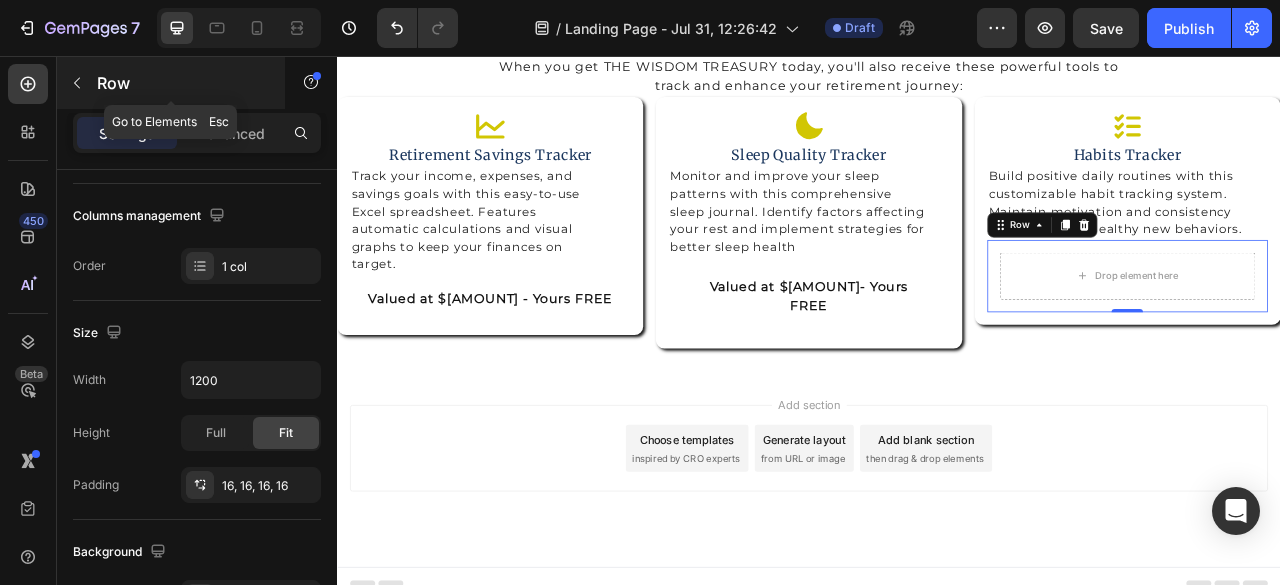 click 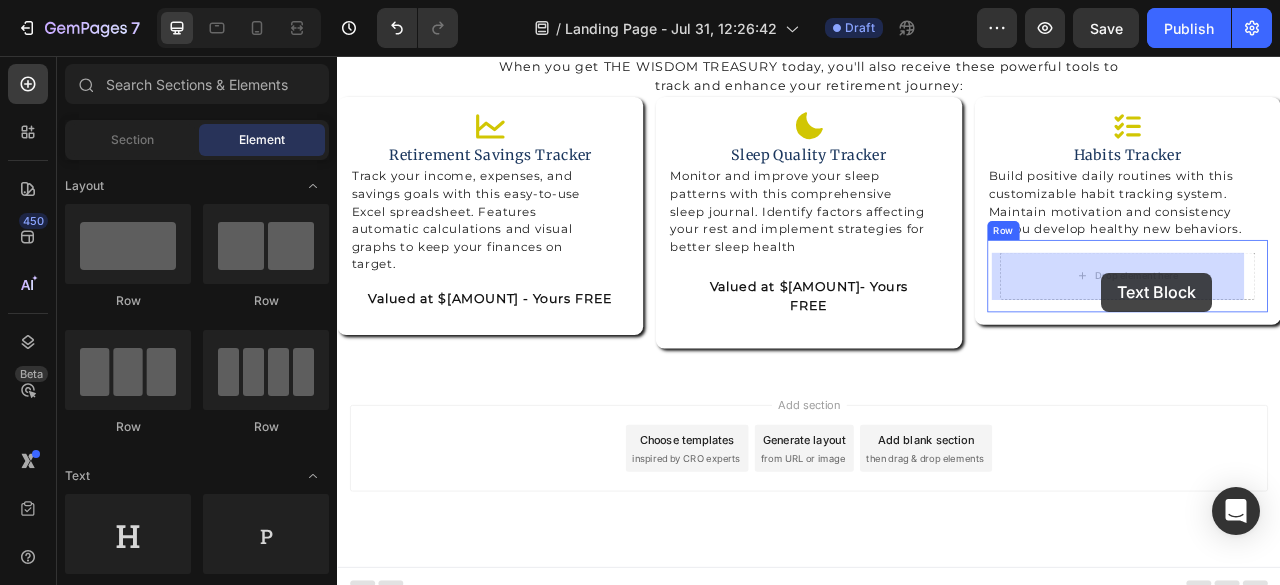 drag, startPoint x: 587, startPoint y: 587, endPoint x: 1309, endPoint y: 332, distance: 765.7082 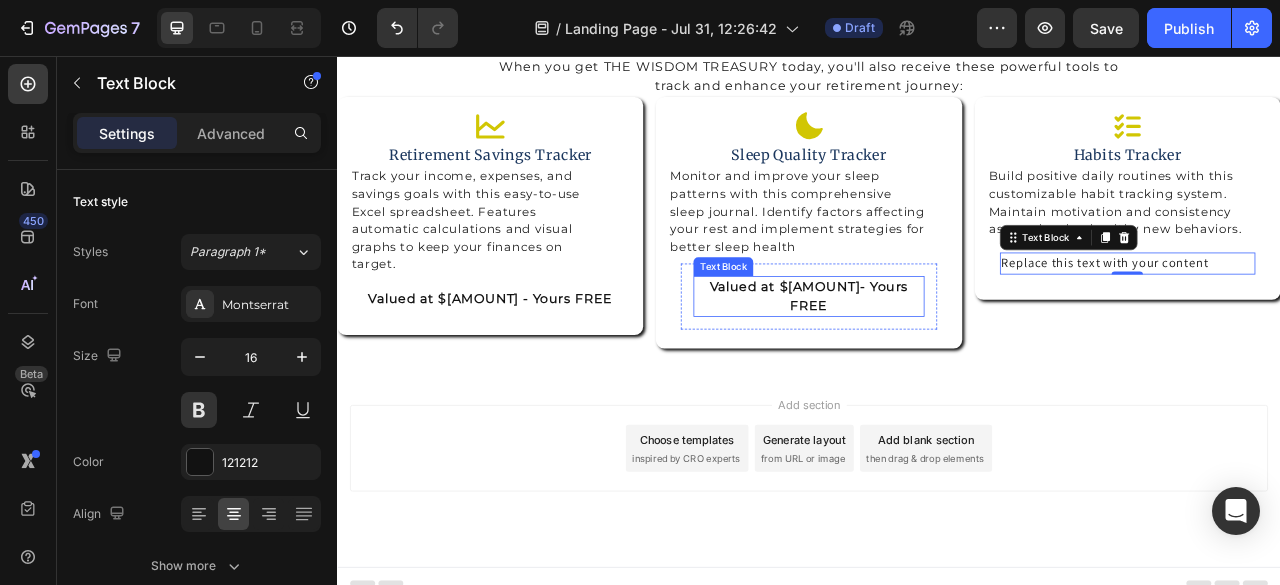 click on "Valued at $19- Yours FREE" at bounding box center (936, 362) 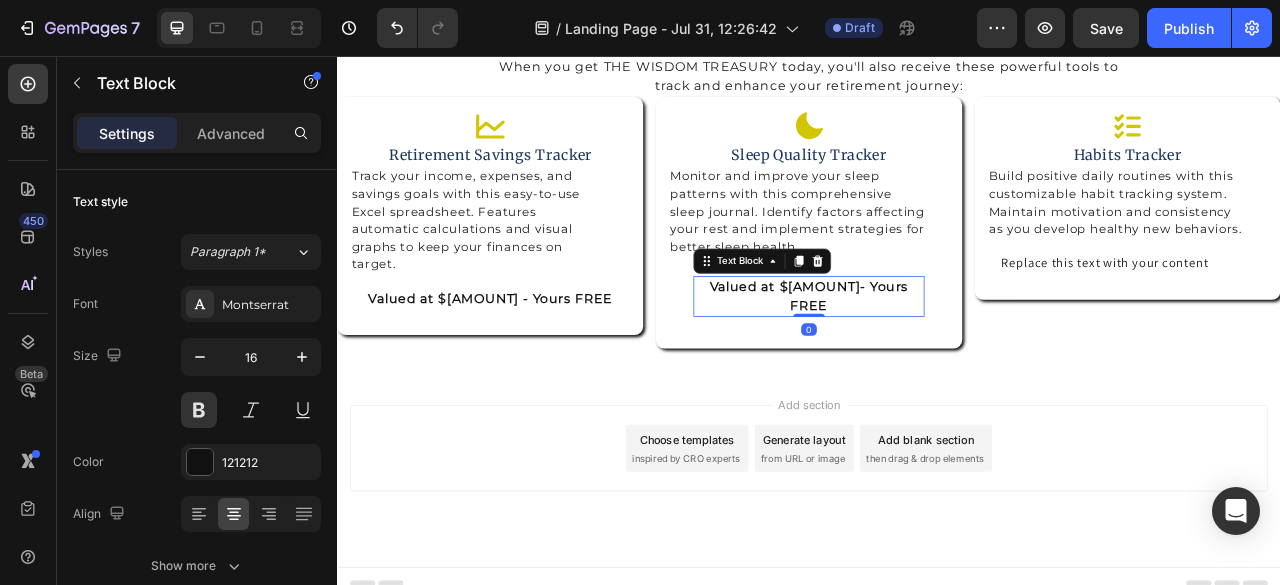 scroll, scrollTop: 300, scrollLeft: 0, axis: vertical 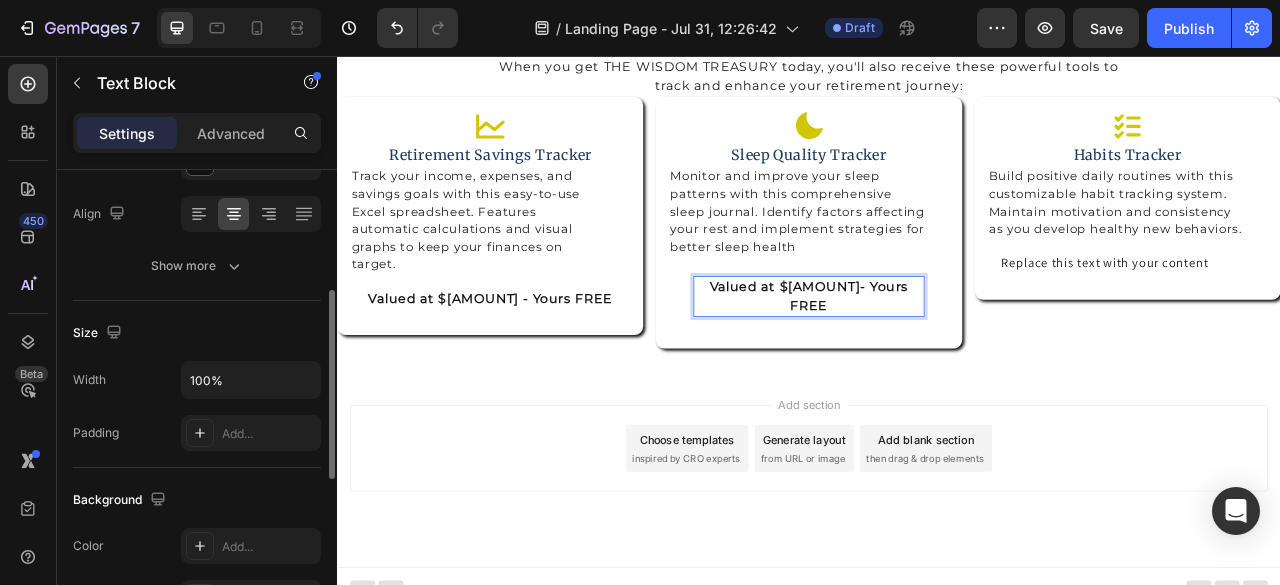 click on "Valued at $19- Yours FREE" at bounding box center [936, 362] 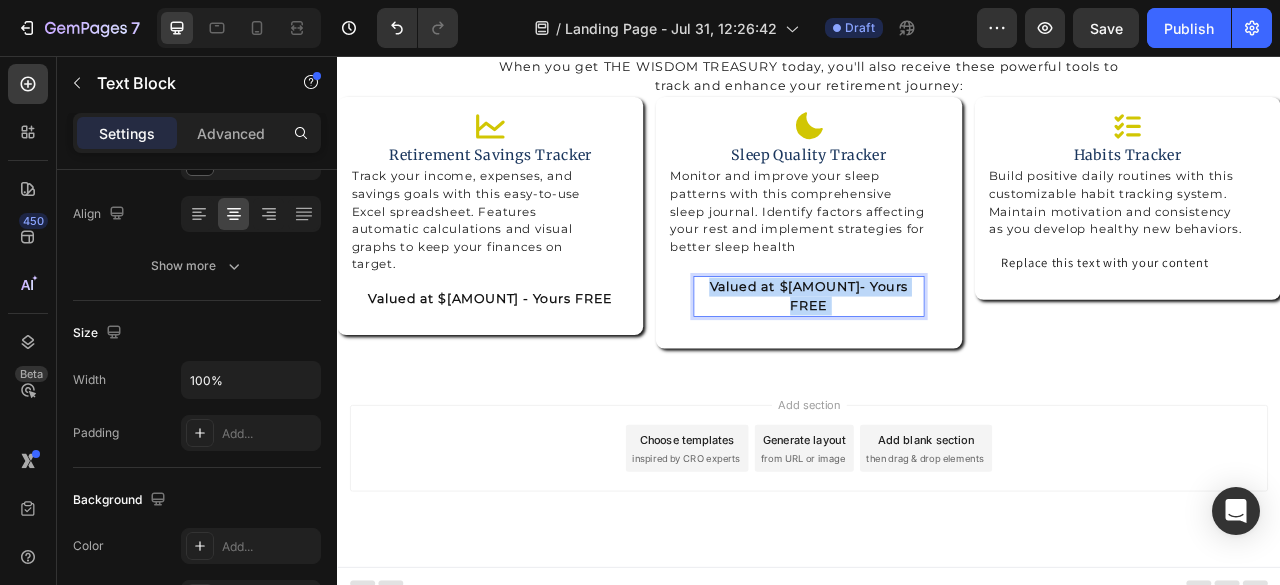 drag, startPoint x: 1041, startPoint y: 349, endPoint x: 825, endPoint y: 340, distance: 216.18742 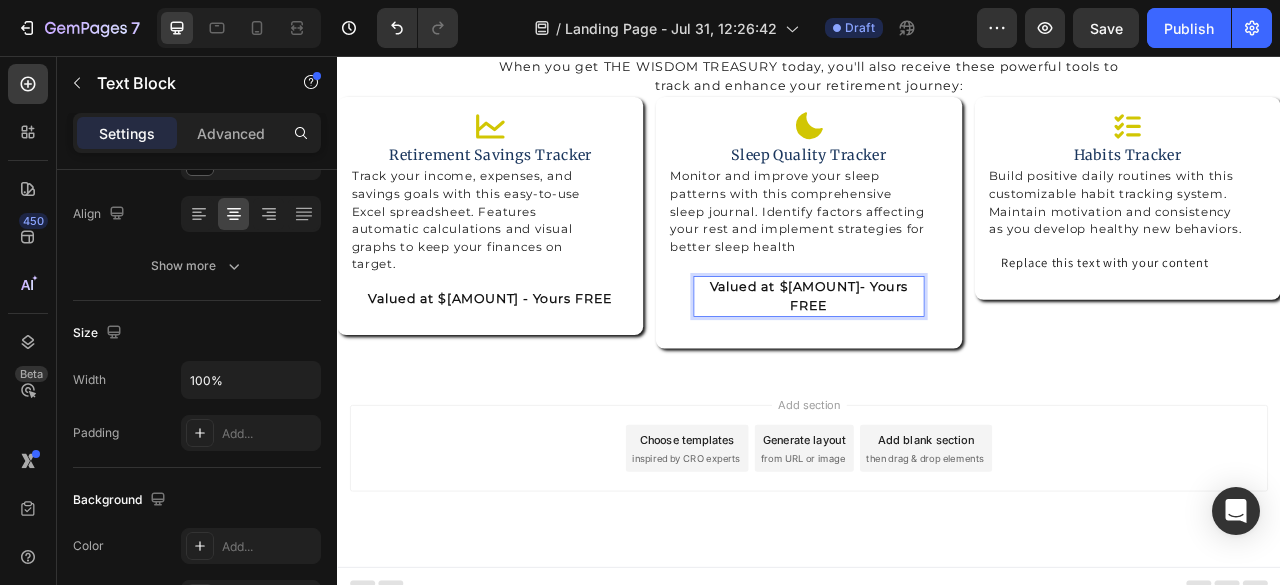 click on "Valued at $19- Yours FREE" at bounding box center (936, 362) 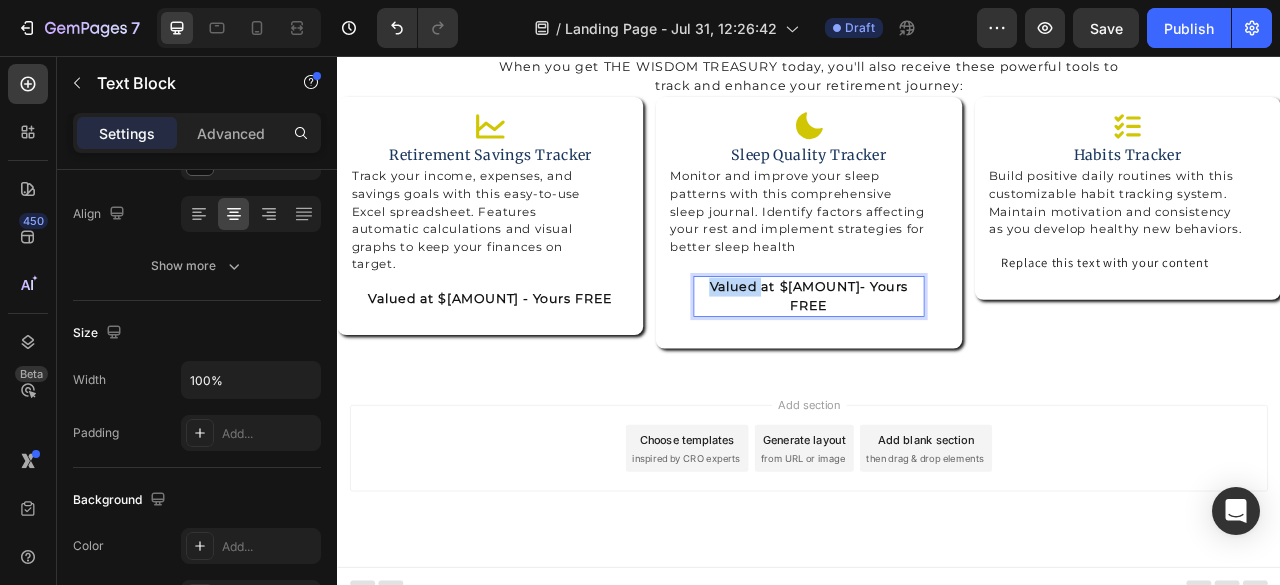 click on "Valued at $19- Yours FREE" at bounding box center (936, 362) 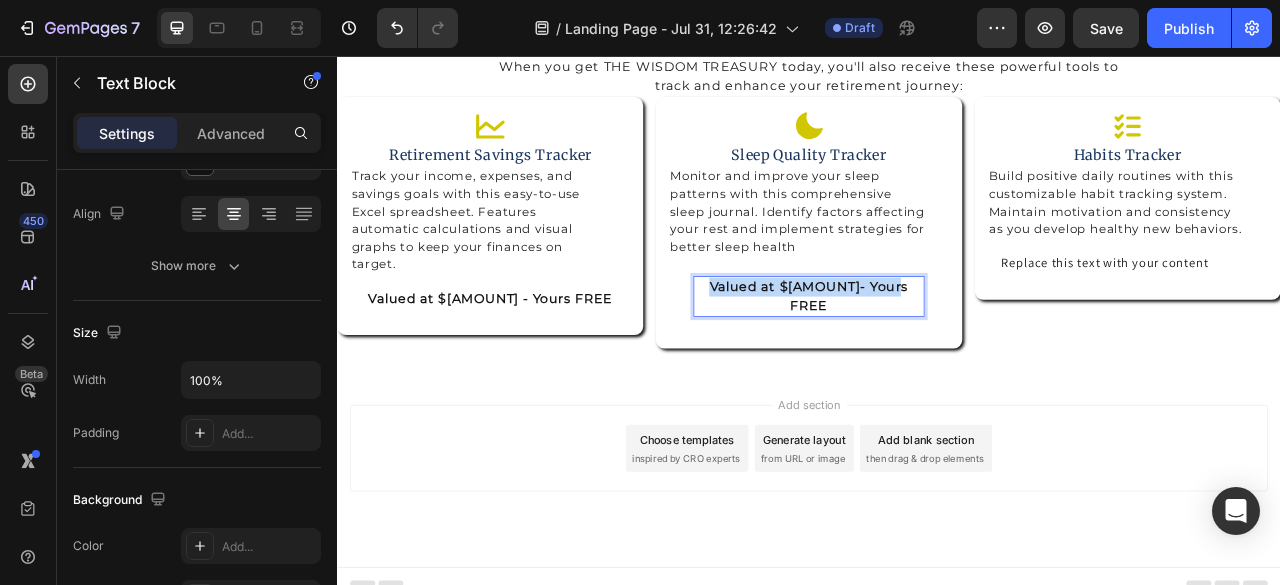 click on "Valued at $19- Yours FREE" at bounding box center (936, 362) 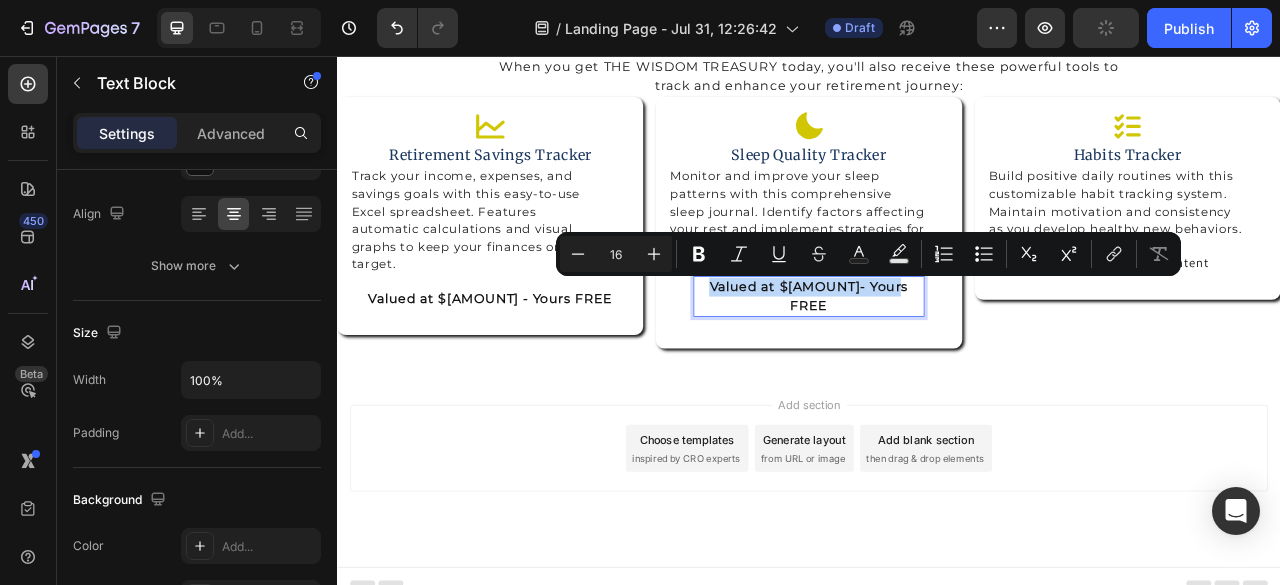 copy on "Valued at $19- Yours FREE" 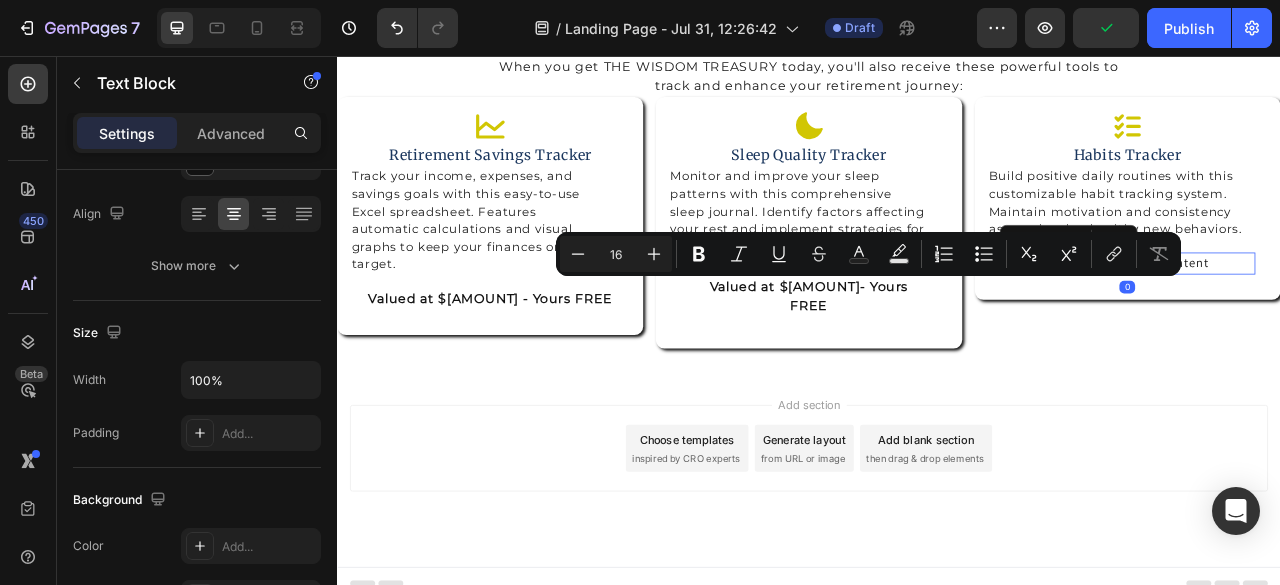 click on "Replace this text with your content" at bounding box center (1342, 320) 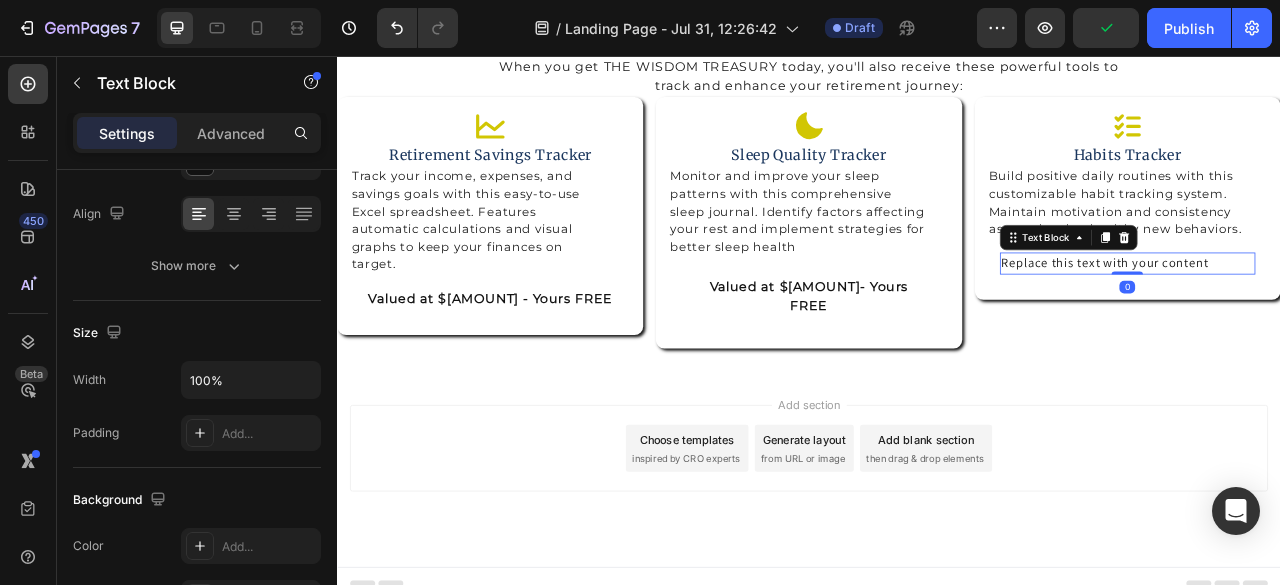click on "Replace this text with your content" at bounding box center (1342, 320) 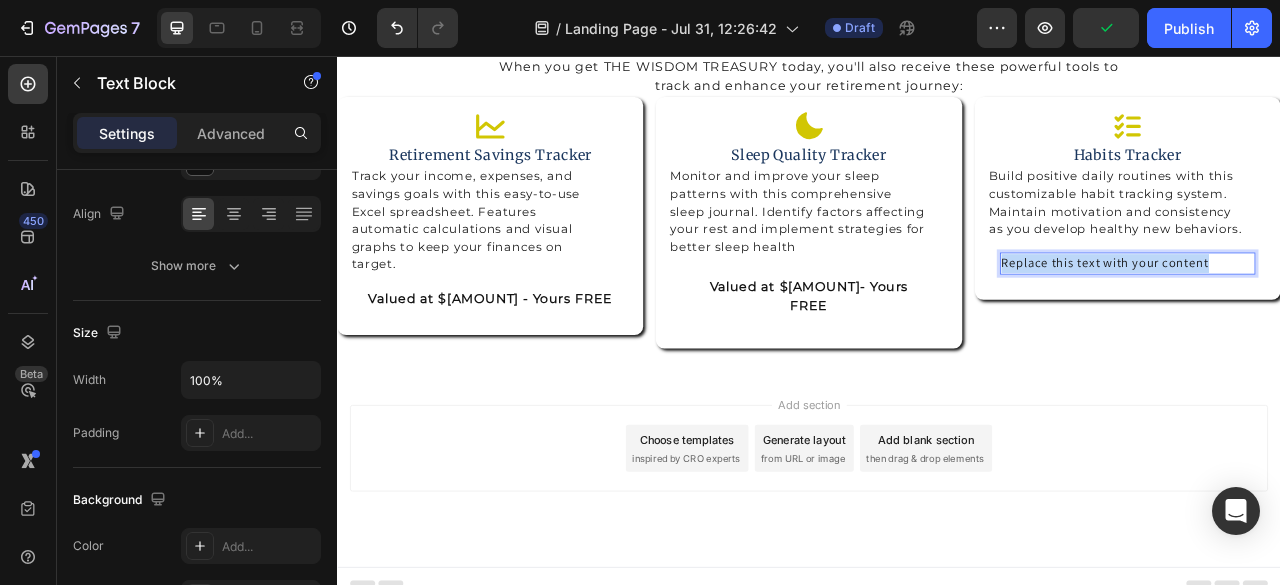 click on "Replace this text with your content" at bounding box center (1342, 320) 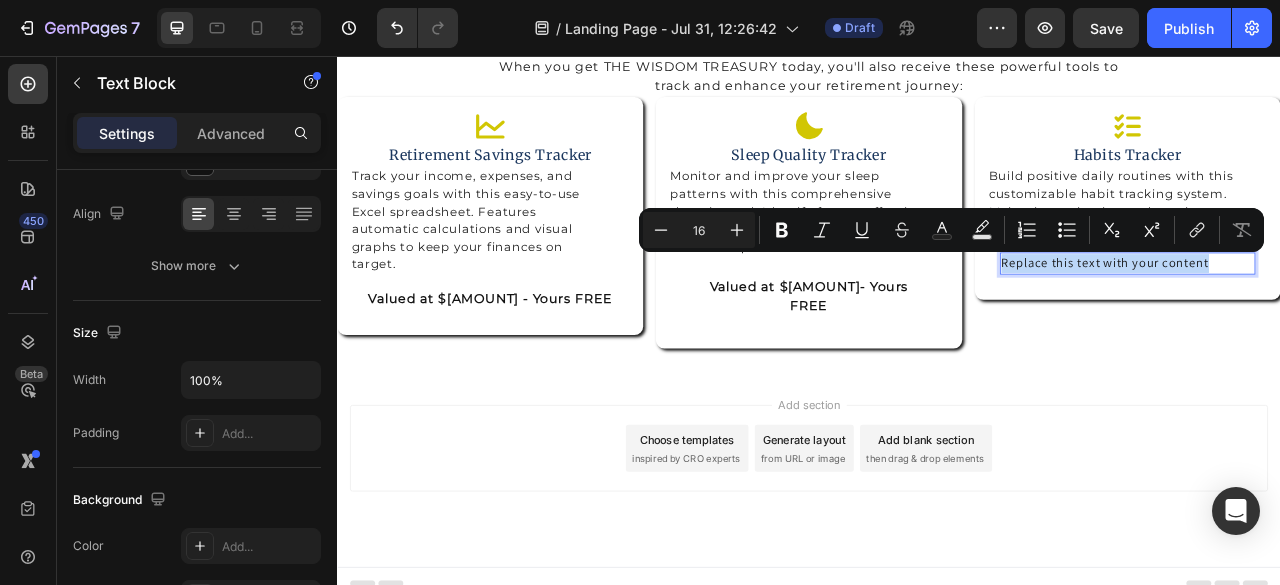 click on "Replace this text with your content" at bounding box center [1342, 320] 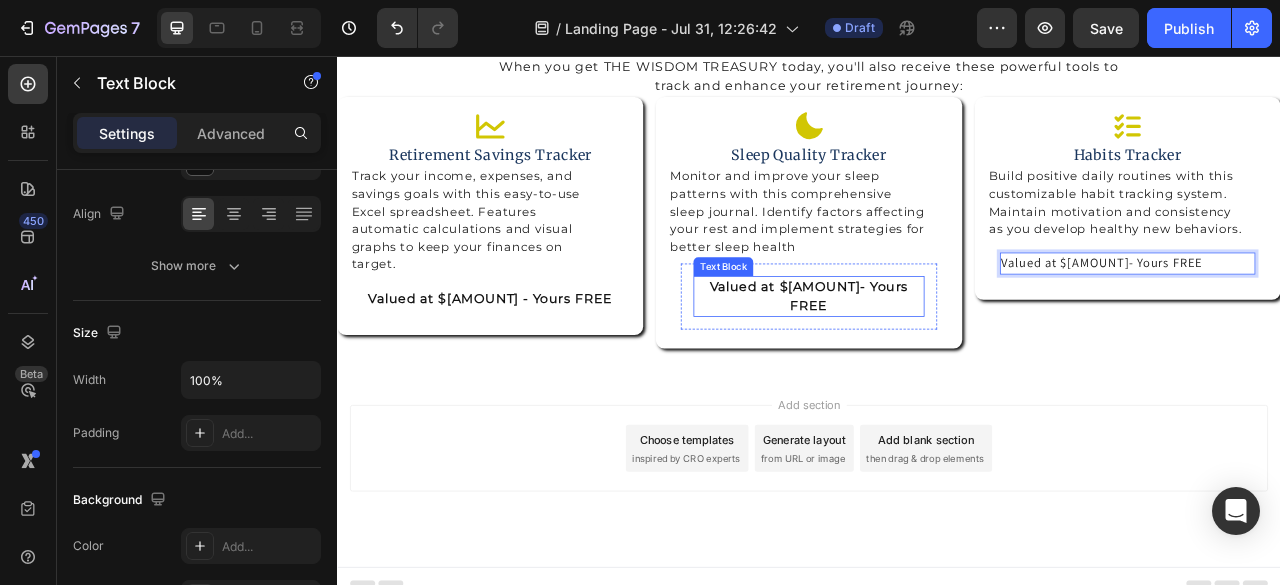 click on "Valued at $19- Yours FREE" at bounding box center (936, 362) 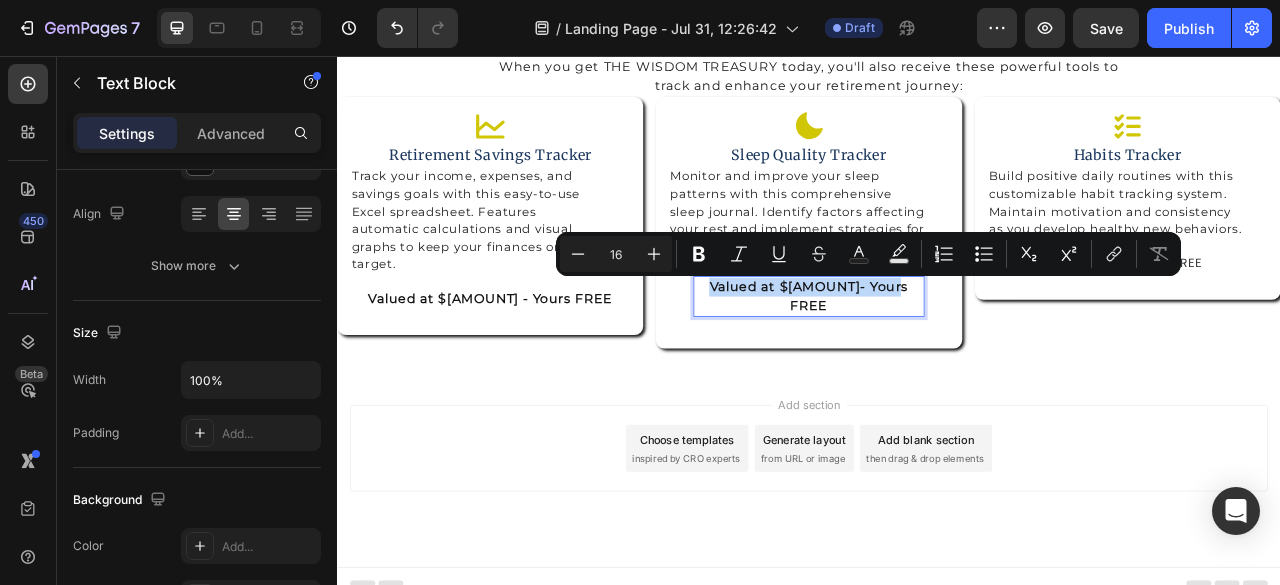 drag, startPoint x: 815, startPoint y: 347, endPoint x: 1050, endPoint y: 359, distance: 235.30618 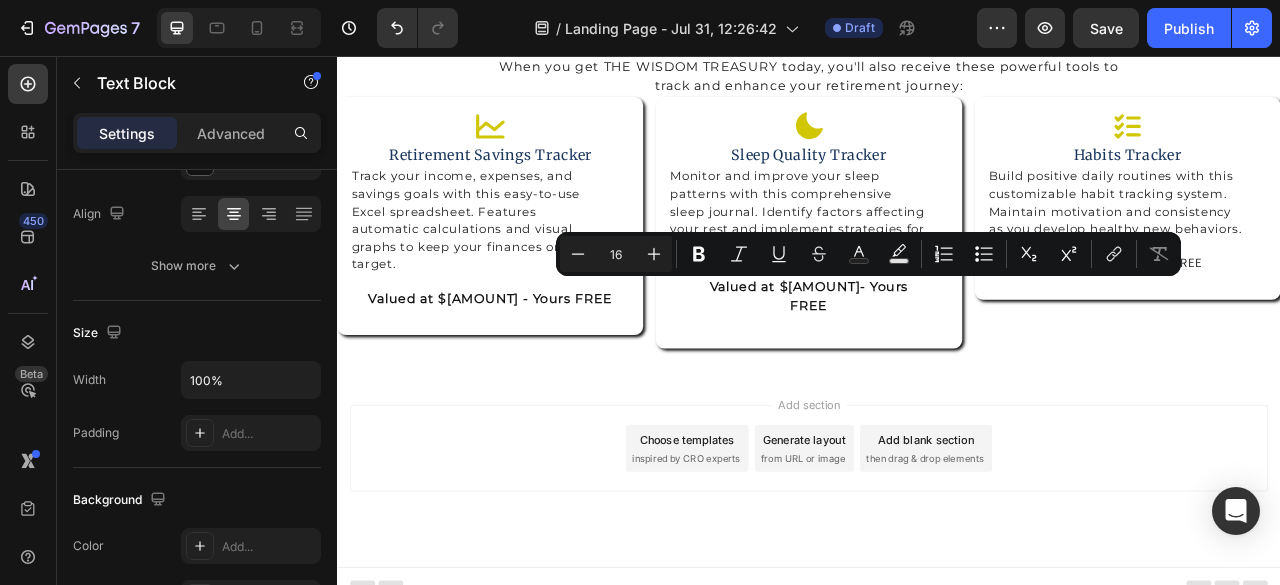 click on "Add section Choose templates inspired by CRO experts Generate layout from URL or image Add blank section then drag & drop elements" at bounding box center (937, 555) 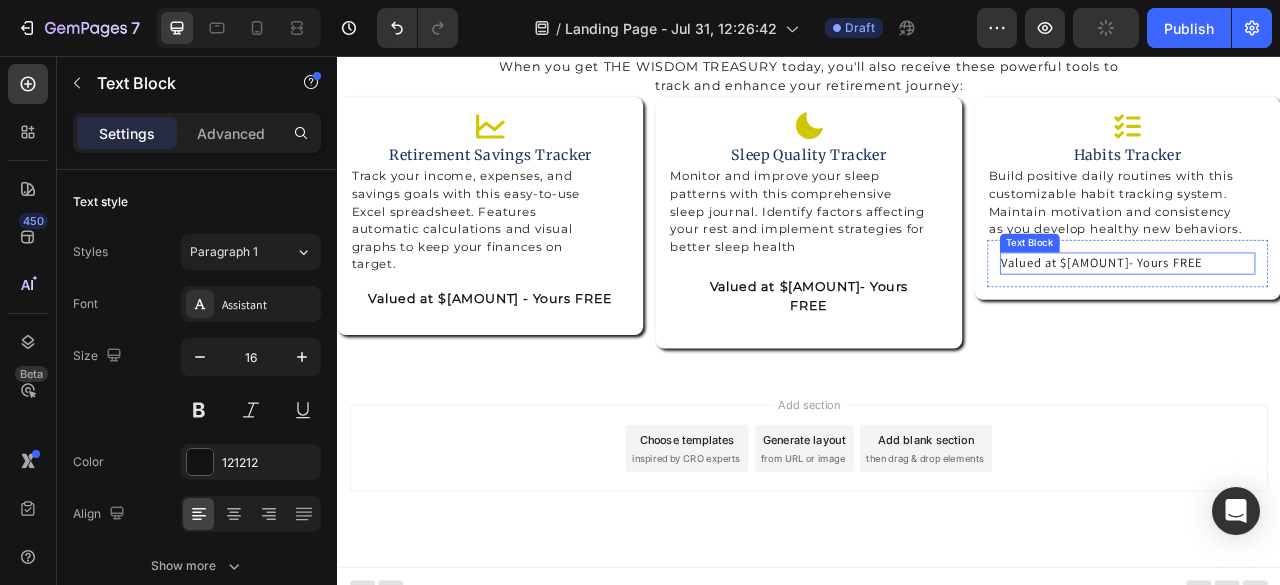 click on "Valued at $19- Yours FREE" at bounding box center (1342, 320) 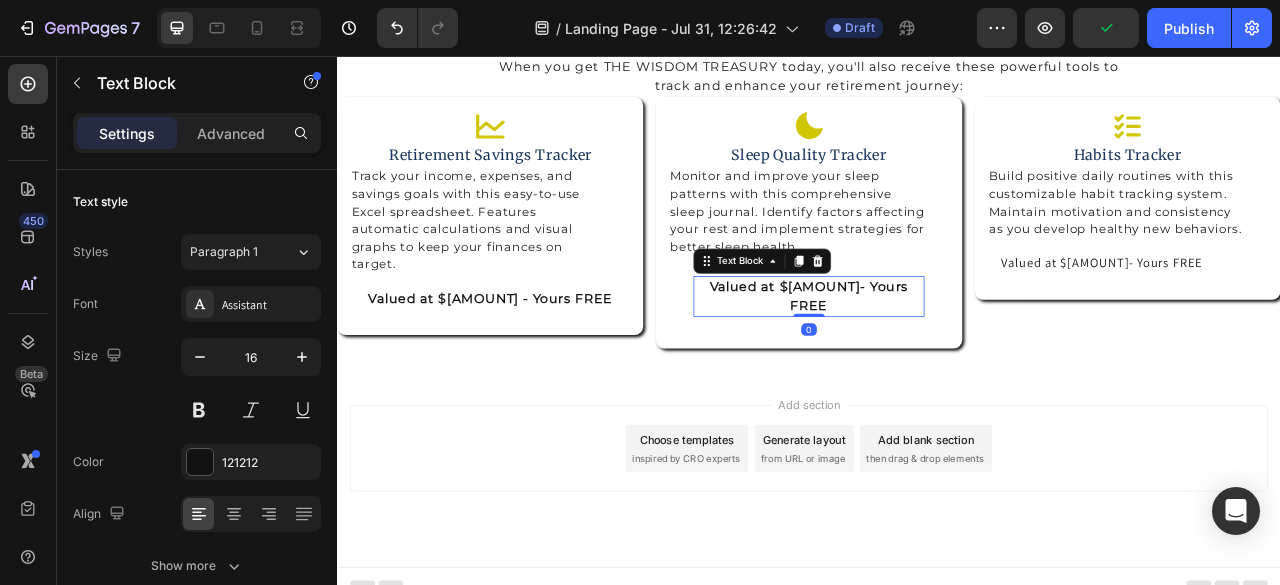 click on "Valued at $19- Yours FREE" at bounding box center (936, 362) 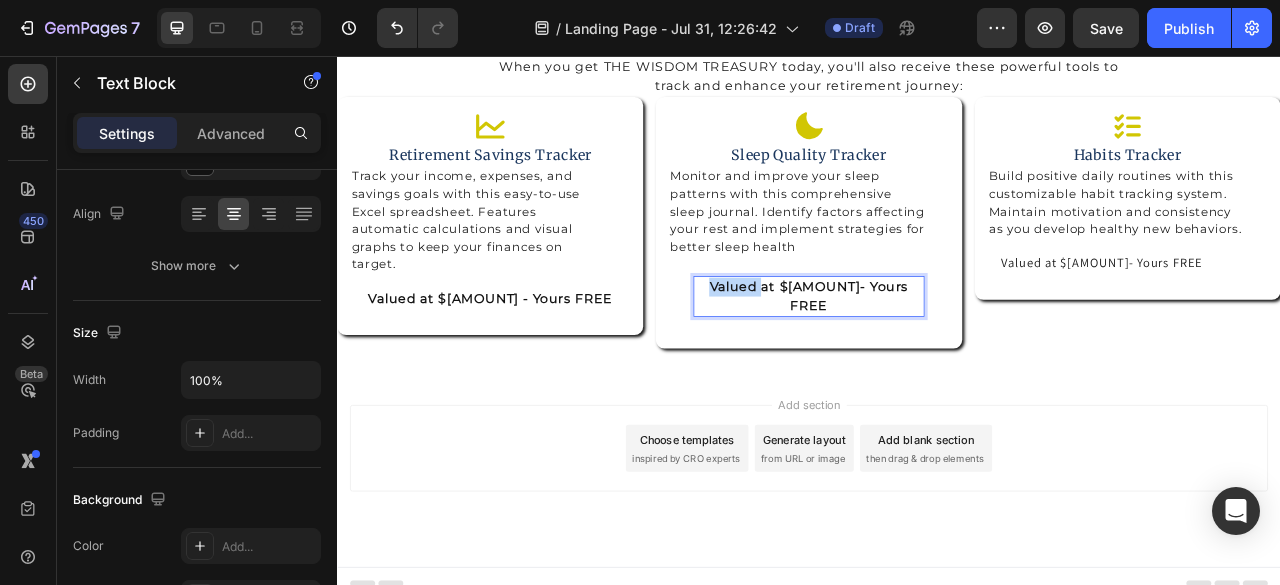 click on "Valued at $19- Yours FREE" at bounding box center [936, 362] 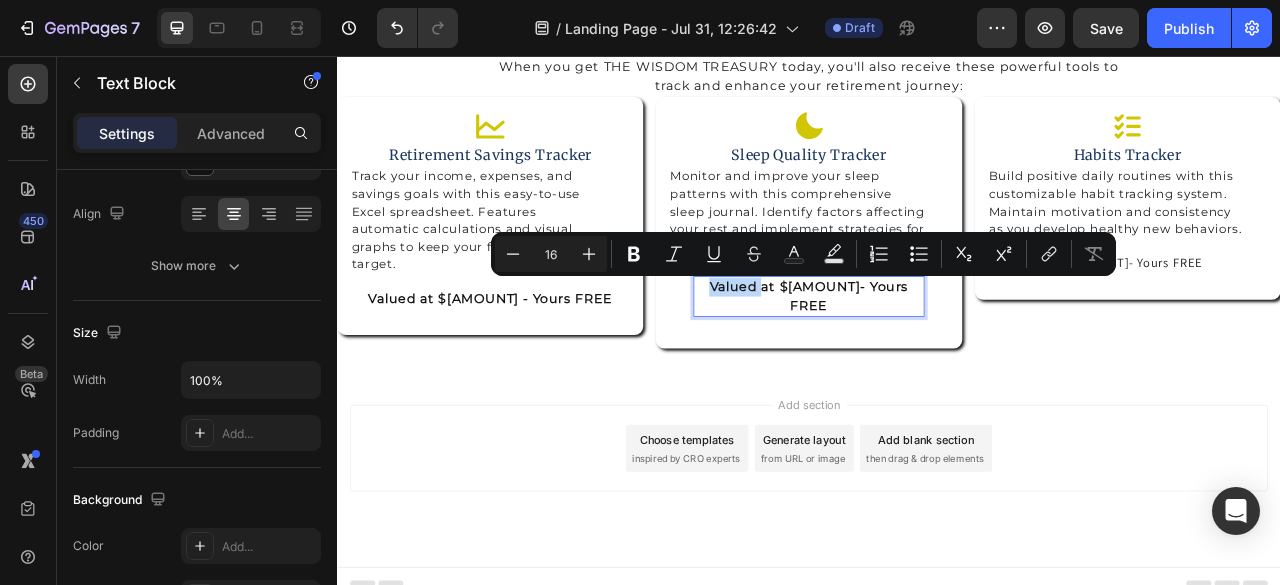 click on "Valued at $19- Yours FREE" at bounding box center (936, 362) 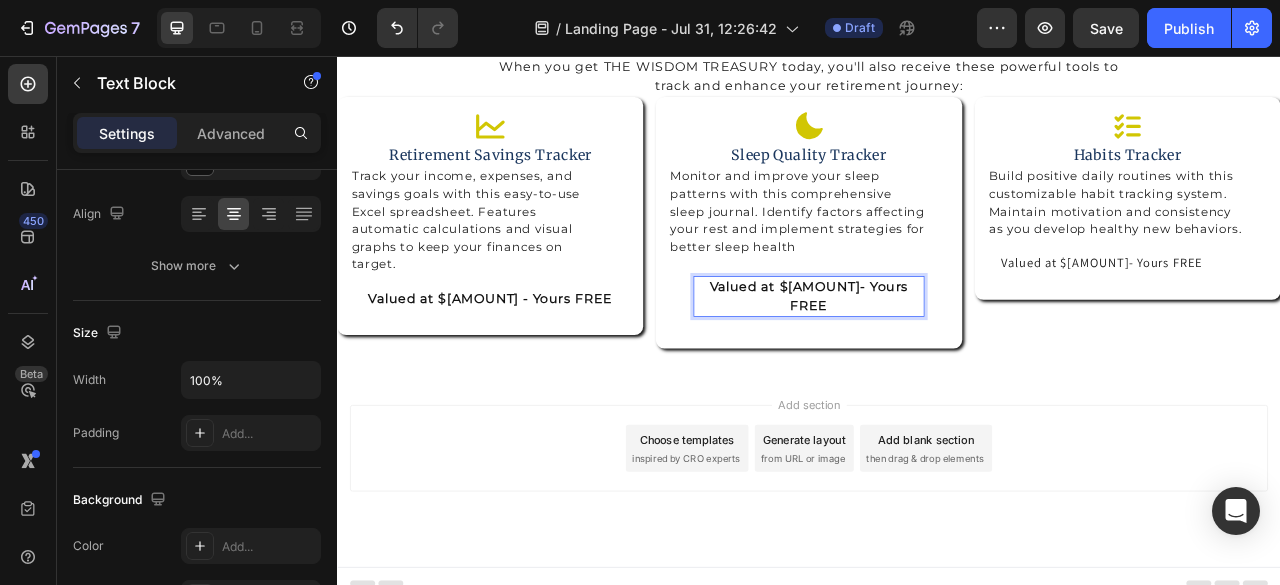 click on "Valued at $19- Yours FREE" at bounding box center (936, 362) 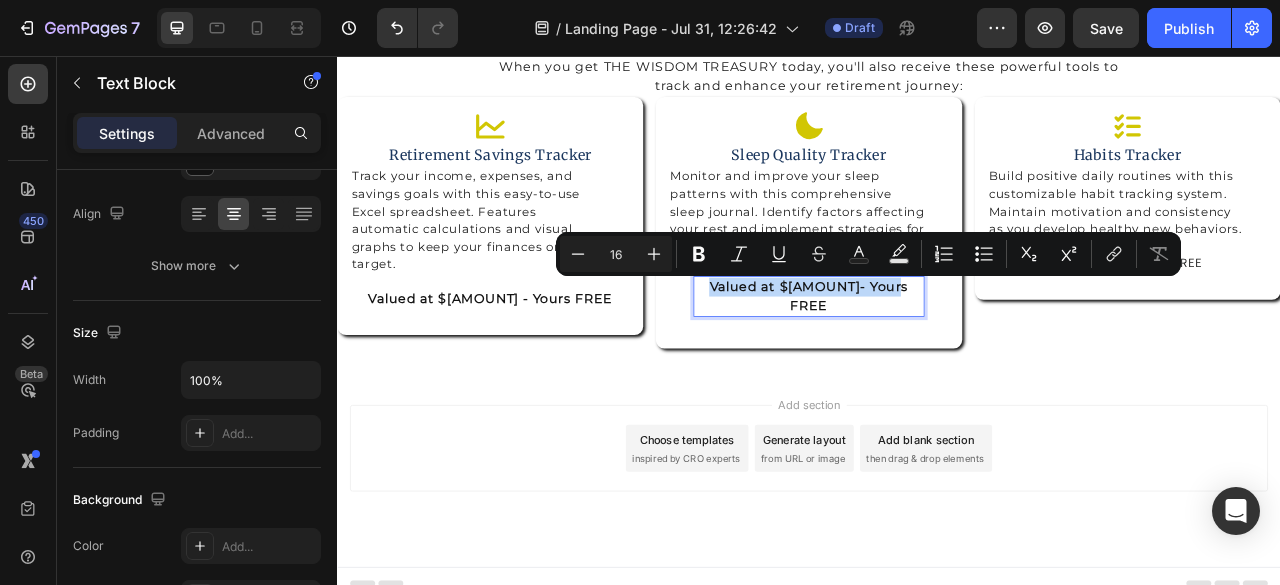 drag, startPoint x: 810, startPoint y: 349, endPoint x: 1052, endPoint y: 363, distance: 242.40462 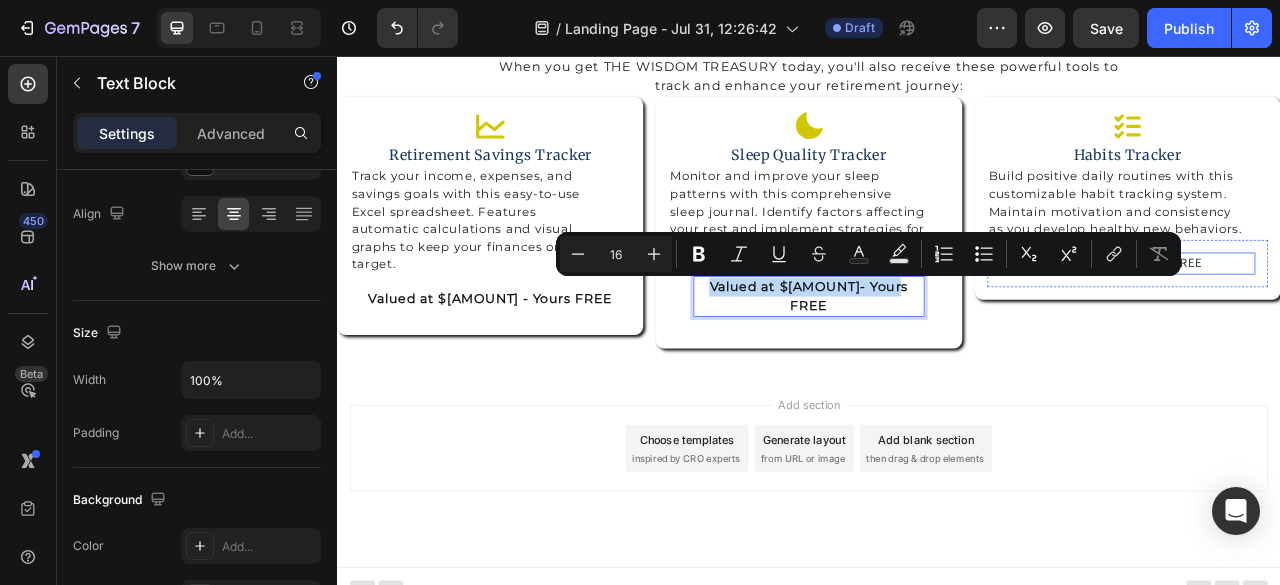 click on "Valued at $19- Yours FREE" at bounding box center [1342, 320] 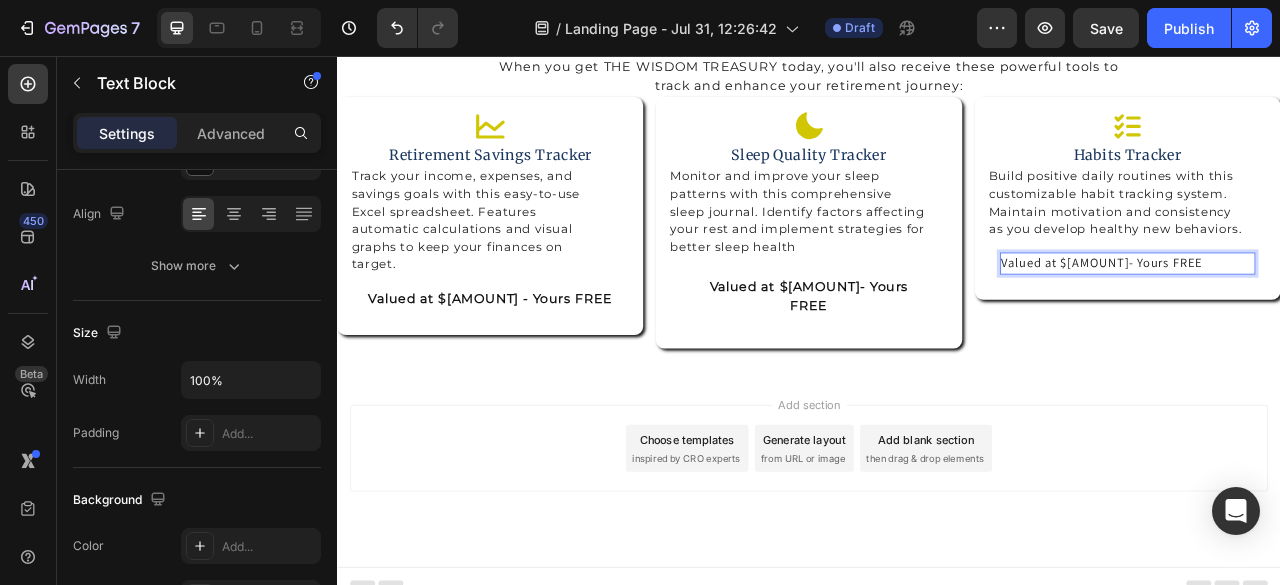 click on "Valued at $19- Yours FREE" at bounding box center [1342, 320] 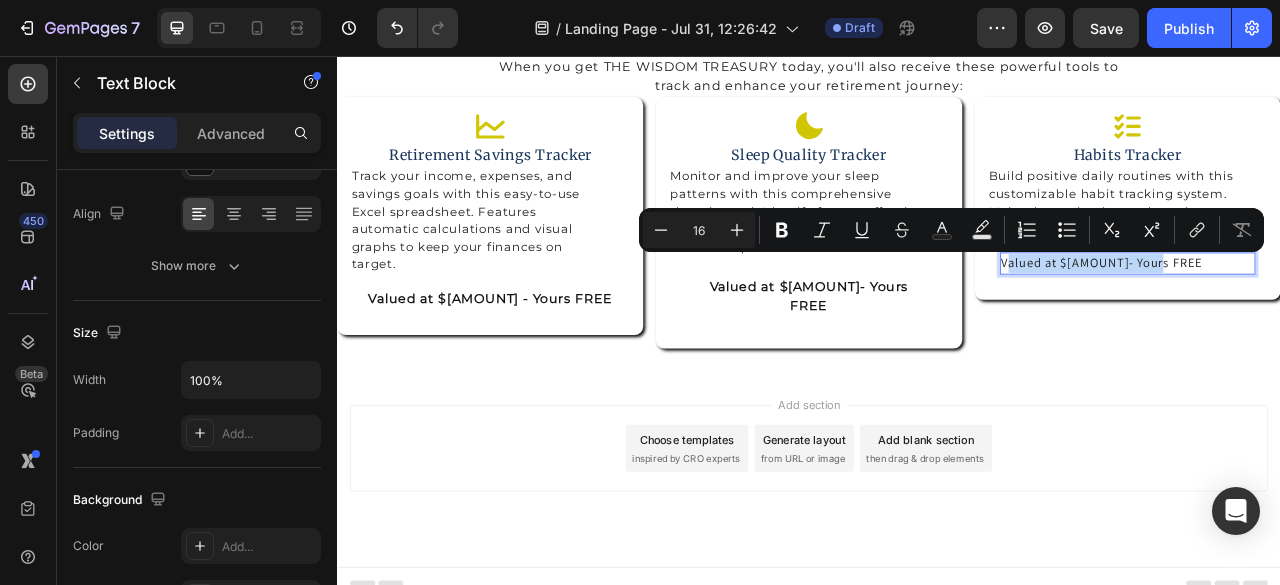 drag, startPoint x: 1364, startPoint y: 316, endPoint x: 1176, endPoint y: 309, distance: 188.13028 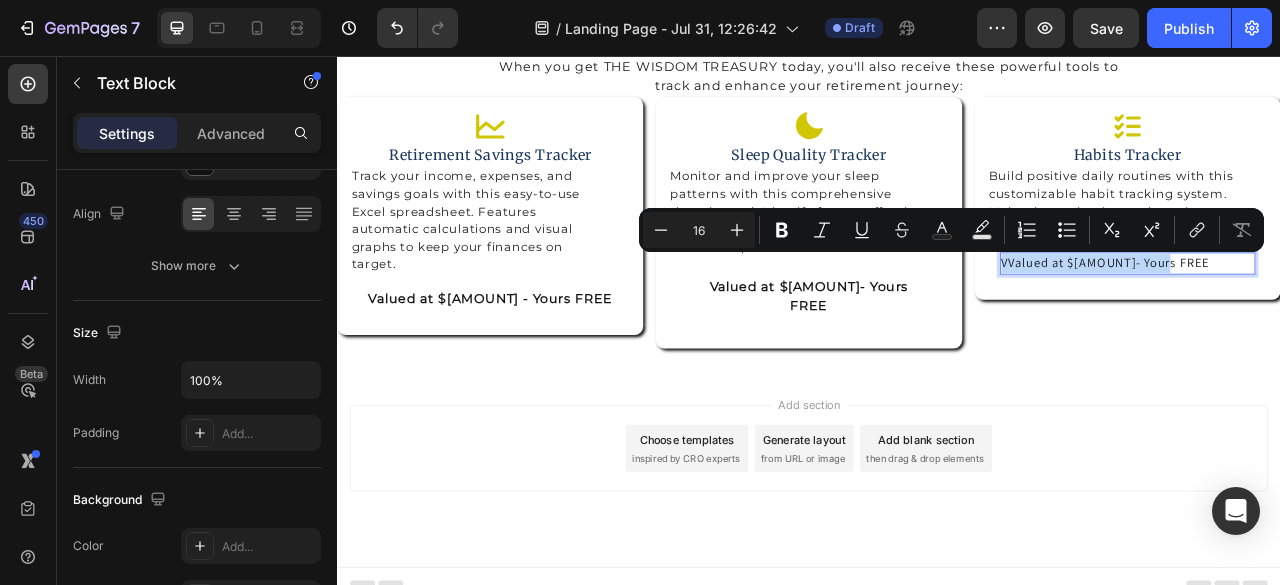 drag, startPoint x: 1384, startPoint y: 321, endPoint x: 1170, endPoint y: 315, distance: 214.08409 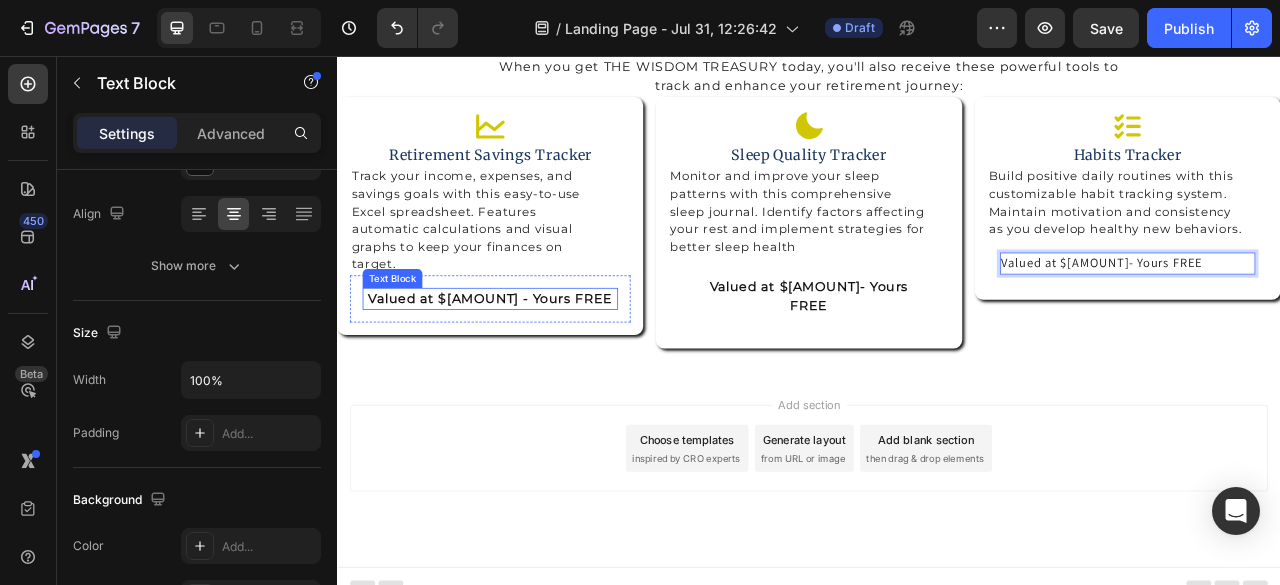 click on "Valued at $27 - Yours FREE" at bounding box center [531, 365] 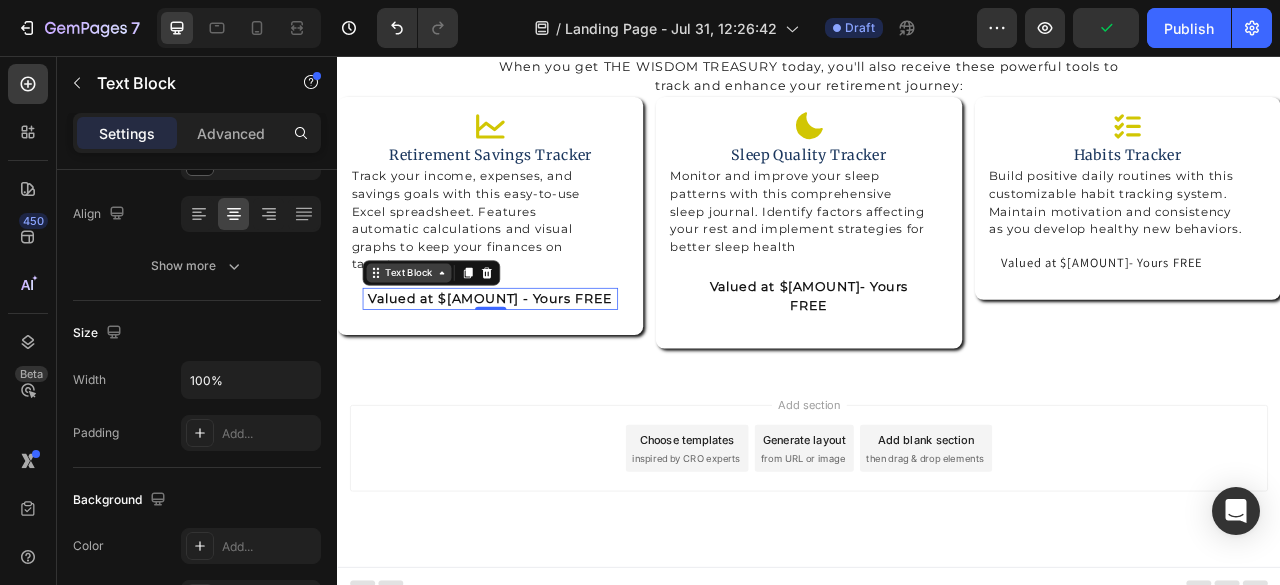 click 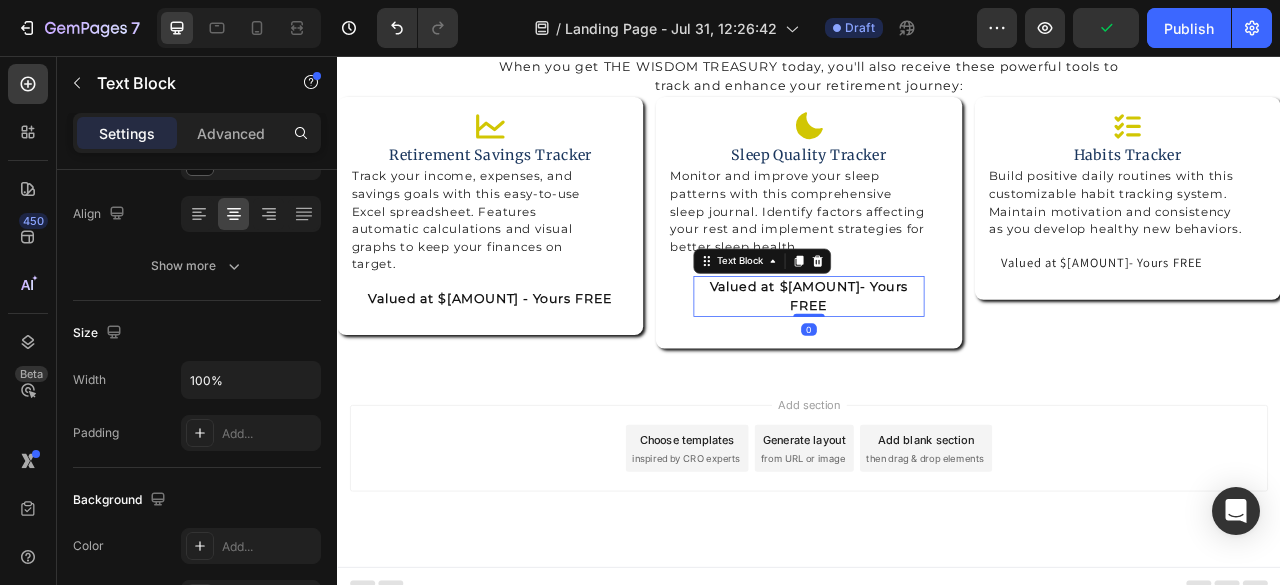 click on "Valued at $19- Yours FREE" at bounding box center (936, 362) 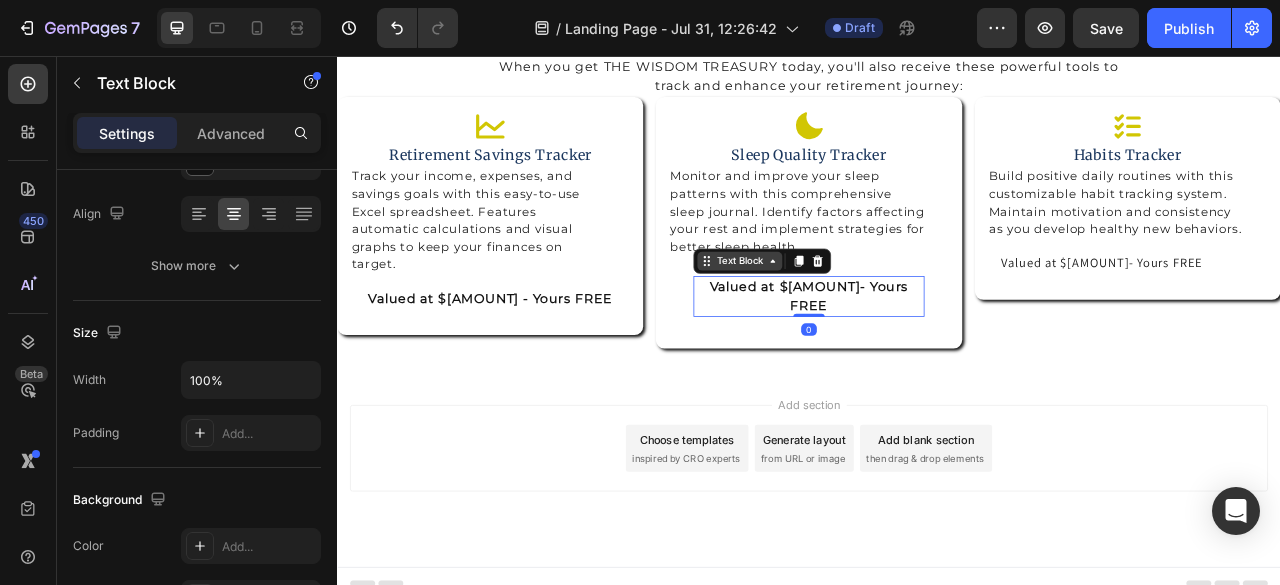 click 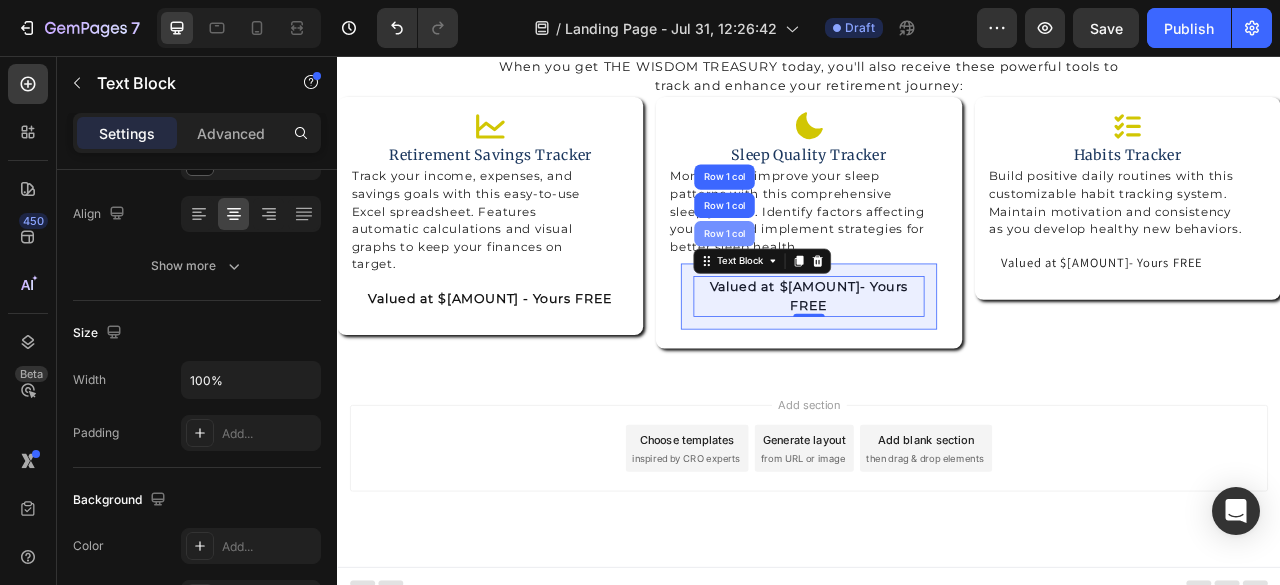 click on "Row 1 col" at bounding box center [829, 282] 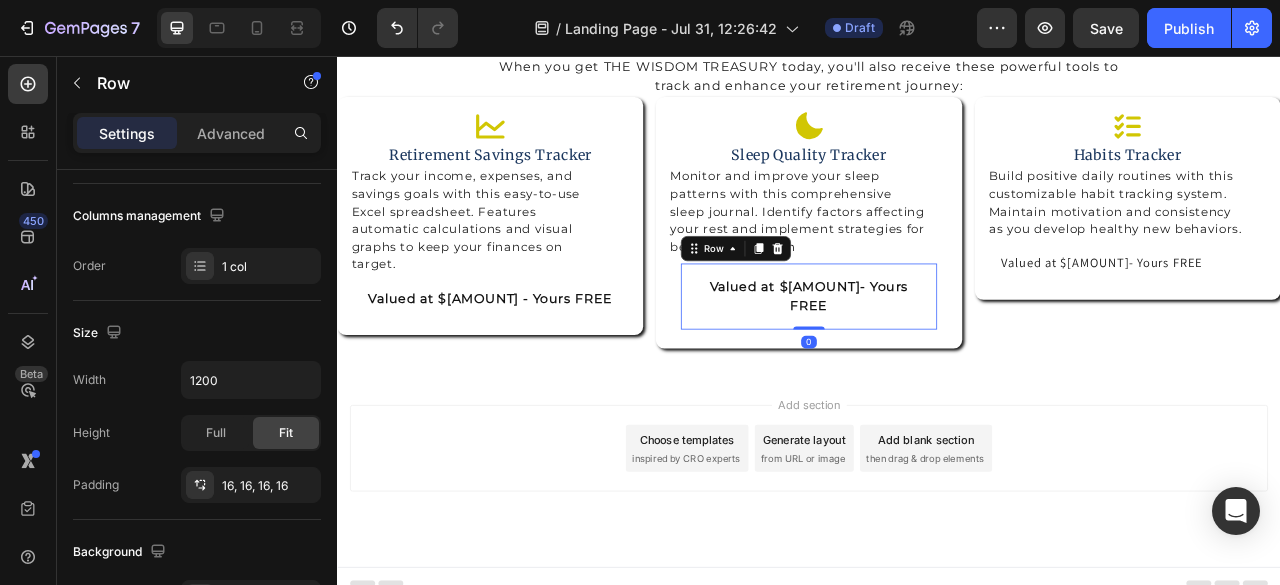 scroll, scrollTop: 0, scrollLeft: 0, axis: both 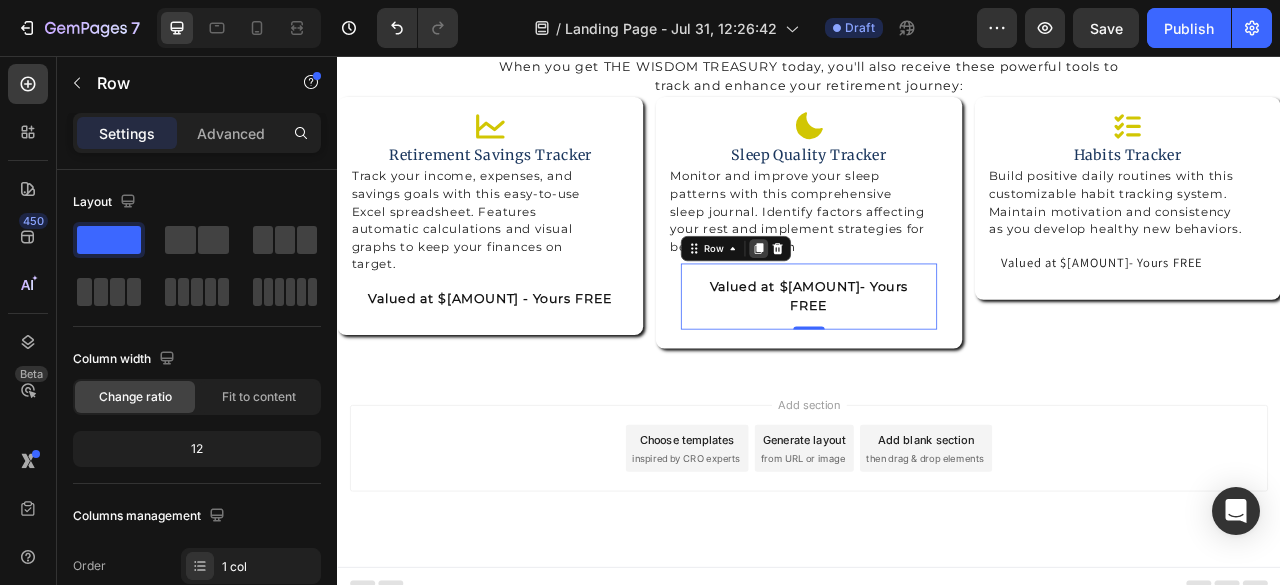 click 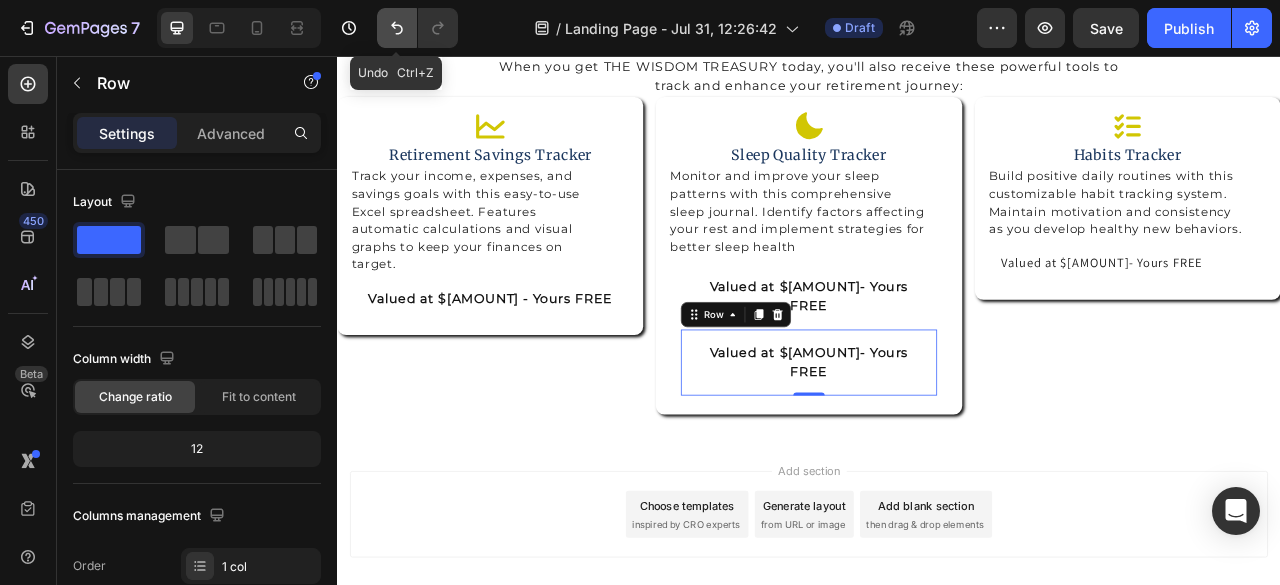 click 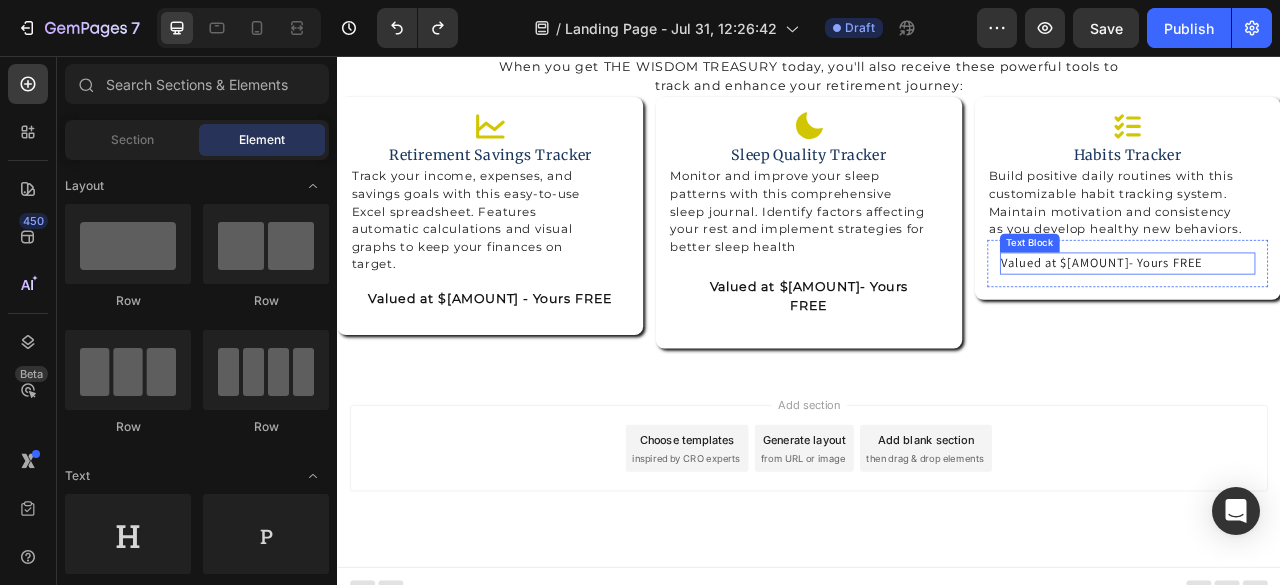 click on "Valued at $19- Yours FREE" at bounding box center (1342, 320) 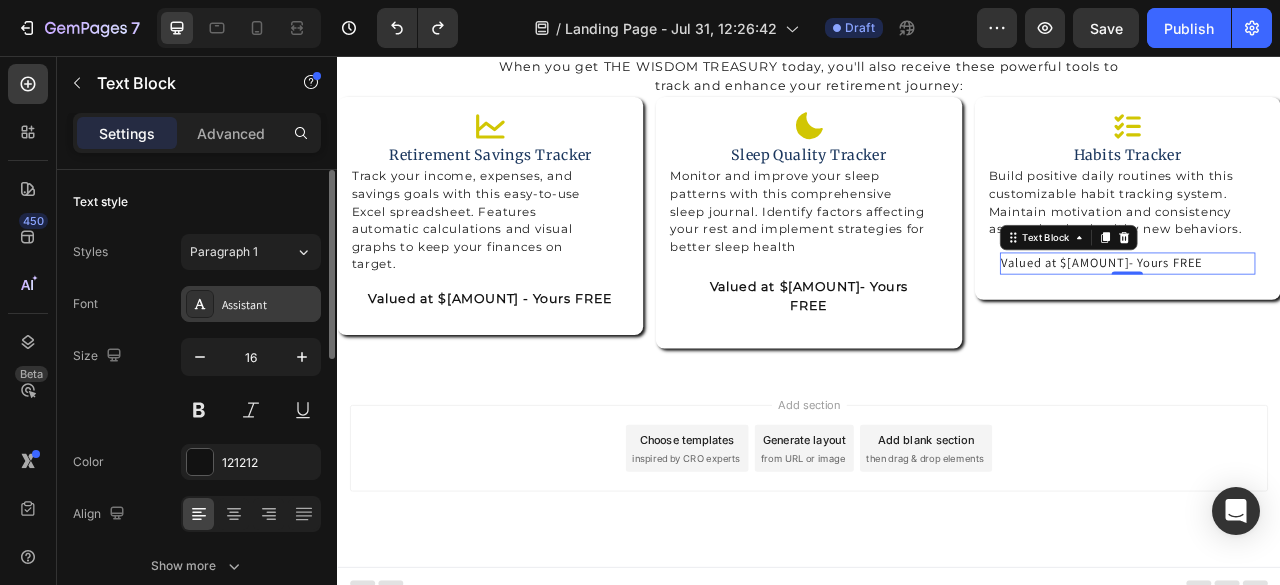 click on "Assistant" at bounding box center [251, 304] 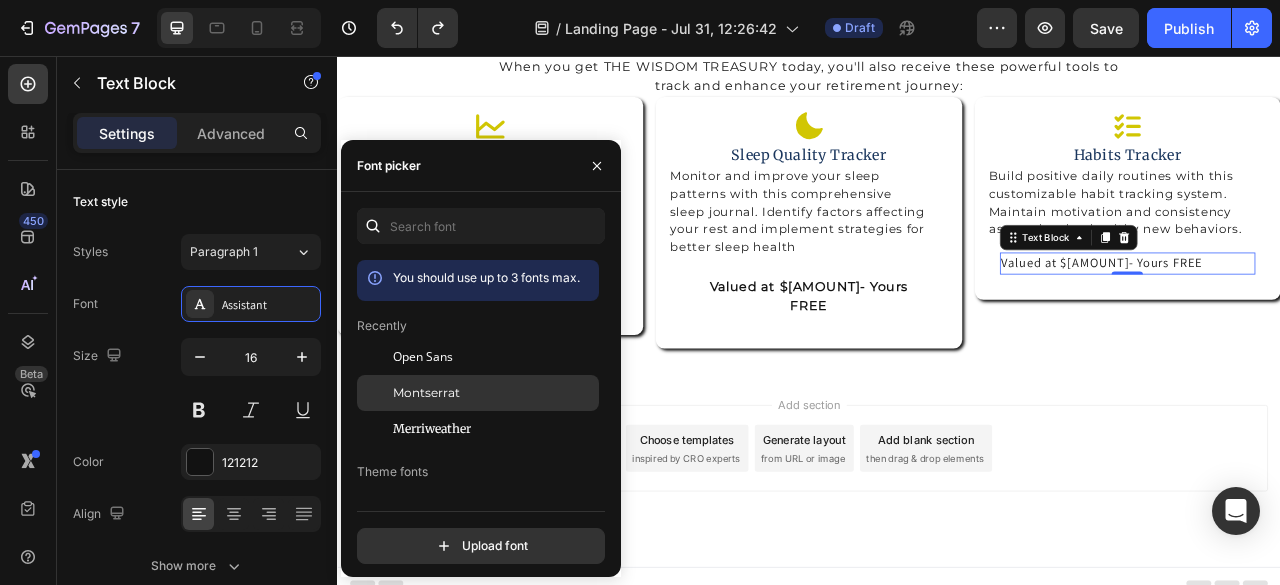 click on "Montserrat" 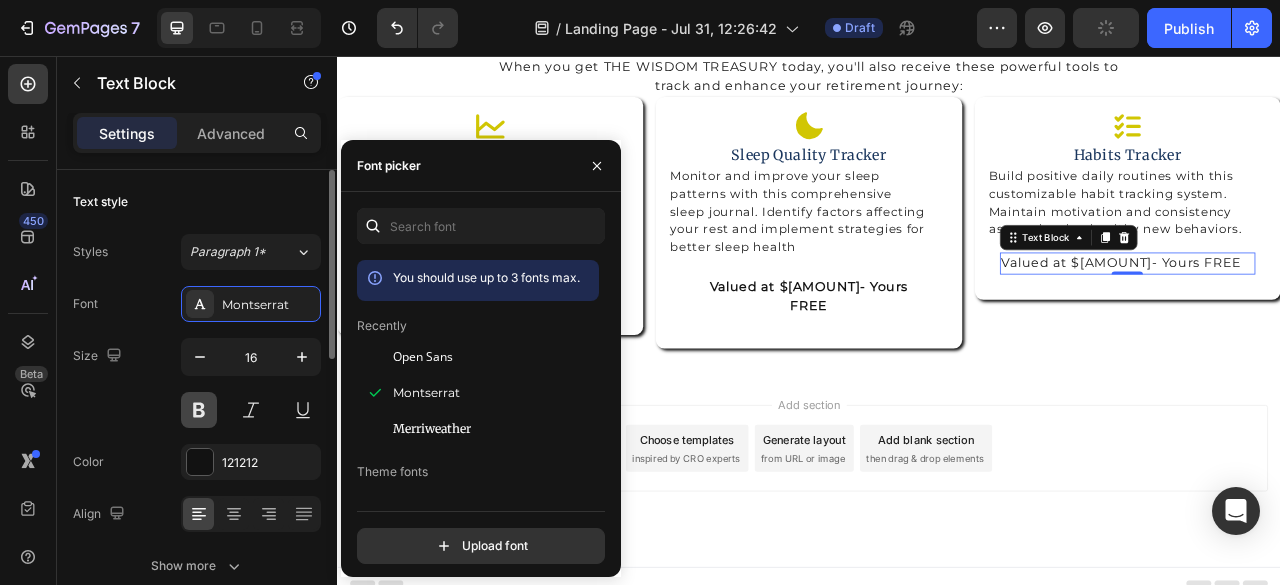 click at bounding box center (199, 410) 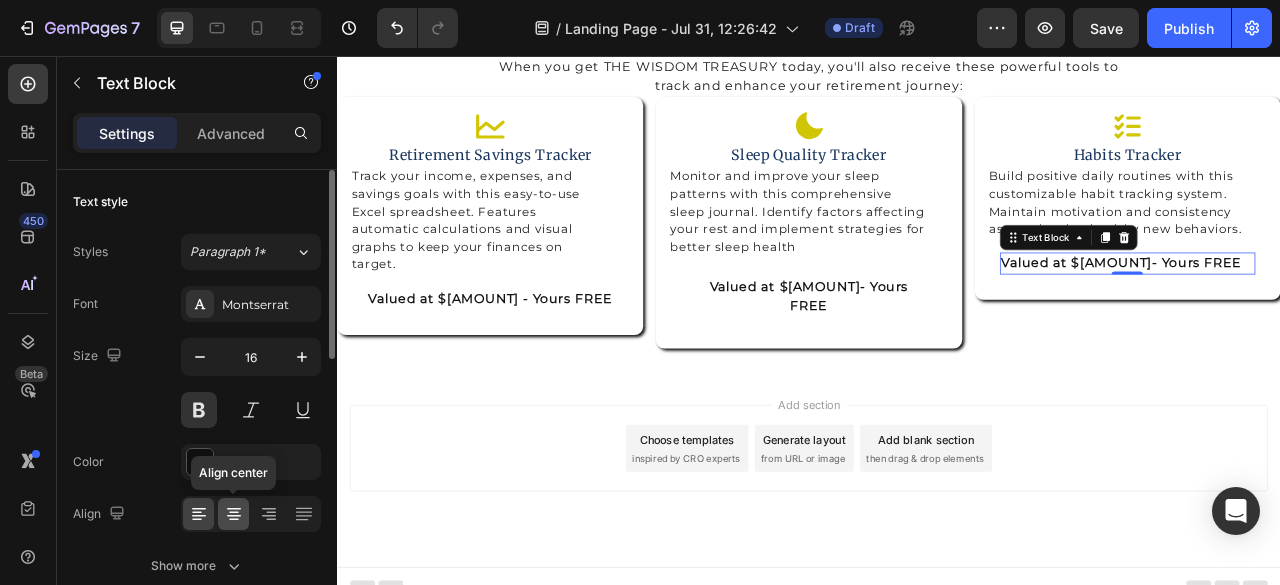 click 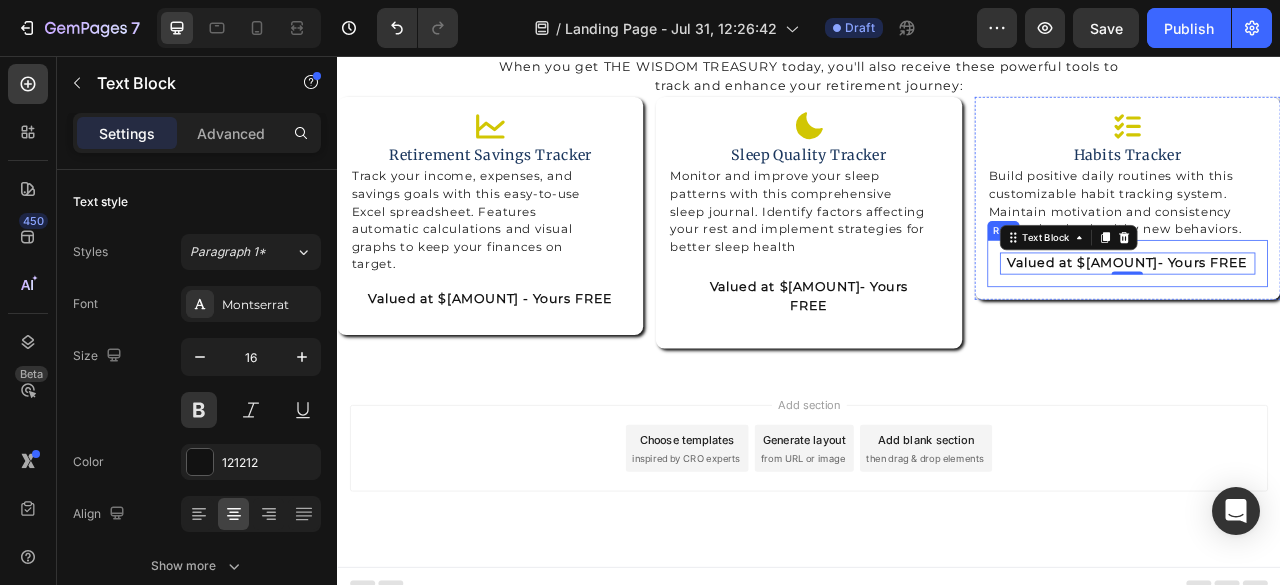 click on "Valued at $19- Yours FREE Text Block   0 Row" at bounding box center [1342, 320] 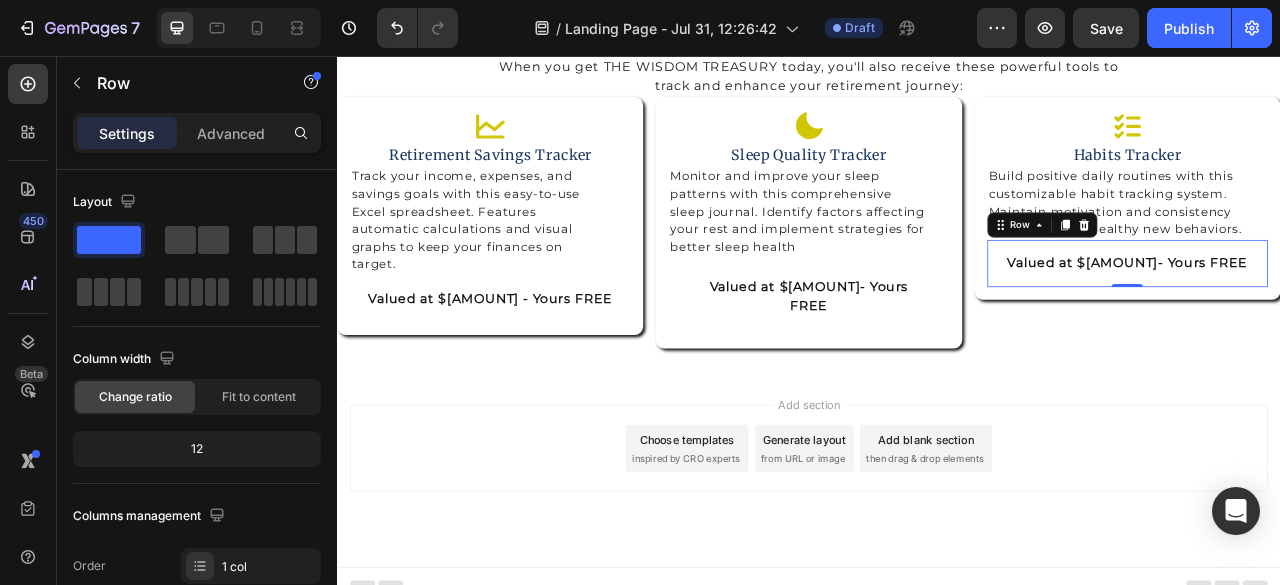 drag, startPoint x: 1324, startPoint y: 348, endPoint x: 1329, endPoint y: 338, distance: 11.18034 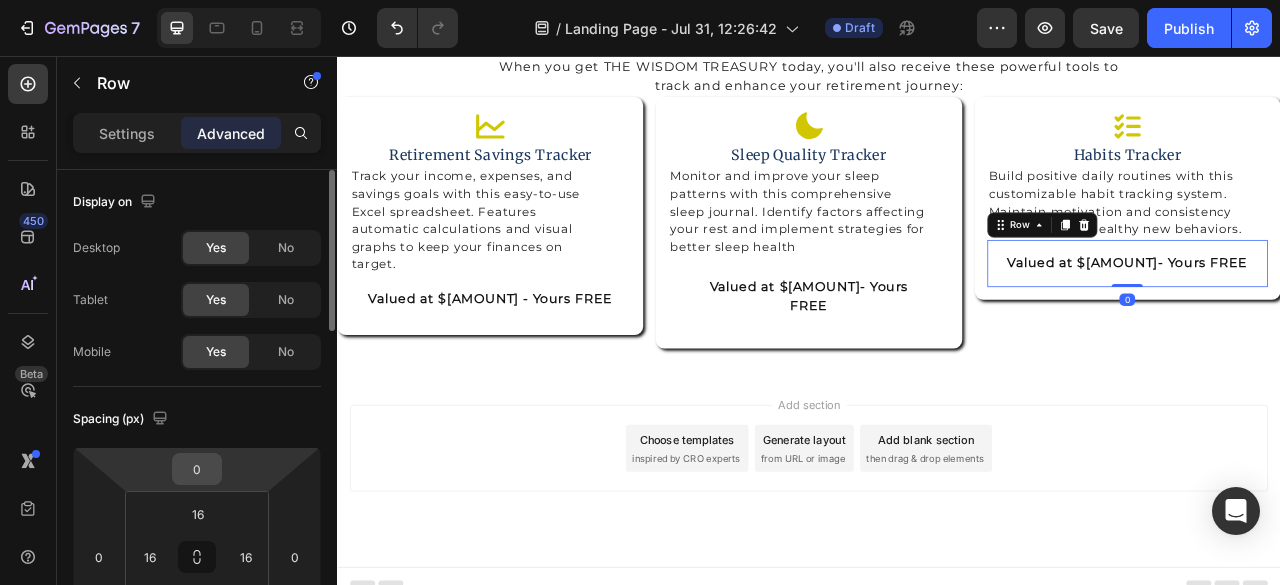 click on "0" at bounding box center (197, 469) 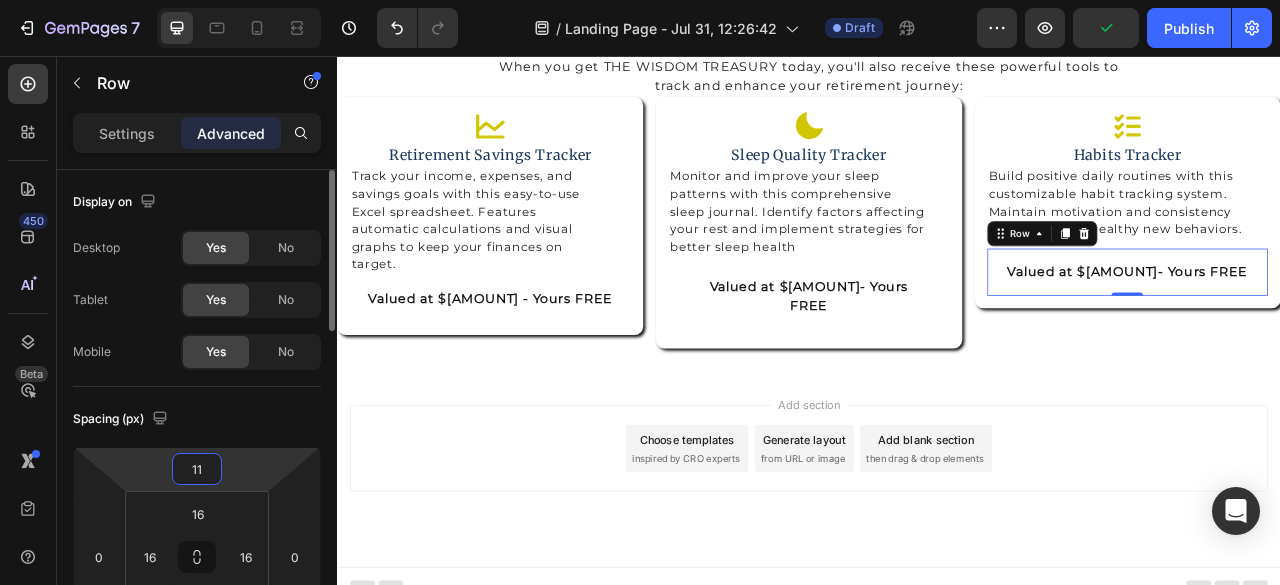 type on "1" 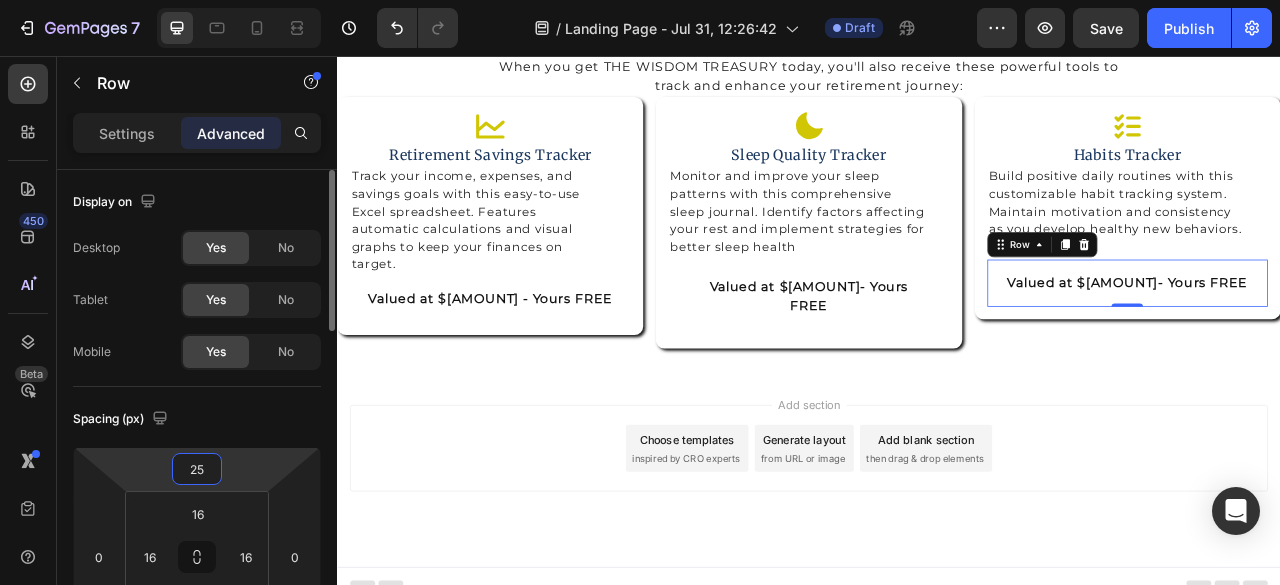 type on "2" 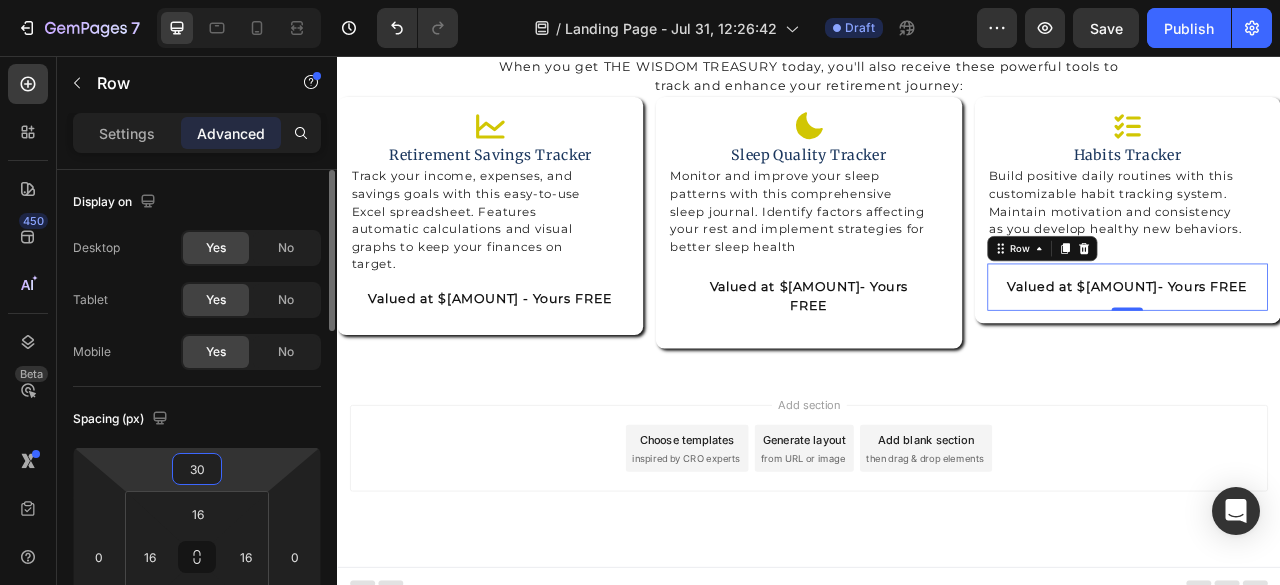 type on "3" 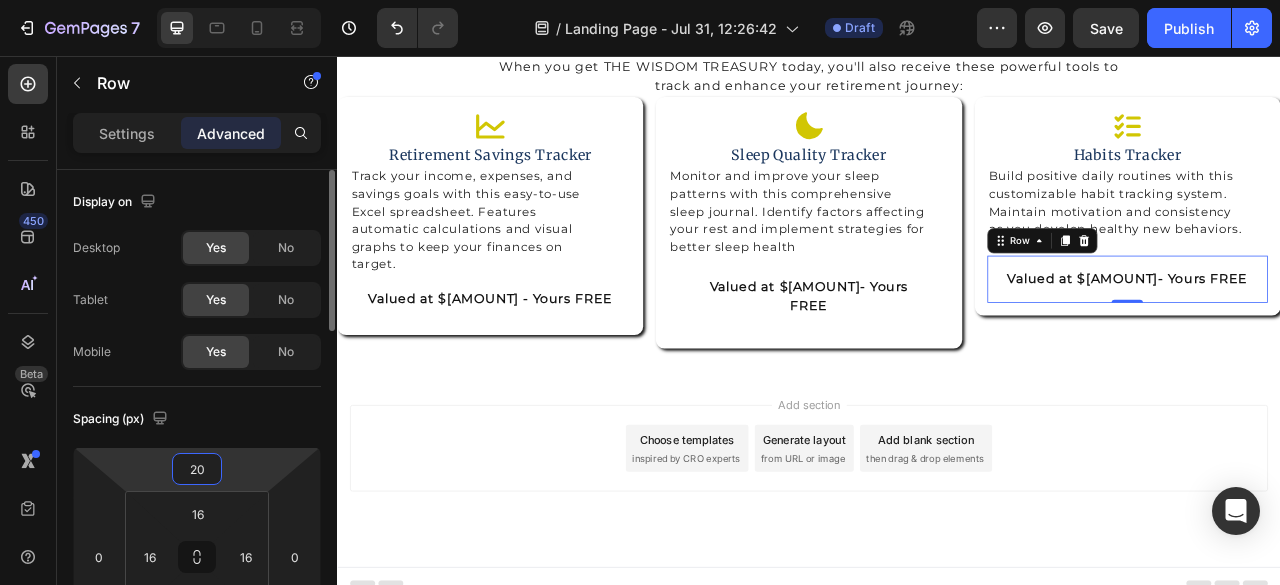 scroll, scrollTop: 200, scrollLeft: 0, axis: vertical 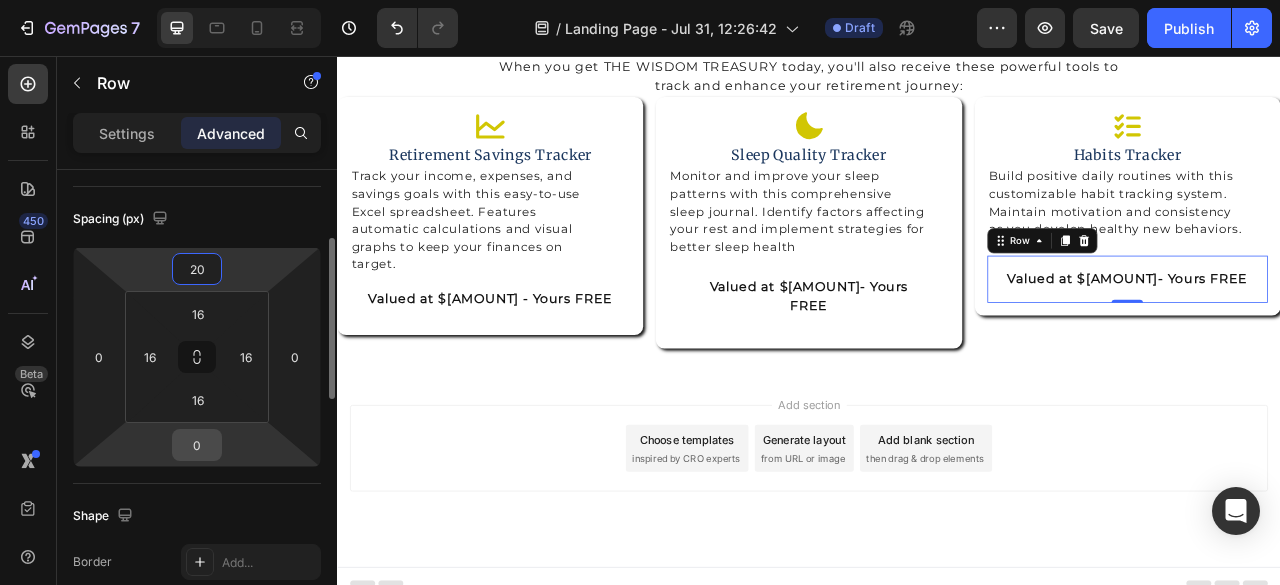type on "20" 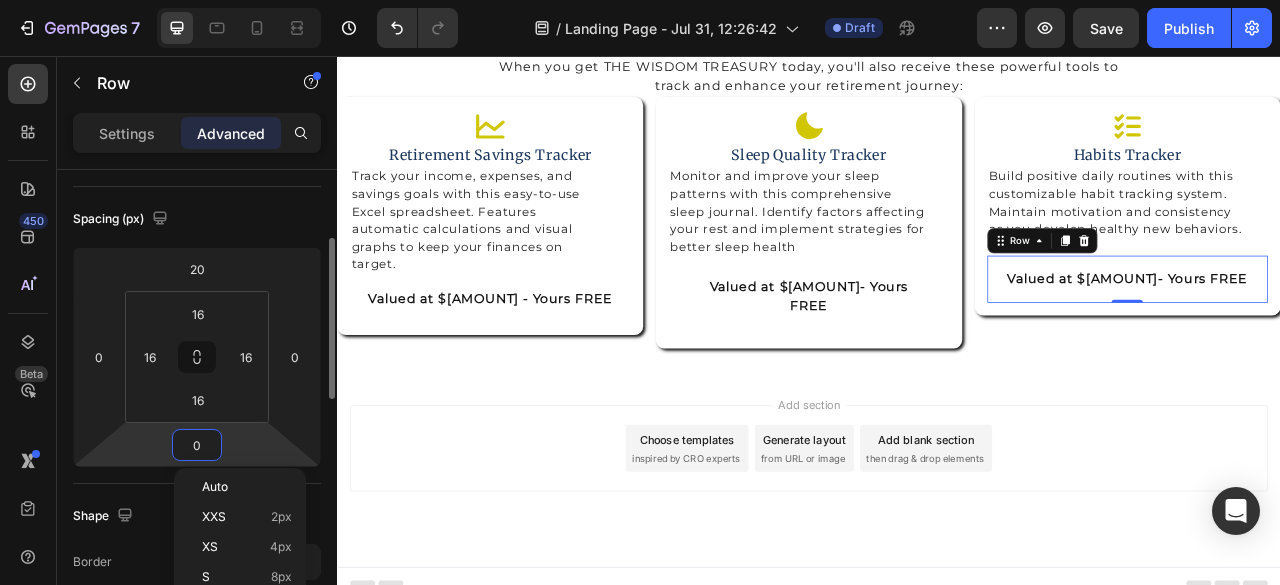 type on "5" 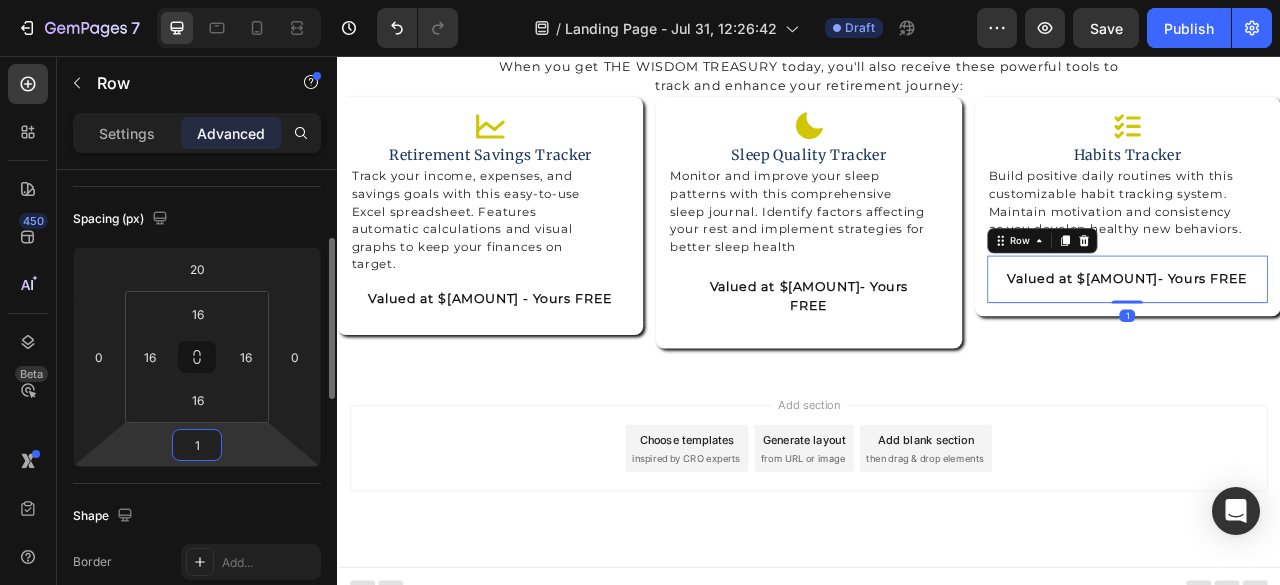 type on "15" 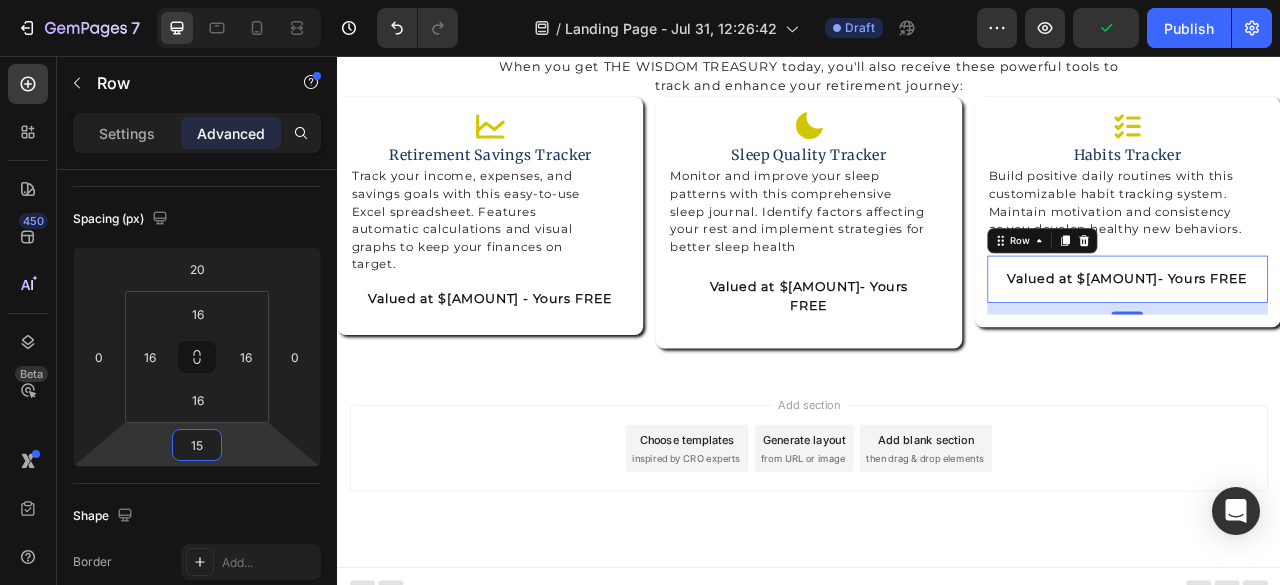 click on "Add section Choose templates inspired by CRO experts Generate layout from URL or image Add blank section then drag & drop elements" at bounding box center (937, 555) 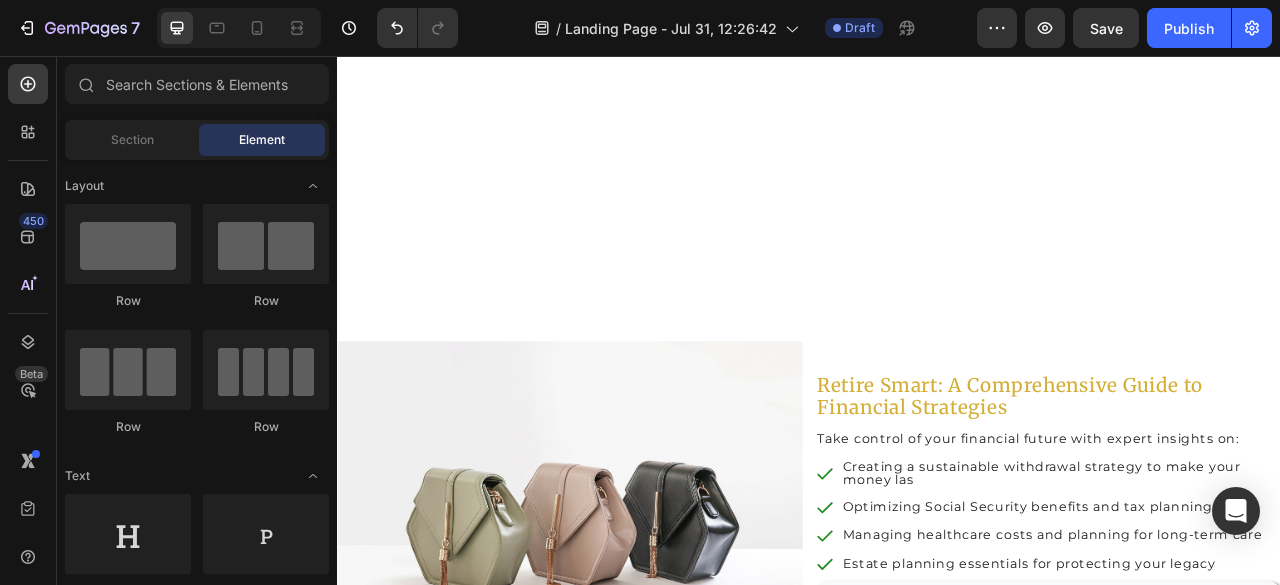 scroll, scrollTop: 4247, scrollLeft: 0, axis: vertical 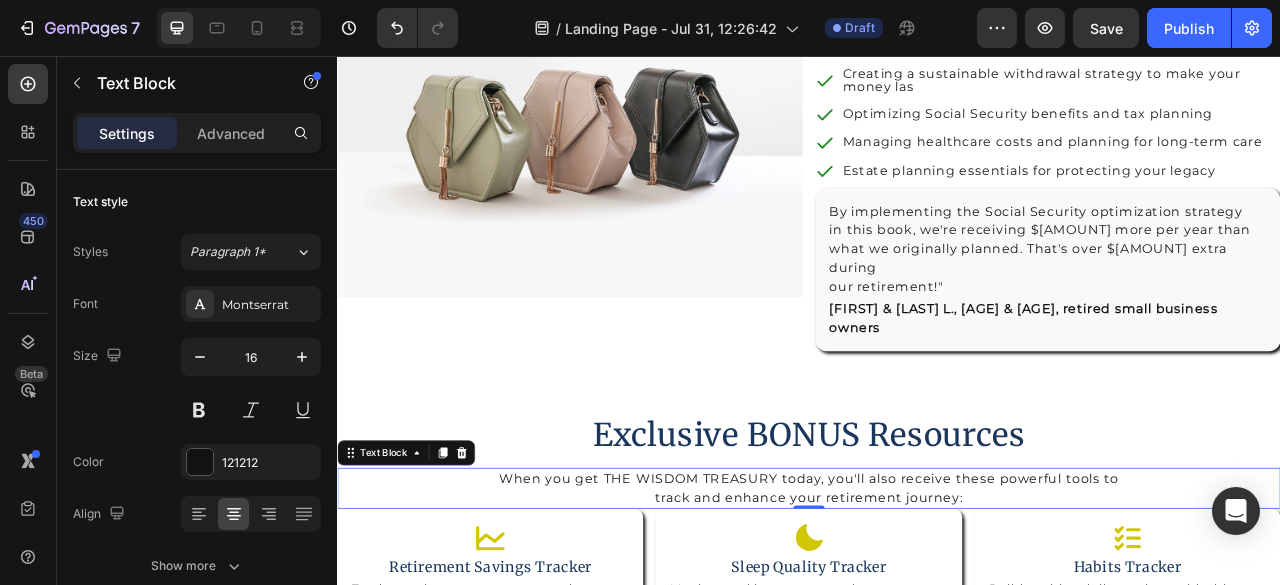 click on "When you get THE WISDOM TREASURY today, you'll also receive these powerful tools to track and enhance your retirement journey:" at bounding box center [937, 606] 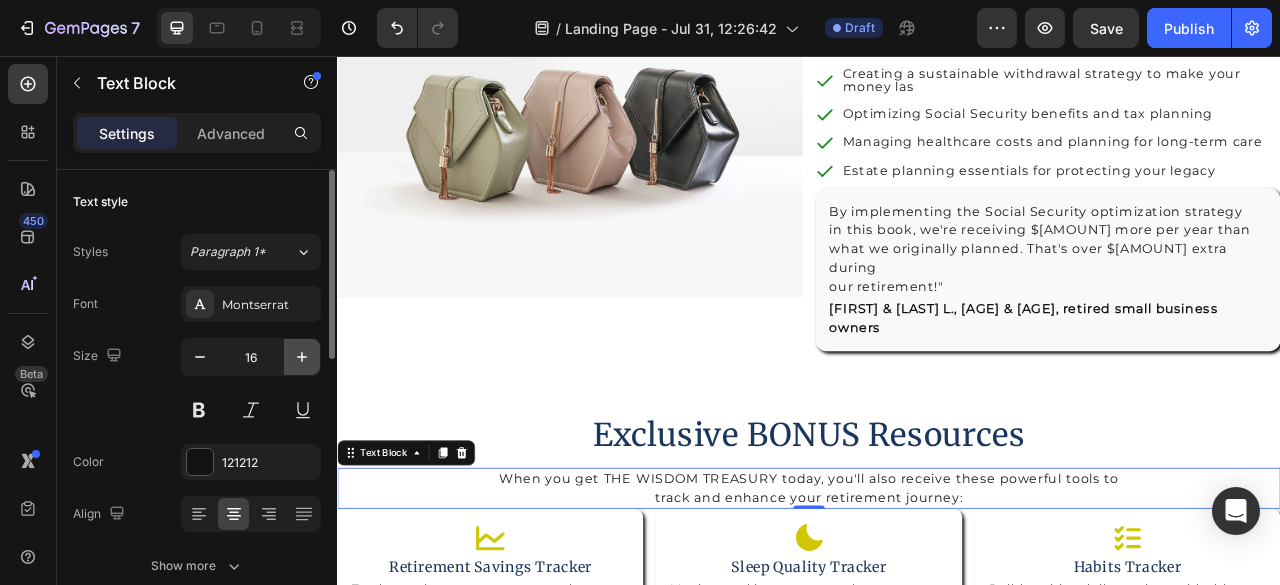 click at bounding box center [302, 357] 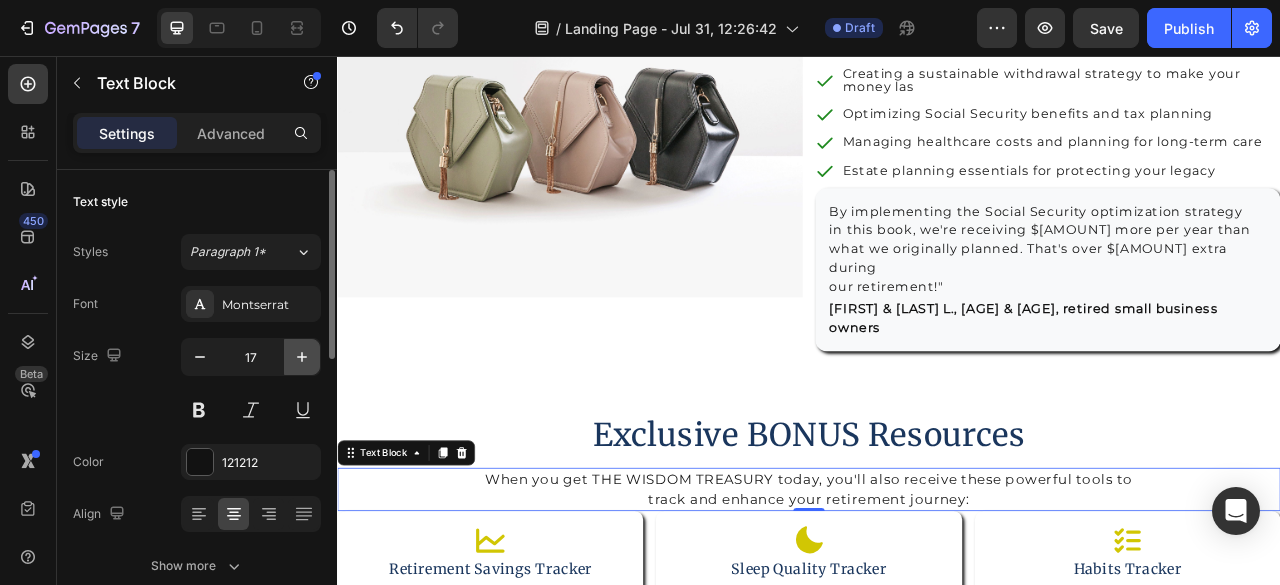 click at bounding box center (302, 357) 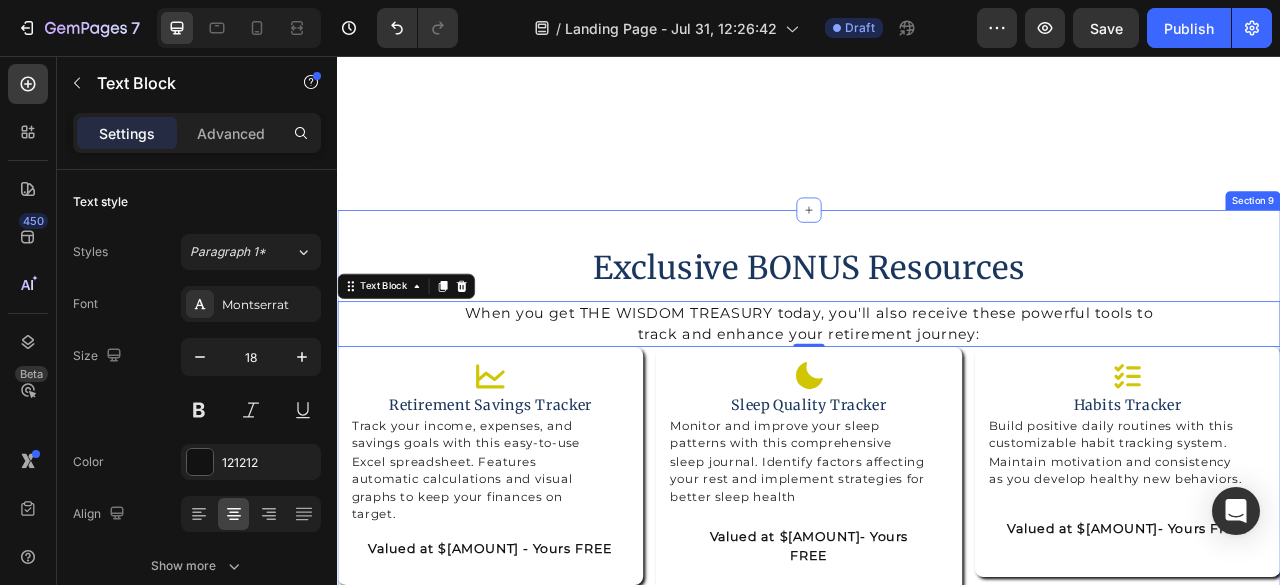 scroll, scrollTop: 4747, scrollLeft: 0, axis: vertical 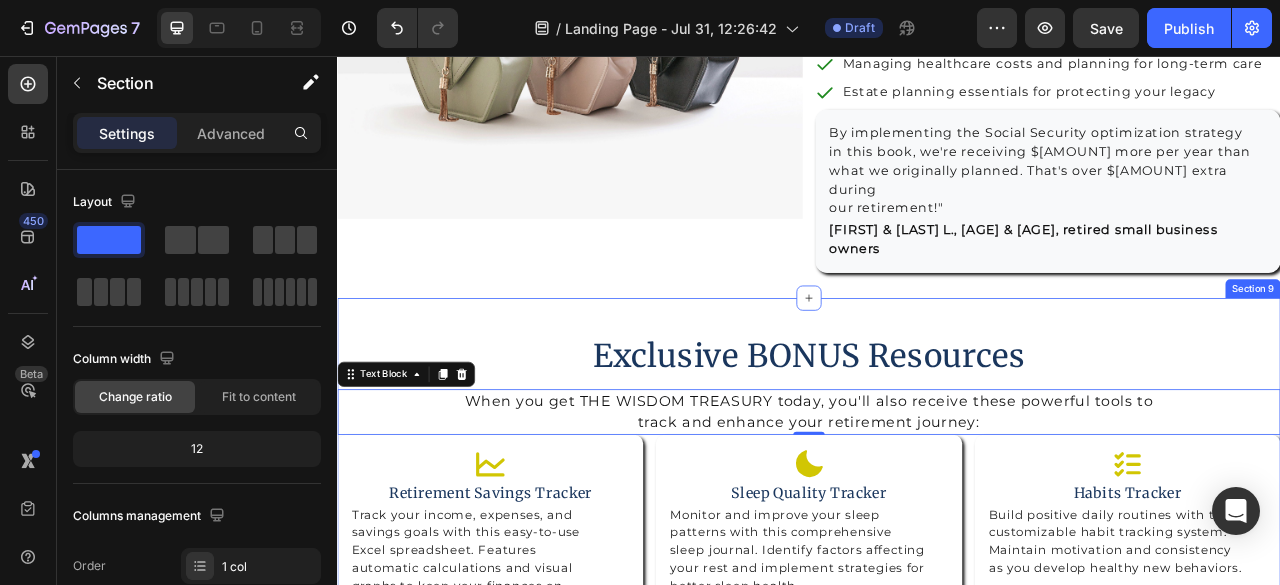 click on "Exclusive BONUS Resources Heading Row When you get THE WISDOM TREASURY today, you'll also receive these powerful tools to track and enhance your retirement journey: Text Block   0
Icon Retirement Savings Tracker Heading Track your income, expenses, and savings goals with this easy-to-use Excel spreadsheet. Features automatic calculations and visual graphs to keep your finances on target. Text Block Valued at $27 - Yours FREE Text Block Row Row
Icon Sleep Quality Tracker Heading Monitor and improve your sleep patterns with this comprehensive sleep journal. Identify factors affecting your rest and implement strategies for better sleep health Text Block Valued at $19- Yours FREE Text Block Row Row Row
Icon Habits Tracker Heading Build positive daily routines with this customizable habit tracking system. Maintain motivation and consistency as you develop healthy new behaviors. Text Block Valued at $19- Yours FREE Text Block Row Row Row Section 9" at bounding box center (937, 627) 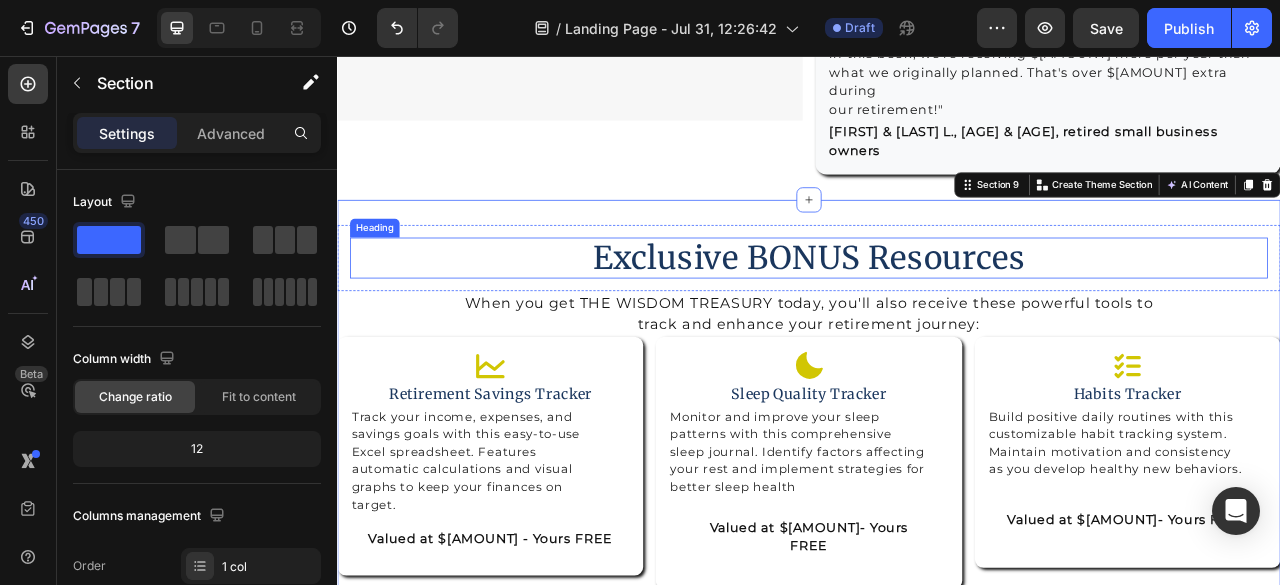 scroll, scrollTop: 4647, scrollLeft: 0, axis: vertical 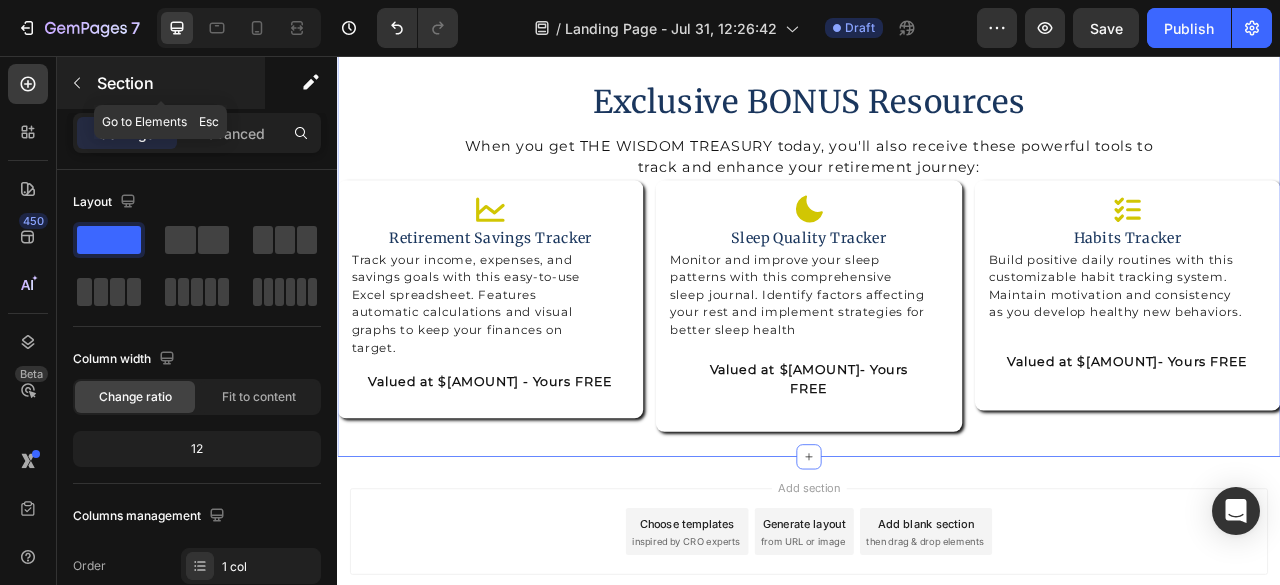 click at bounding box center (77, 83) 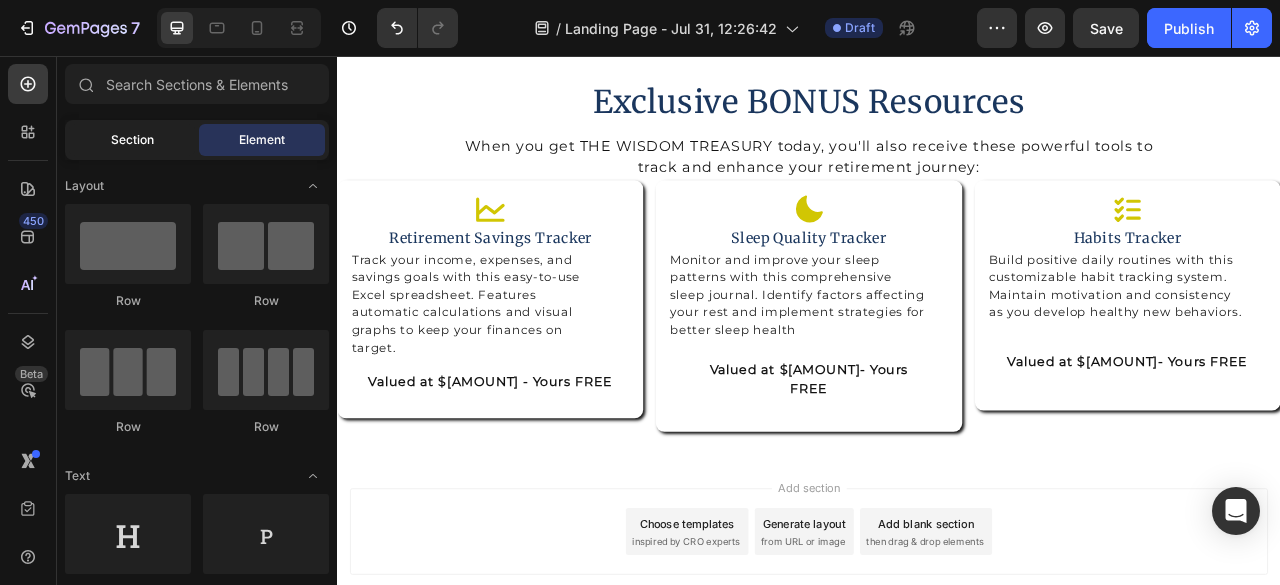 click on "Section" 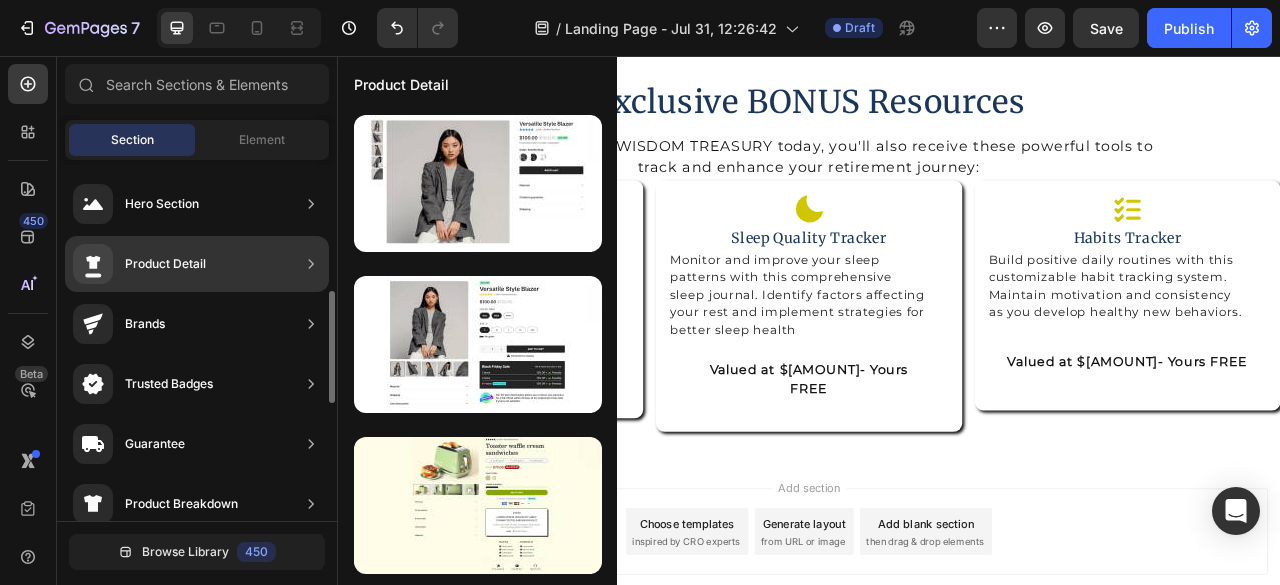 scroll, scrollTop: 100, scrollLeft: 0, axis: vertical 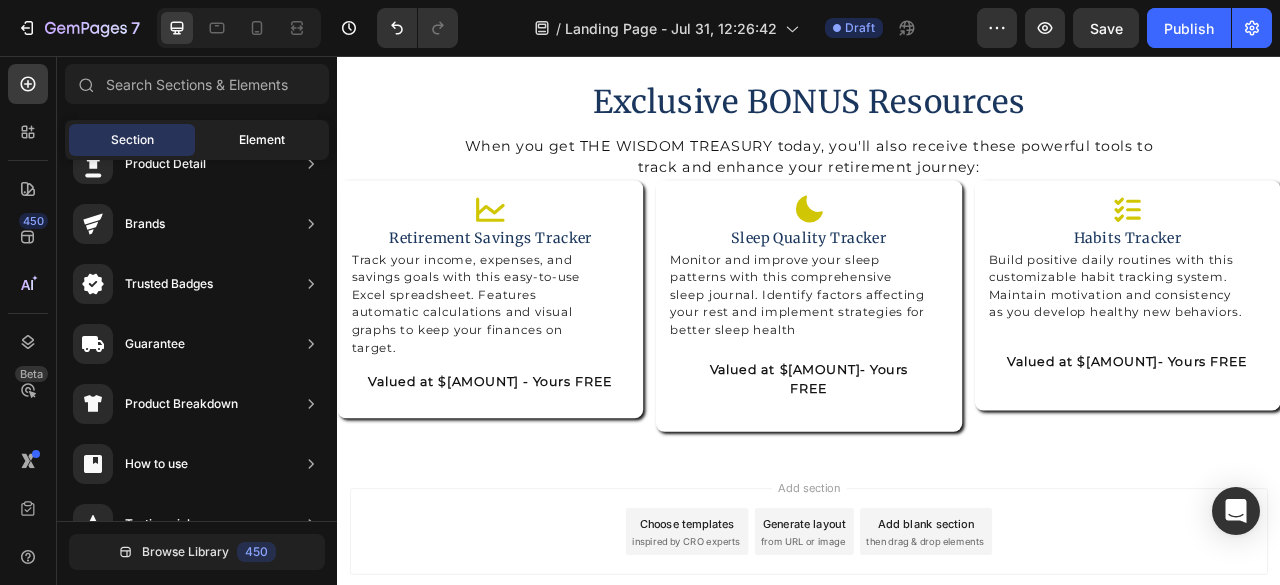 click on "Element" 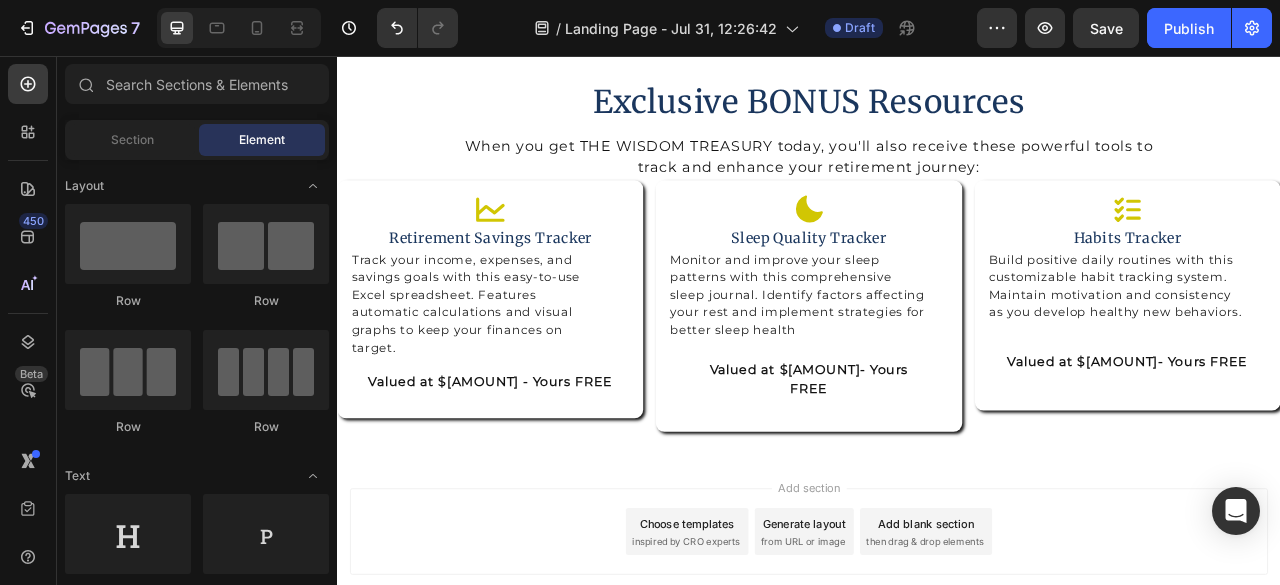 scroll, scrollTop: 500, scrollLeft: 0, axis: vertical 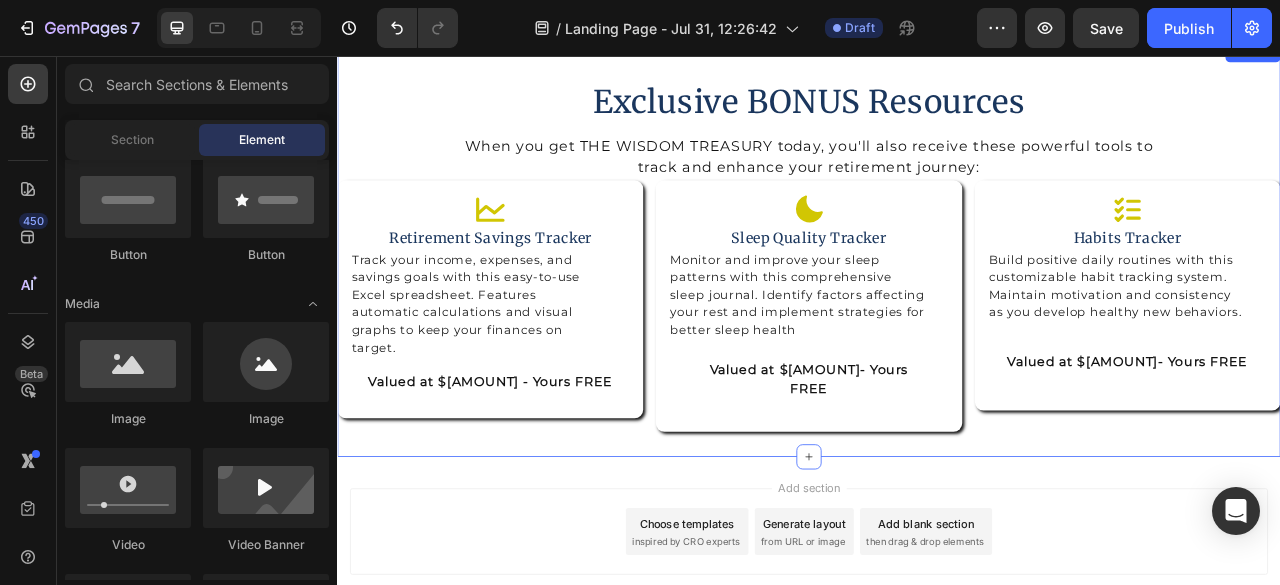 click on "Exclusive BONUS Resources Heading Row When you get THE WISDOM TREASURY today, you'll also receive these powerful tools to track and enhance your retirement journey: Text Block
Icon Retirement Savings Tracker Heading Track your income, expenses, and savings goals with this easy-to-use Excel spreadsheet. Features automatic calculations and visual graphs to keep your finances on target. Text Block Valued at $27 - Yours FREE Text Block Row Row
Icon Sleep Quality Tracker Heading Monitor and improve your sleep patterns with this comprehensive sleep journal. Identify factors affecting your rest and implement strategies for better sleep health Text Block Valued at $19- Yours FREE Text Block Row Row Row
Icon Habits Tracker Heading Build positive daily routines with this customizable habit tracking system. Maintain motivation and consistency as you develop healthy new behaviors. Text Block Valued at $19- Yours FREE Text Block Row Row Row Section 9" at bounding box center [937, 303] 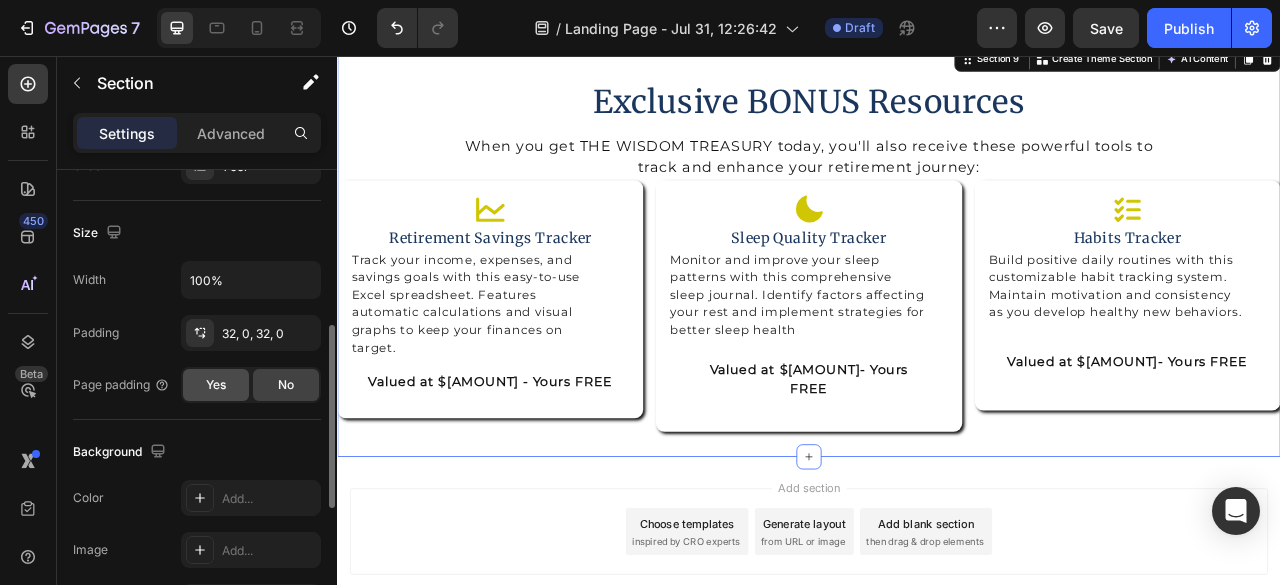 scroll, scrollTop: 600, scrollLeft: 0, axis: vertical 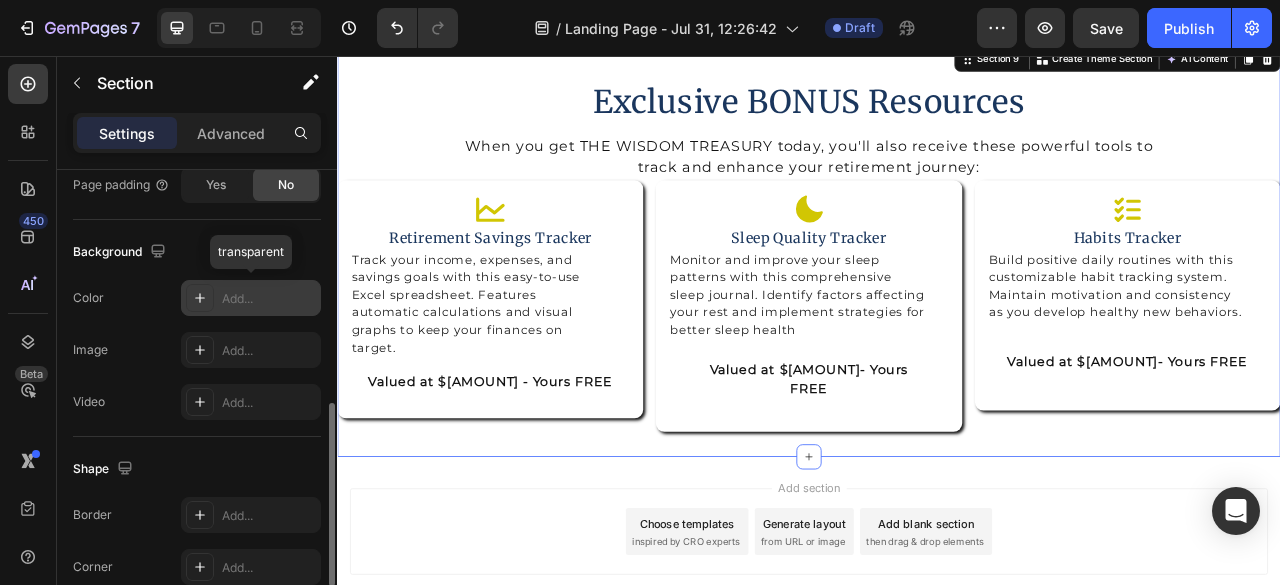 click on "Add..." at bounding box center (269, 299) 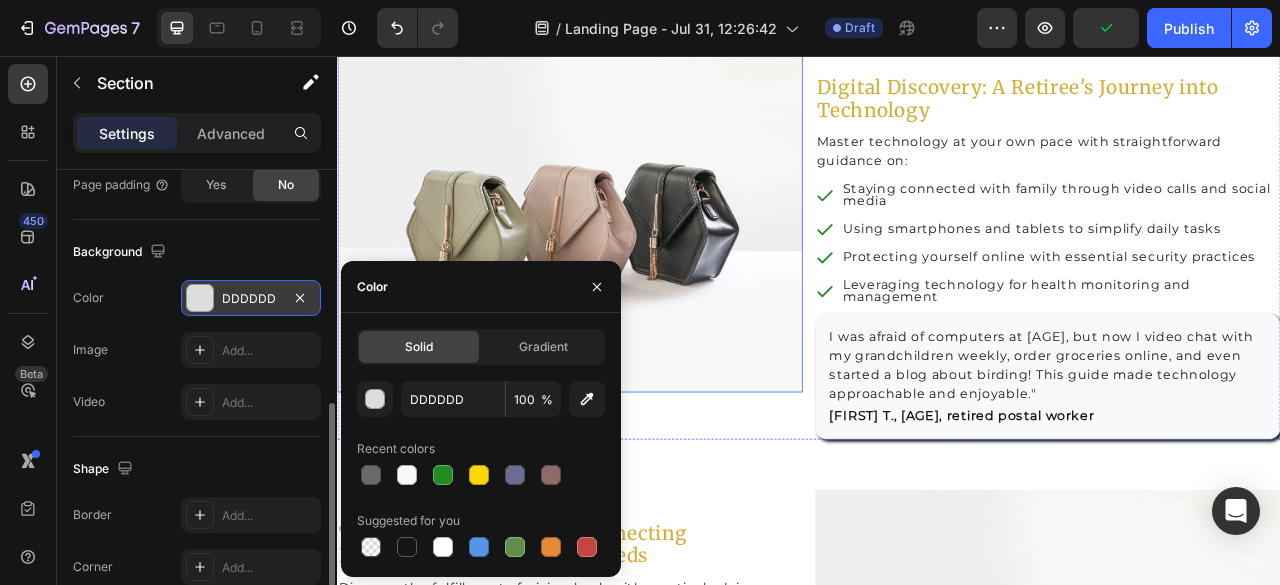 scroll, scrollTop: 3047, scrollLeft: 0, axis: vertical 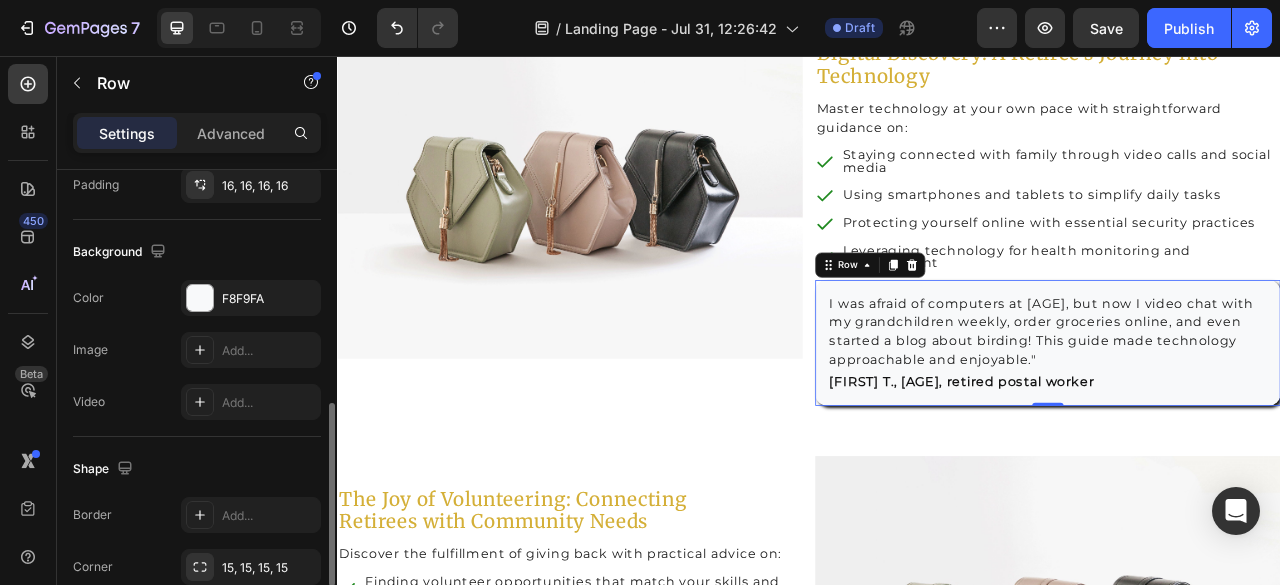 click on ""I was afraid of computers at 72, but now I video chat with my grandchildren weekly, order groceries online, and even started a blog about birding! This guide made technology approachable and enjoyable." Text Block - William T., 73, retired postal worker Text Block Row   0" at bounding box center [1241, 421] 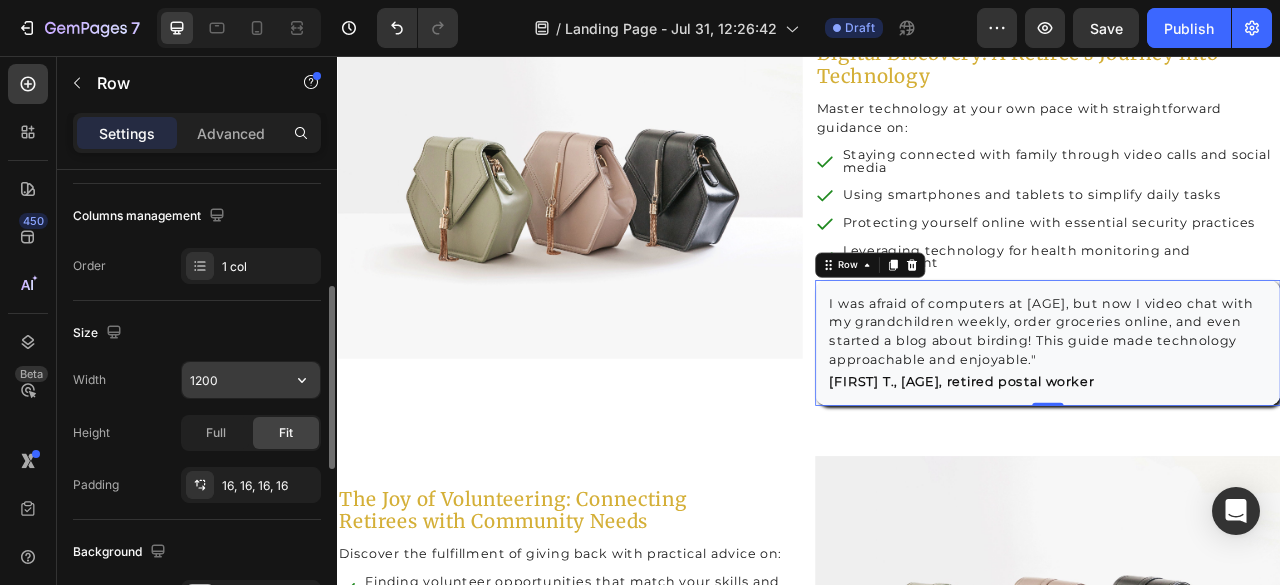 scroll, scrollTop: 500, scrollLeft: 0, axis: vertical 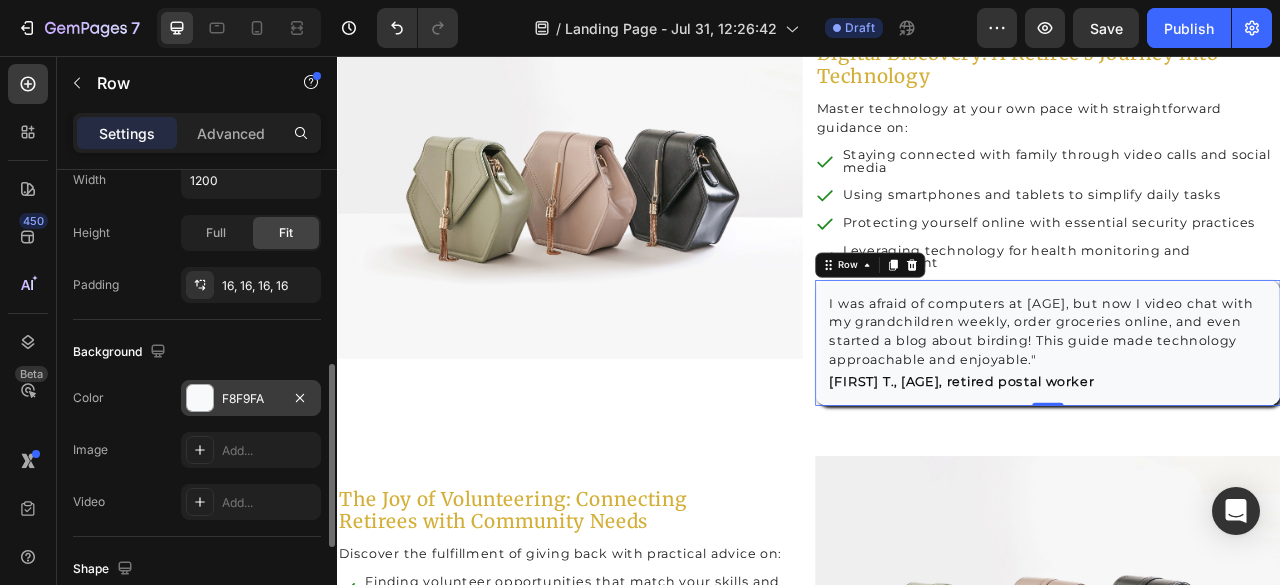 click on "F8F9FA" at bounding box center [251, 399] 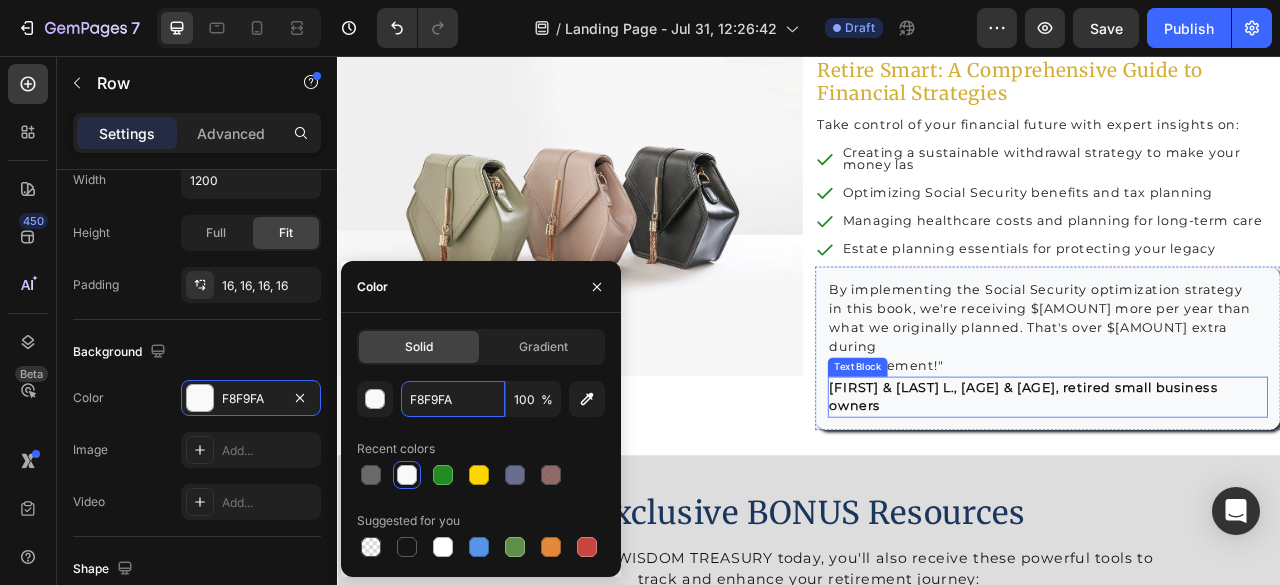 scroll, scrollTop: 4647, scrollLeft: 0, axis: vertical 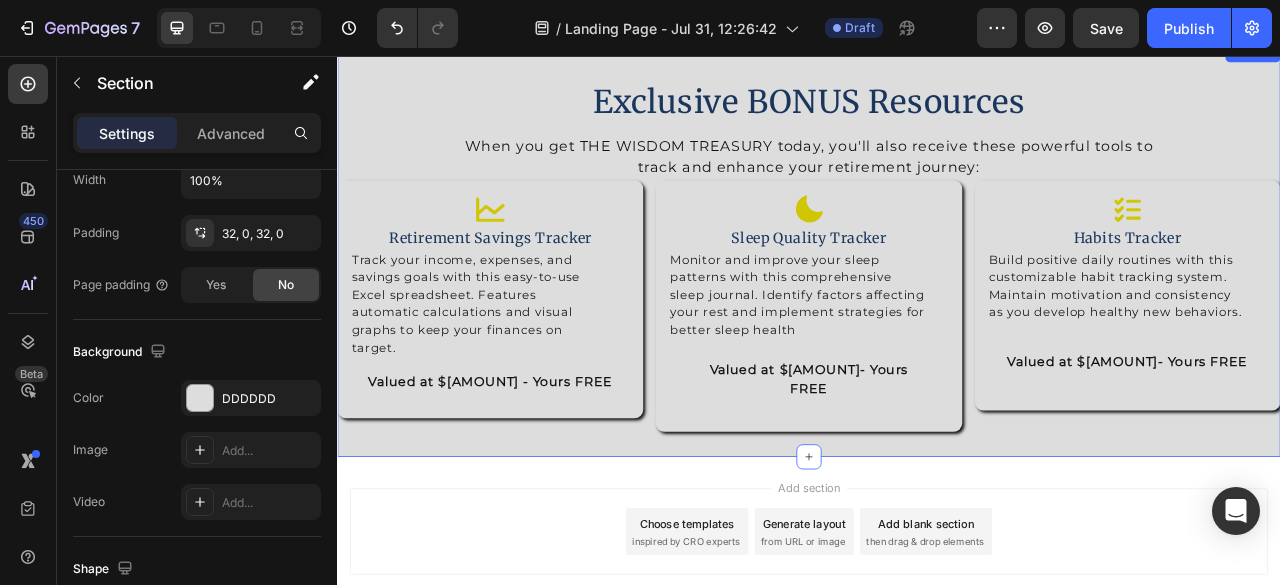 click on "Exclusive BONUS Resources Heading Row When you get THE WISDOM TREASURY today, you'll also receive these powerful tools to track and enhance your retirement journey: Text Block
Icon Retirement Savings Tracker Heading Track your income, expenses, and savings goals with this easy-to-use Excel spreadsheet. Features automatic calculations and visual graphs to keep your finances on target. Text Block Valued at $27 - Yours FREE Text Block Row Row
Icon Sleep Quality Tracker Heading Monitor and improve your sleep patterns with this comprehensive sleep journal. Identify factors affecting your rest and implement strategies for better sleep health Text Block Valued at $19- Yours FREE Text Block Row Row Row
Icon Habits Tracker Heading Build positive daily routines with this customizable habit tracking system. Maintain motivation and consistency as you develop healthy new behaviors. Text Block Valued at $19- Yours FREE Text Block Row Row Row Section 9" at bounding box center (937, 303) 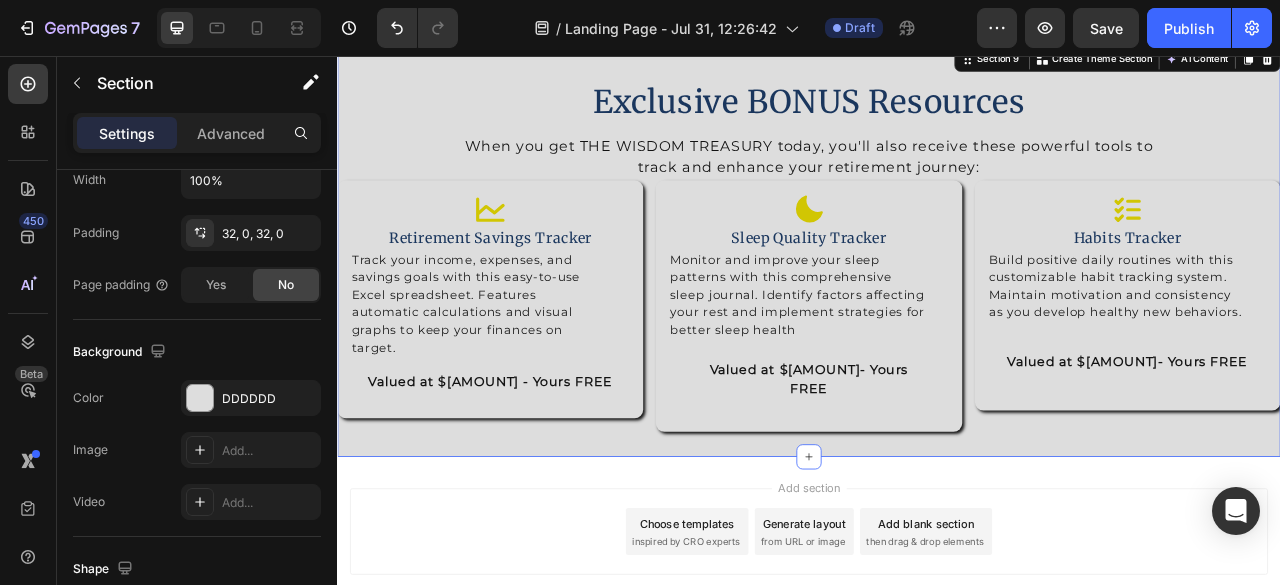 scroll, scrollTop: 0, scrollLeft: 0, axis: both 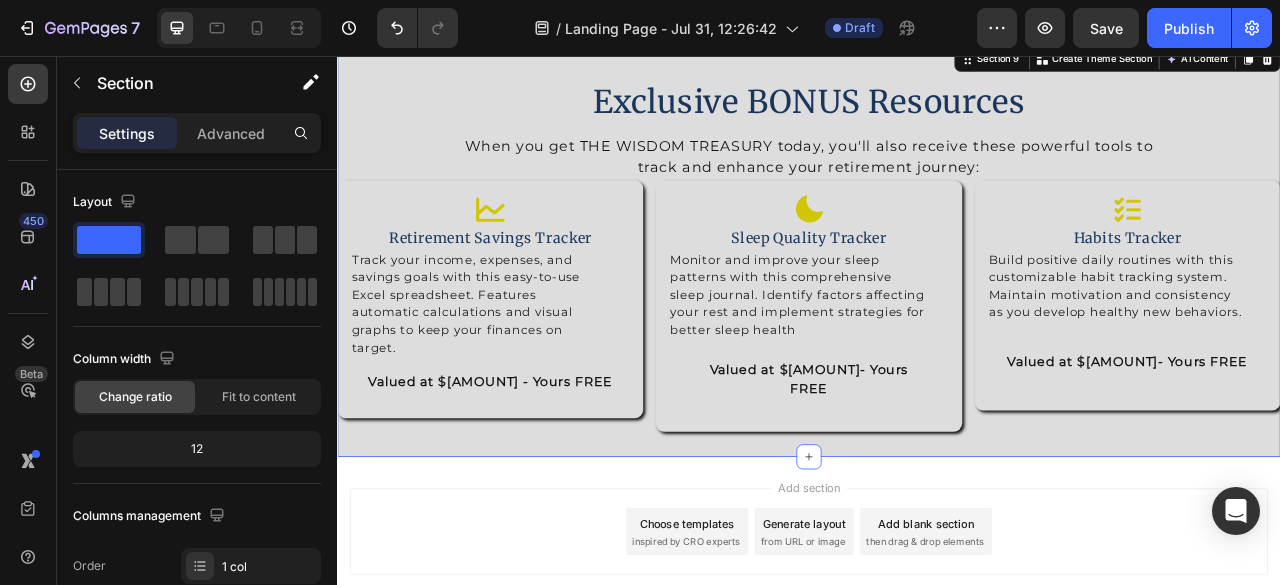 click on "Exclusive BONUS Resources Heading Row When you get THE WISDOM TREASURY today, you'll also receive these powerful tools to track and enhance your retirement journey: Text Block
Icon Retirement Savings Tracker Heading Track your income, expenses, and savings goals with this easy-to-use Excel spreadsheet. Features automatic calculations and visual graphs to keep your finances on target. Text Block Valued at $27 - Yours FREE Text Block Row Row
Icon Sleep Quality Tracker Heading Monitor and improve your sleep patterns with this comprehensive sleep journal. Identify factors affecting your rest and implement strategies for better sleep health Text Block Valued at $19- Yours FREE Text Block Row Row Row
Icon Habits Tracker Heading Build positive daily routines with this customizable habit tracking system. Maintain motivation and consistency as you develop healthy new behaviors. Text Block Valued at $19- Yours FREE Text Block Row Row Row Section 9   Create Theme Section" at bounding box center (937, 303) 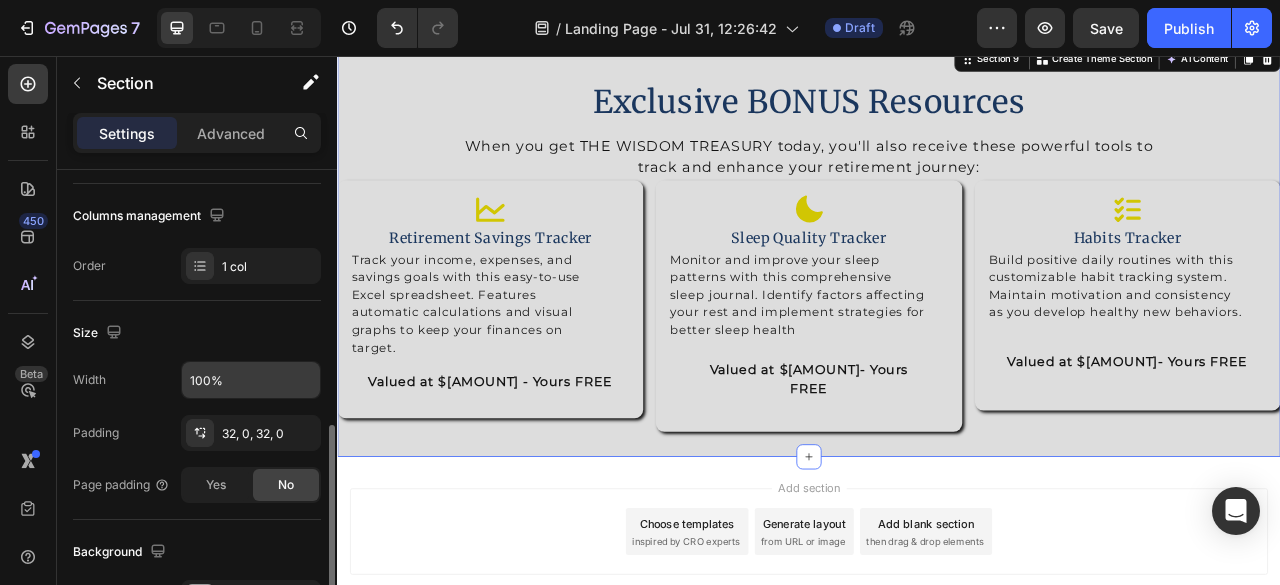scroll, scrollTop: 500, scrollLeft: 0, axis: vertical 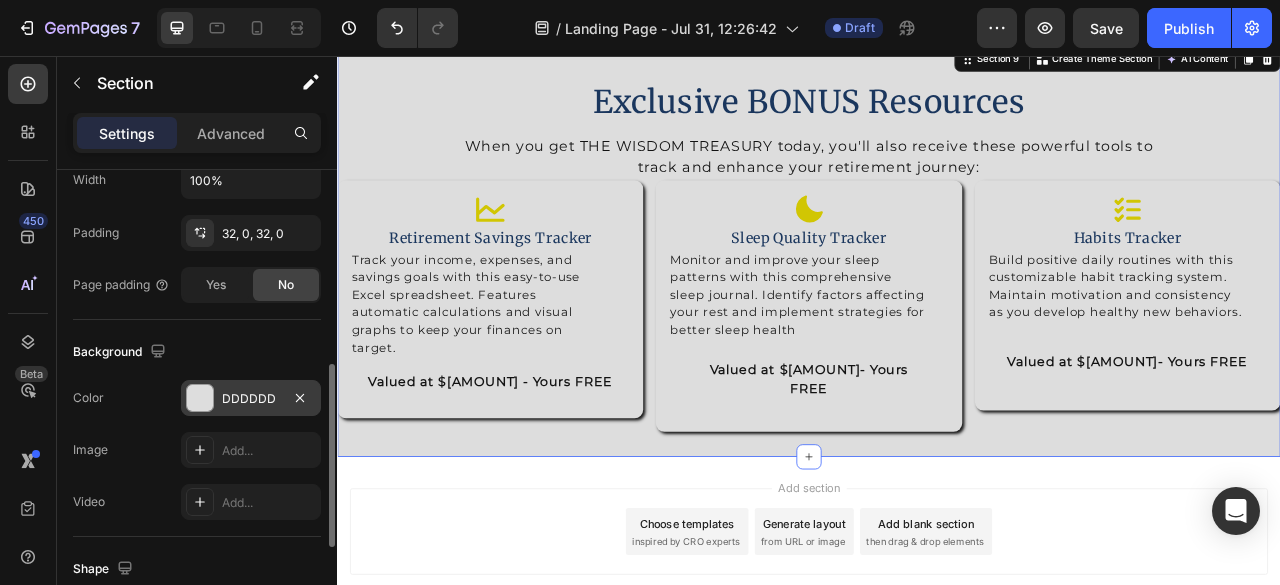 click on "DDDDDD" at bounding box center [251, 399] 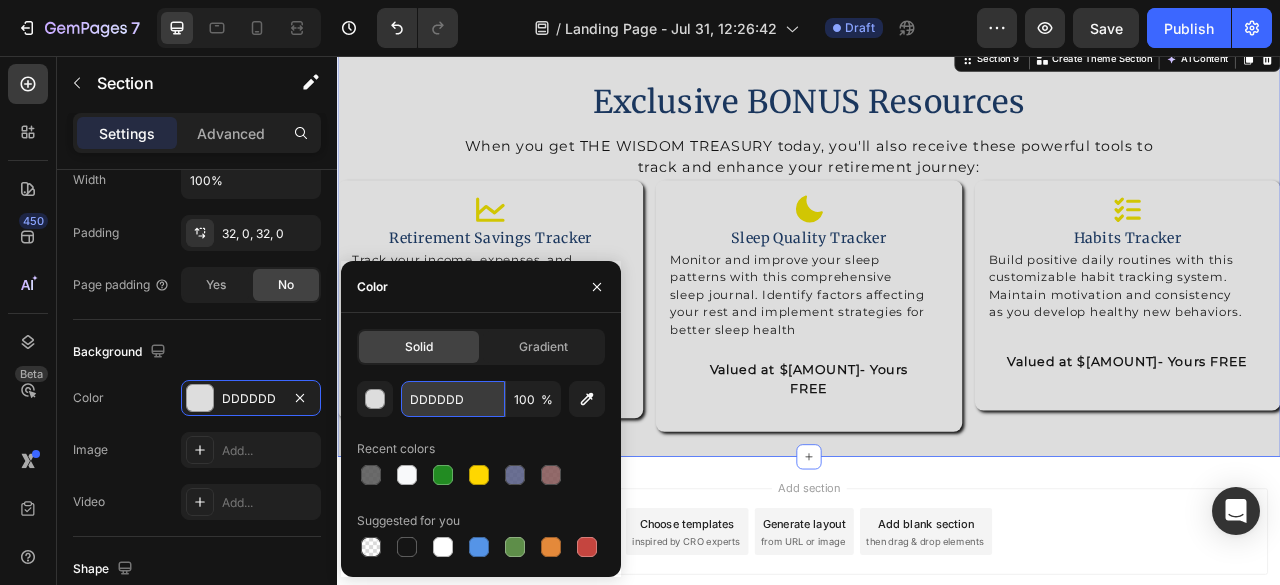 paste on "F8F9FA" 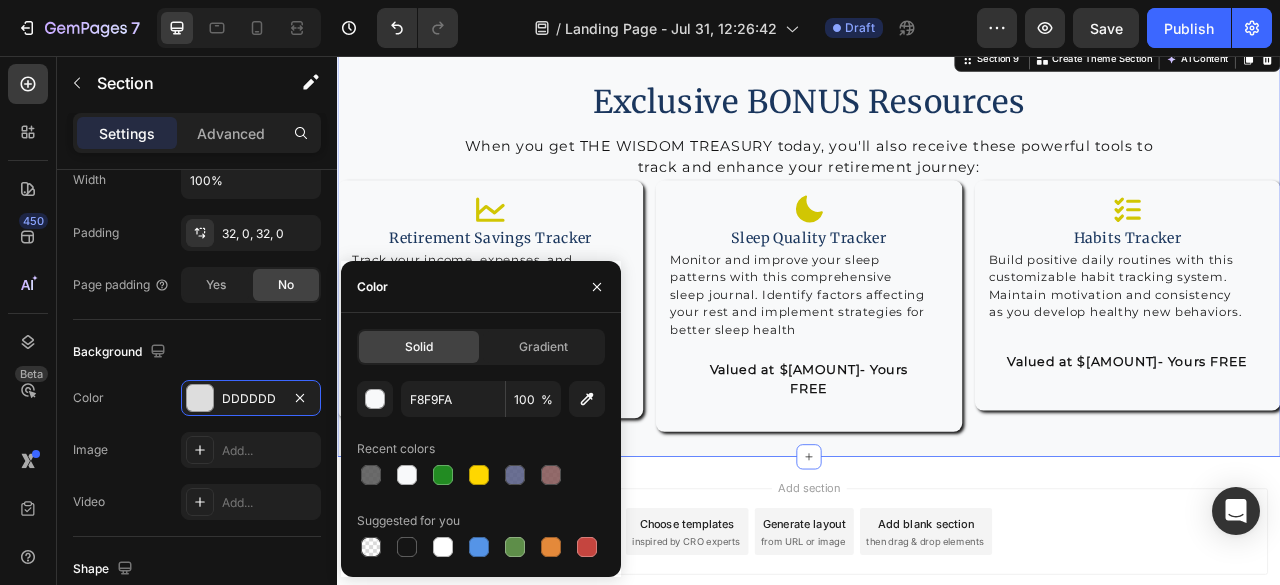 click on "Add section Choose templates inspired by CRO experts Generate layout from URL or image Add blank section then drag & drop elements" at bounding box center [937, 661] 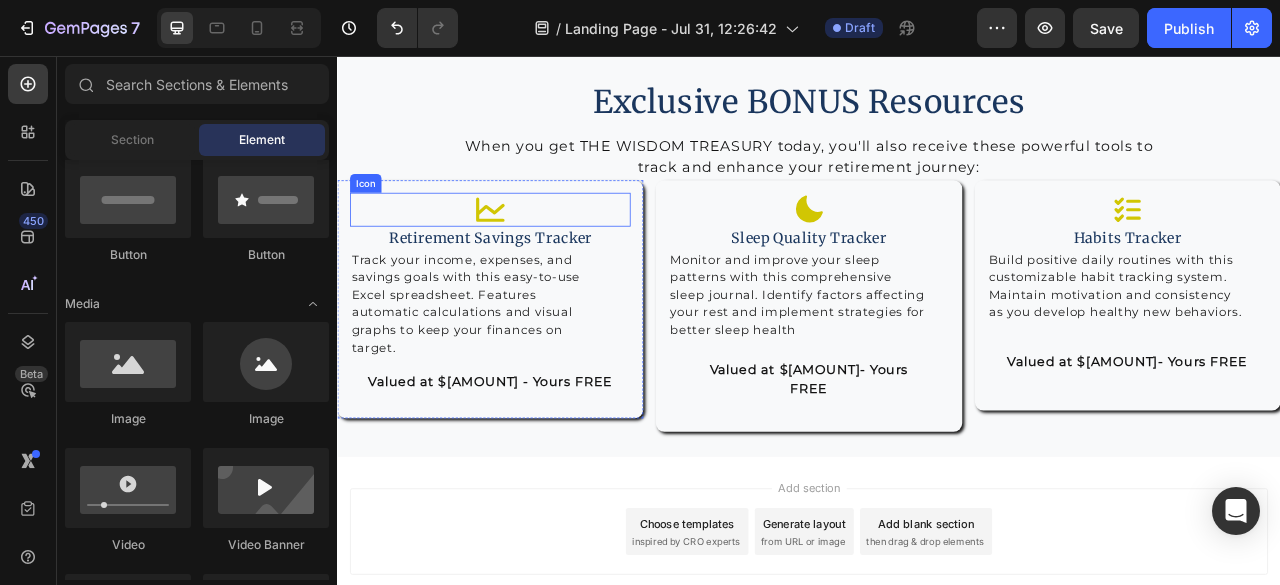 click on "Icon" at bounding box center [531, 251] 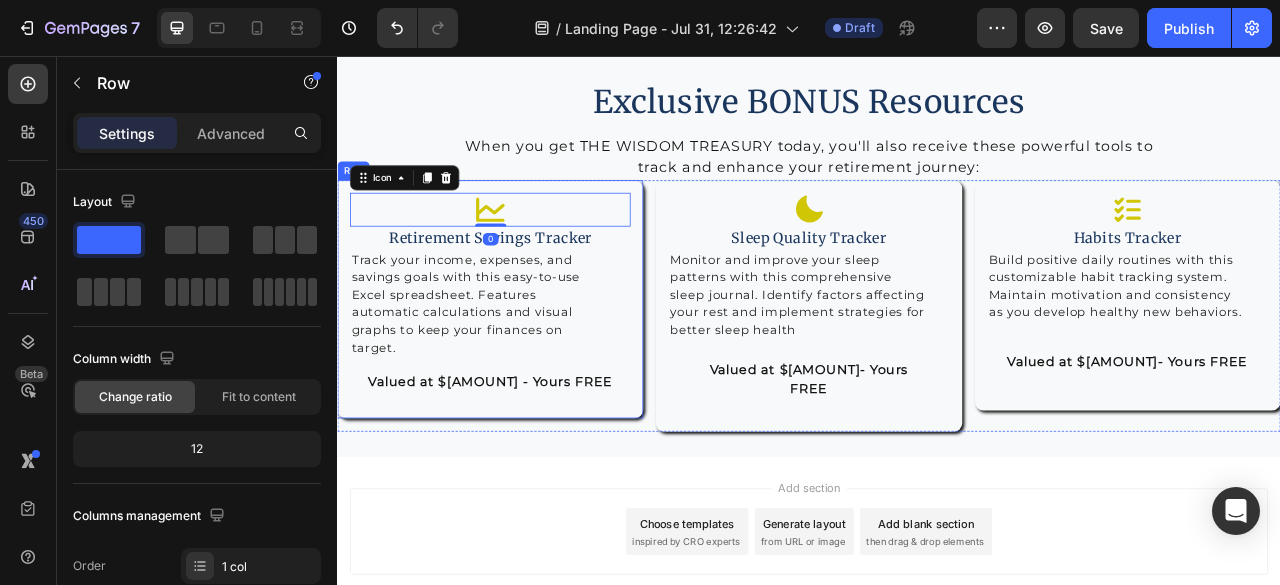 click on "Icon   0 Retirement Savings Tracker Heading Track your income, expenses, and savings goals with this easy-to-use Excel spreadsheet. Features automatic calculations and visual graphs to keep your finances on target. Text Block Valued at $27 - Yours FREE Text Block Row Row" at bounding box center [531, 365] 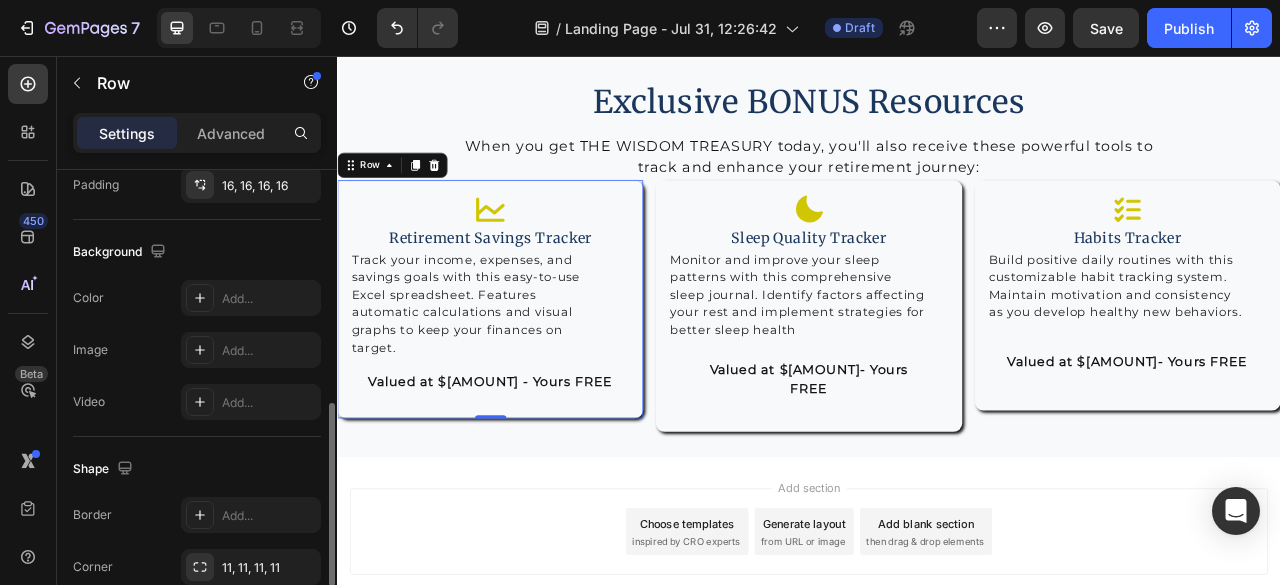 scroll, scrollTop: 700, scrollLeft: 0, axis: vertical 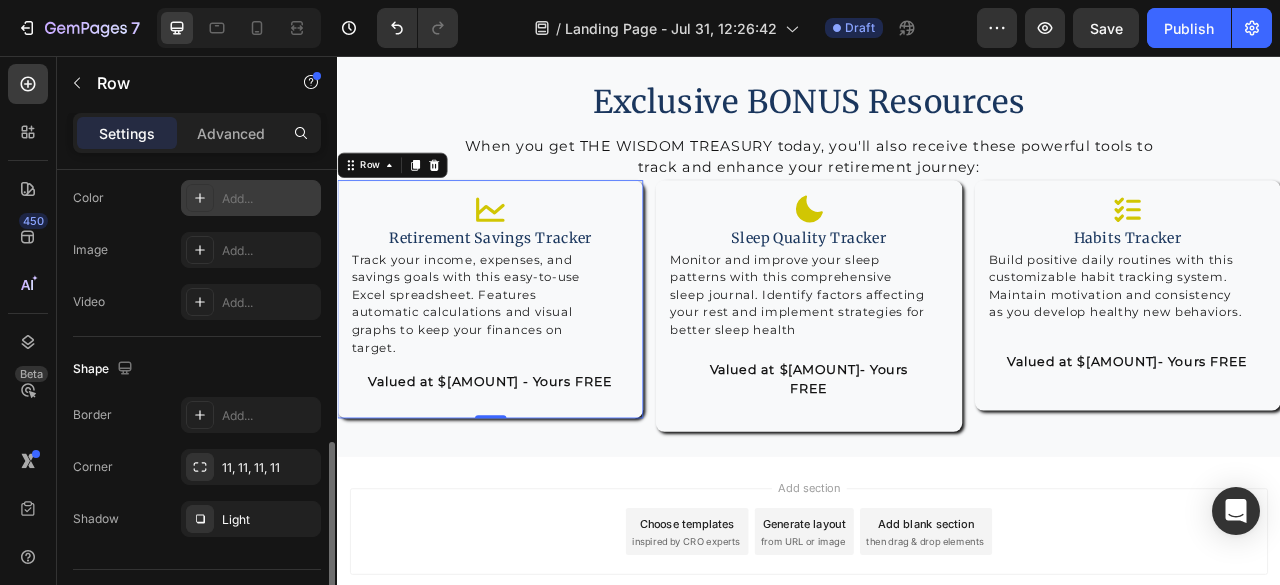 click on "Add..." at bounding box center [269, 199] 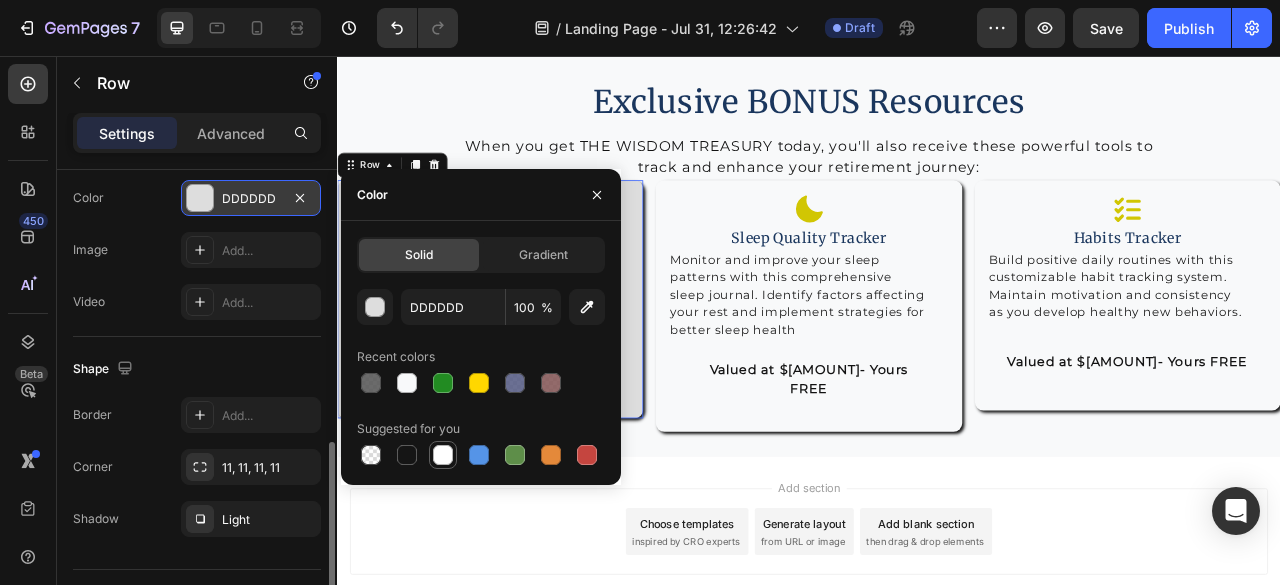 click at bounding box center (443, 455) 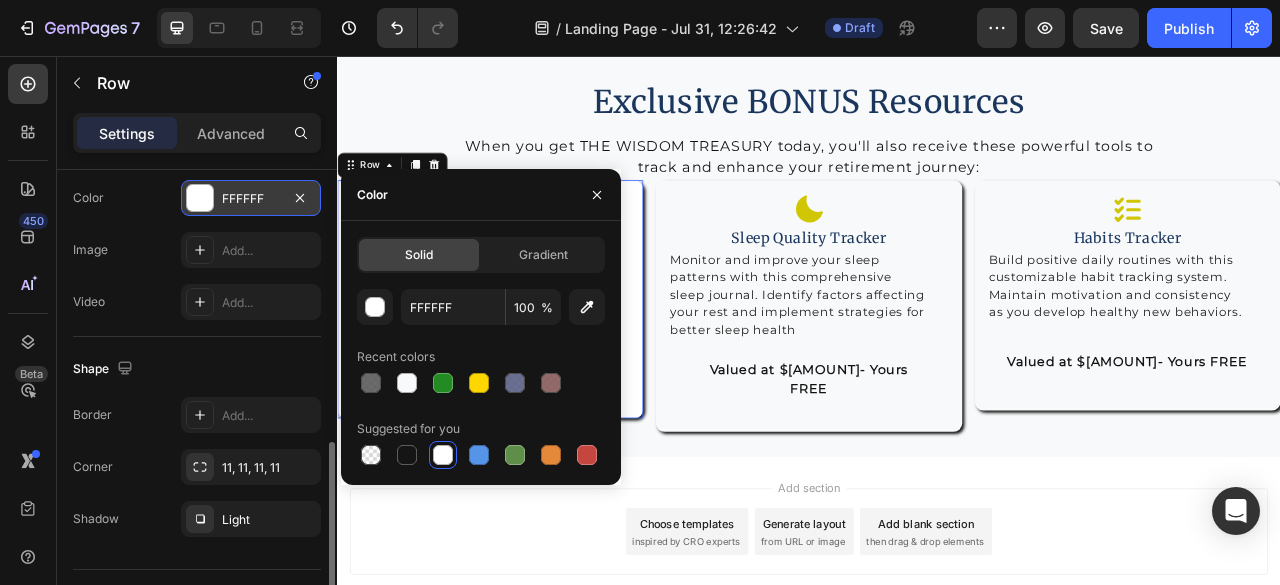 click on "Add section Choose templates inspired by CRO experts Generate layout from URL or image Add blank section then drag & drop elements" at bounding box center (937, 661) 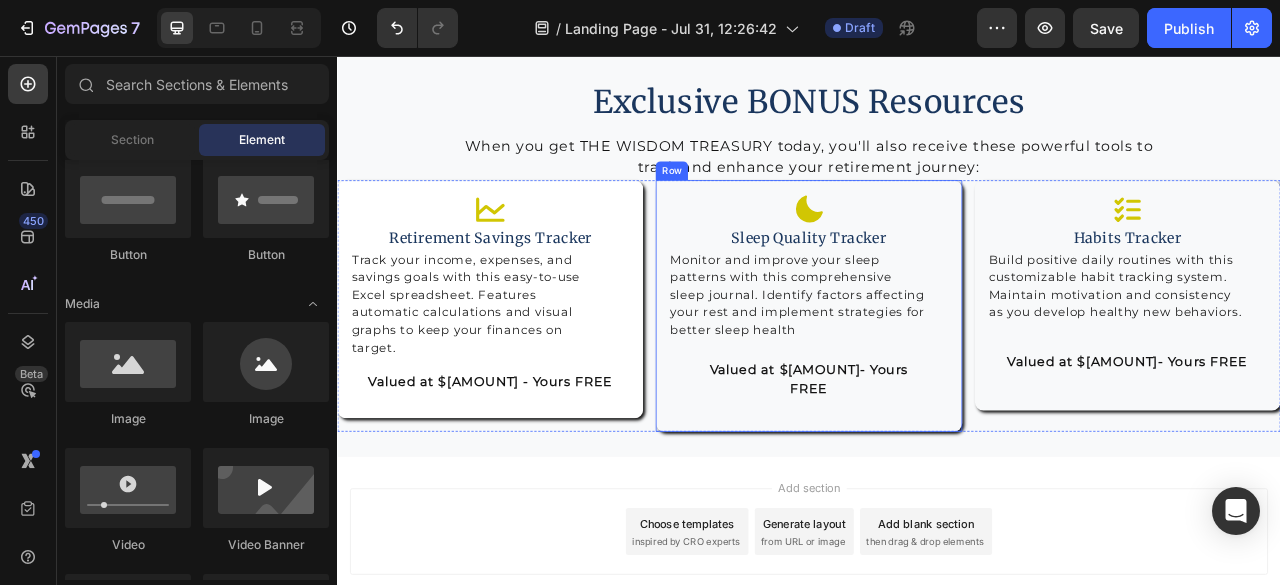 click on "Icon Sleep Quality Tracker Heading Monitor and improve your sleep patterns with this comprehensive sleep journal. Identify factors affecting your rest and implement strategies for better sleep health Text Block Valued at $19- Yours FREE Text Block Row Row Row" at bounding box center [936, 374] 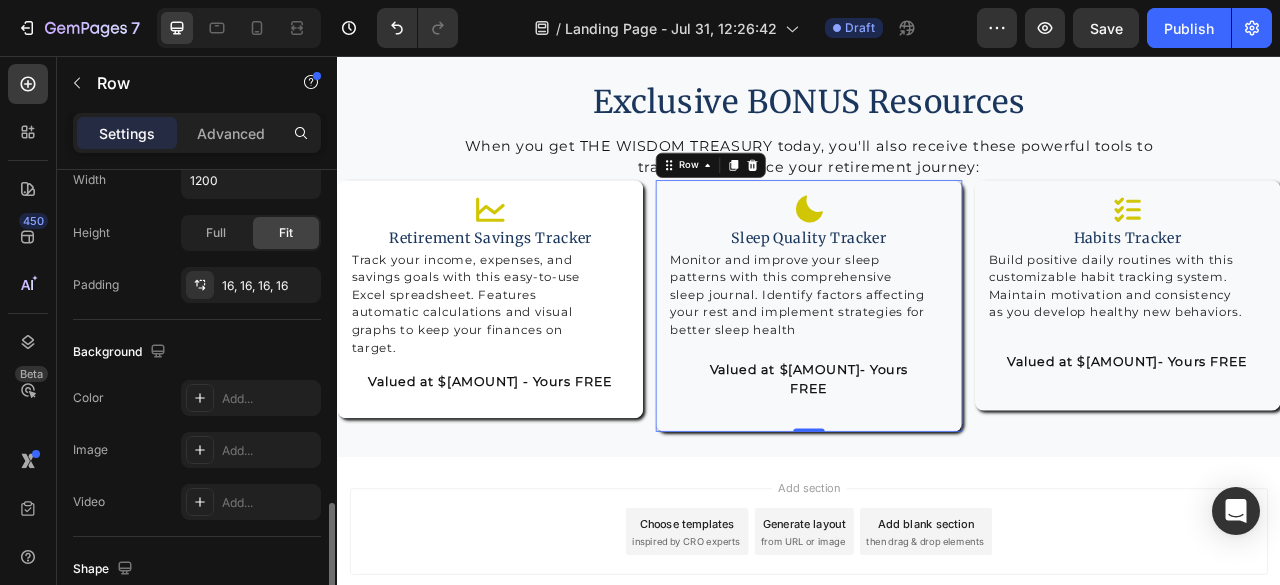 scroll, scrollTop: 600, scrollLeft: 0, axis: vertical 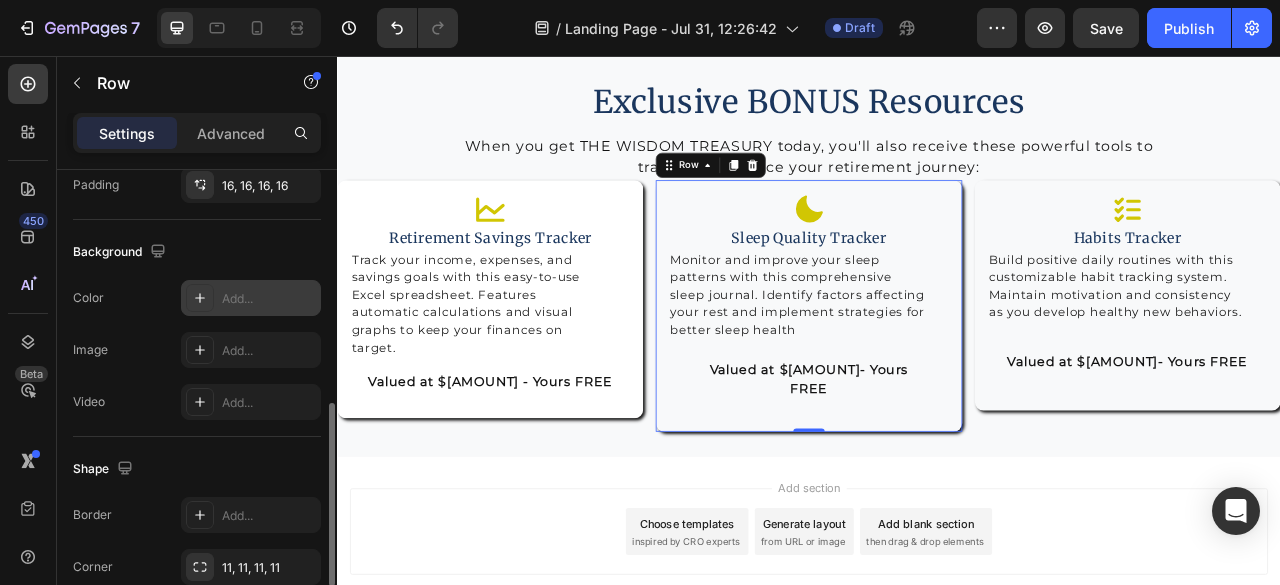 click on "Add..." at bounding box center [269, 299] 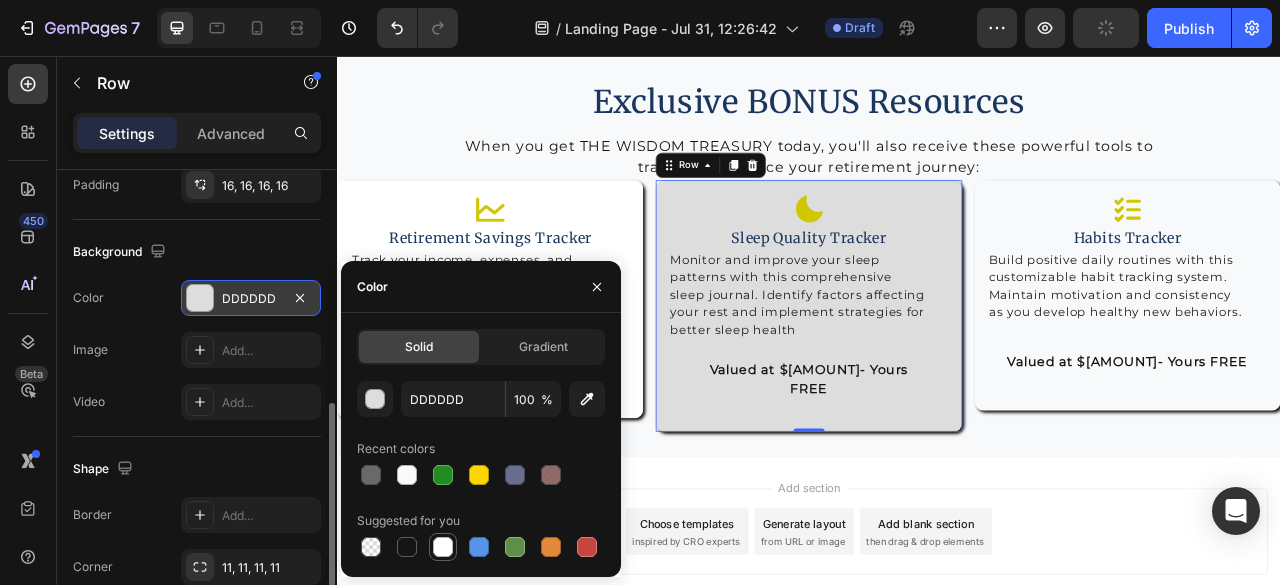 click at bounding box center (443, 547) 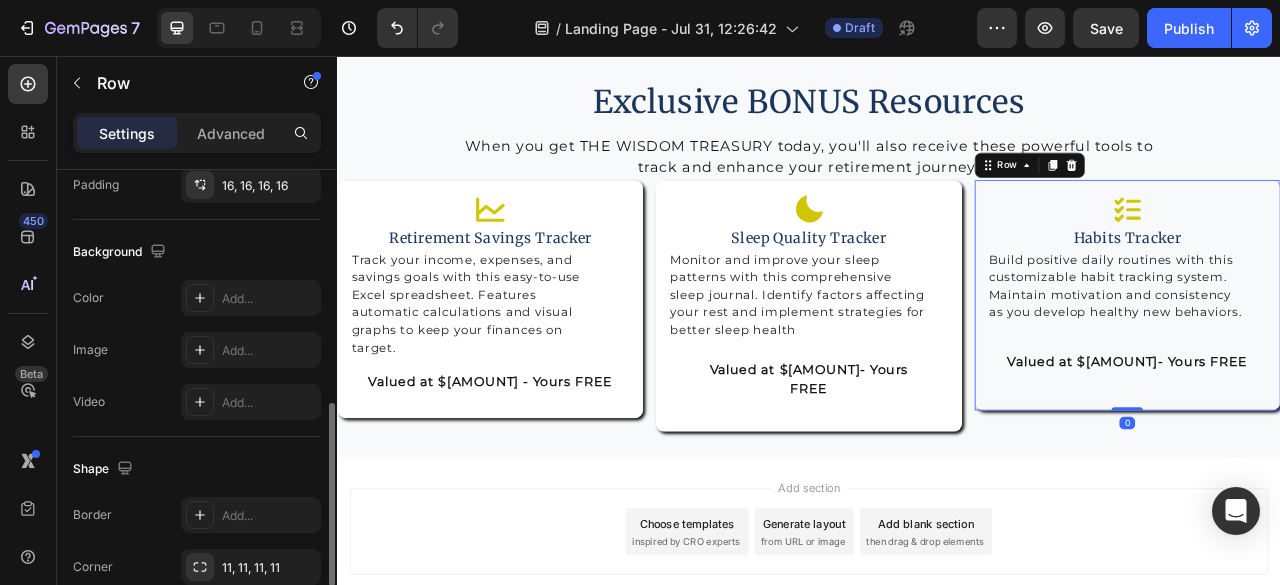 click on "Icon Habits Tracker Heading Build positive daily routines with this customizable habit tracking system. Maintain motivation and consistency as you develop healthy new behaviors. Text Block Valued at $19- Yours FREE Text Block Row Row   0" at bounding box center (1342, 360) 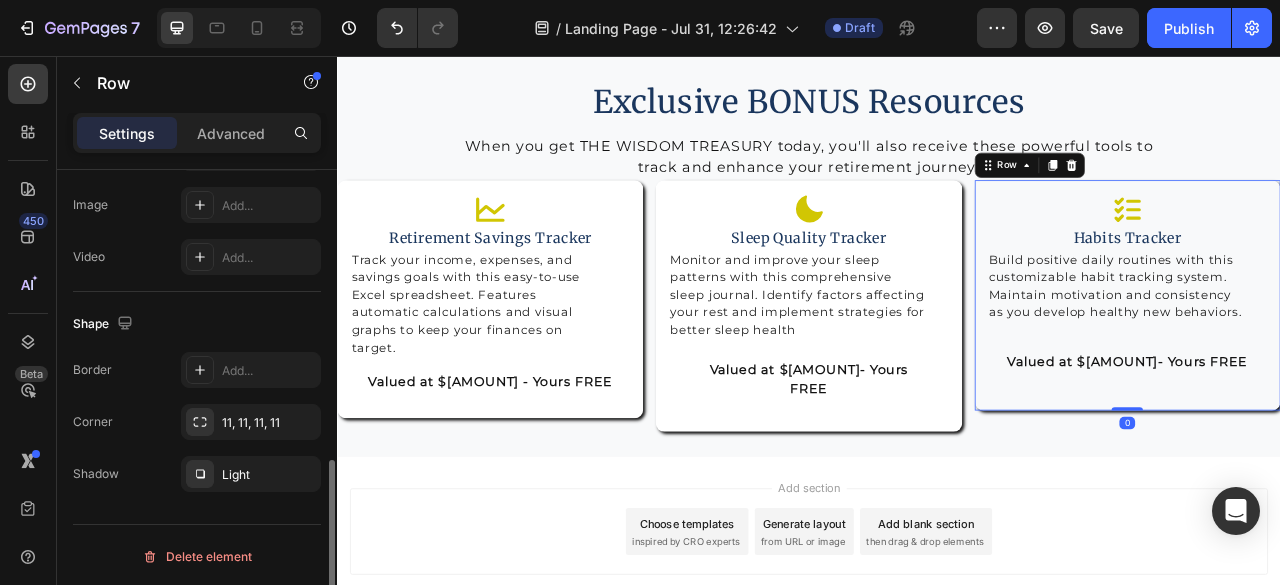 scroll, scrollTop: 645, scrollLeft: 0, axis: vertical 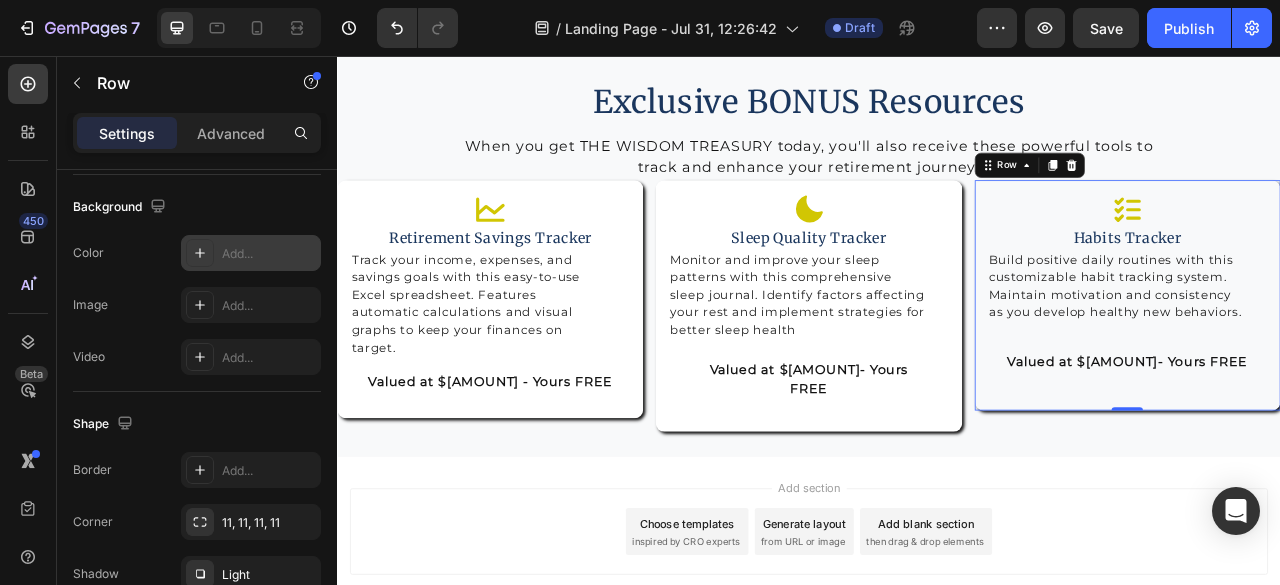 click on "Add..." at bounding box center (269, 254) 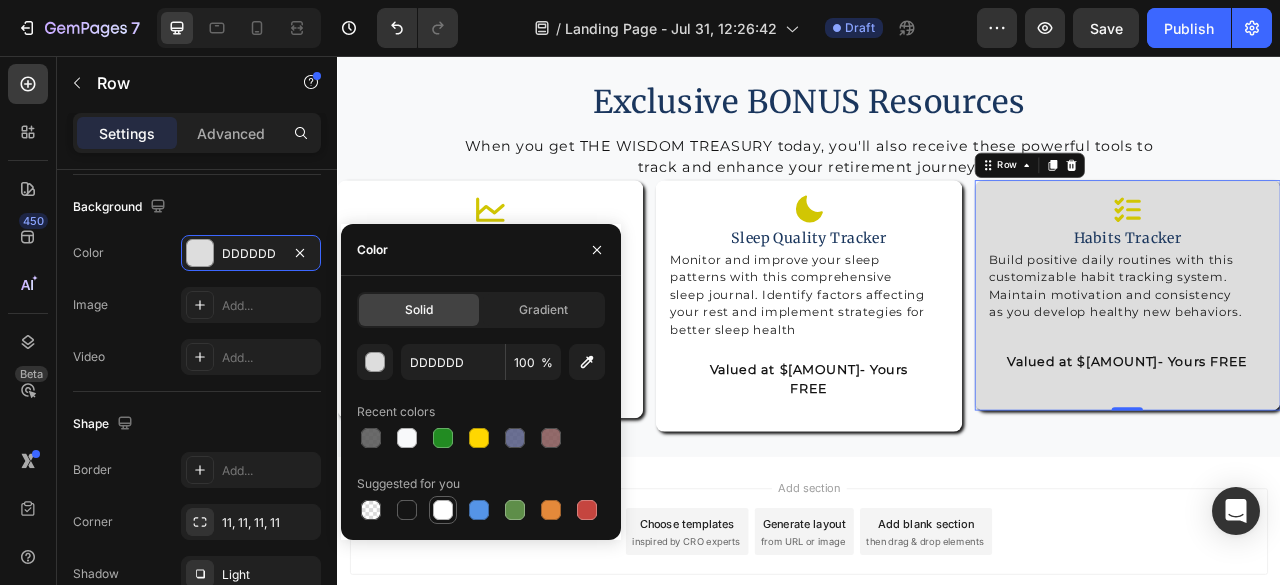 click at bounding box center [443, 510] 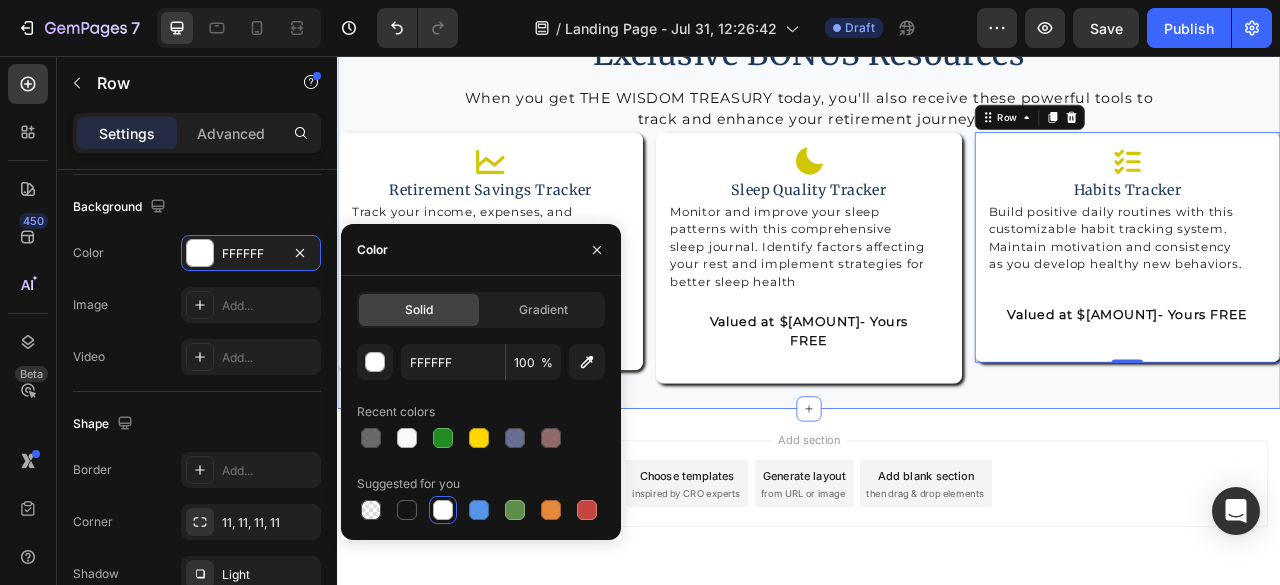scroll, scrollTop: 4753, scrollLeft: 0, axis: vertical 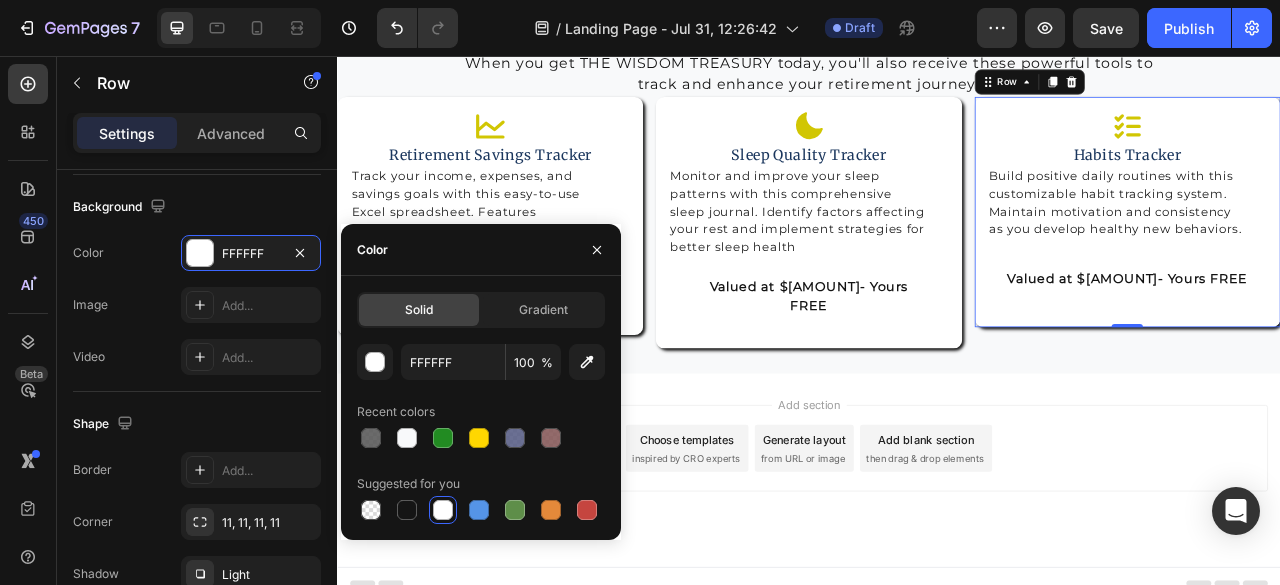 click on "Add section Choose templates inspired by CRO experts Generate layout from URL or image Add blank section then drag & drop elements" at bounding box center (937, 555) 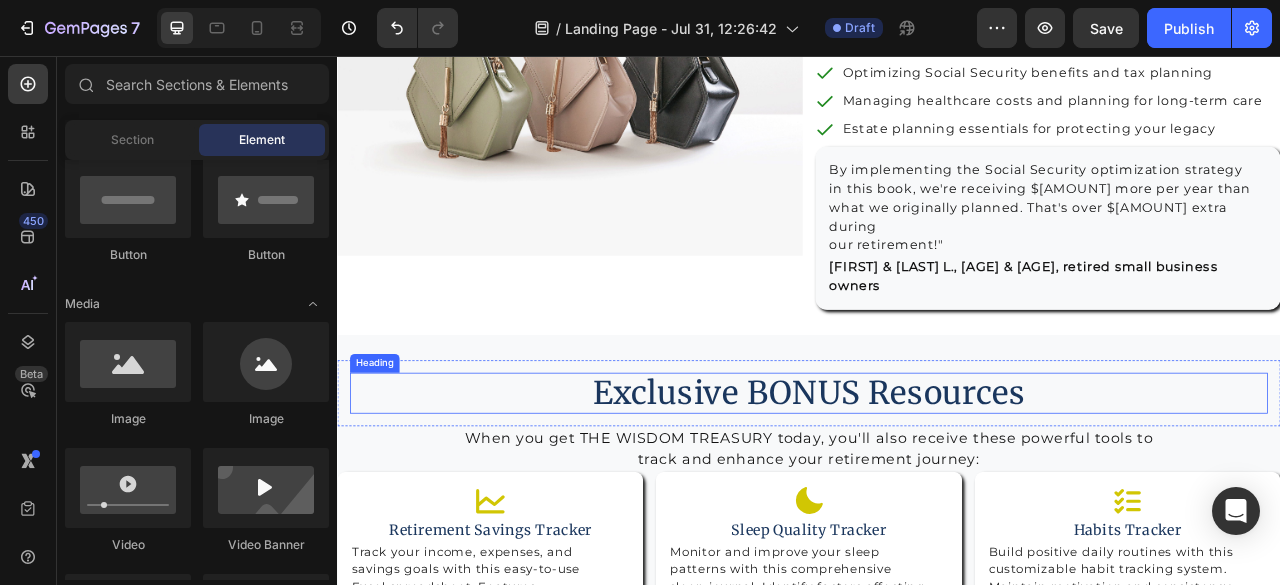 scroll, scrollTop: 4753, scrollLeft: 0, axis: vertical 